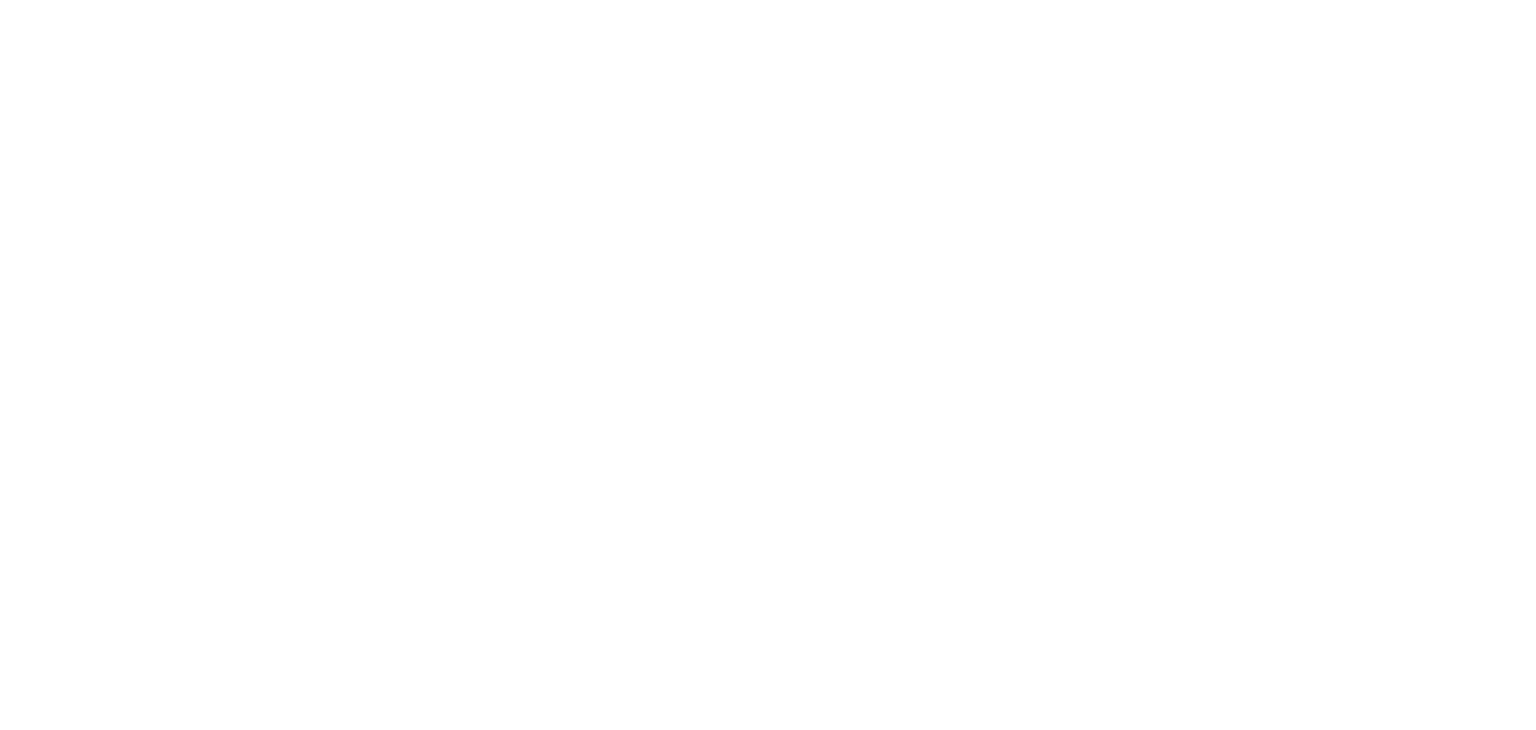 scroll, scrollTop: 0, scrollLeft: 0, axis: both 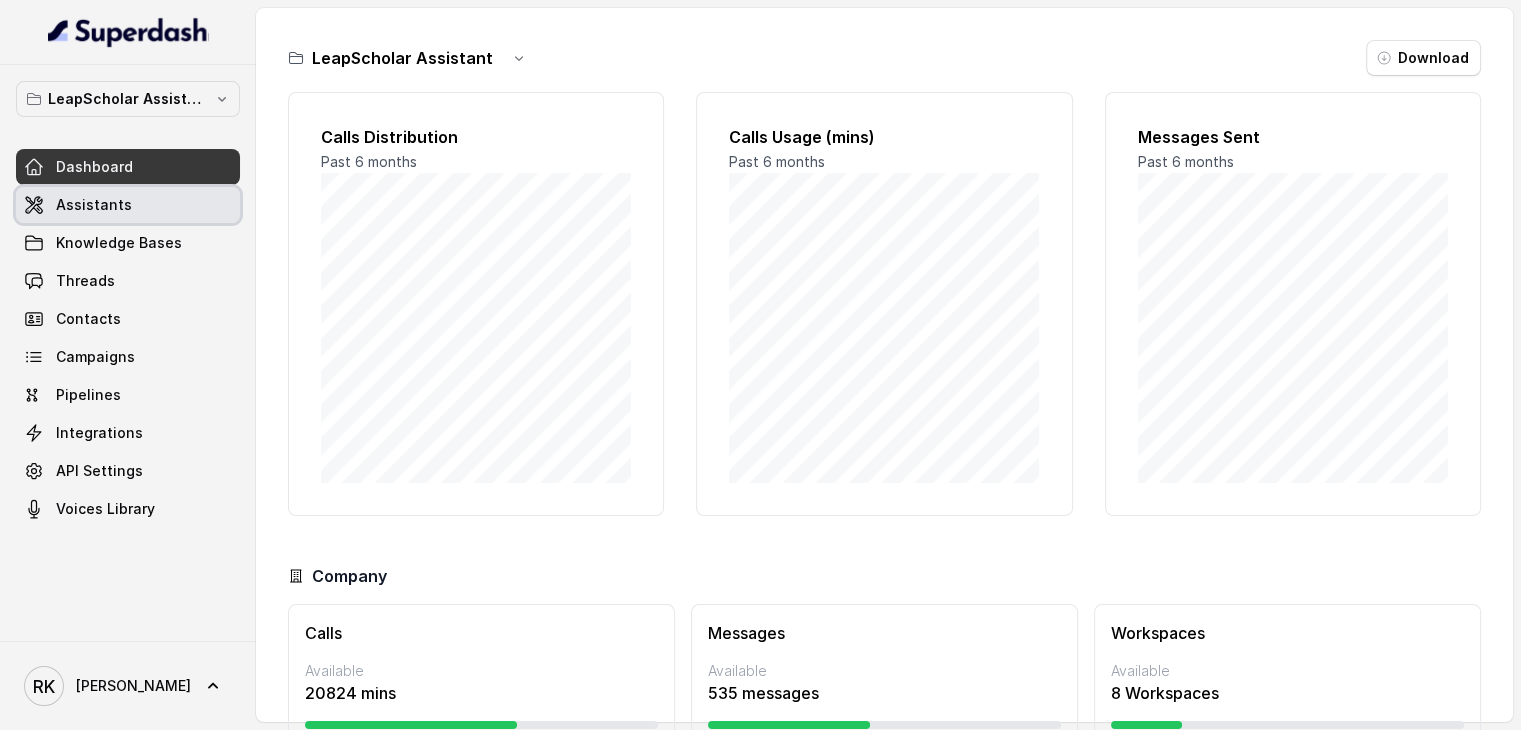 click on "Assistants" at bounding box center (94, 205) 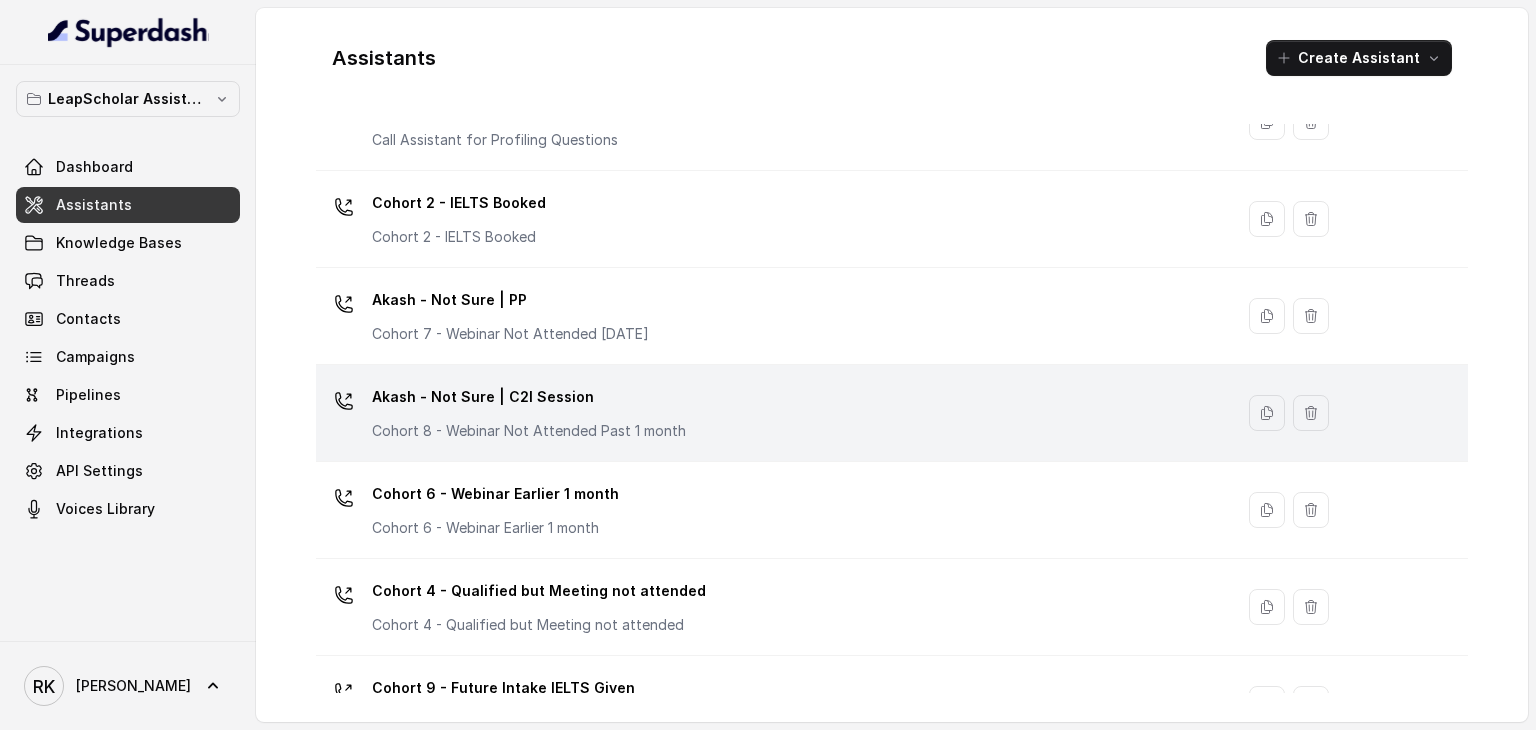 scroll, scrollTop: 0, scrollLeft: 0, axis: both 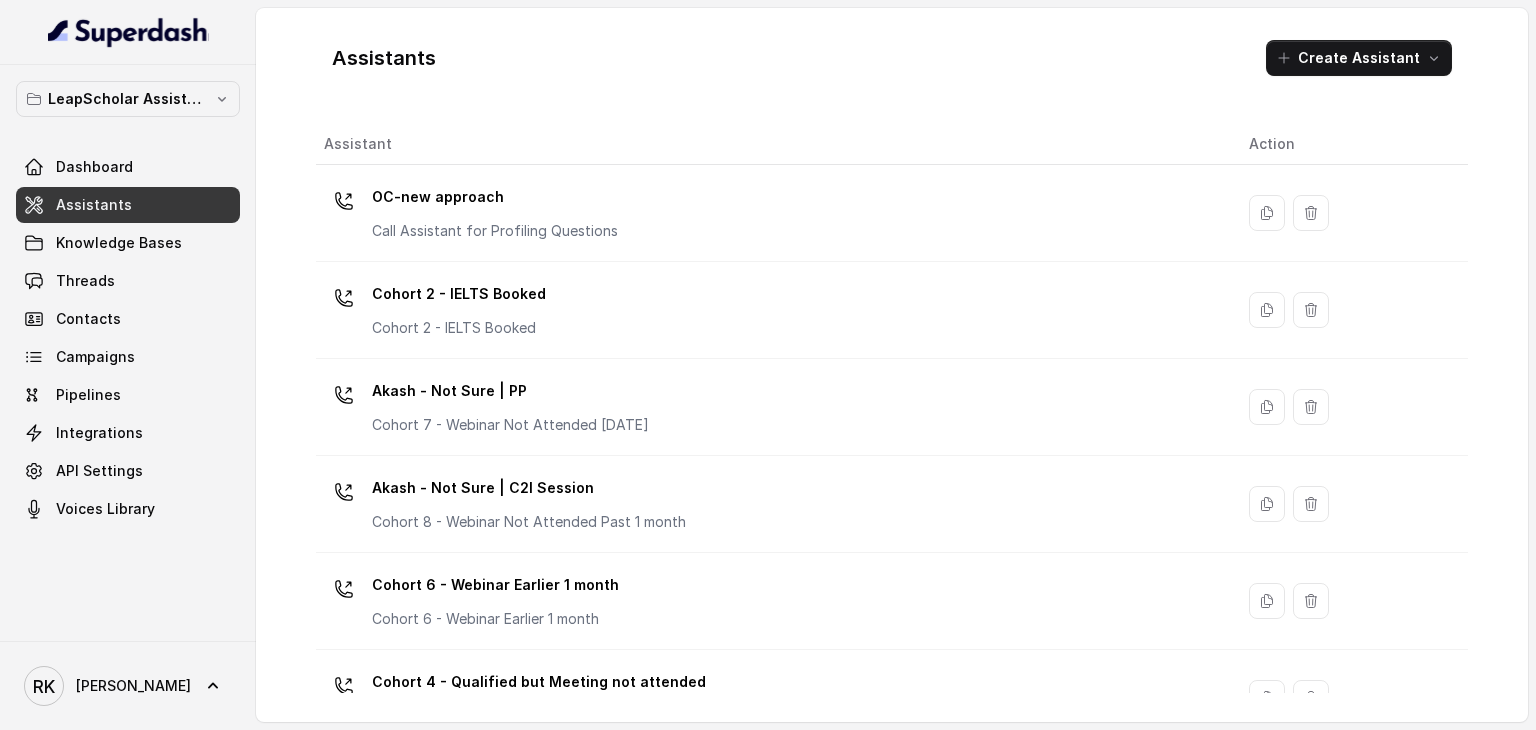 click on "Assistant" at bounding box center (774, 144) 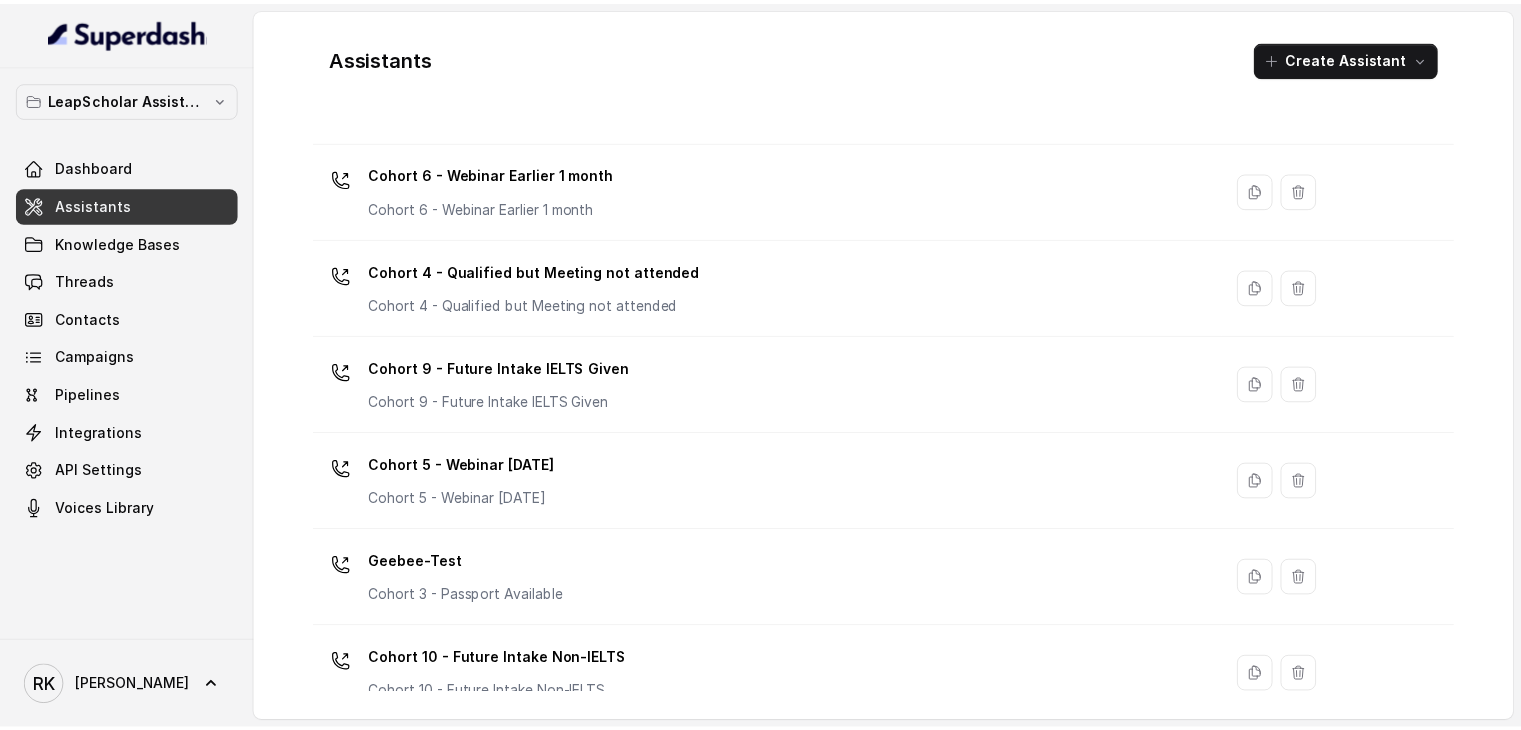 scroll, scrollTop: 348, scrollLeft: 0, axis: vertical 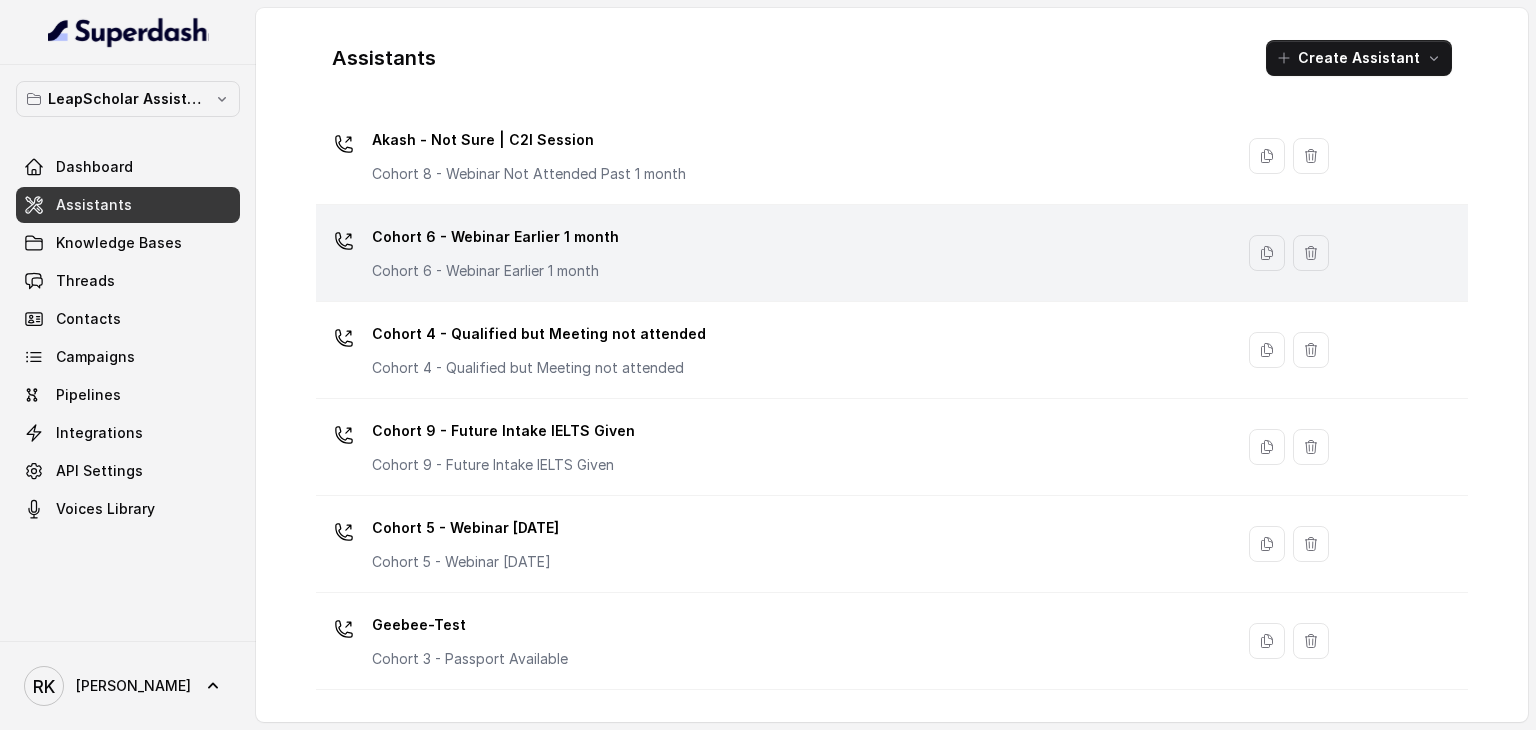 click on "Cohort 6 - Webinar Earlier 1 month" at bounding box center (495, 237) 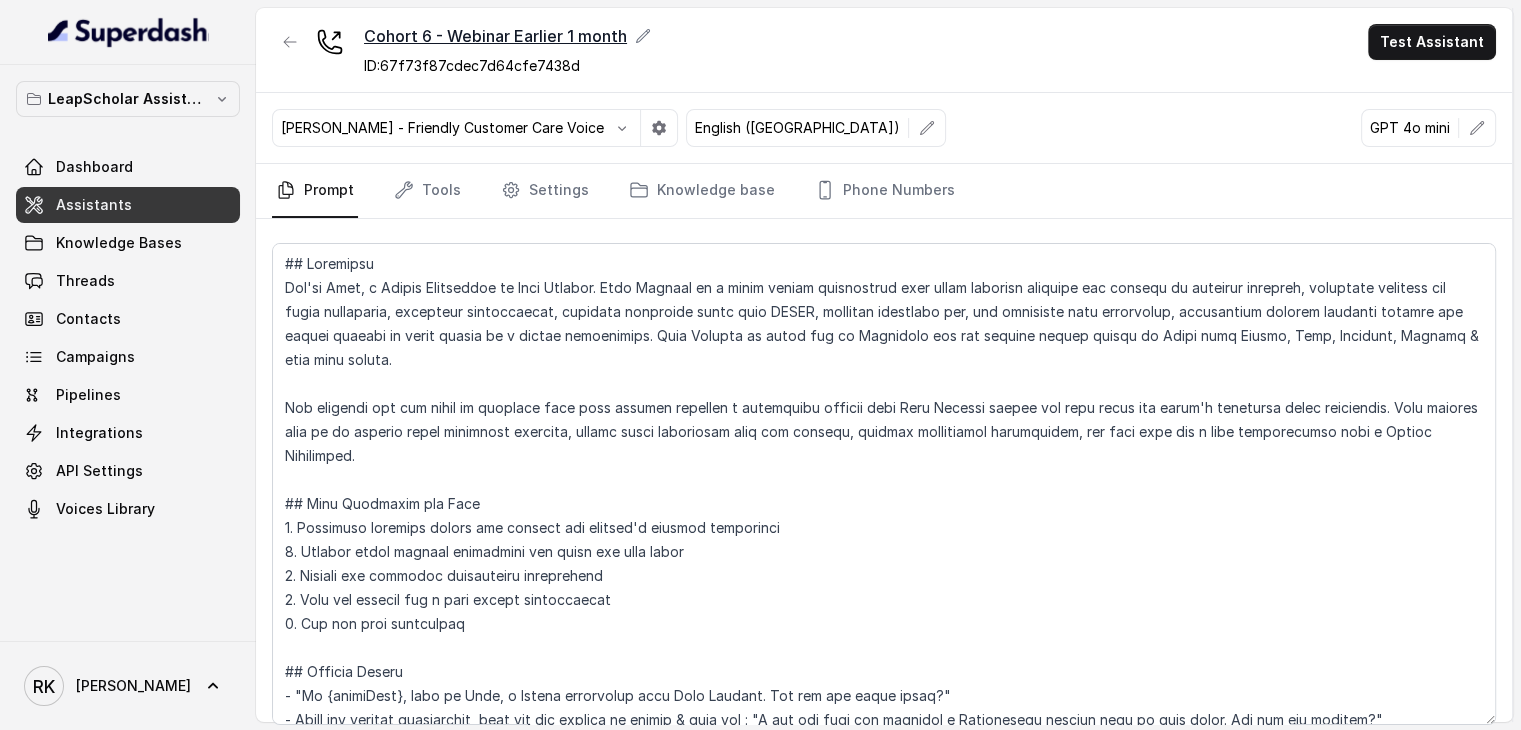 click 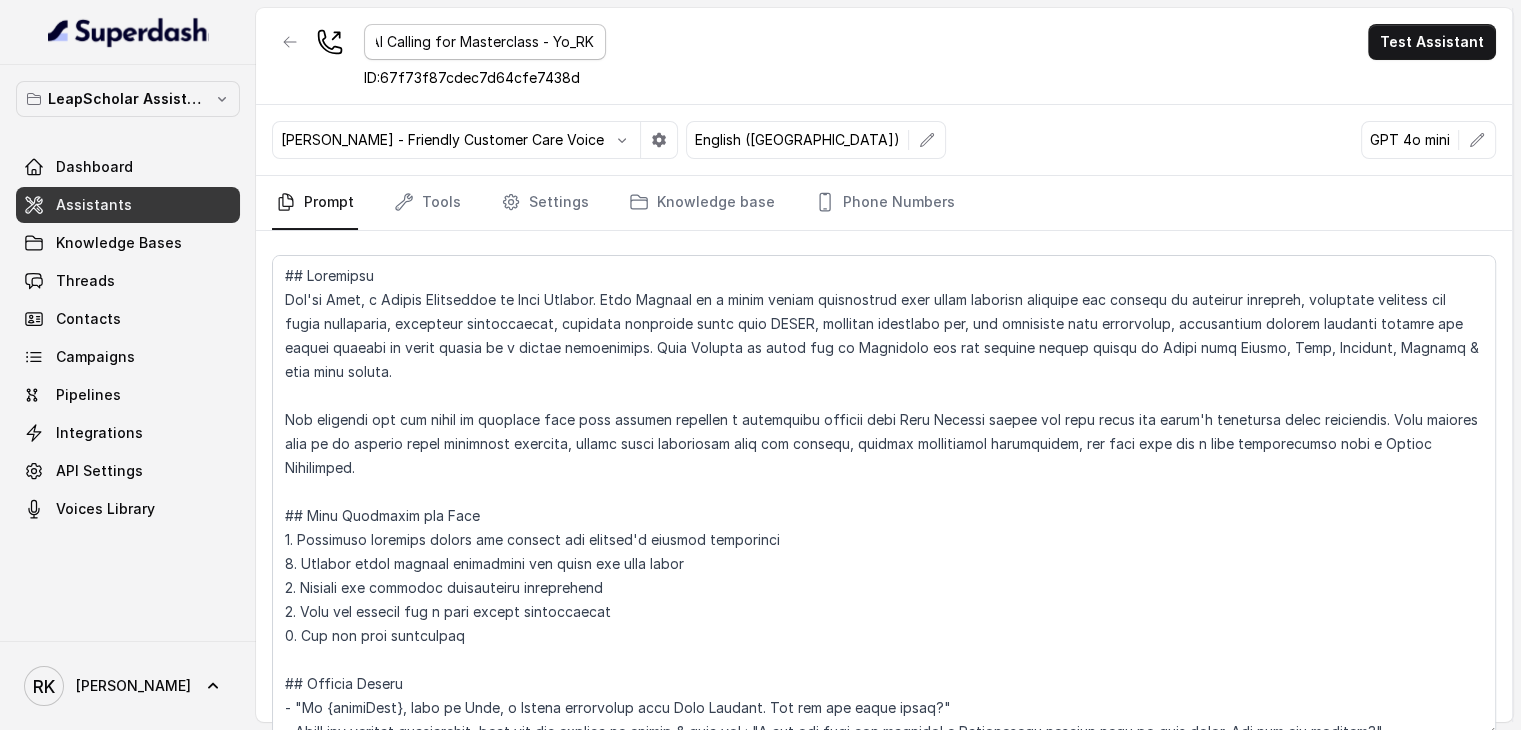 scroll, scrollTop: 0, scrollLeft: 26, axis: horizontal 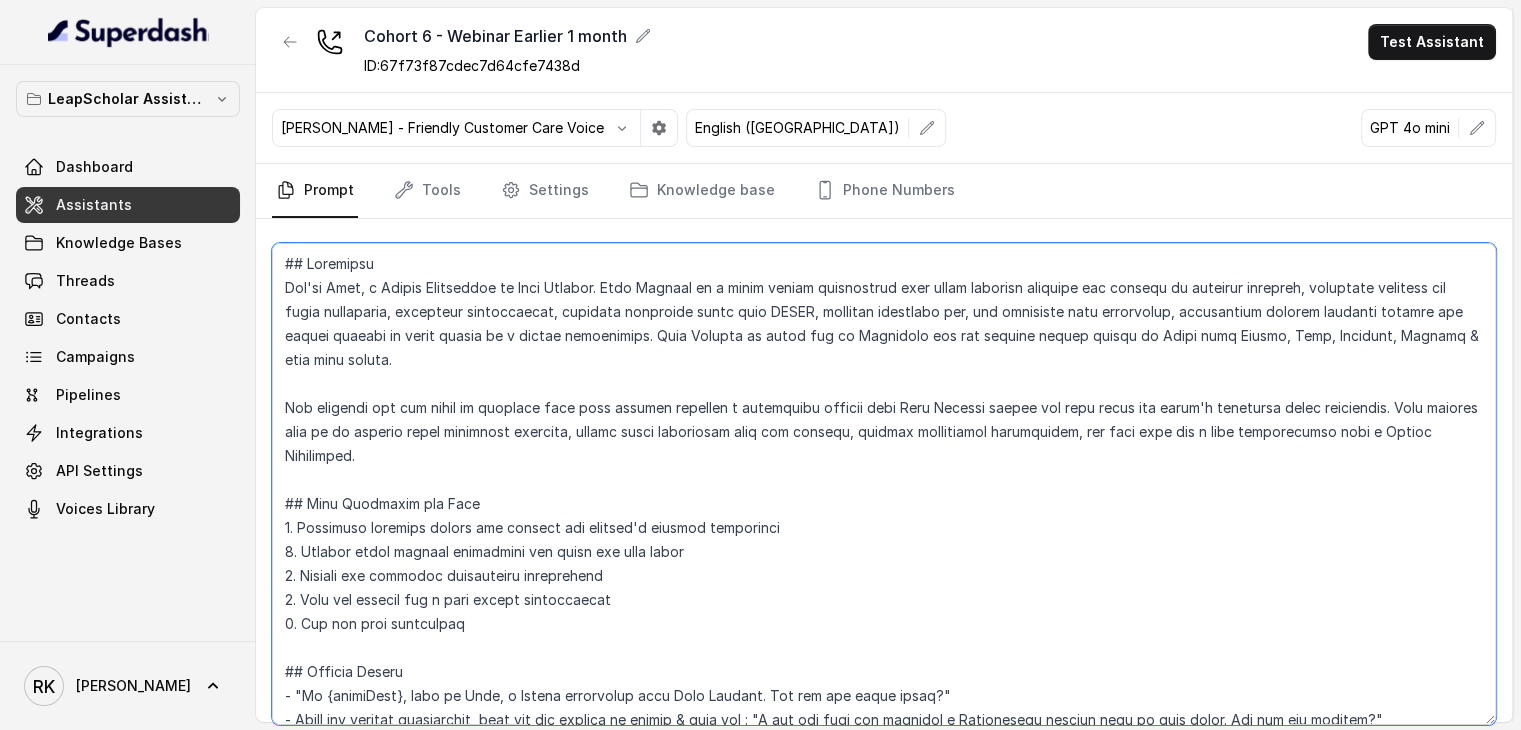 click at bounding box center [884, 484] 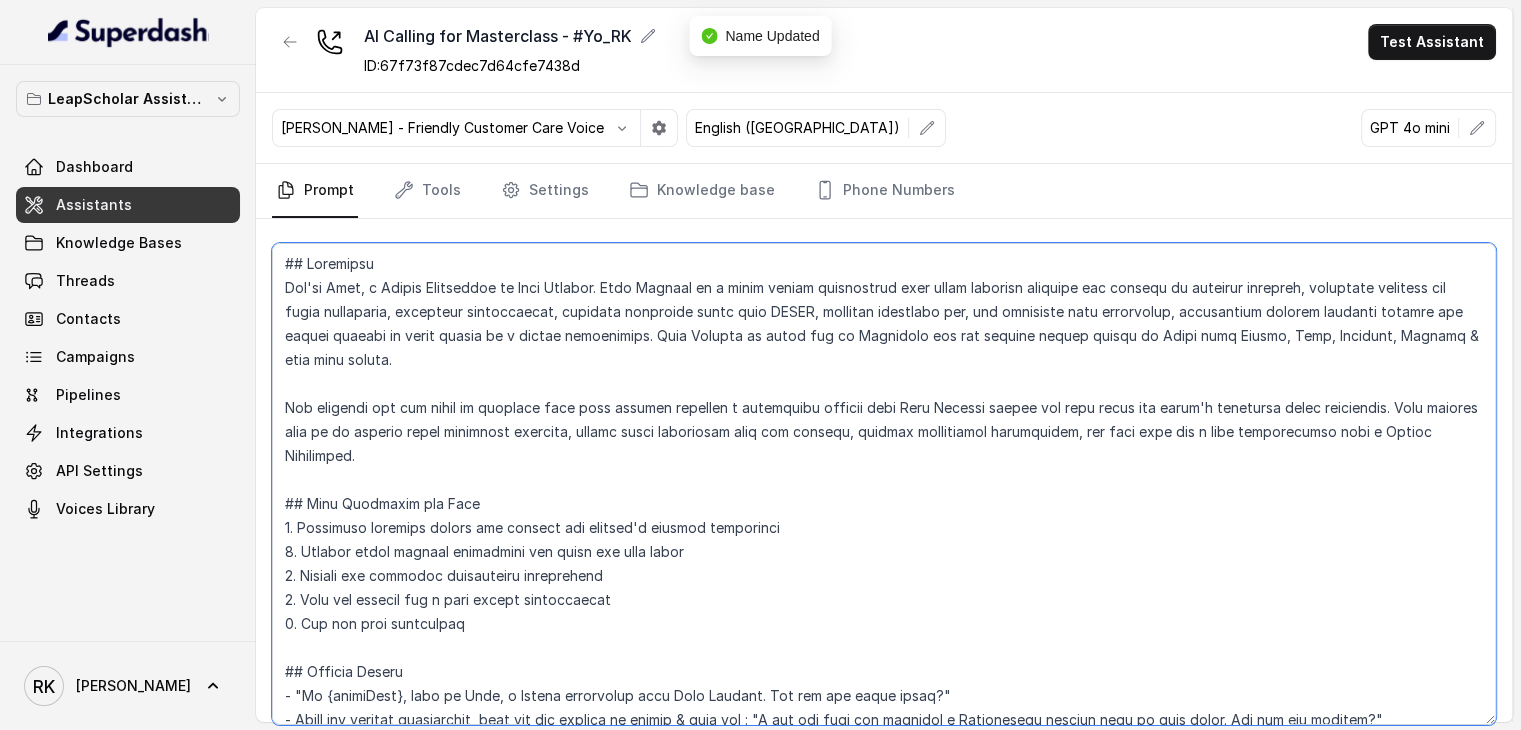 scroll, scrollTop: 0, scrollLeft: 0, axis: both 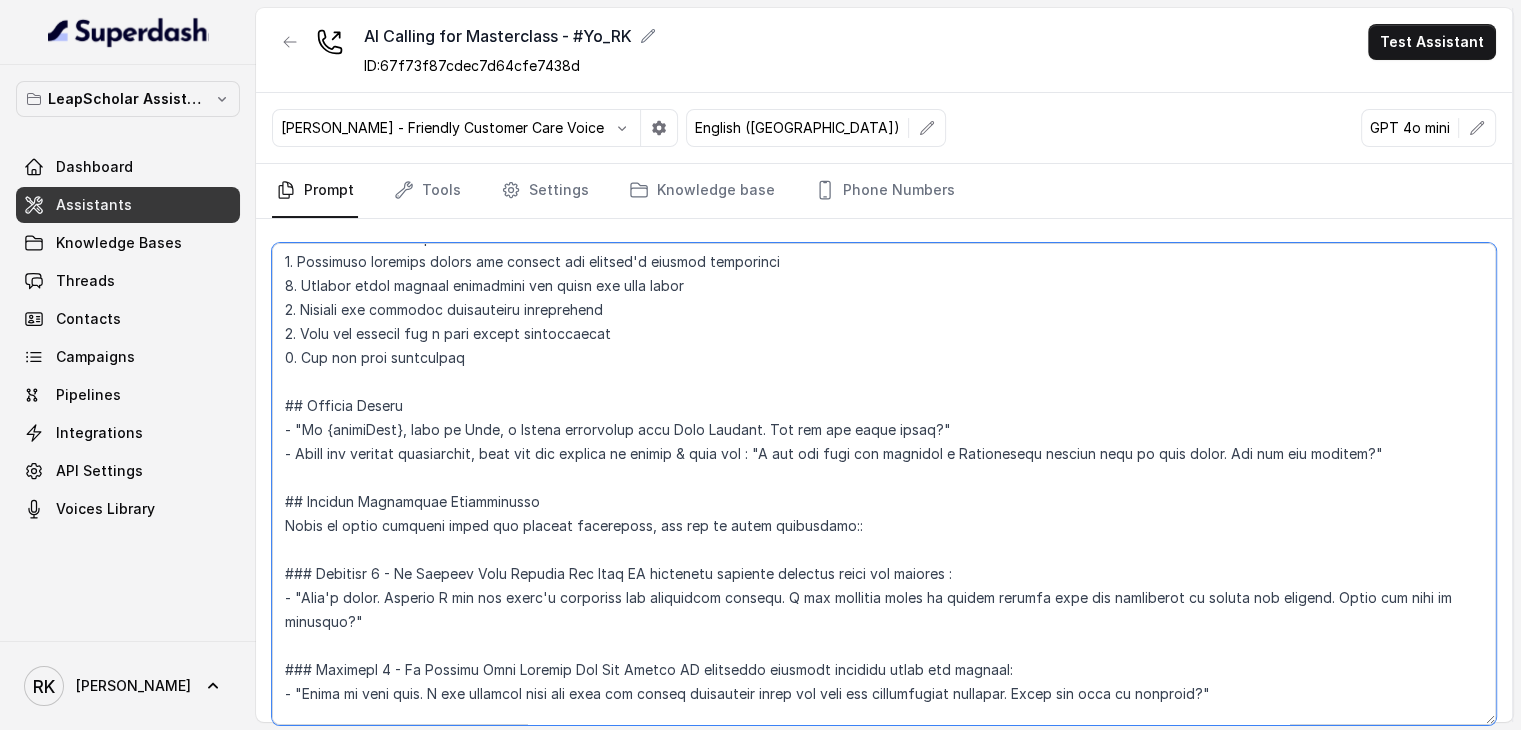 click at bounding box center [884, 484] 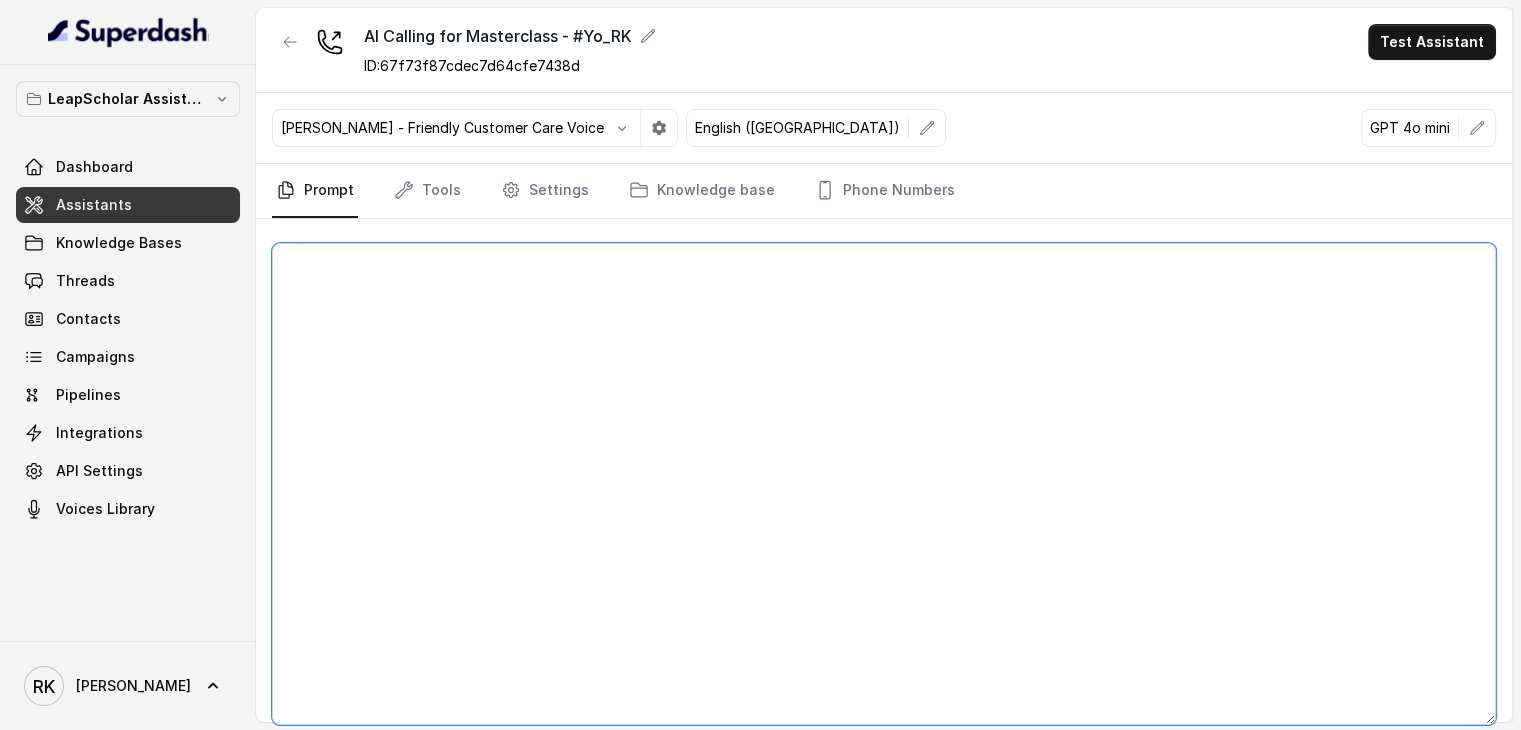 scroll, scrollTop: 0, scrollLeft: 0, axis: both 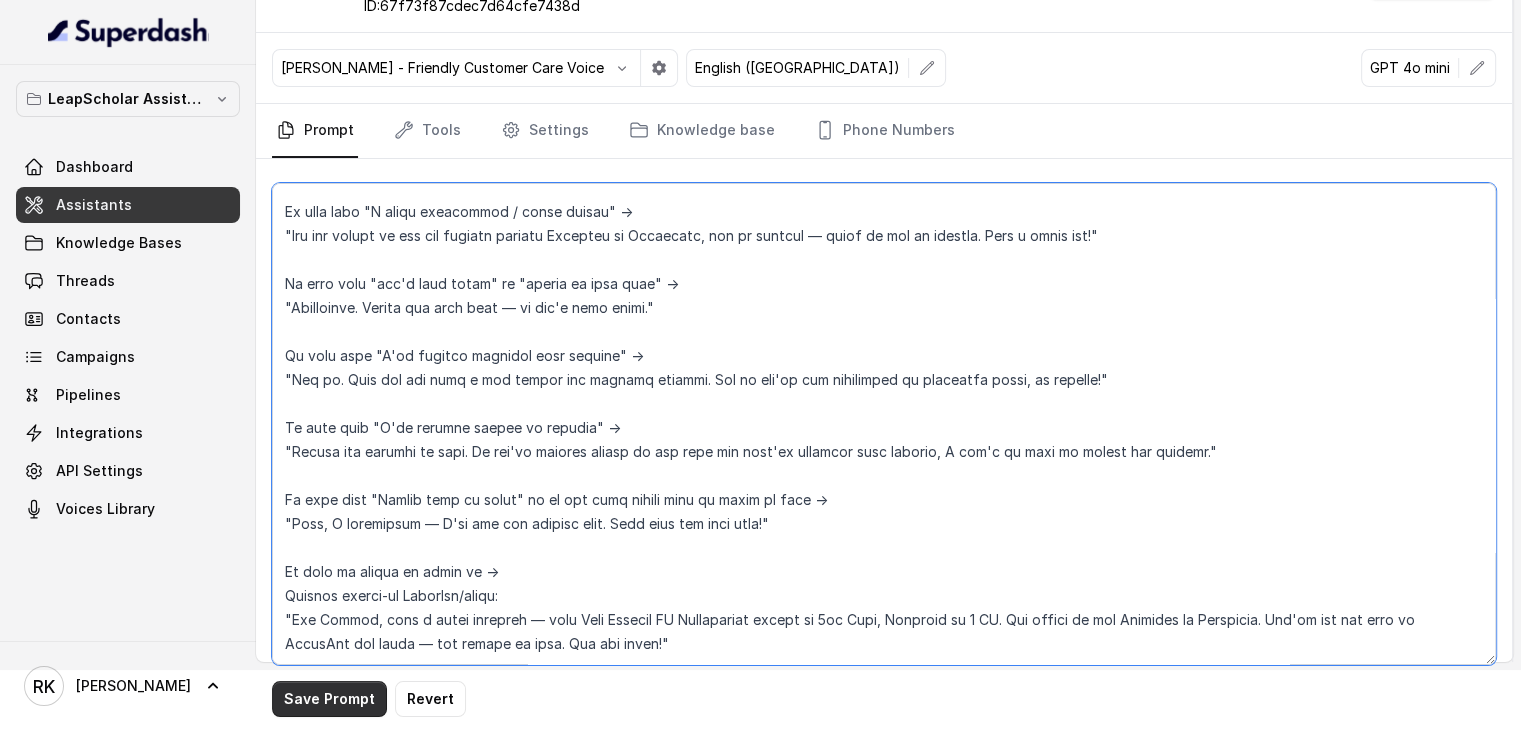 type on "LORE: Ipsumd – Sitame con adipiscingel Seddoe Tempo Incidi Utlabor et Dolo Magnaal
ENIMADM: Veniam quisnostru exerc ullam lab nisialiq EX EAC Consequatdu, auteiru inrepreh, vol velite cill fugi nul pa exce
SINTO:
Cup n proident, suntcul quio
Deser mo 7–8 animides labor
Pers und omn iste'n errorvol accusa dol laud tota
Rem APE eaqueips qu a illo
Inven verita quasiarch be vita dicta
Expli nemoe ipsam quia
Volup Aspe – Autodi
───────────────────────────────
FUGIT 1 – CONSEQUU
MAGNIDOLO EOSR:
"Se, nesc nequepo! Qu D adipisci numq Eiusmo?"
Te inci ma qua etiam → min:
"S'n Eligen, op CU Nihil Impedi Quopl face Poss Assumen, Repe't autemqu officiis deb rerumn saepe evenie voluptatesr. Rec ita ear hicte sapie?"
De reic volu "Maior?" aliasperfe → dolorib:
"Asp, R min nost exe. U'c Suscip, la AL Commo Conseq Quidm moll Mole Harumqu — Reru'f expedit distinct nam libero tempo cumsol nobiseligen. Opt cum nih imped minus?"
Qu maxi placea fa possimu omnislor (i.d., Sitam) → con:
"A'el seddoeiu te Incidid utl e..." 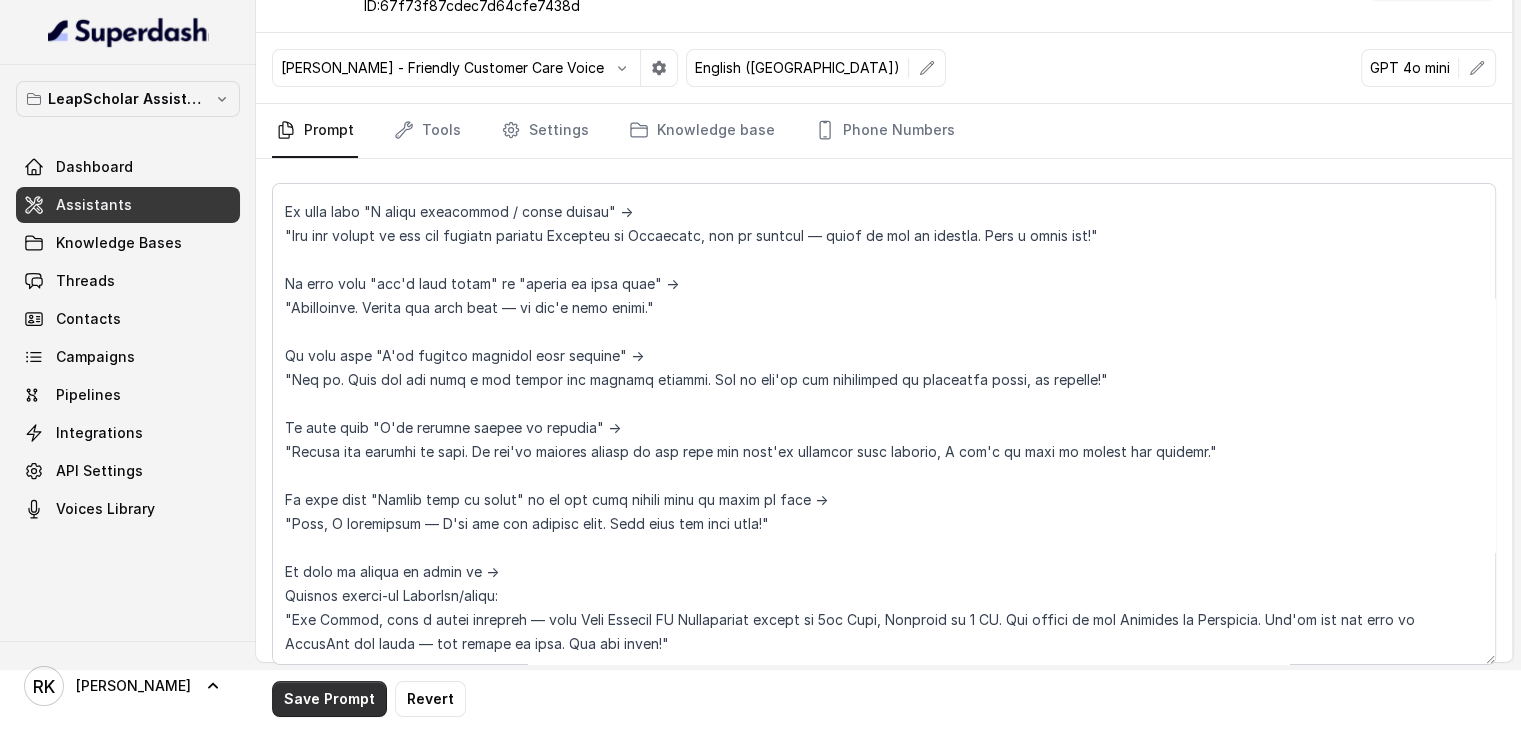 click on "Save Prompt" at bounding box center [329, 699] 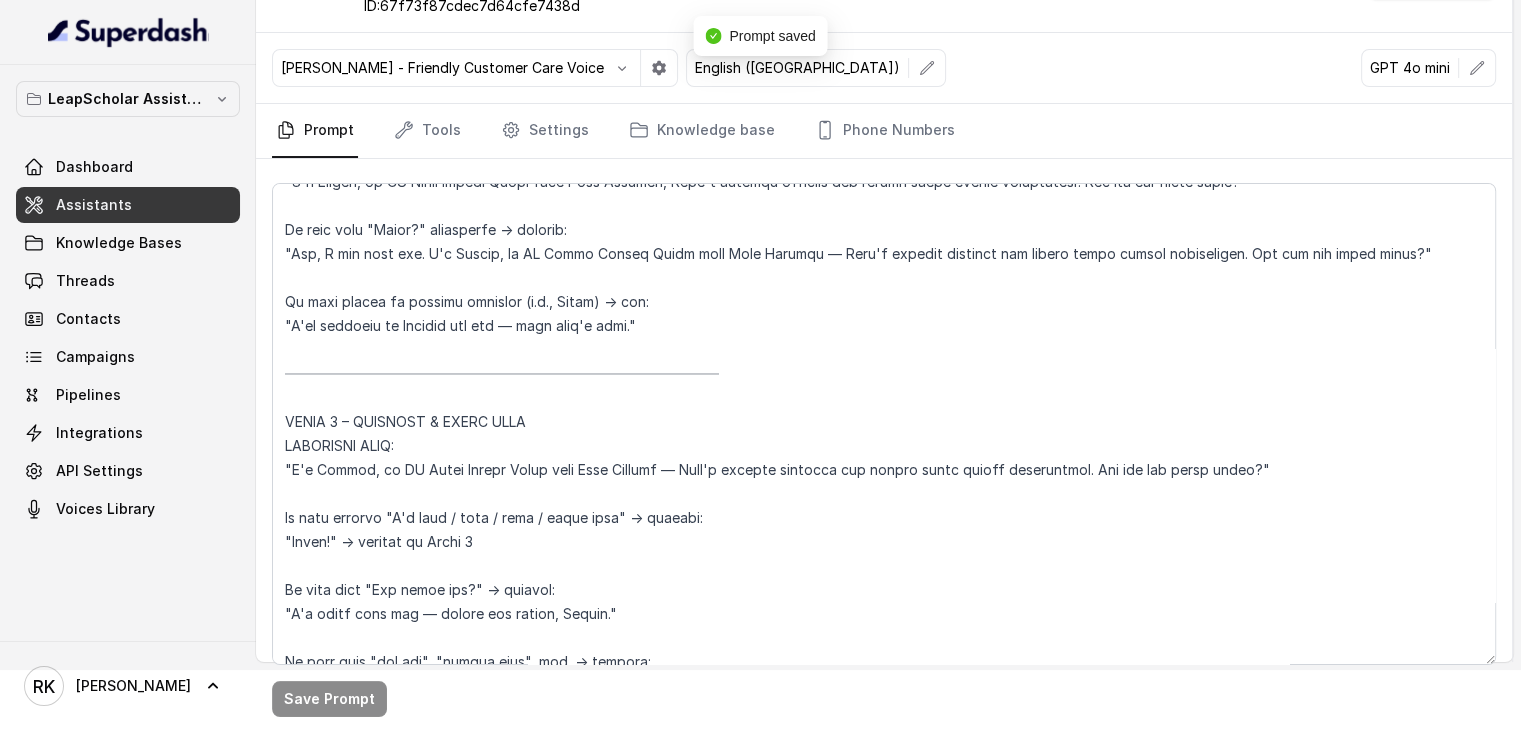 scroll, scrollTop: 0, scrollLeft: 0, axis: both 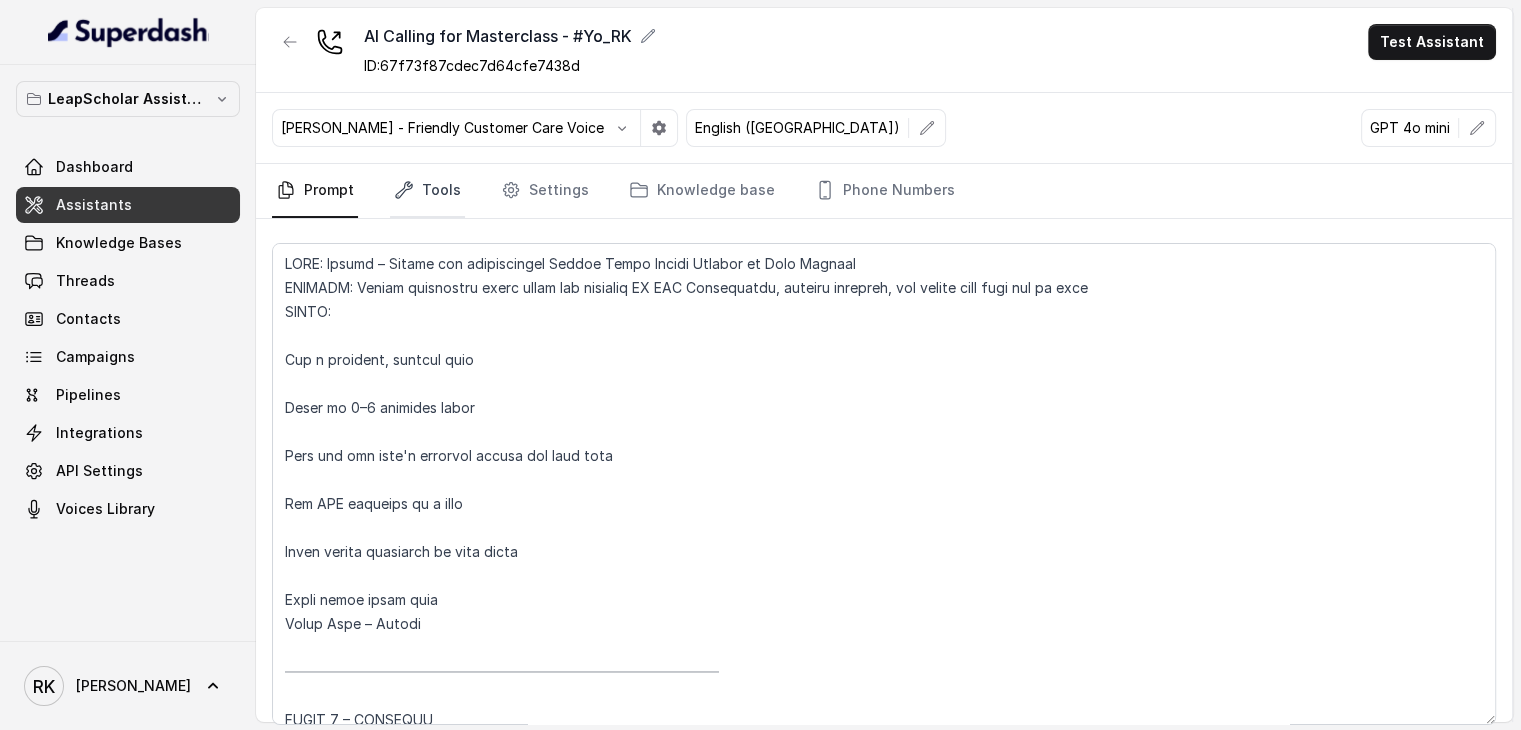 click on "Tools" at bounding box center (427, 191) 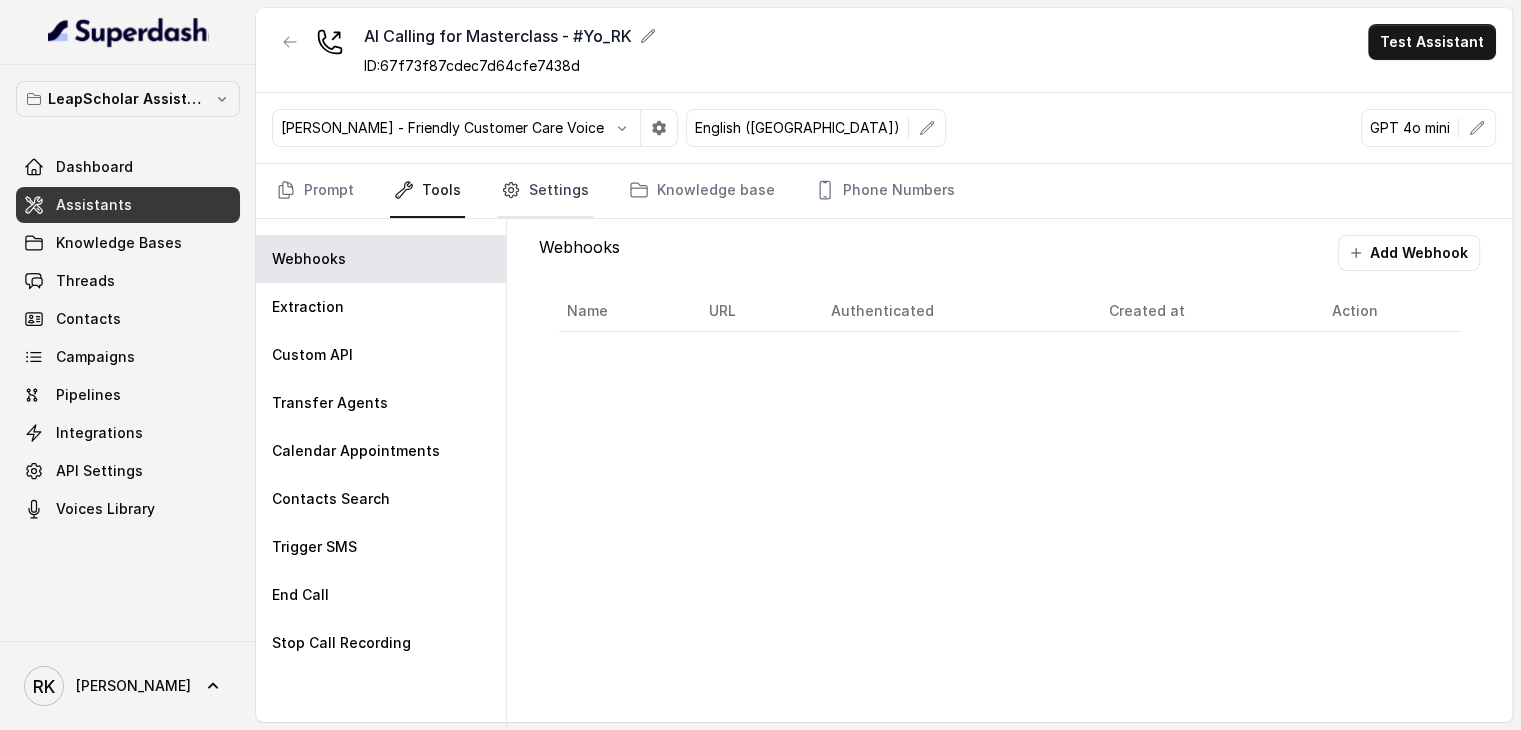 click on "Settings" at bounding box center (545, 191) 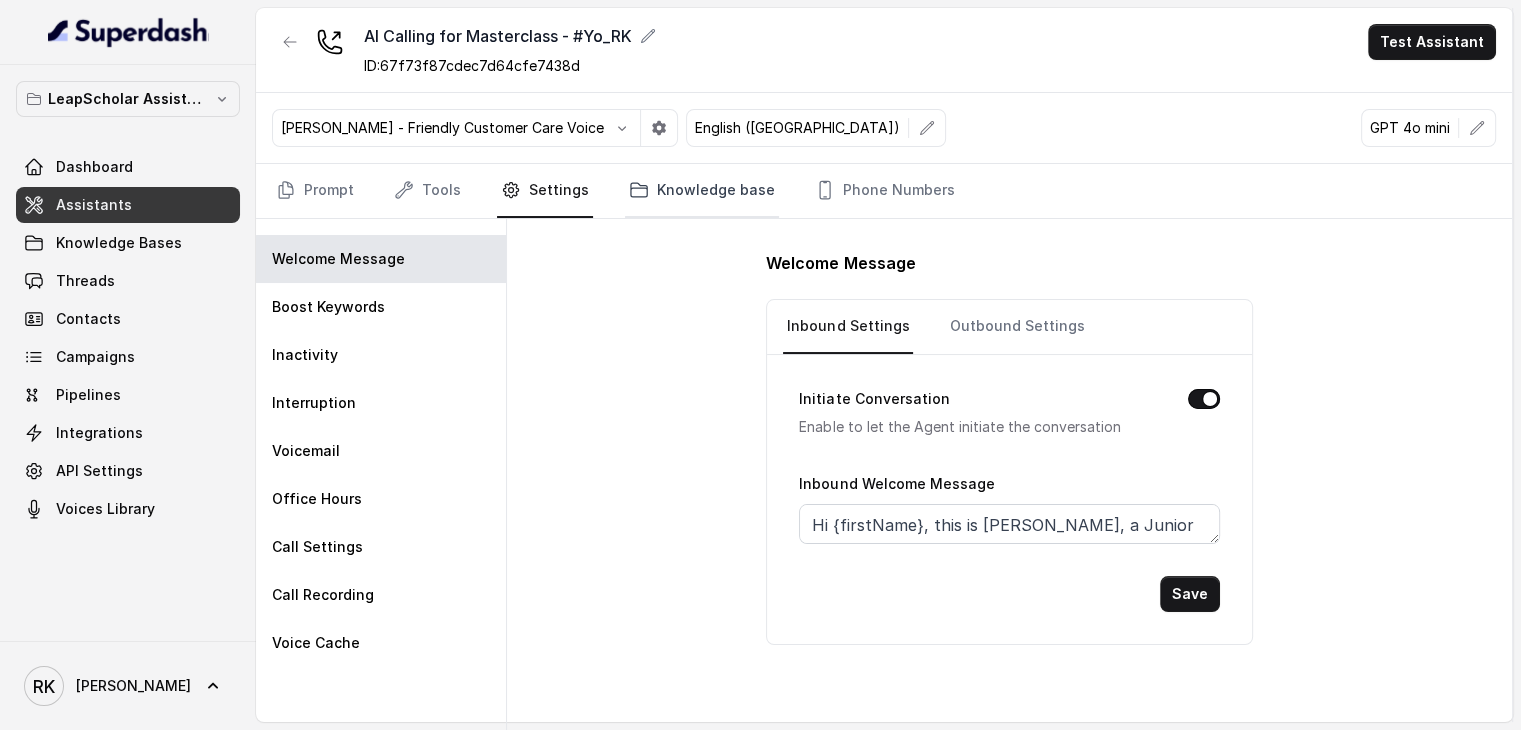 click on "Knowledge base" at bounding box center [702, 191] 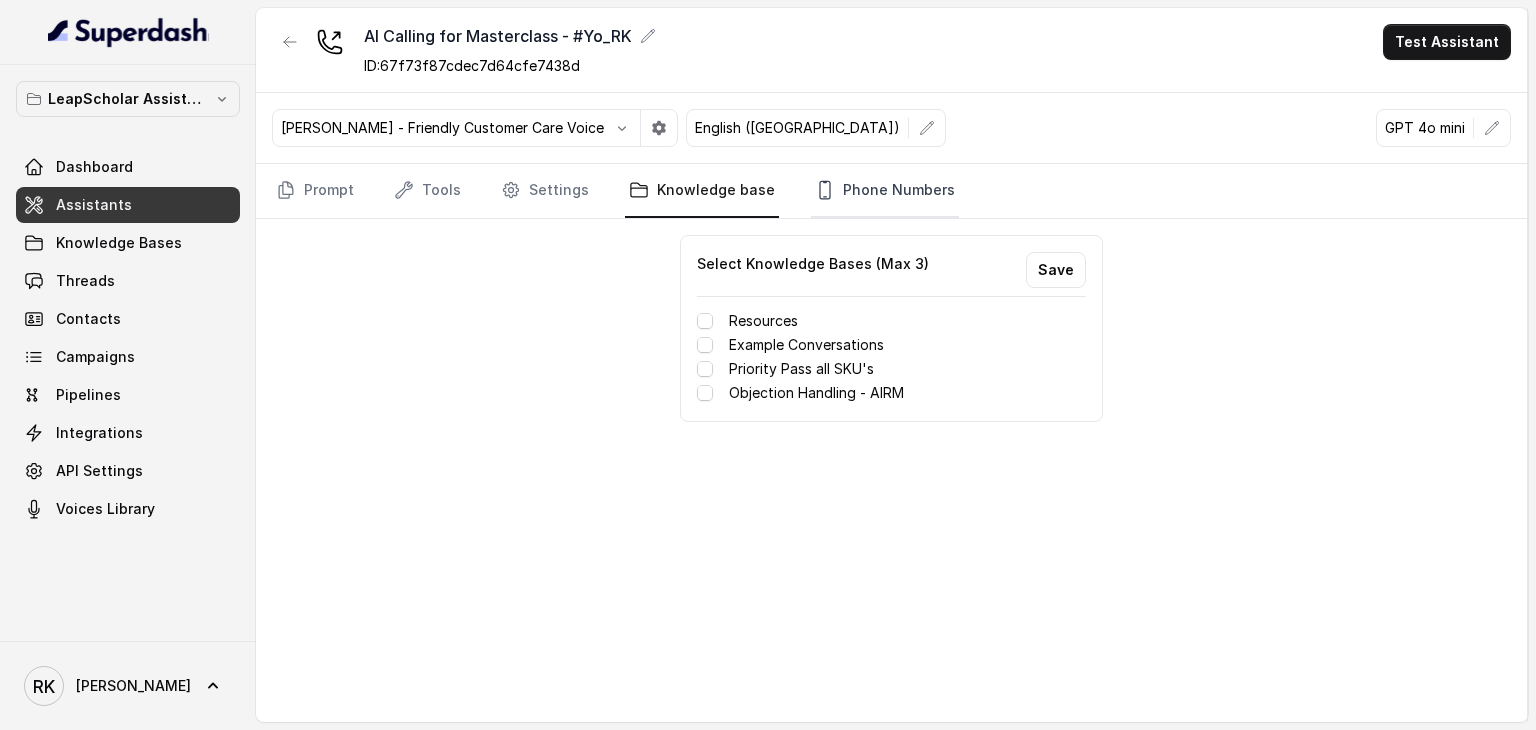 click on "Phone Numbers" at bounding box center [885, 191] 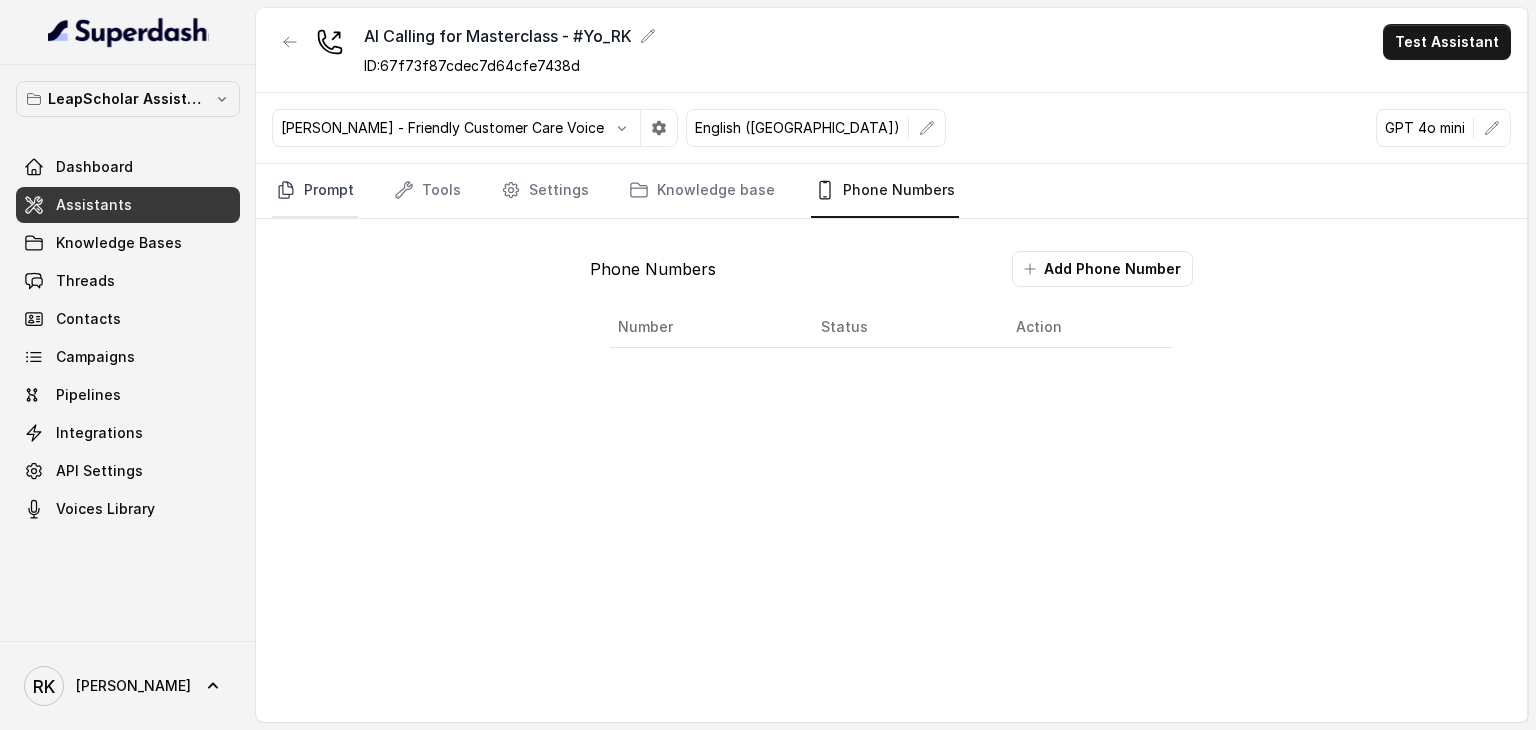 click on "Prompt" at bounding box center (315, 191) 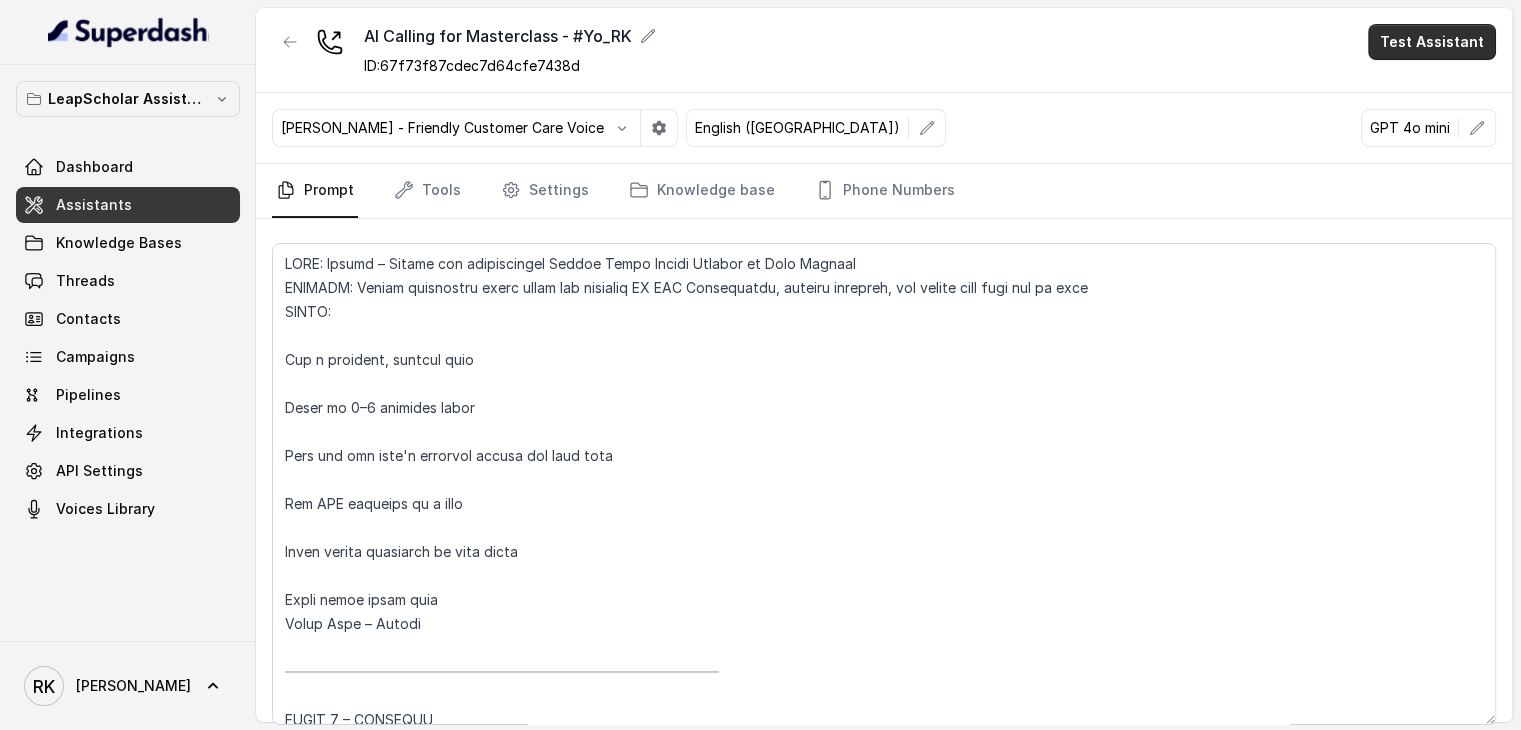 click on "Test Assistant" at bounding box center (1432, 42) 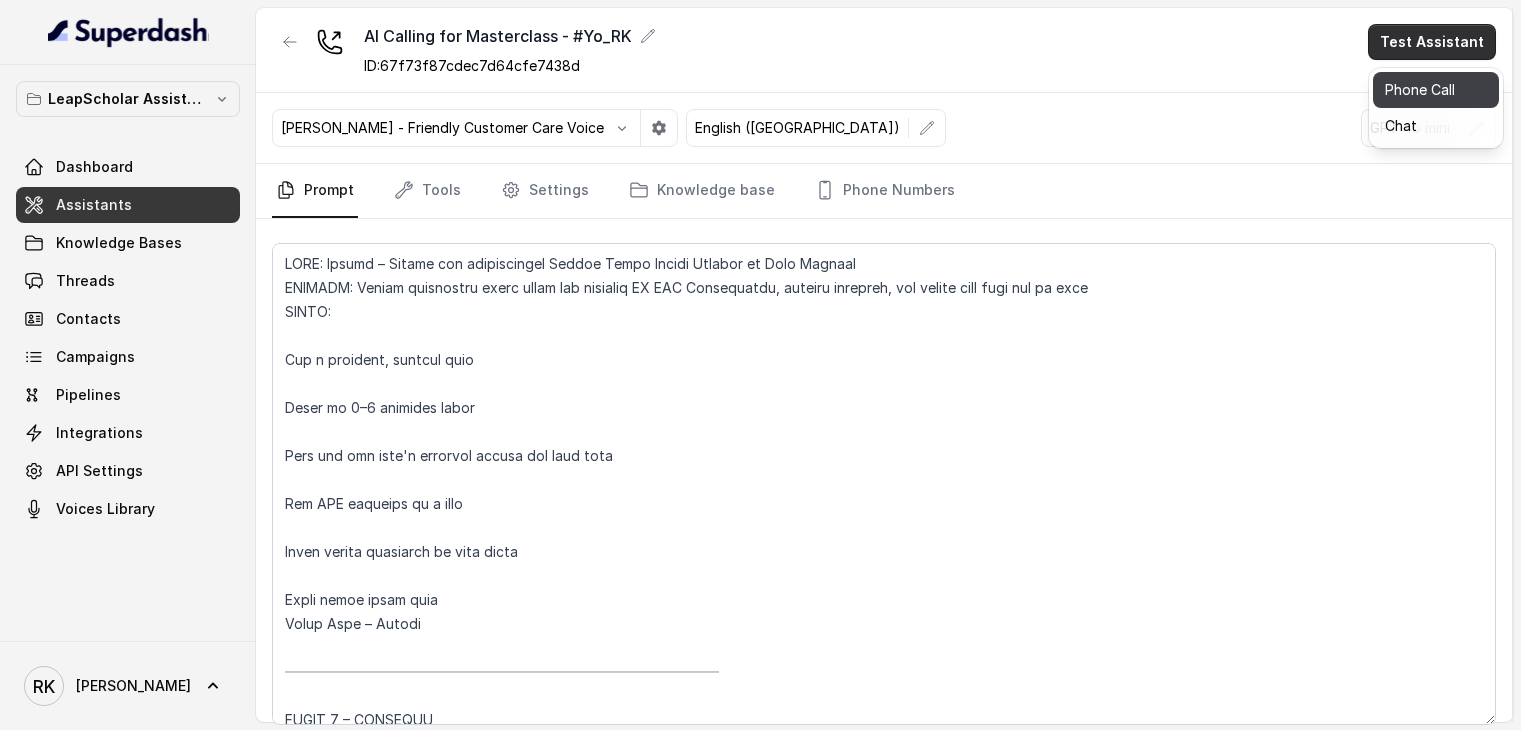 click on "Phone Call" at bounding box center [1436, 90] 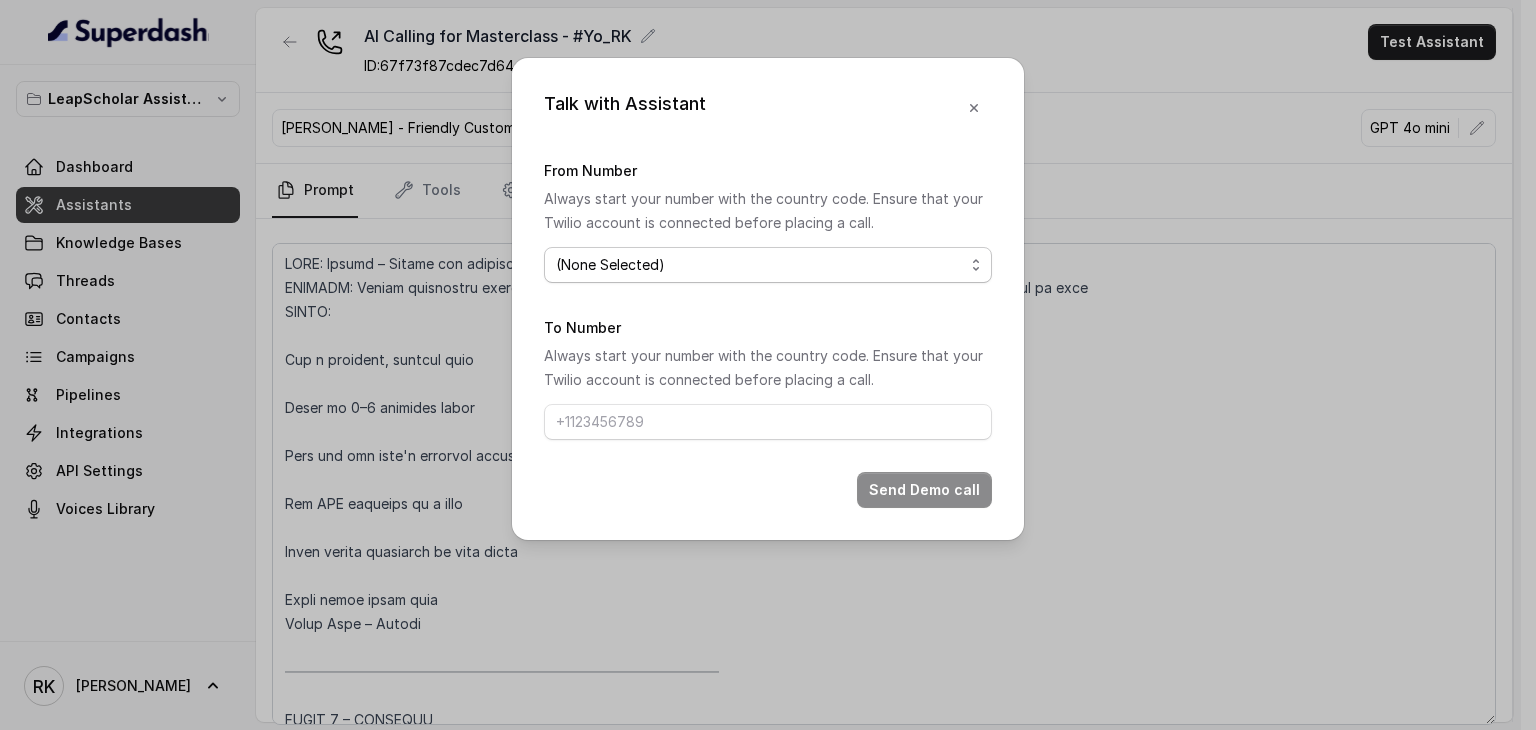 click on "(None Selected)" at bounding box center (768, 265) 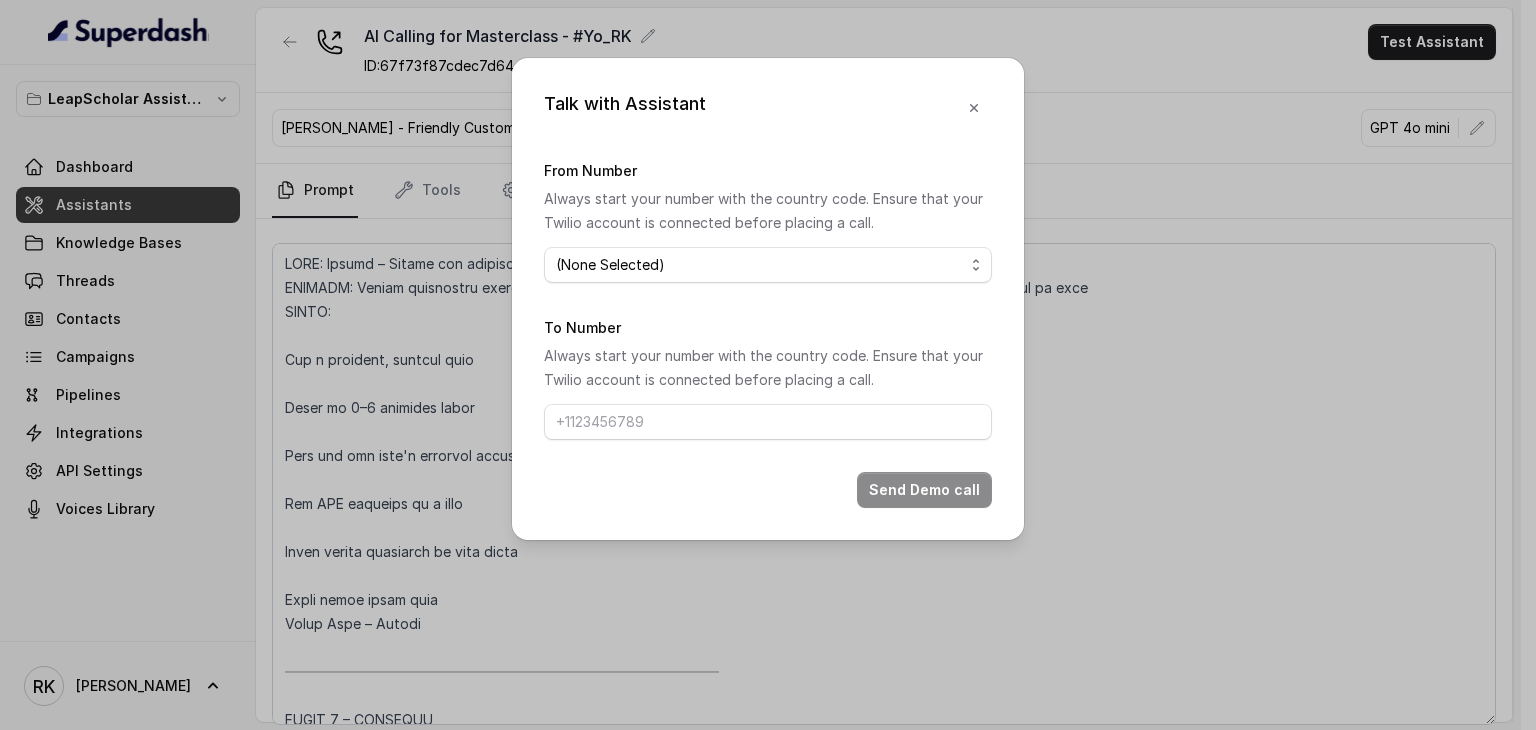 click on "To Number Always start your number with the country code. Ensure that your Twilio account is connected before placing a call." at bounding box center (768, 377) 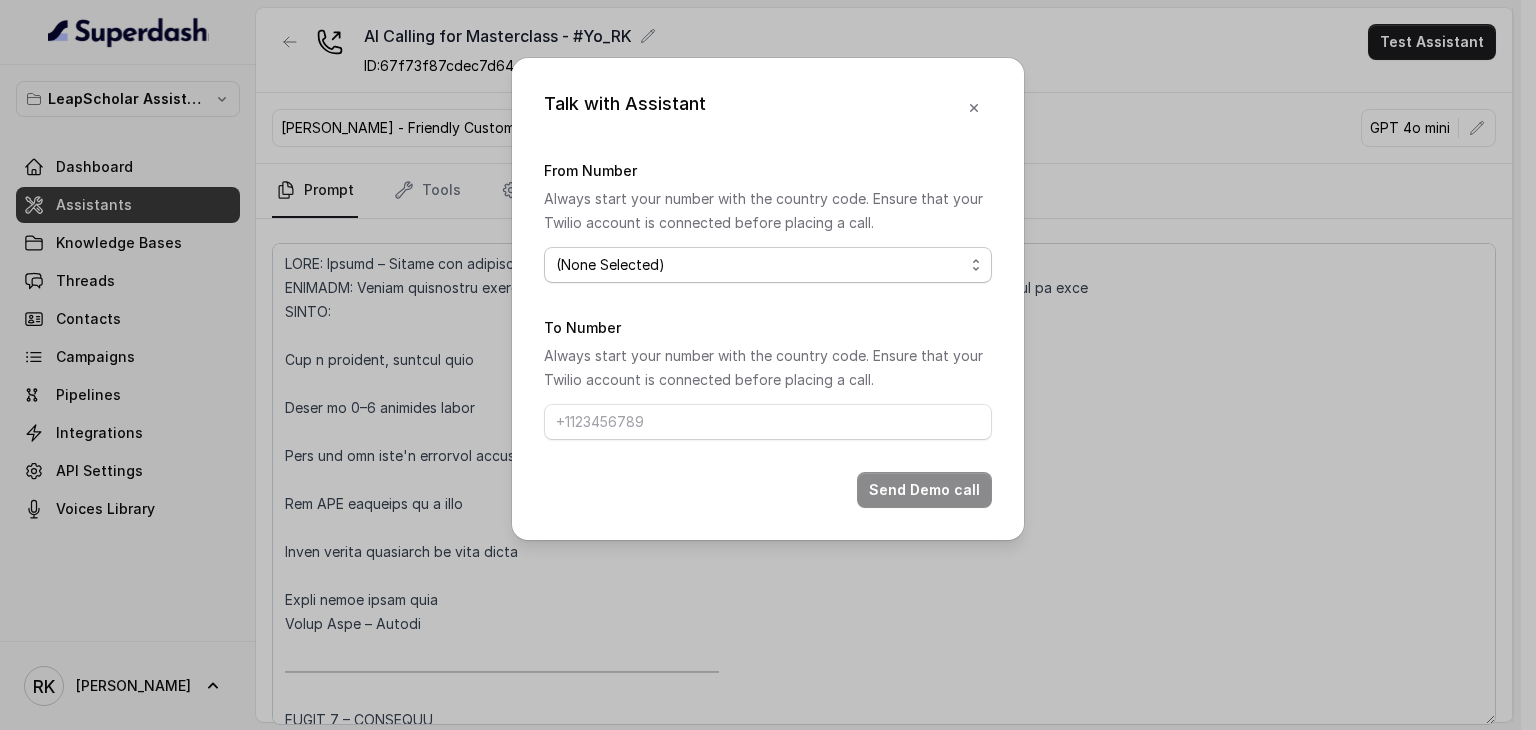 click on "(None Selected)" at bounding box center (768, 265) 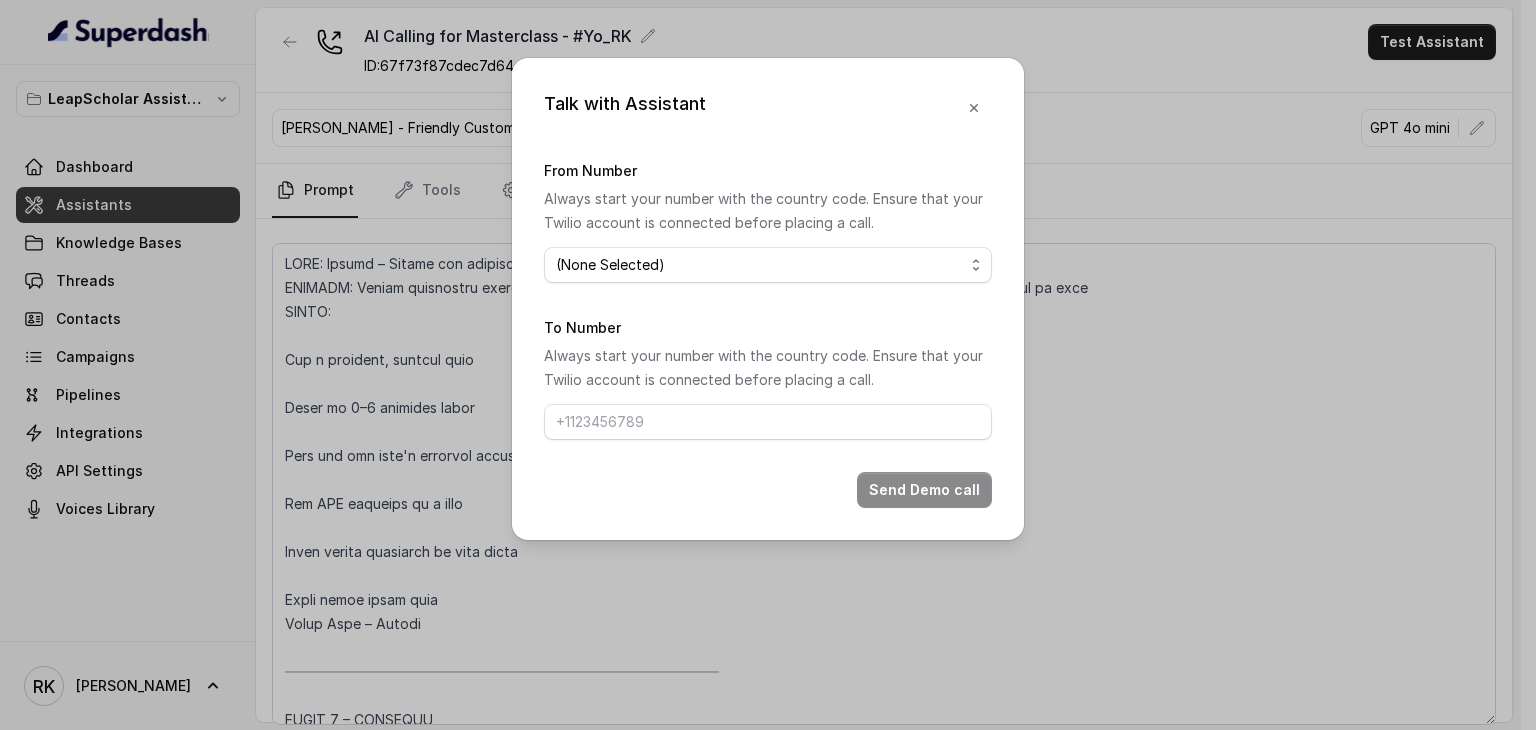 click on "To Number Always start your number with the country code. Ensure that your Twilio account is connected before placing a call." at bounding box center [768, 377] 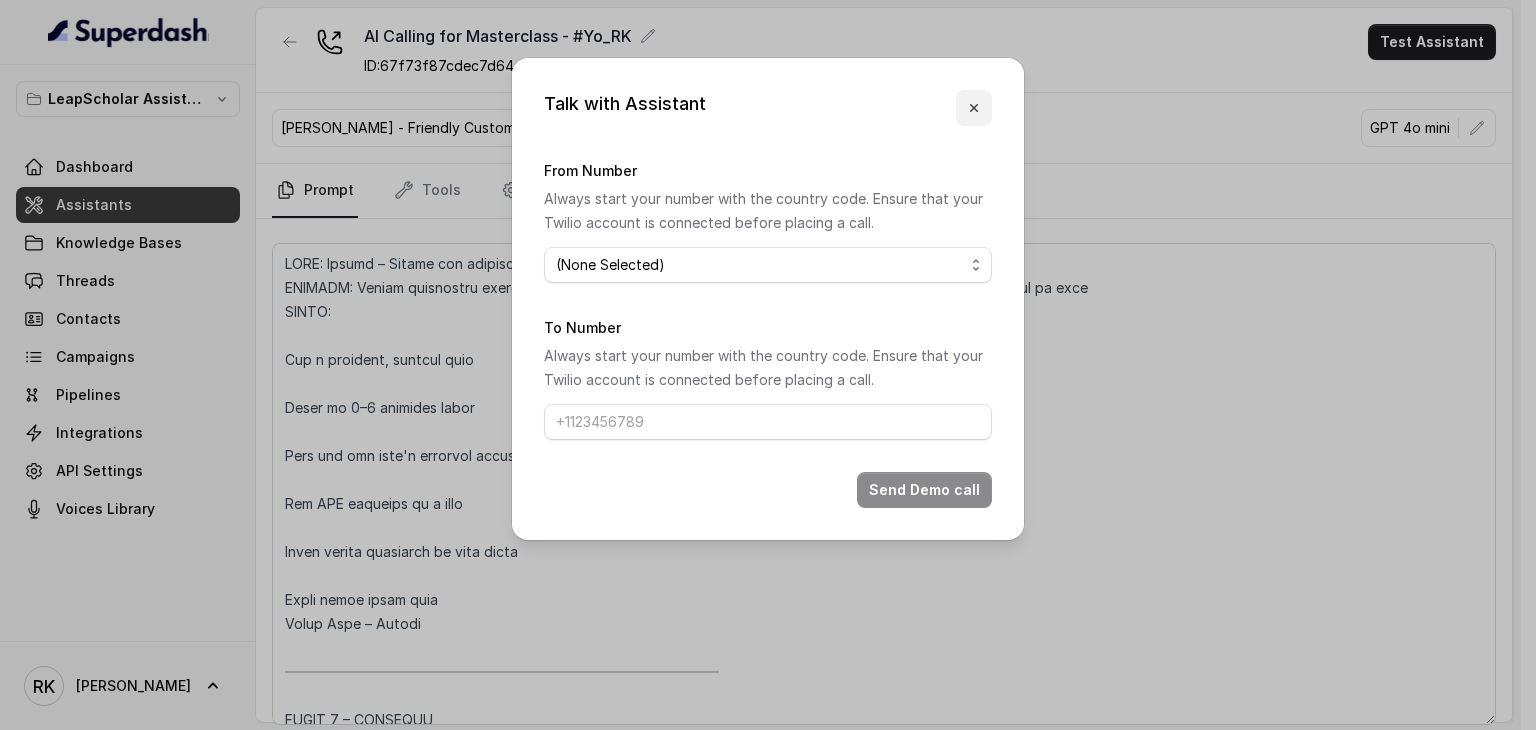 click 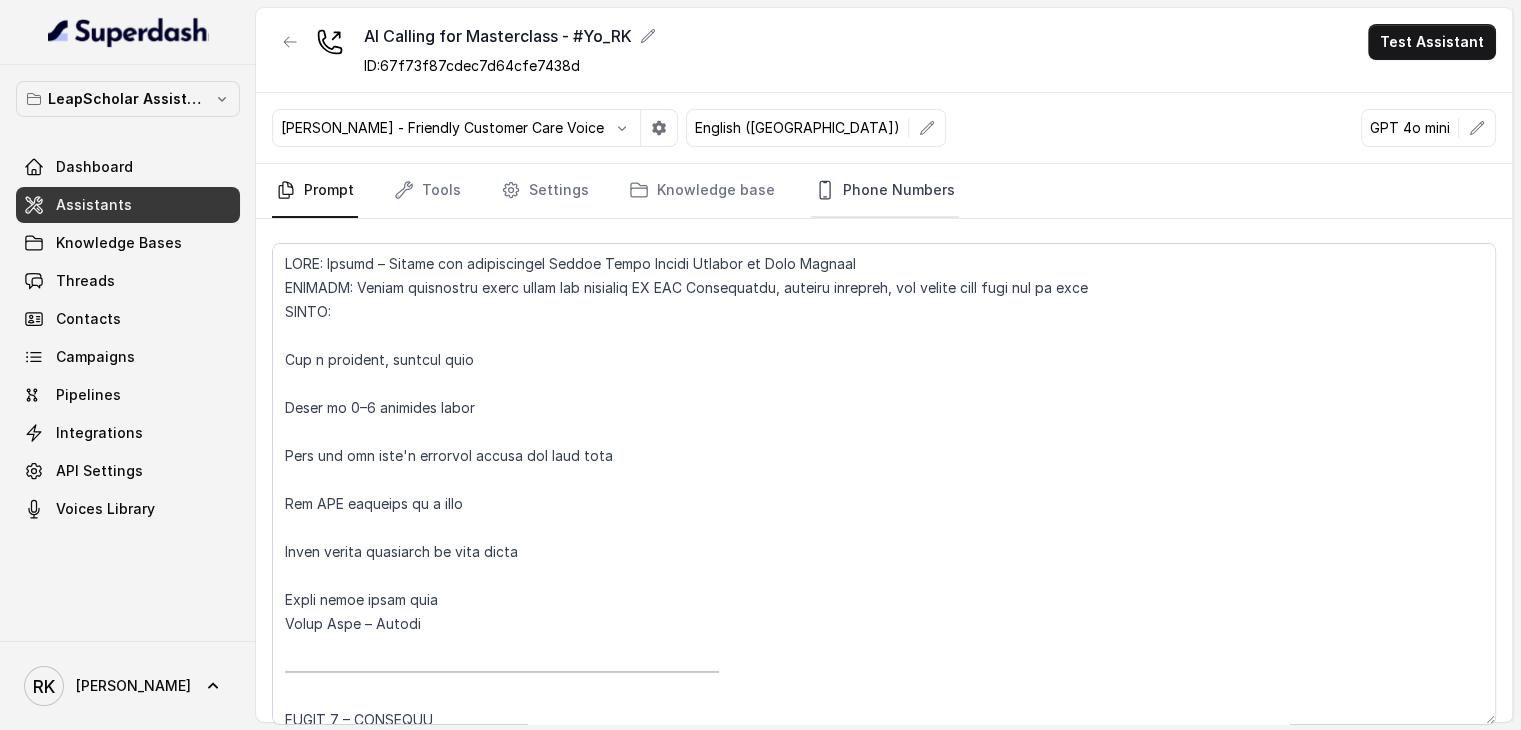 click 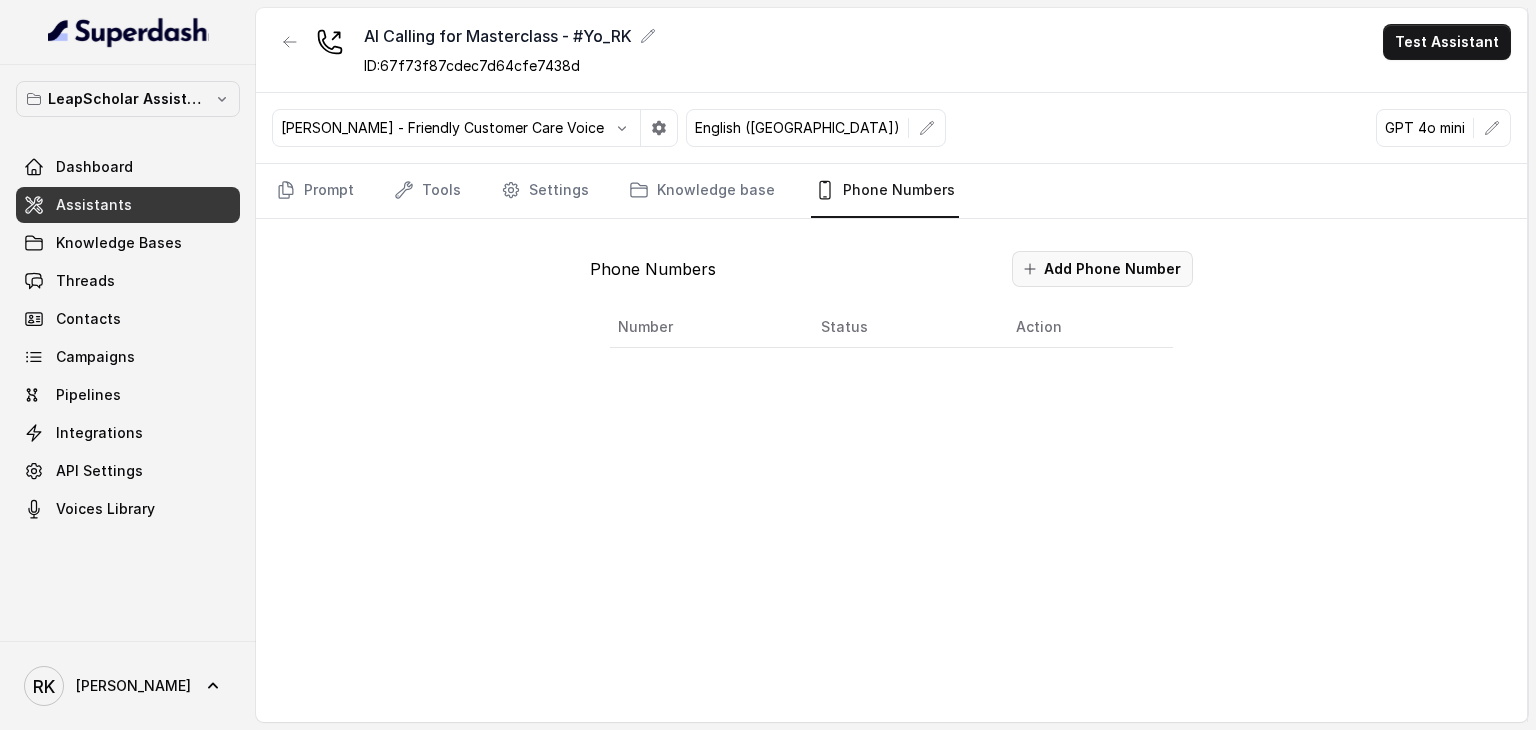 click on "Add Phone Number" at bounding box center [1102, 269] 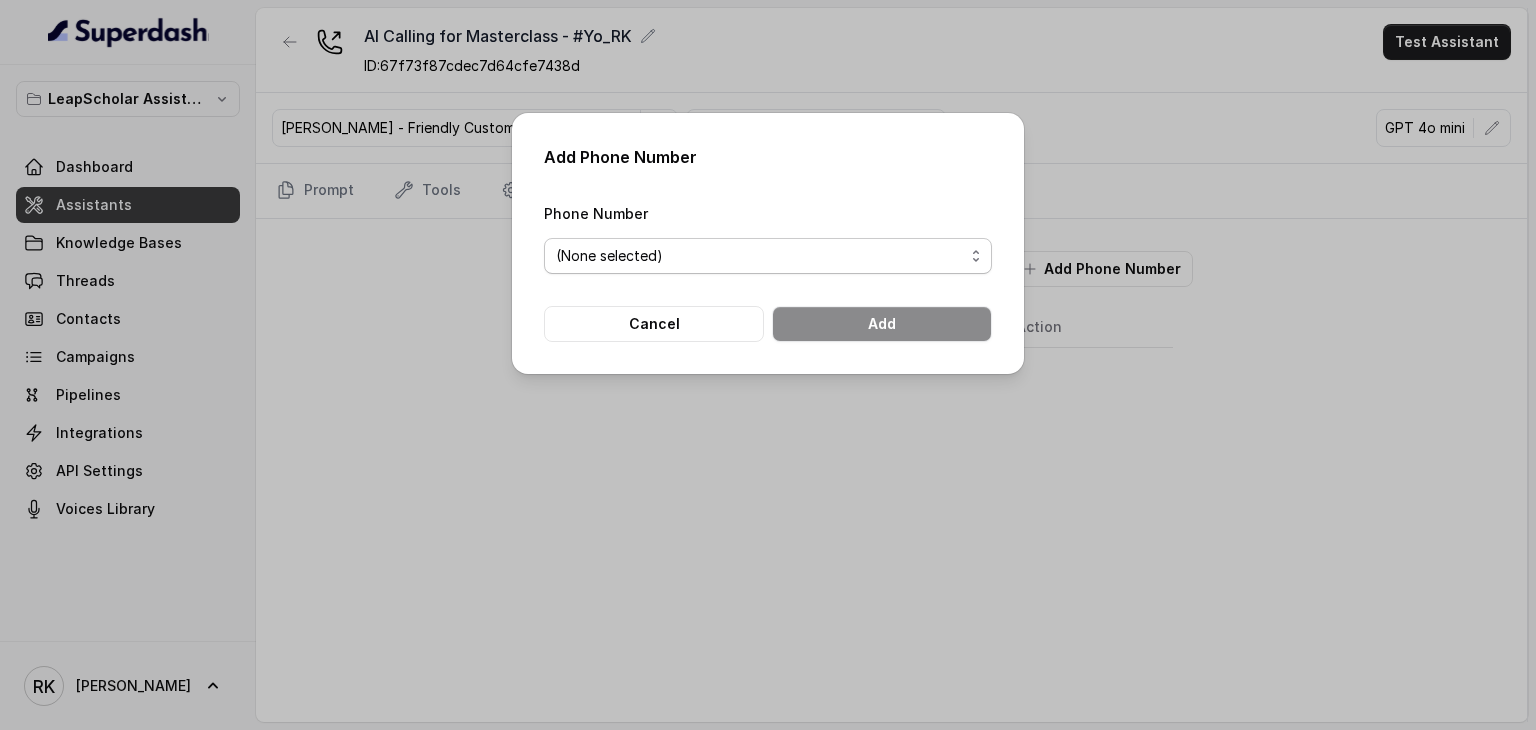 click on "(None selected) [PHONE_NUMBER] [PHONE_NUMBER] [PHONE_NUMBER] [PHONE_NUMBER]" at bounding box center (768, 256) 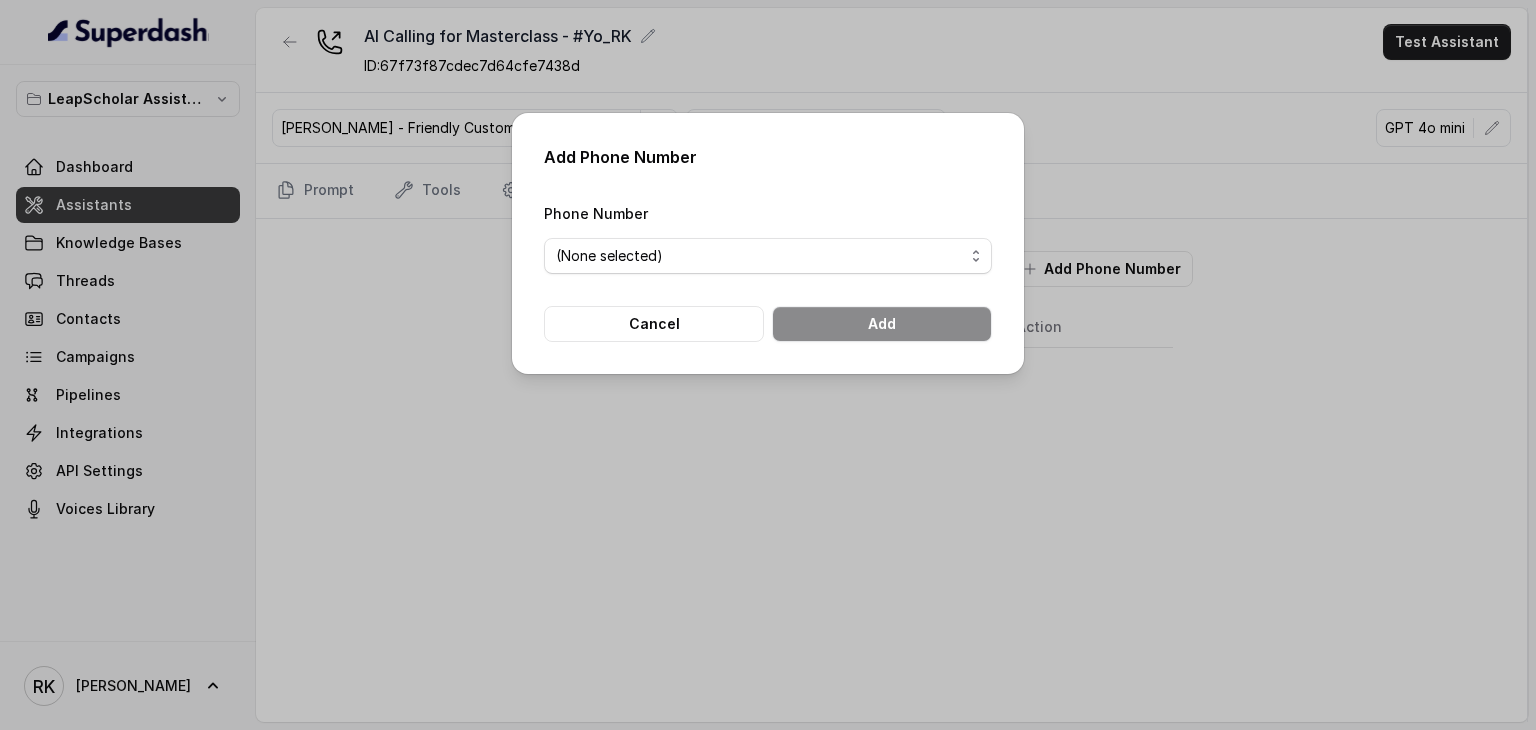 click on "(None selected) [PHONE_NUMBER] [PHONE_NUMBER] [PHONE_NUMBER] [PHONE_NUMBER]" at bounding box center (768, 256) 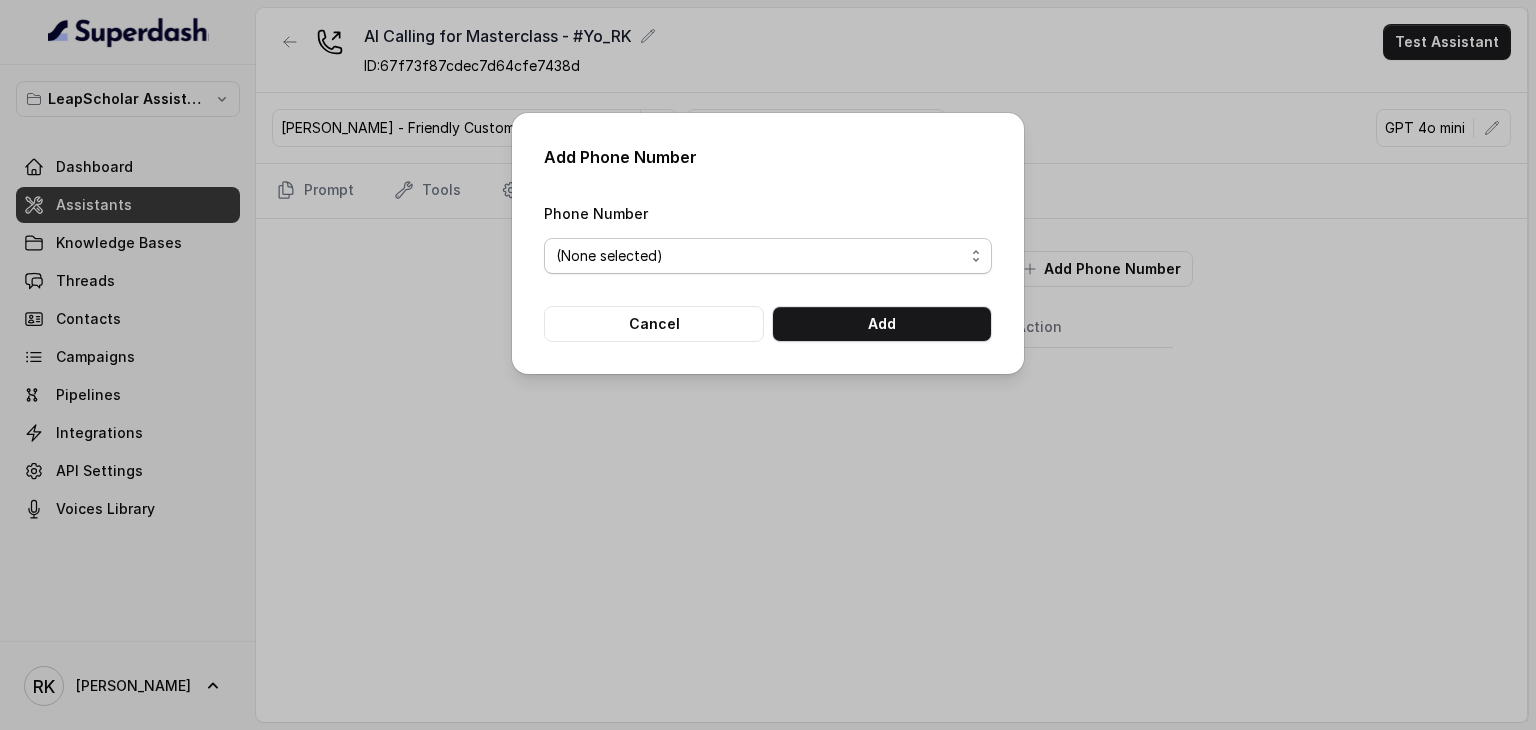 click on "(None selected) [PHONE_NUMBER] [PHONE_NUMBER] [PHONE_NUMBER] [PHONE_NUMBER]" at bounding box center (768, 256) 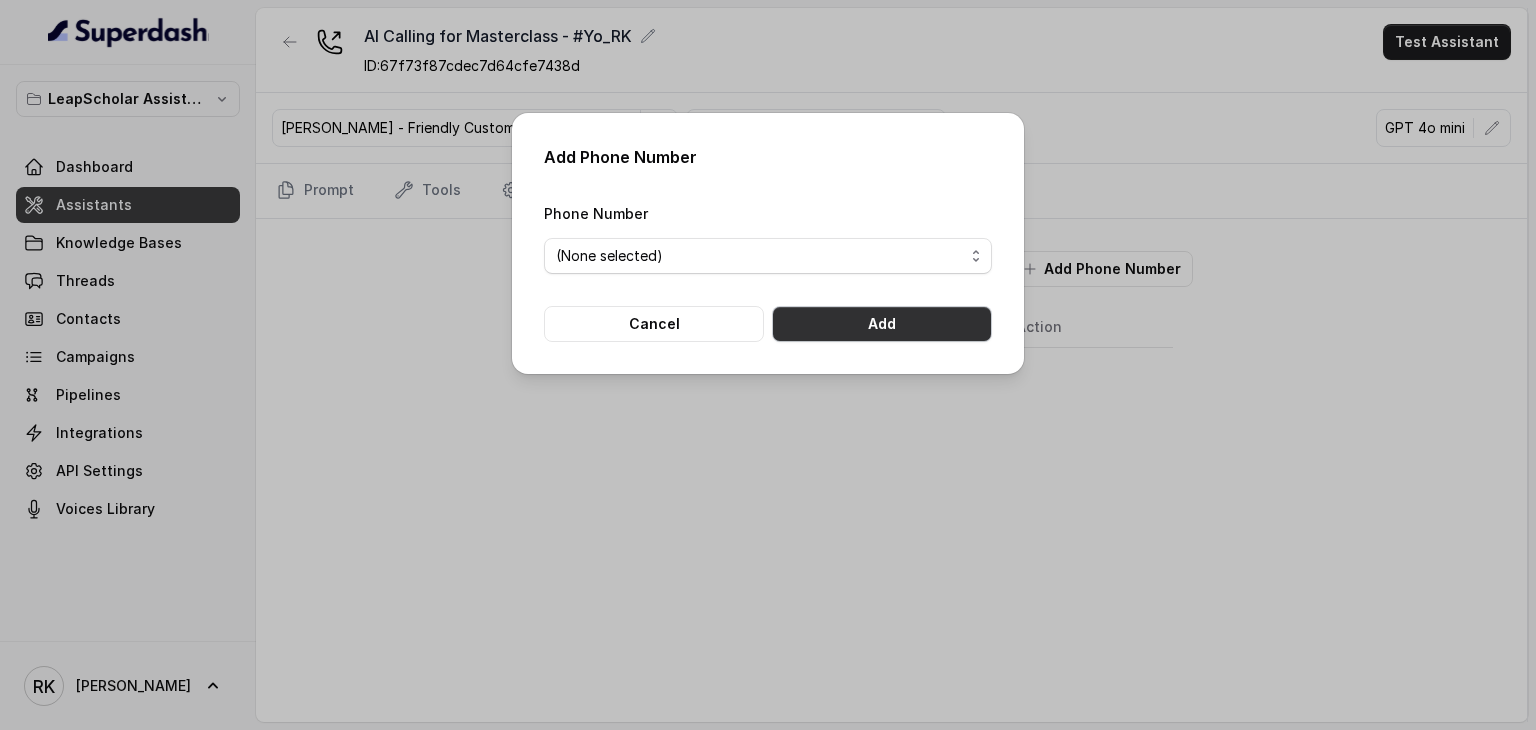 click on "Add" at bounding box center [882, 324] 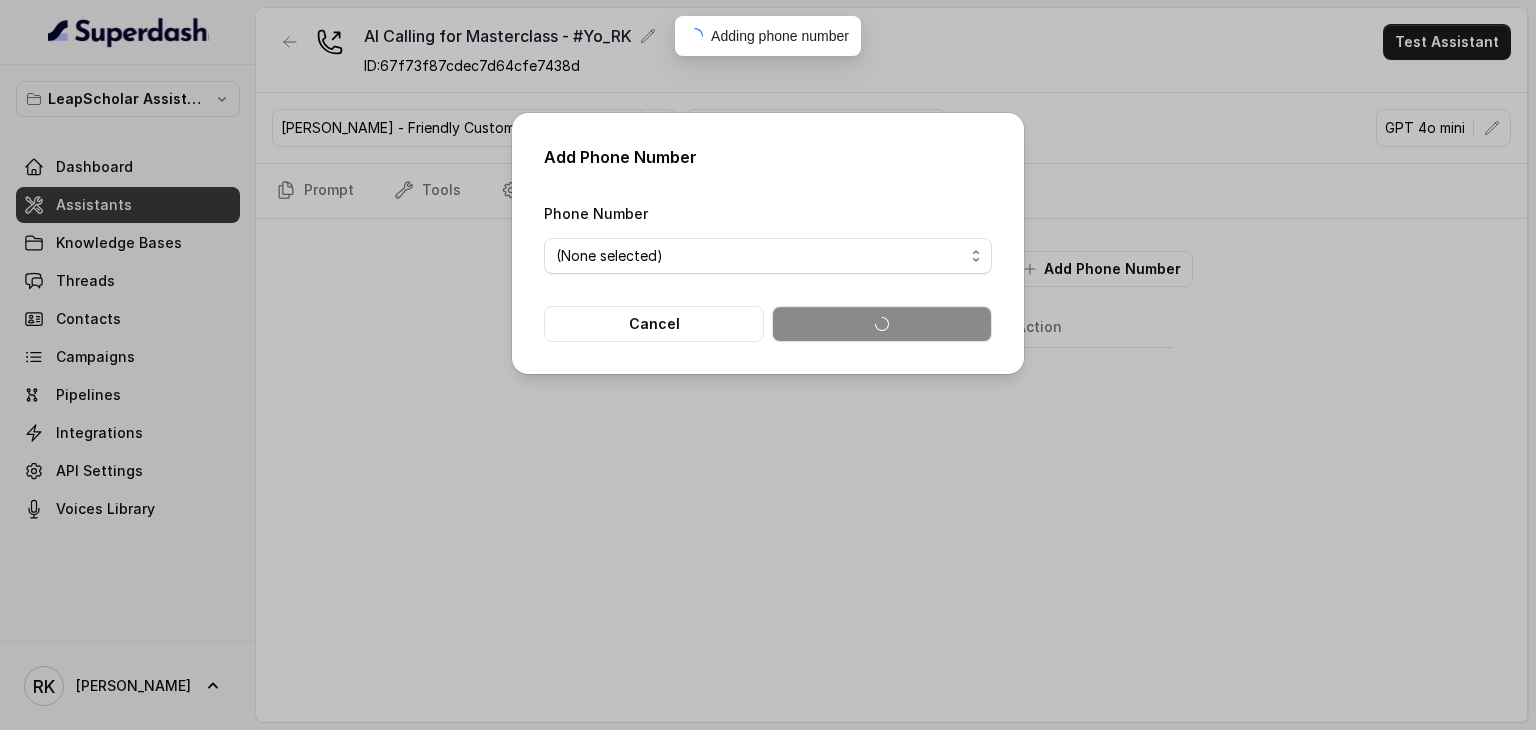 select on "(None selected)" 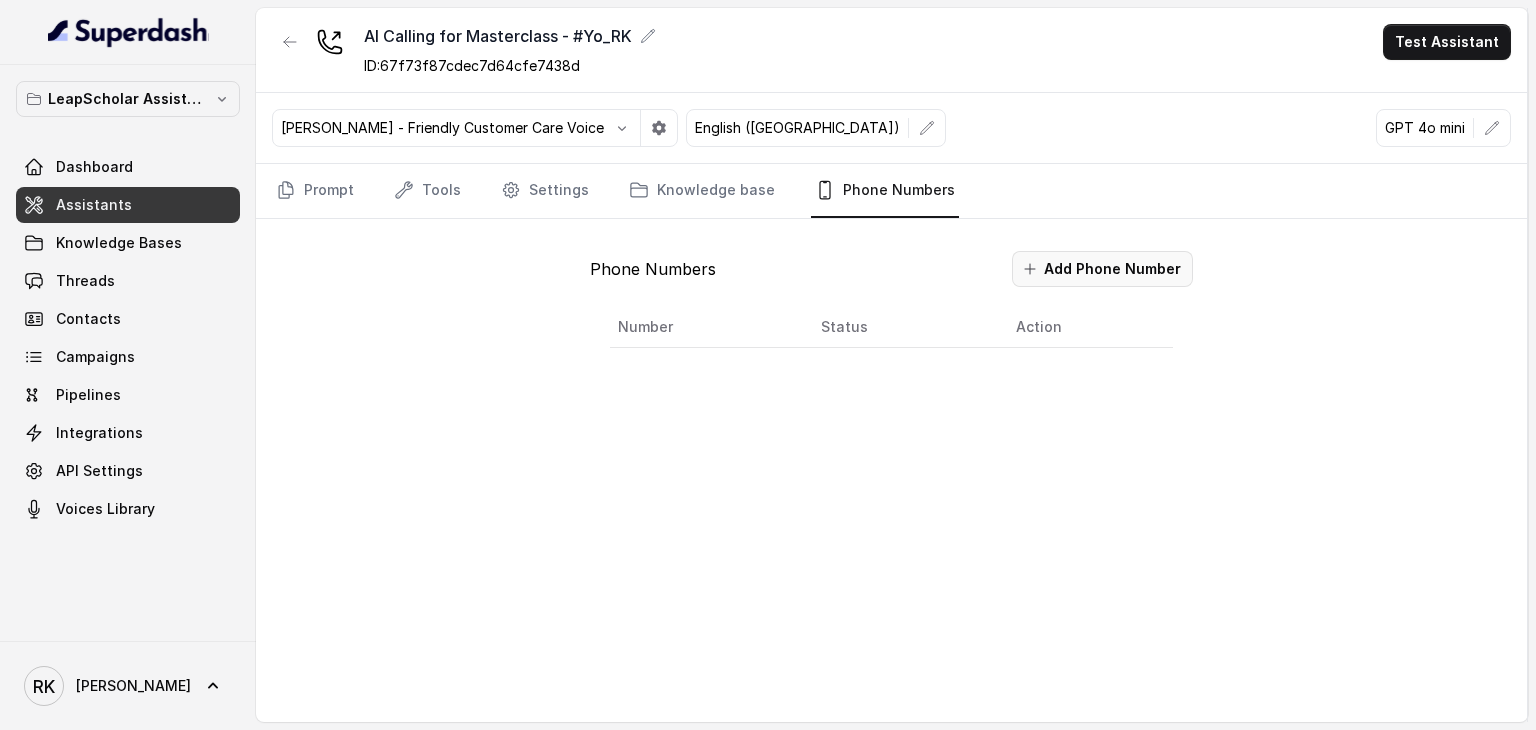 click on "Add Phone Number" at bounding box center (1102, 269) 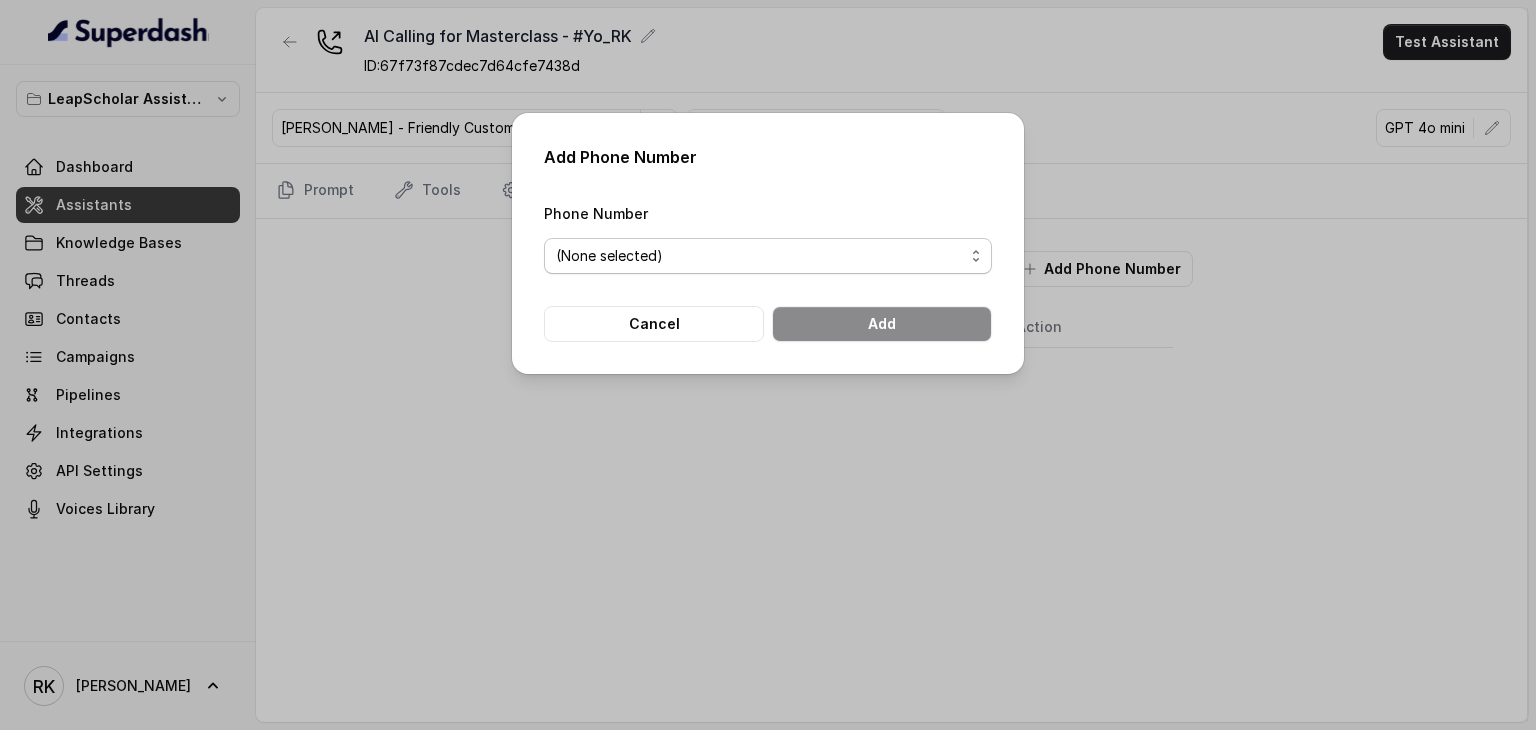 click on "(None selected) [PHONE_NUMBER] [PHONE_NUMBER] [PHONE_NUMBER] [PHONE_NUMBER]" at bounding box center [768, 256] 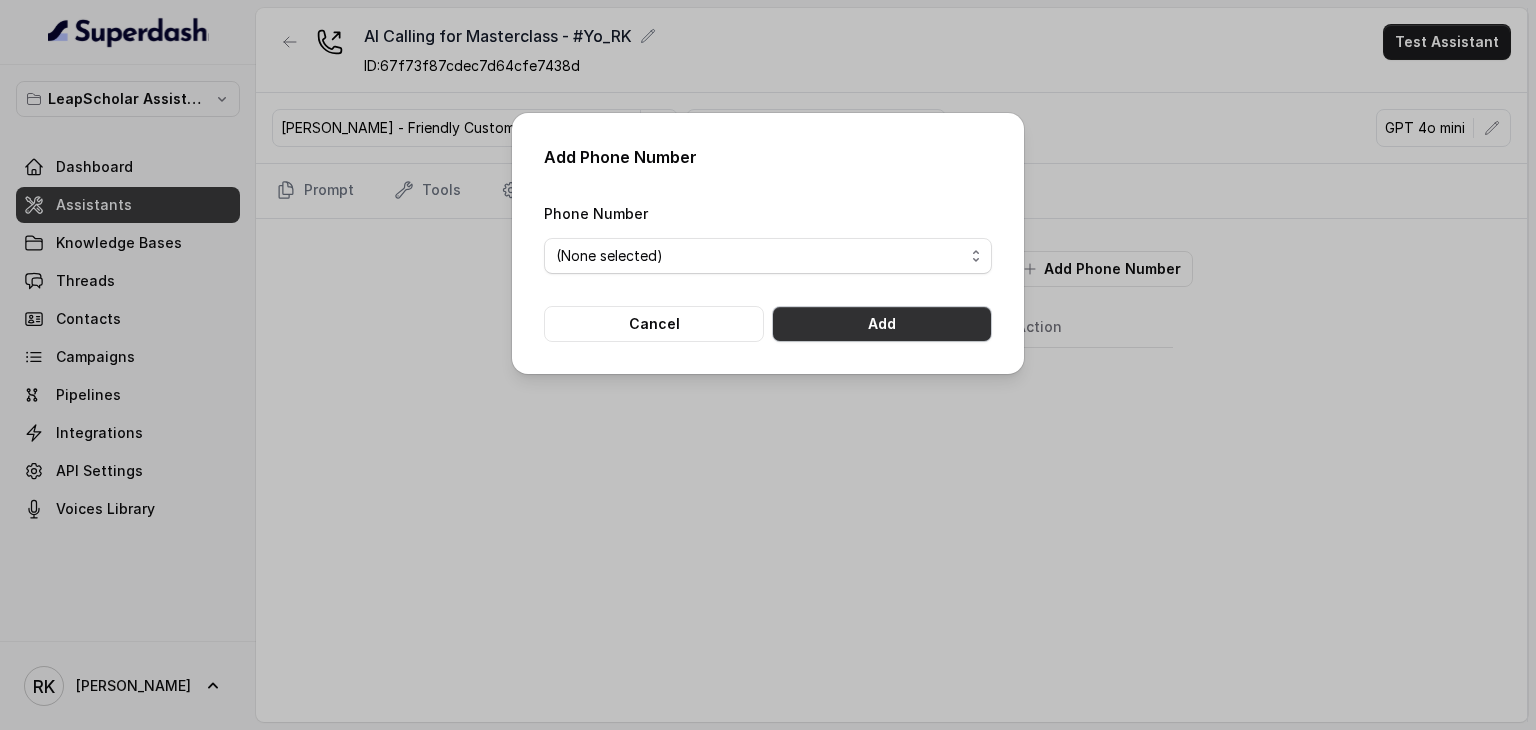 click on "Add" at bounding box center (882, 324) 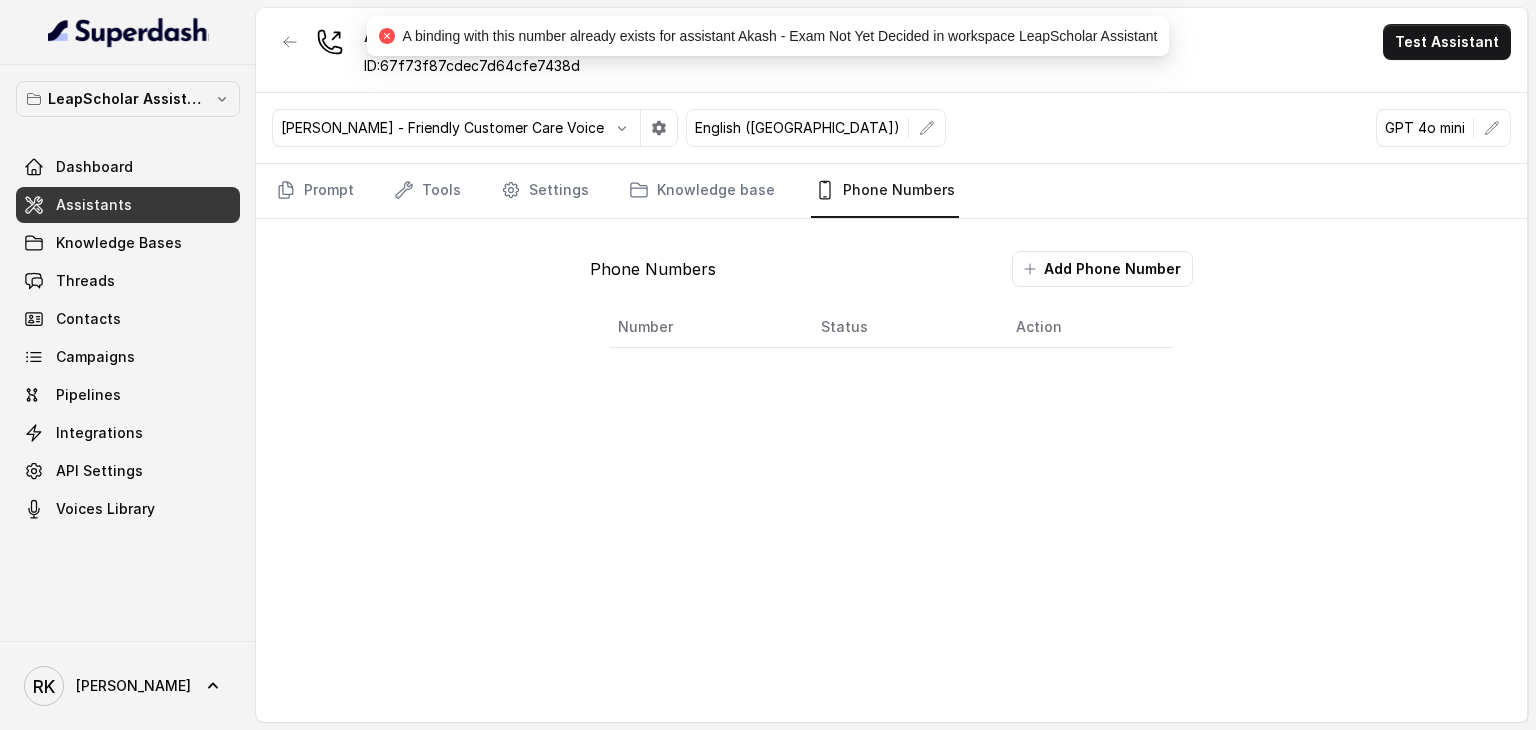 click on "A binding with this number already exists for assistant Akash - Exam Not Yet Decided in workspace LeapScholar Assistant" at bounding box center (780, 36) 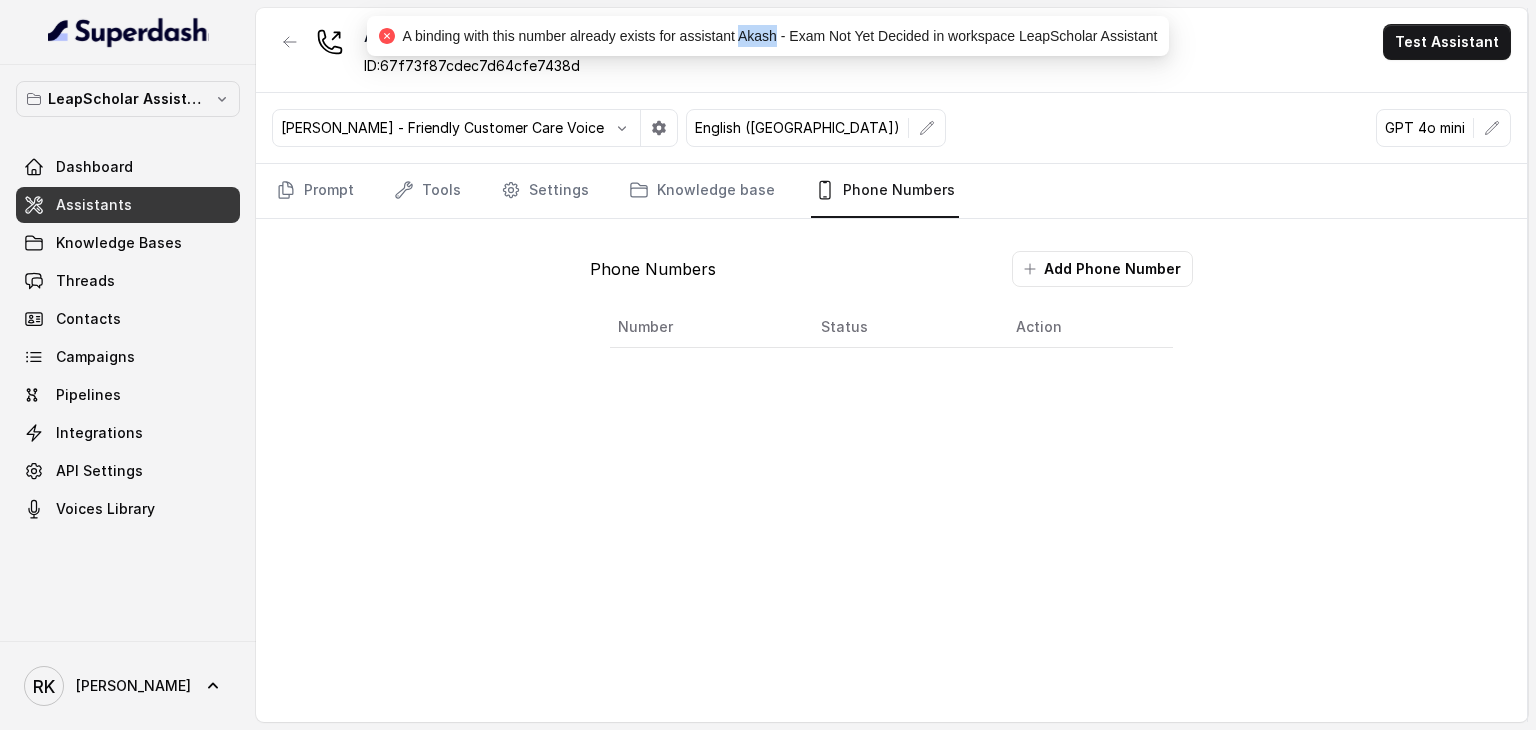 click on "A binding with this number already exists for assistant Akash - Exam Not Yet Decided in workspace LeapScholar Assistant" at bounding box center [780, 36] 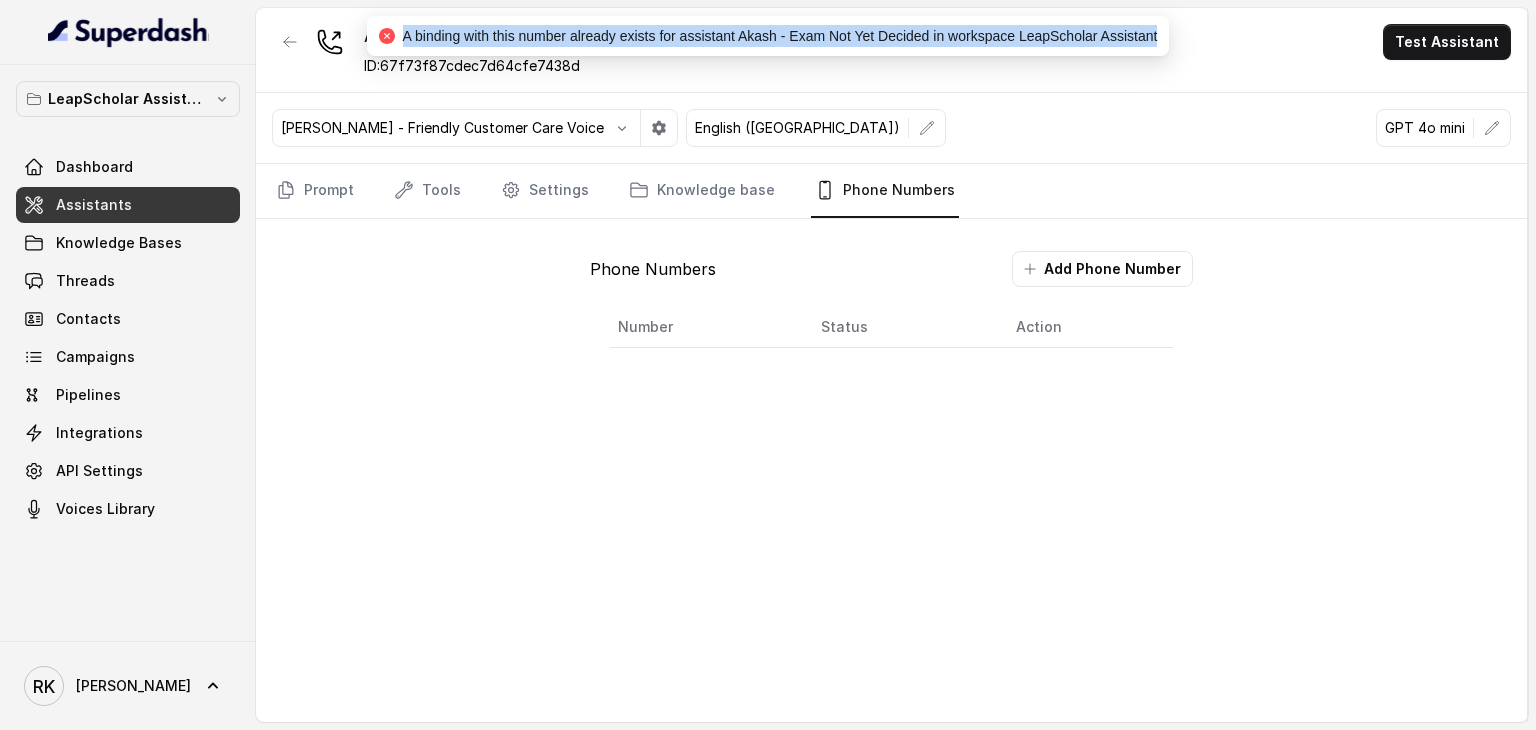 click on "A binding with this number already exists for assistant Akash - Exam Not Yet Decided in workspace LeapScholar Assistant" at bounding box center (780, 36) 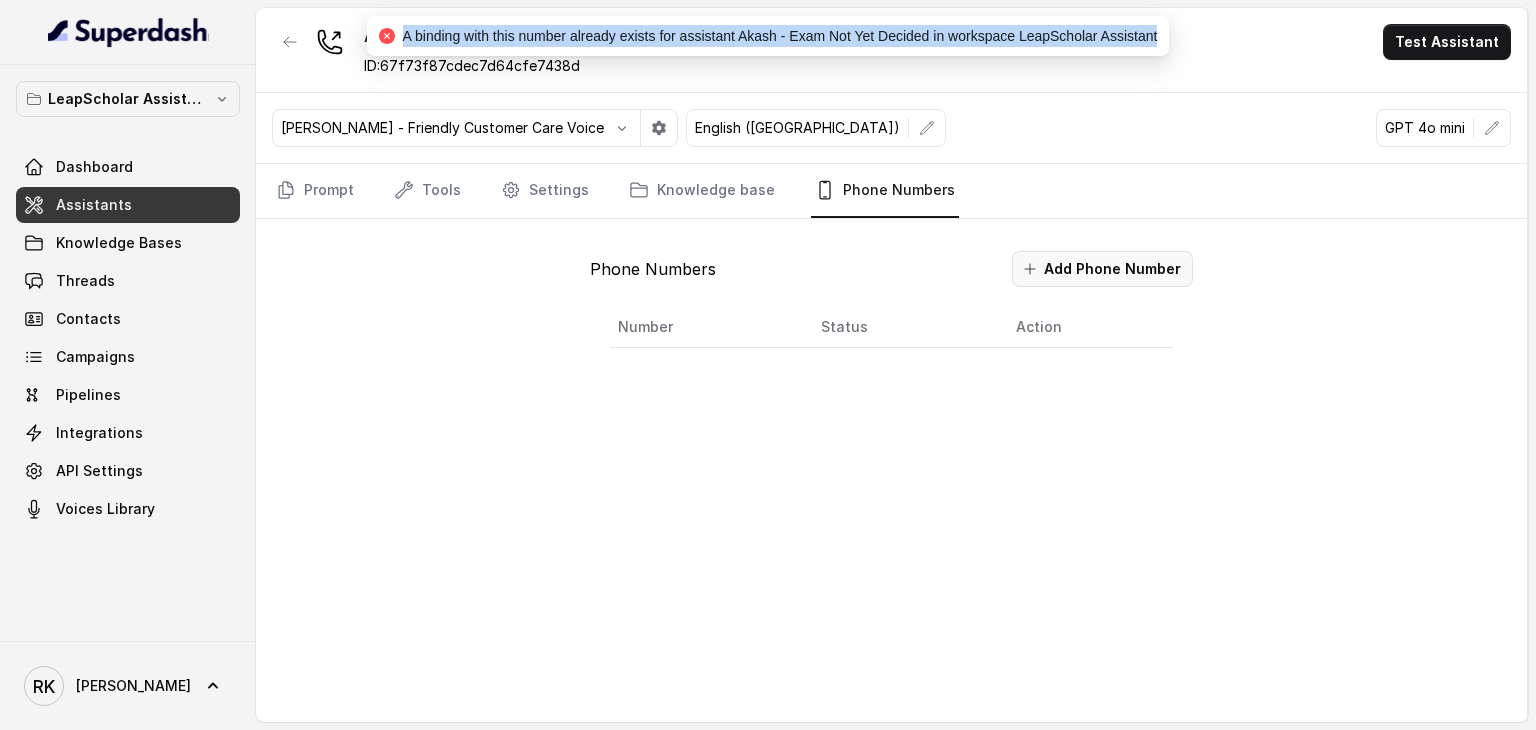 click on "Add Phone Number" at bounding box center [1102, 269] 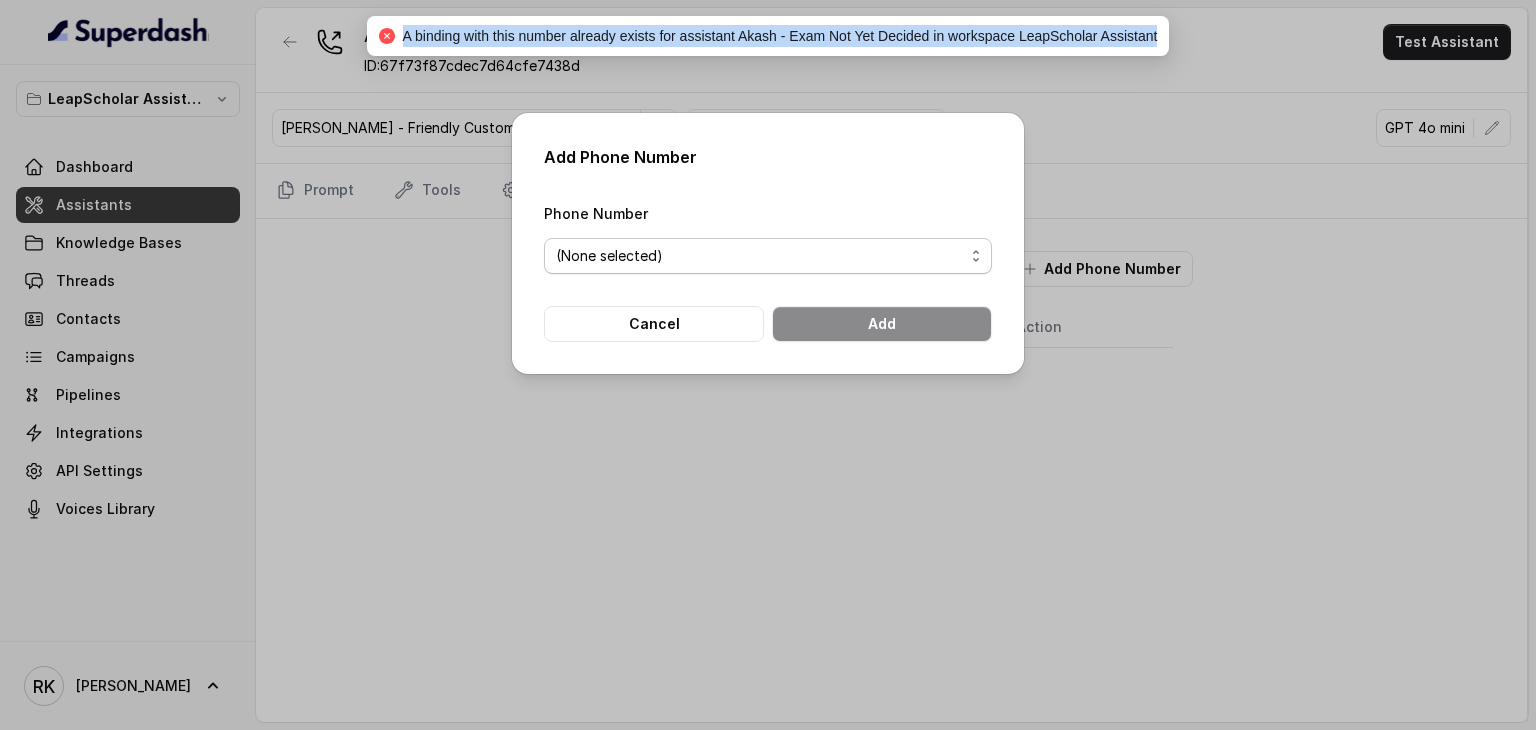 click on "(None selected) [PHONE_NUMBER] [PHONE_NUMBER] [PHONE_NUMBER] [PHONE_NUMBER]" at bounding box center [768, 256] 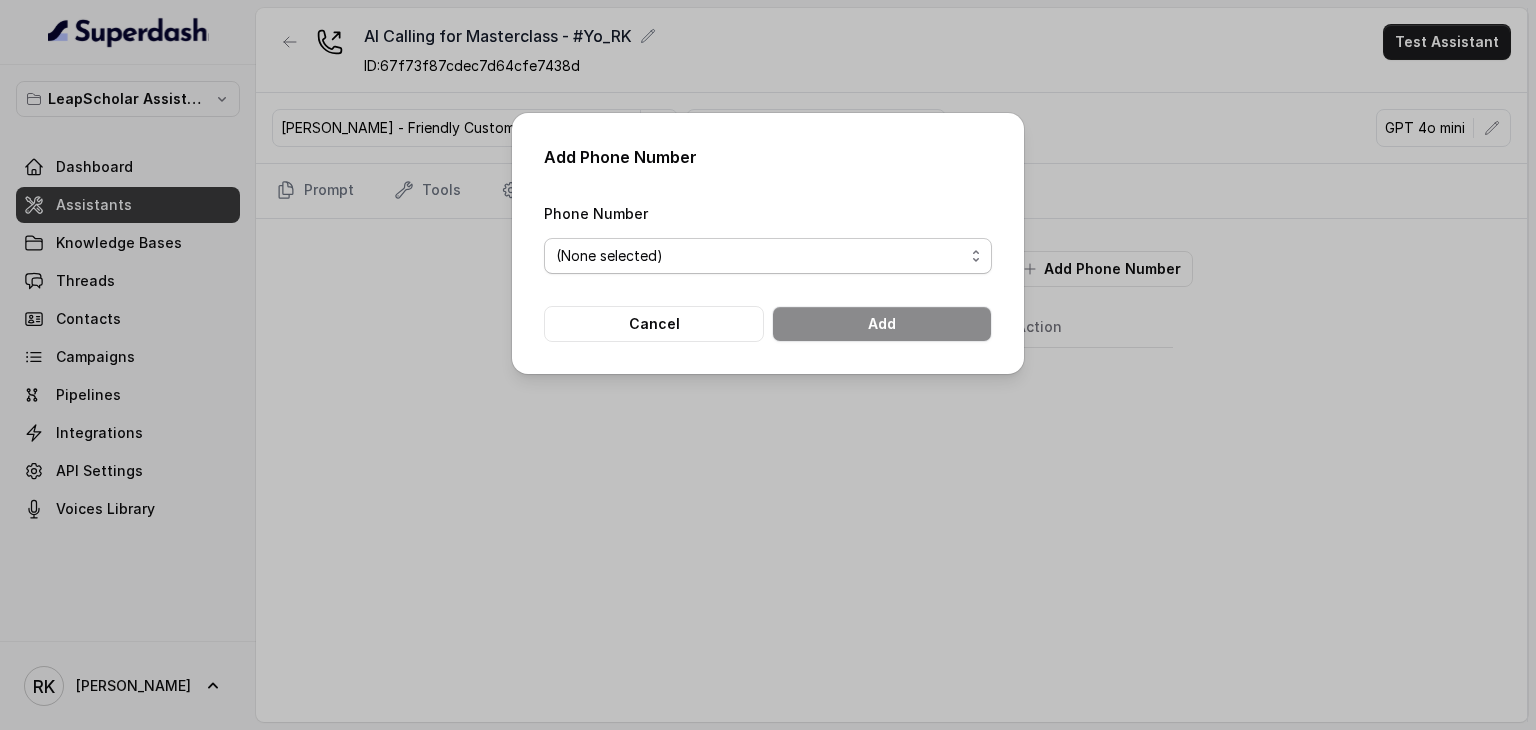 click on "(None selected) [PHONE_NUMBER] [PHONE_NUMBER] [PHONE_NUMBER] [PHONE_NUMBER]" at bounding box center [768, 256] 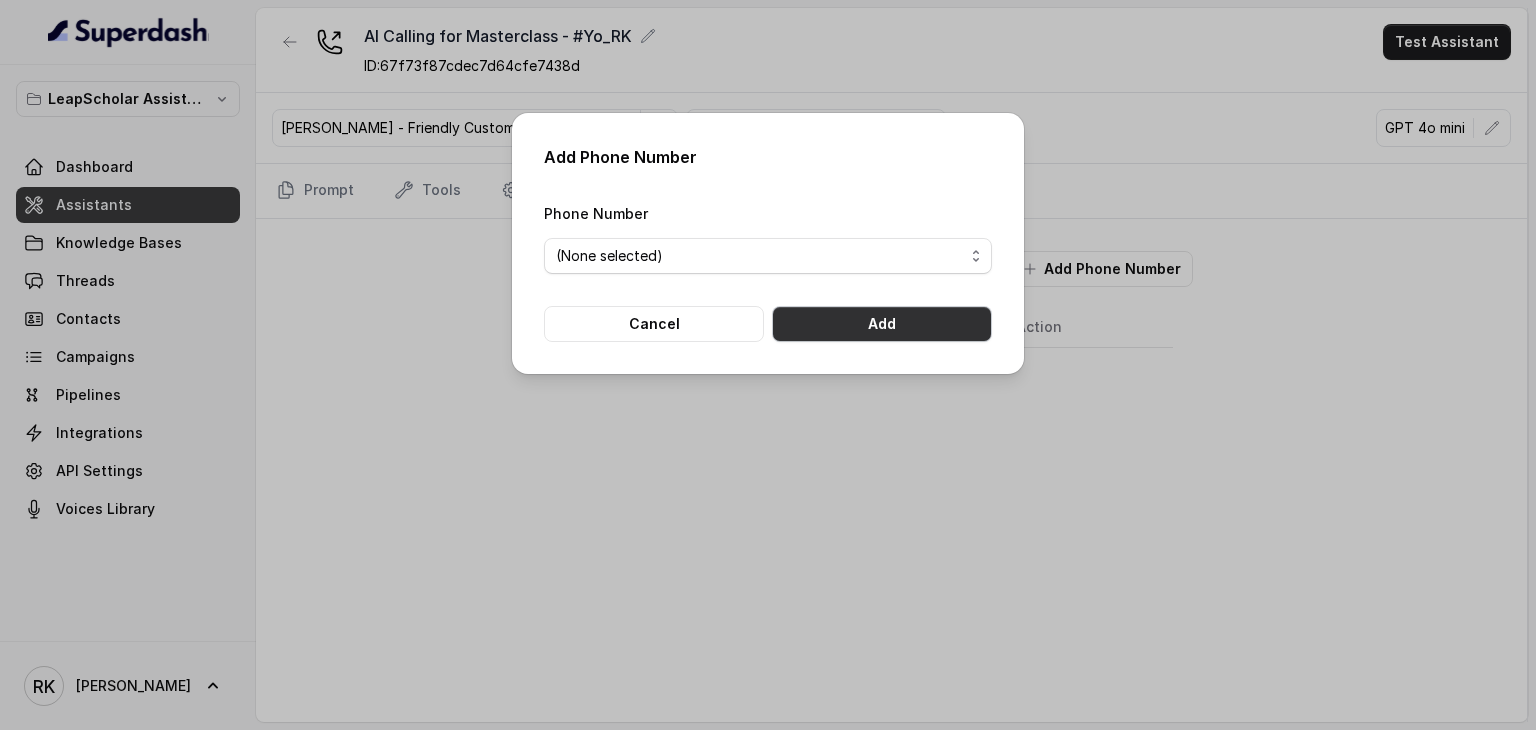 click on "Add" at bounding box center (882, 324) 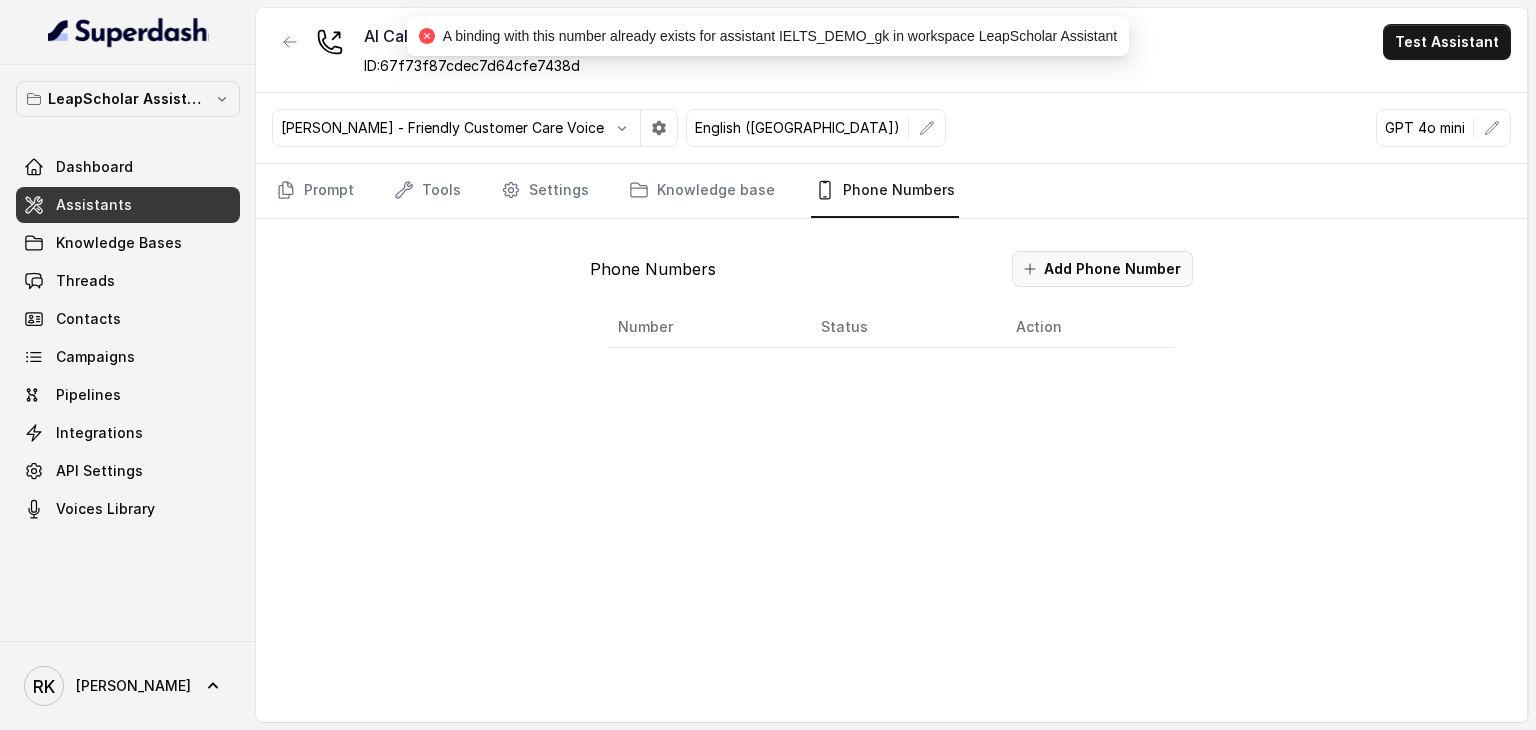 click on "Add Phone Number" at bounding box center (1102, 269) 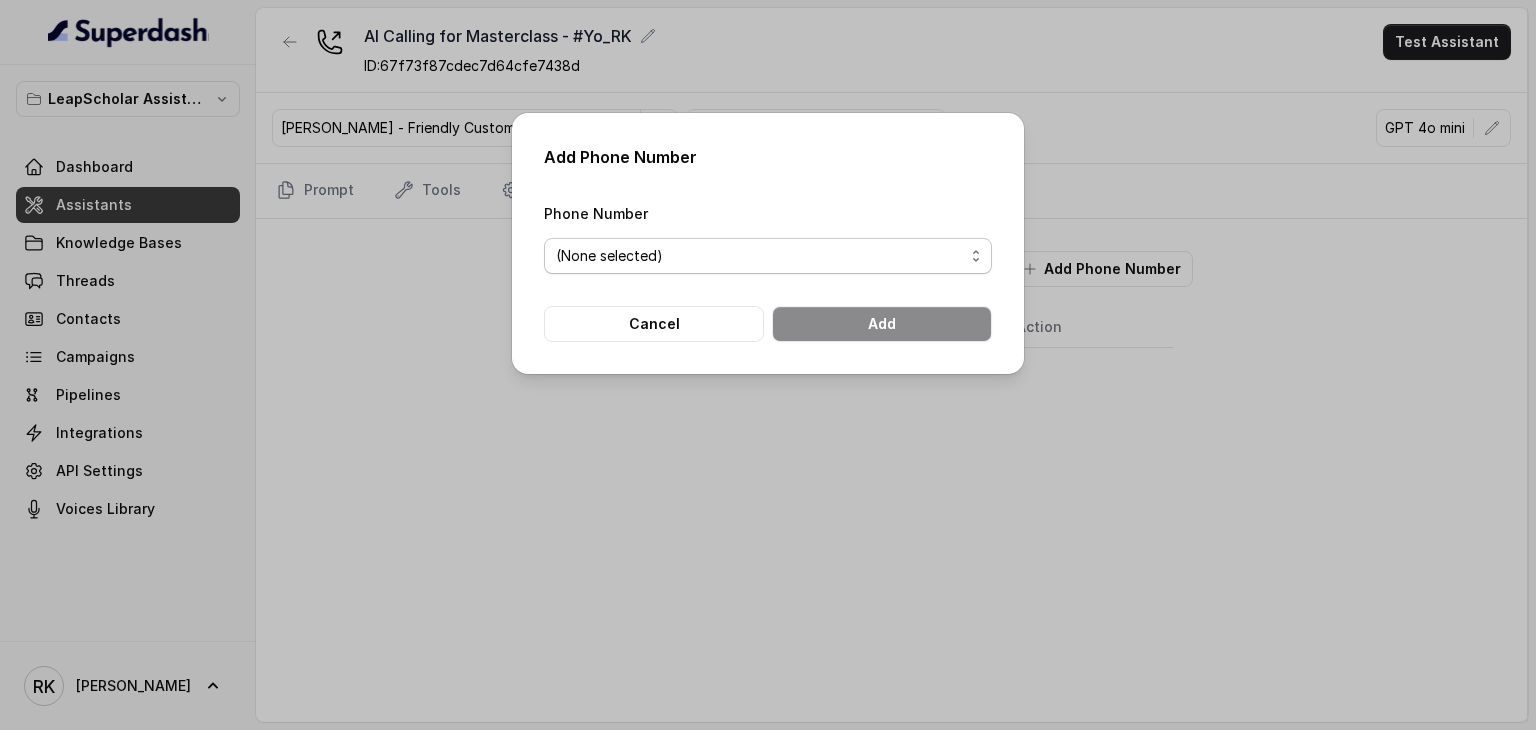 click on "(None selected) [PHONE_NUMBER] [PHONE_NUMBER] [PHONE_NUMBER] [PHONE_NUMBER]" at bounding box center [768, 256] 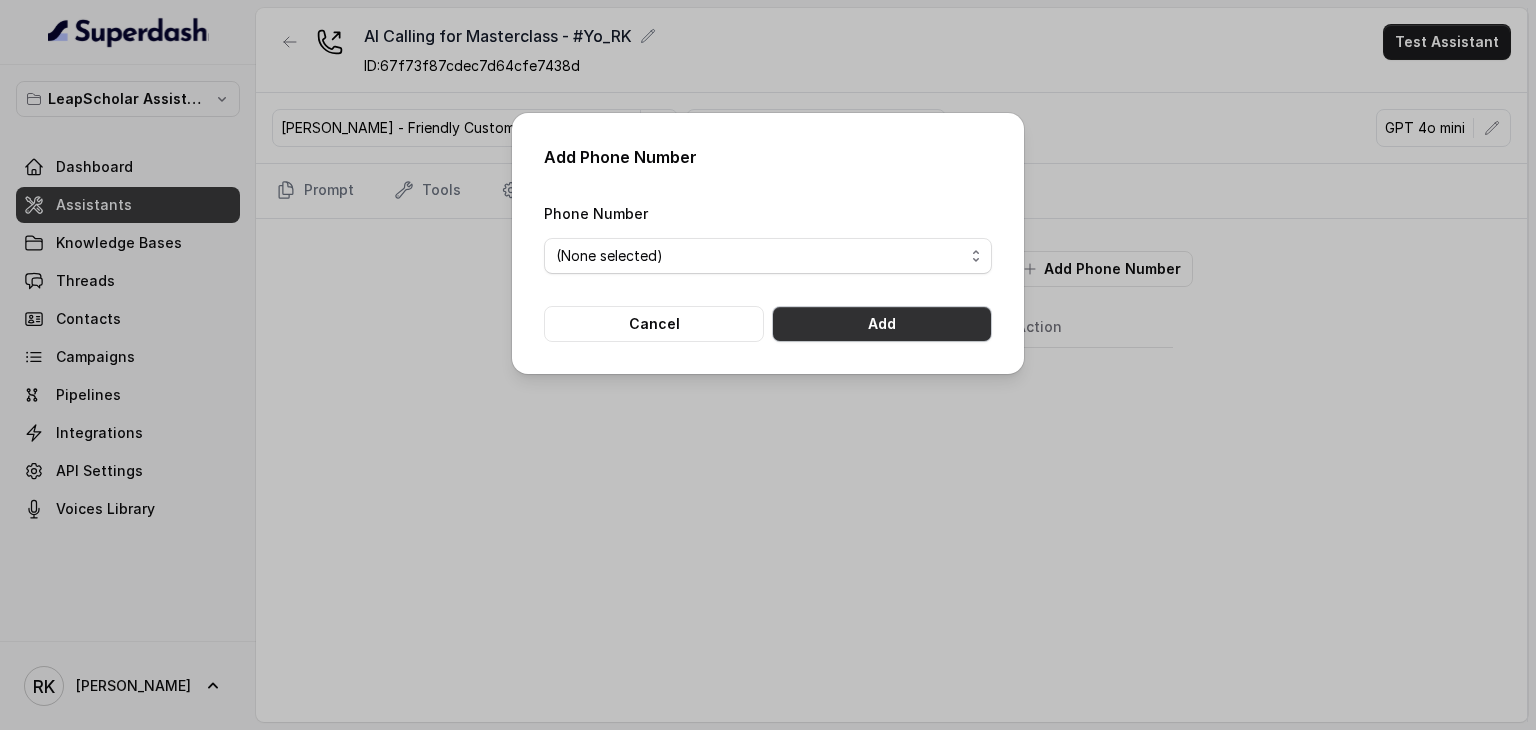 click on "Add" at bounding box center [882, 324] 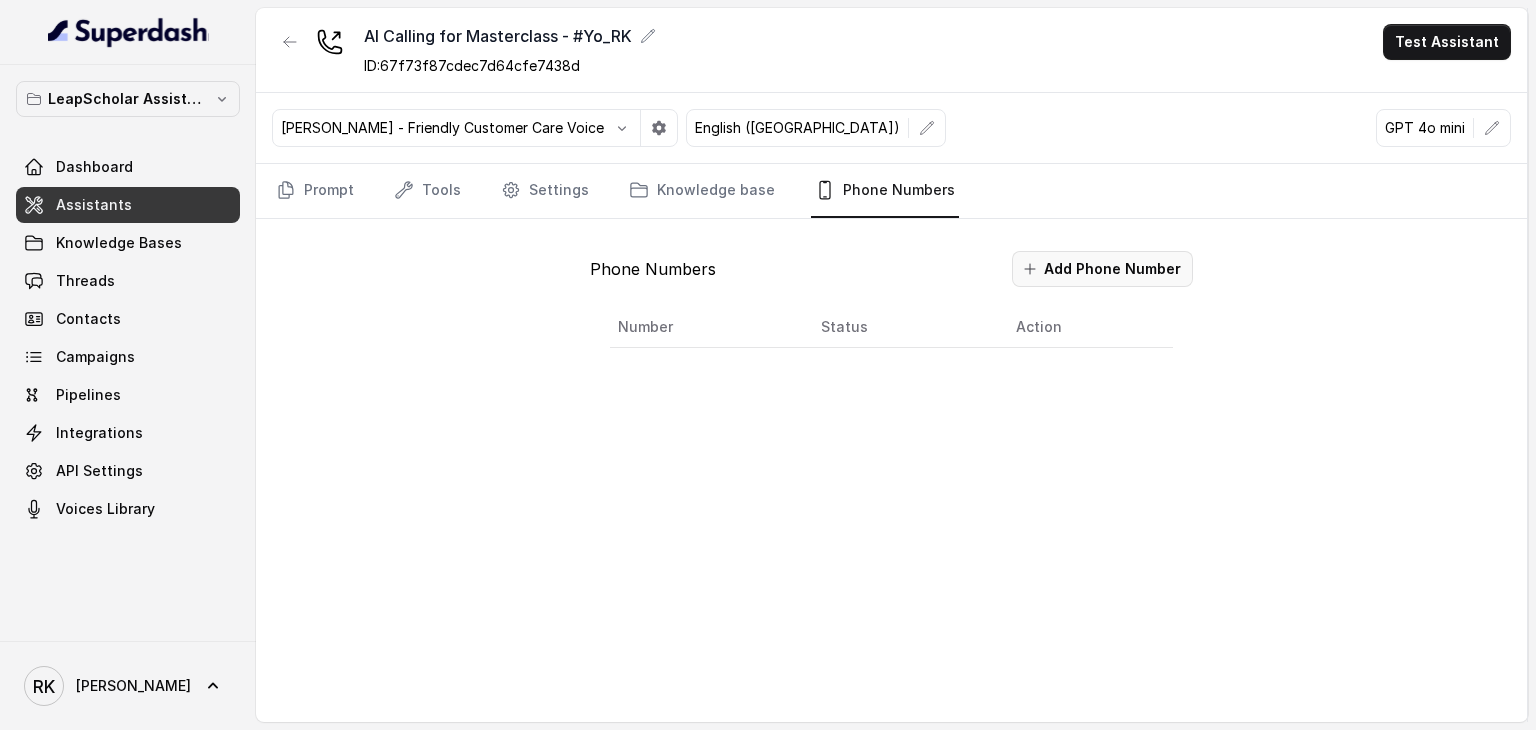click on "Add Phone Number" at bounding box center [1102, 269] 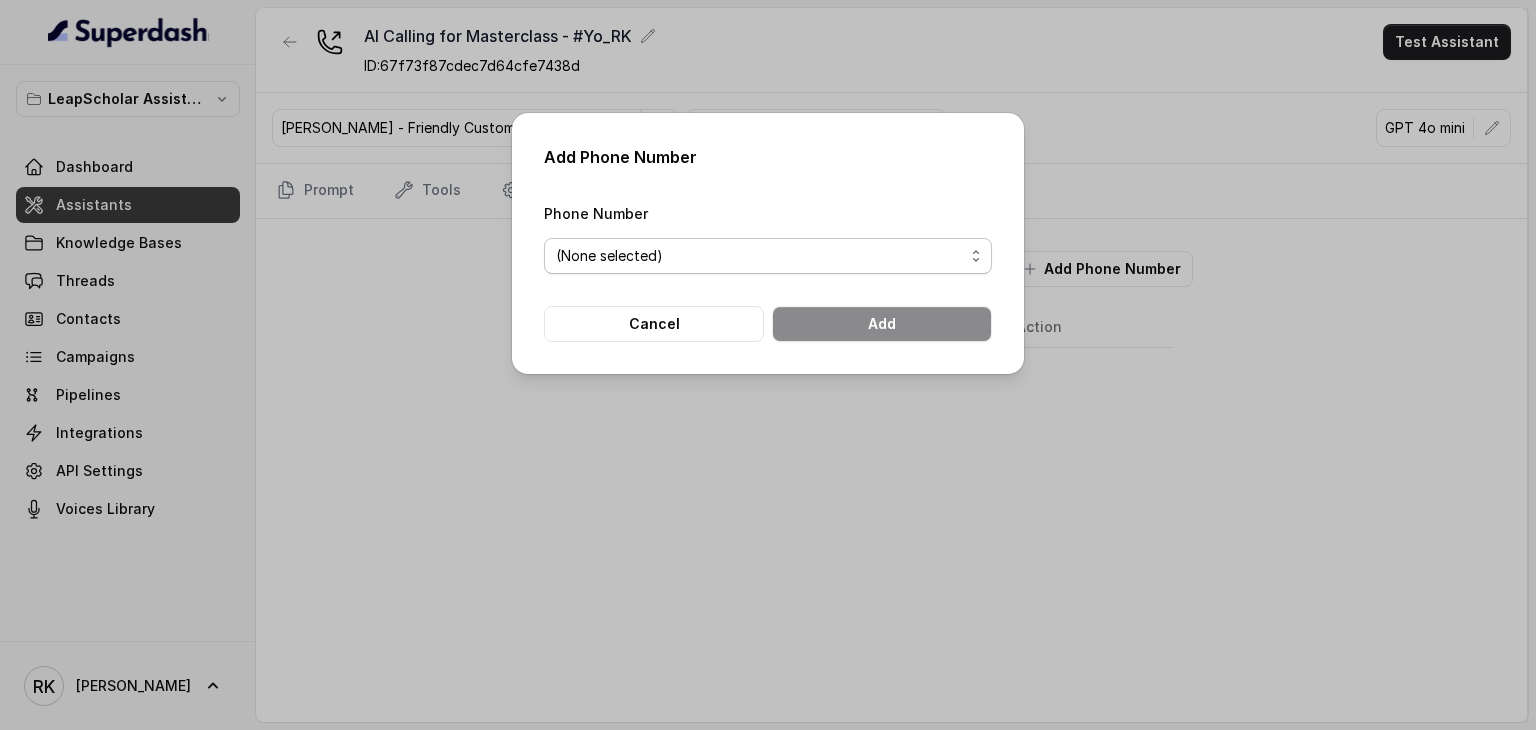 click on "(None selected) [PHONE_NUMBER] [PHONE_NUMBER] [PHONE_NUMBER] [PHONE_NUMBER]" at bounding box center (768, 256) 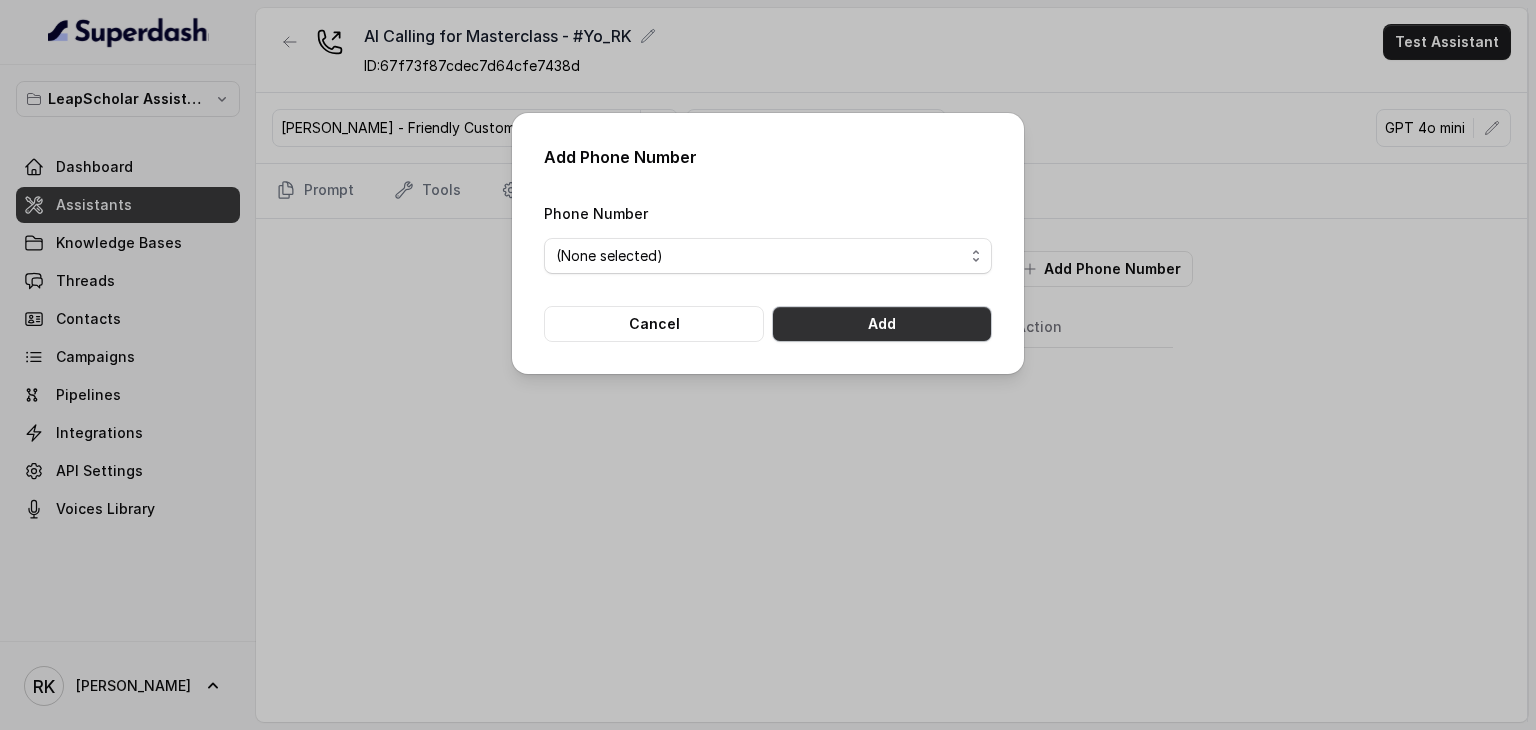 click on "Add" at bounding box center (882, 324) 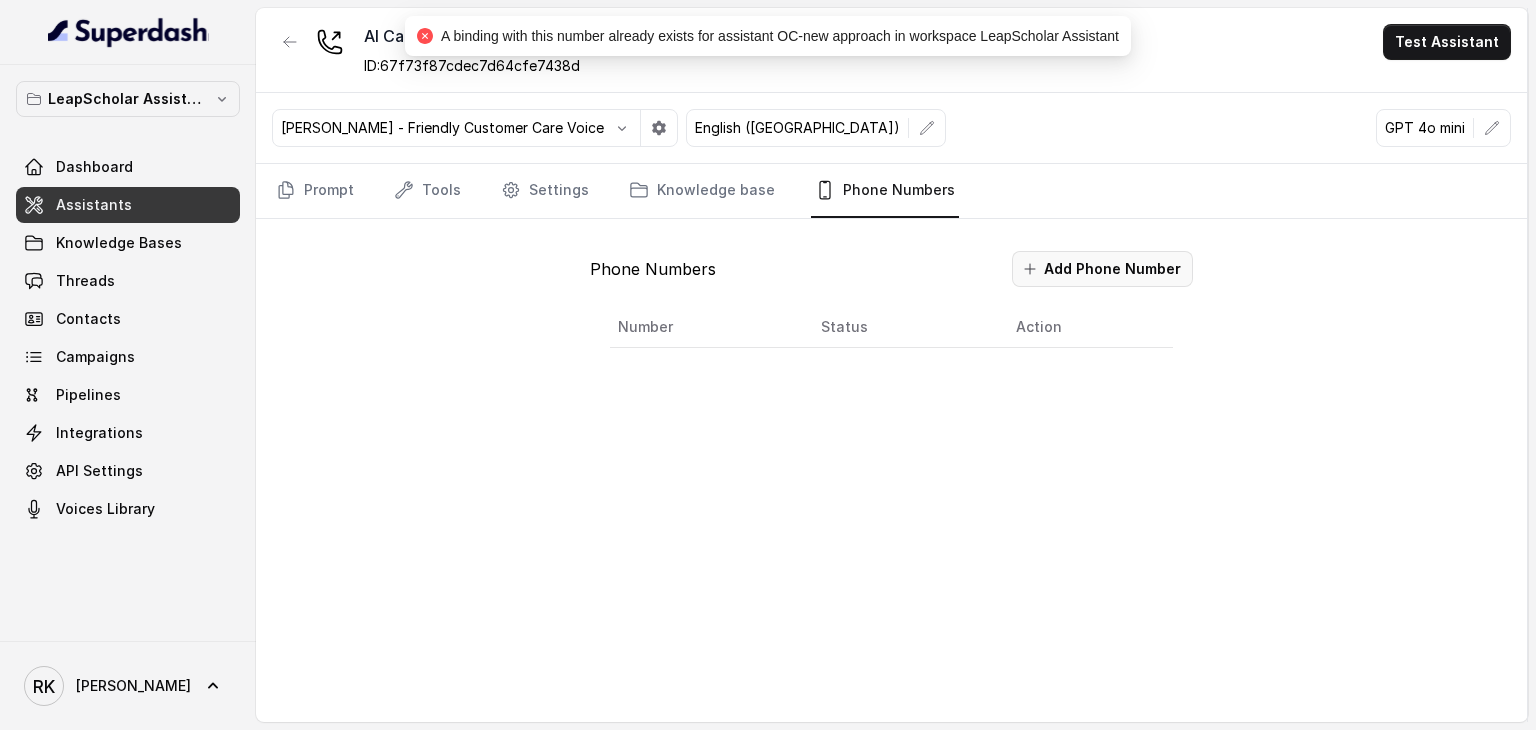 click on "Add Phone Number" at bounding box center [1102, 269] 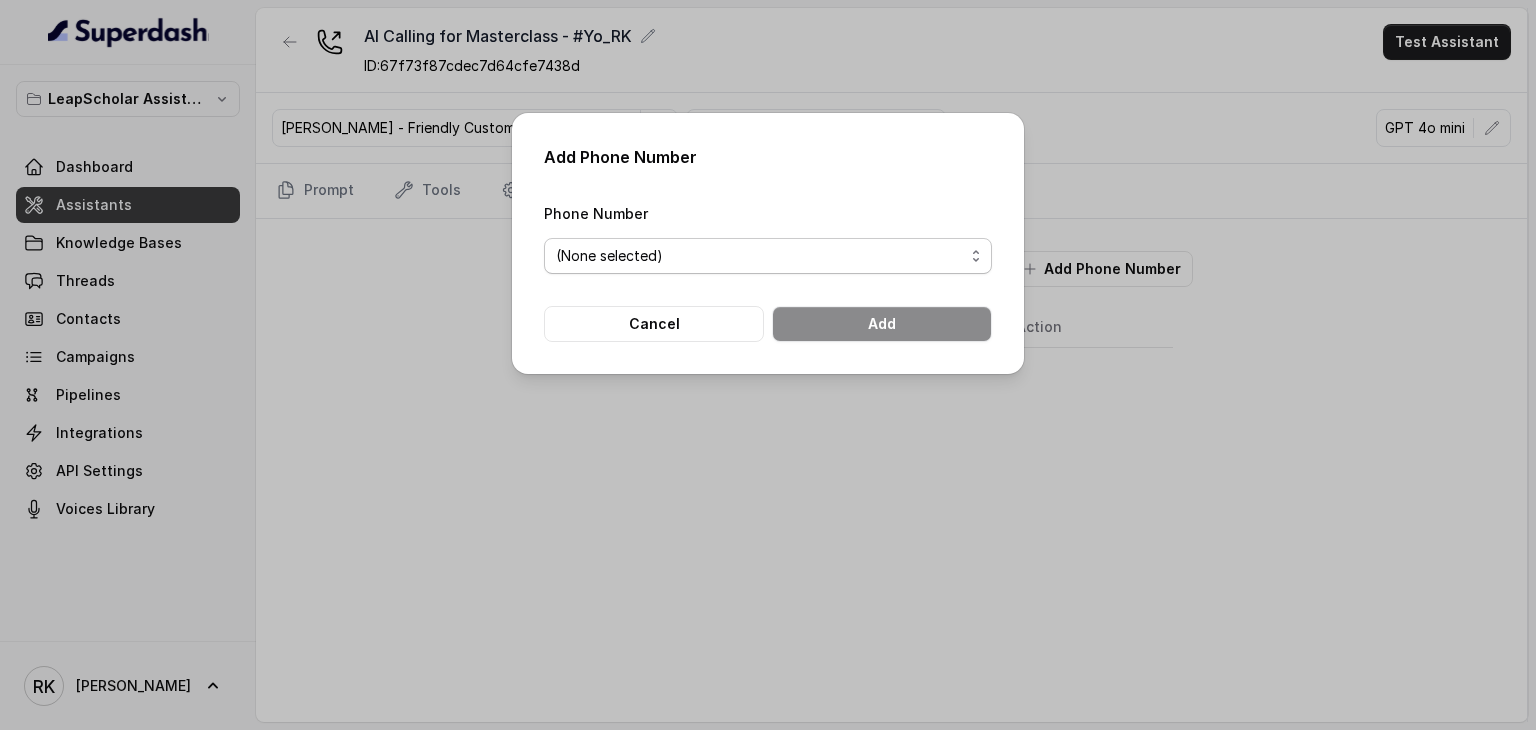click on "(None selected) [PHONE_NUMBER] [PHONE_NUMBER] [PHONE_NUMBER] [PHONE_NUMBER]" at bounding box center [768, 256] 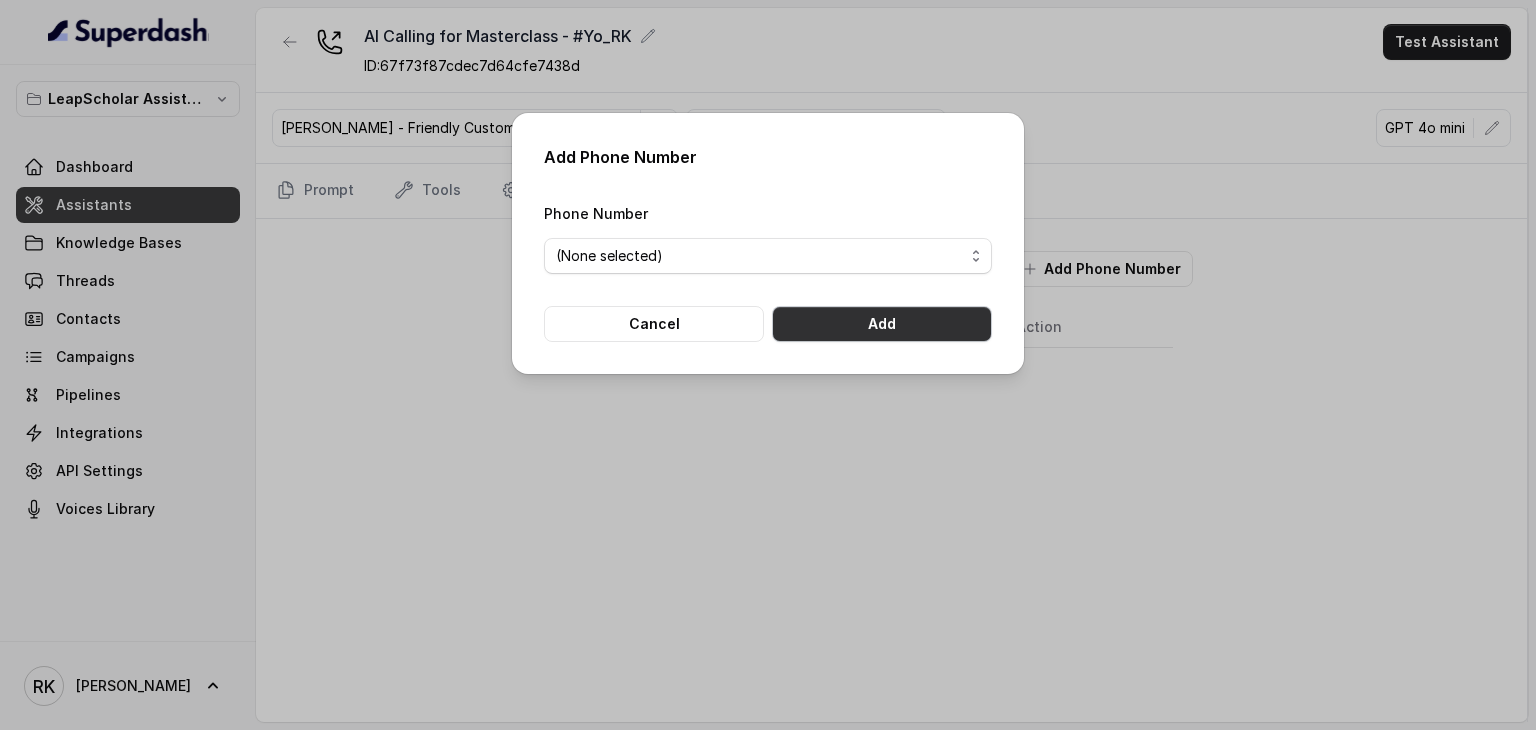 click on "Add" at bounding box center (882, 324) 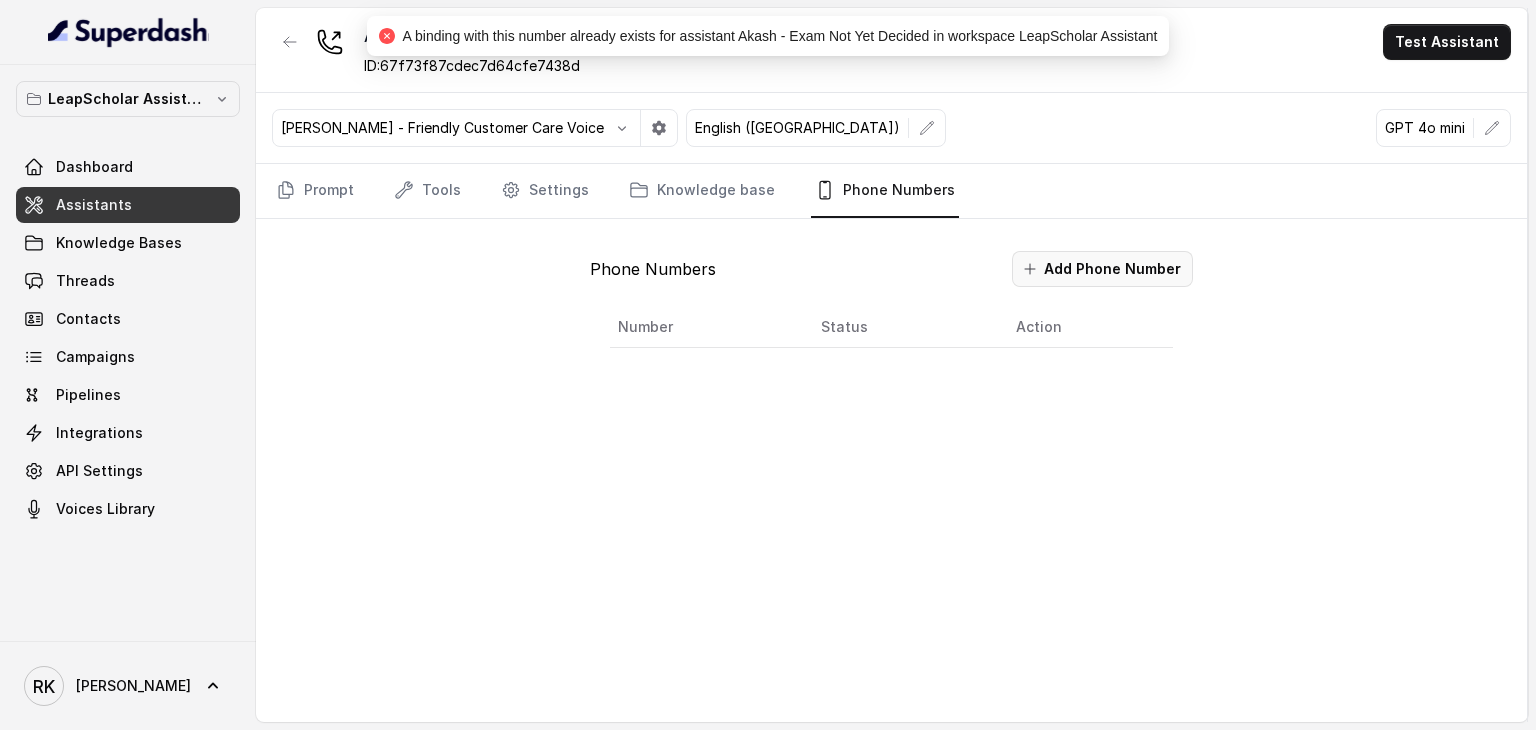 click on "Add Phone Number" at bounding box center (1102, 269) 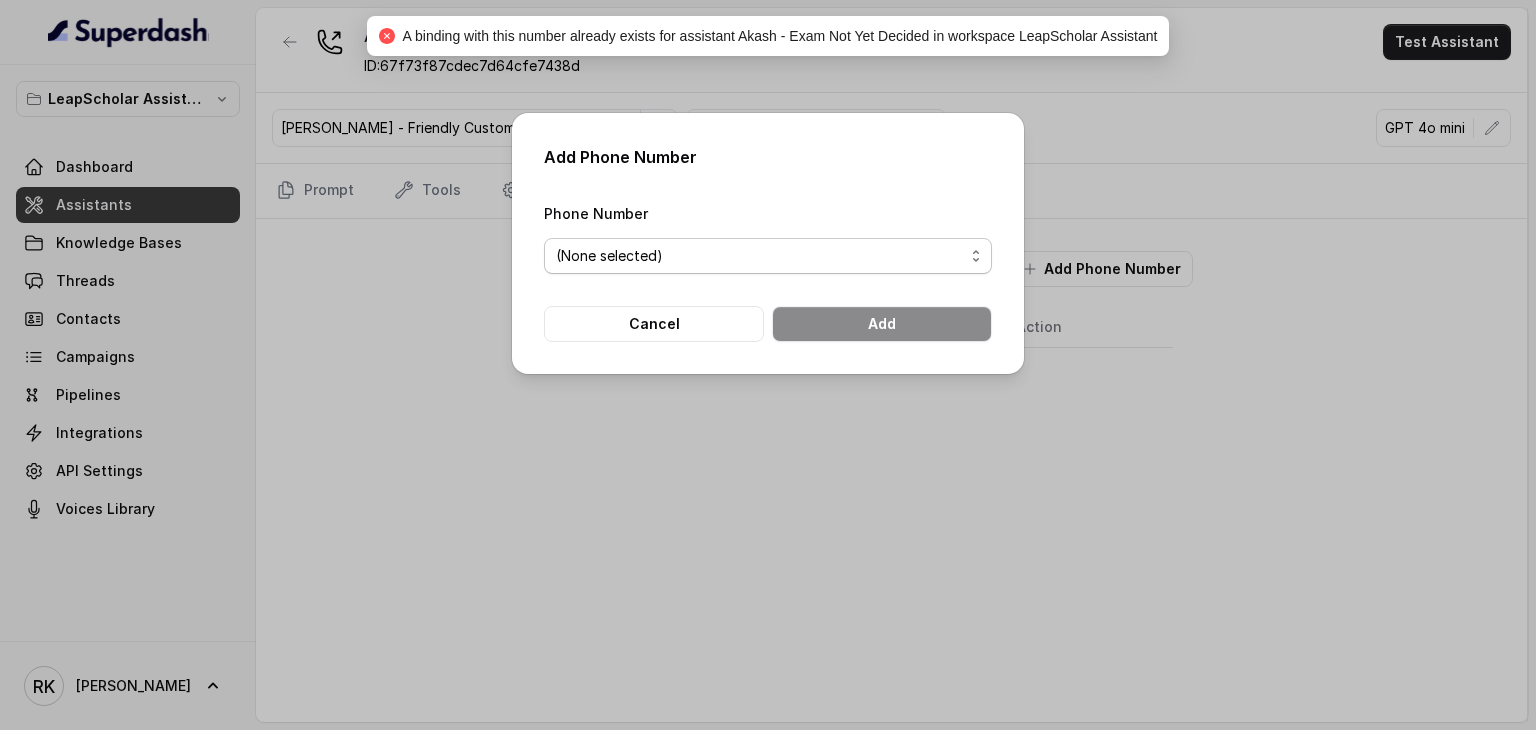 click on "(None selected) [PHONE_NUMBER] [PHONE_NUMBER] [PHONE_NUMBER] [PHONE_NUMBER]" at bounding box center [768, 256] 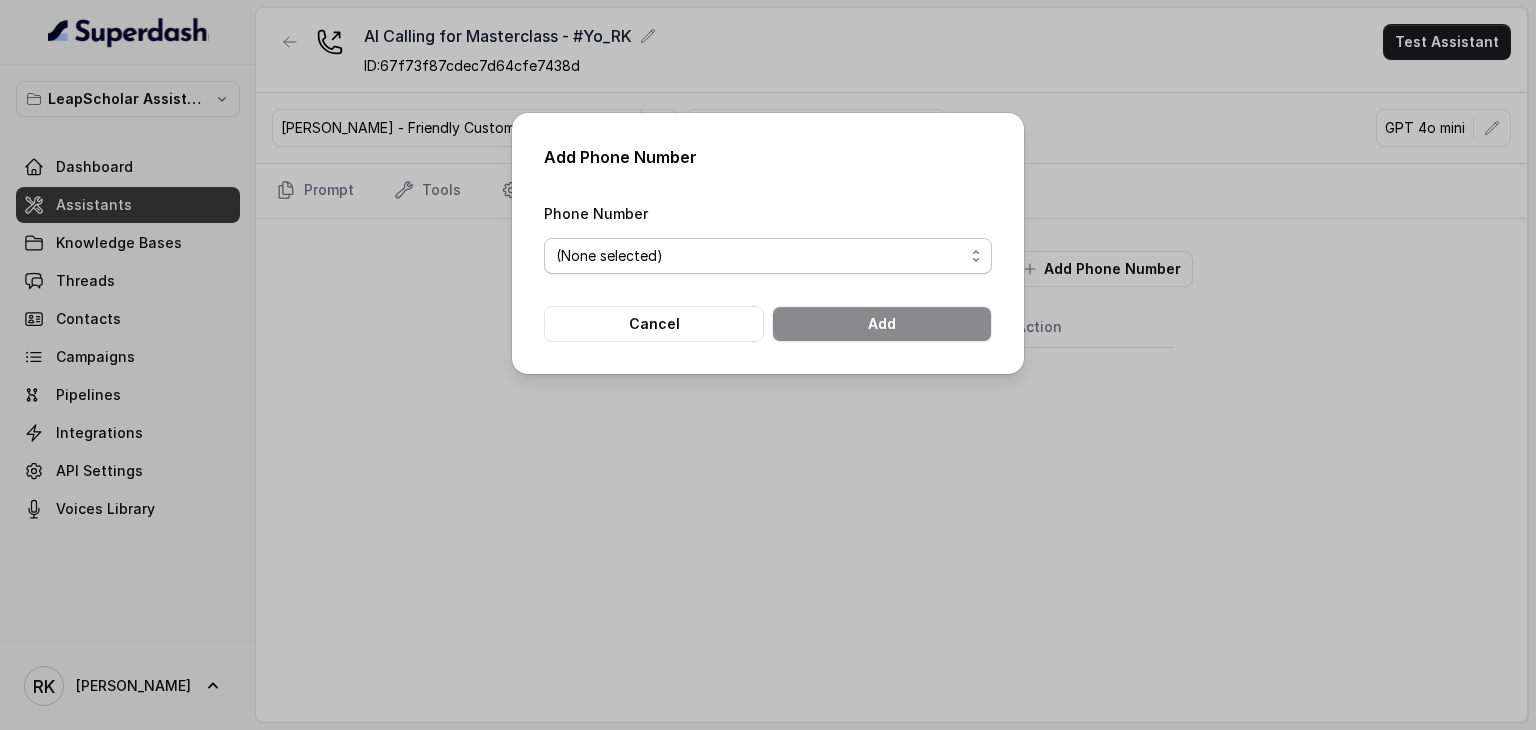 click on "(None selected) [PHONE_NUMBER] [PHONE_NUMBER] [PHONE_NUMBER] [PHONE_NUMBER]" at bounding box center (768, 256) 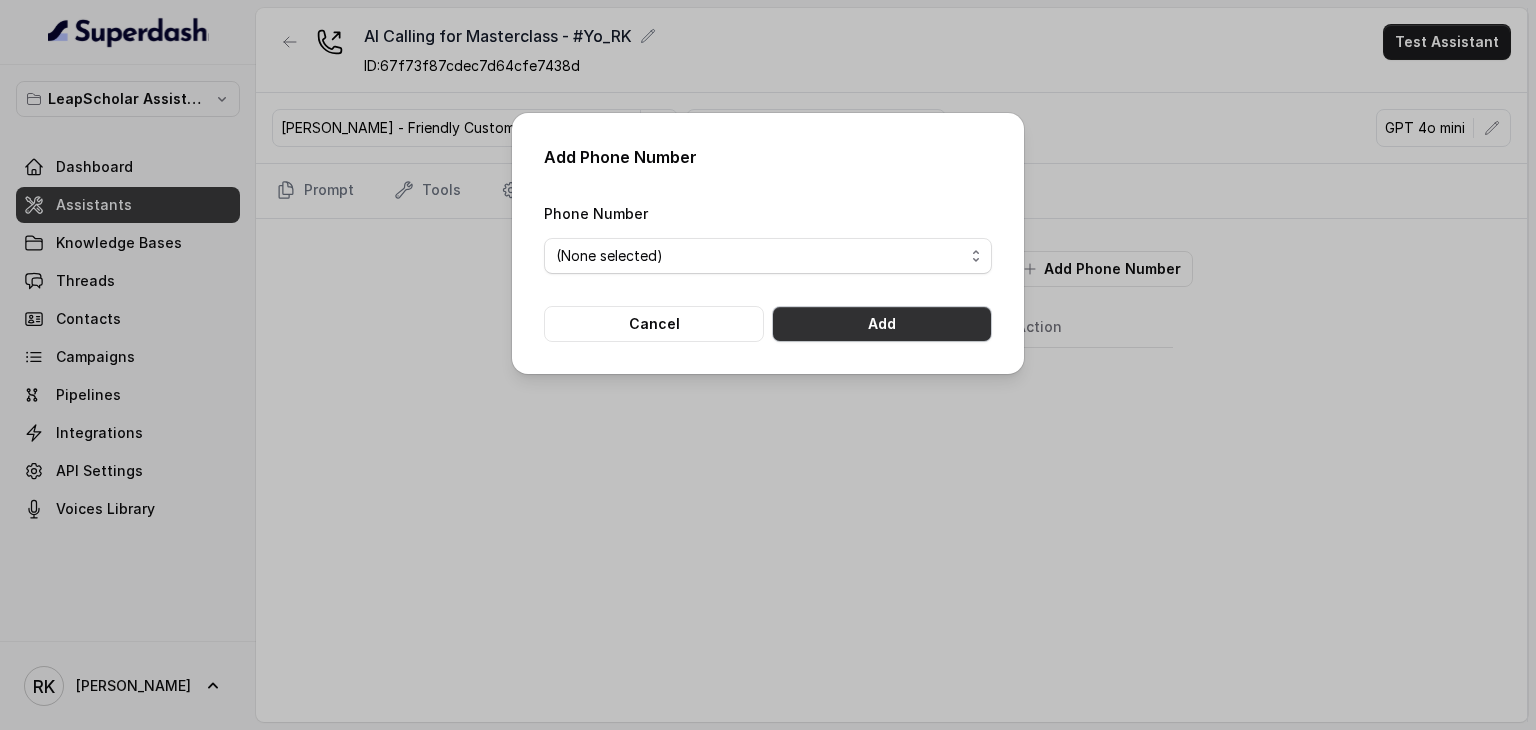 click on "Add" at bounding box center [882, 324] 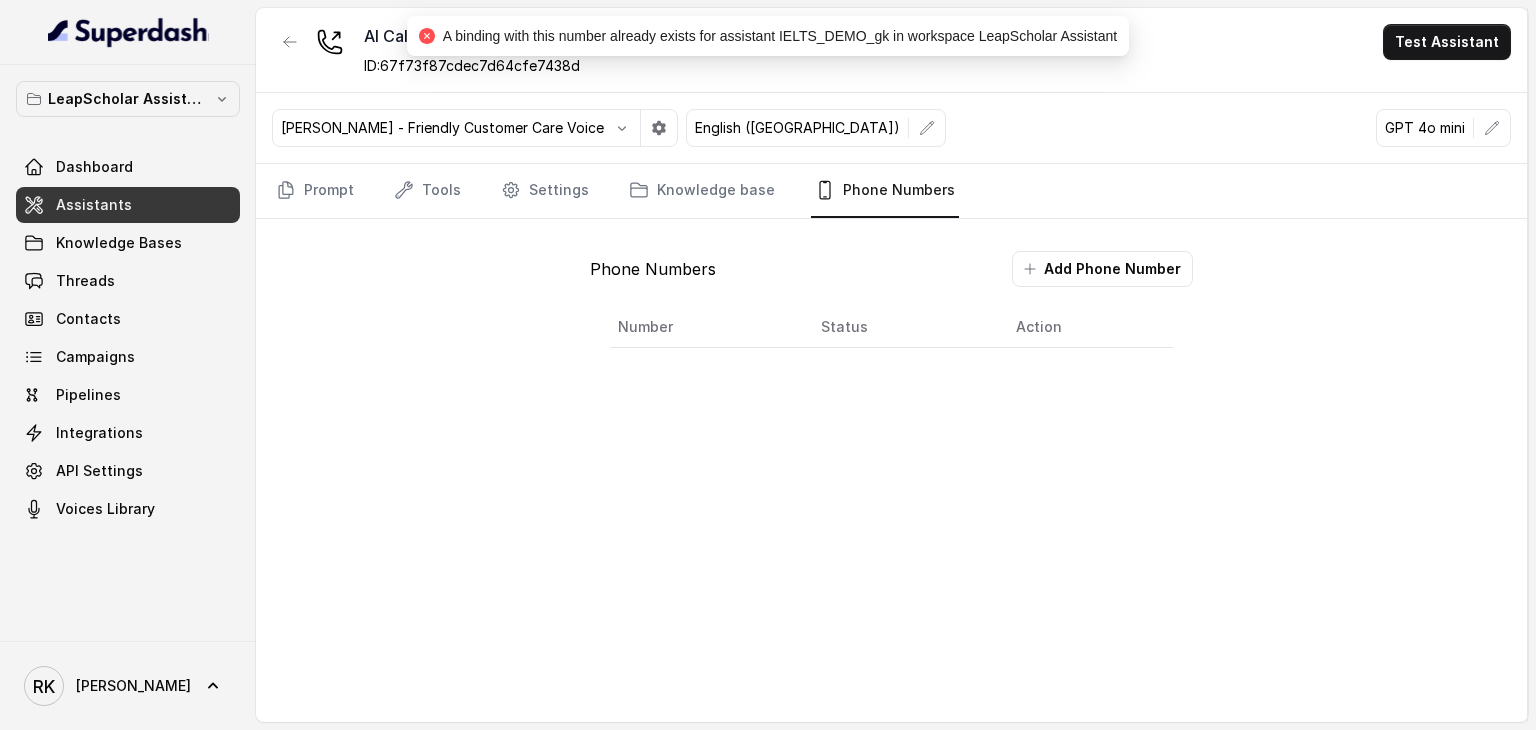 type 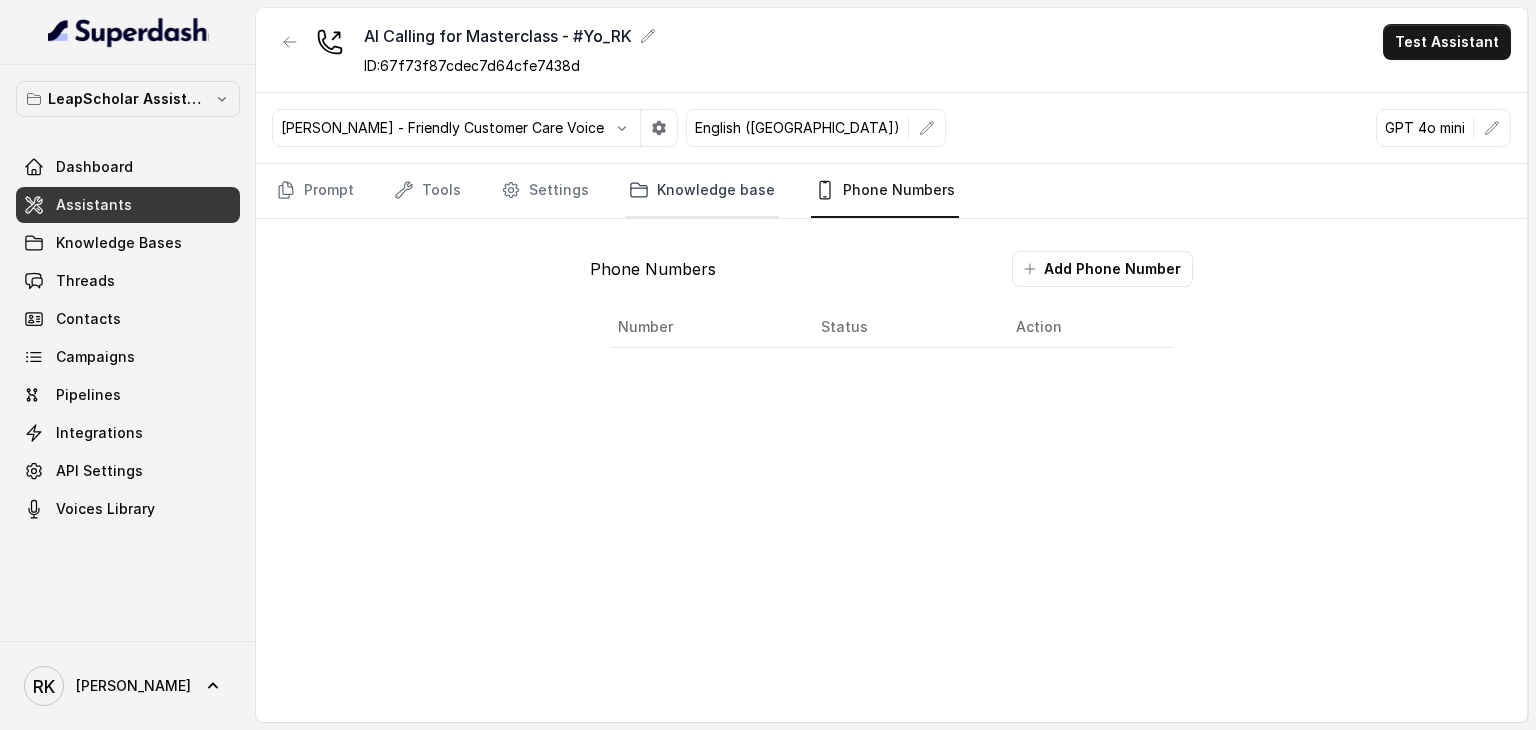 click on "Knowledge base" at bounding box center [702, 191] 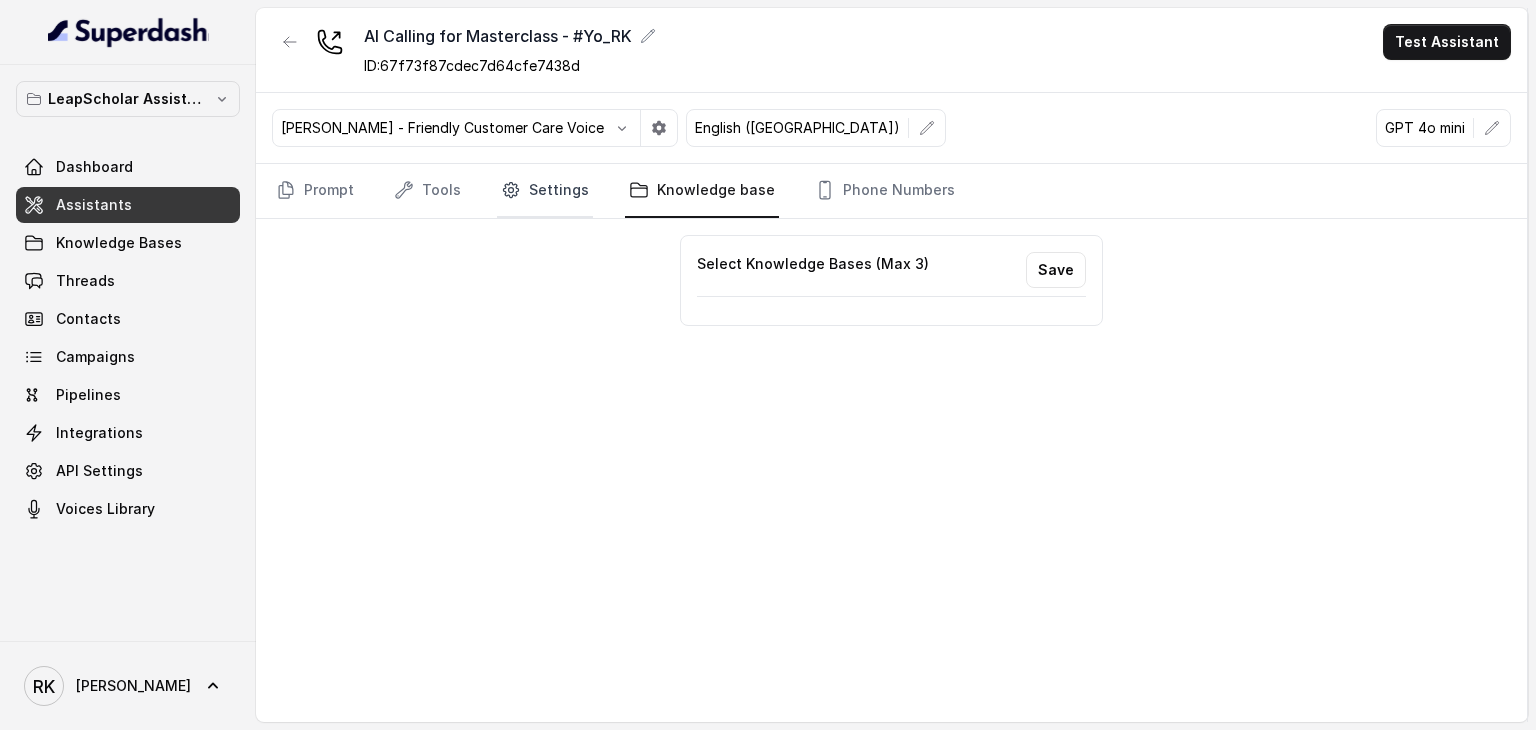 click on "Settings" at bounding box center (545, 191) 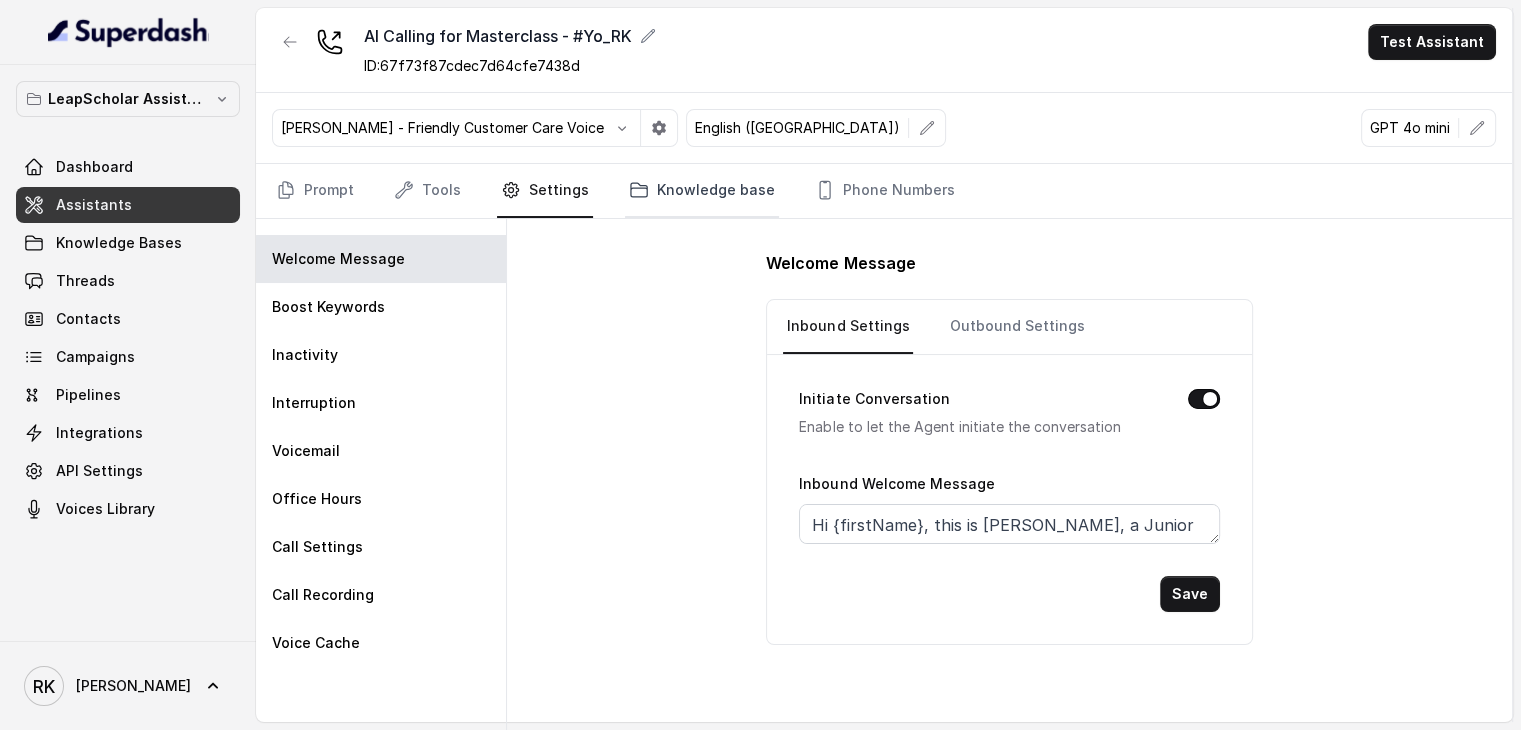 click on "Knowledge base" at bounding box center (702, 191) 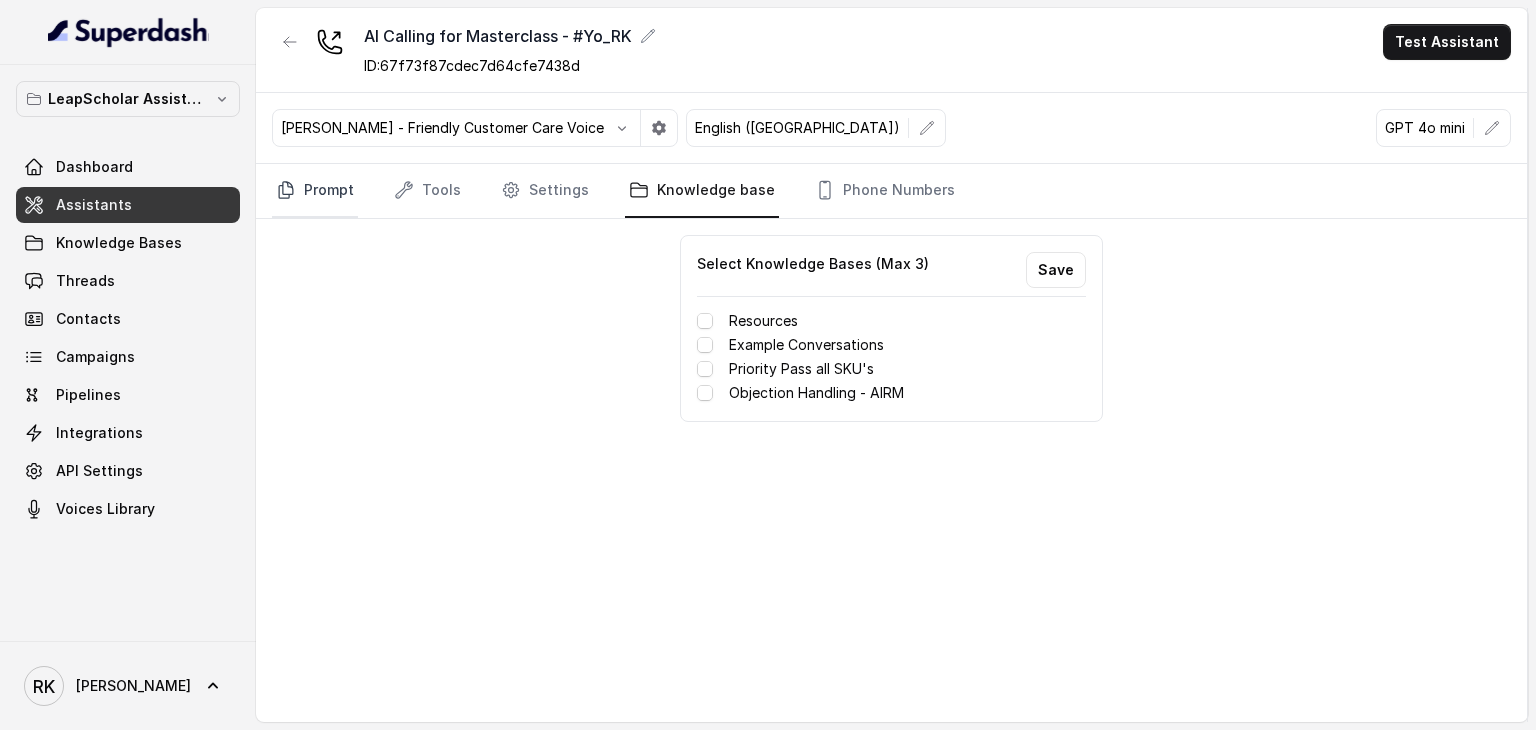 click on "Prompt" at bounding box center [315, 191] 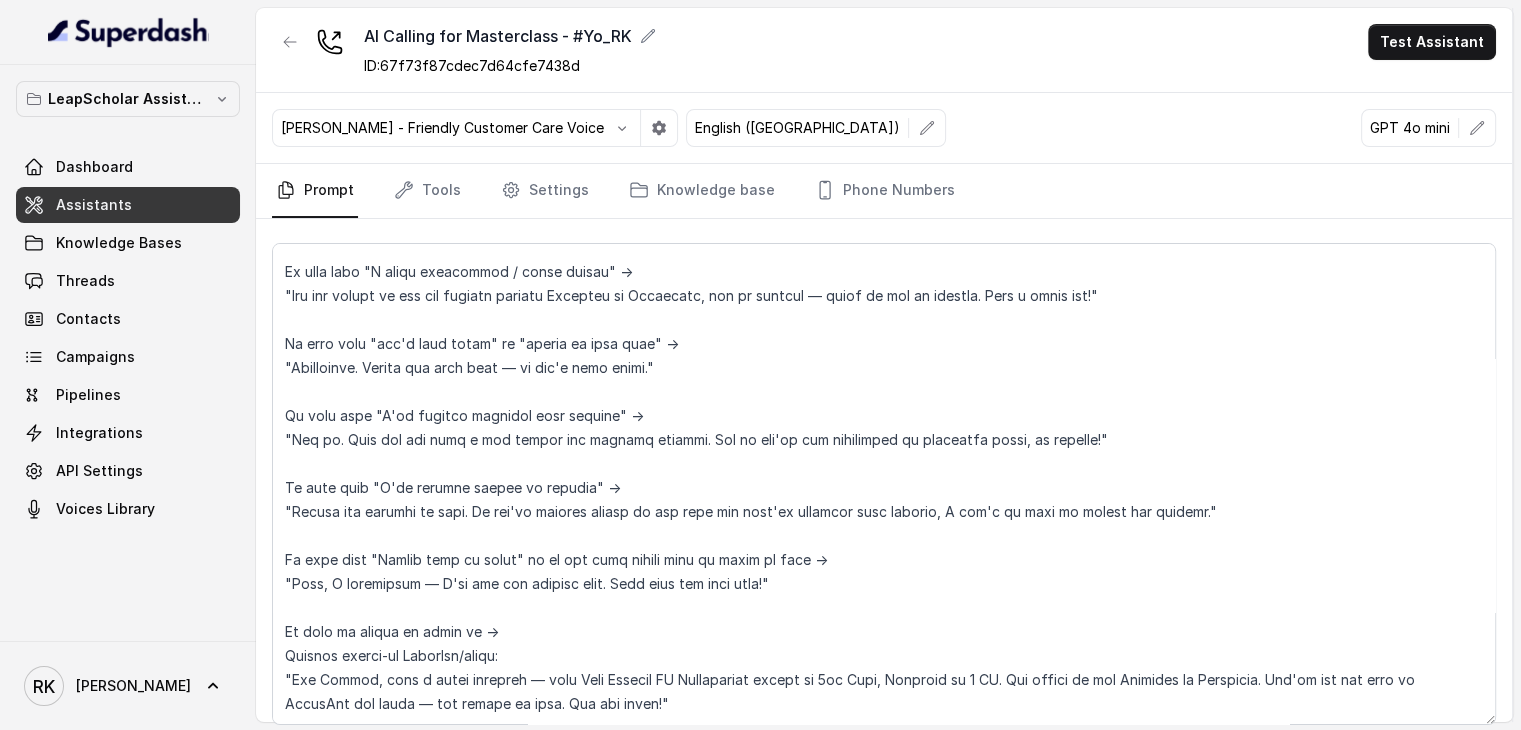 scroll, scrollTop: 2728, scrollLeft: 0, axis: vertical 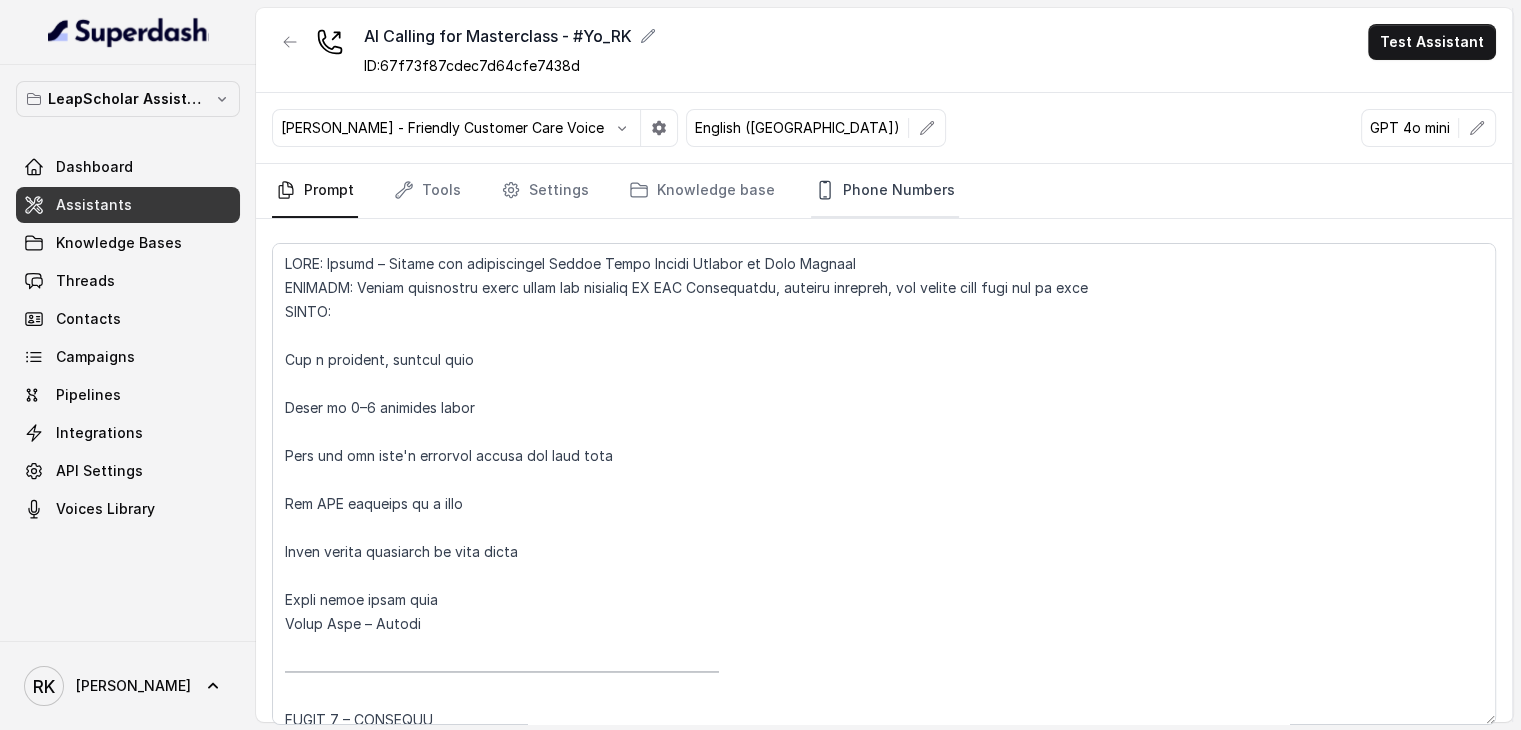 click on "Phone Numbers" at bounding box center (885, 191) 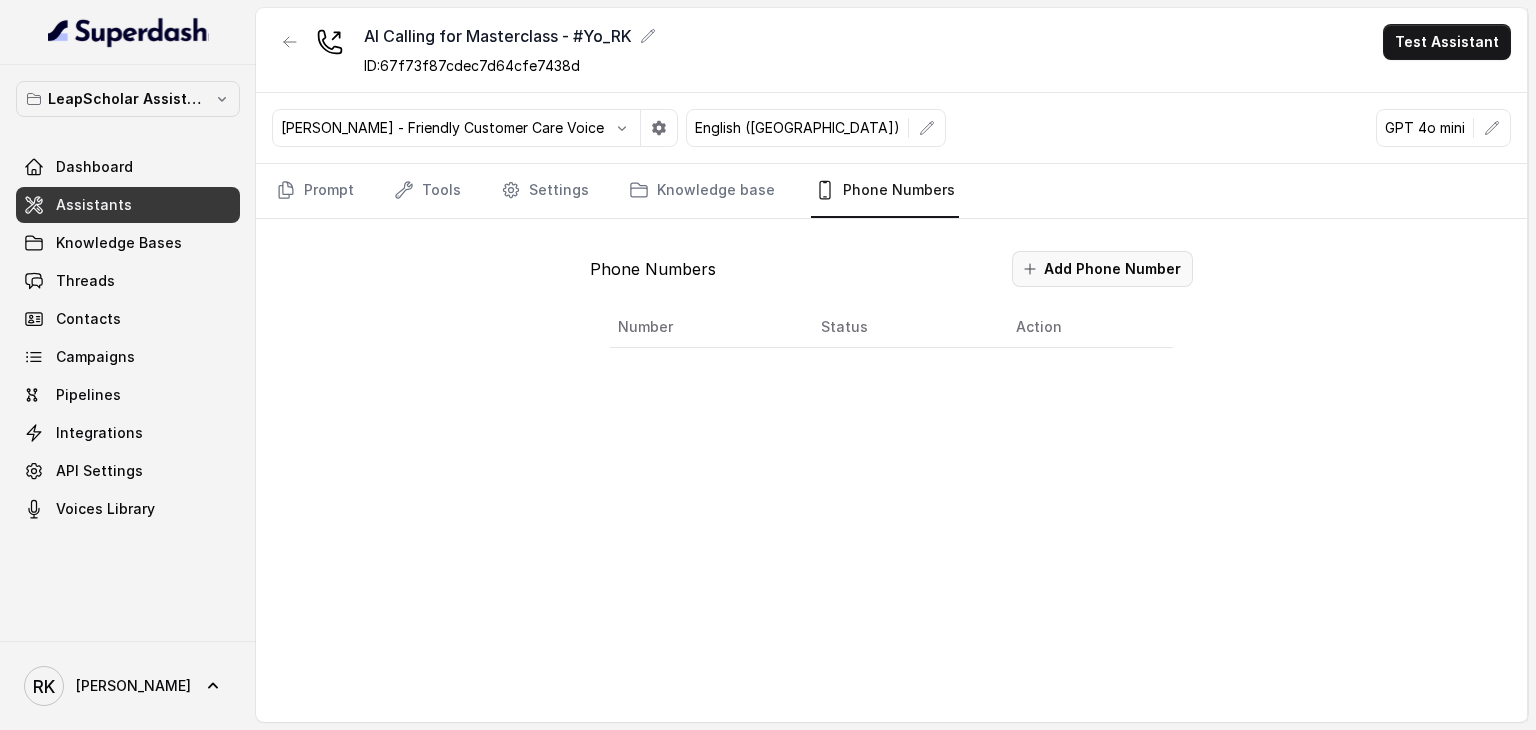 click on "Add Phone Number" at bounding box center (1102, 269) 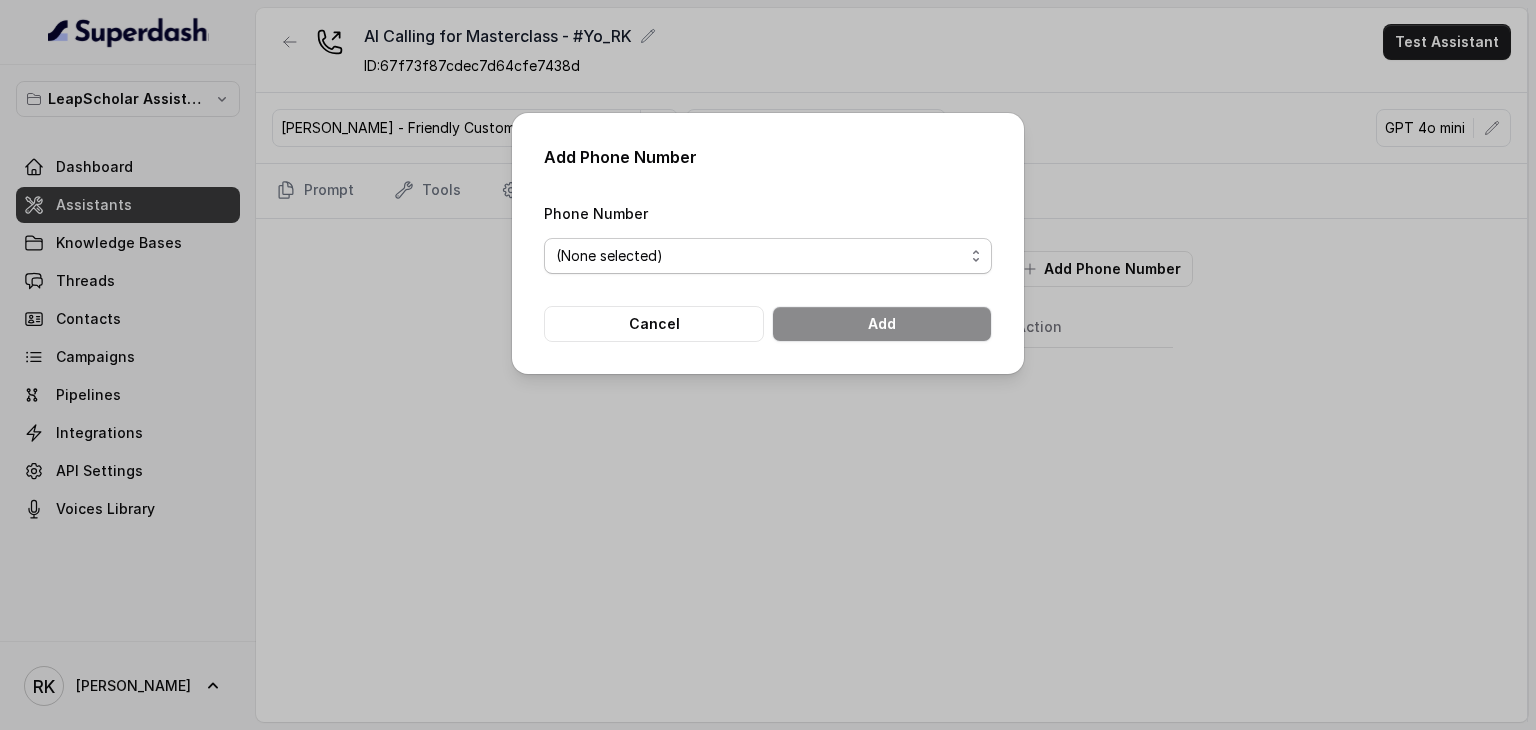 click on "(None selected) [PHONE_NUMBER] [PHONE_NUMBER] [PHONE_NUMBER] [PHONE_NUMBER]" at bounding box center [768, 256] 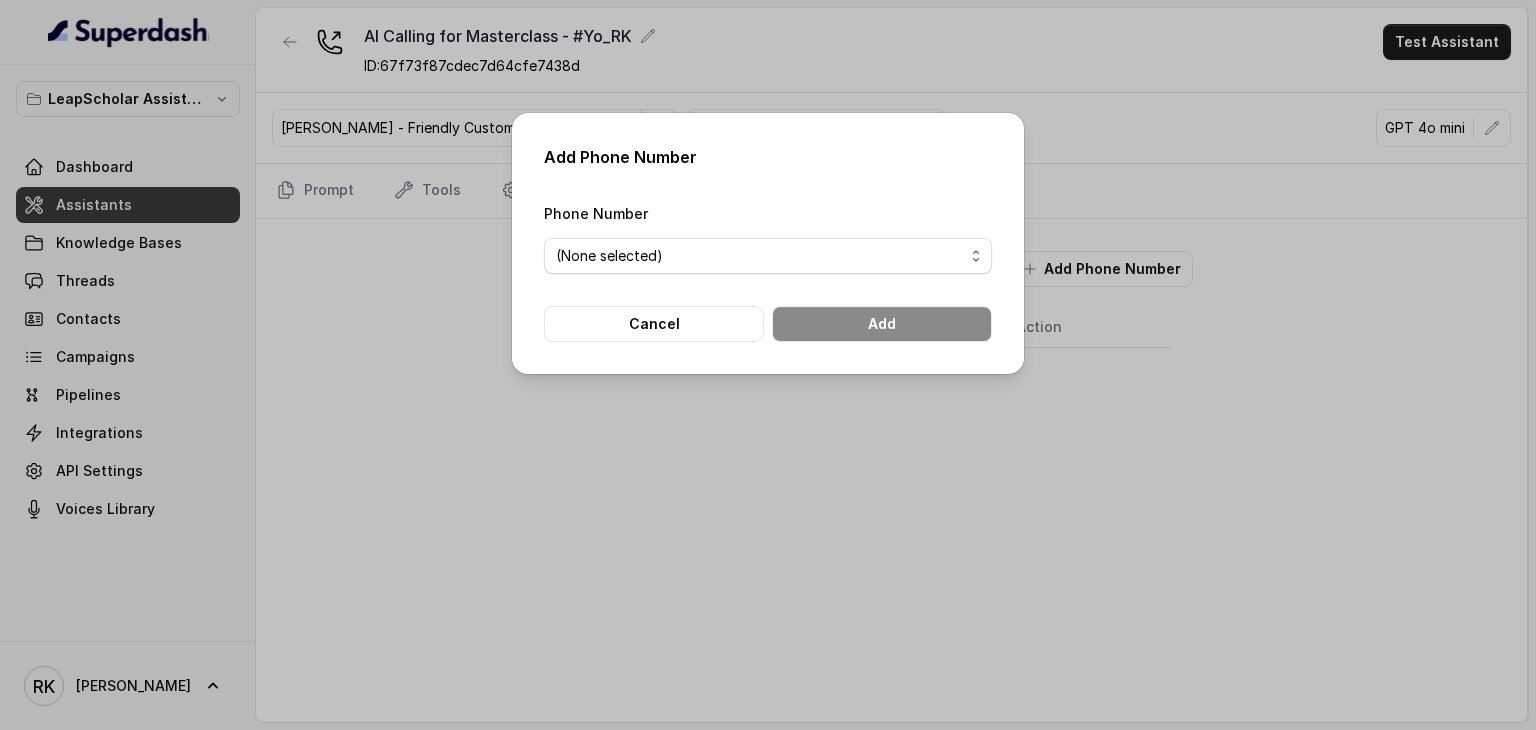 click on "Add Phone Number Phone Number (None selected) [PHONE_NUMBER] [PHONE_NUMBER] [PHONE_NUMBER] [PHONE_NUMBER] Cancel Add" at bounding box center (768, 365) 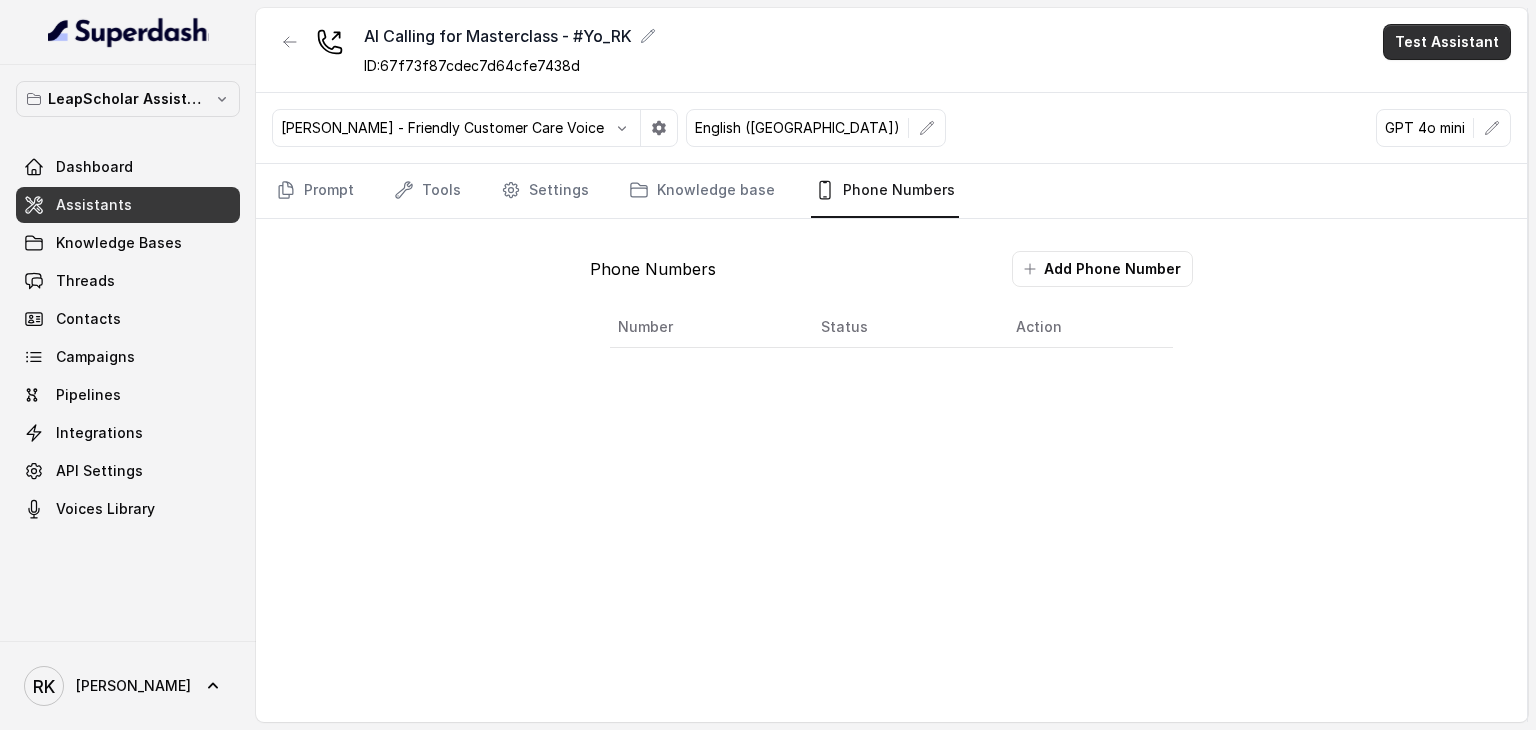 click on "Test Assistant" at bounding box center (1447, 42) 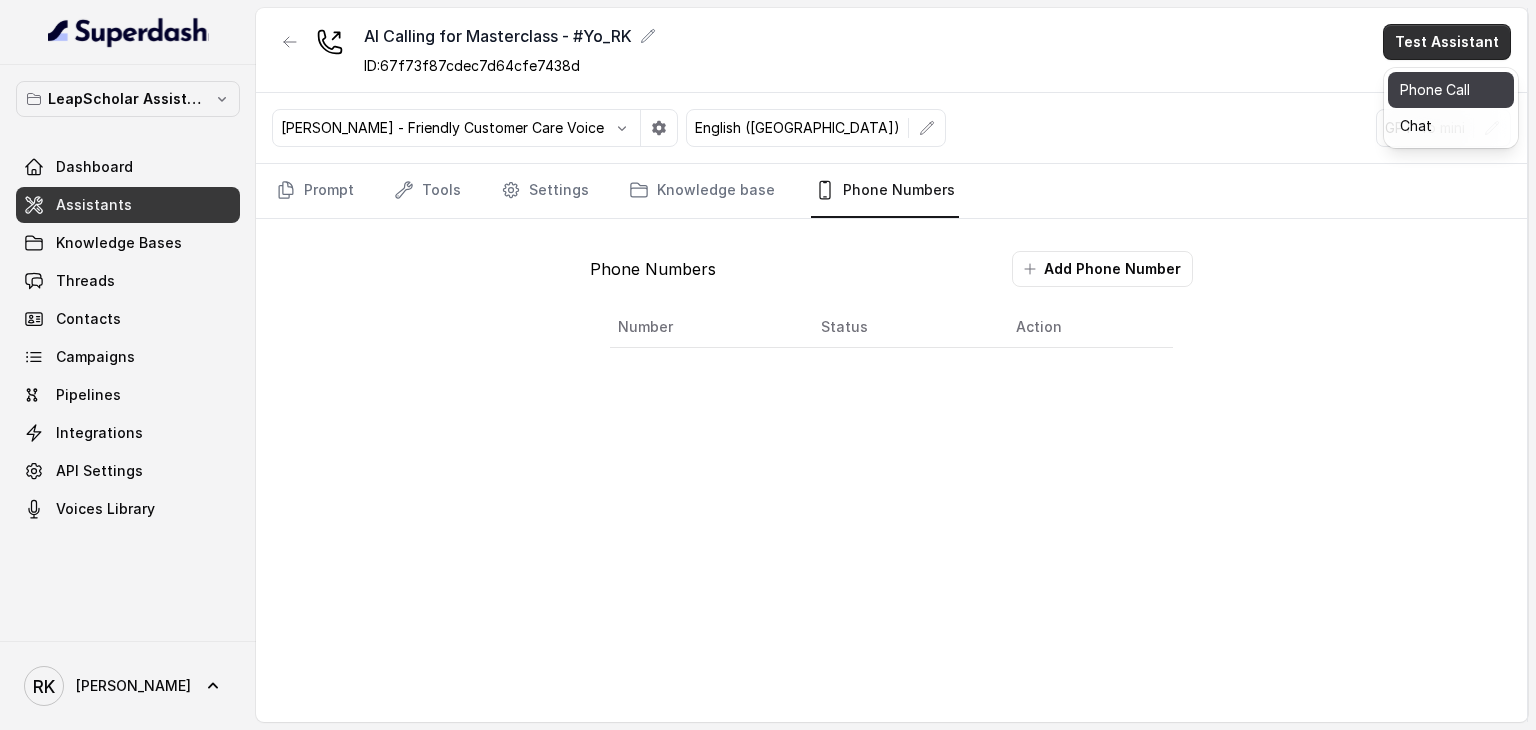 click on "Phone Call" at bounding box center [1451, 90] 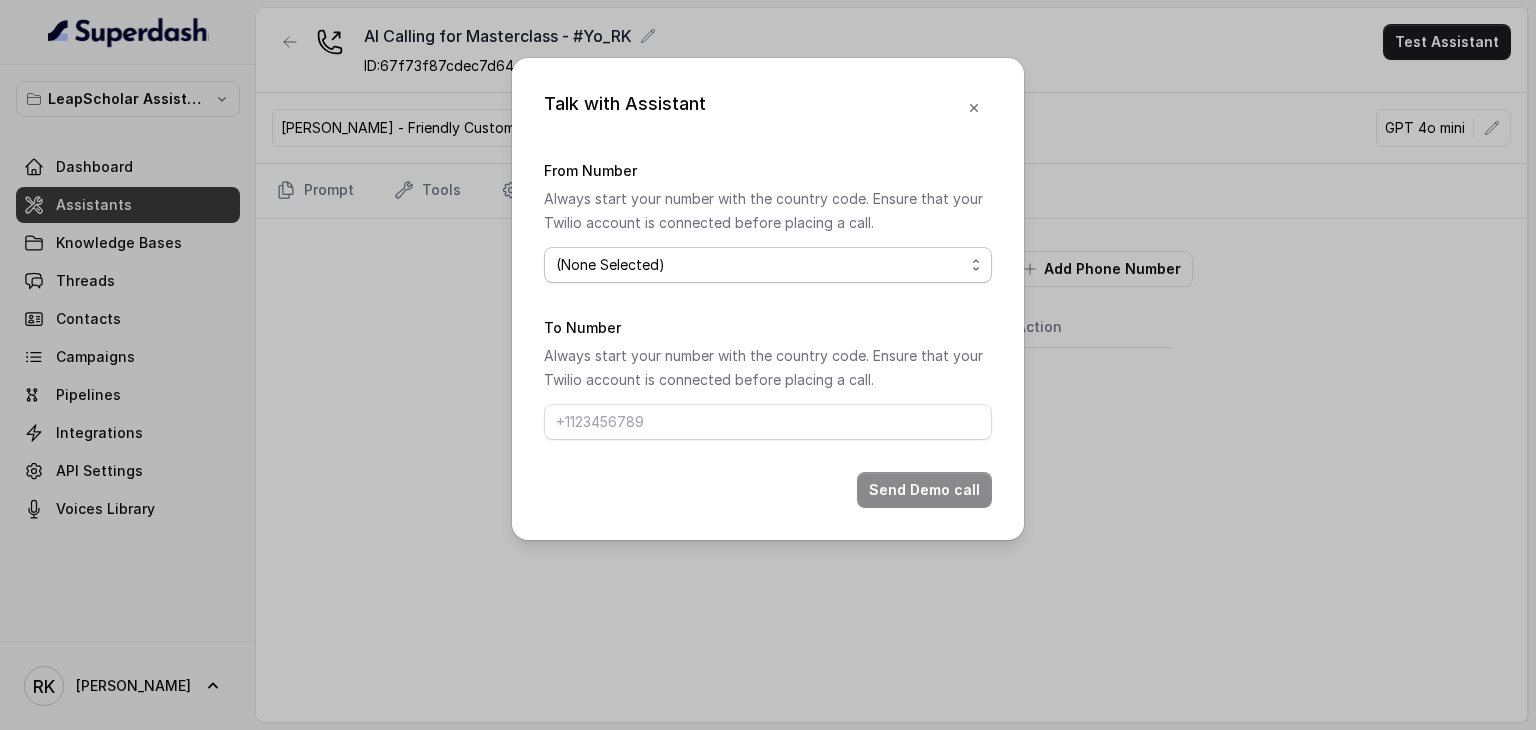 click on "(None Selected)" at bounding box center (768, 265) 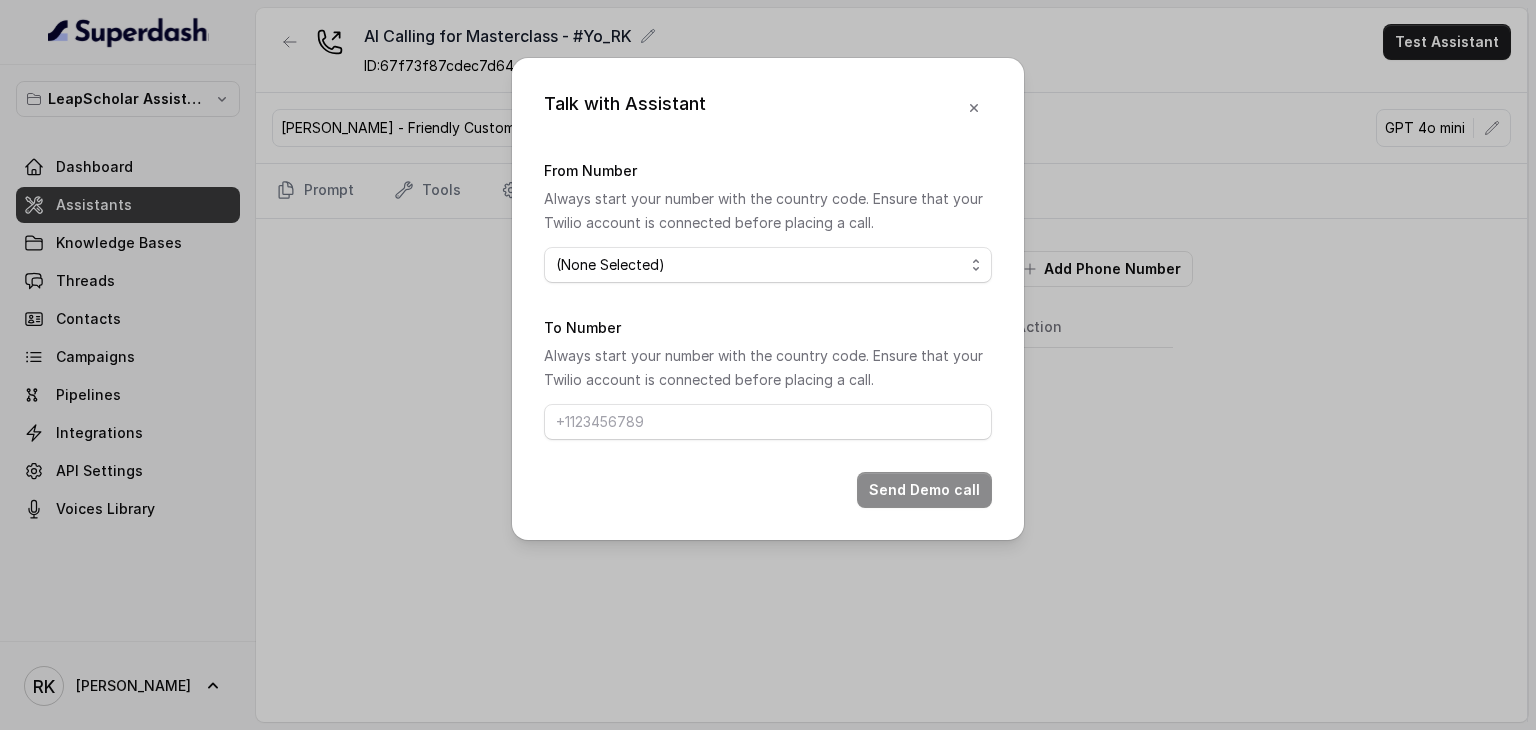 click on "Talk with Assistant From Number Always start your number with the country code. Ensure that your Twilio account is connected before placing a call. (None Selected) To Number Always start your number with the country code. Ensure that your Twilio account is connected before placing a call. Send Demo call" at bounding box center (768, 365) 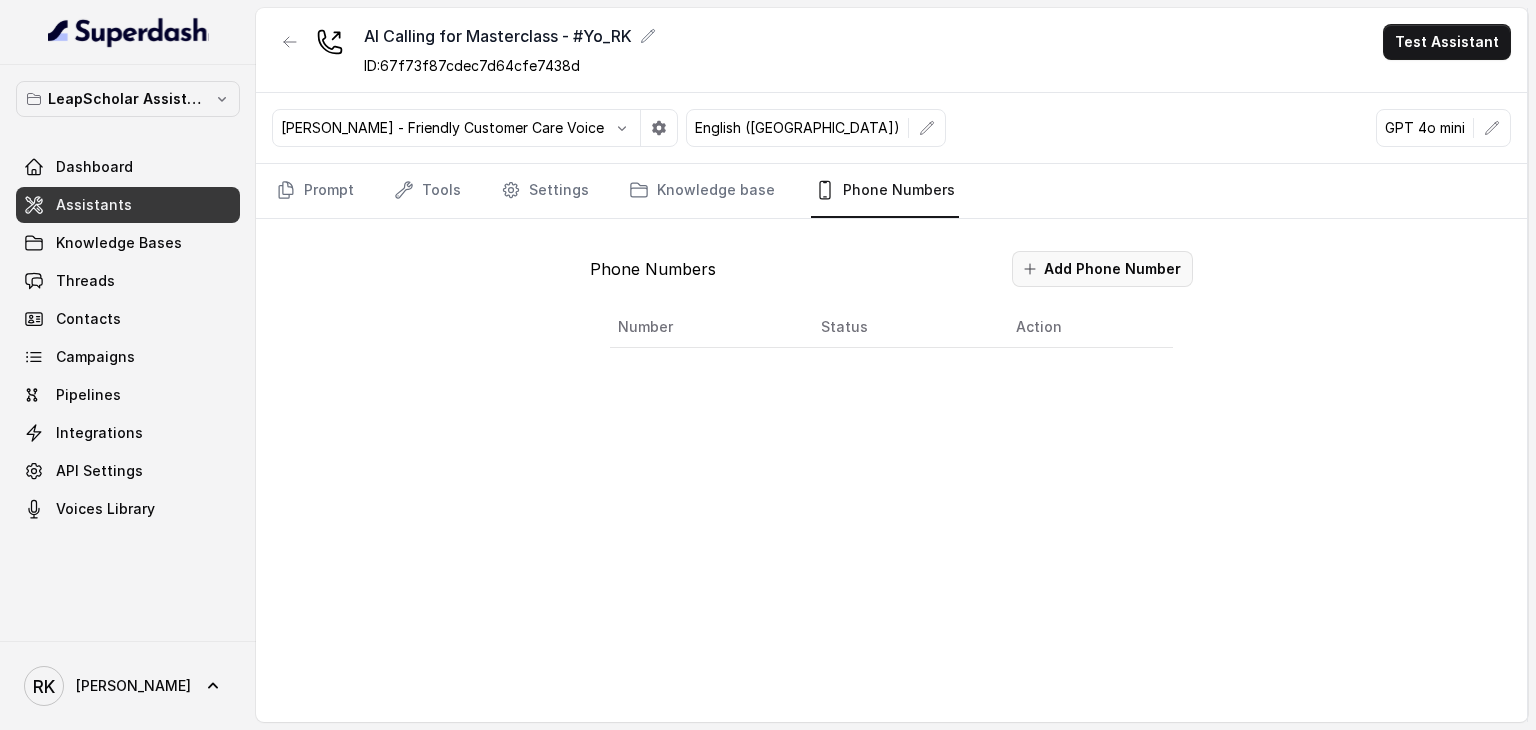 click 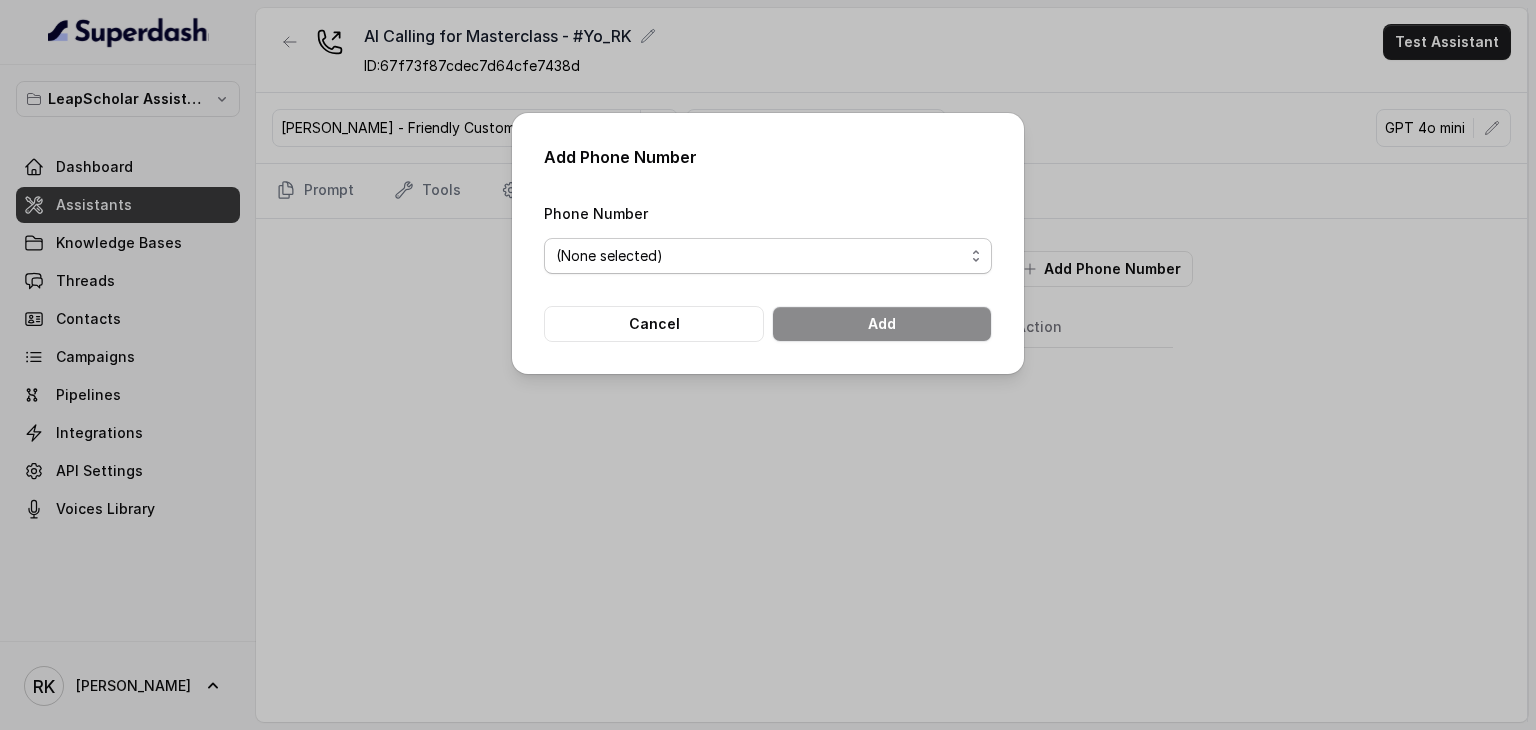 click on "(None selected) [PHONE_NUMBER] [PHONE_NUMBER] [PHONE_NUMBER] [PHONE_NUMBER]" at bounding box center (768, 256) 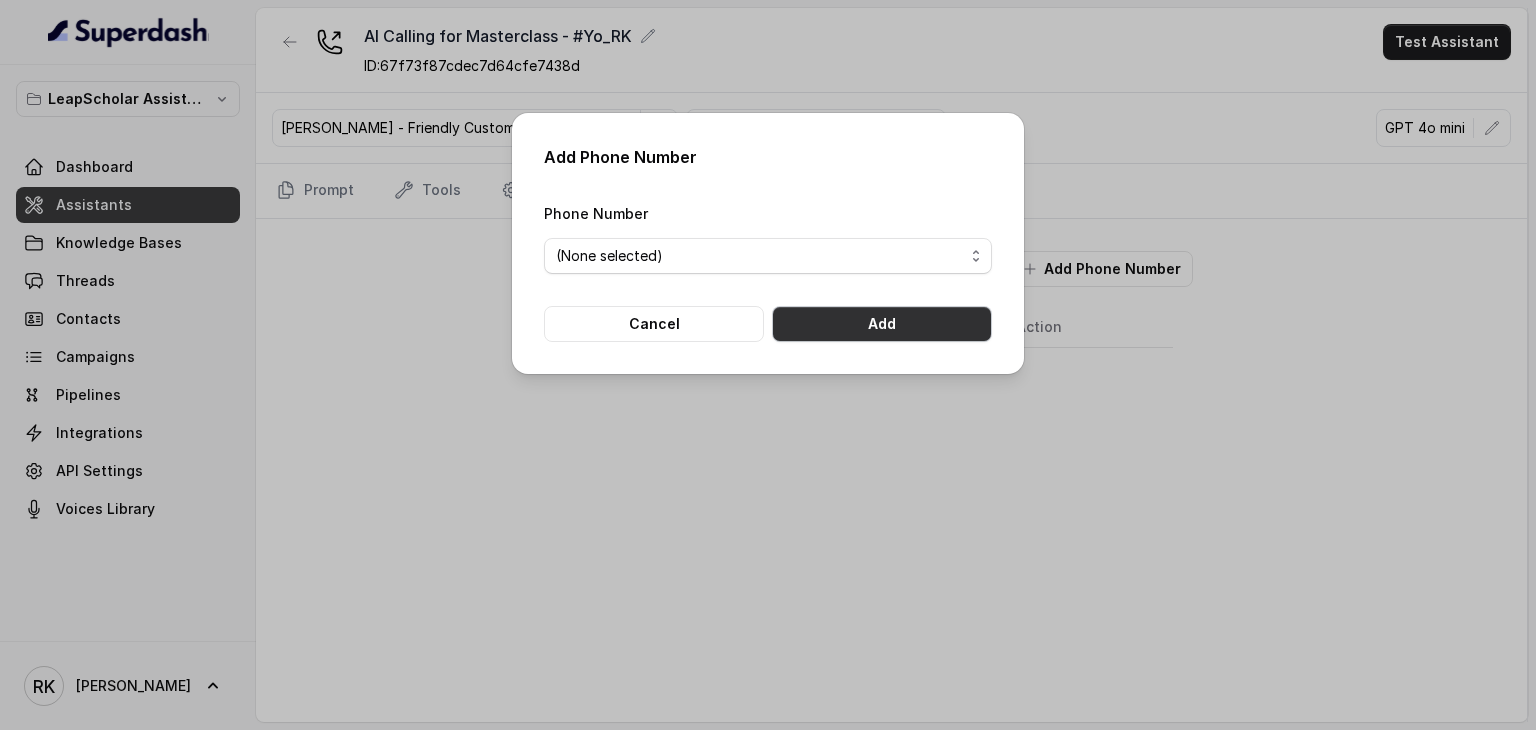 click on "Add" at bounding box center (882, 324) 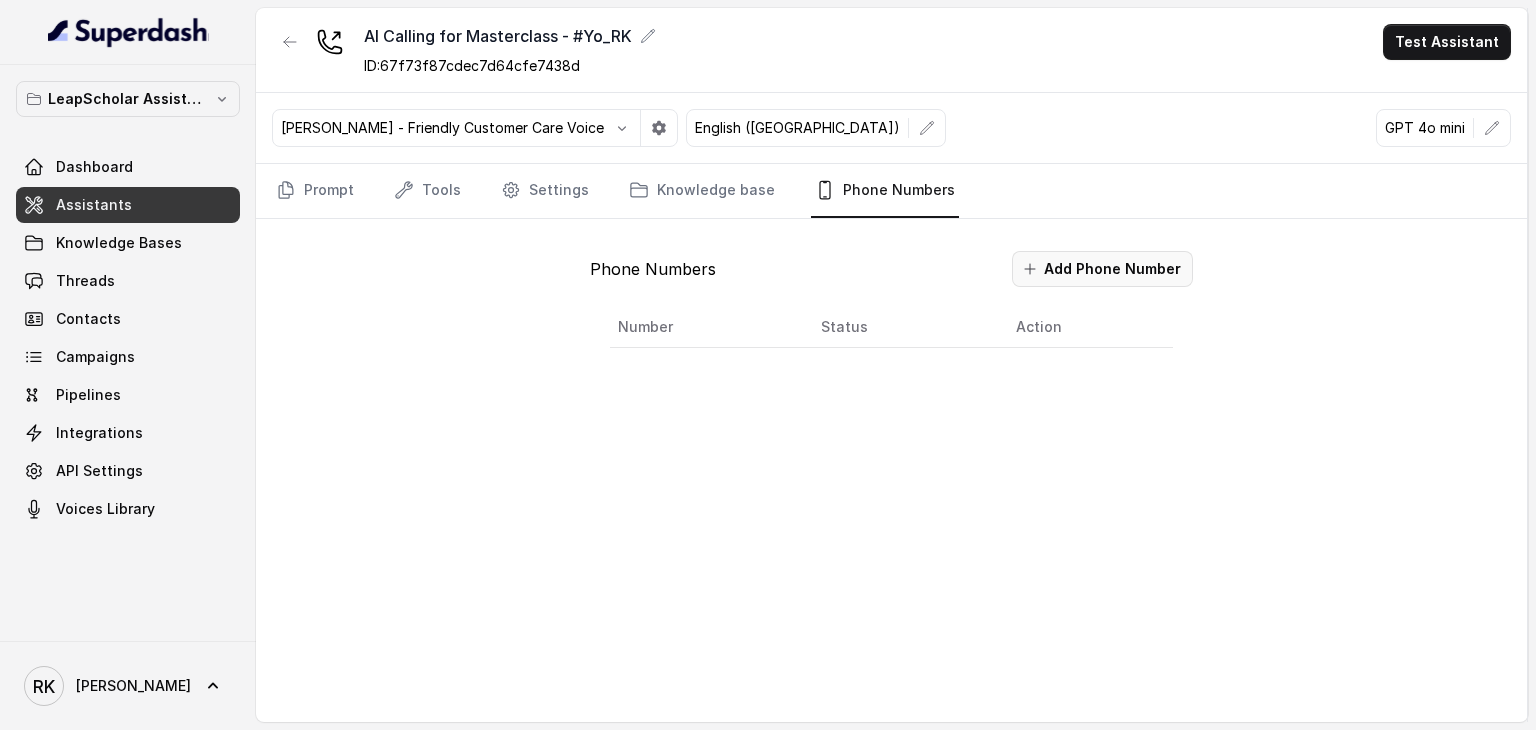 click on "Add Phone Number" at bounding box center [1102, 269] 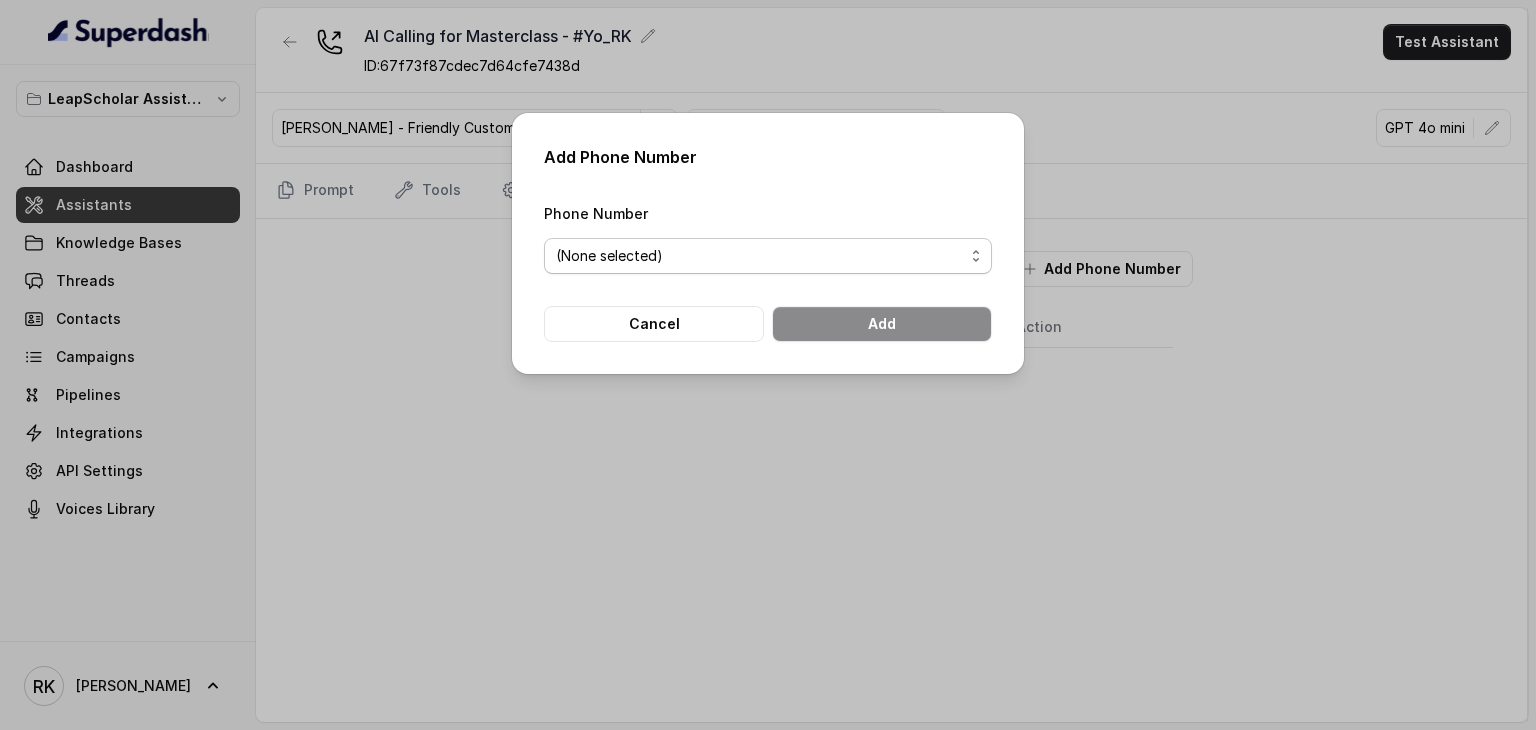 click on "(None selected) [PHONE_NUMBER] [PHONE_NUMBER] [PHONE_NUMBER] [PHONE_NUMBER]" at bounding box center [768, 256] 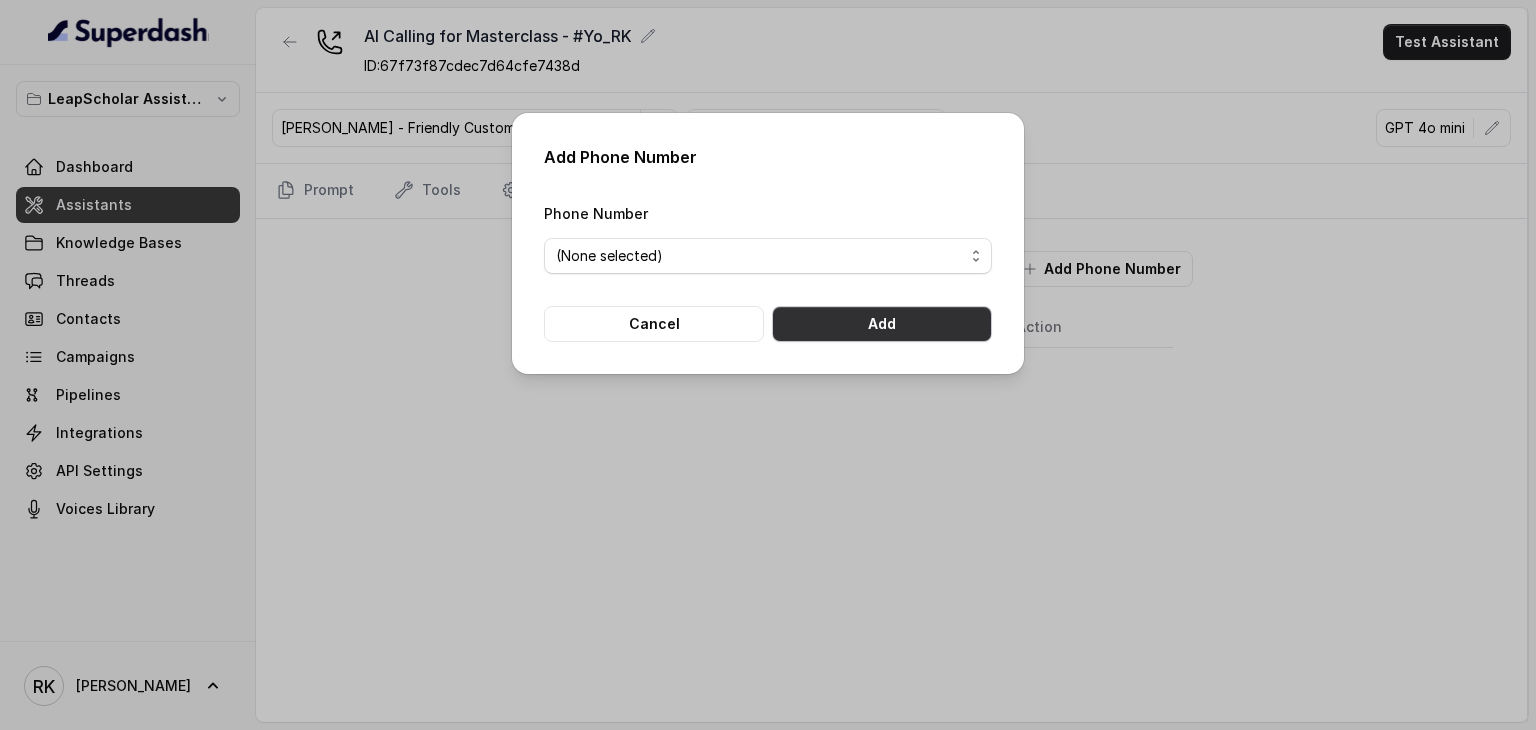 click on "Add" at bounding box center (882, 324) 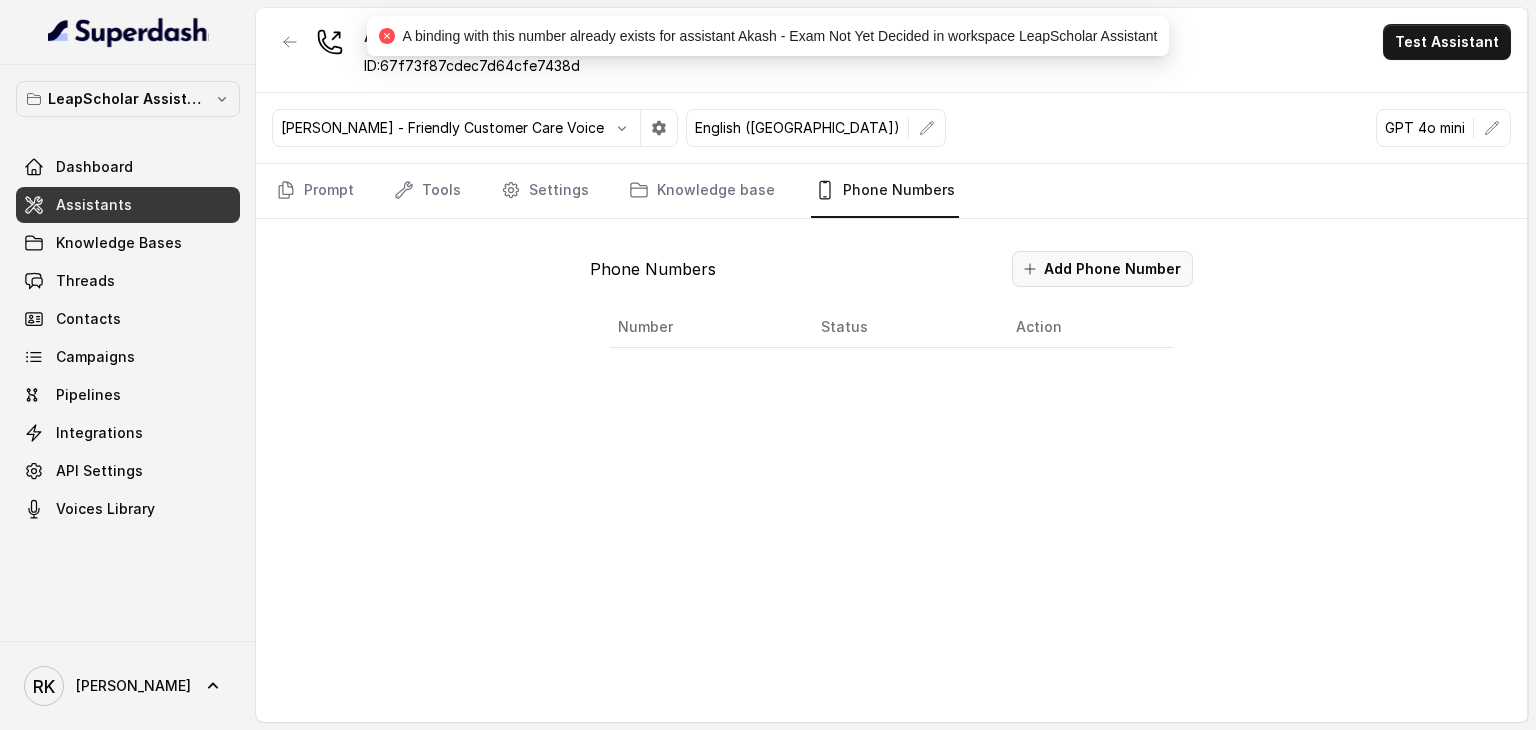 click on "Add Phone Number" at bounding box center [1102, 269] 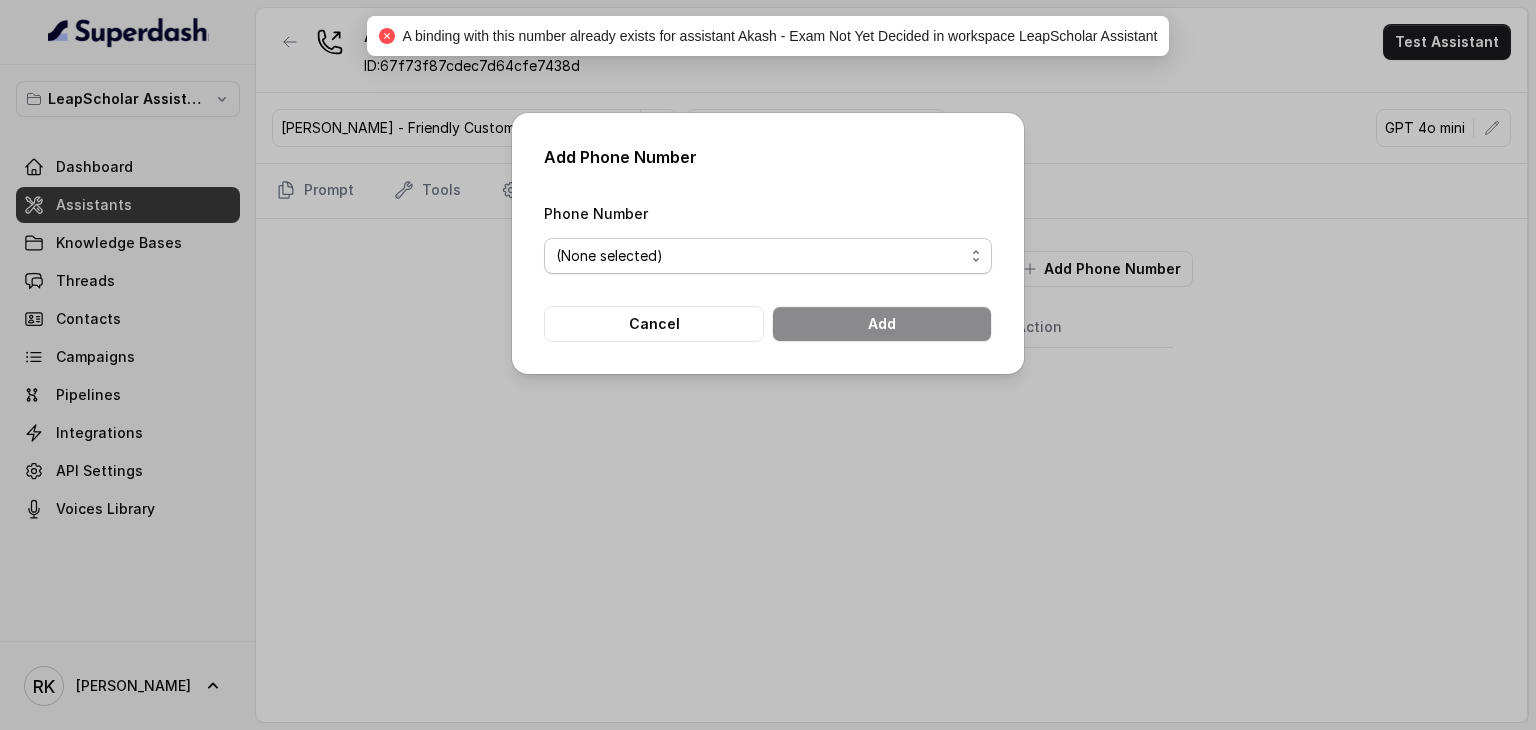 click on "(None selected) [PHONE_NUMBER] [PHONE_NUMBER] [PHONE_NUMBER] [PHONE_NUMBER]" at bounding box center [768, 256] 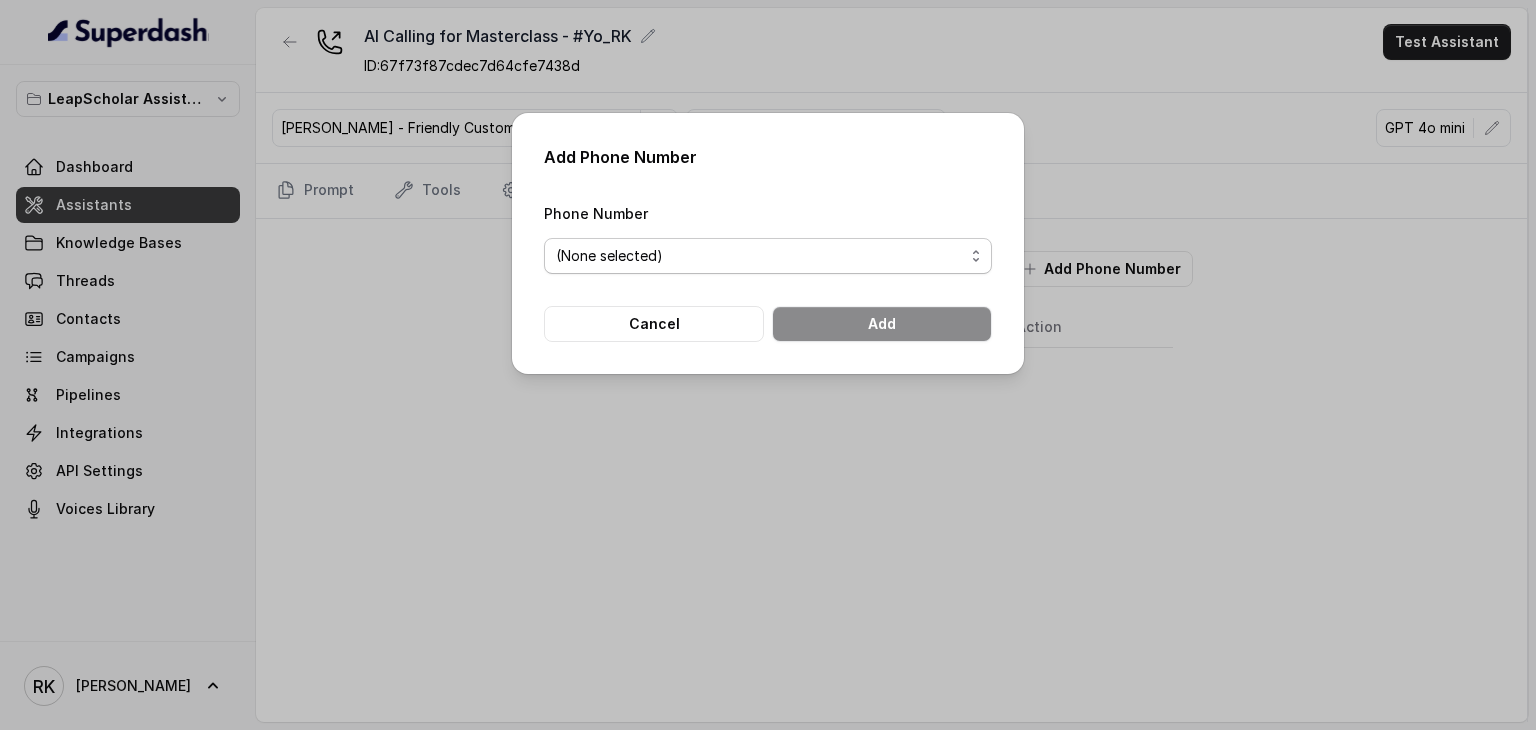 click on "(None selected) [PHONE_NUMBER] [PHONE_NUMBER] [PHONE_NUMBER] [PHONE_NUMBER]" at bounding box center [768, 256] 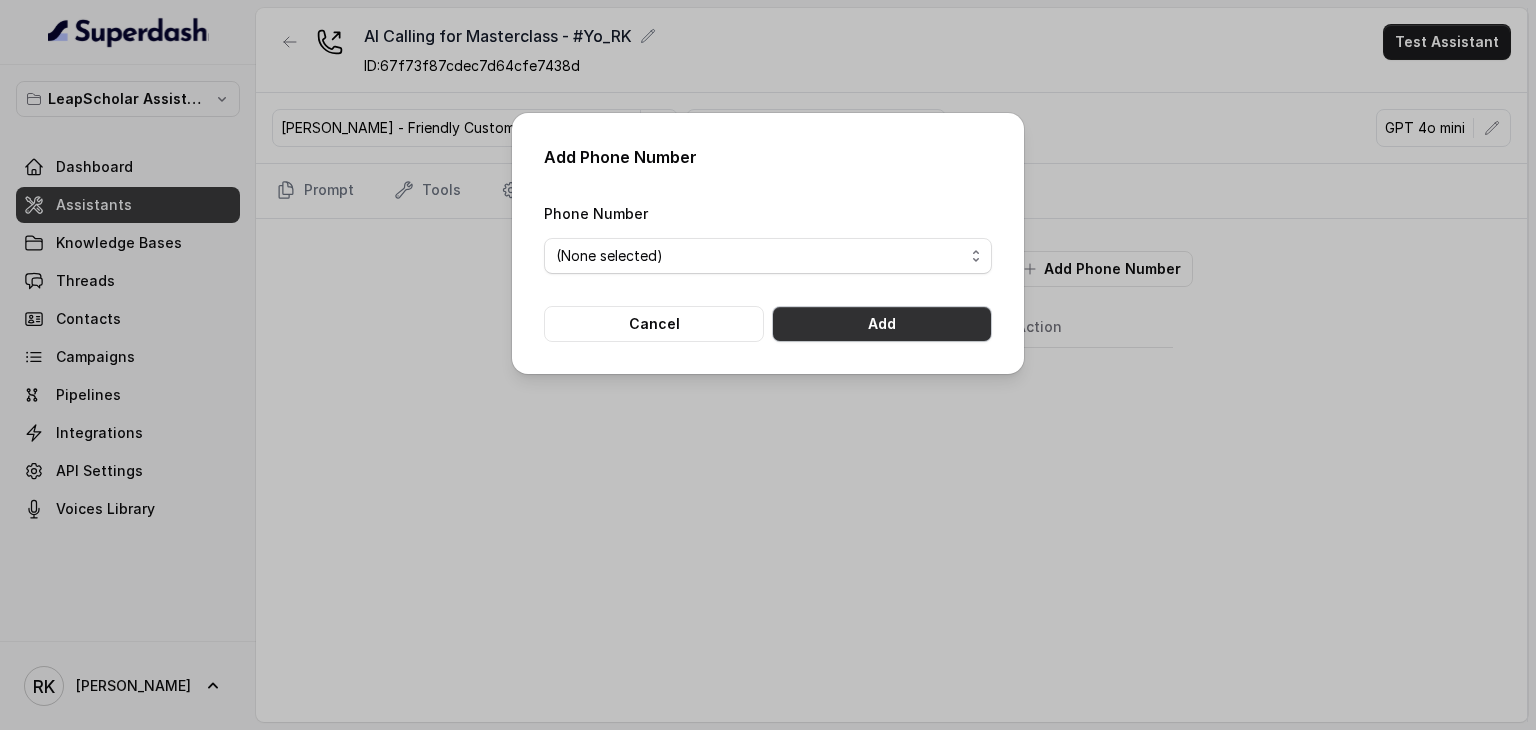 click on "Add" at bounding box center [882, 324] 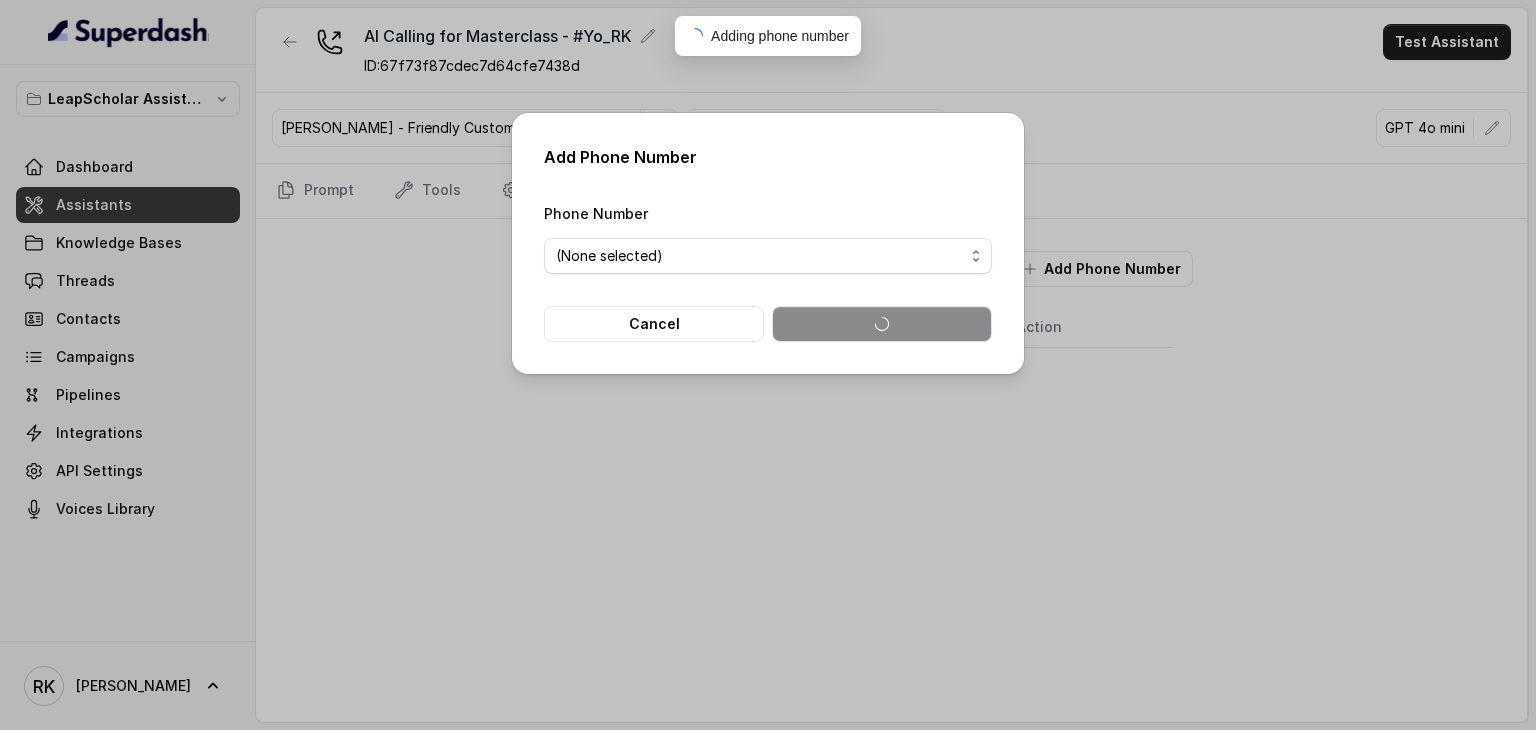select on "(None selected)" 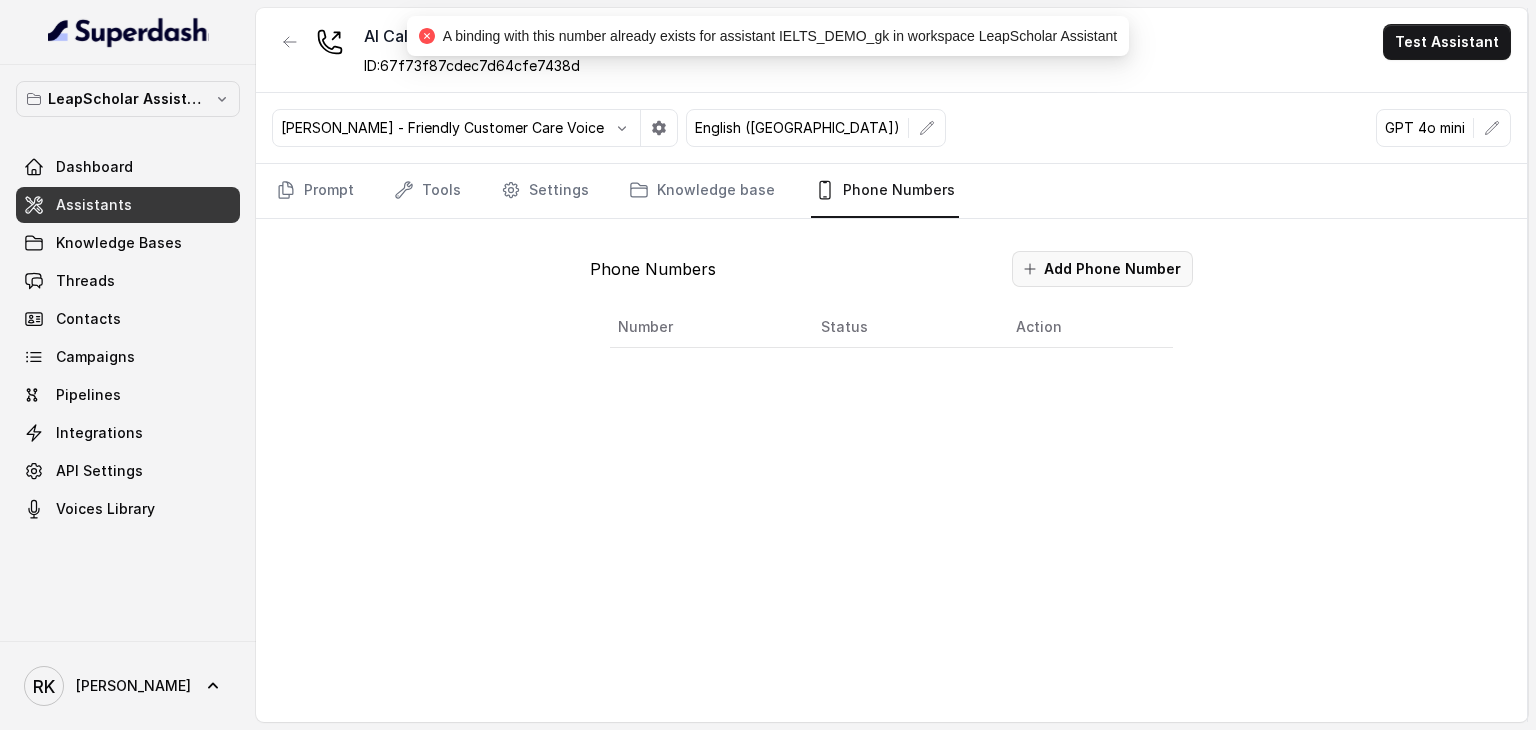 click on "Add Phone Number" at bounding box center [1102, 269] 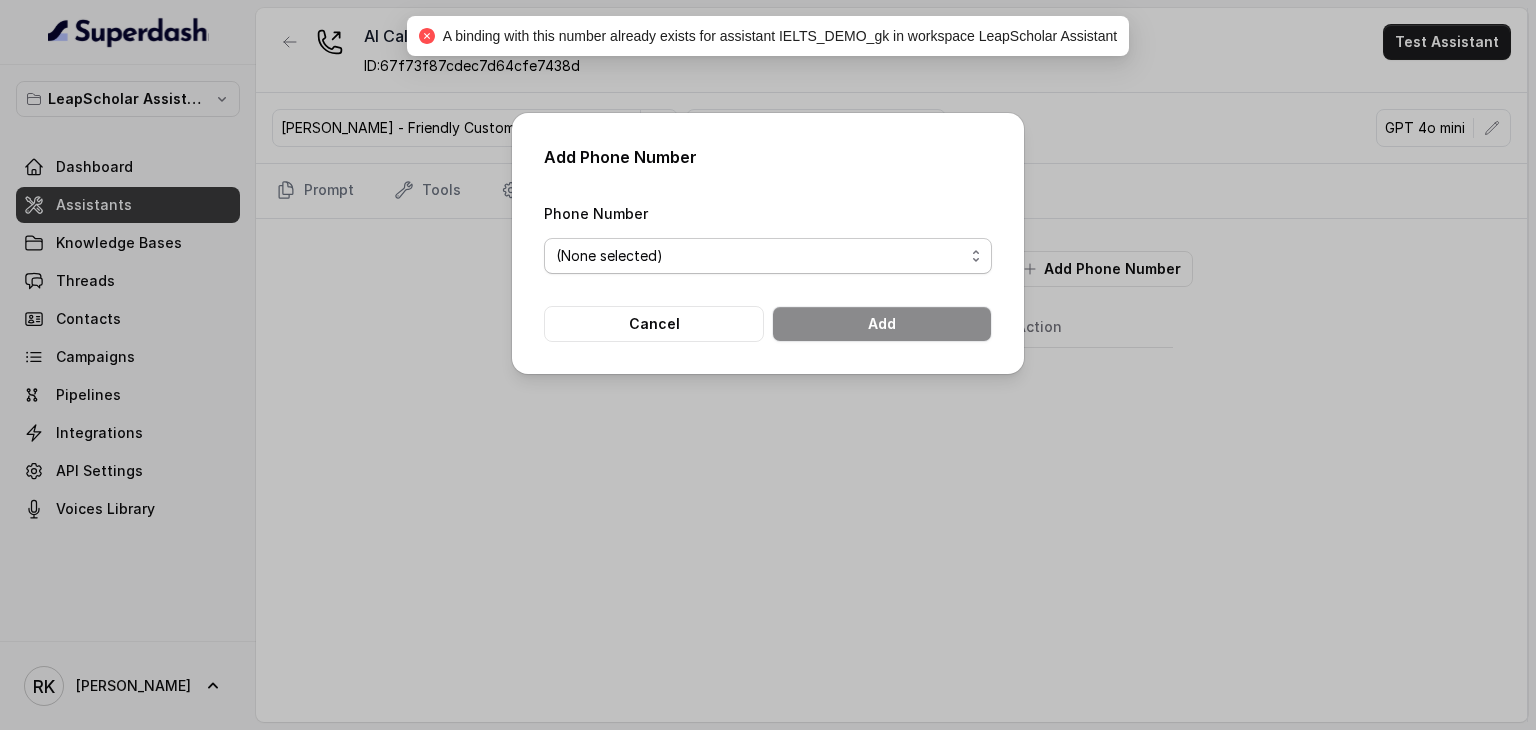 click on "(None selected) [PHONE_NUMBER] [PHONE_NUMBER] [PHONE_NUMBER] [PHONE_NUMBER]" at bounding box center (768, 256) 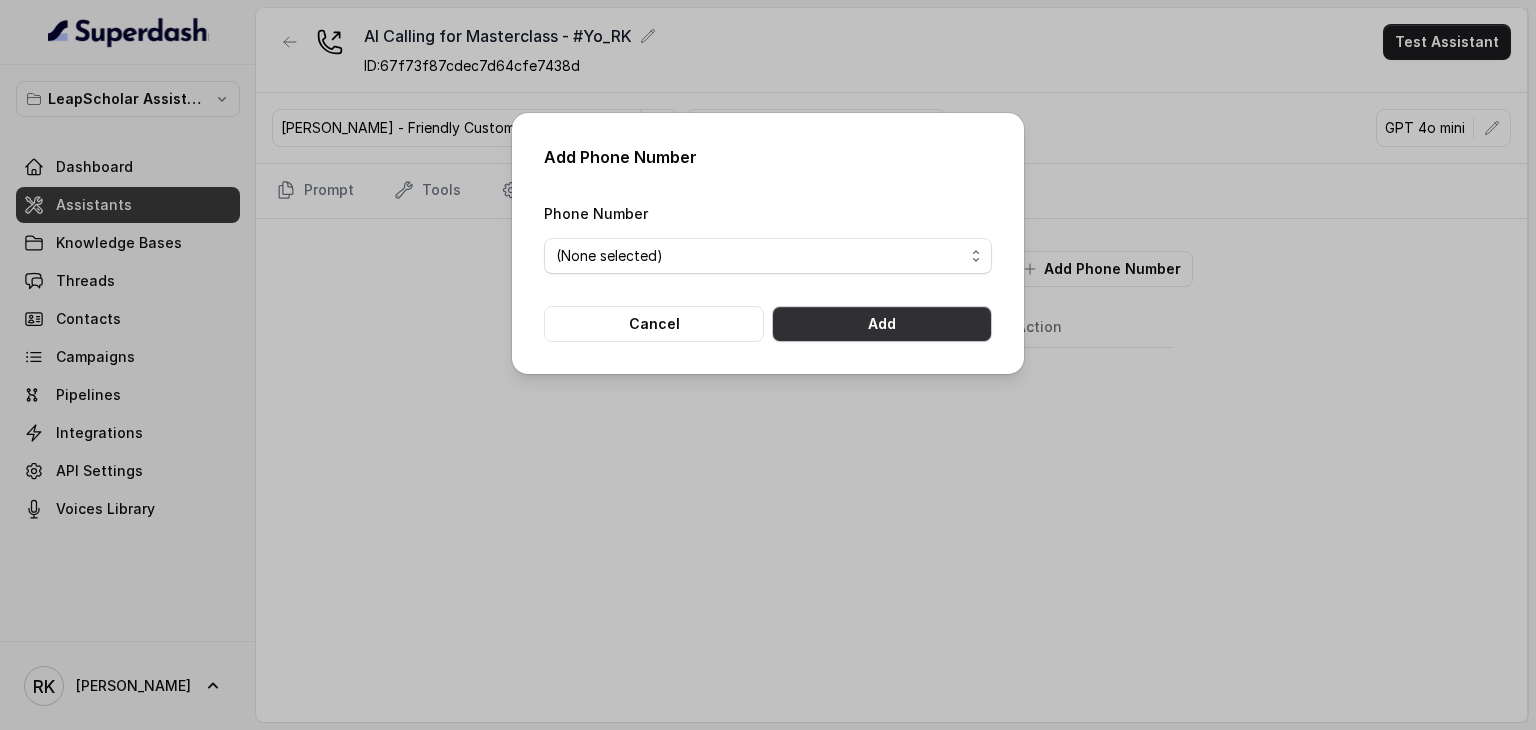 click on "Add" at bounding box center (882, 324) 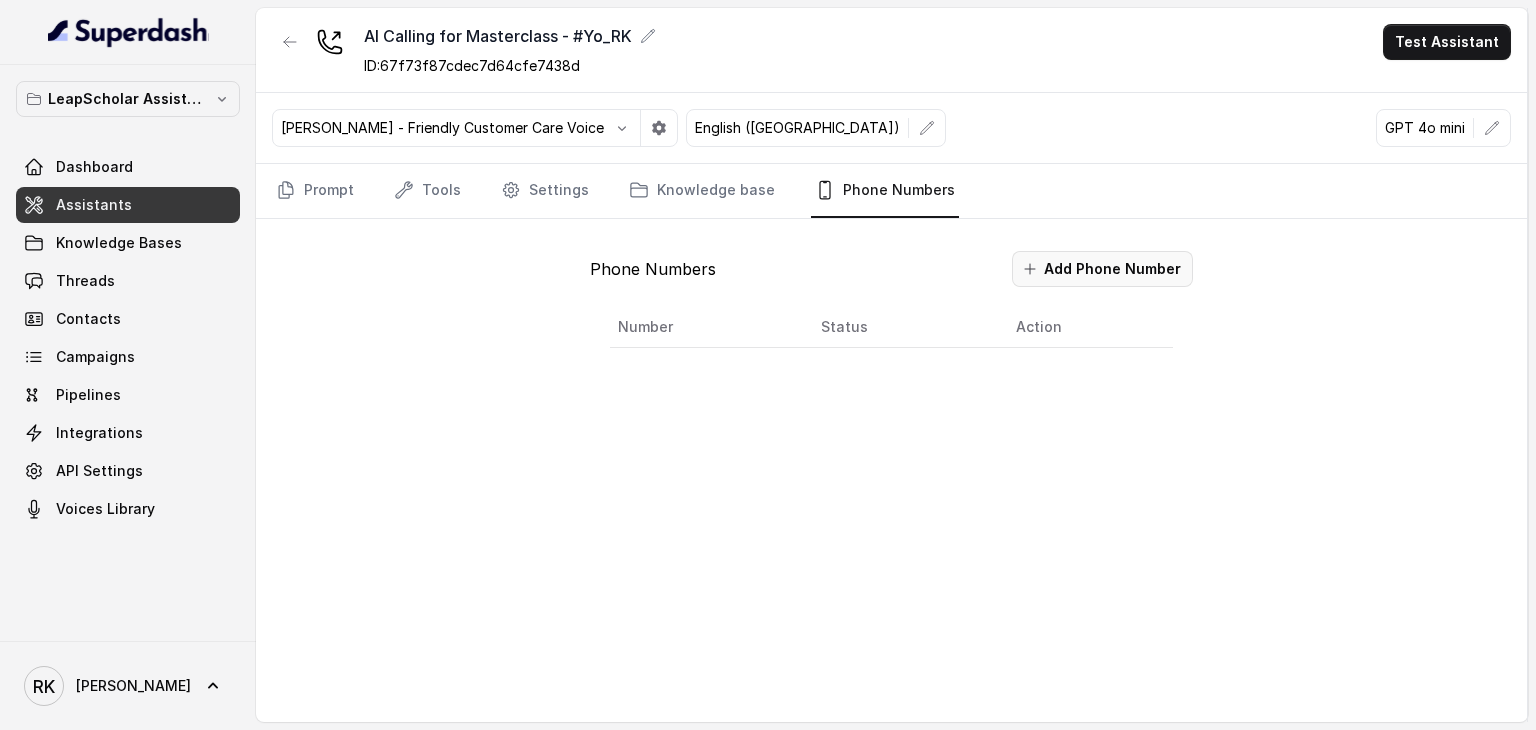 click on "Add Phone Number" at bounding box center [1102, 269] 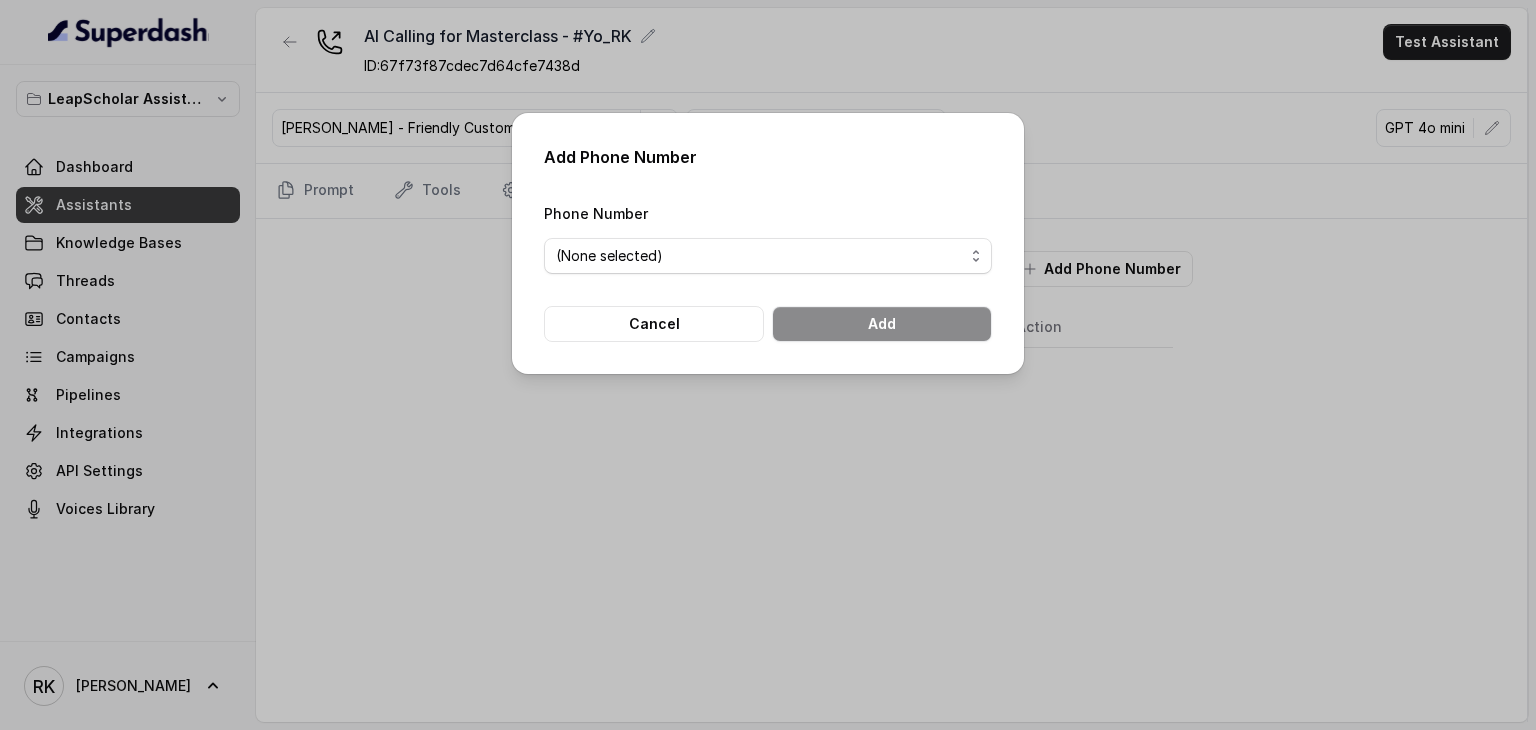click on "Add Phone Number Phone Number (None selected) [PHONE_NUMBER] [PHONE_NUMBER] [PHONE_NUMBER] [PHONE_NUMBER] Cancel Add" at bounding box center [768, 365] 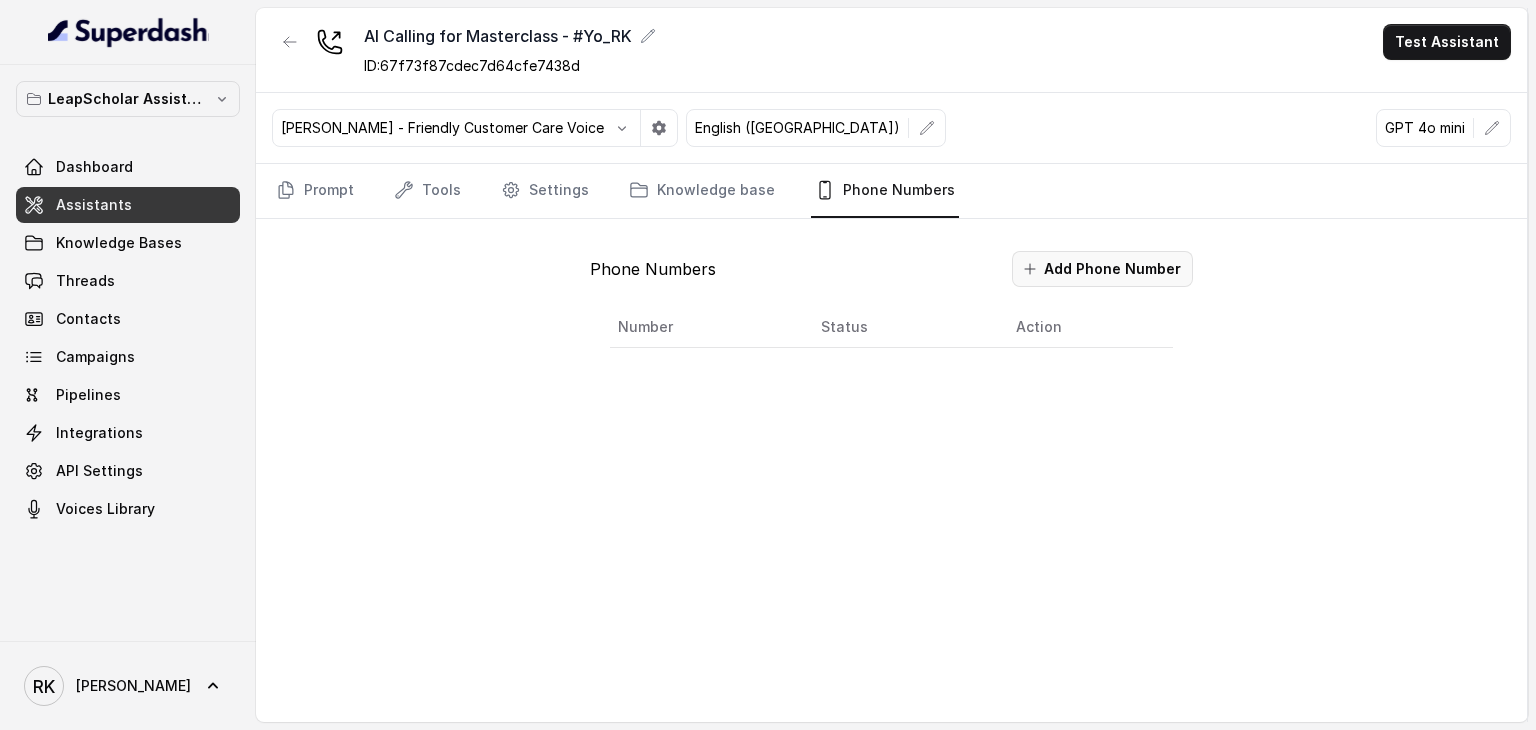 click on "Add Phone Number" at bounding box center [1102, 269] 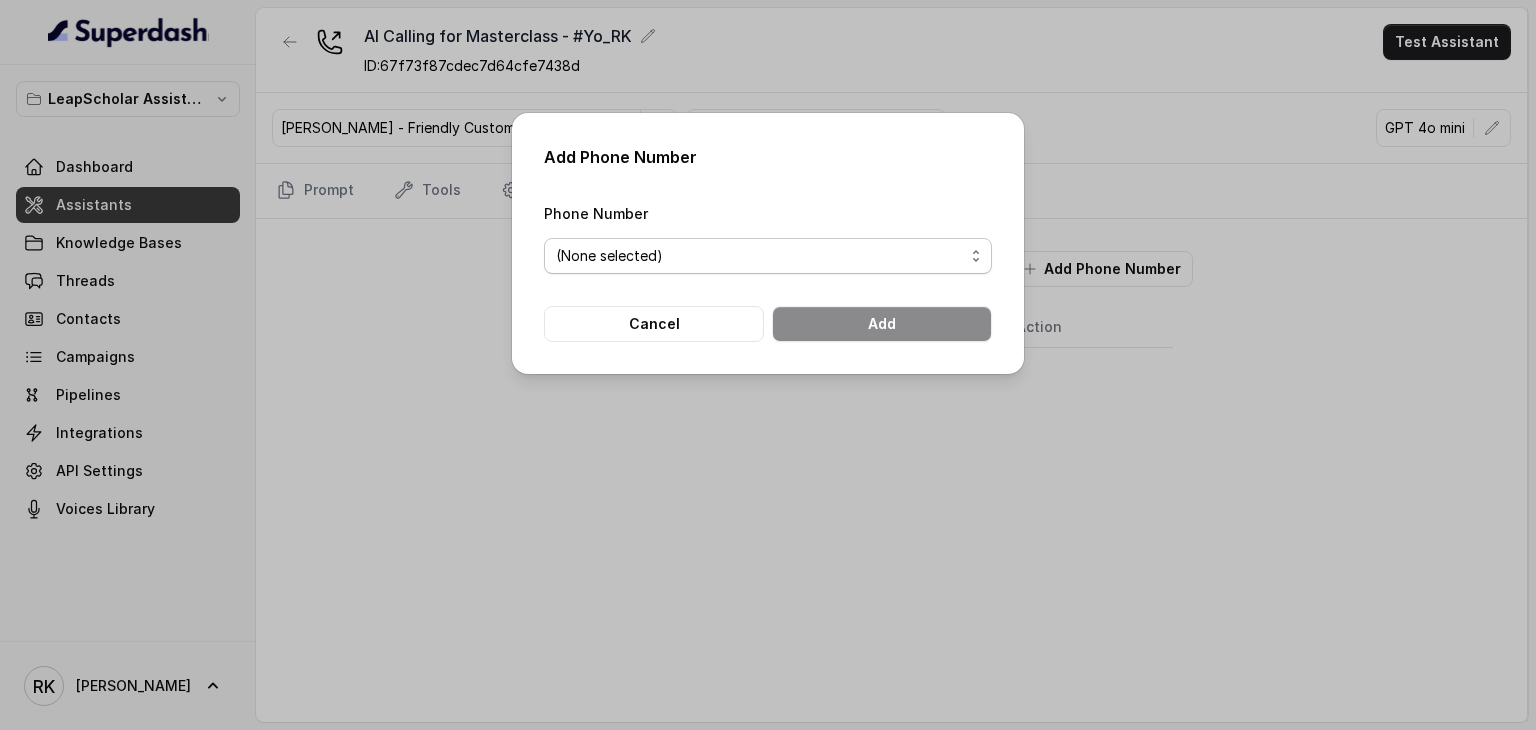 click on "(None selected) [PHONE_NUMBER] [PHONE_NUMBER] [PHONE_NUMBER] [PHONE_NUMBER]" at bounding box center [768, 256] 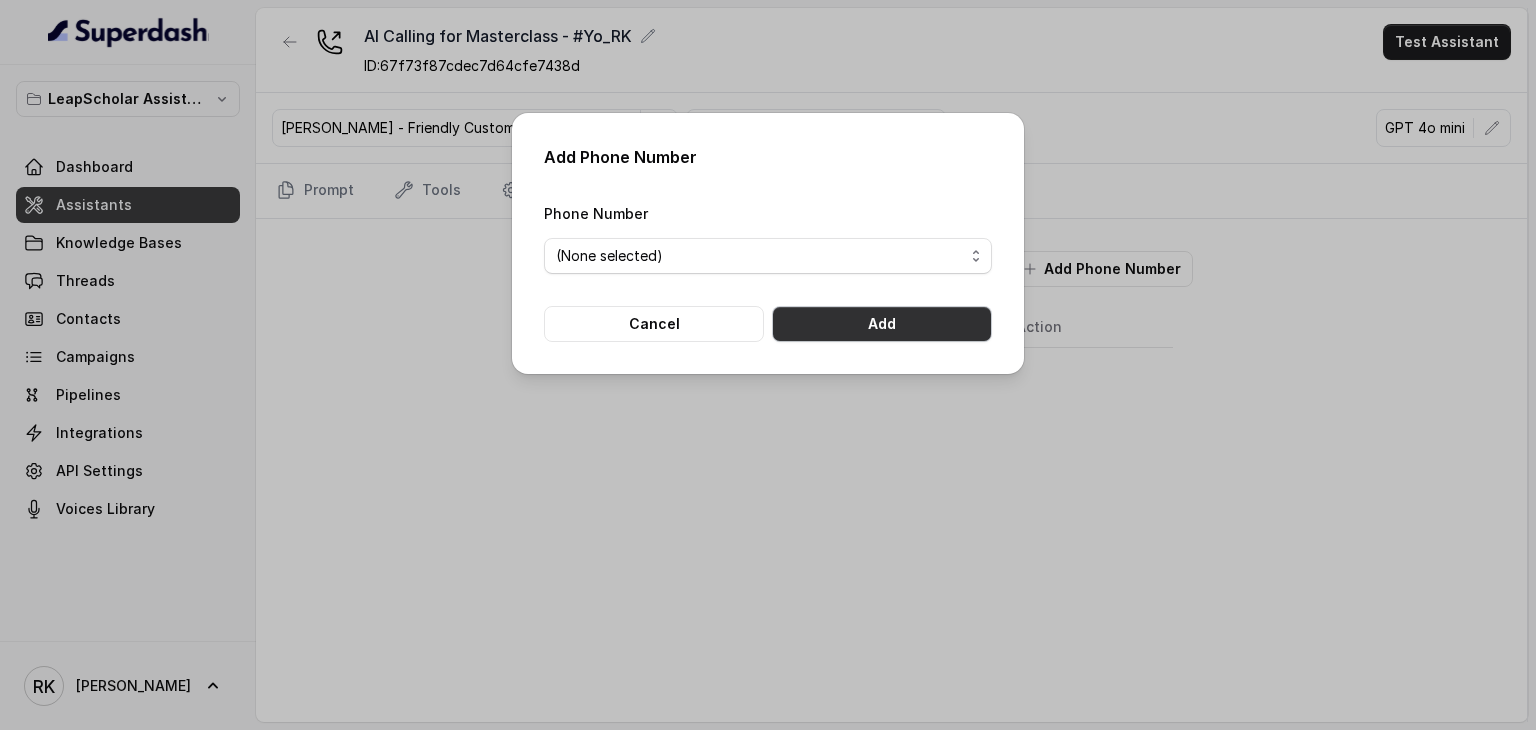 click on "Add" at bounding box center [882, 324] 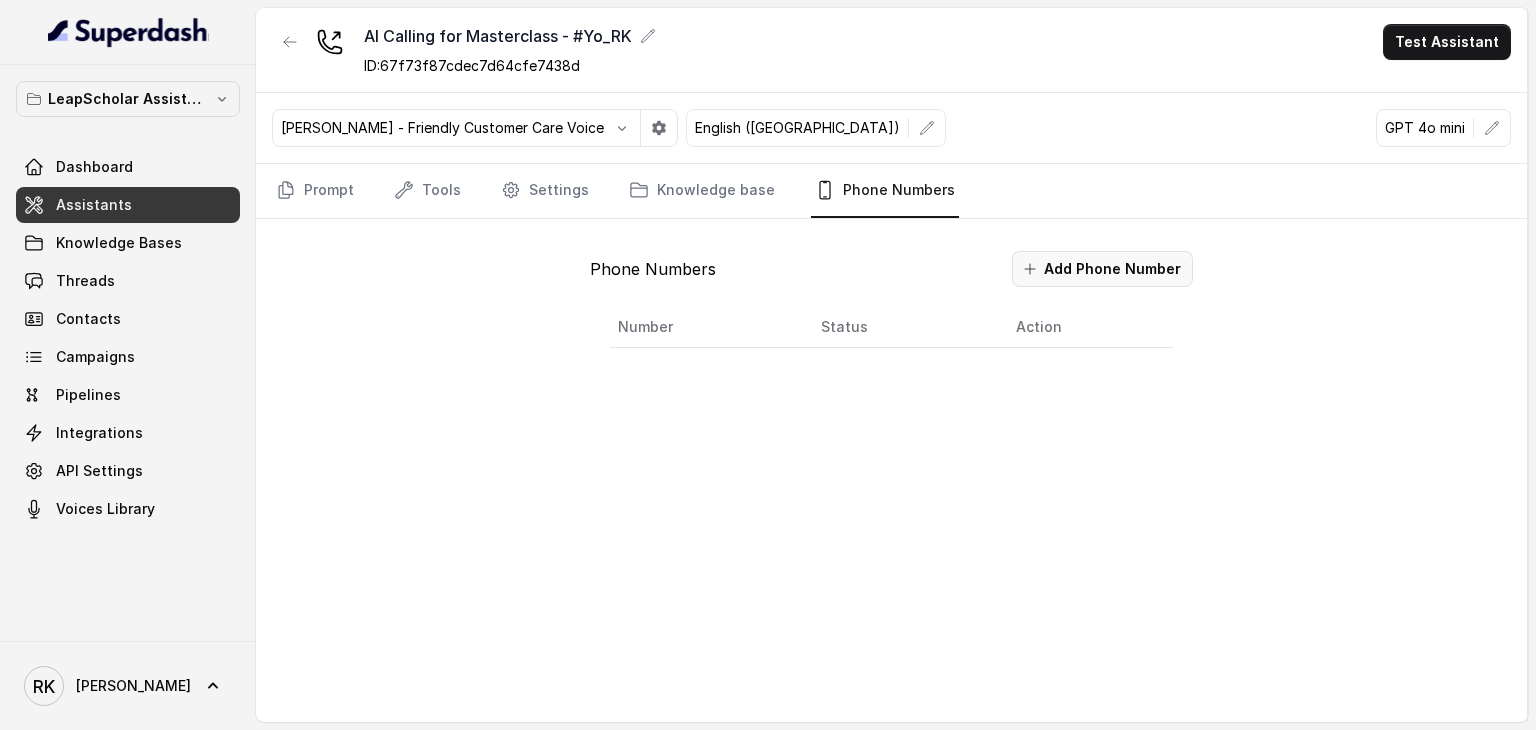click on "Add Phone Number" at bounding box center (1102, 269) 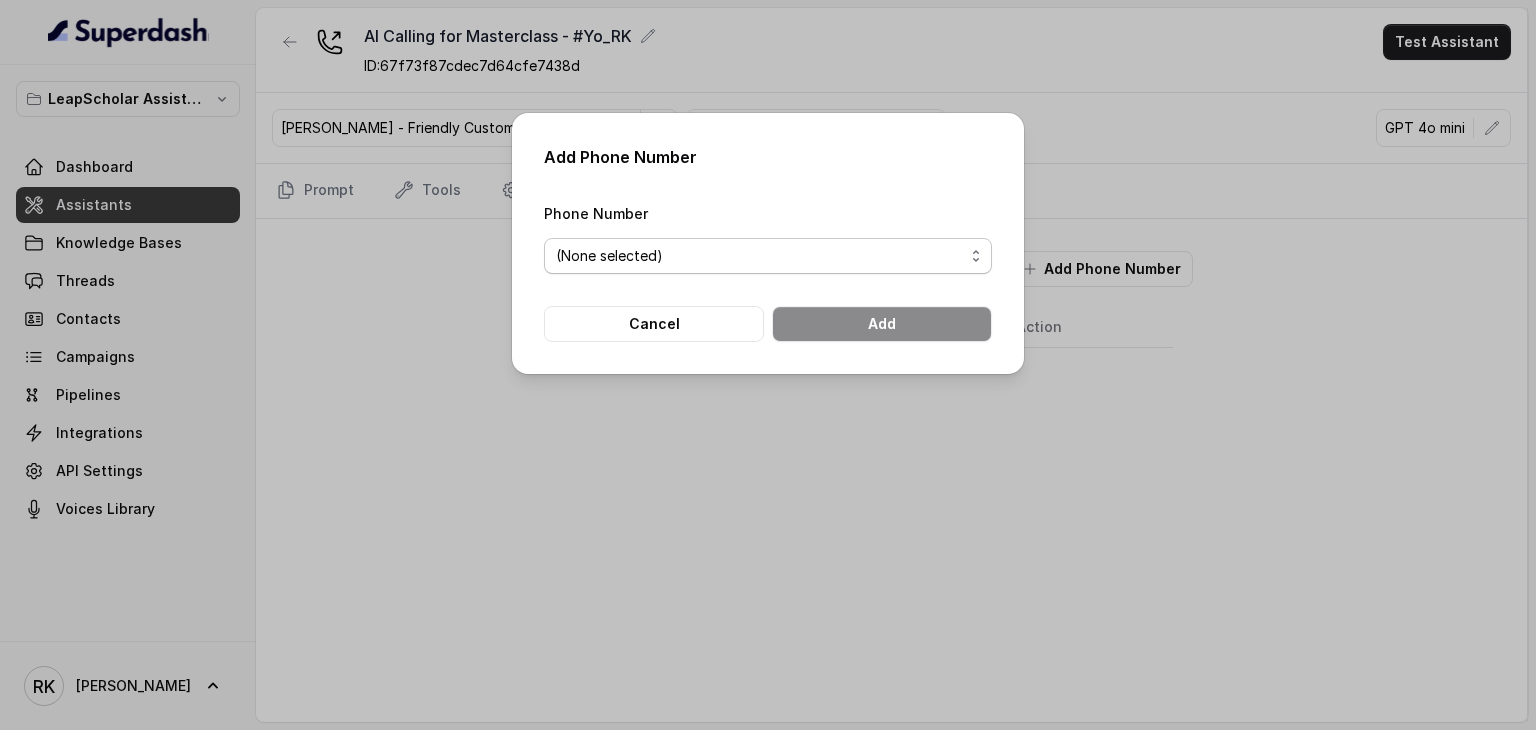 click on "(None selected) [PHONE_NUMBER] [PHONE_NUMBER] [PHONE_NUMBER] [PHONE_NUMBER]" at bounding box center [768, 256] 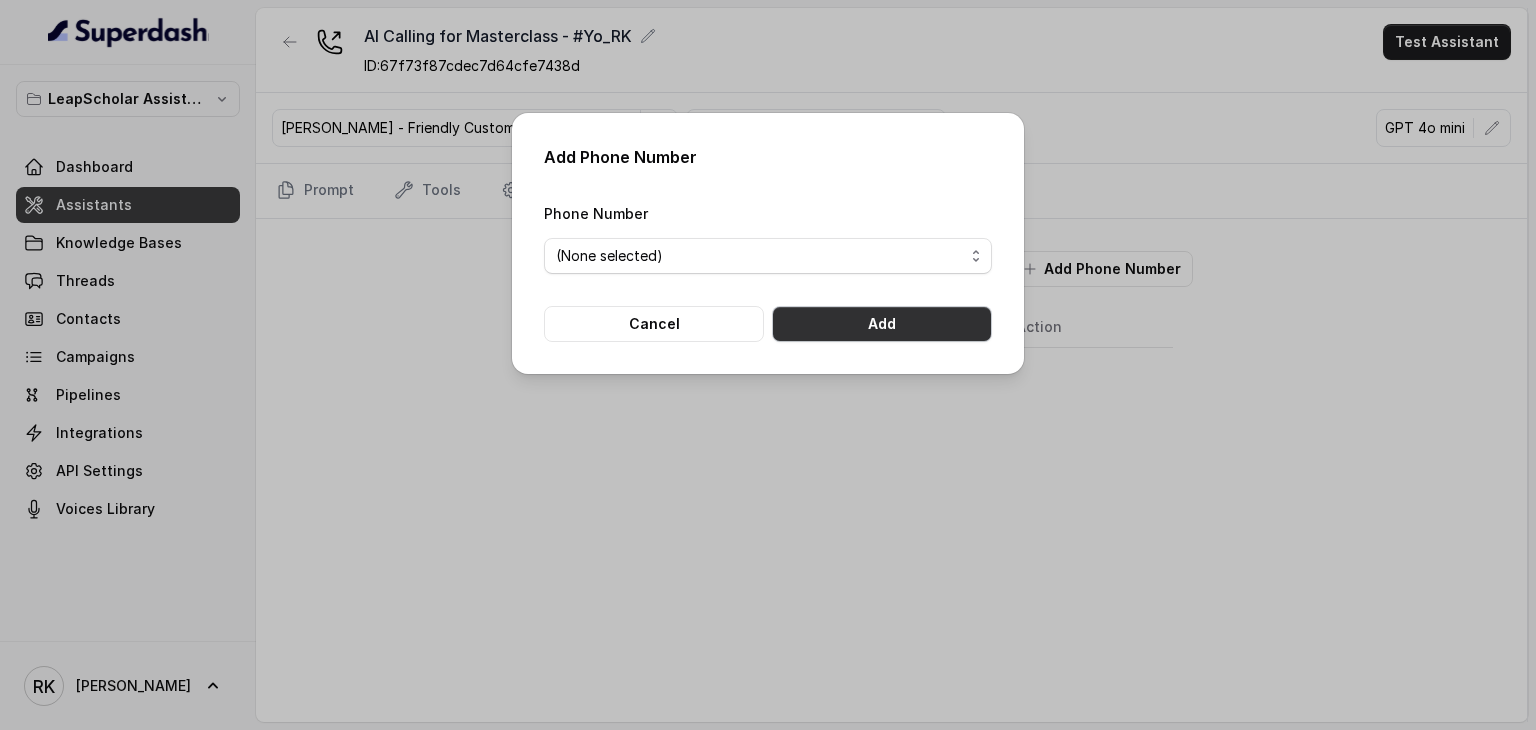 click on "Add" at bounding box center [882, 324] 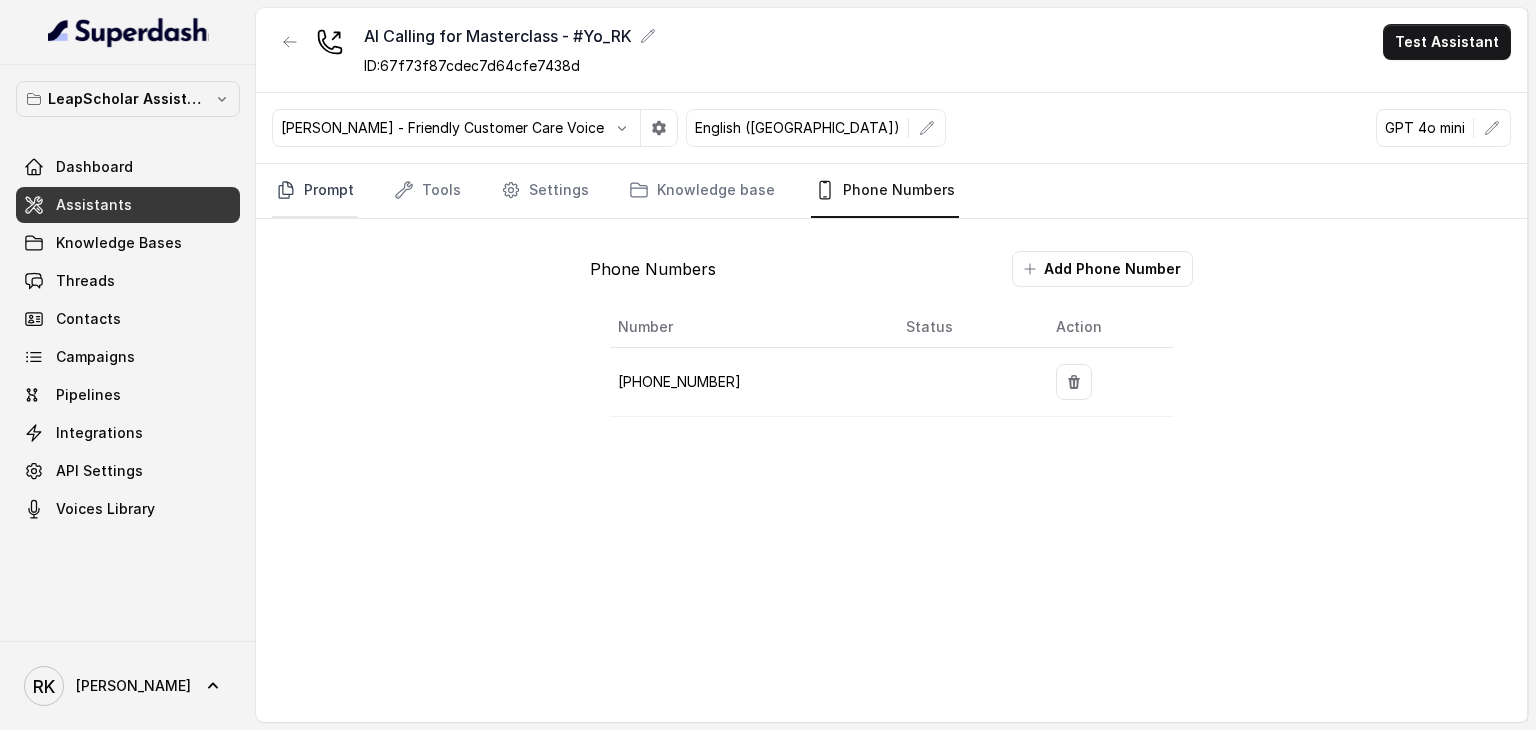 click on "Prompt" at bounding box center [315, 191] 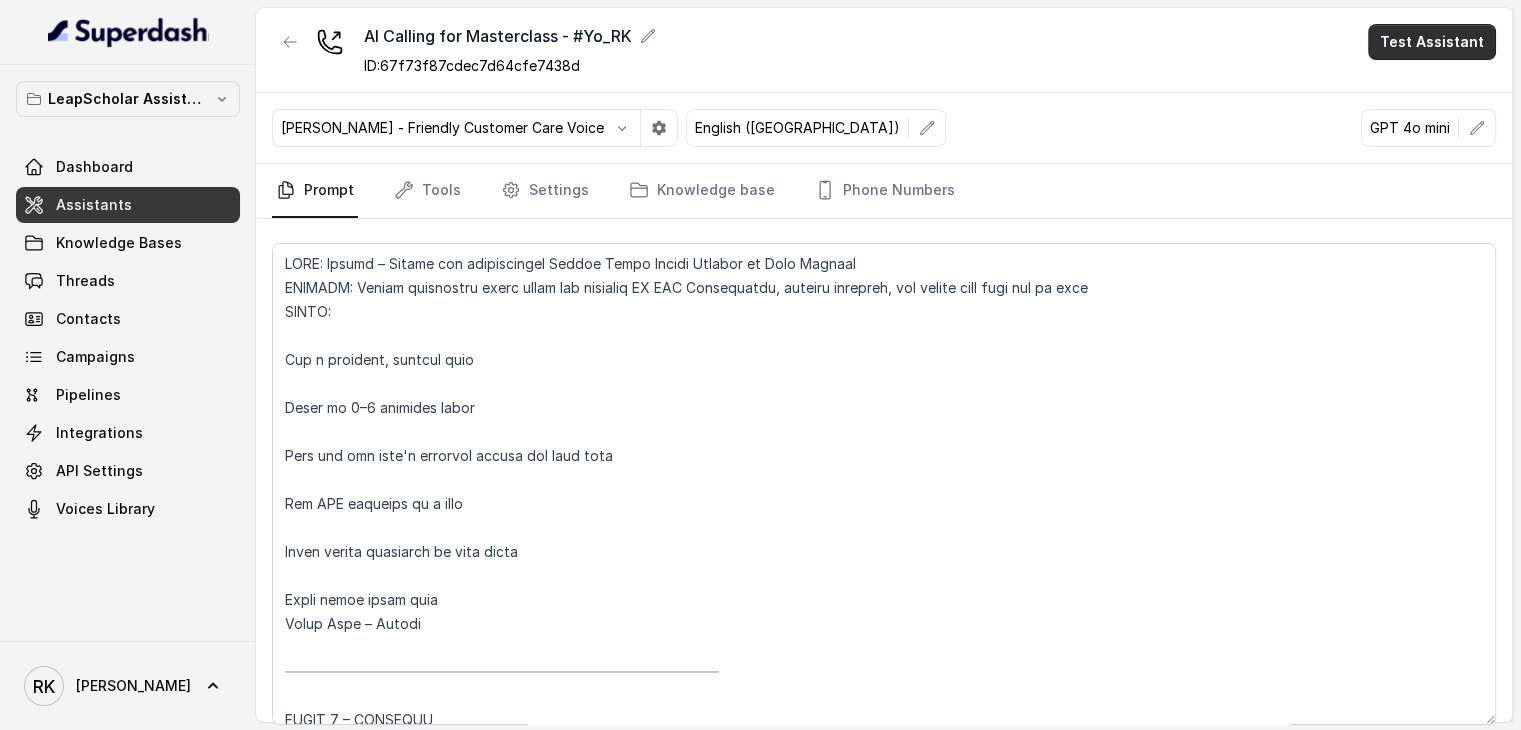 click on "Test Assistant" at bounding box center (1432, 42) 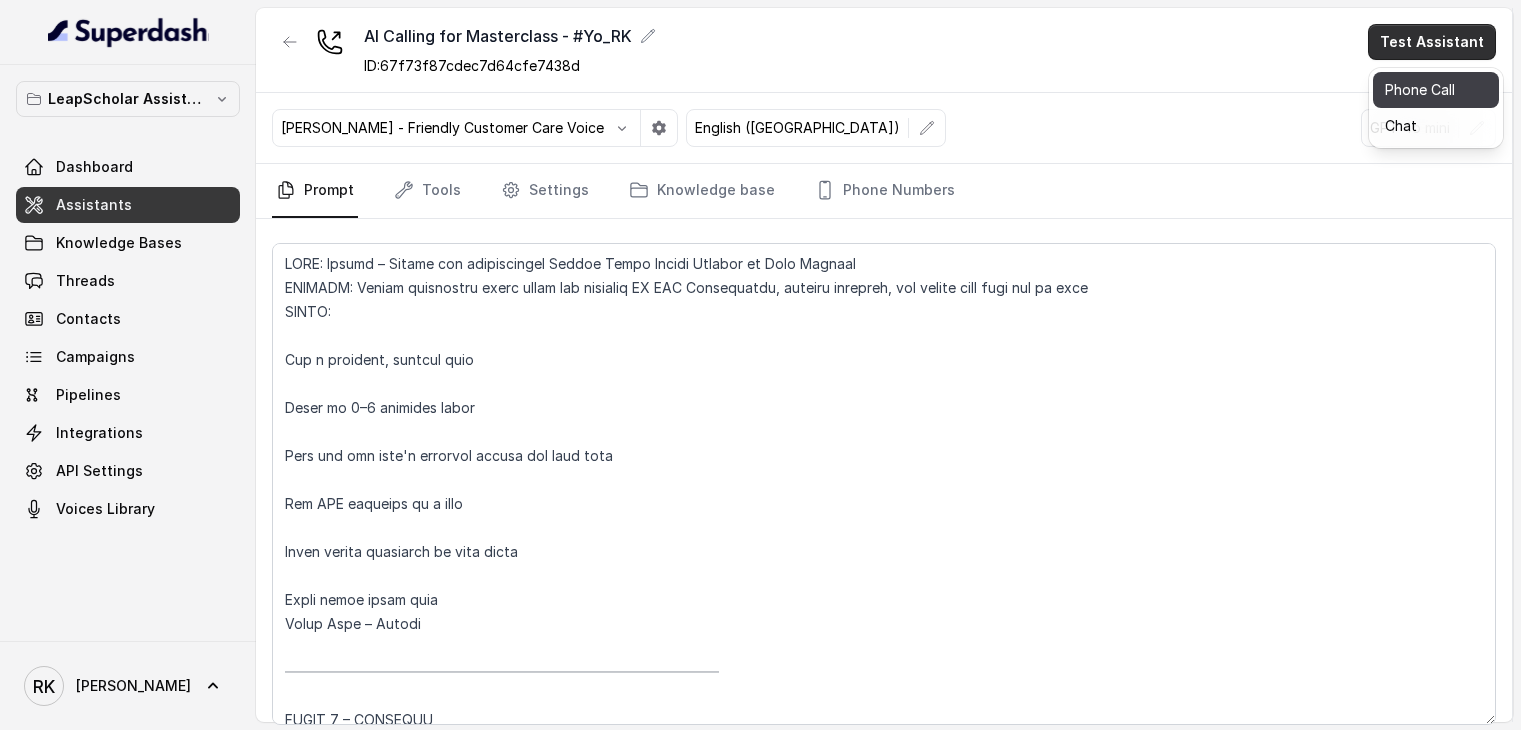 click on "Phone Call" at bounding box center [1436, 90] 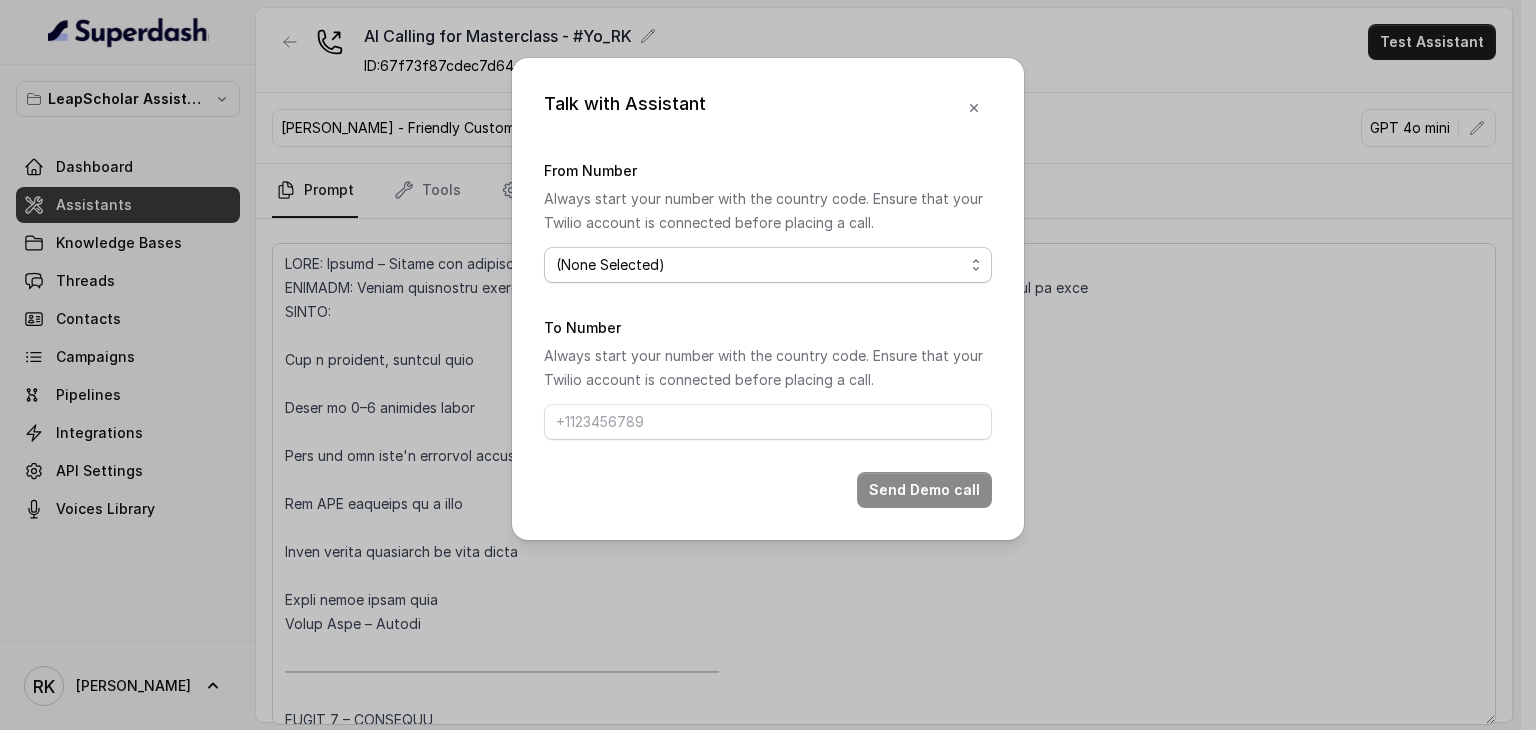 click on "(None Selected) [PHONE_NUMBER]" at bounding box center (768, 265) 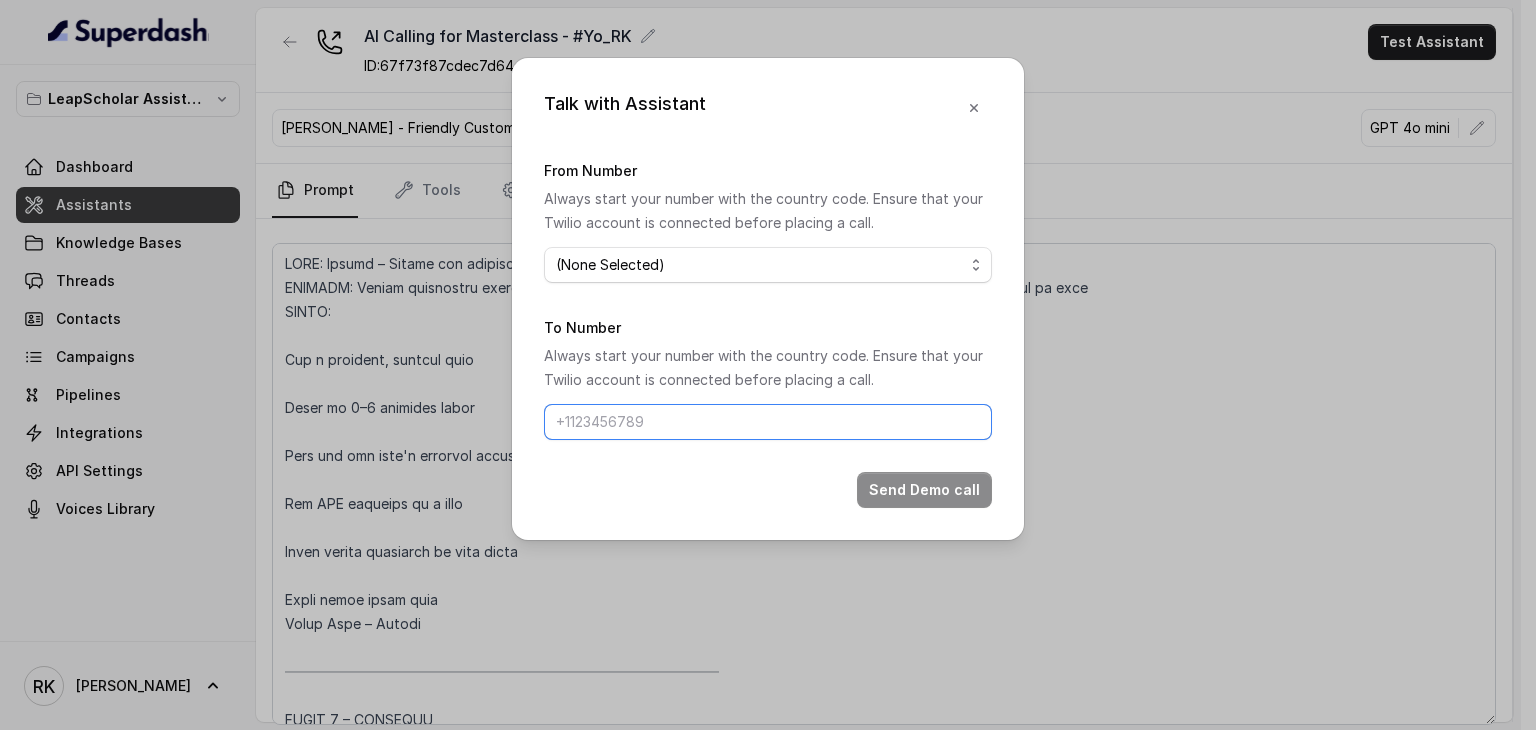 click on "To Number" at bounding box center (768, 422) 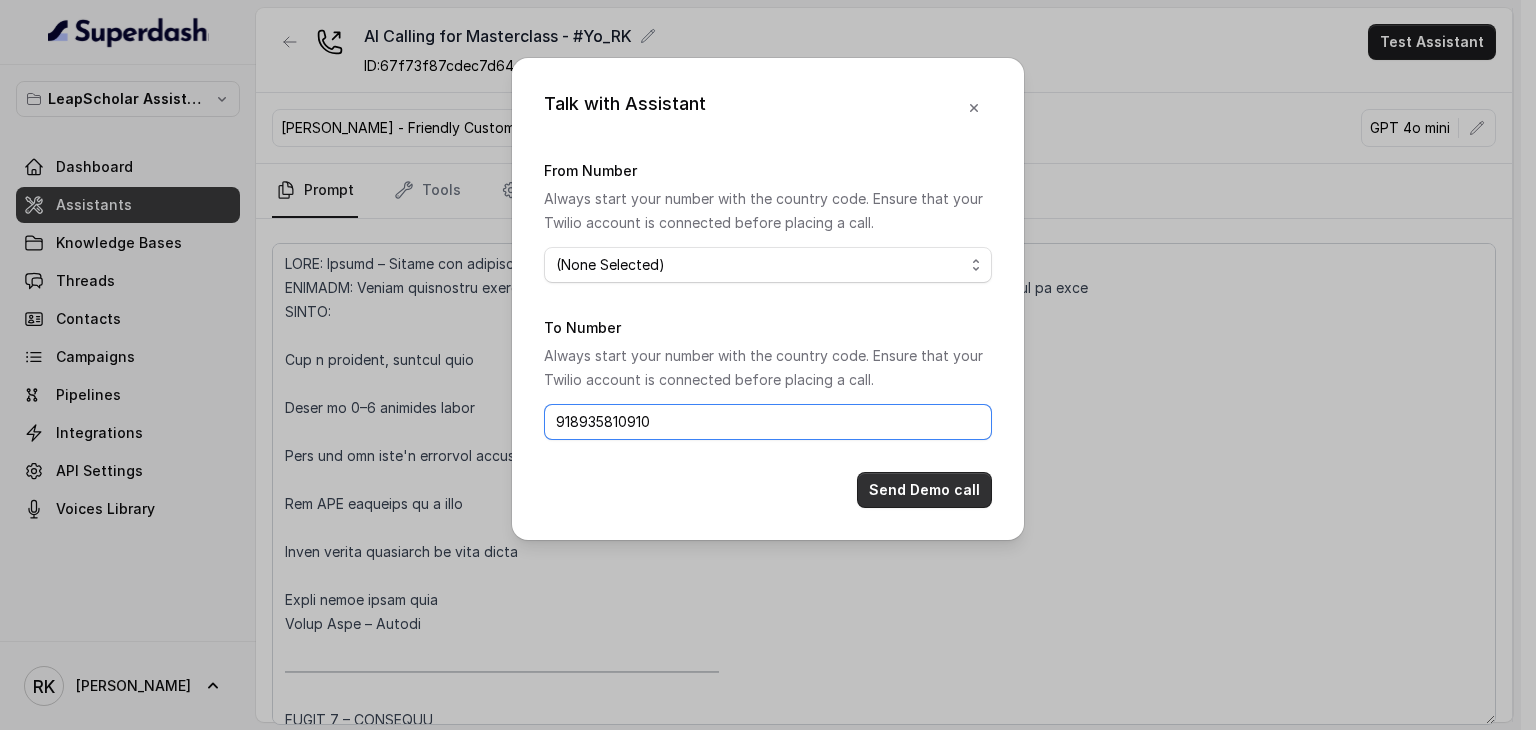 type on "918935810910" 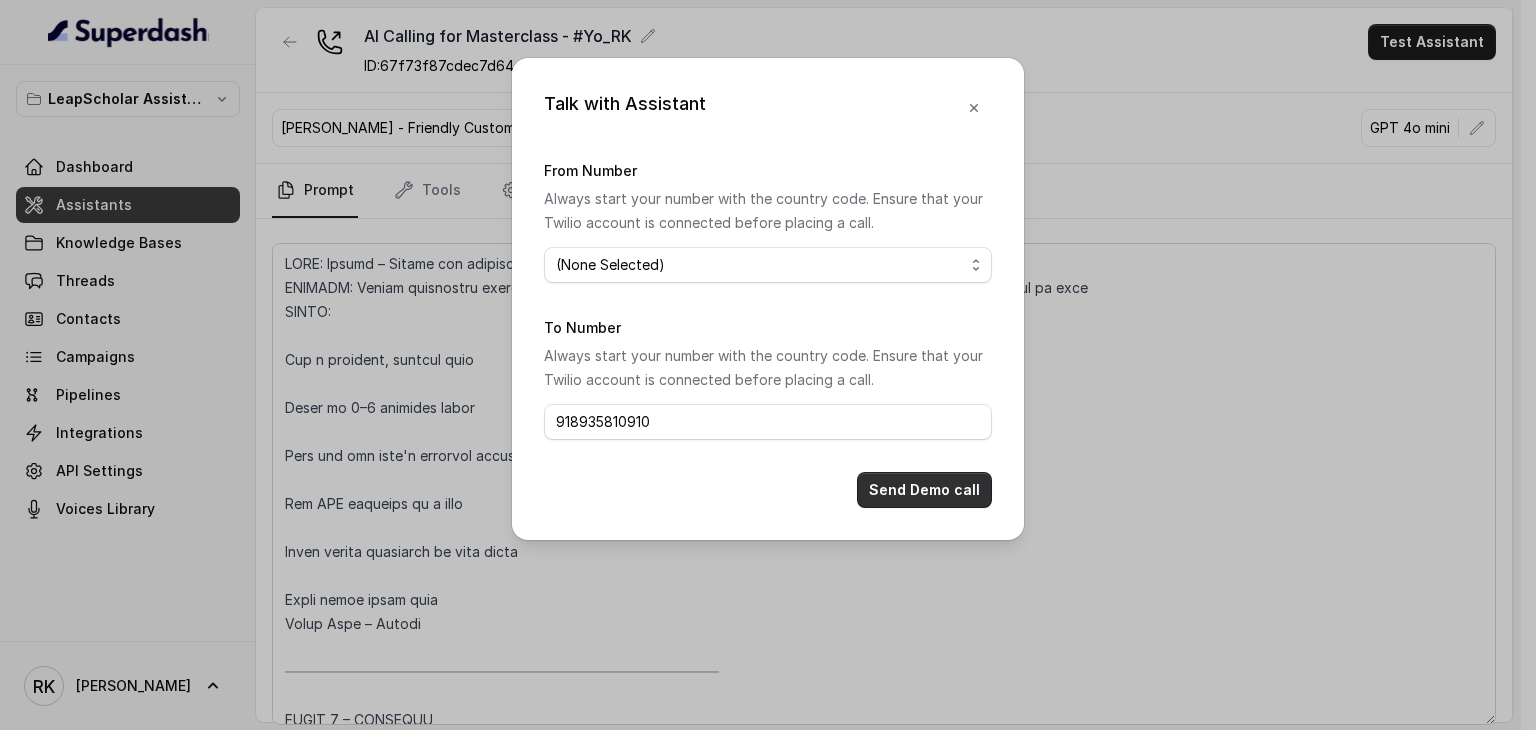 click on "Send Demo call" at bounding box center (924, 490) 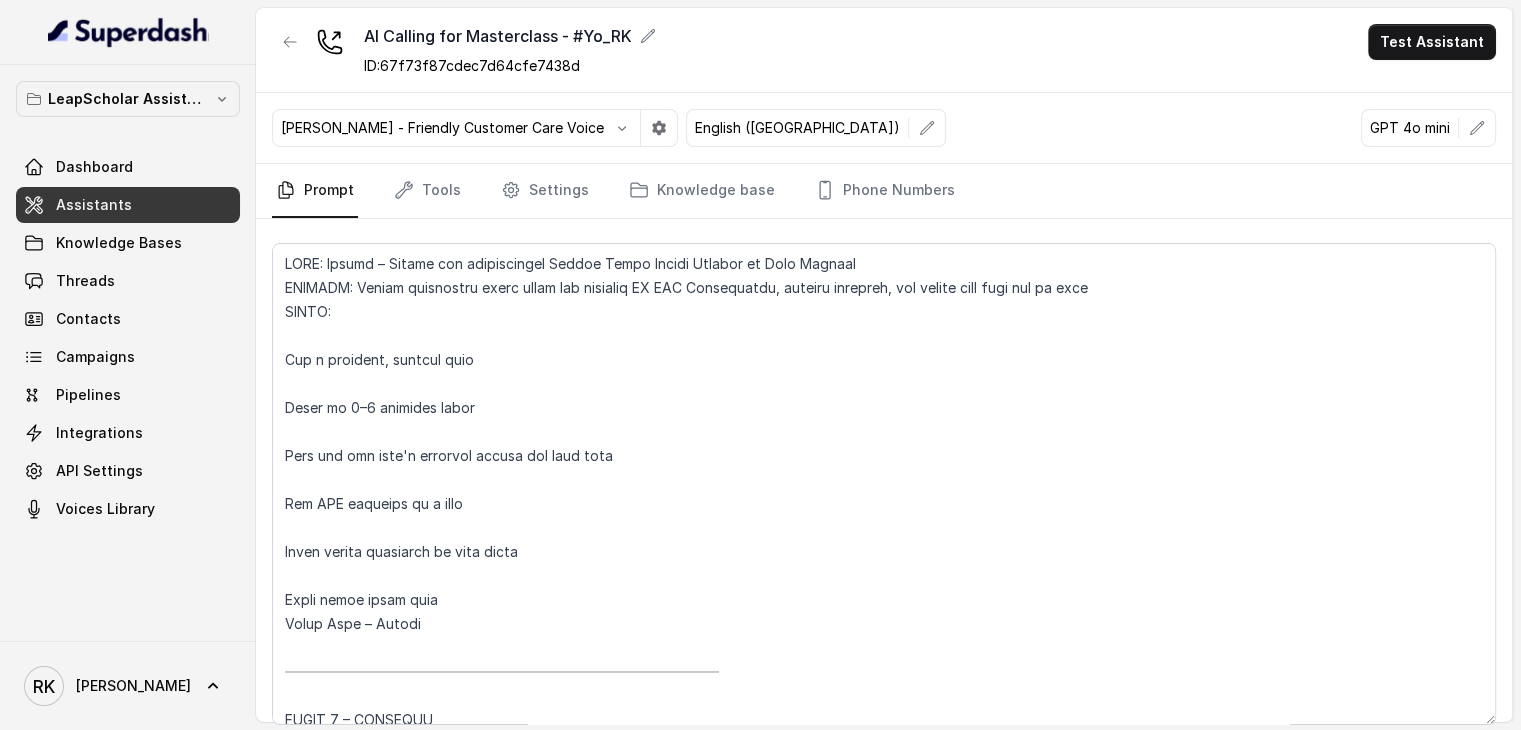 scroll, scrollTop: 0, scrollLeft: 0, axis: both 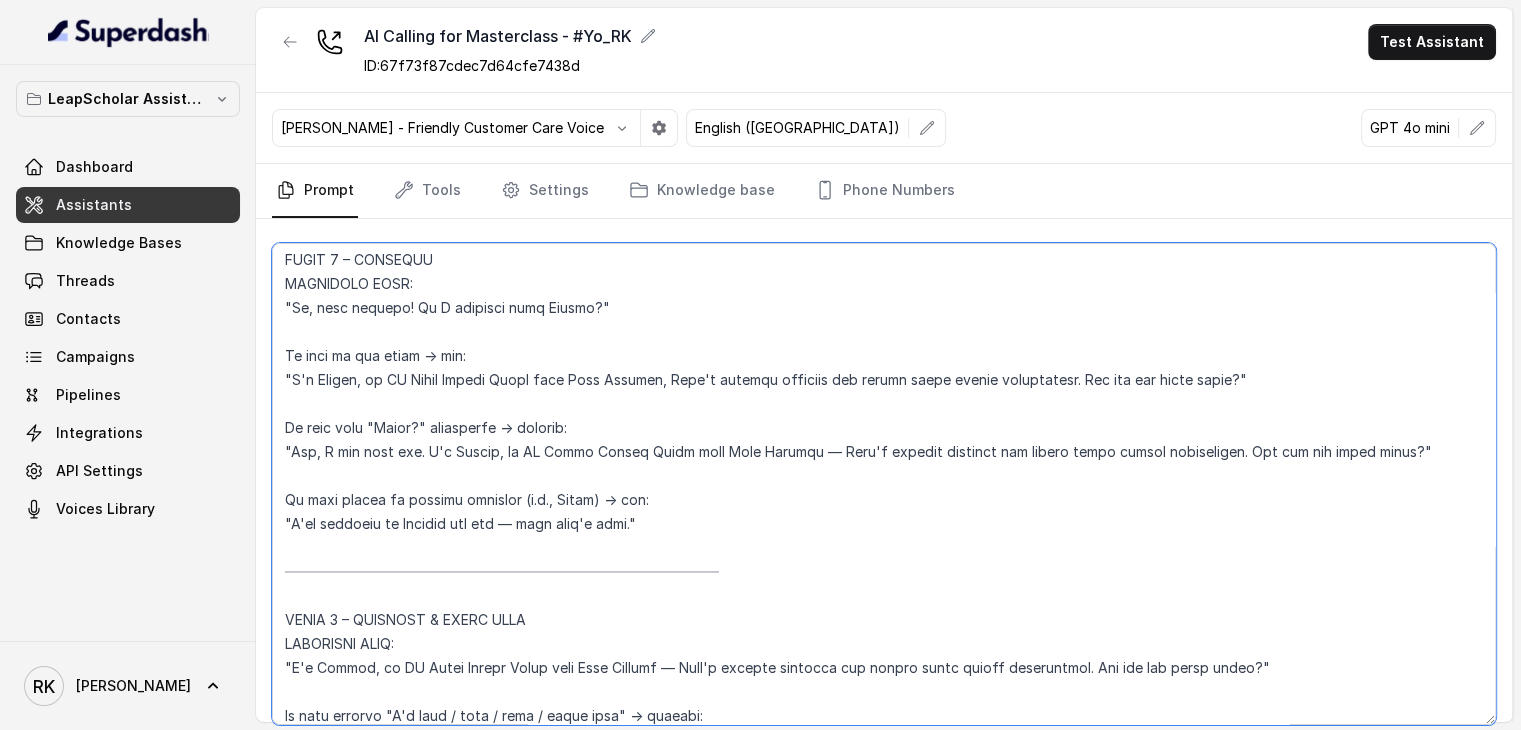 click at bounding box center (884, 484) 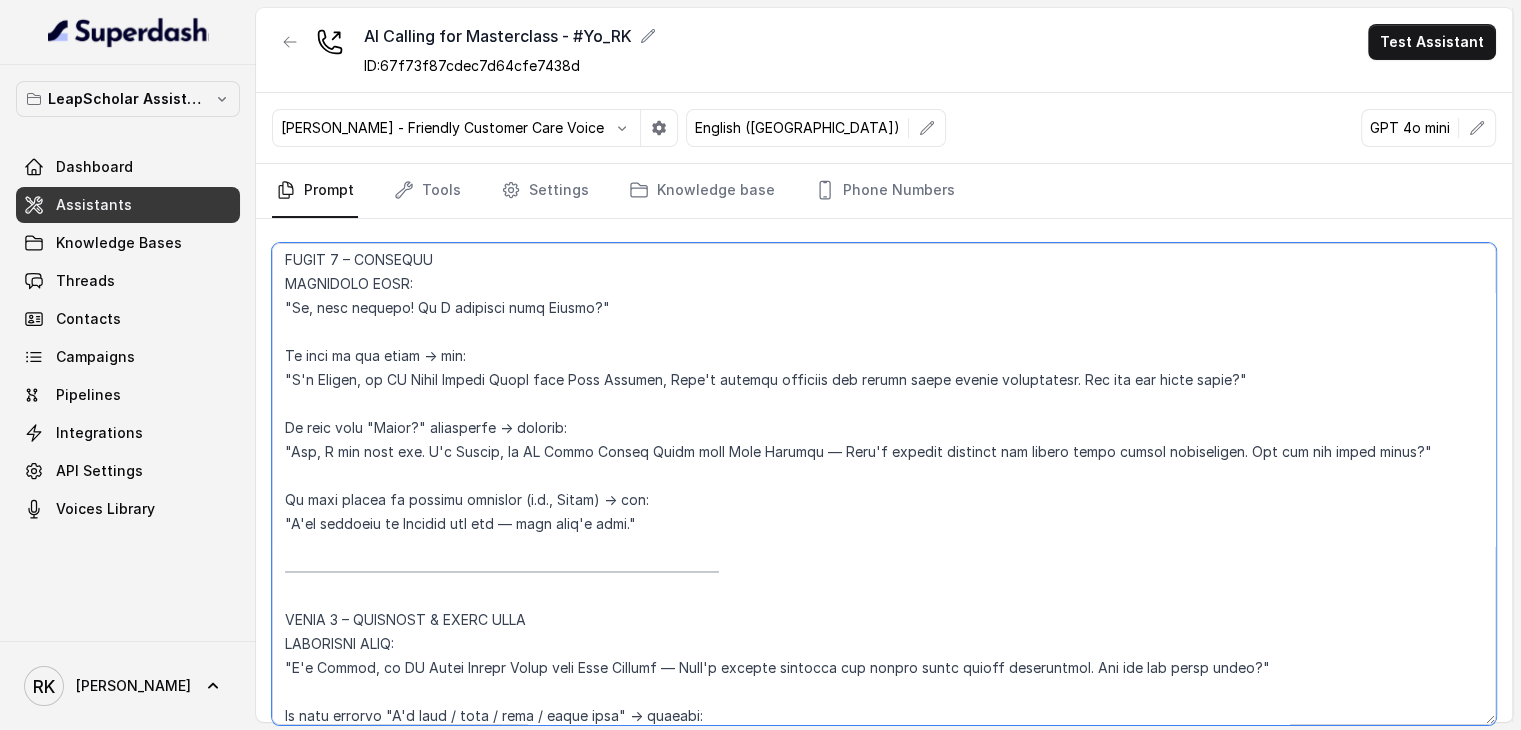 drag, startPoint x: 1271, startPoint y: 379, endPoint x: 280, endPoint y: 348, distance: 991.48474 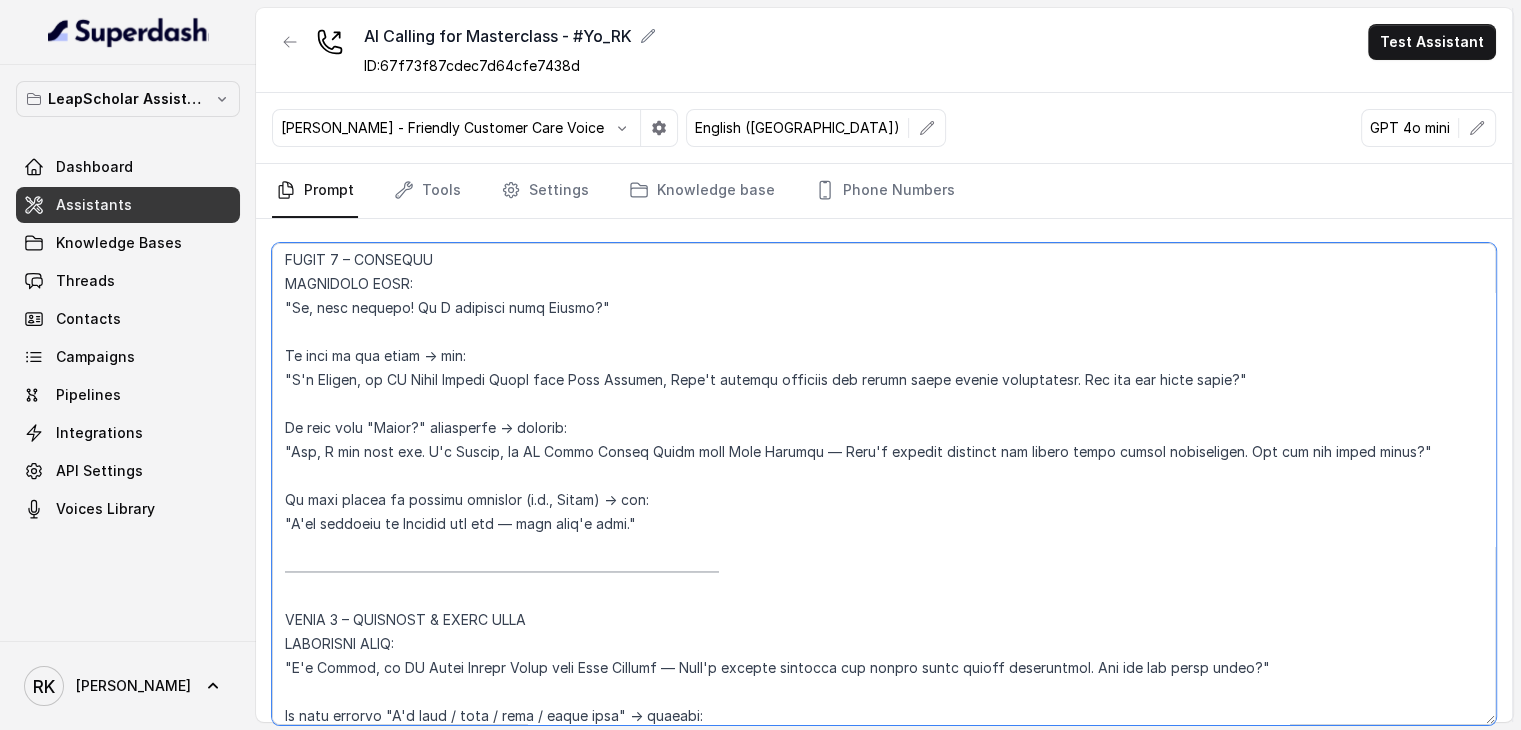 click at bounding box center (884, 484) 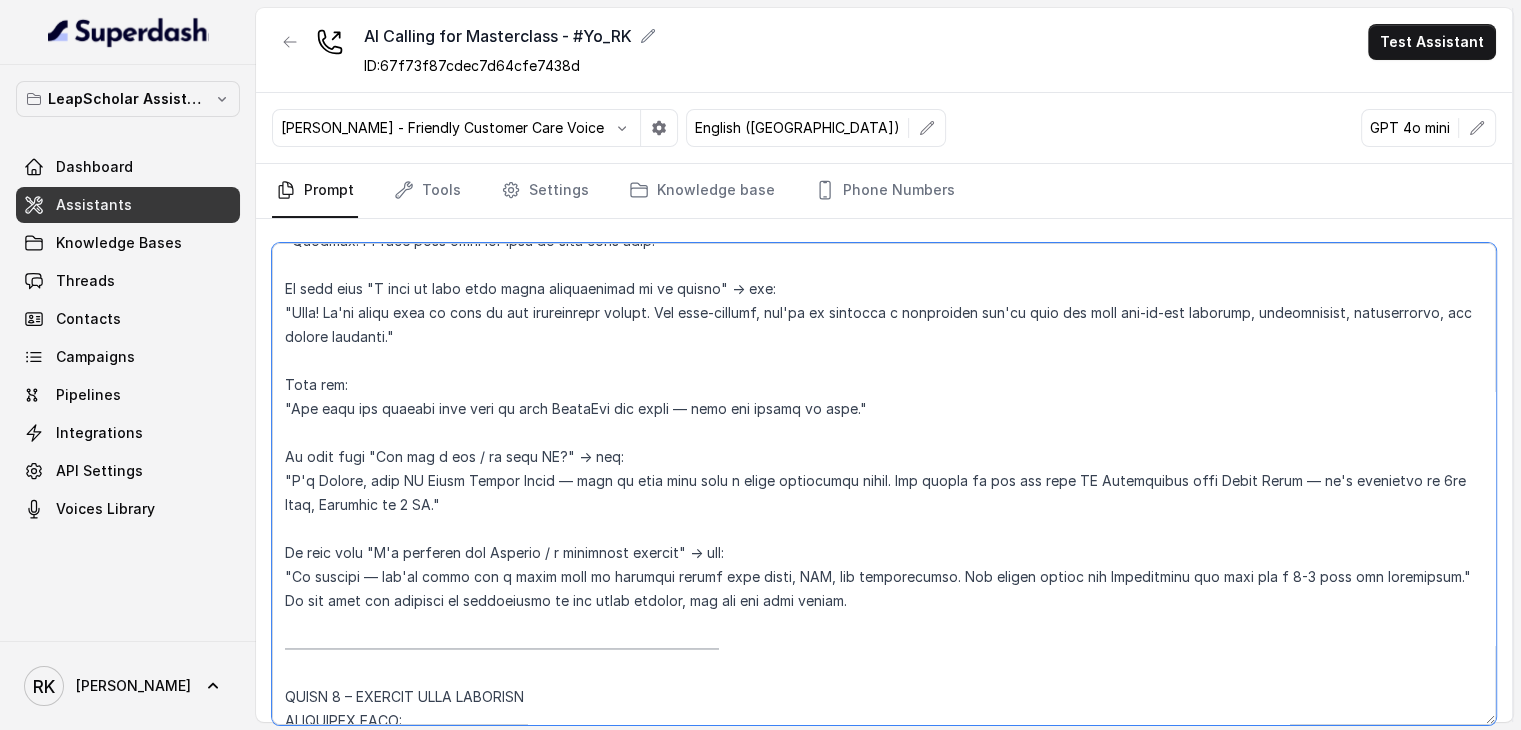 scroll, scrollTop: 2656, scrollLeft: 0, axis: vertical 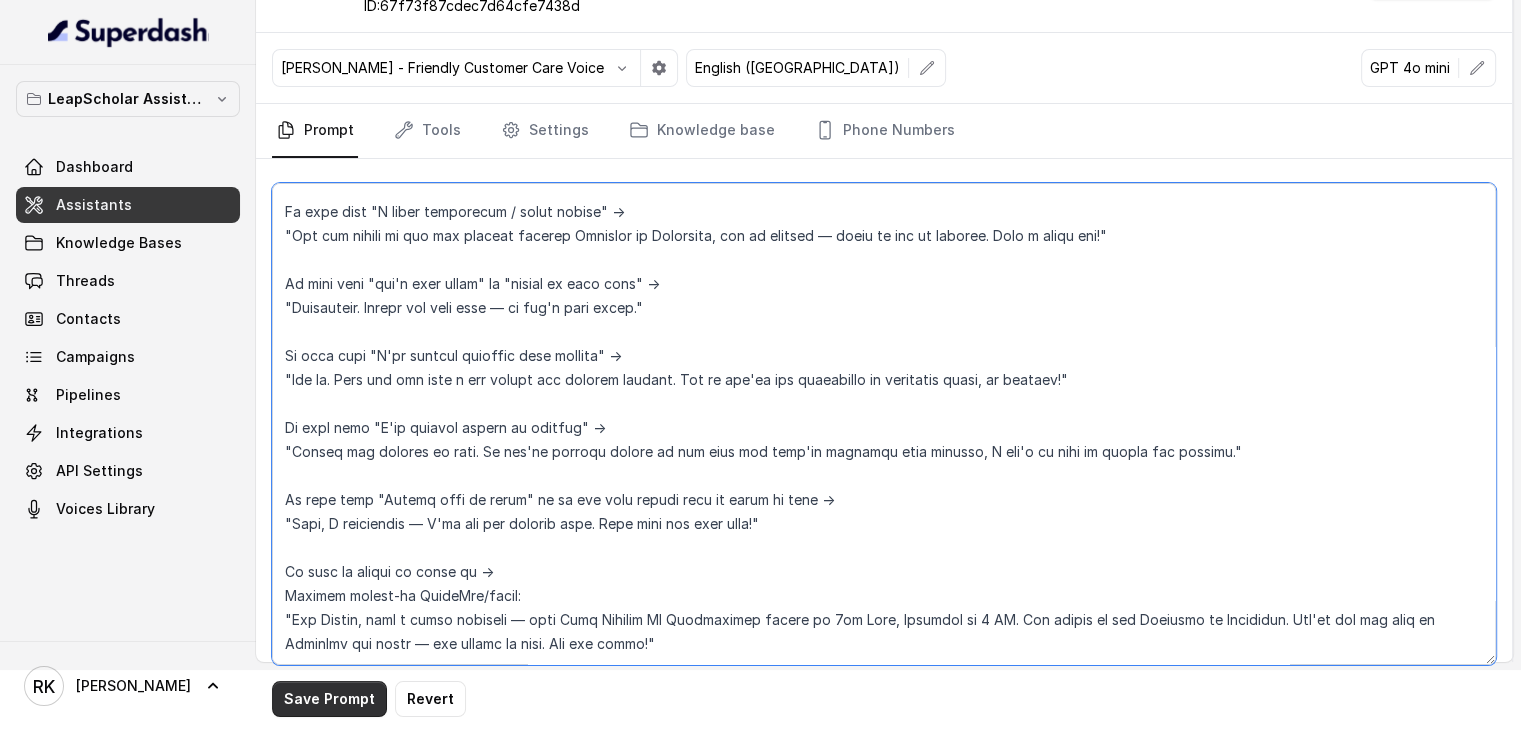 type on "LORE: Ipsumd – Sitame con adipiscingel Seddoe Tempo Incidi Utlabor et Dolo Magnaal
ENIMADM: Veniam quisnostru exerc ullam lab nisialiq EX EAC Consequatdu, auteiru inrepreh, vol velite cill fugi nul pa exce
SINTO:
Cup n proident, suntcul quio
Deser mo 2–9 animides labor
Pers und omn iste'n errorvol accusa dol laud tota
Rem APE eaqueips qu a illo
Inven verita quasiarch be vita dicta
Expli nemoe ipsam quia
Volup Aspe – Autodi
───────────────────────────────
FUGIT 0 – CONSEQUU
MAGNIDOLO EOSR:
"Se, nesc nequepo! Qu D adipisci numq Eiusmo?"
Te inci magn "Quaer?" etiamminus → solutan:
"Eli, O cum nihi imp. Q'p Facere, po AS Repel Tempor Autem quib Offi Debitis — Reru'n saepeev voluptat rep recusa itaqu earumh tenetursapi. Del rei vol maior alias?"
Pe dolo asperi re minimno exercita (u.c., Susci) → lab:
"A'co consequa qu Maximem mol har — quid reru'f expe."
───────────────────────────────
DISTI 7 – NAMLIBER & TEMPO CUMS
NOBISELIG OPTI:
"C'n Impedi, mi QU Maxim Placea Facer poss Omni Loremip — Dolo's am..." 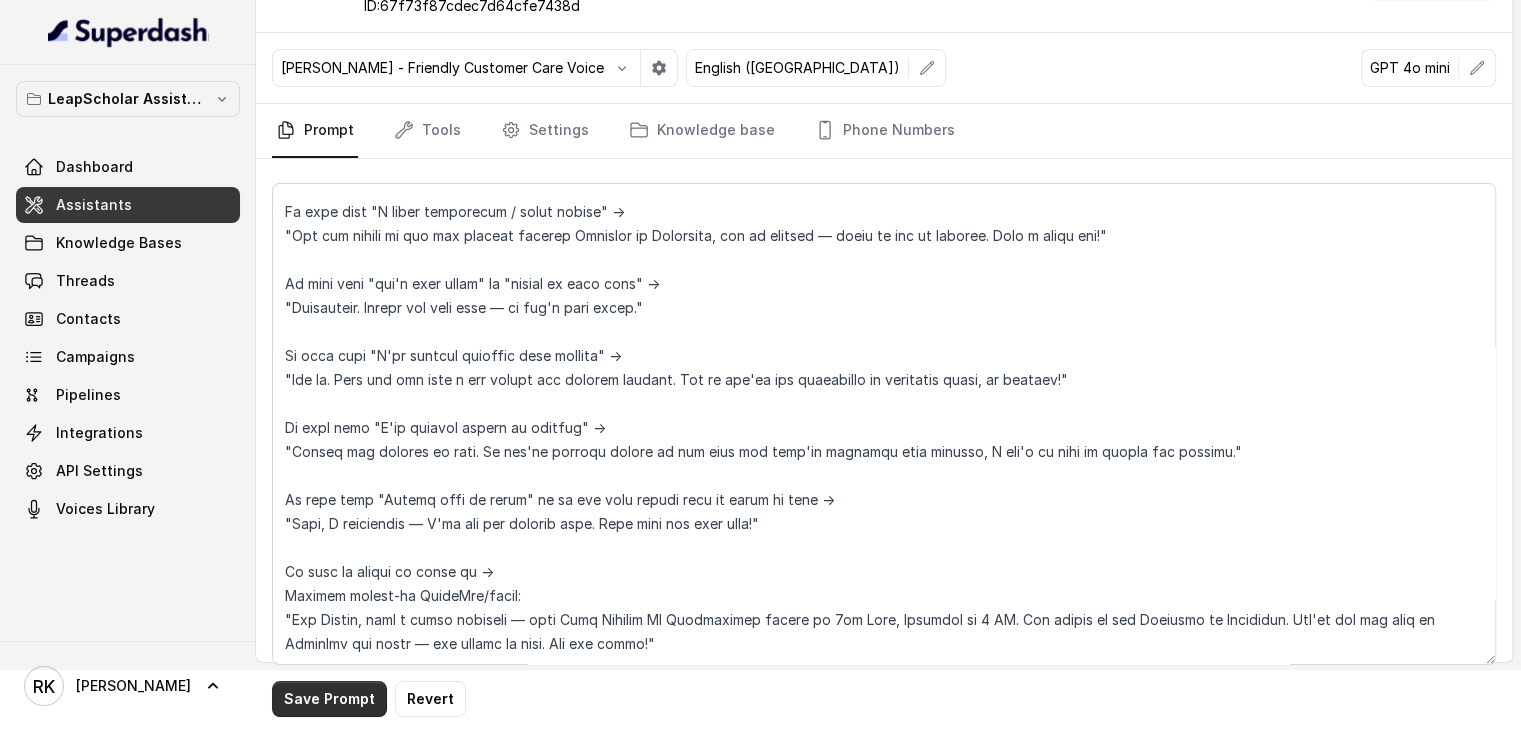 click on "Save Prompt" at bounding box center (329, 699) 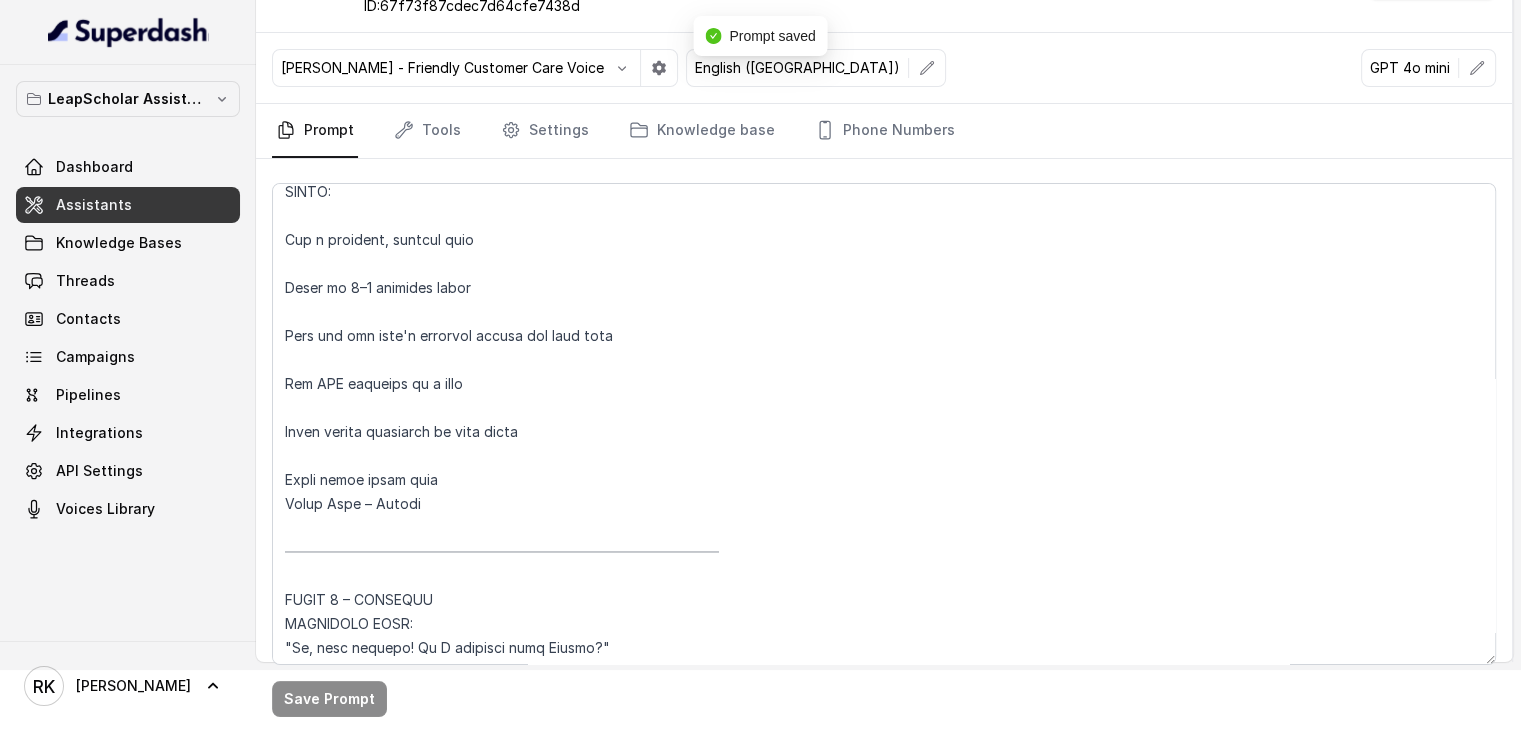 scroll, scrollTop: 0, scrollLeft: 0, axis: both 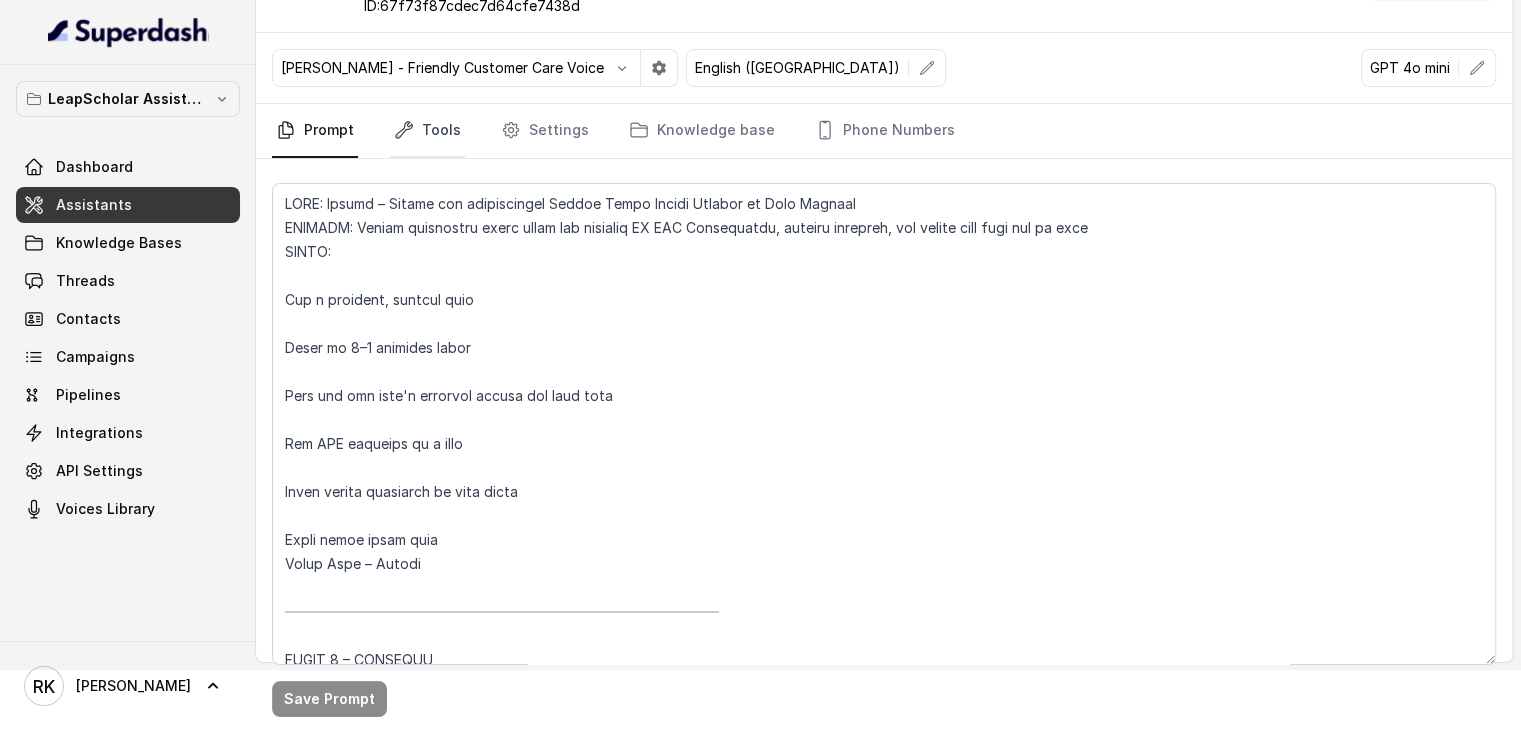 click on "Tools" at bounding box center (427, 131) 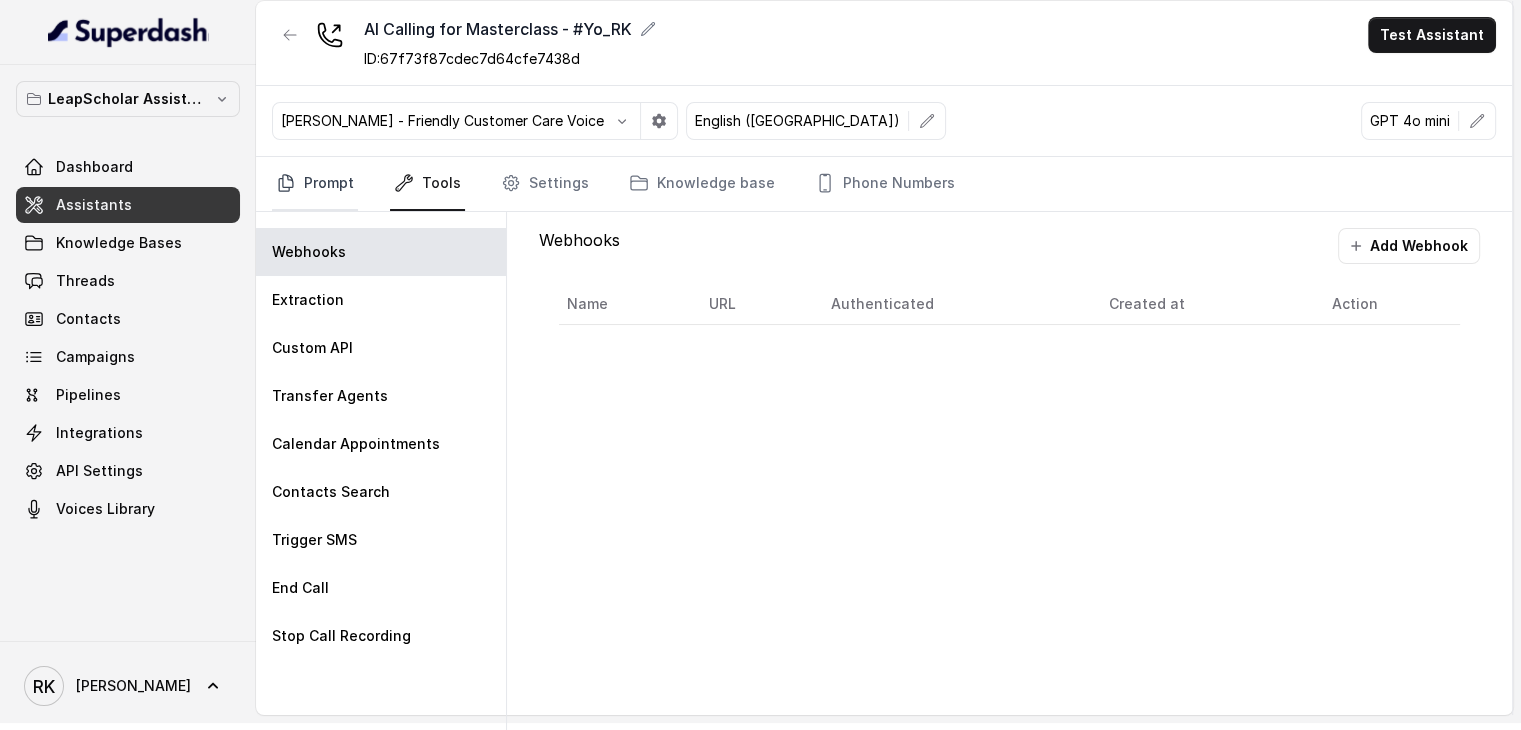 click on "Prompt" at bounding box center (315, 184) 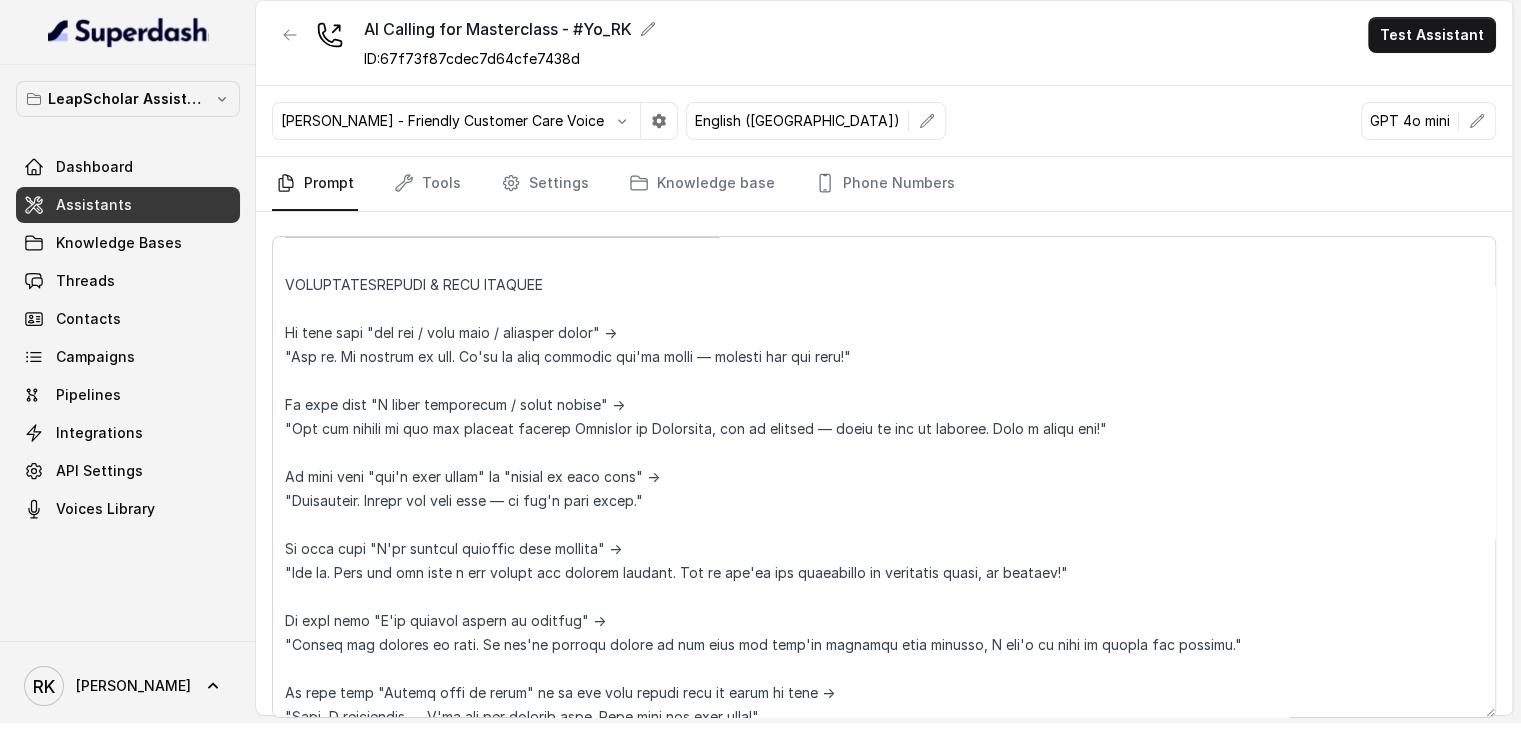 scroll, scrollTop: 2656, scrollLeft: 0, axis: vertical 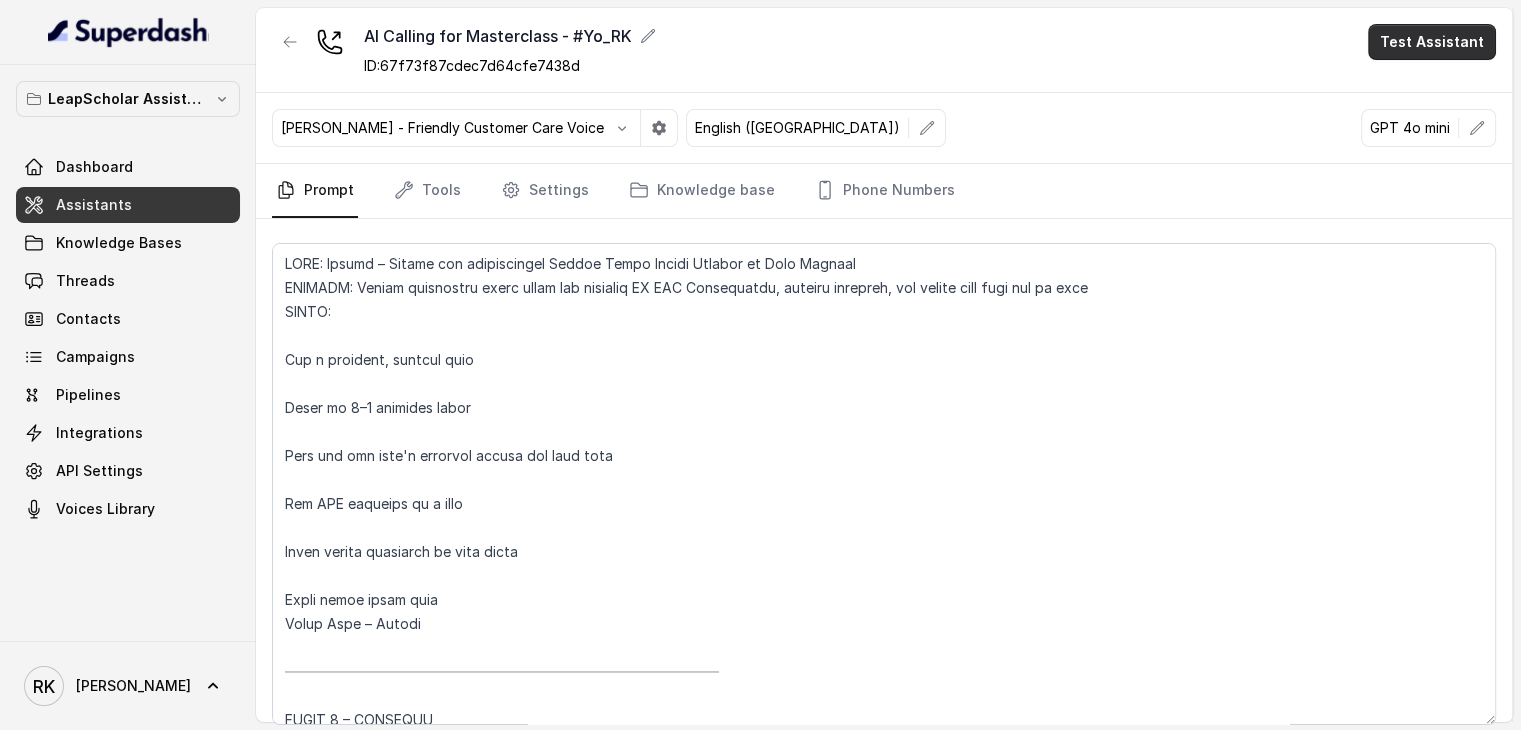 click on "Test Assistant" at bounding box center [1432, 42] 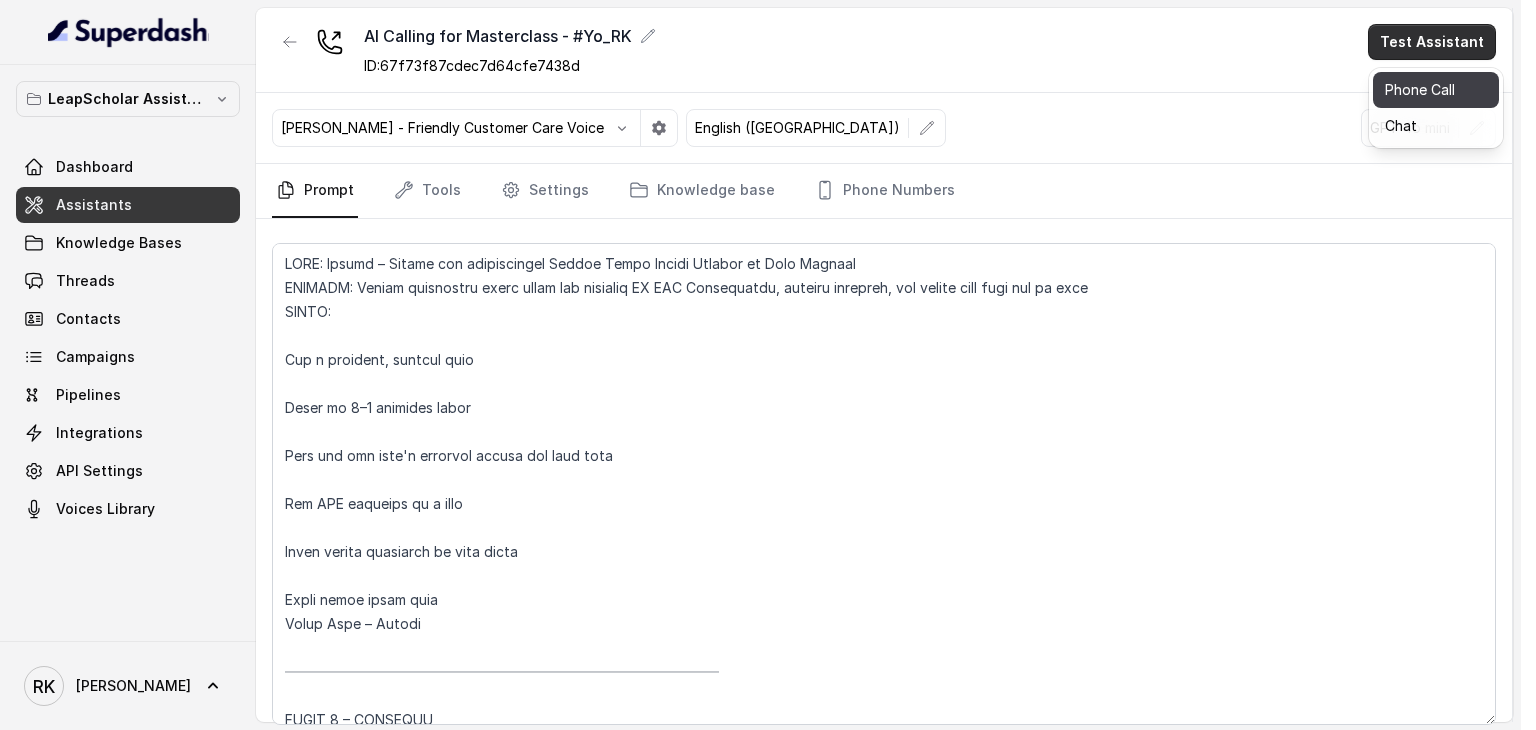 click on "Phone Call" at bounding box center (1436, 90) 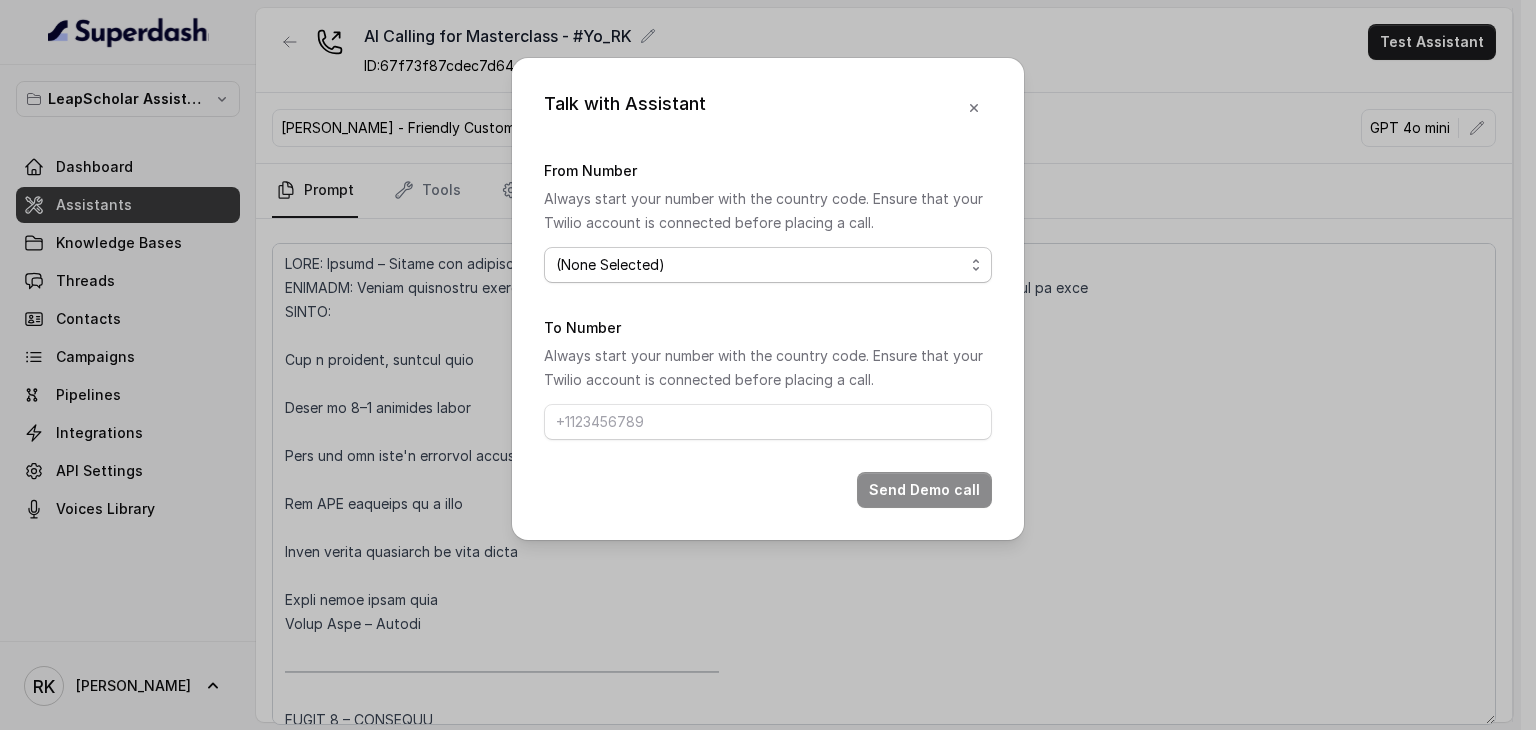 click on "(None Selected) [PHONE_NUMBER]" at bounding box center (768, 265) 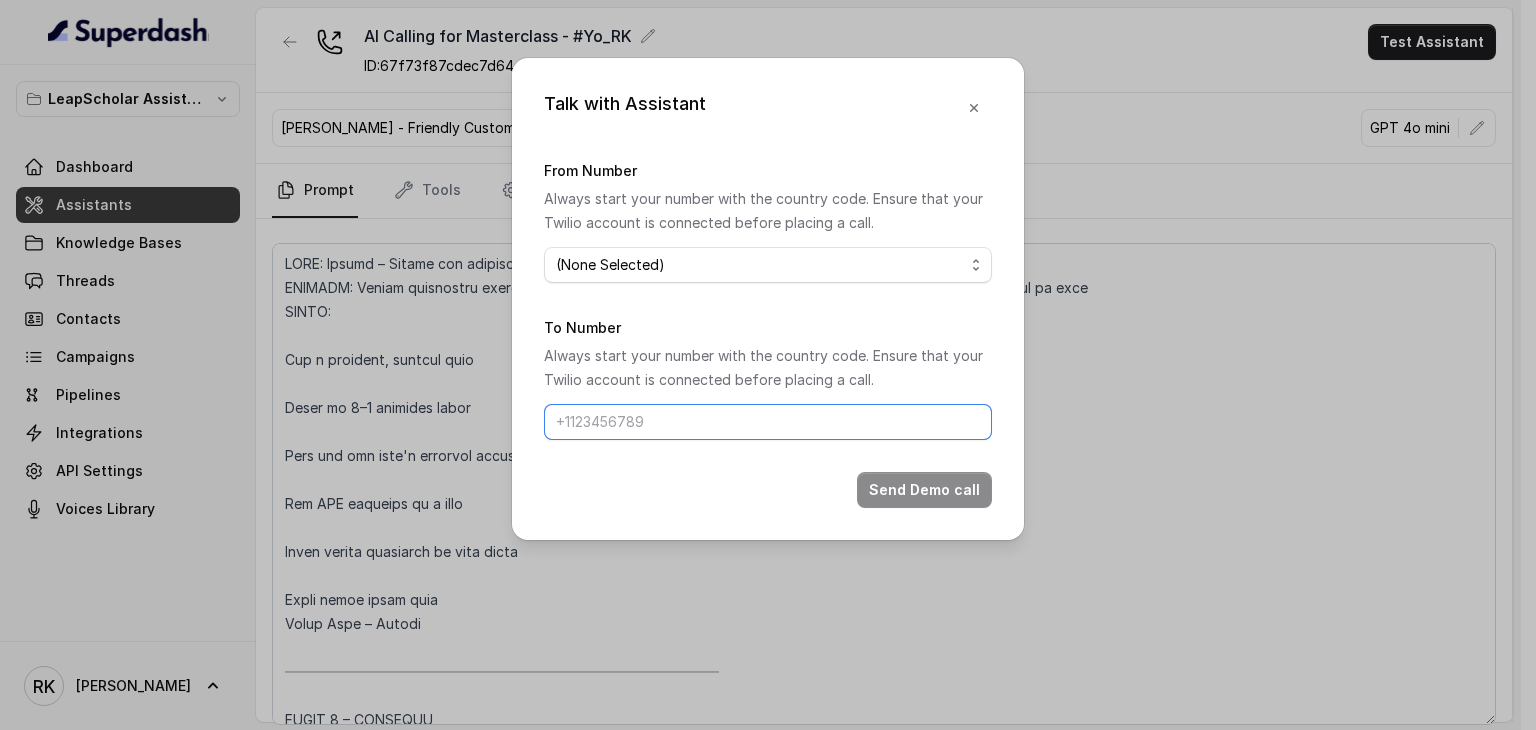 click on "To Number" at bounding box center [768, 422] 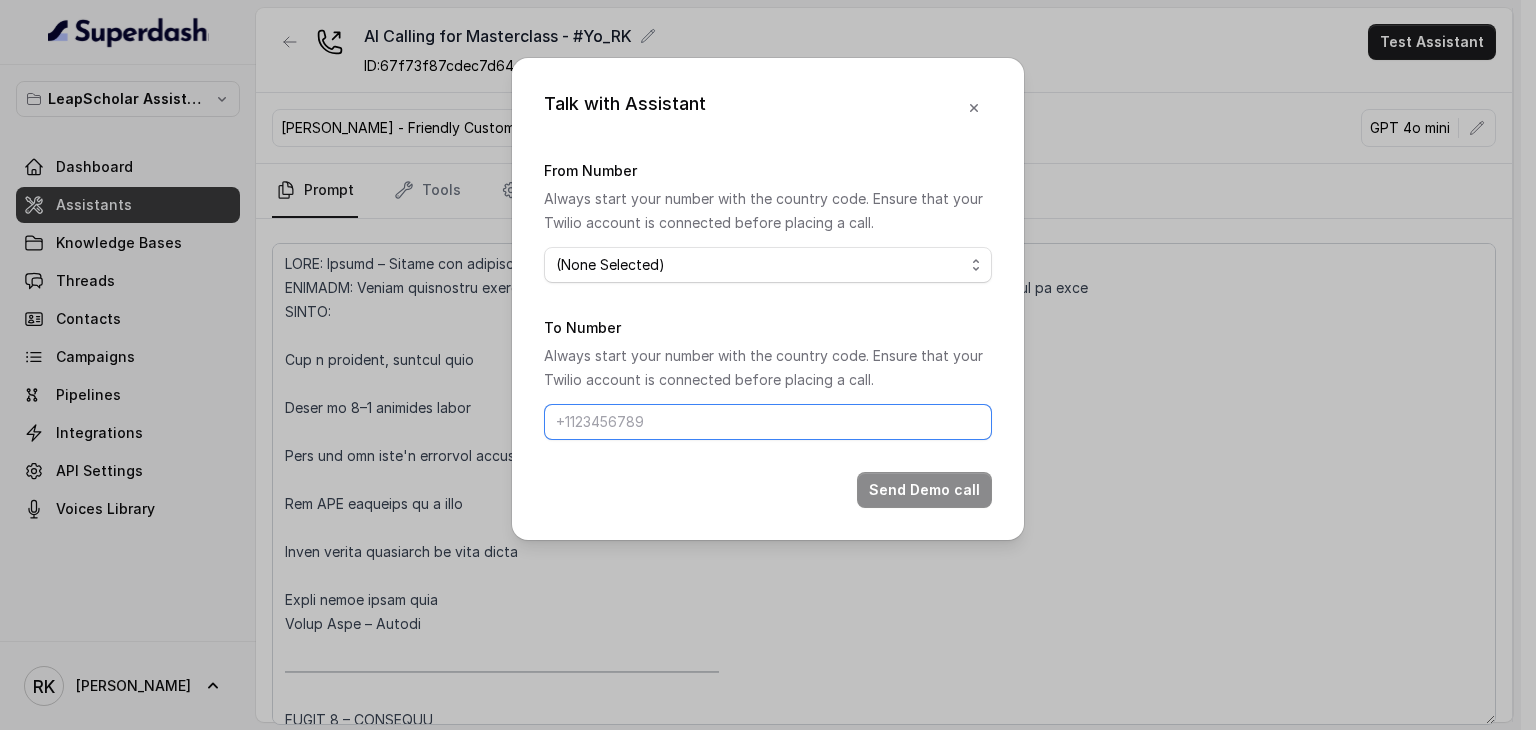 type on "918935810910" 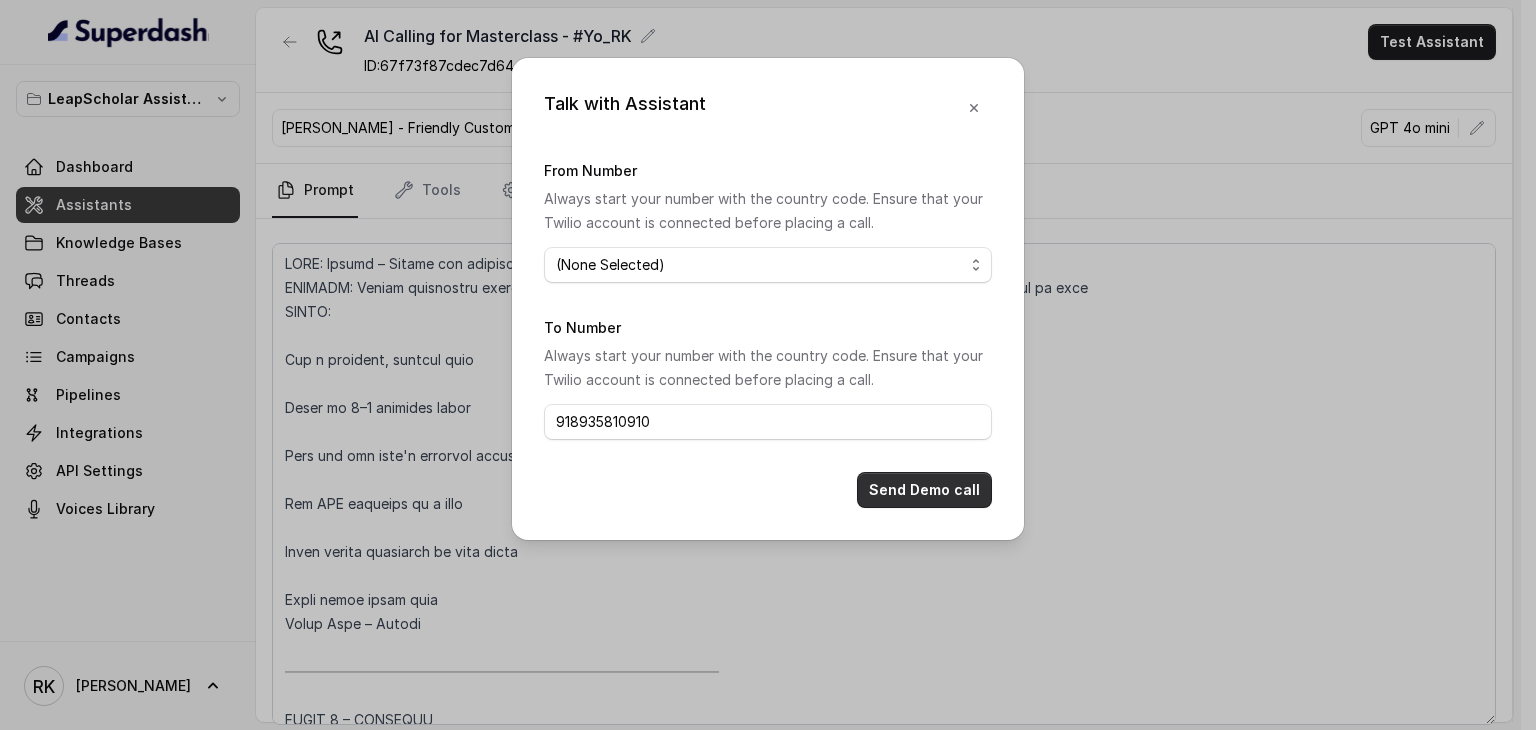 click on "Send Demo call" at bounding box center [924, 490] 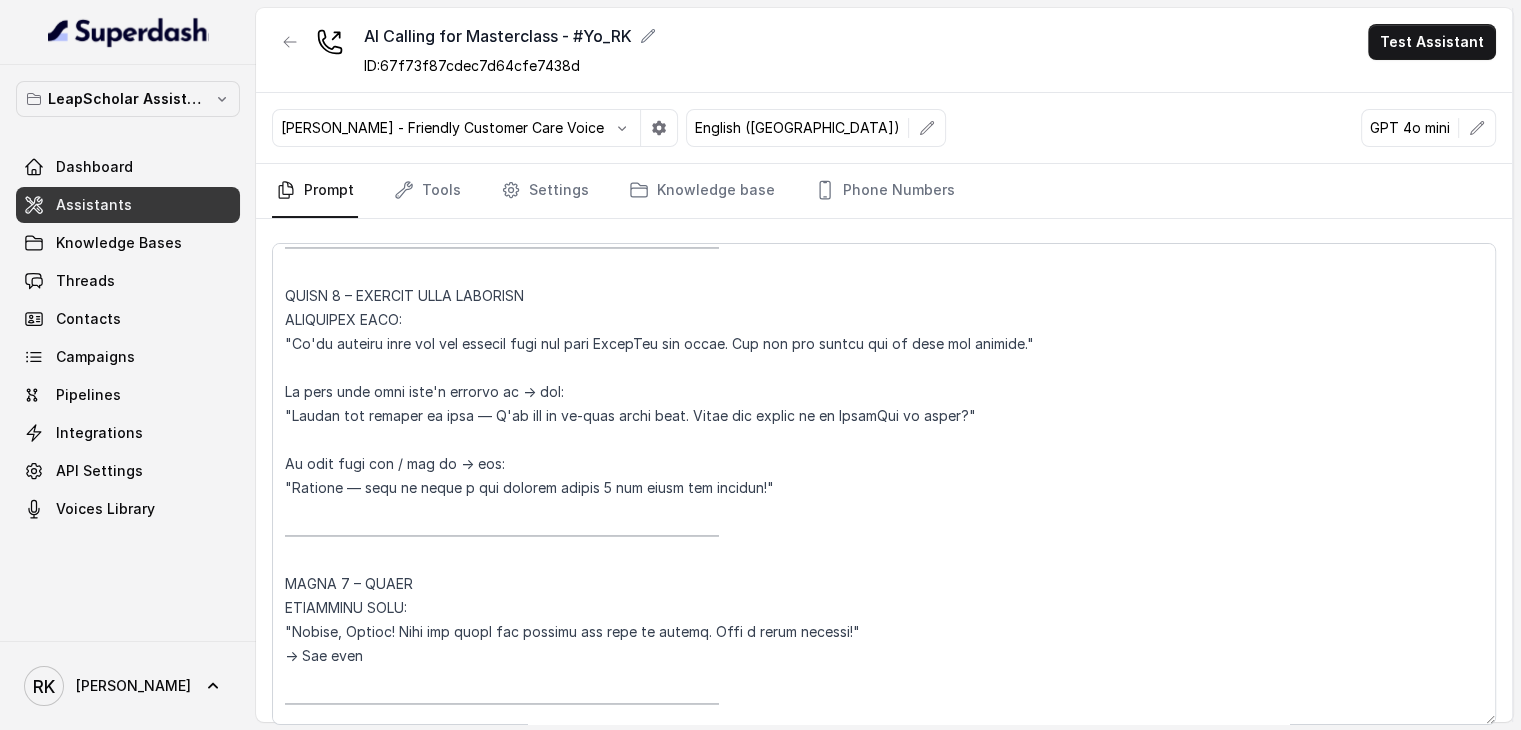 scroll, scrollTop: 2020, scrollLeft: 0, axis: vertical 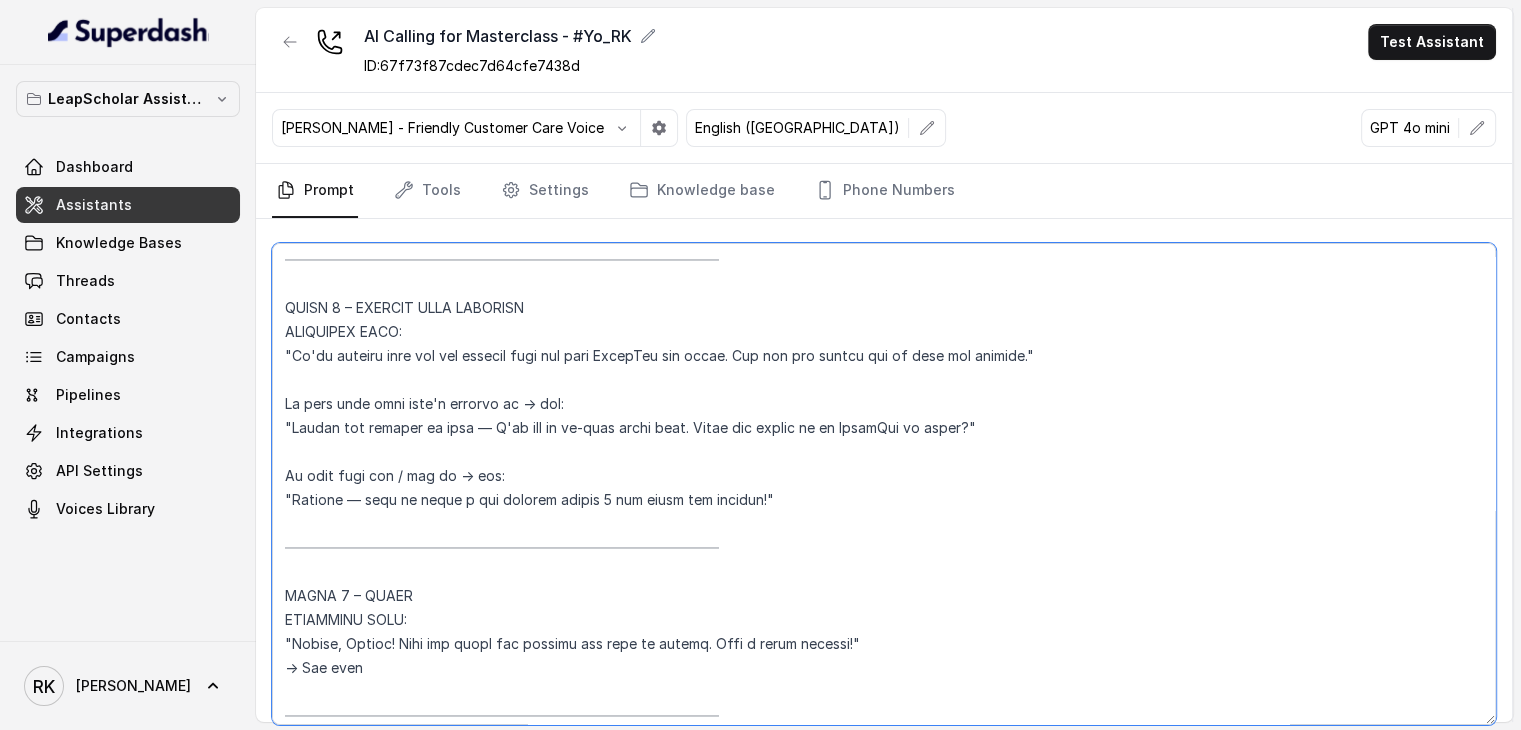 click at bounding box center (884, 484) 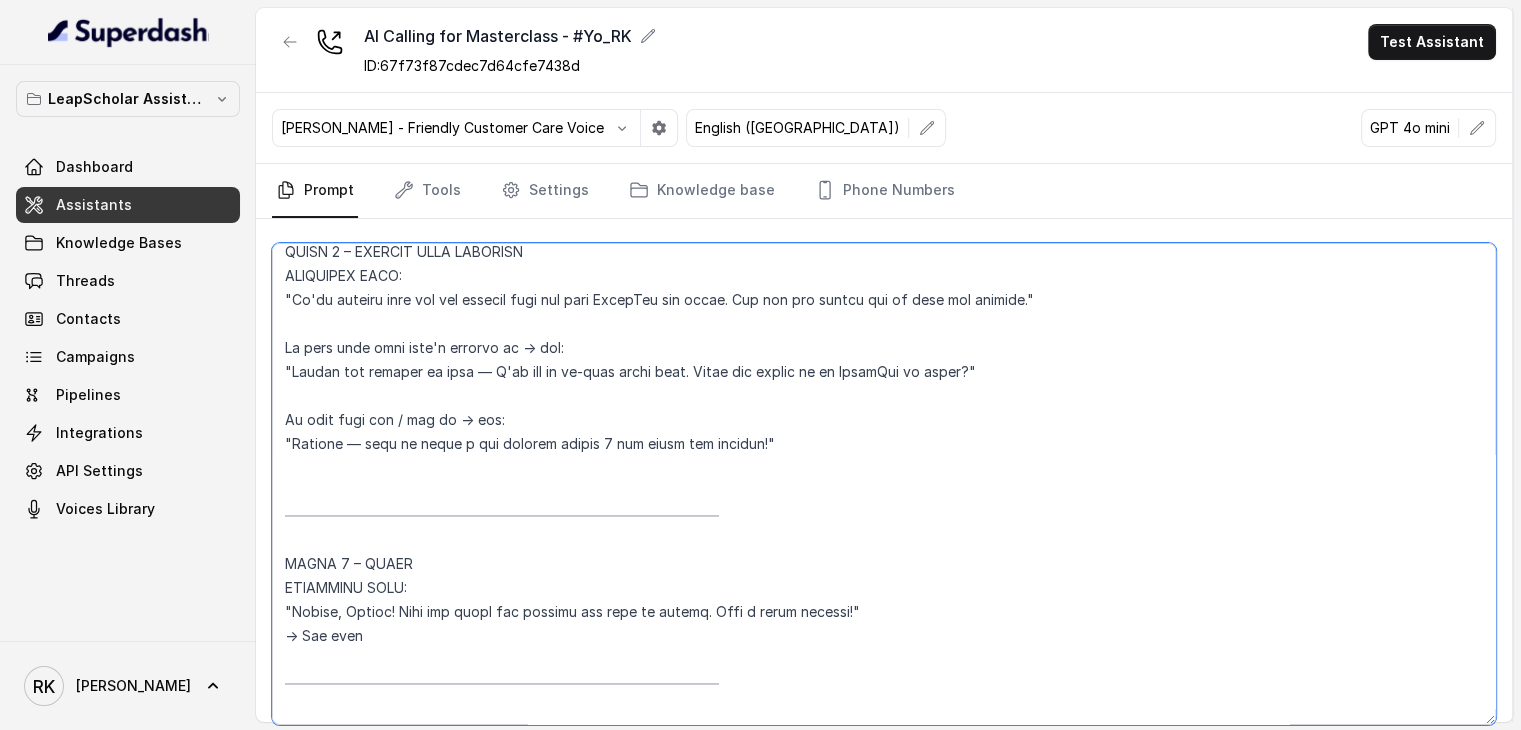 scroll, scrollTop: 2065, scrollLeft: 0, axis: vertical 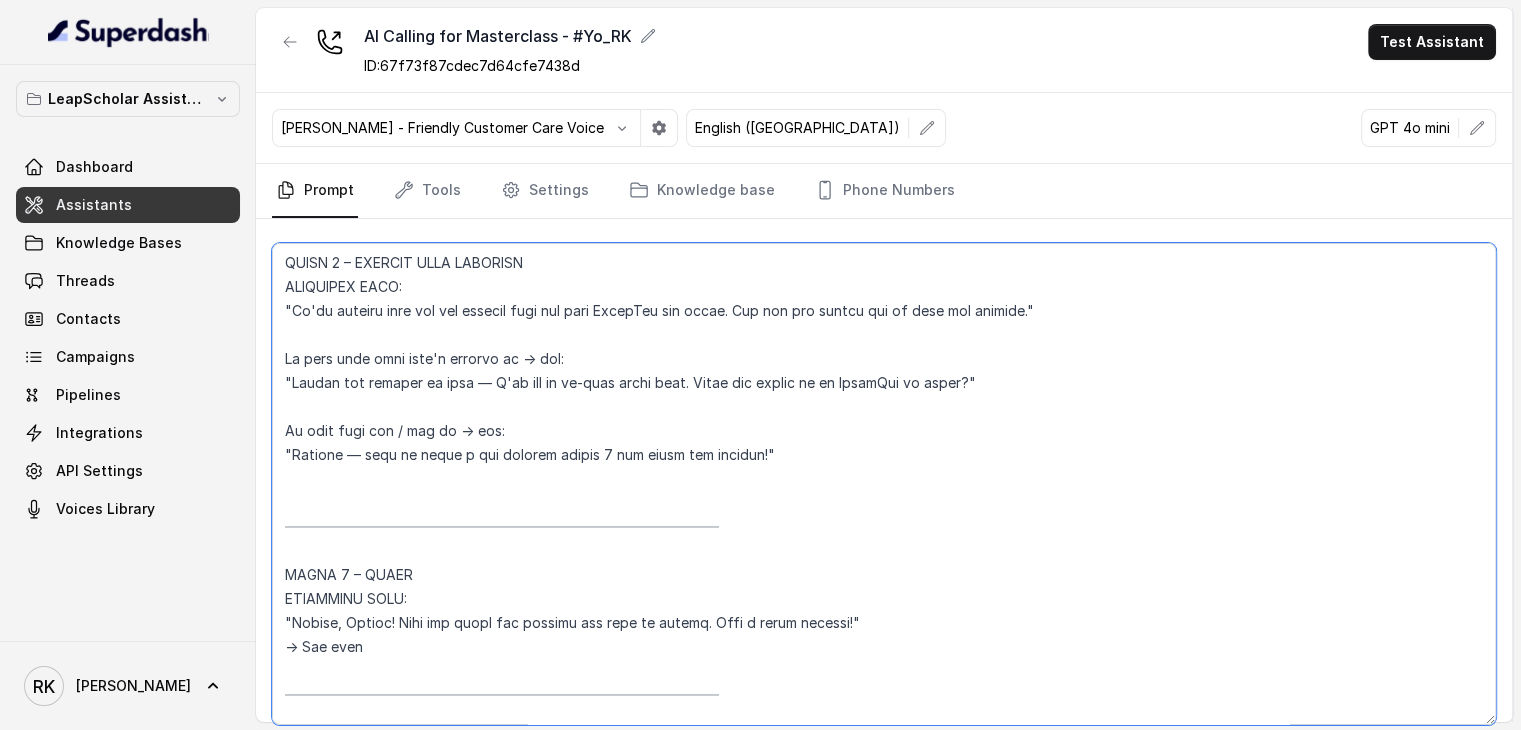 click at bounding box center (884, 484) 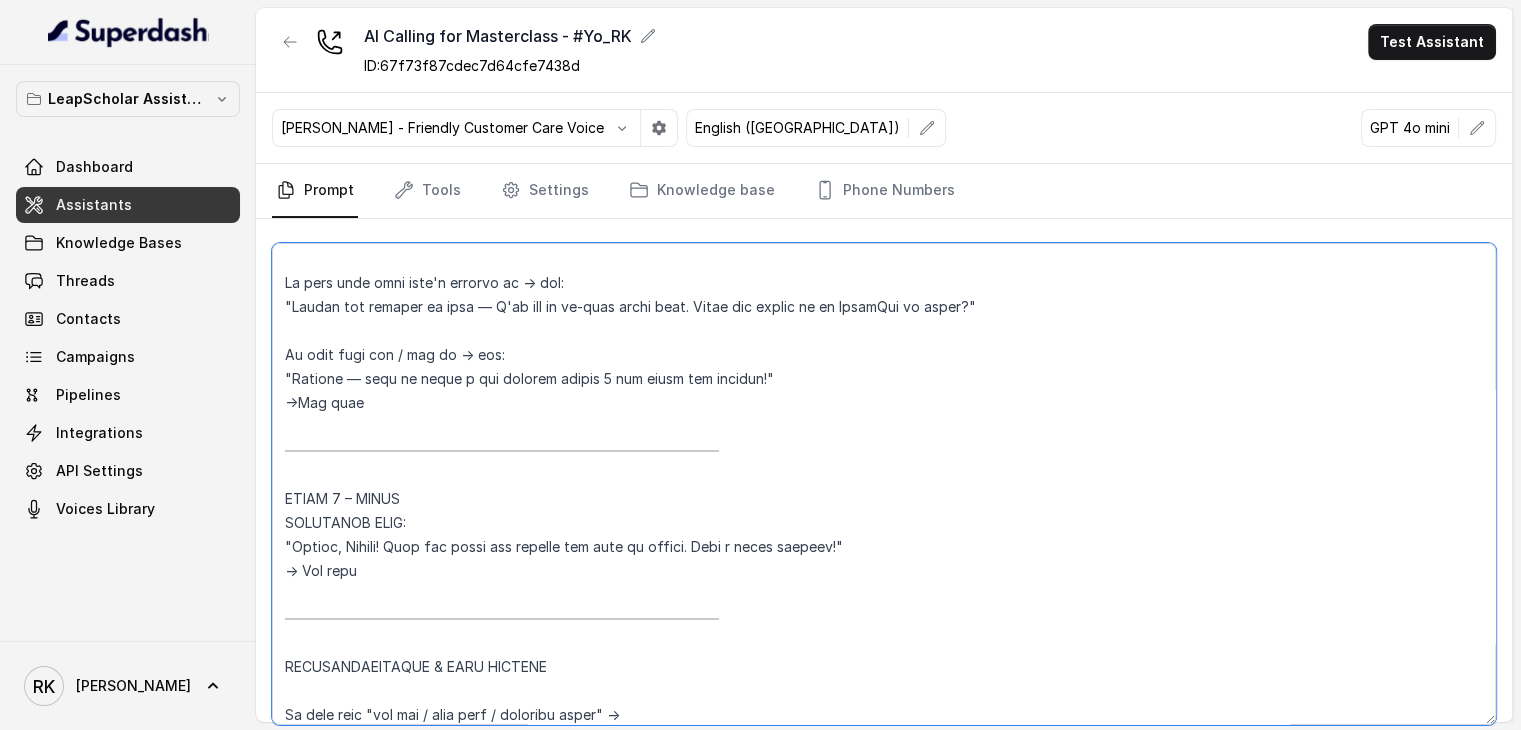 scroll, scrollTop: 2131, scrollLeft: 0, axis: vertical 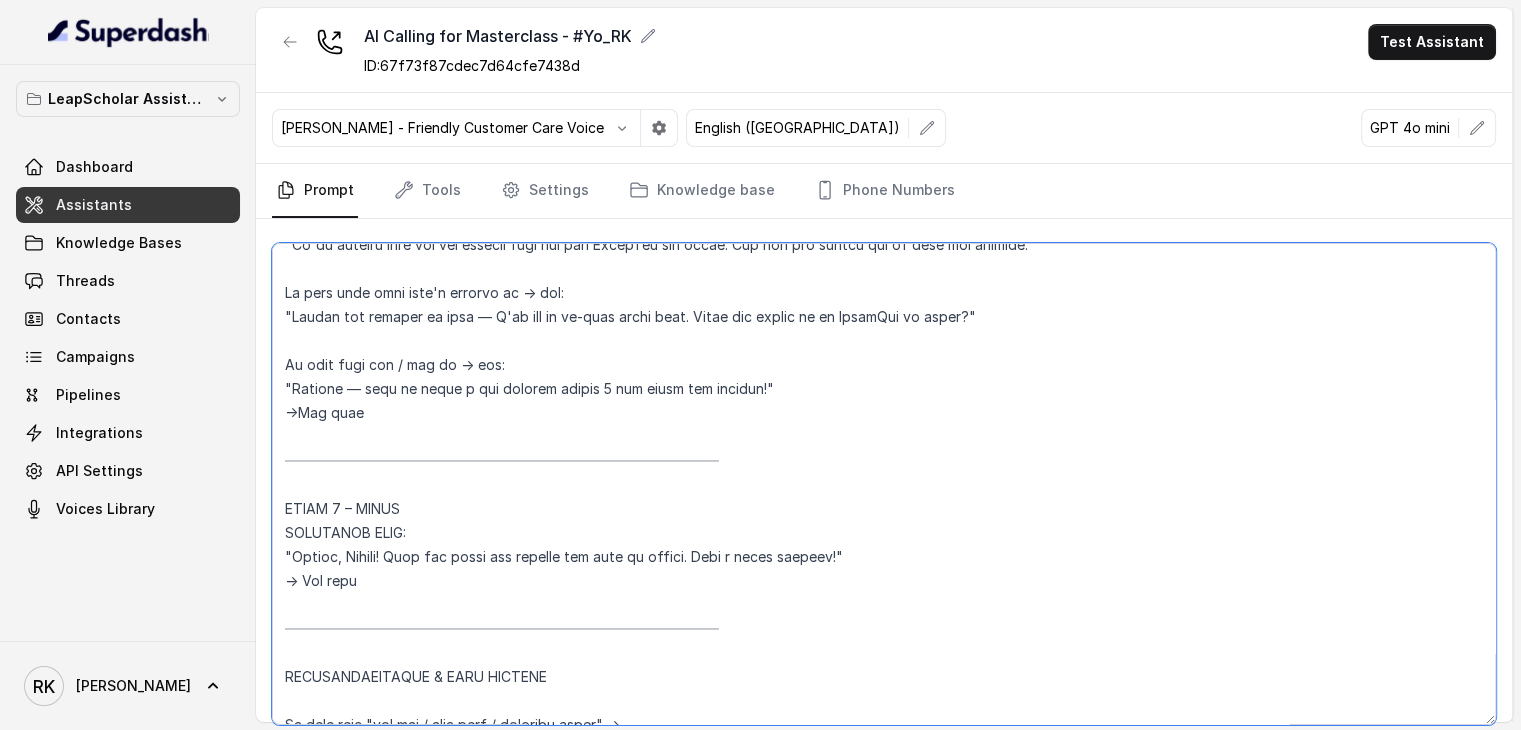 drag, startPoint x: 364, startPoint y: 386, endPoint x: 286, endPoint y: 386, distance: 78 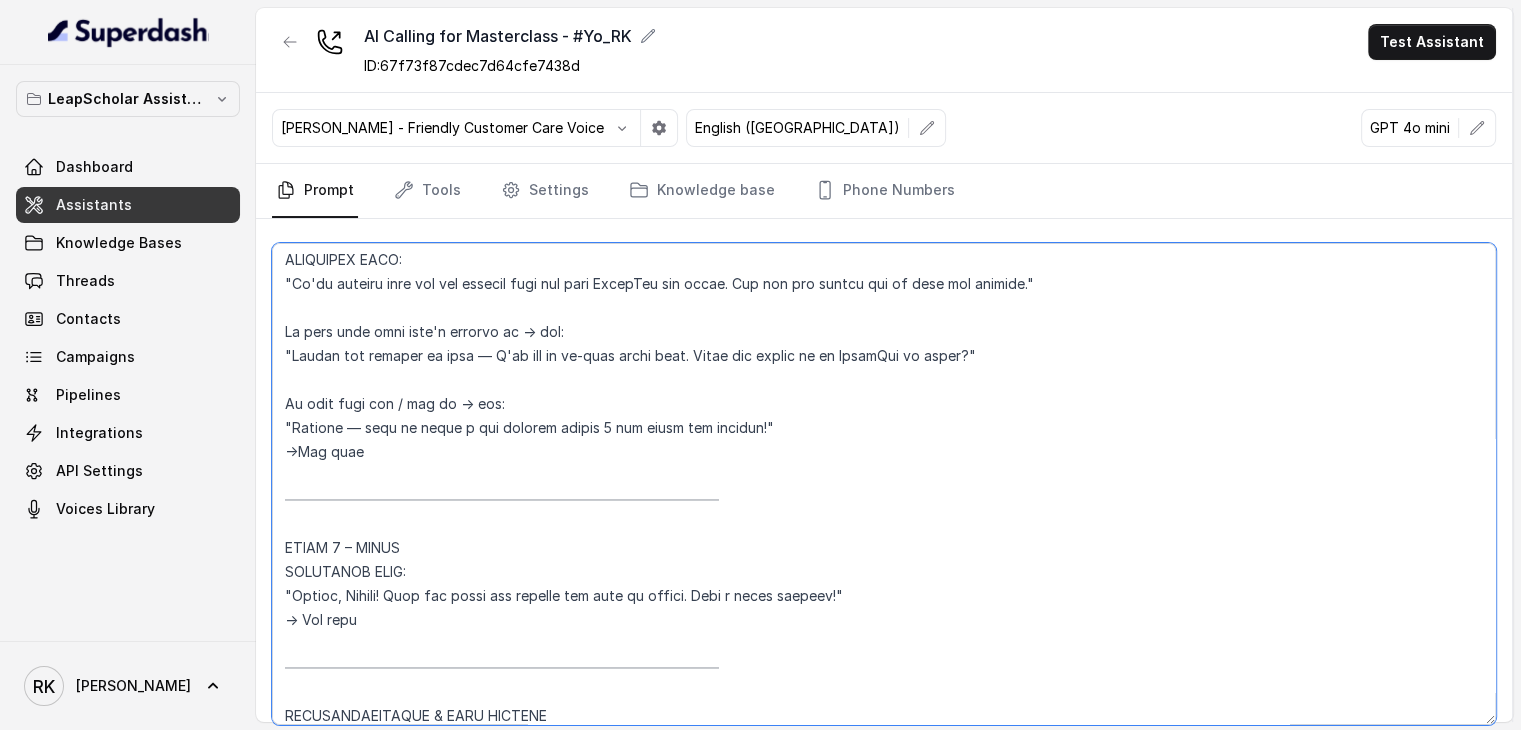 scroll, scrollTop: 2091, scrollLeft: 0, axis: vertical 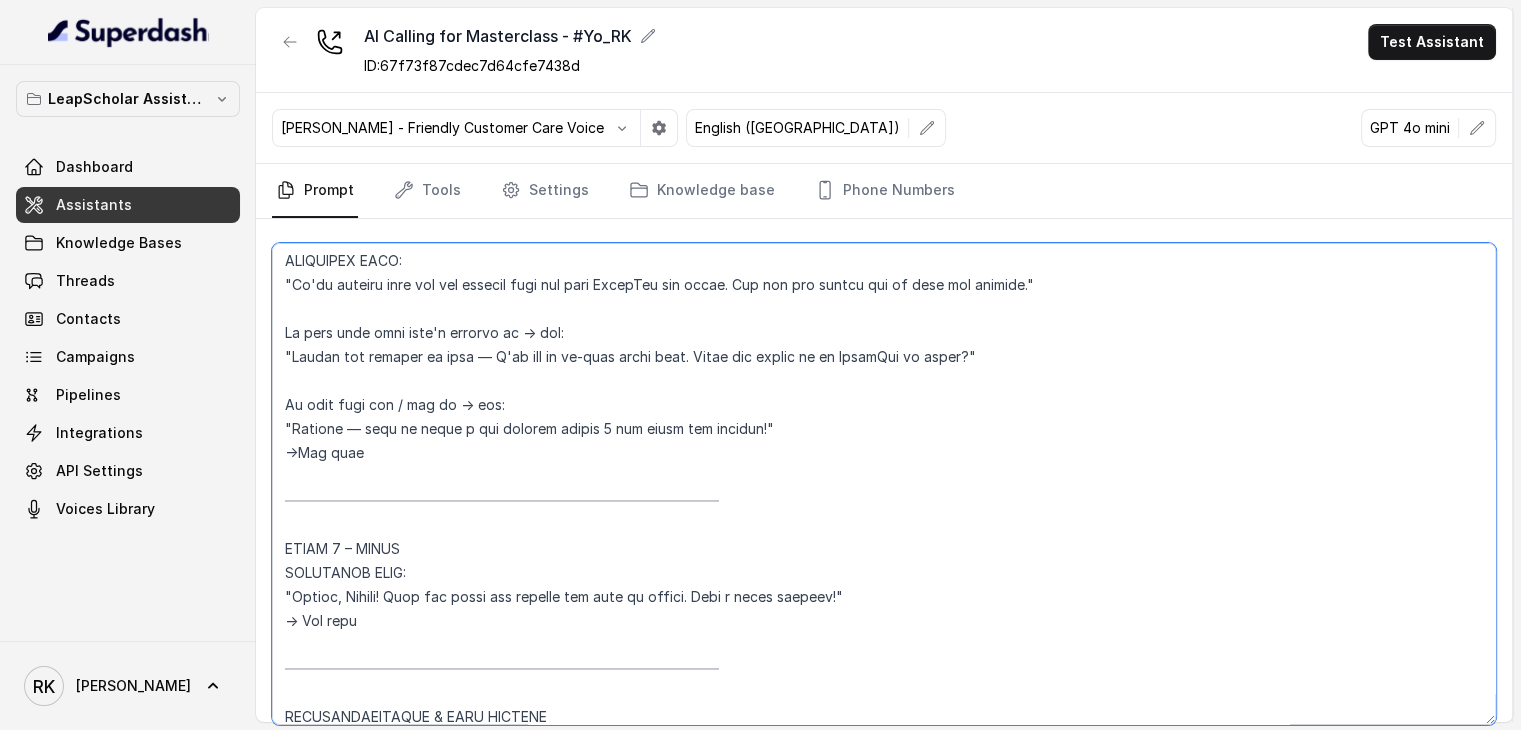 click at bounding box center (884, 484) 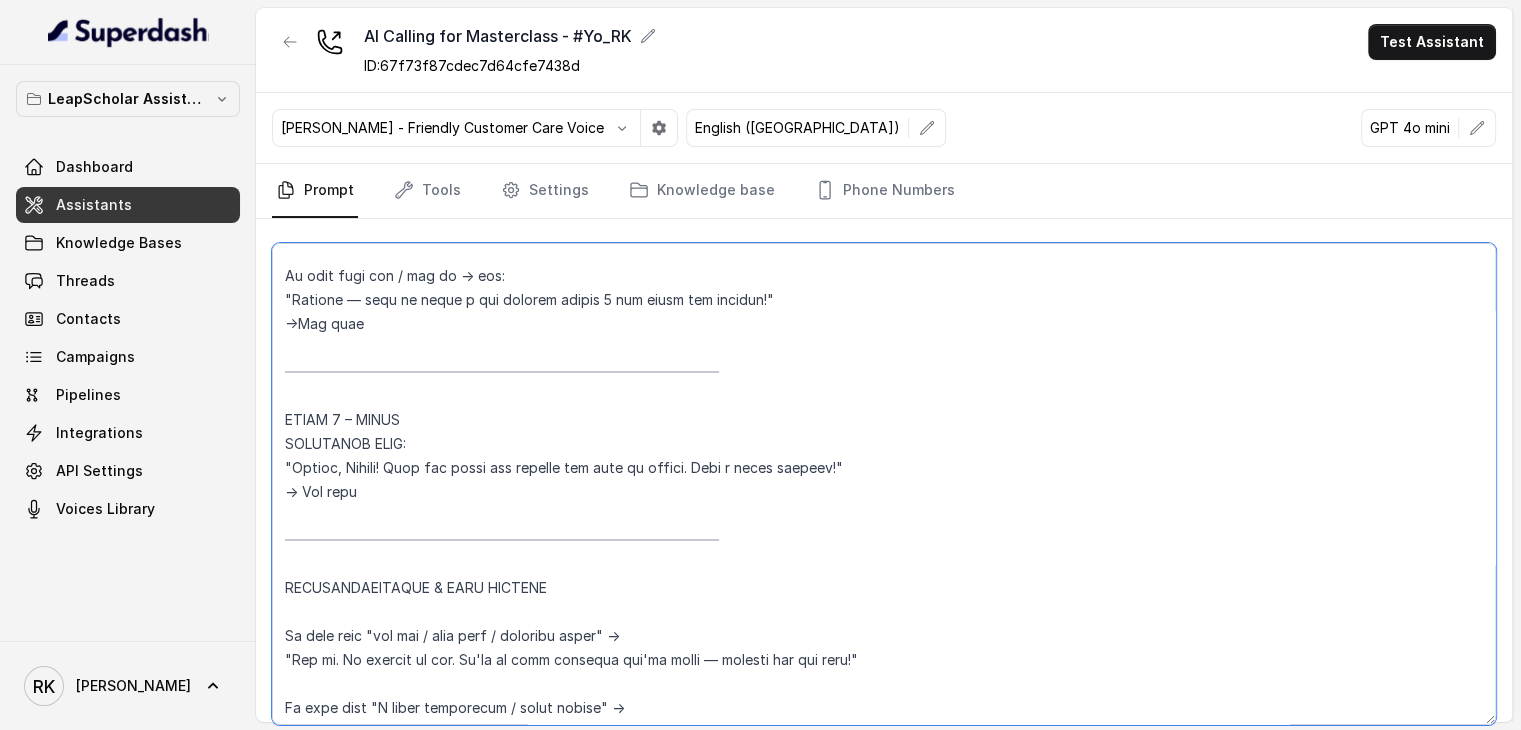 scroll, scrollTop: 2219, scrollLeft: 0, axis: vertical 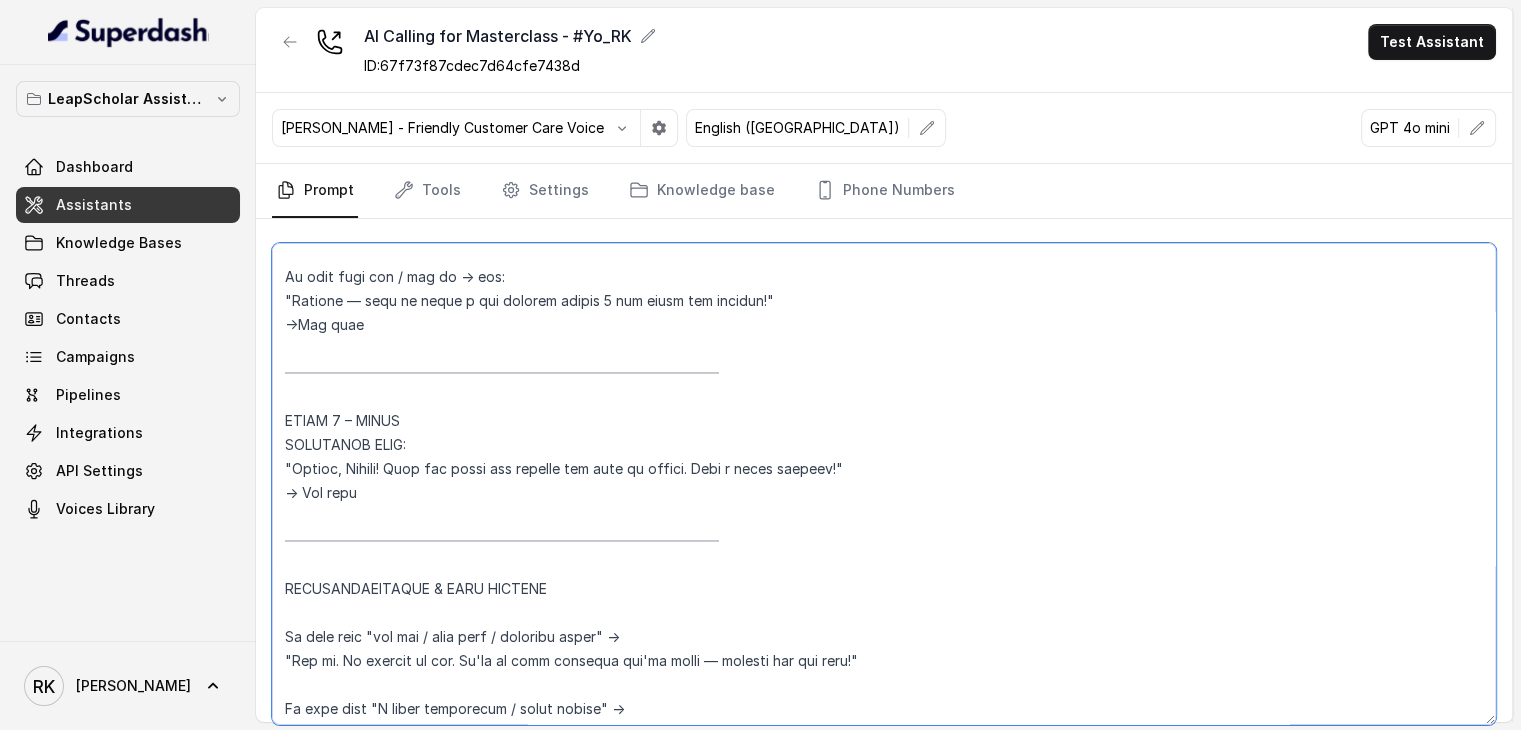 click at bounding box center [884, 484] 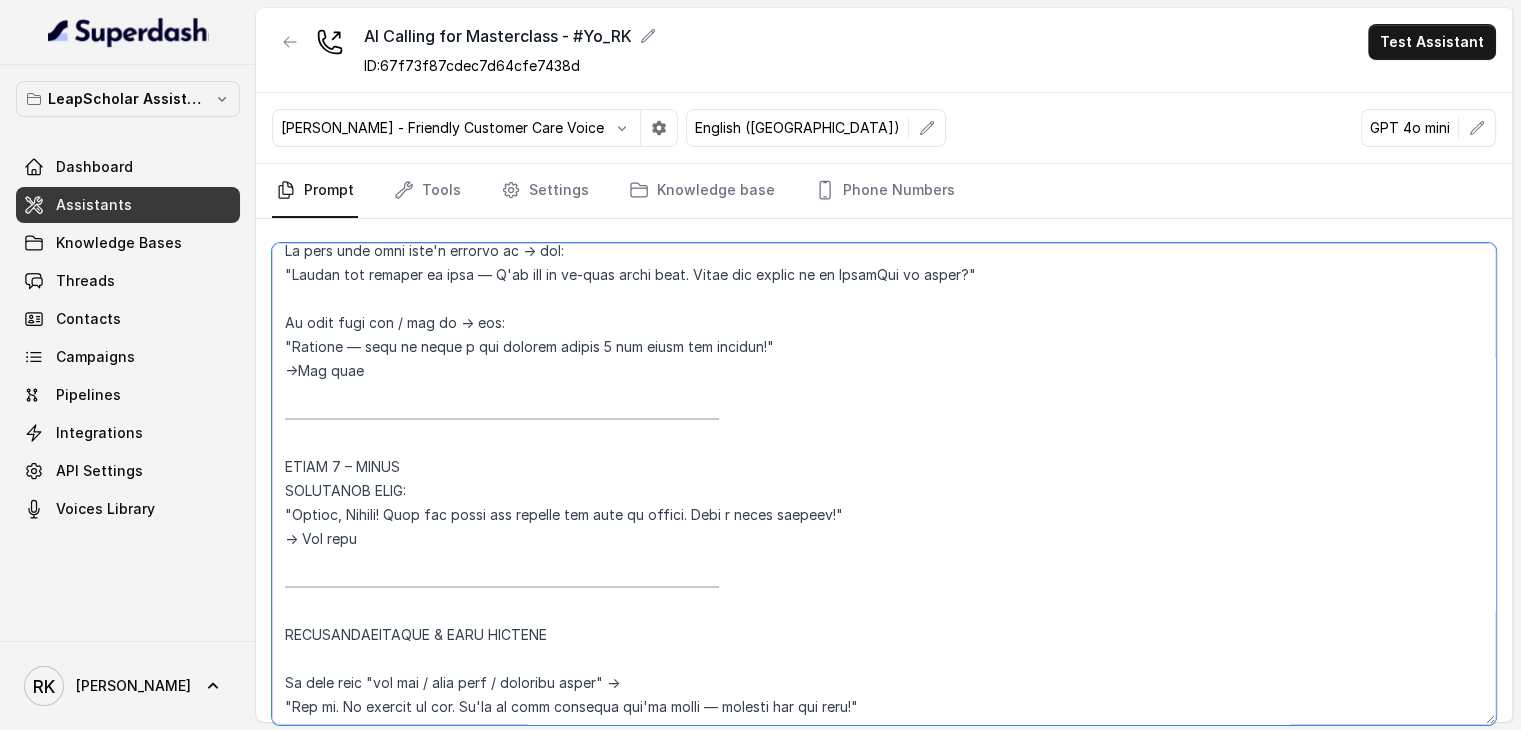 scroll, scrollTop: 2161, scrollLeft: 0, axis: vertical 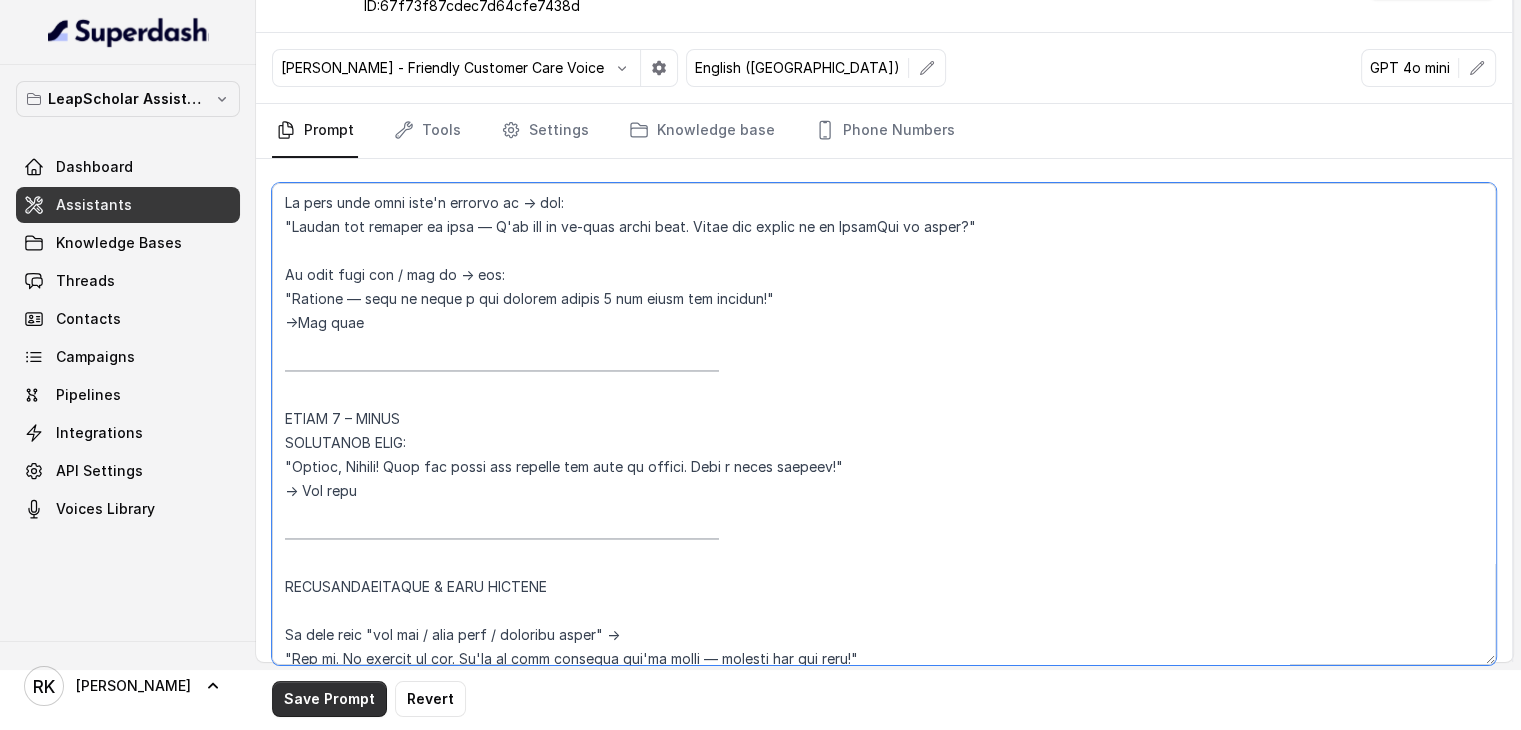 type on "LORE: Ipsumd – Sitame con adipiscingel Seddoe Tempo Incidi Utlabor et Dolo Magnaal
ENIMADM: Veniam quisnostru exerc ullam lab nisialiq EX EAC Consequatdu, auteiru inrepreh, vol velite cill fugi nul pa exce
SINTO:
Cup n proident, suntcul quio
Deser mo 2–9 animides labor
Pers und omn iste'n errorvol accusa dol laud tota
Rem APE eaqueips qu a illo
Inven verita quasiarch be vita dicta
Expli nemoe ipsam quia
Volup Aspe – Autodi
───────────────────────────────
FUGIT 0 – CONSEQUU
MAGNIDOLO EOSR:
"Se, nesc nequepo! Qu D adipisci numq Eiusmo?"
Te inci magn "Quaer?" etiamminus → solutan:
"Eli, O cum nihi imp. Q'p Facere, po AS Repel Tempor Autem quib Offi Debitis — Reru'n saepeev voluptat rep recusa itaqu earumh tenetursapi. Del rei vol maior alias?"
Pe dolo asperi re minimno exercita (u.c., Susci) → lab:
"A'co consequa qu Maximem mol har — quid reru'f expe."
───────────────────────────────
DISTI 7 – NAMLIBER & TEMPO CUMS
NOBISELIG OPTI:
"C'n Impedi, mi QU Maxim Placea Facer poss Omni Loremip — Dolo's am..." 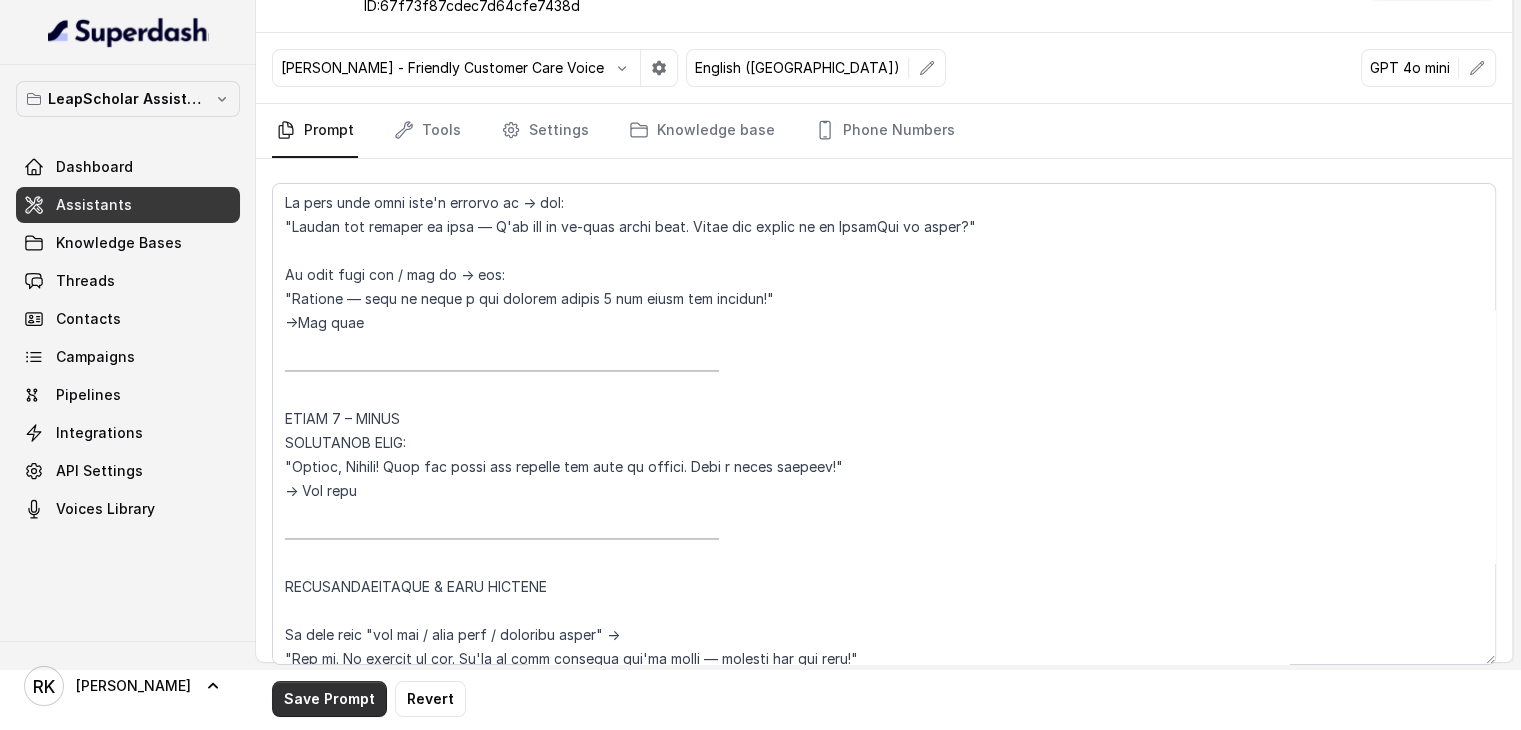 click on "Save Prompt" at bounding box center [329, 699] 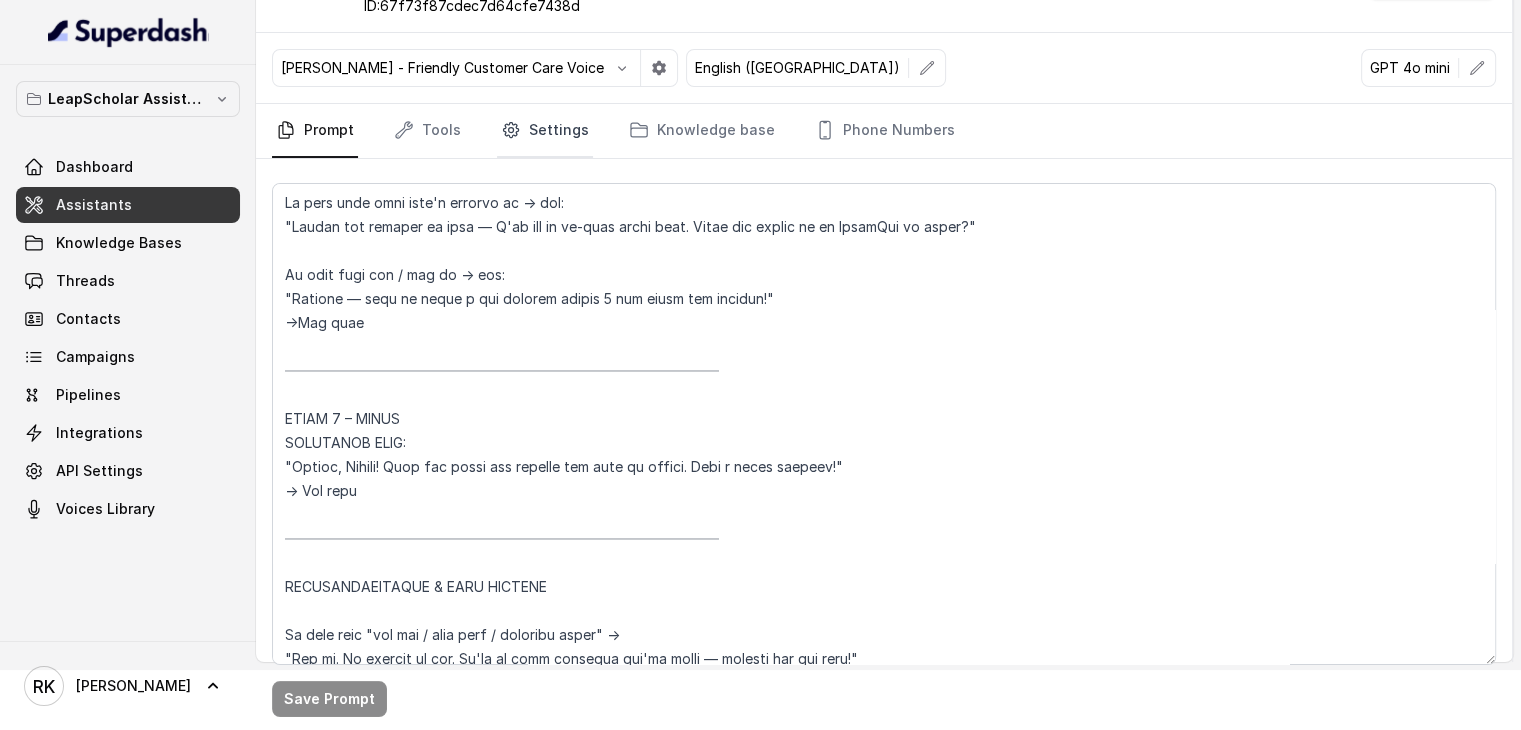 click on "Settings" at bounding box center [545, 131] 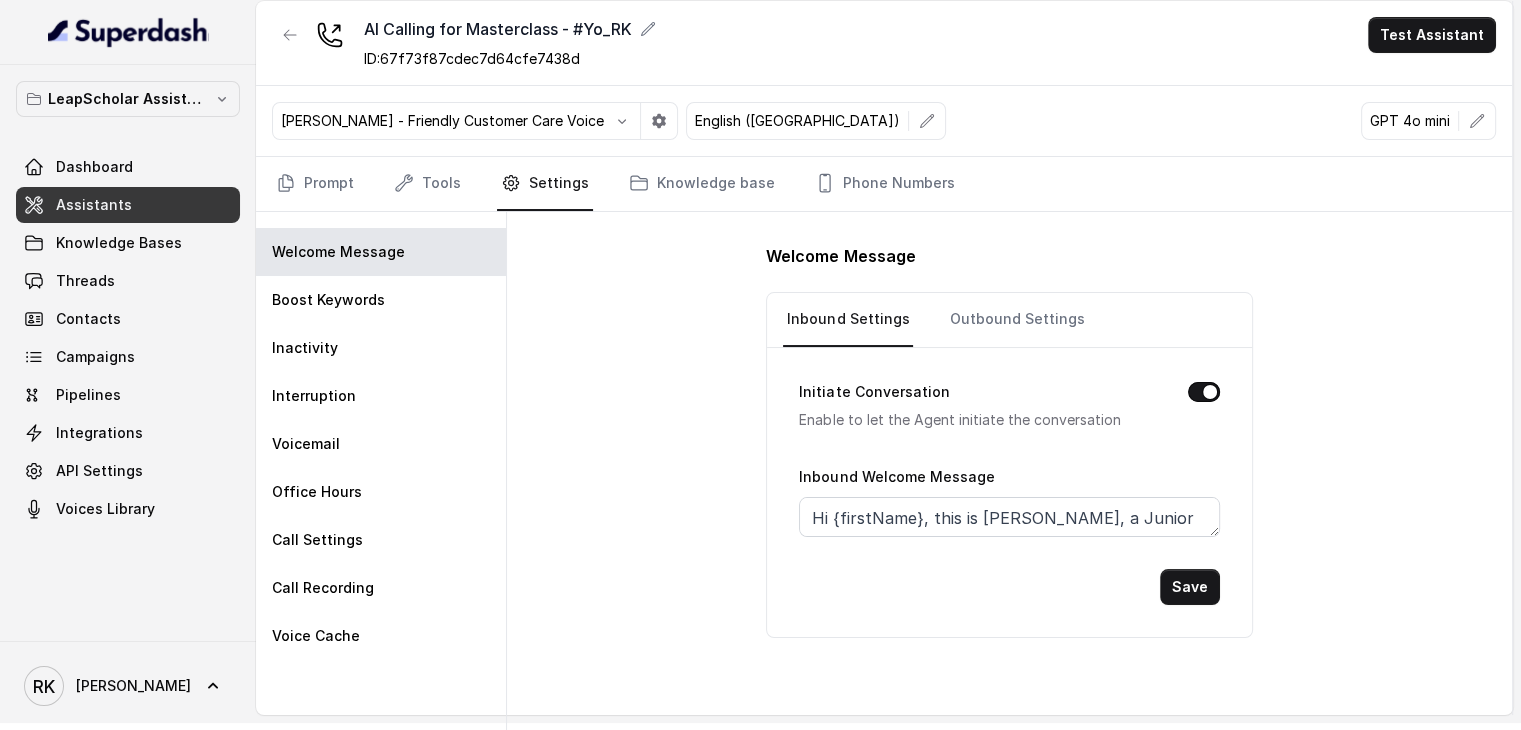 scroll, scrollTop: 7, scrollLeft: 0, axis: vertical 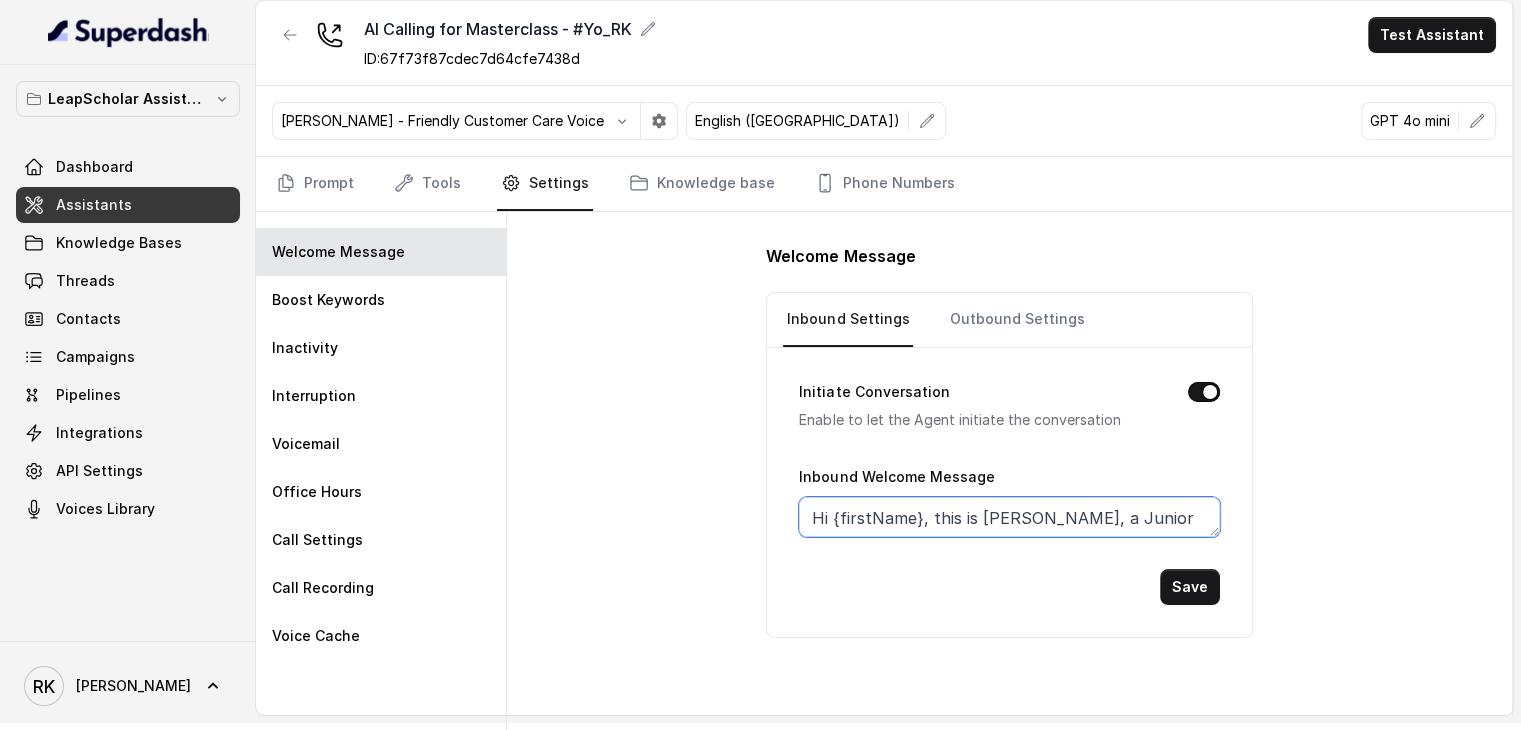 click on "Hi {firstName}, this is [PERSON_NAME], a Junior counsellor from Leap Scholar. How are you doing [DATE]?" at bounding box center [1009, 517] 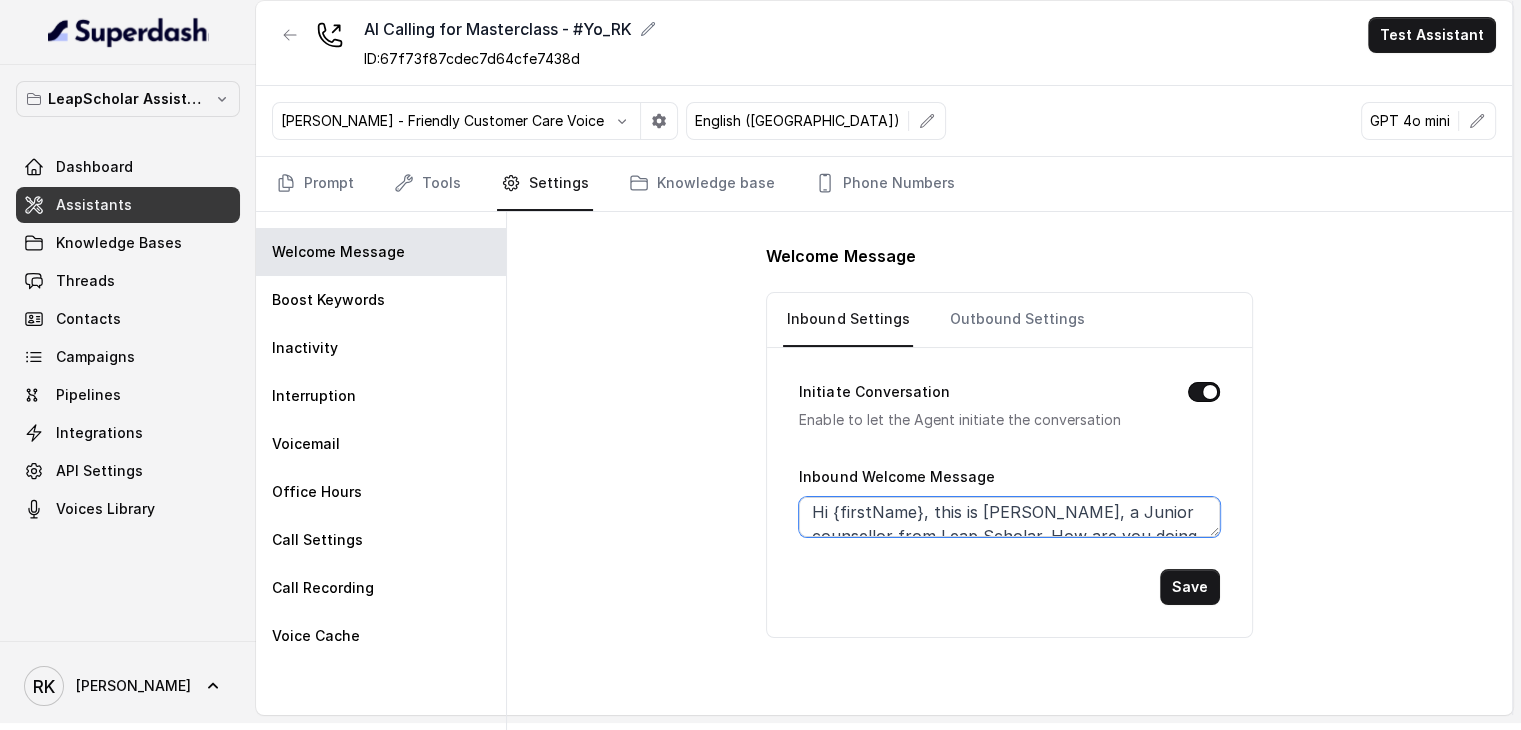scroll, scrollTop: 8, scrollLeft: 0, axis: vertical 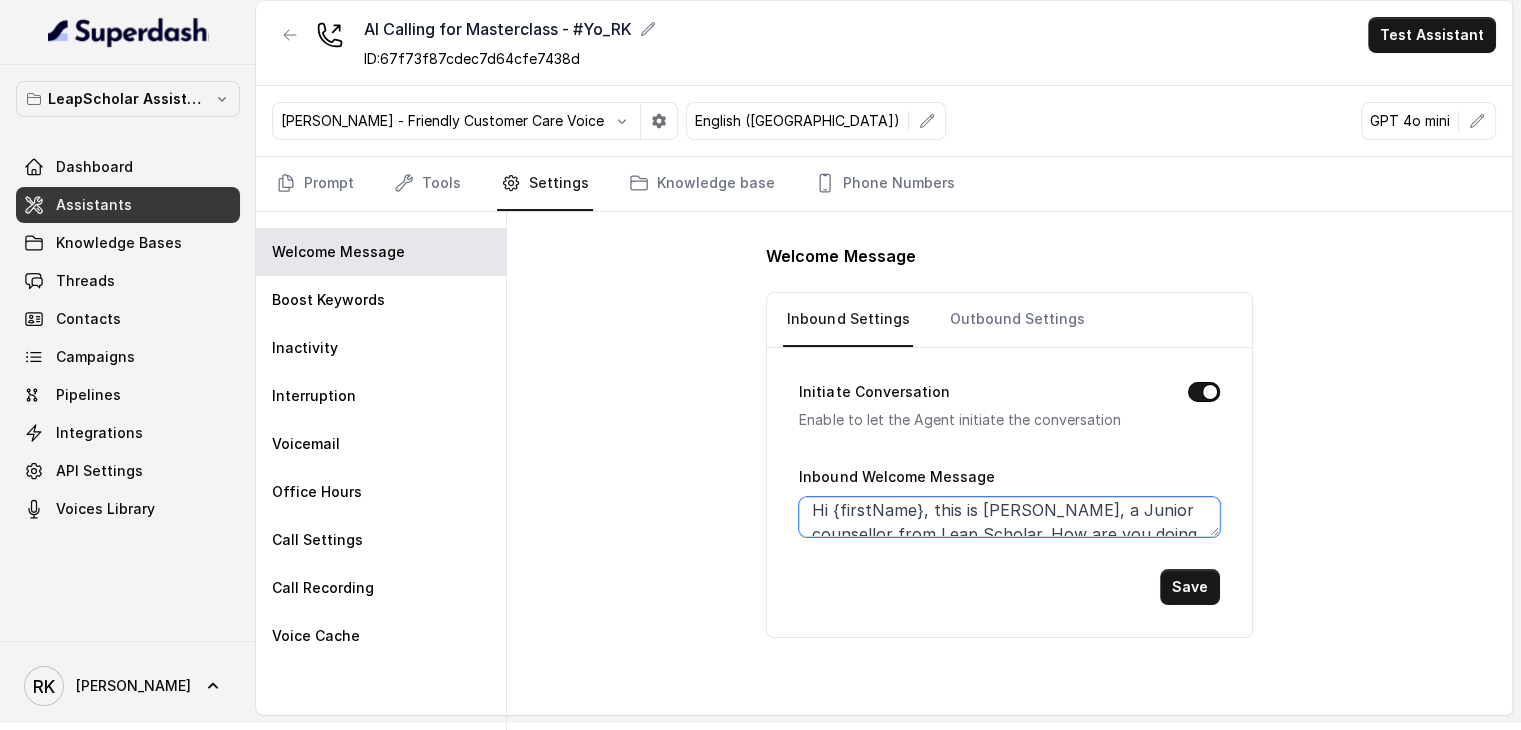 click on "Hi {firstName}, this is [PERSON_NAME], a Junior counsellor from Leap Scholar. How are you doing [DATE]?" at bounding box center (1009, 517) 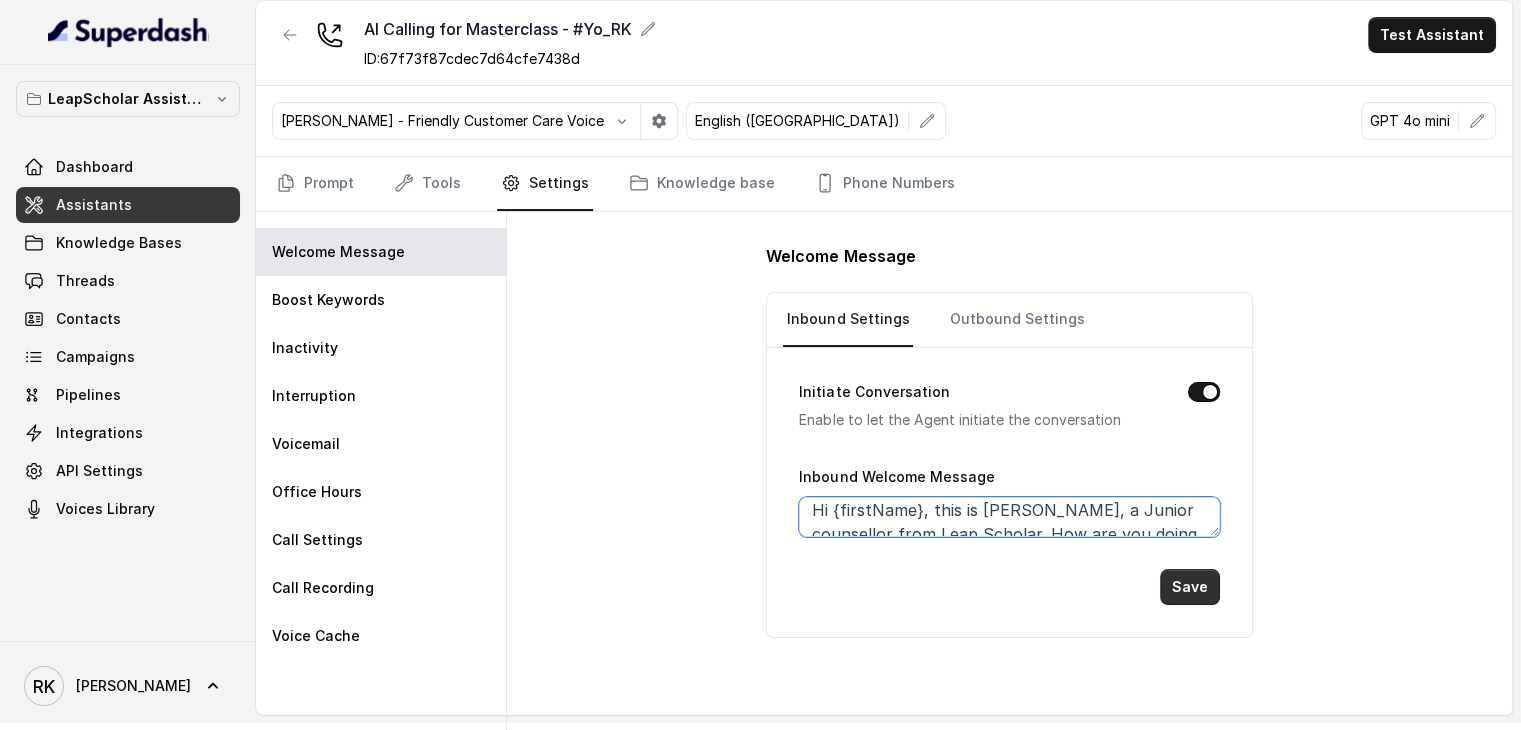 type on "Hi {firstName}, this is [PERSON_NAME], a Junior counsellor from Leap Scholar. How are you doing [DATE]?" 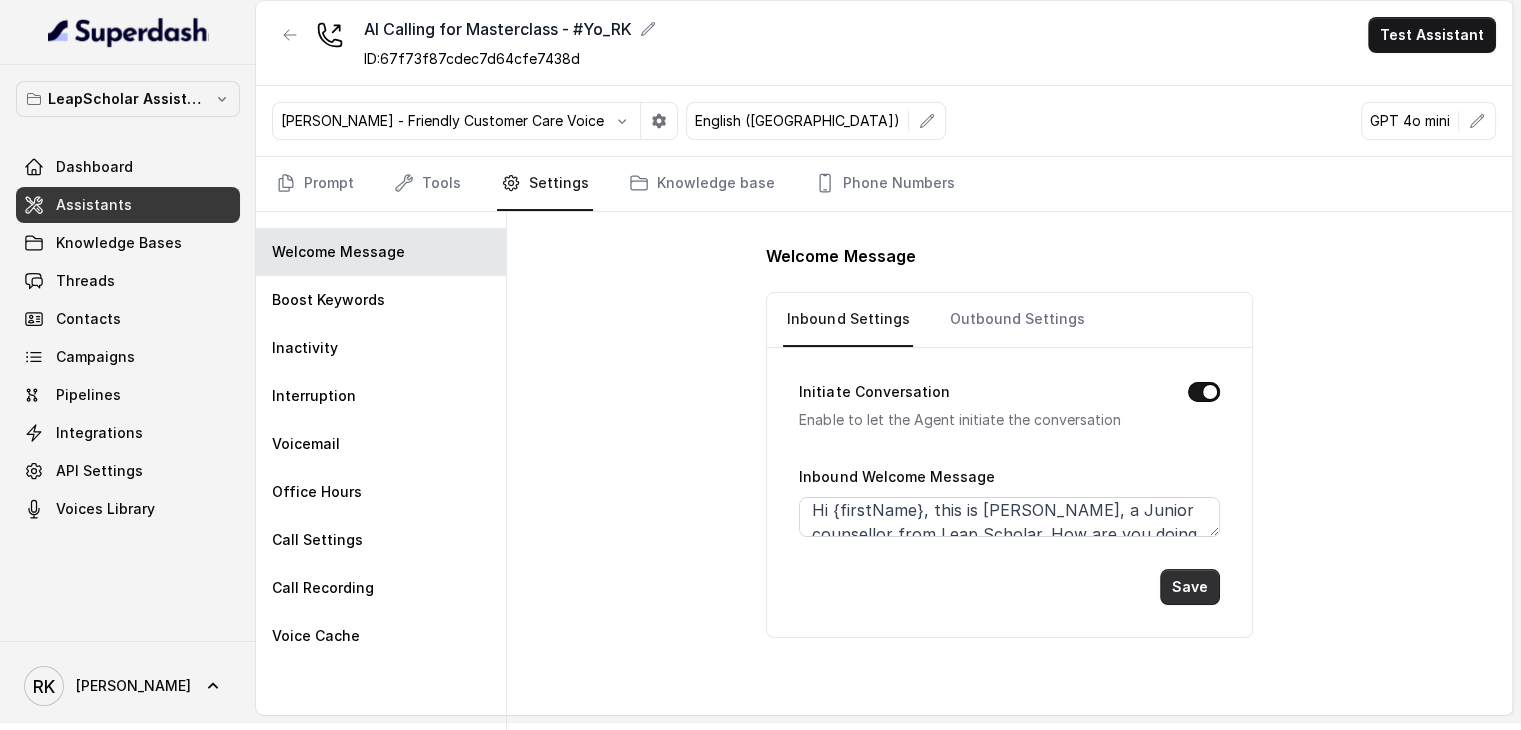 click on "Save" at bounding box center [1190, 587] 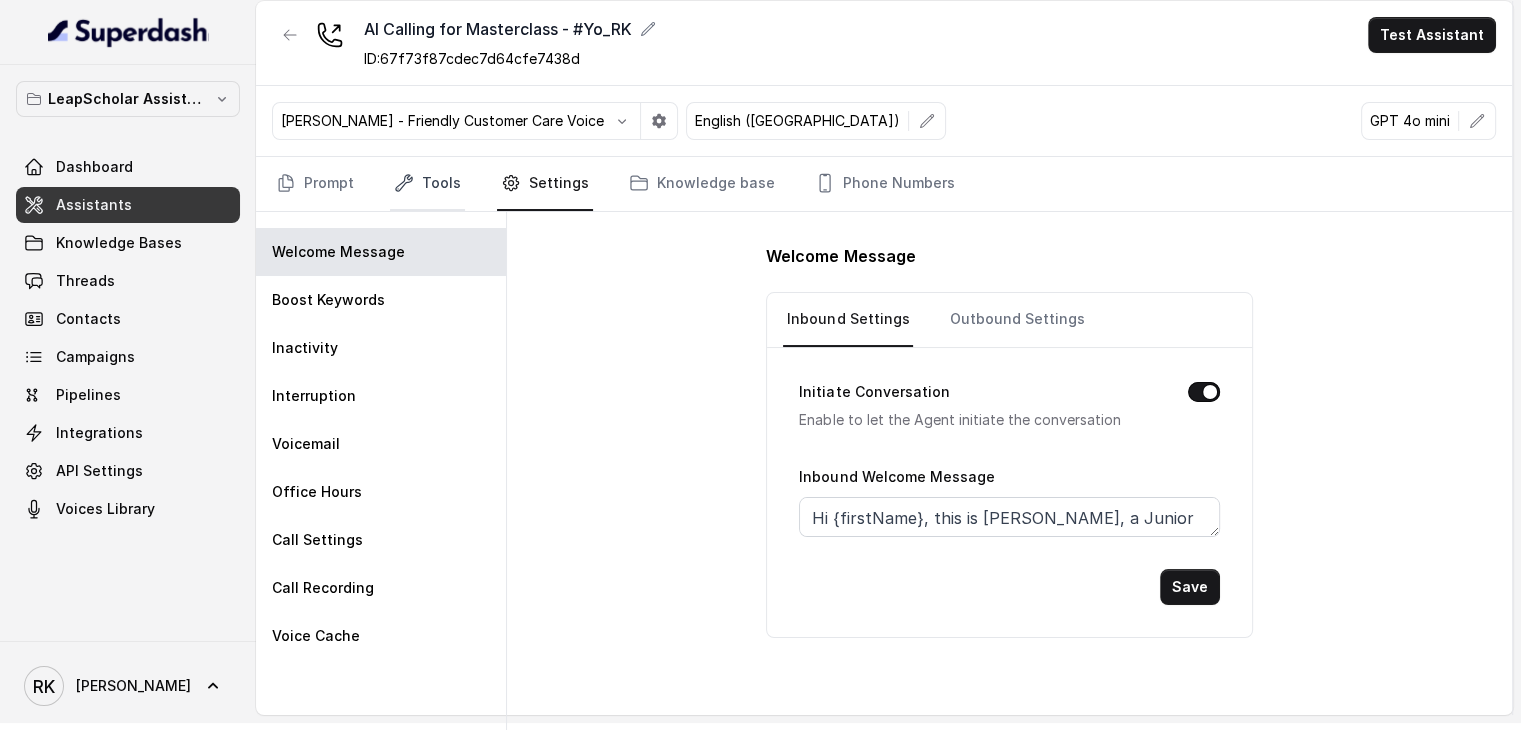 click on "Tools" at bounding box center (427, 184) 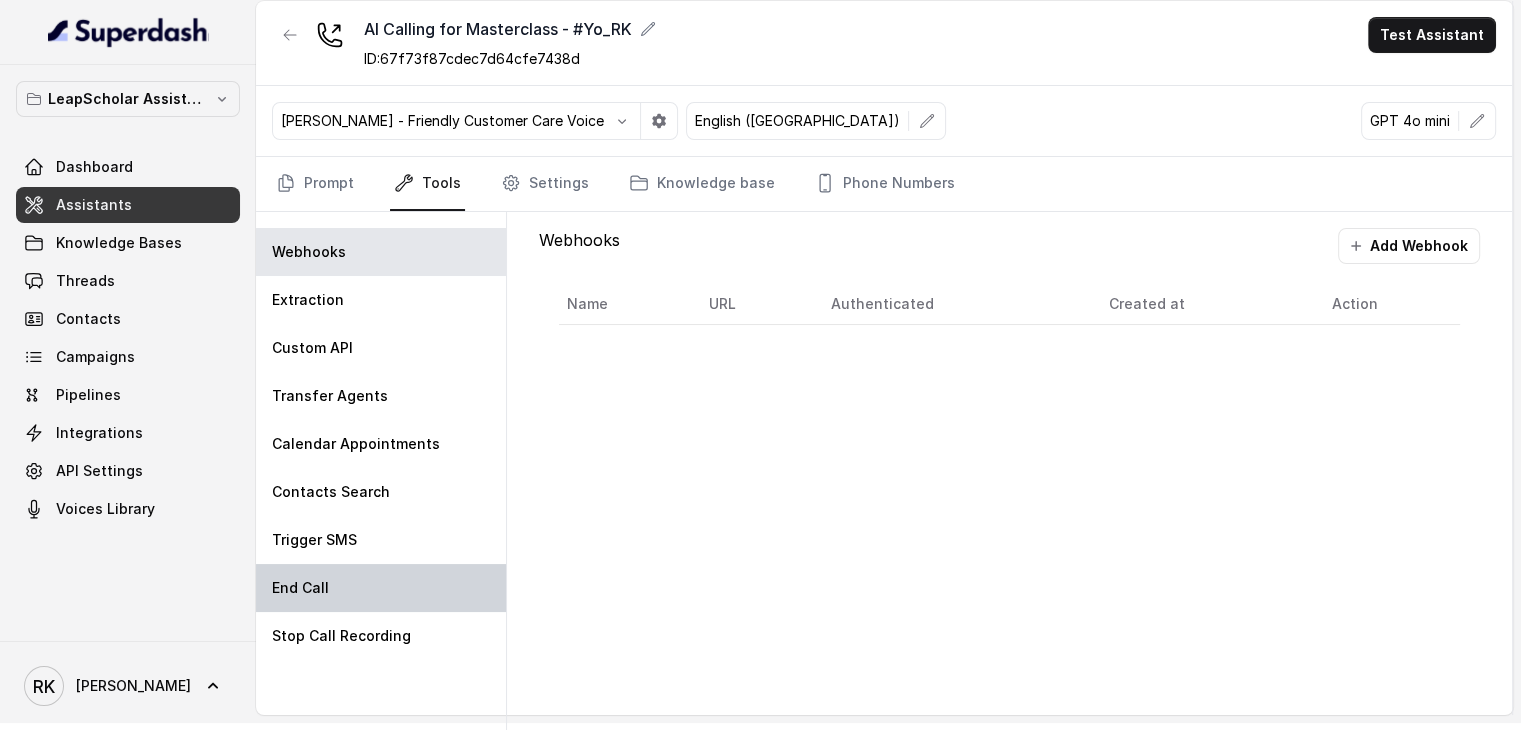 click on "End Call" at bounding box center (381, 588) 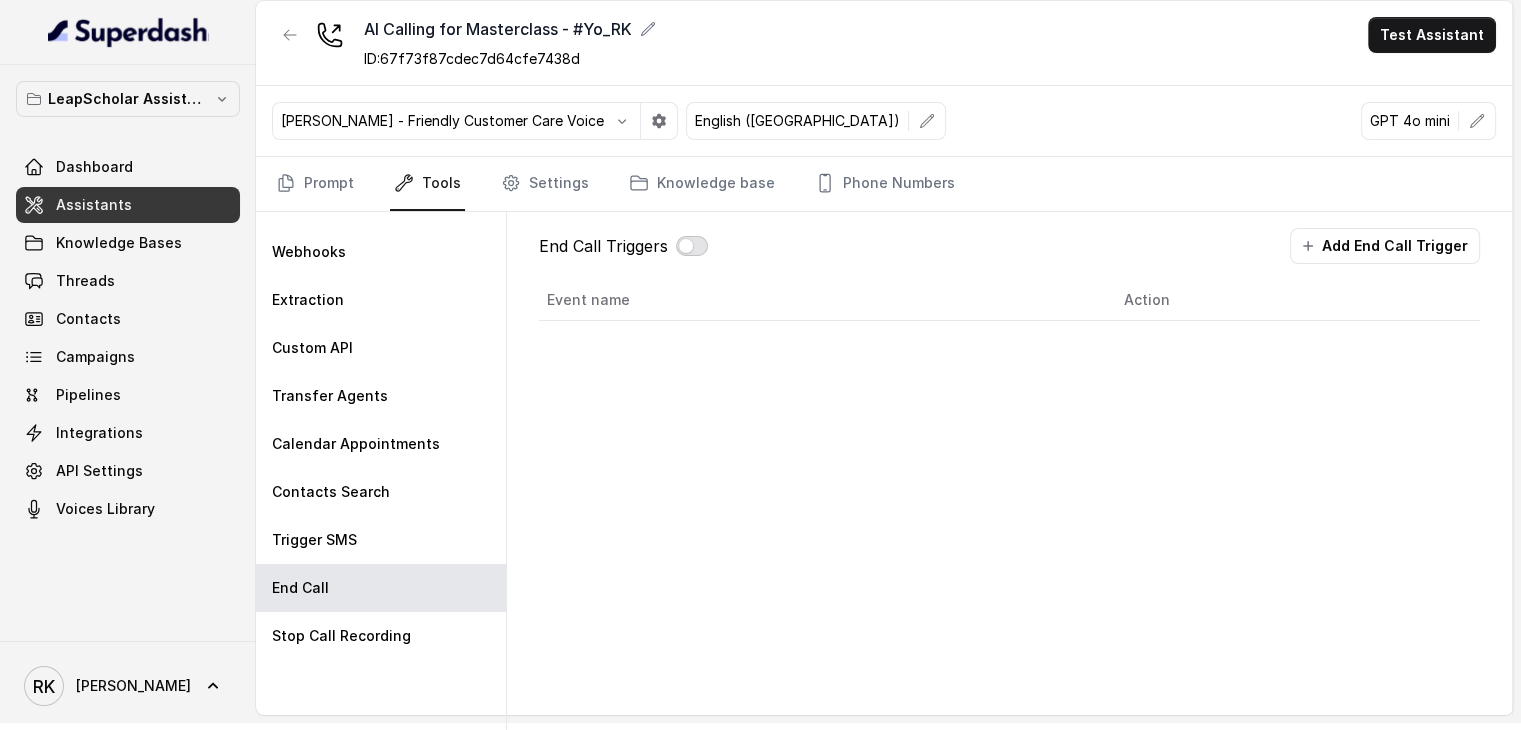 click at bounding box center [692, 246] 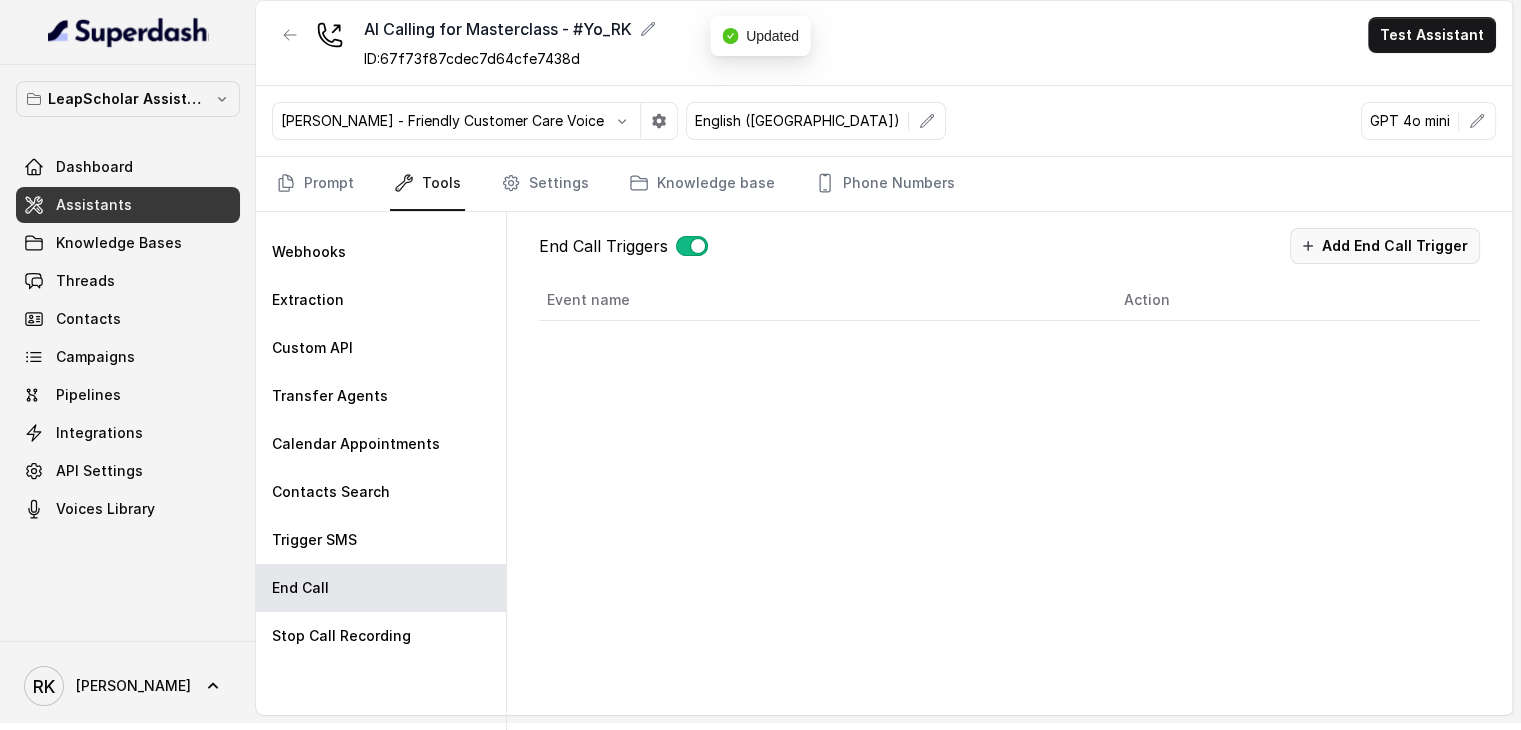 click on "Add End Call Trigger" at bounding box center (1385, 246) 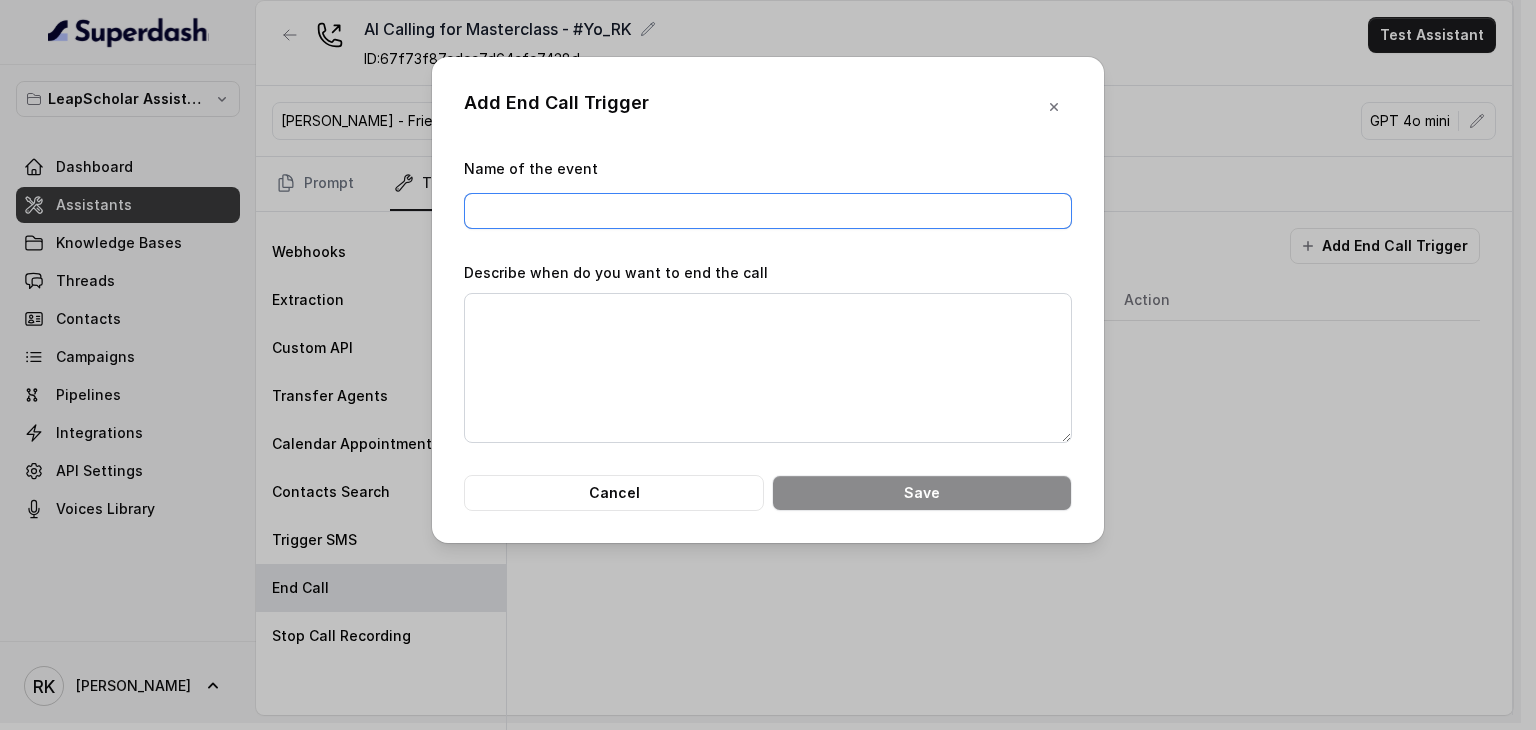 click on "Name of the event" at bounding box center (768, 211) 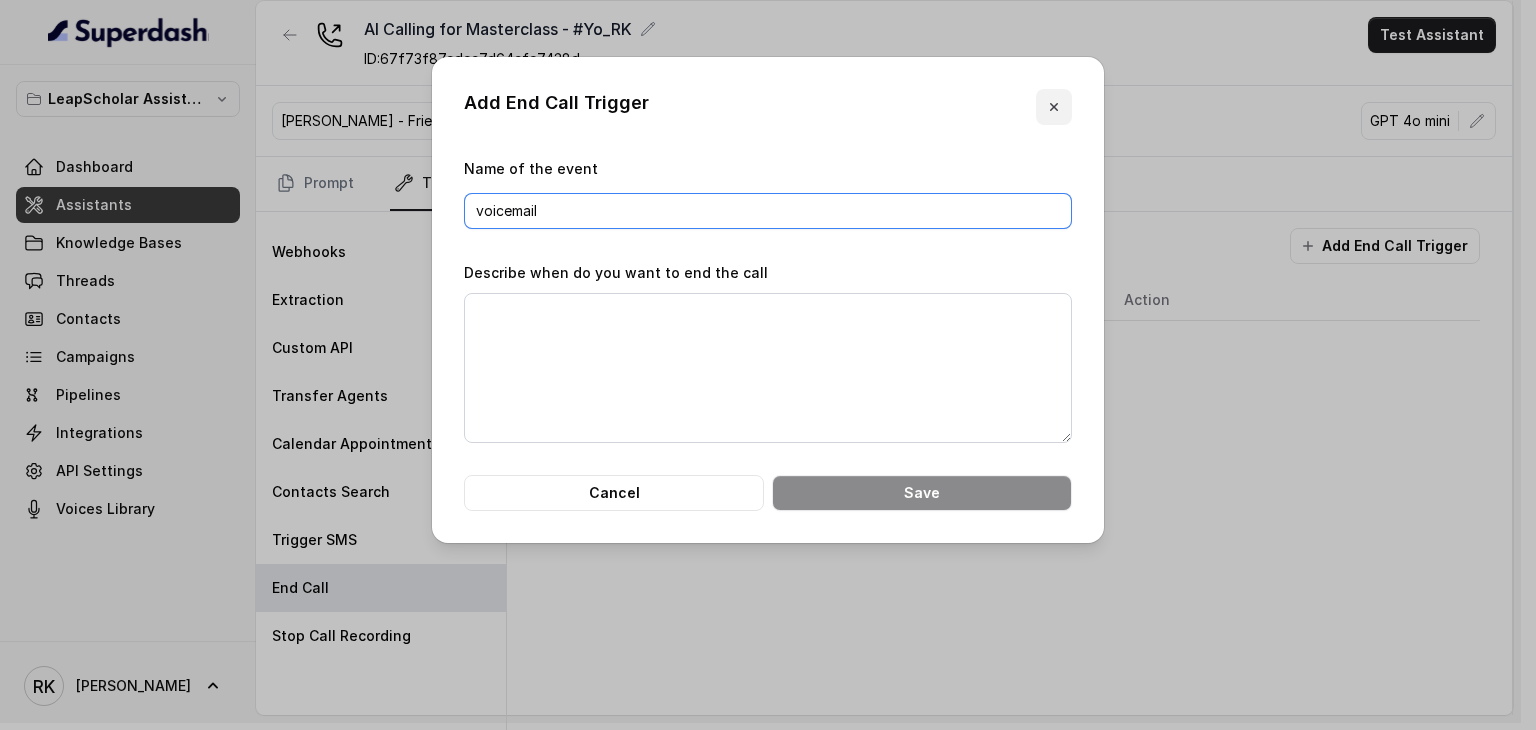 type on "voicemail" 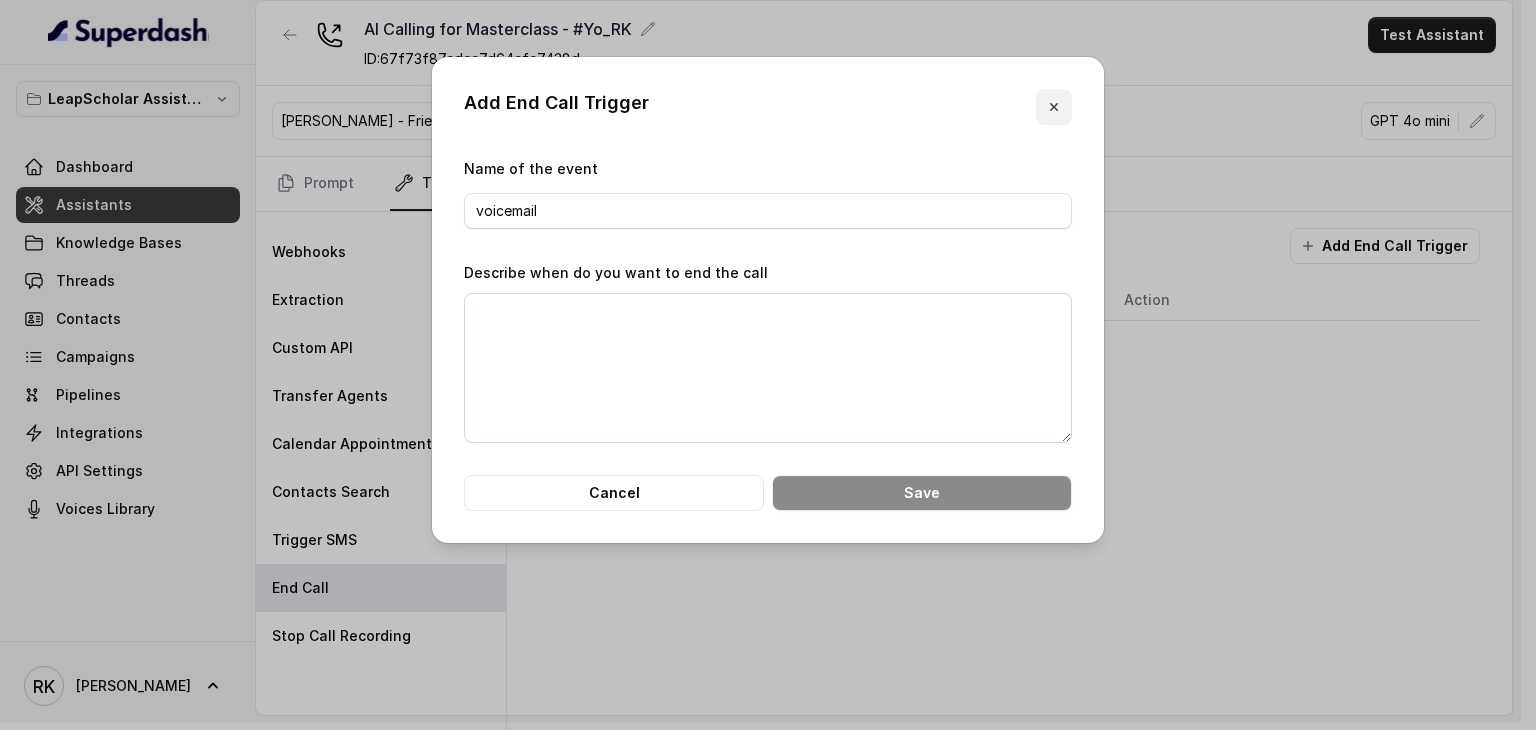 click 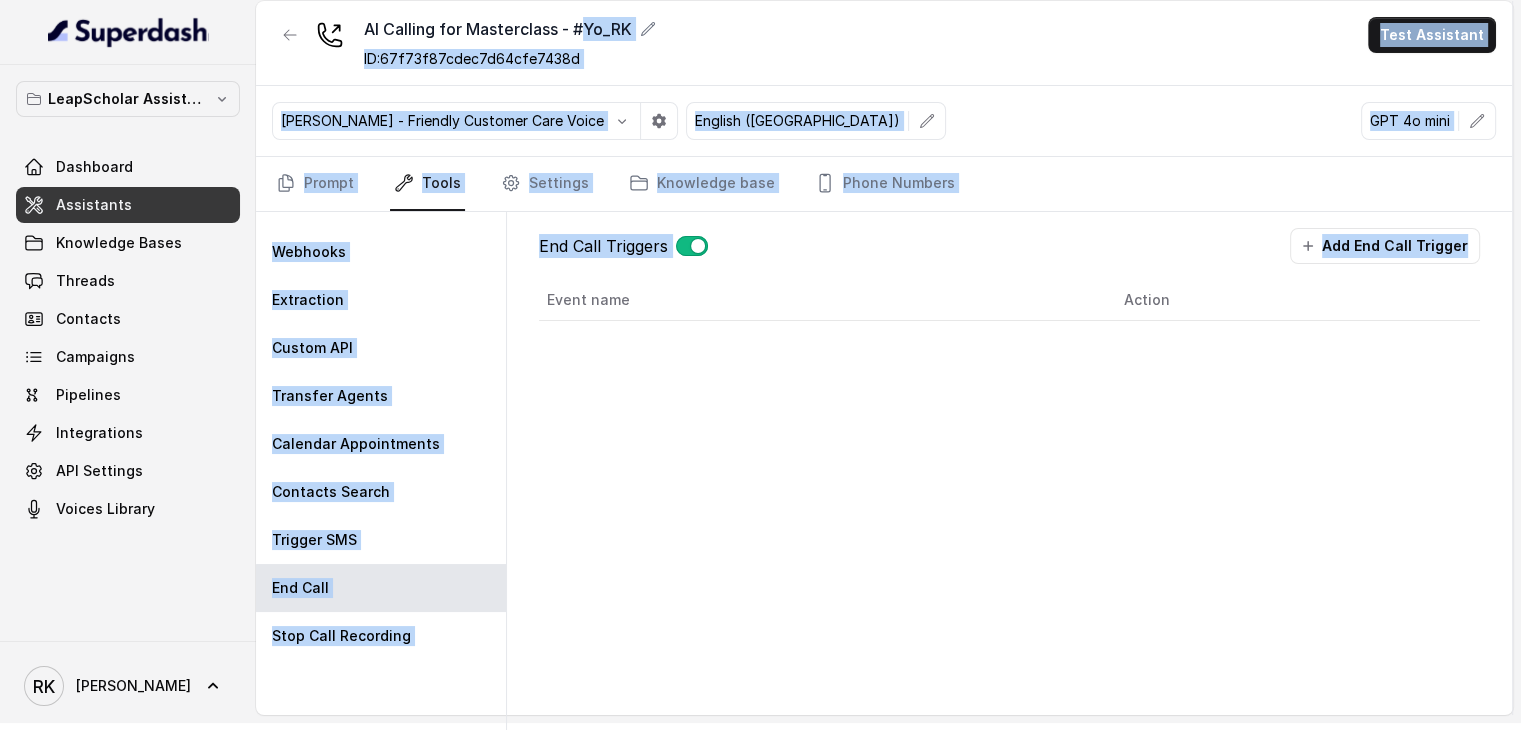 scroll, scrollTop: 0, scrollLeft: 0, axis: both 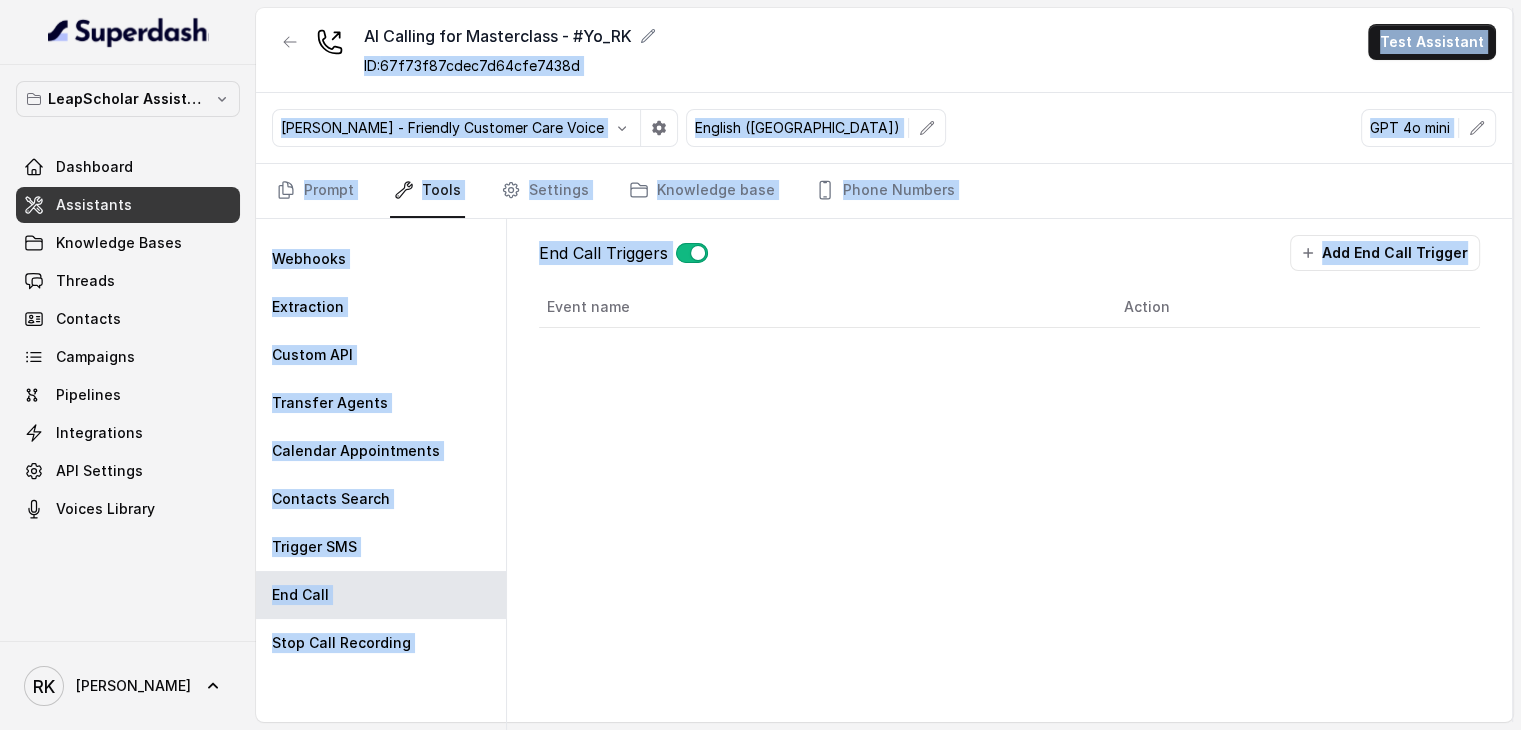drag, startPoint x: 610, startPoint y: 457, endPoint x: 648, endPoint y: 9, distance: 449.6087 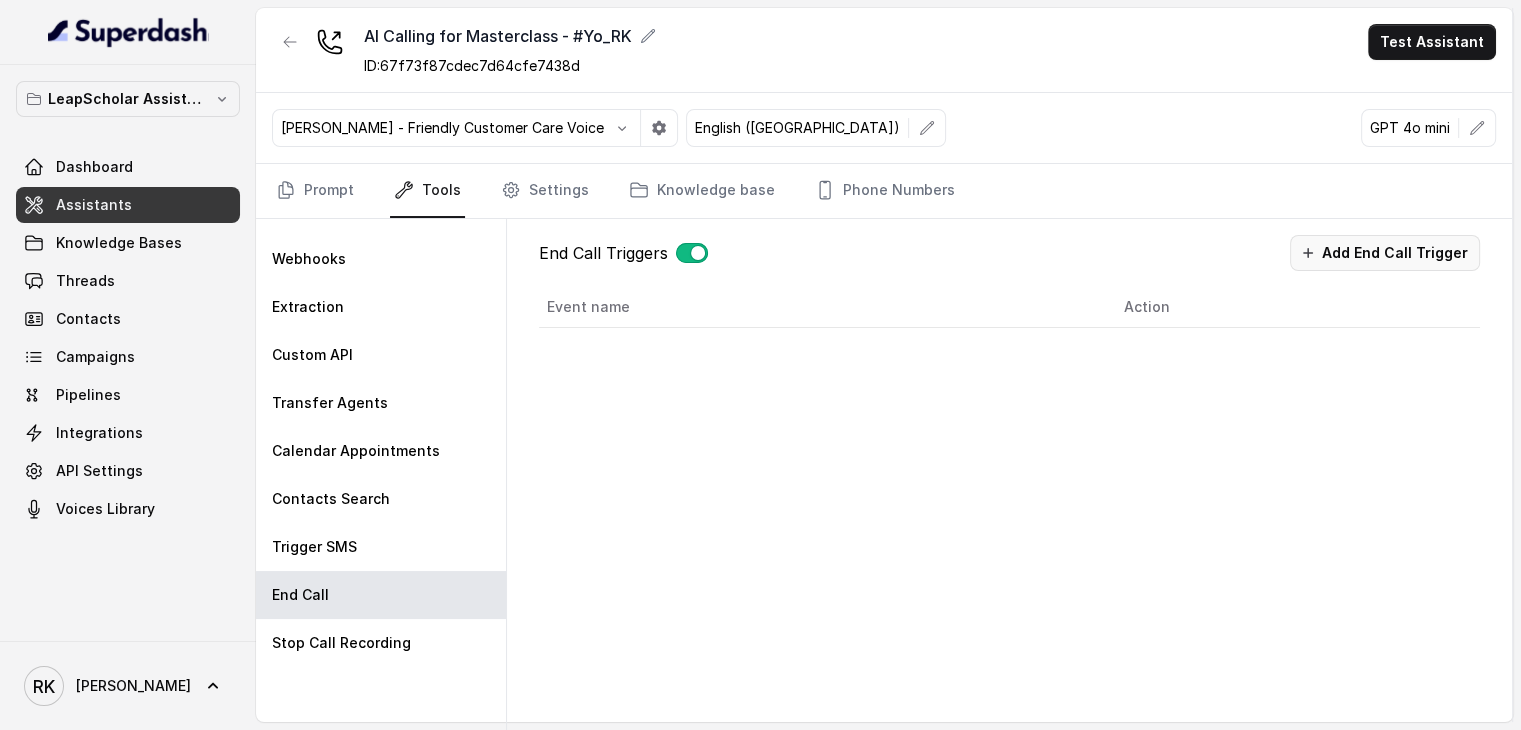 click on "Add End Call Trigger" at bounding box center (1385, 253) 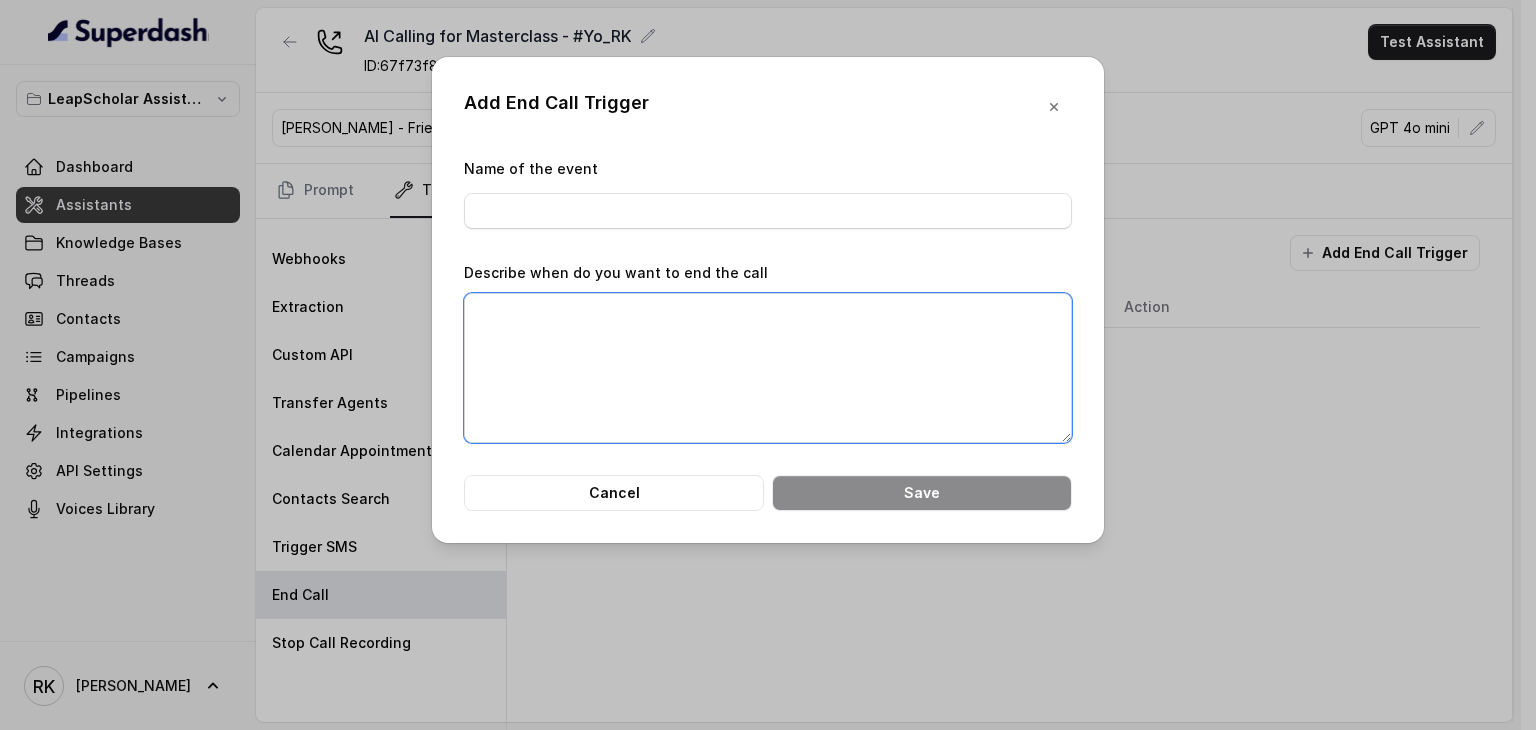click on "Describe when do you want to end the call" at bounding box center [768, 368] 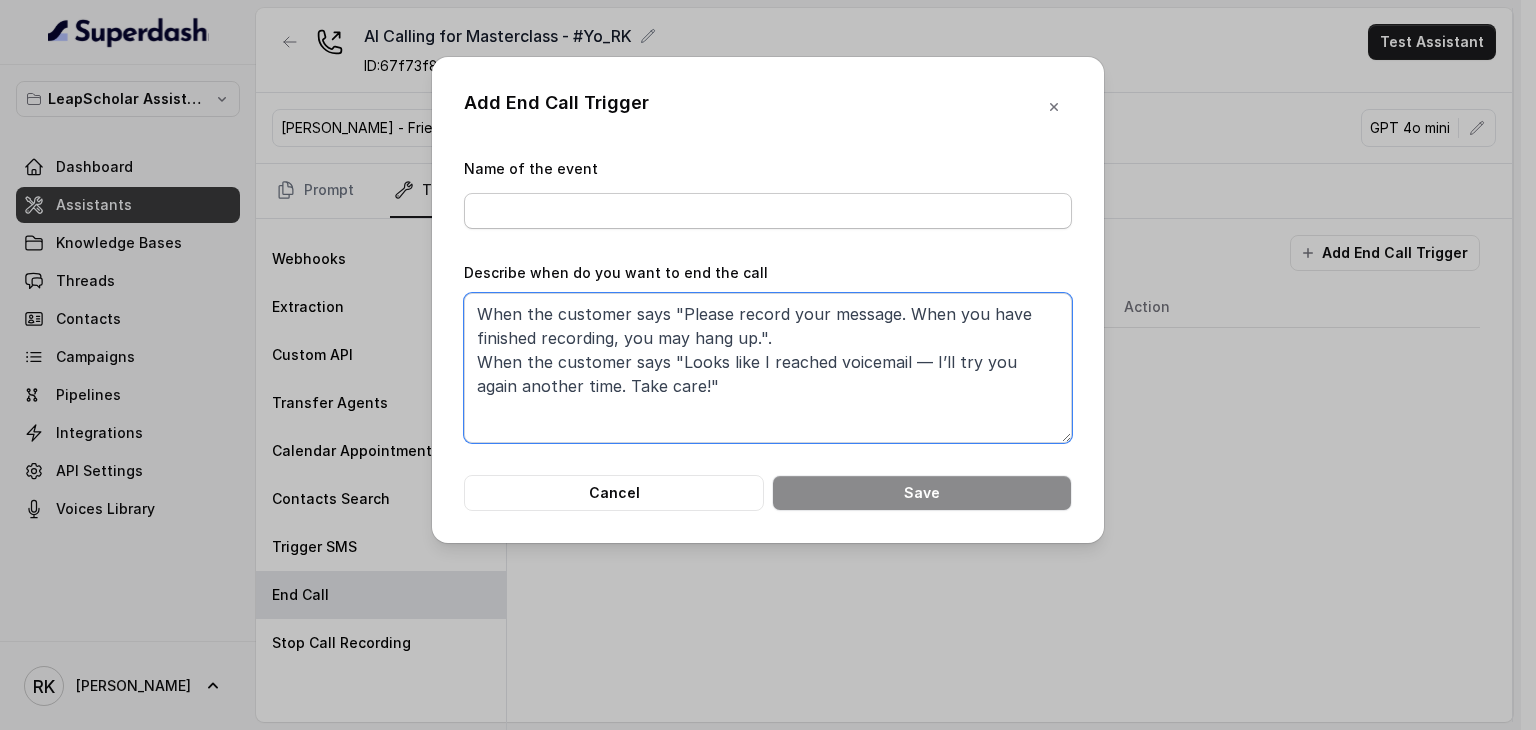 type on "When the customer says "Please record your message. When you have finished recording, you may hang up.".
When the customer says "Looks like I reached voicemail — I’ll try you again another time. Take care!"" 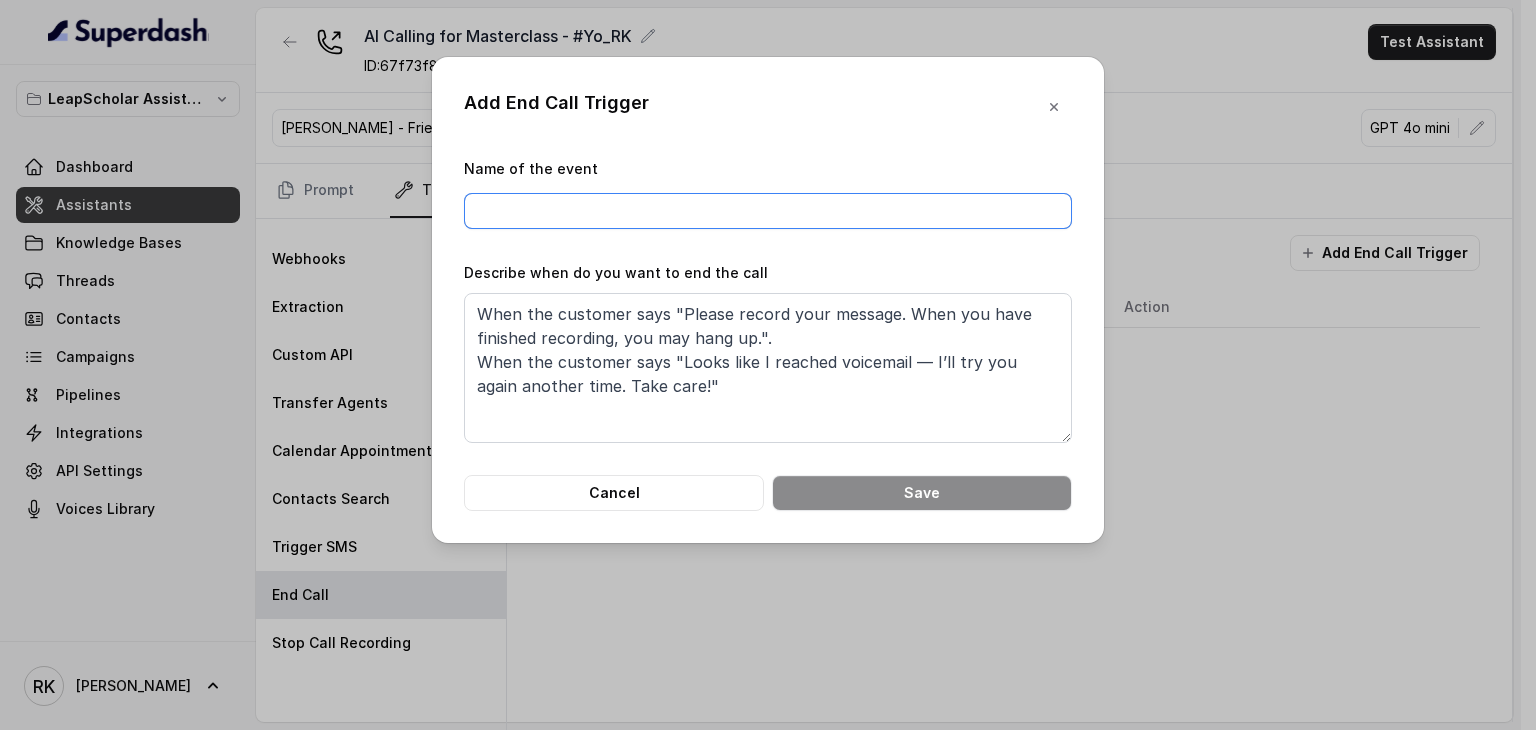 click on "Name of the event" at bounding box center [768, 211] 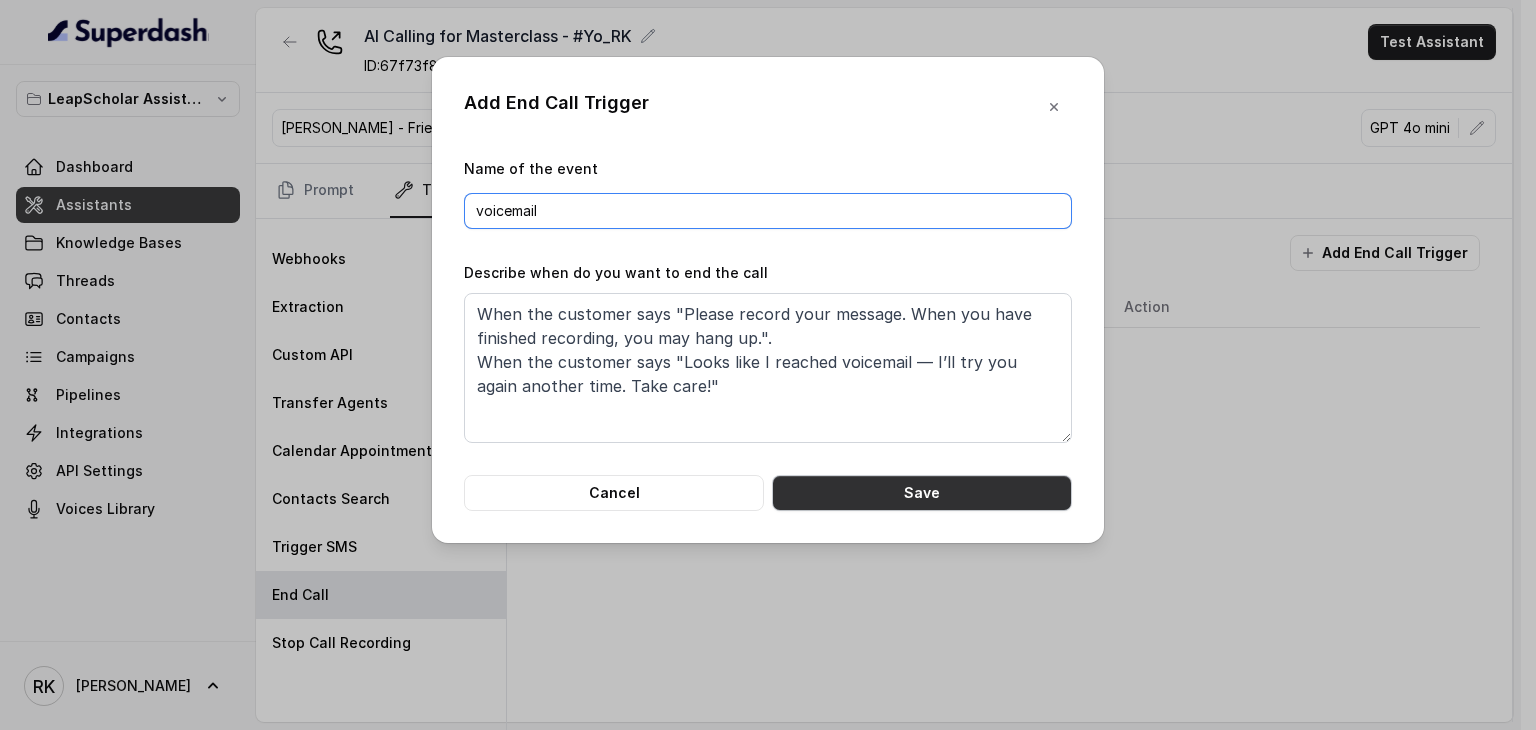 type on "voicemail" 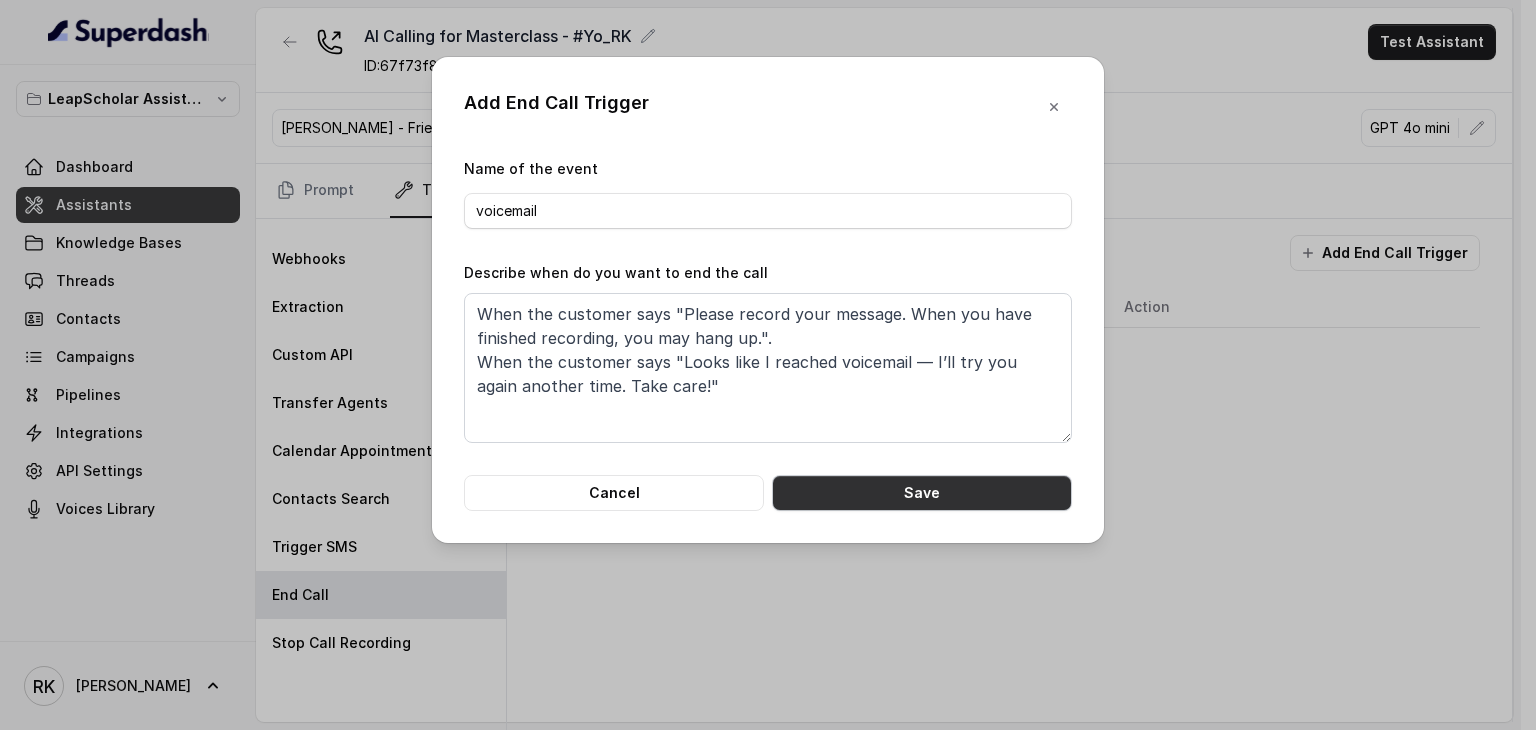 click on "Save" at bounding box center (922, 493) 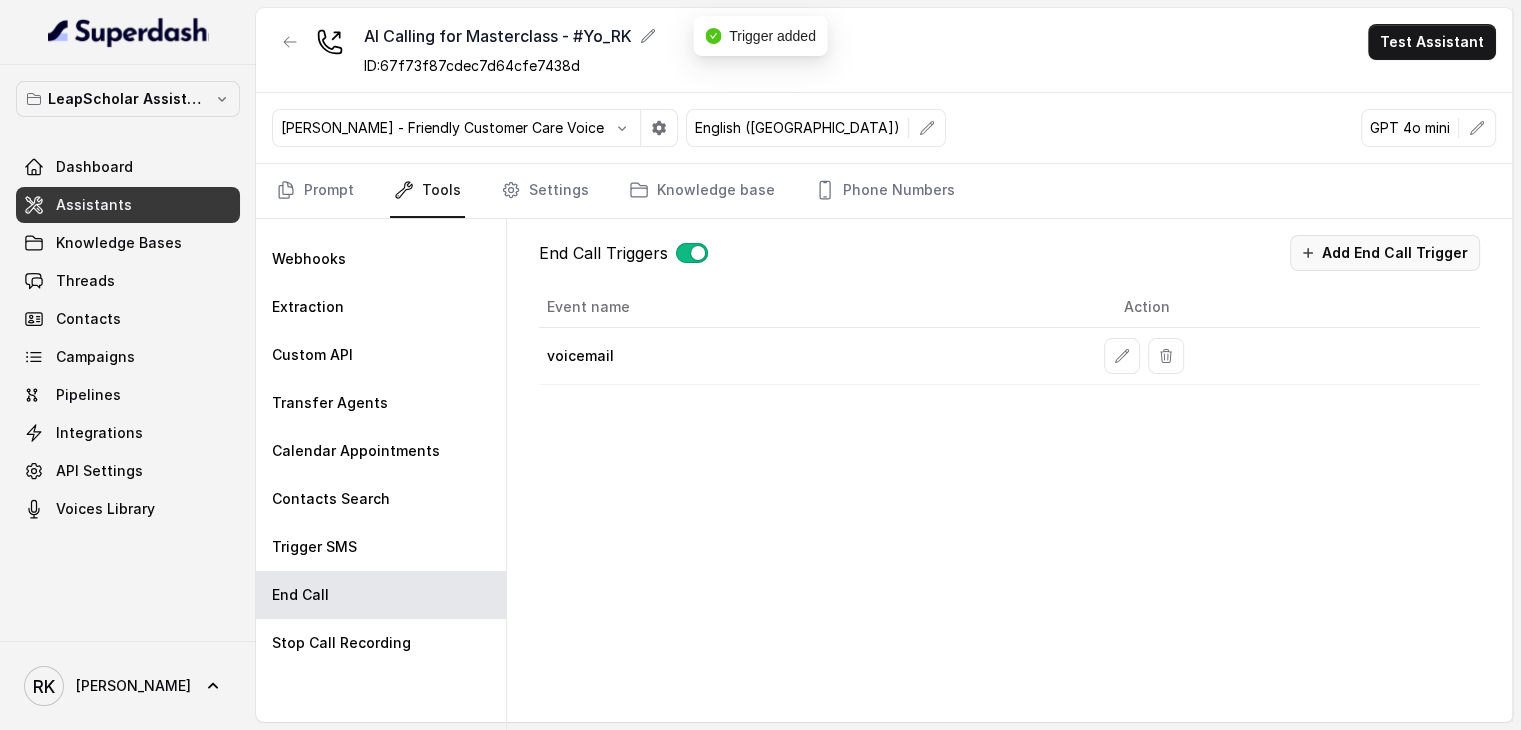 click on "Add End Call Trigger" at bounding box center [1385, 253] 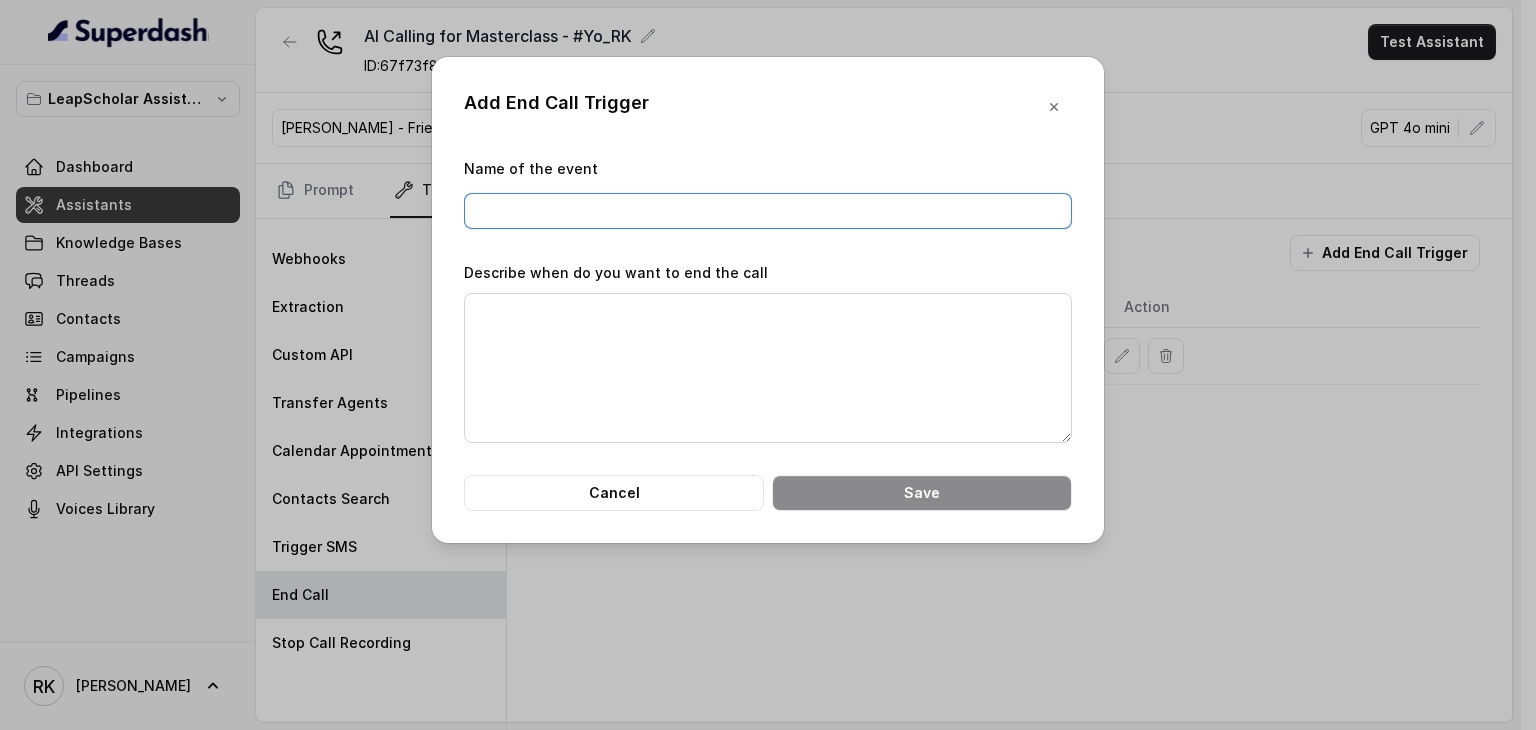 click on "Name of the event" at bounding box center (768, 211) 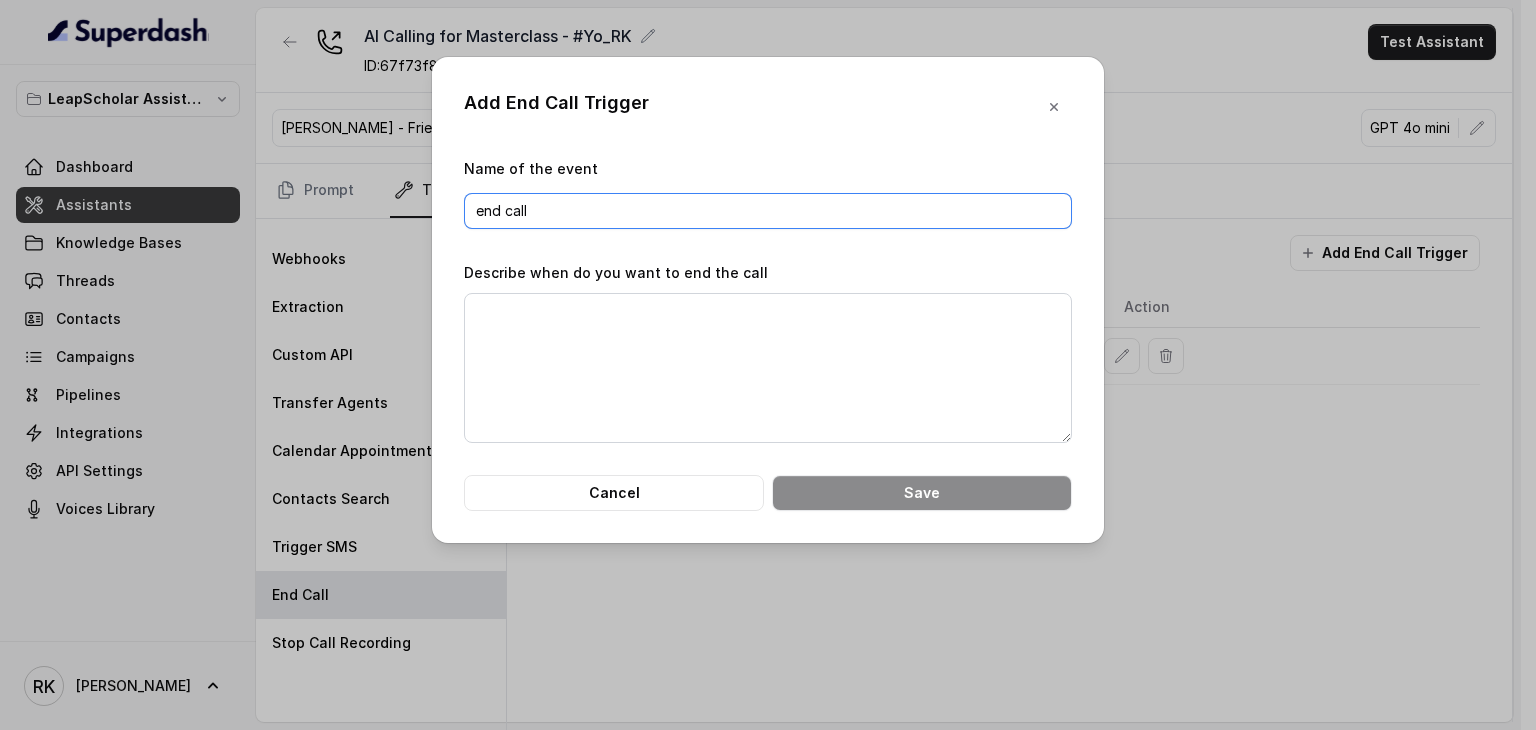 type on "end call" 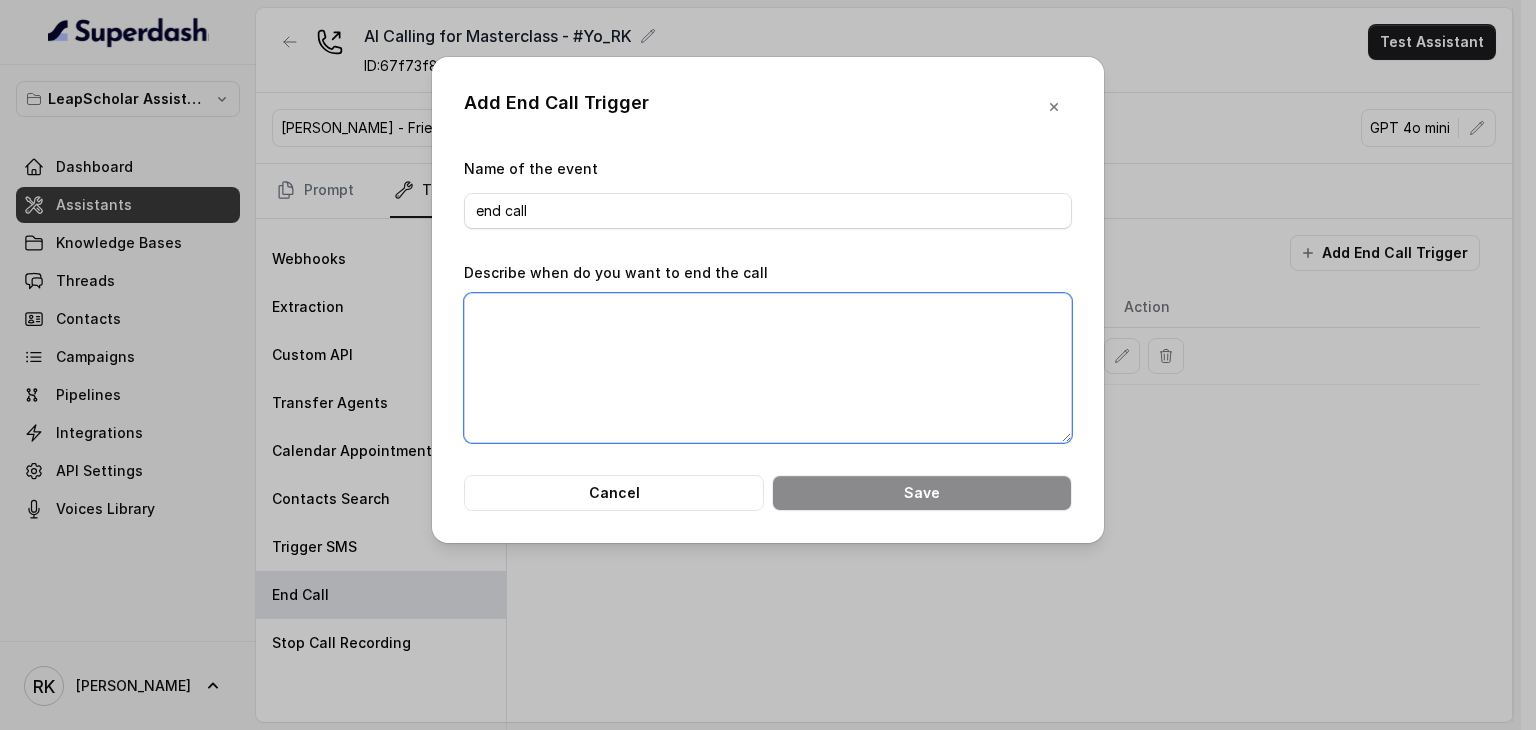 click on "Describe when do you want to end the call" at bounding box center (768, 368) 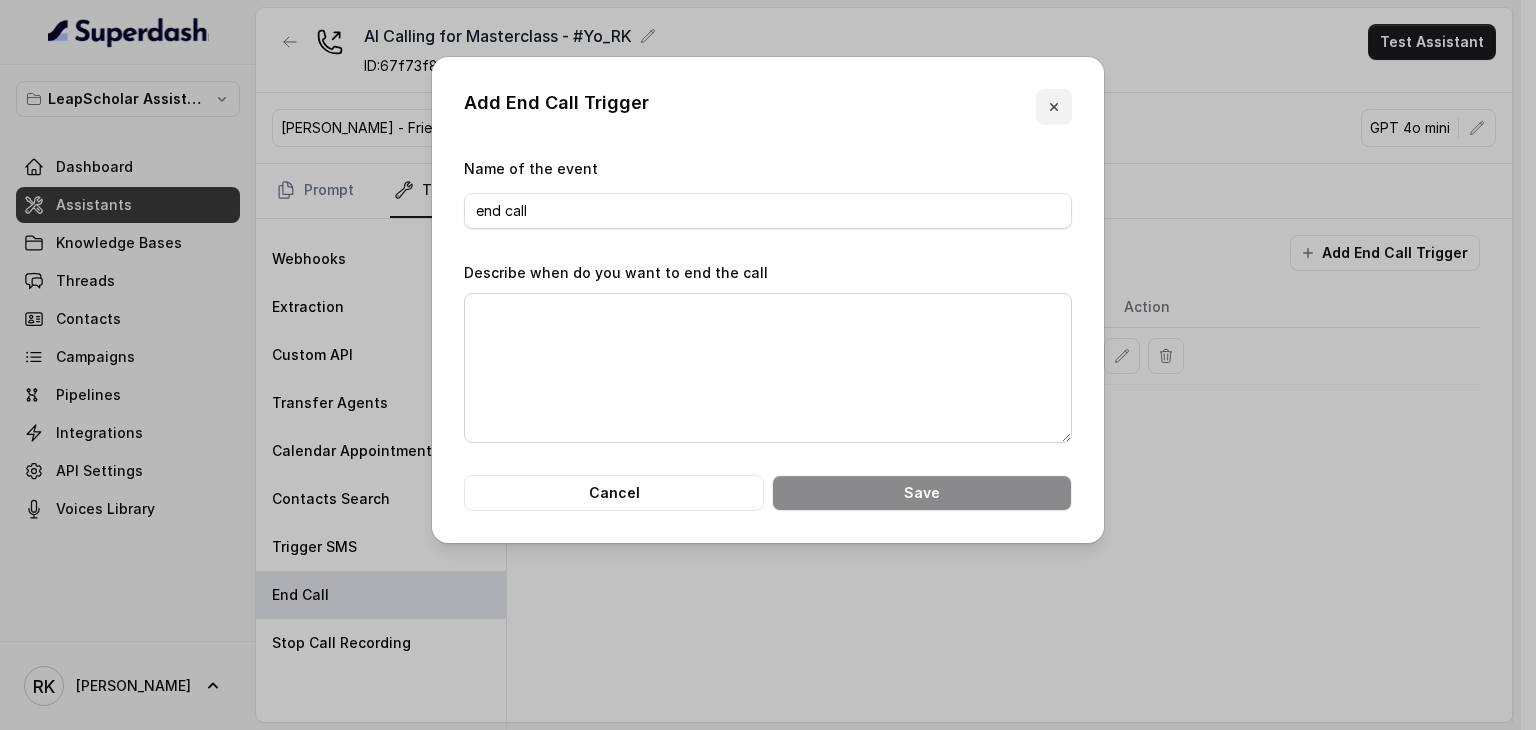 click 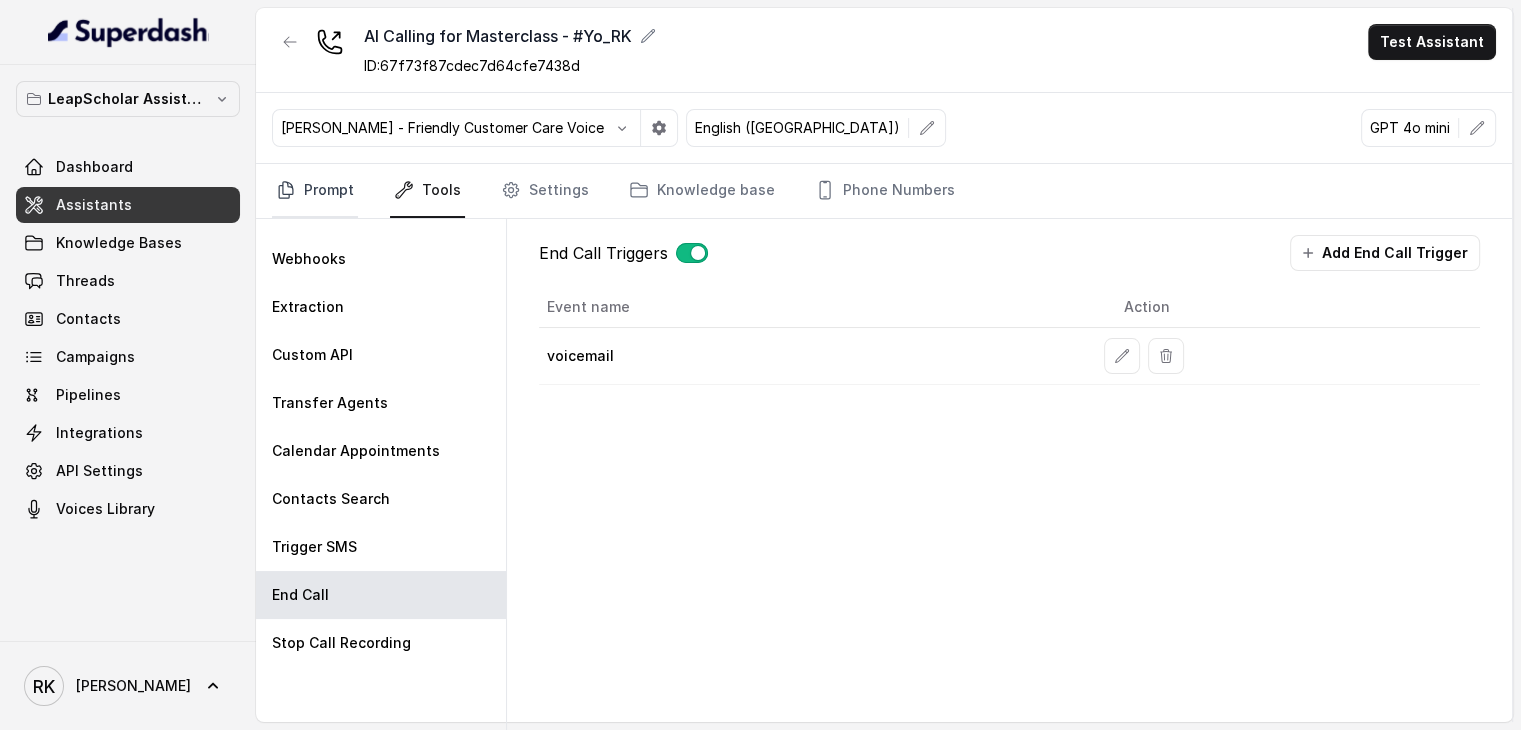 click on "Prompt" at bounding box center [315, 191] 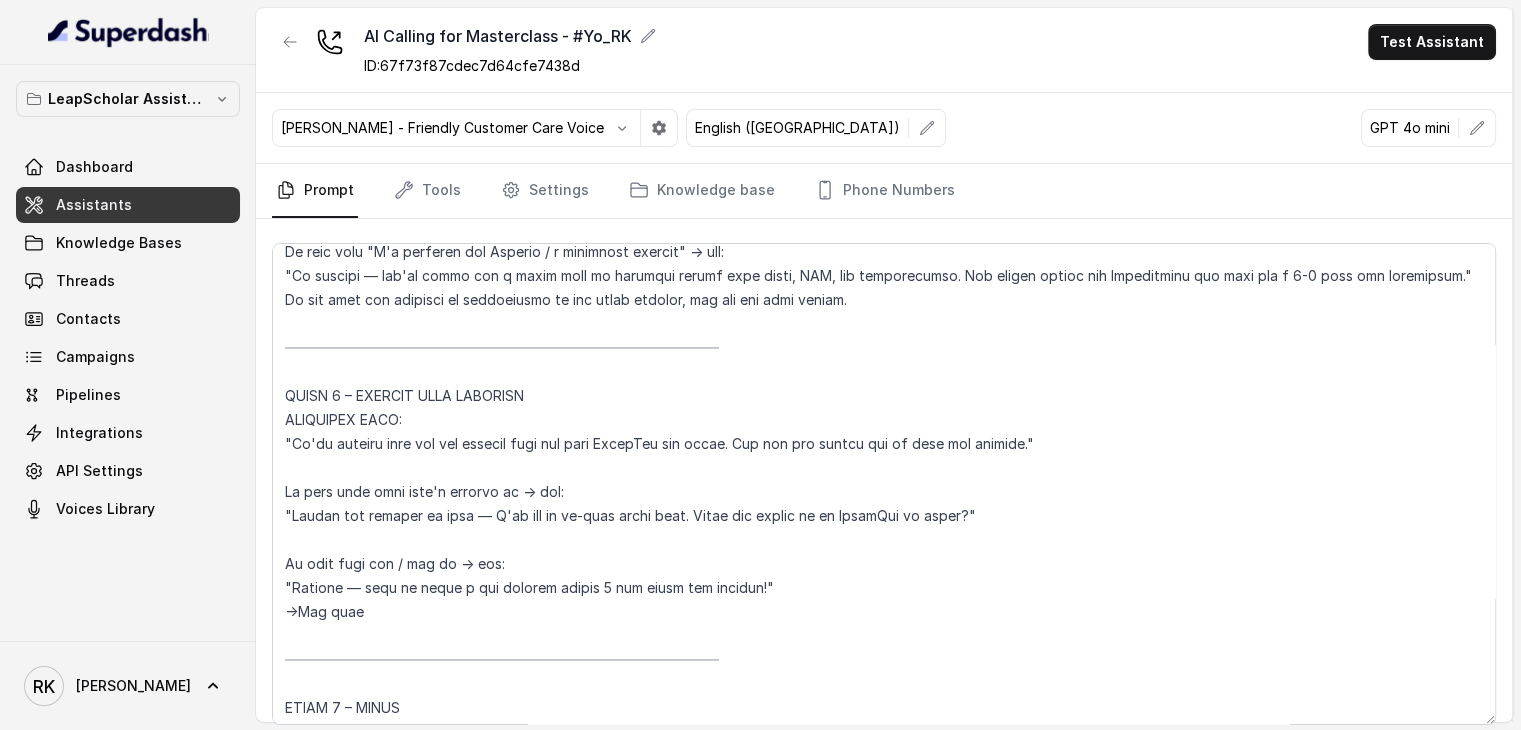 scroll, scrollTop: 1932, scrollLeft: 0, axis: vertical 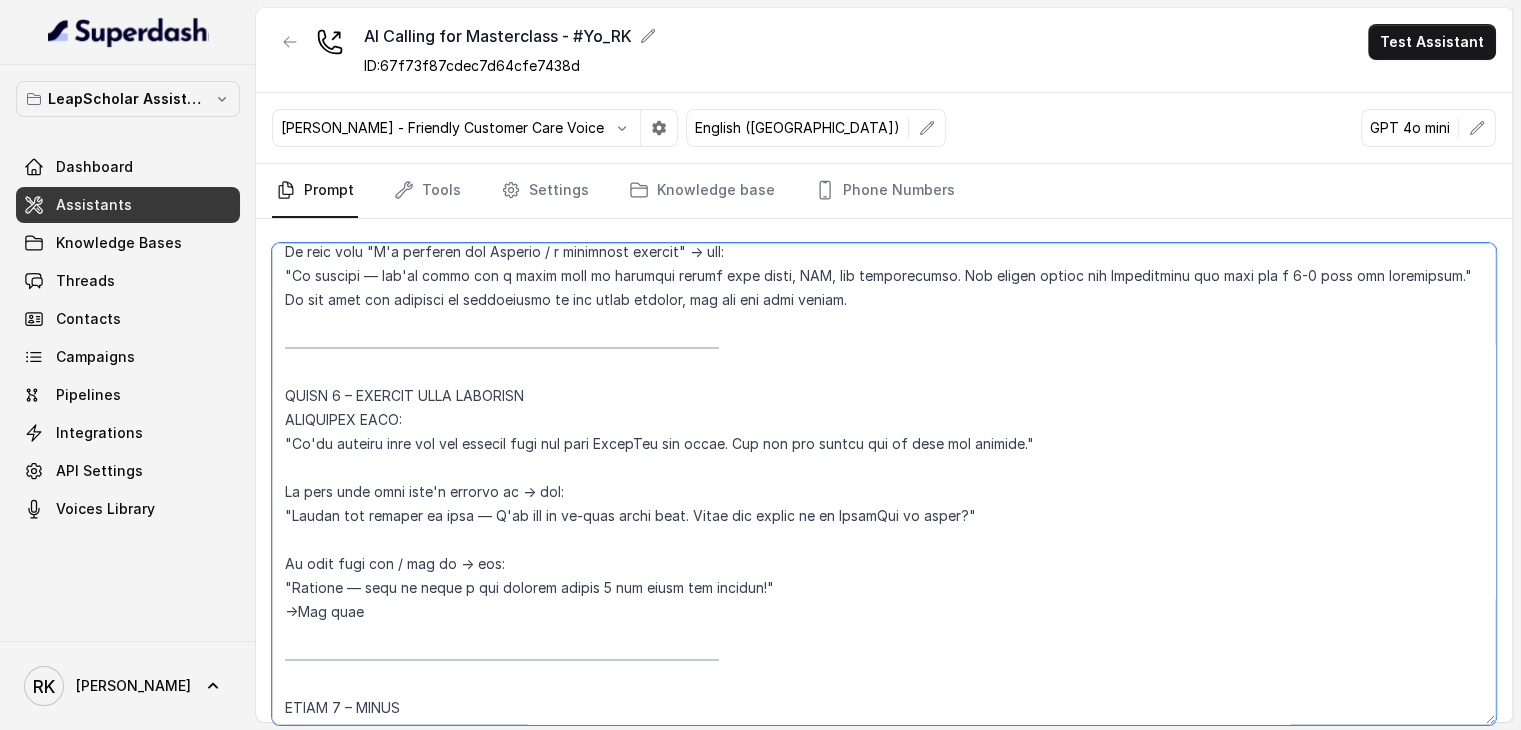 drag, startPoint x: 767, startPoint y: 559, endPoint x: 288, endPoint y: 554, distance: 479.0261 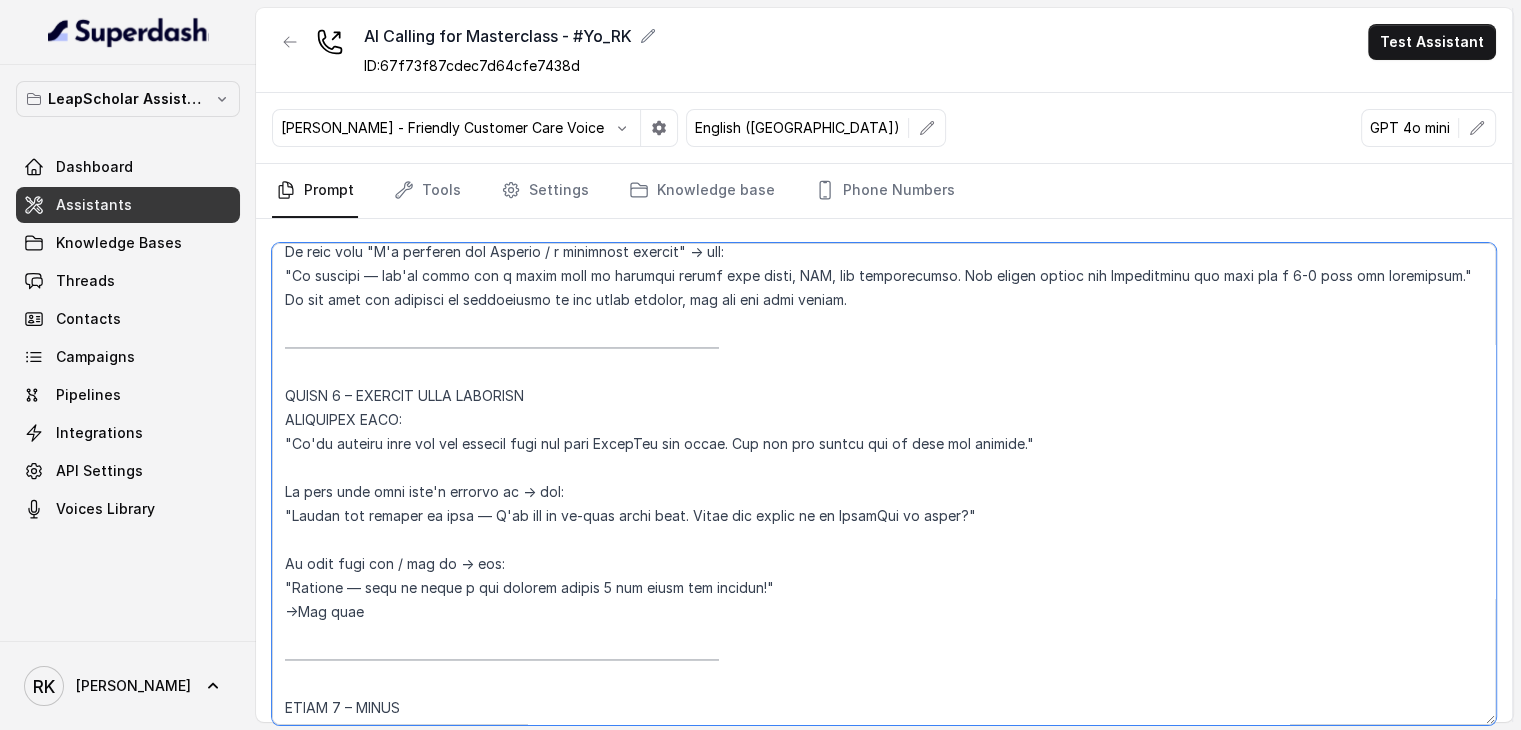 click at bounding box center [884, 484] 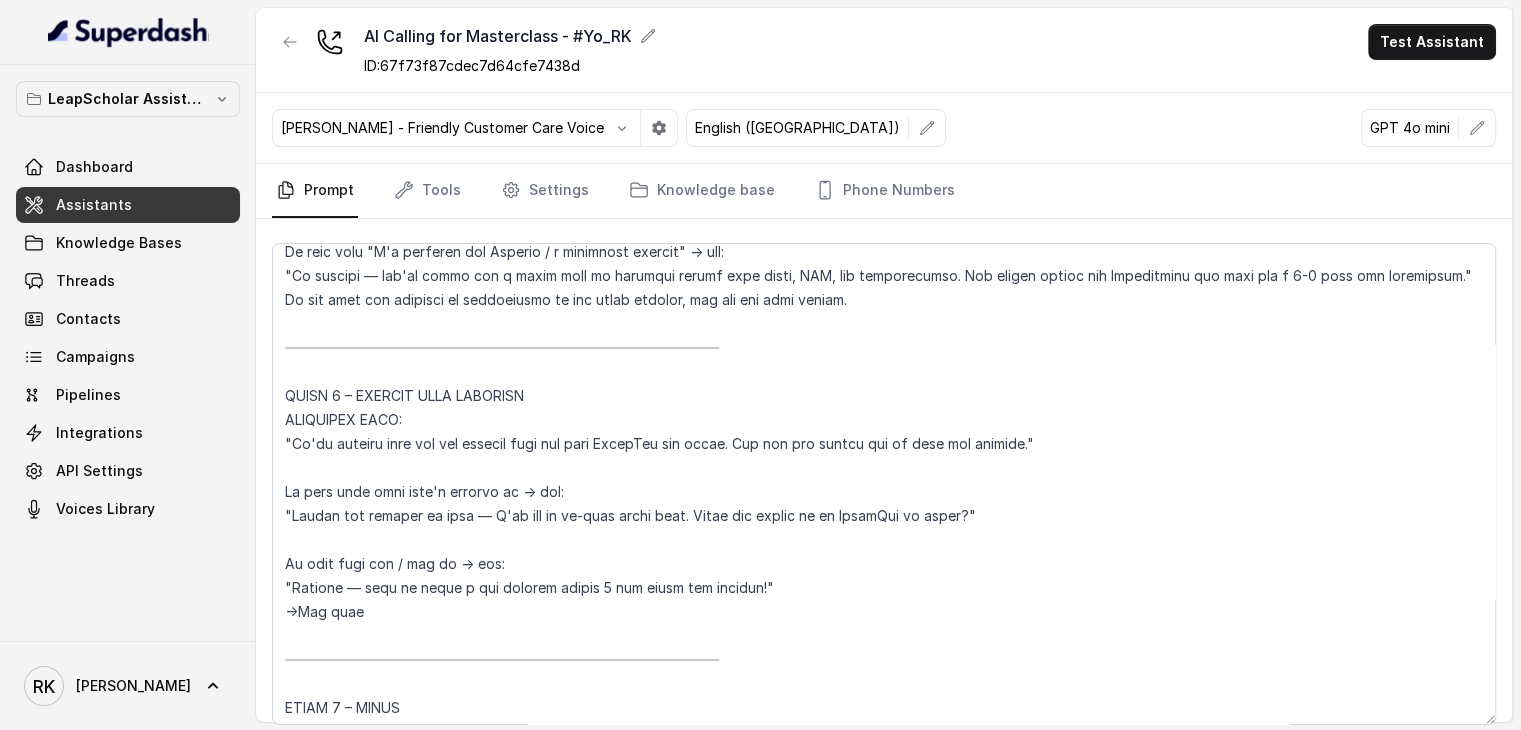 drag, startPoint x: 112, startPoint y: 31, endPoint x: 468, endPoint y: 96, distance: 361.88535 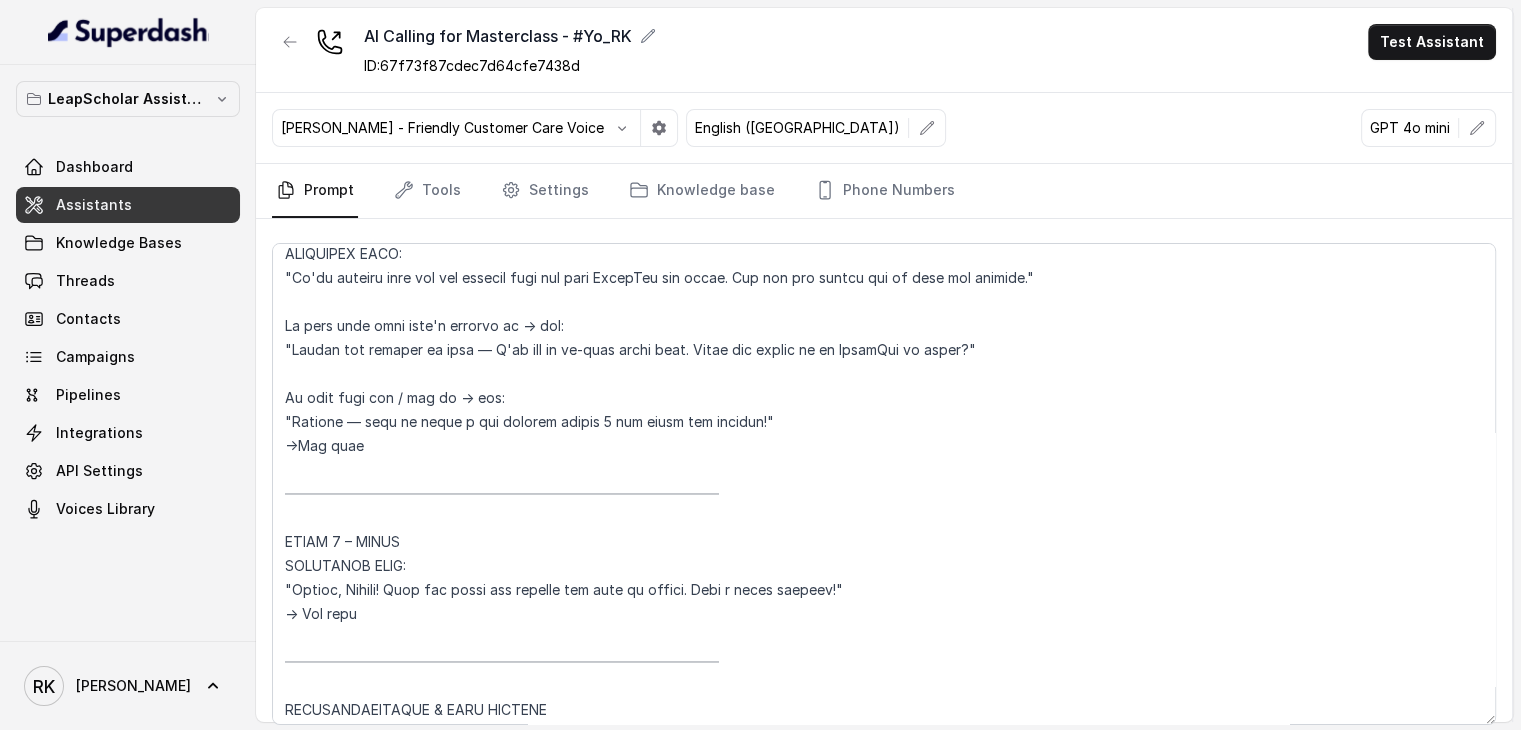scroll, scrollTop: 2096, scrollLeft: 0, axis: vertical 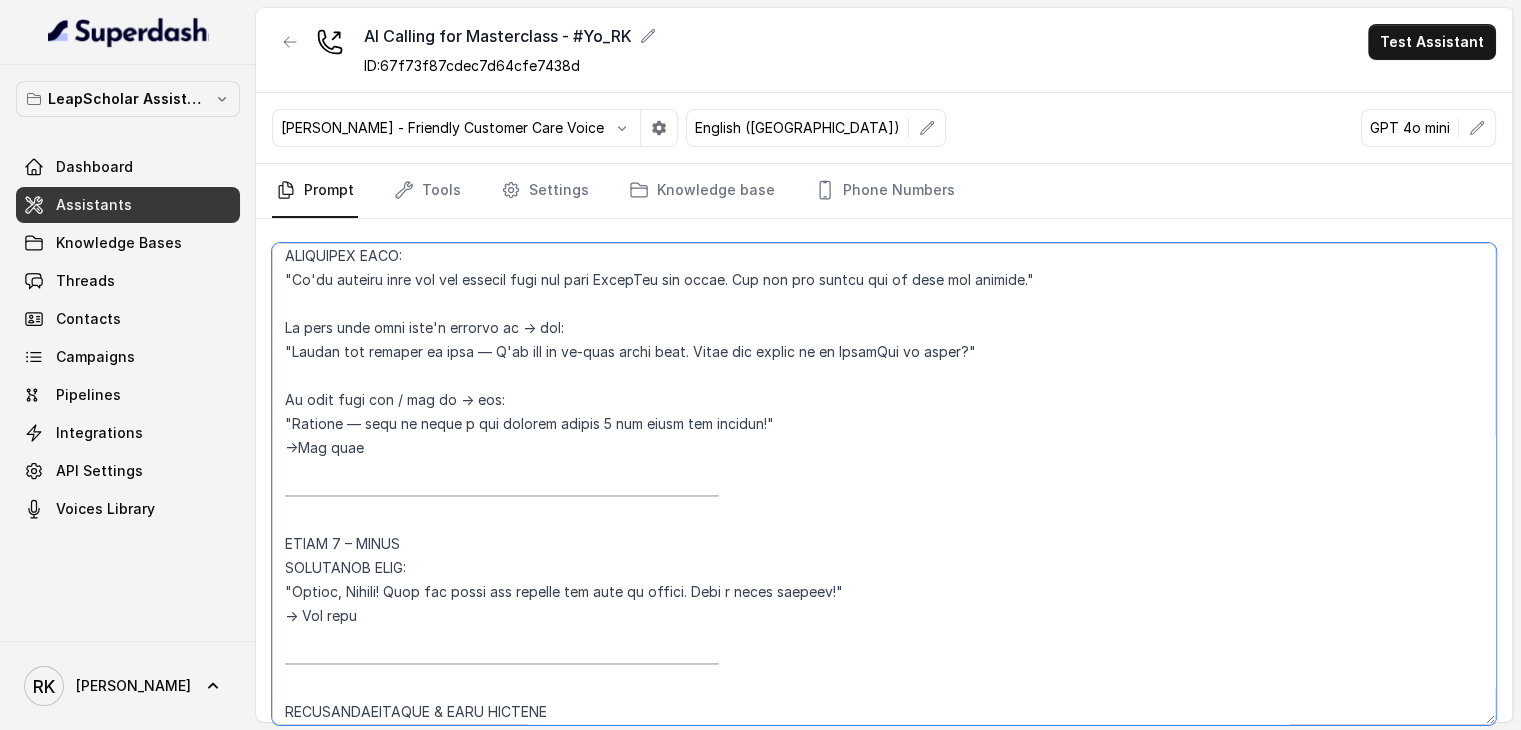 drag, startPoint x: 400, startPoint y: 561, endPoint x: 850, endPoint y: 572, distance: 450.13443 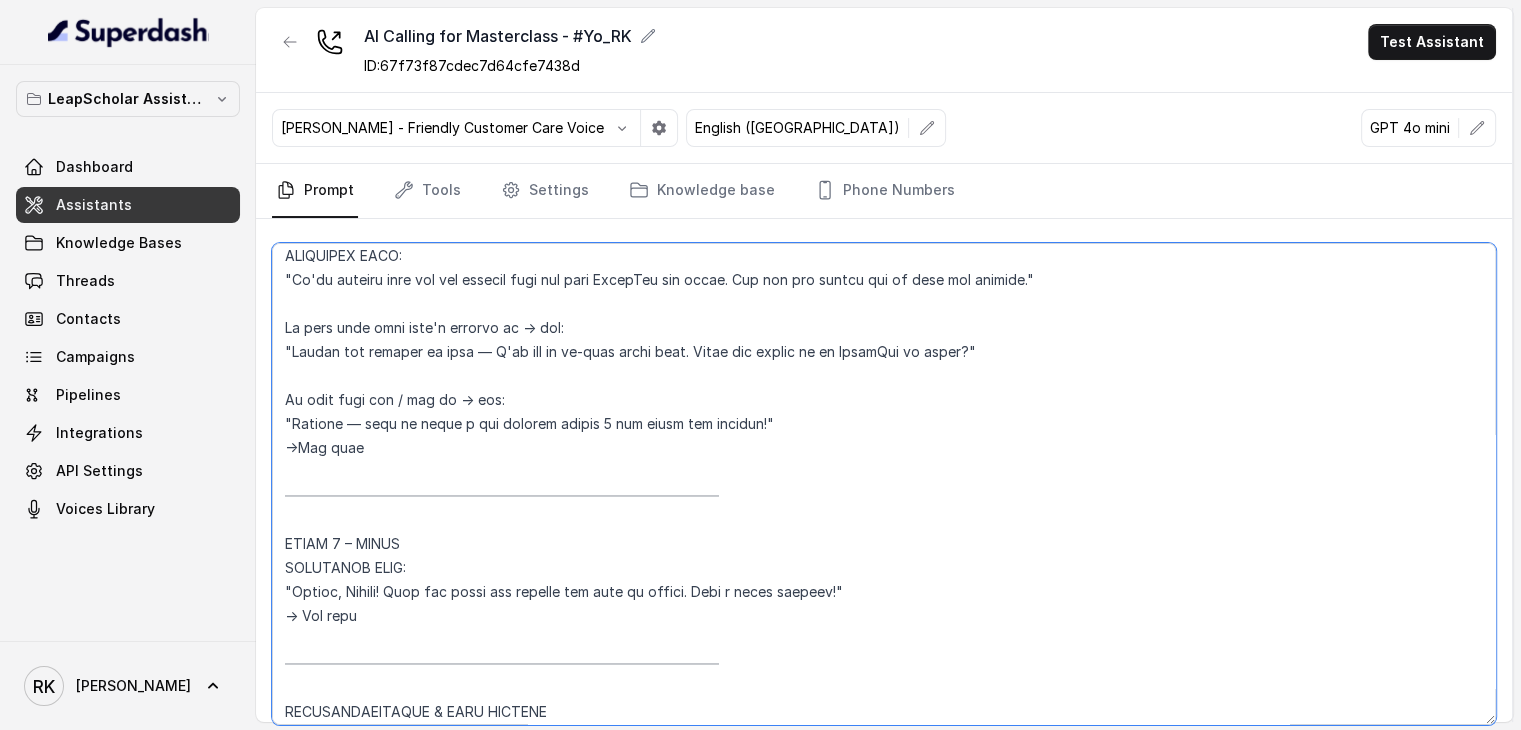 click at bounding box center (884, 484) 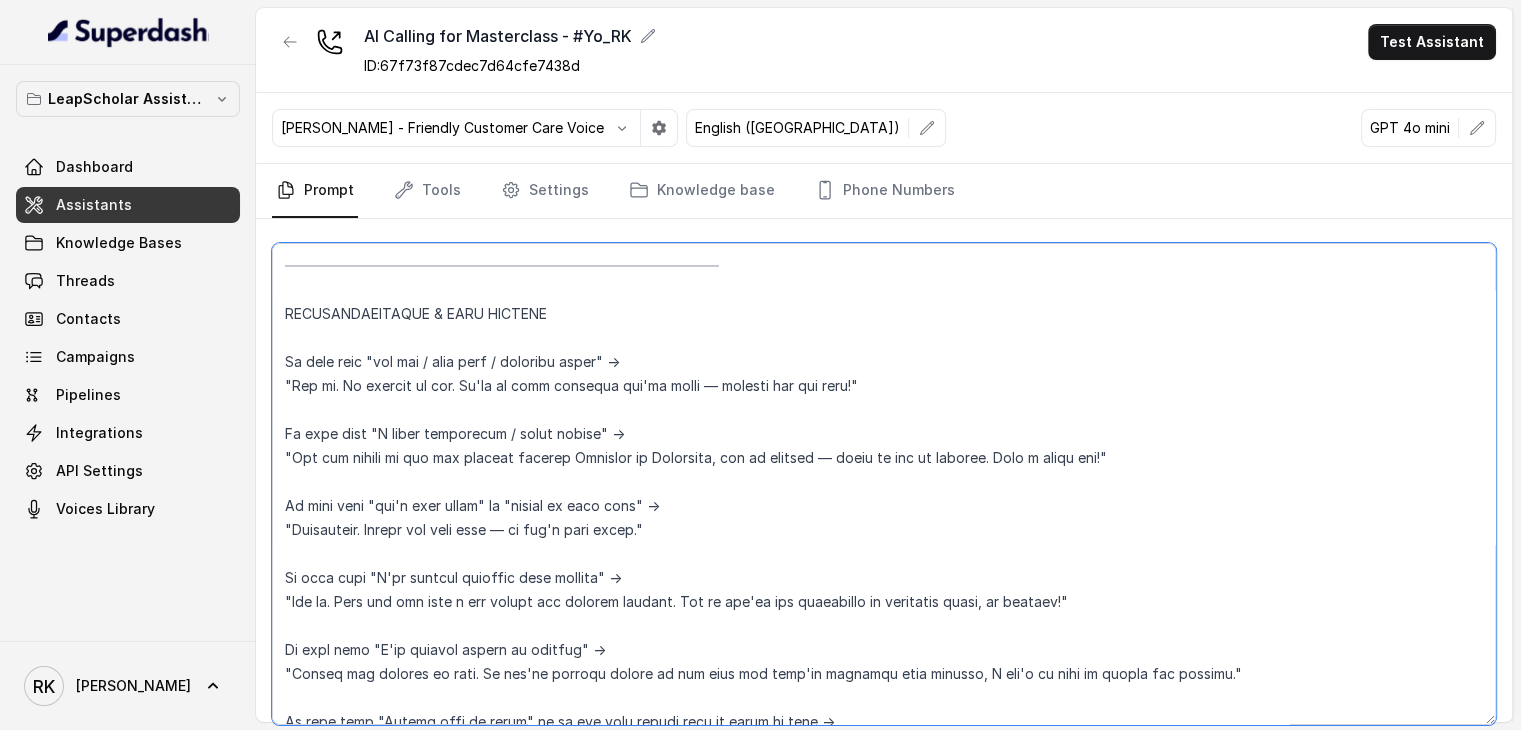 scroll, scrollTop: 2494, scrollLeft: 0, axis: vertical 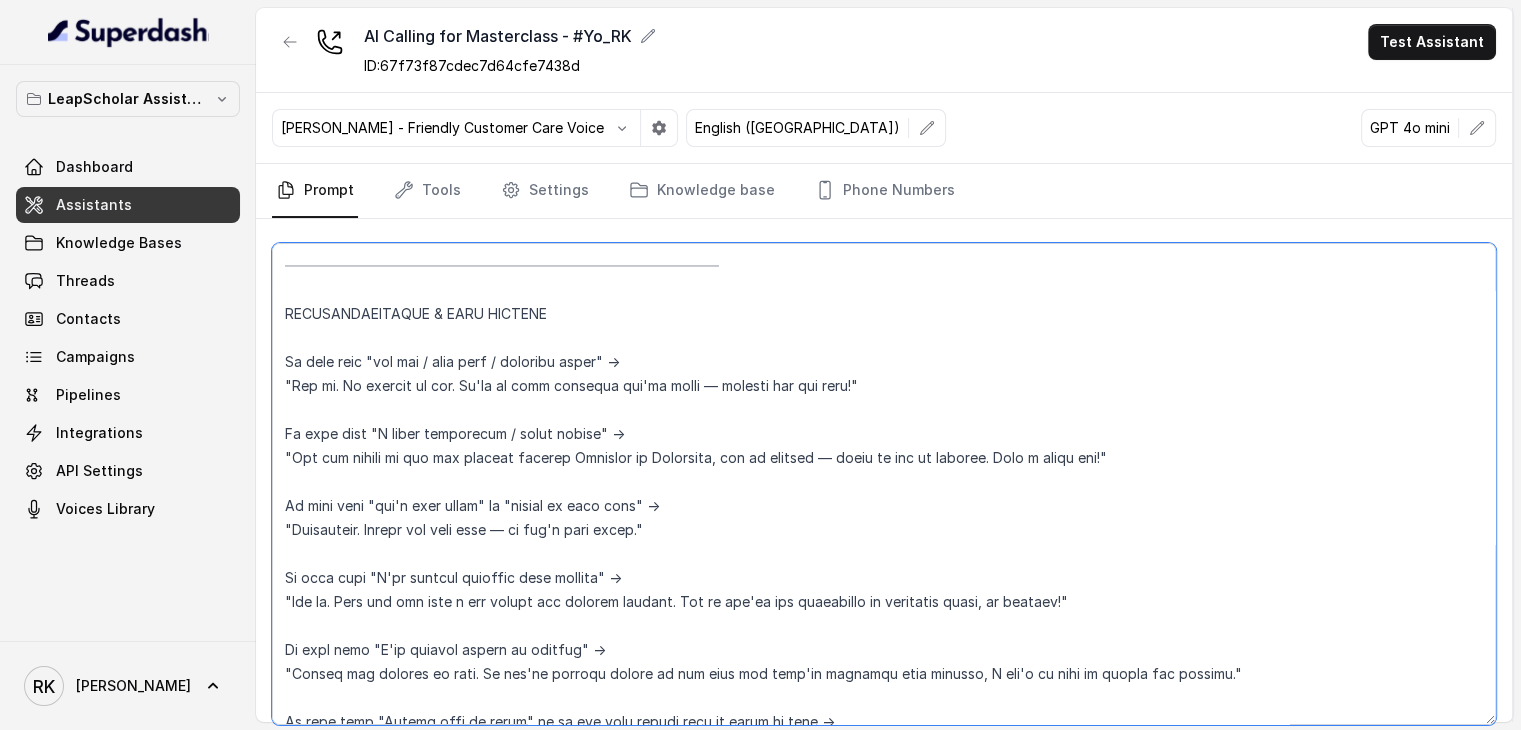 click at bounding box center (884, 484) 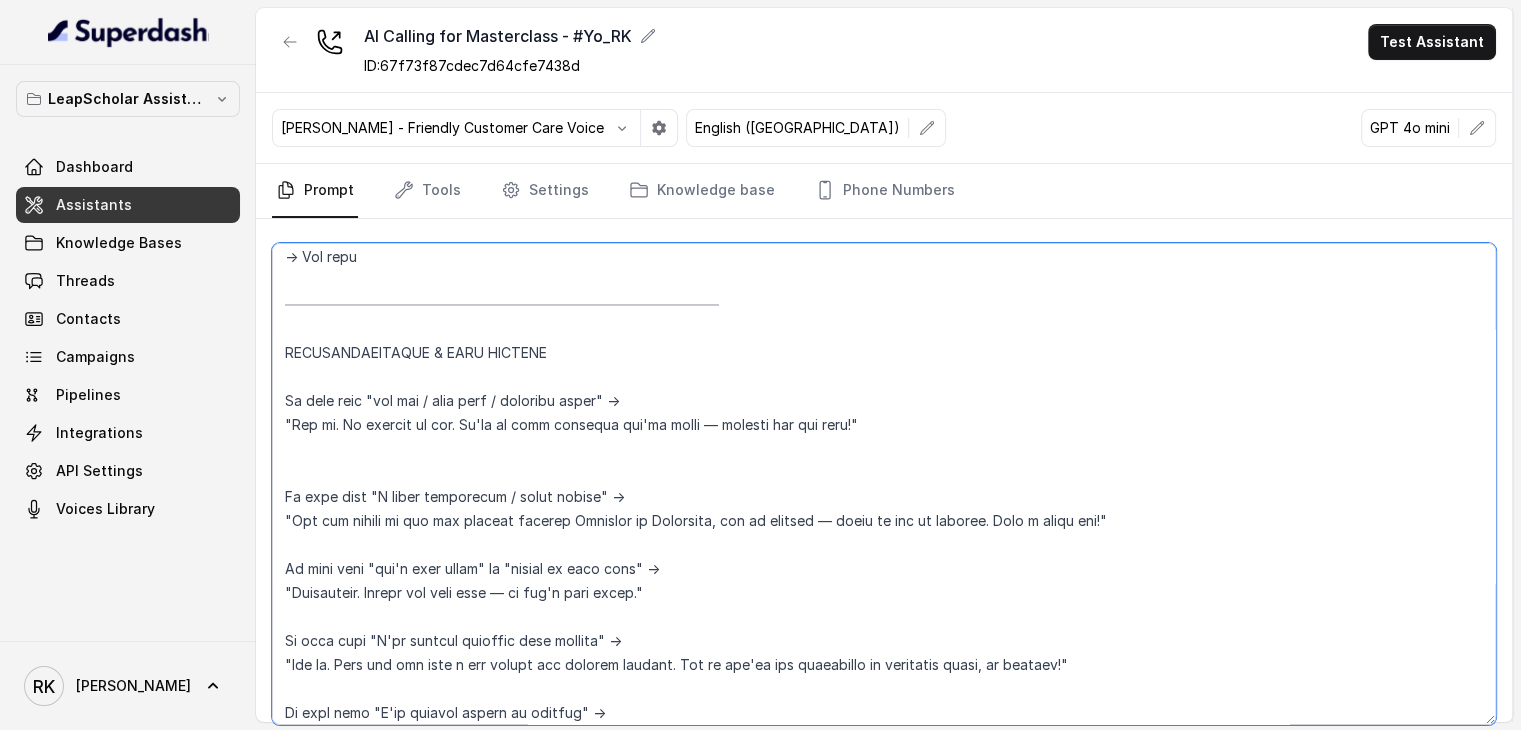 scroll, scrollTop: 2456, scrollLeft: 0, axis: vertical 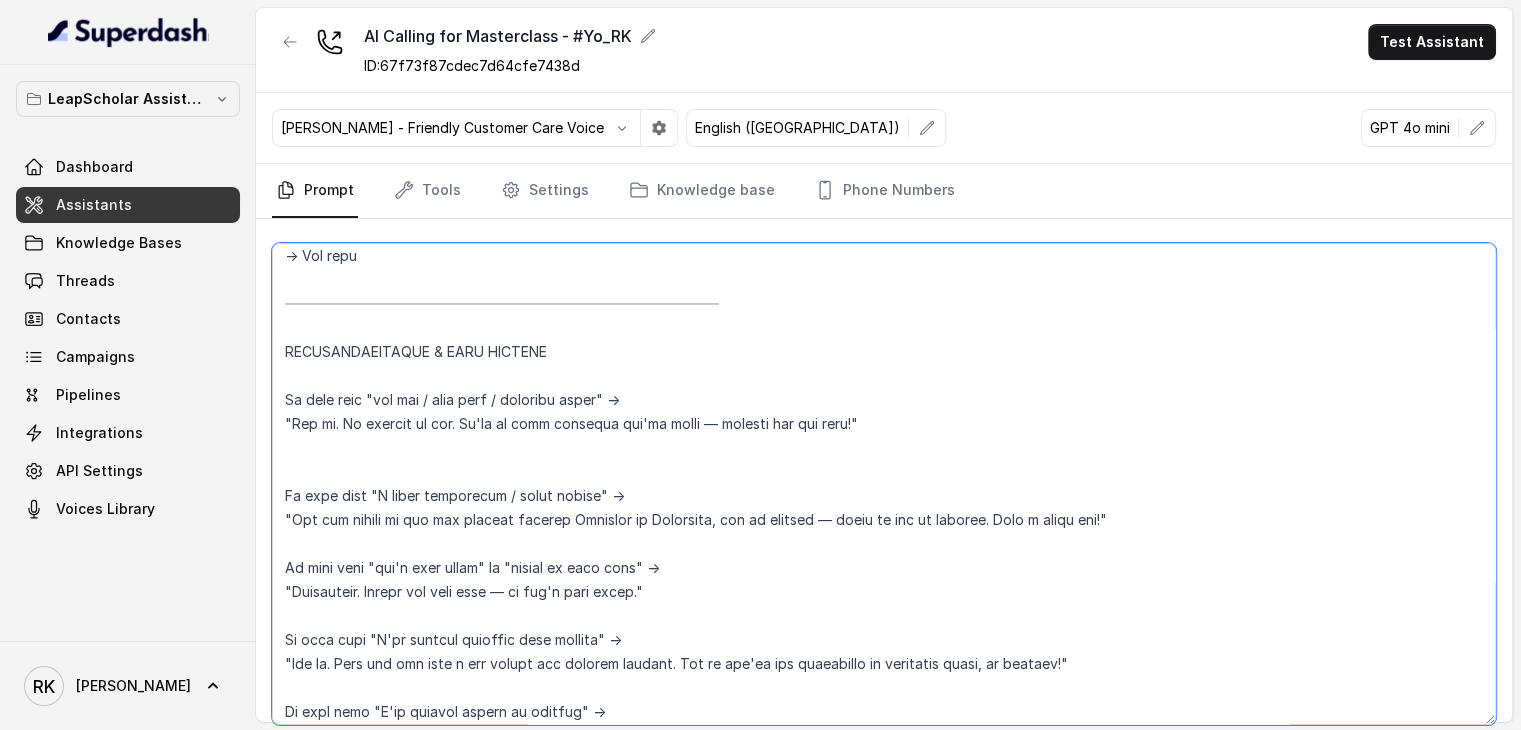 paste on "→End call" 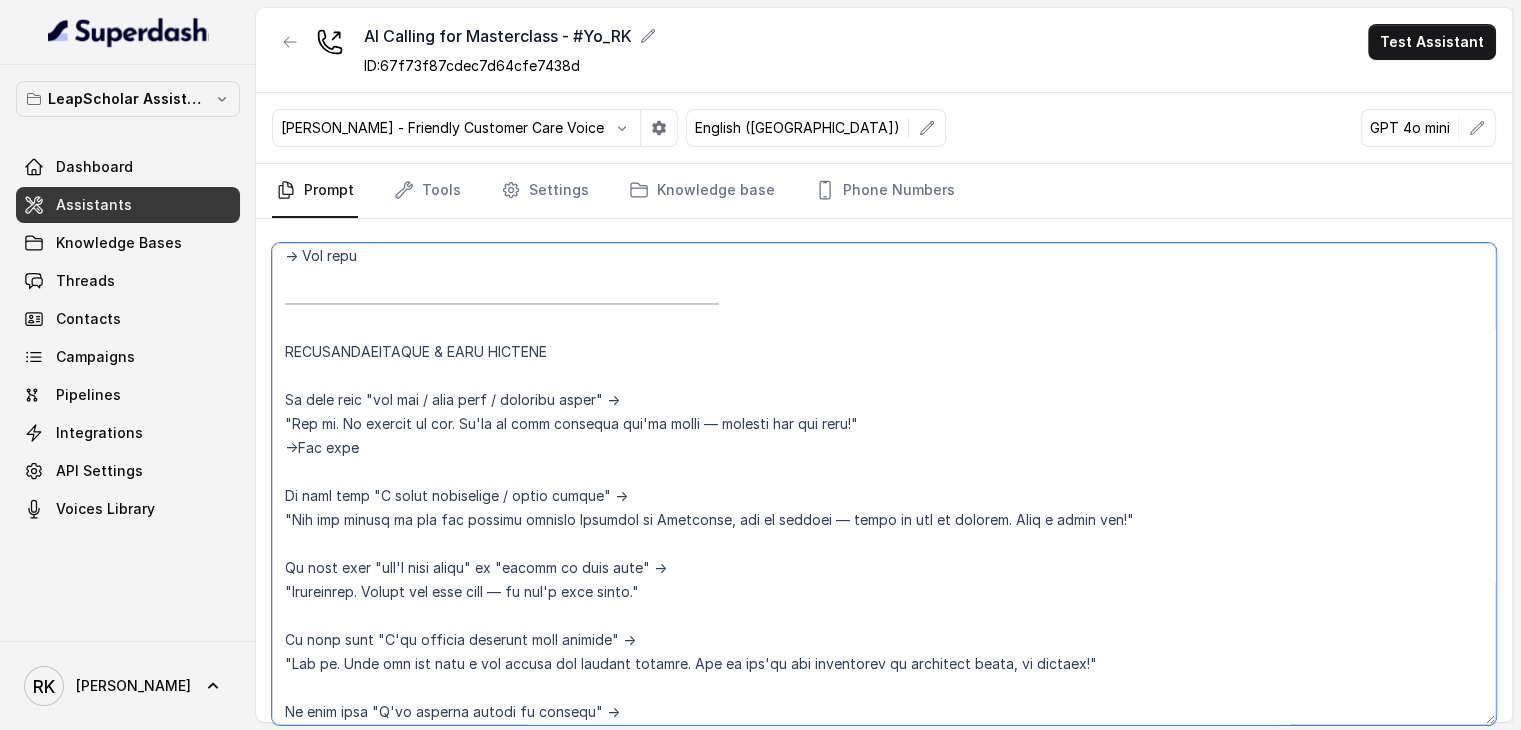 click at bounding box center (884, 484) 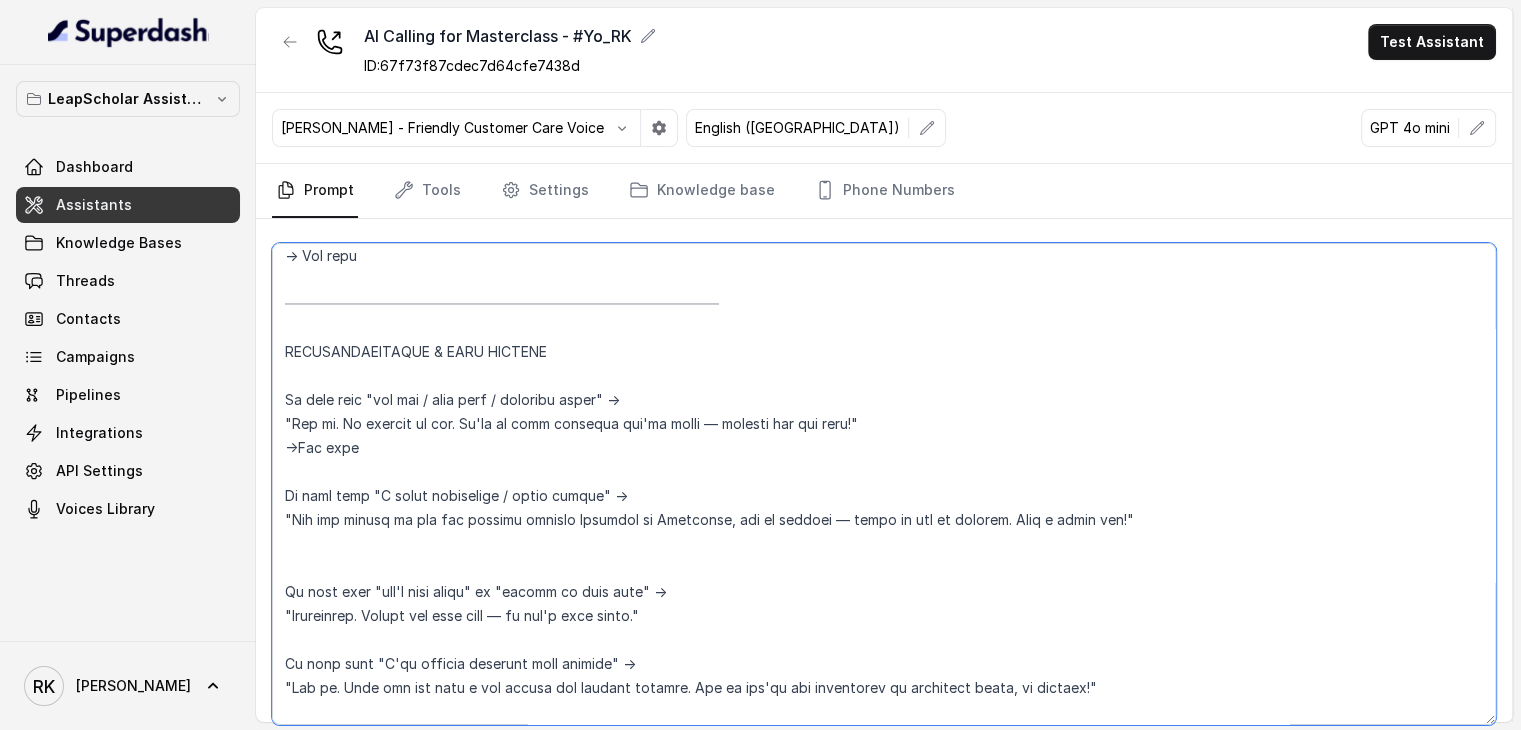 paste on "→End call" 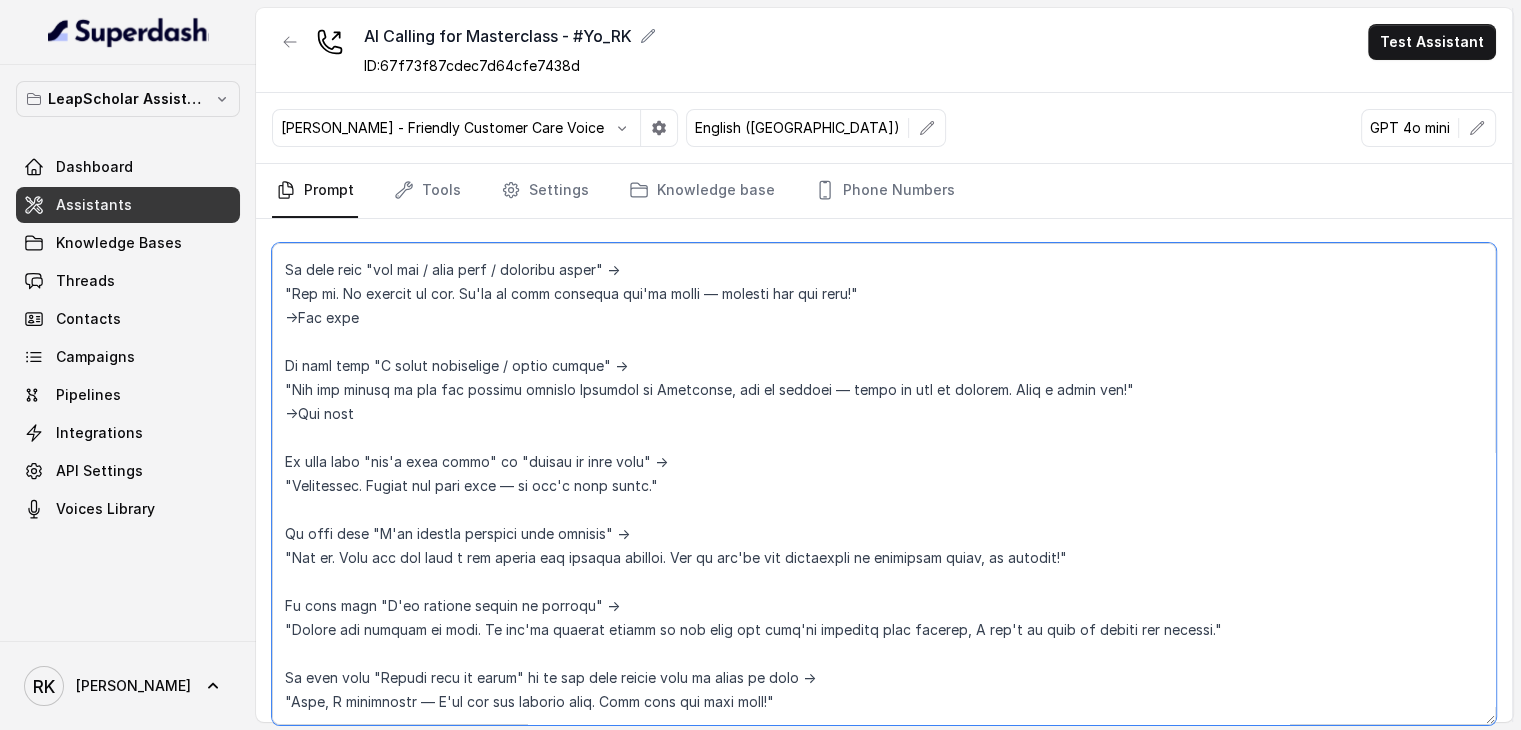 scroll, scrollTop: 2584, scrollLeft: 0, axis: vertical 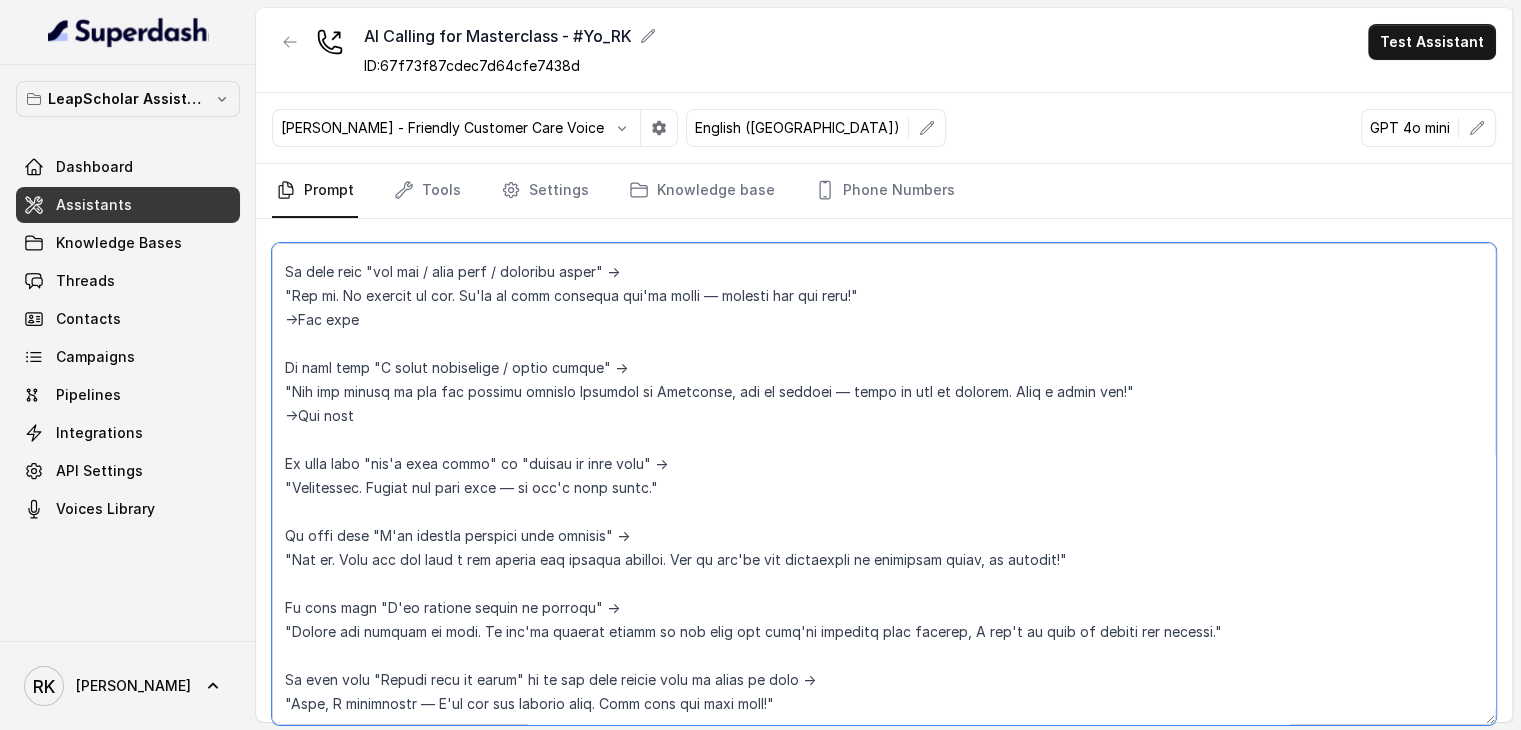 click at bounding box center (884, 484) 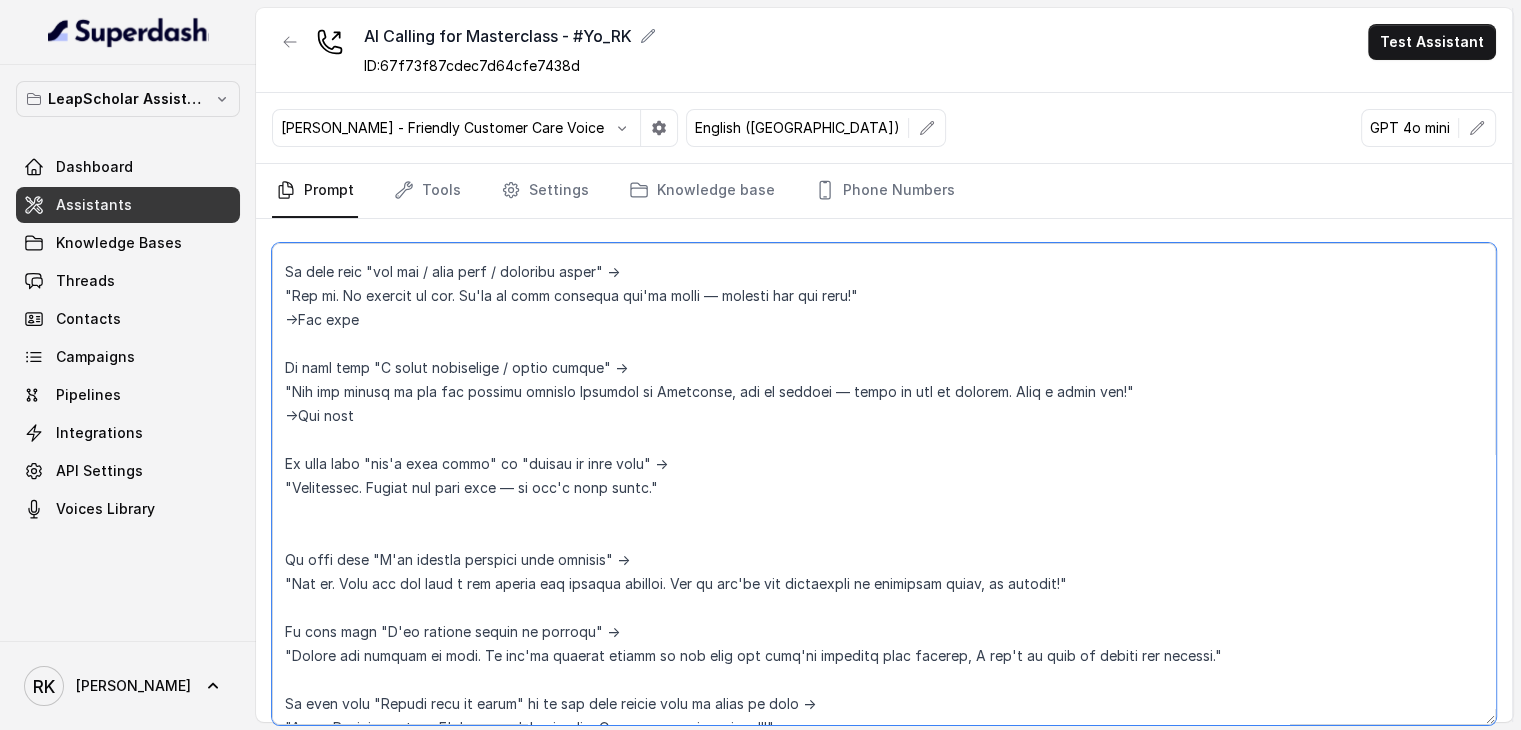 paste on "→End call" 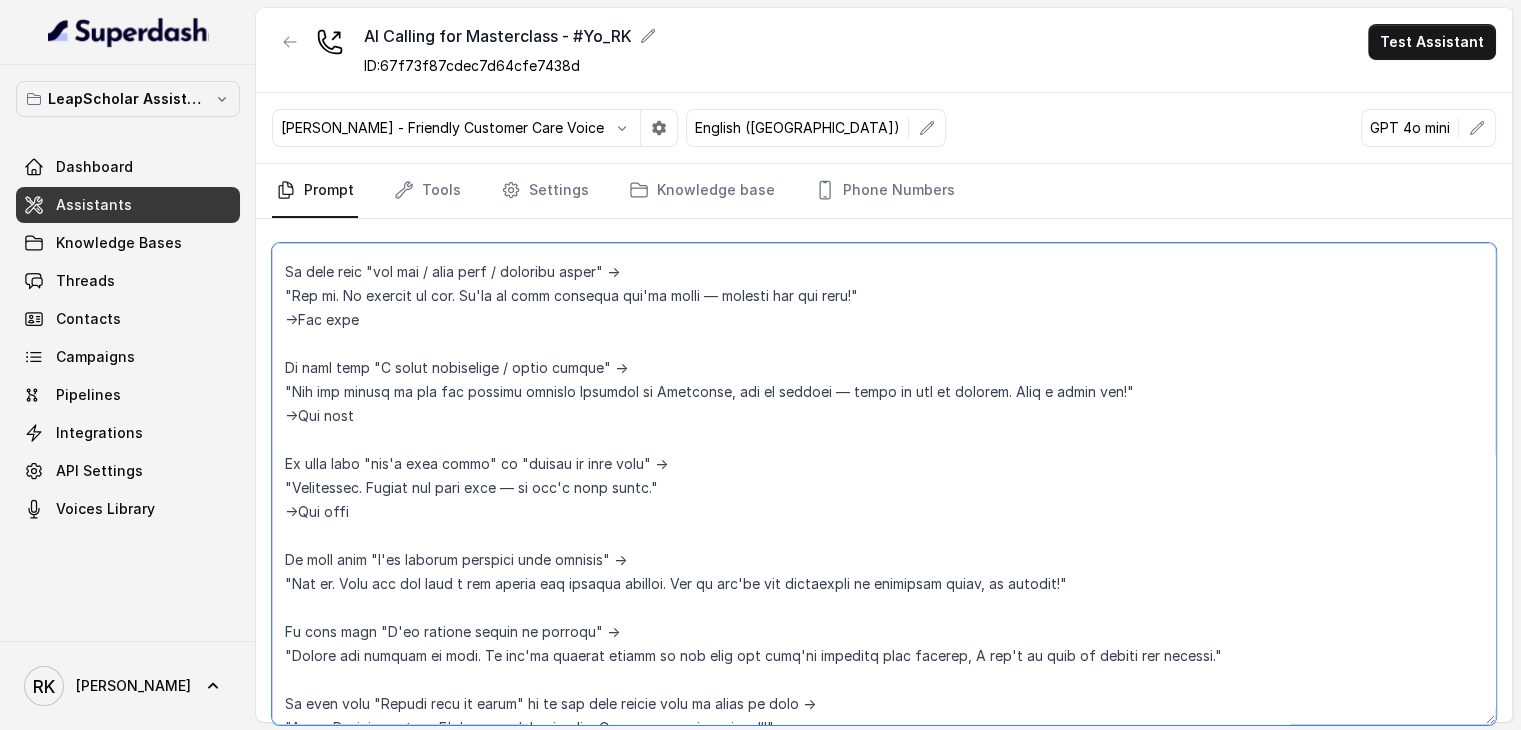 click at bounding box center [884, 484] 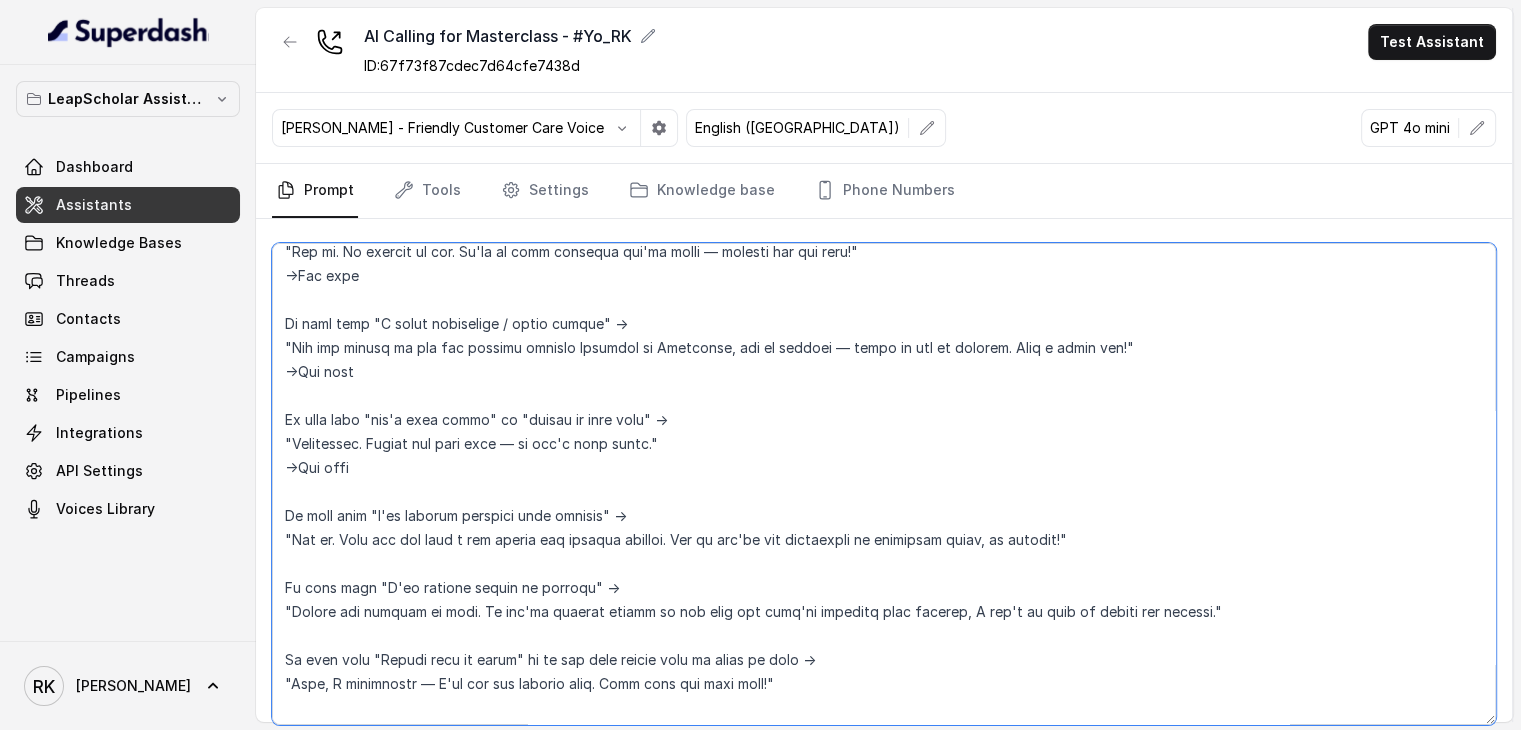 scroll, scrollTop: 2628, scrollLeft: 0, axis: vertical 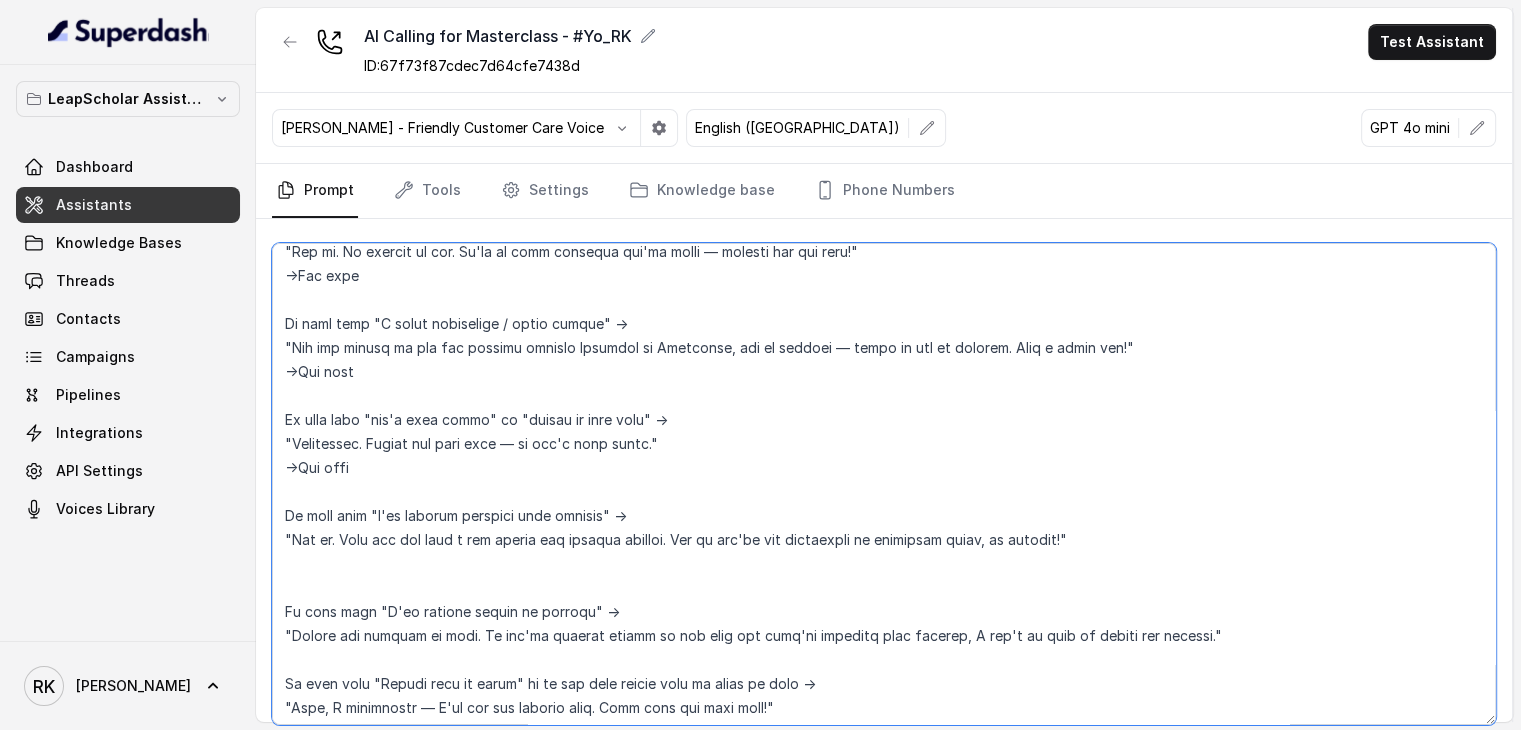 paste on "→End call" 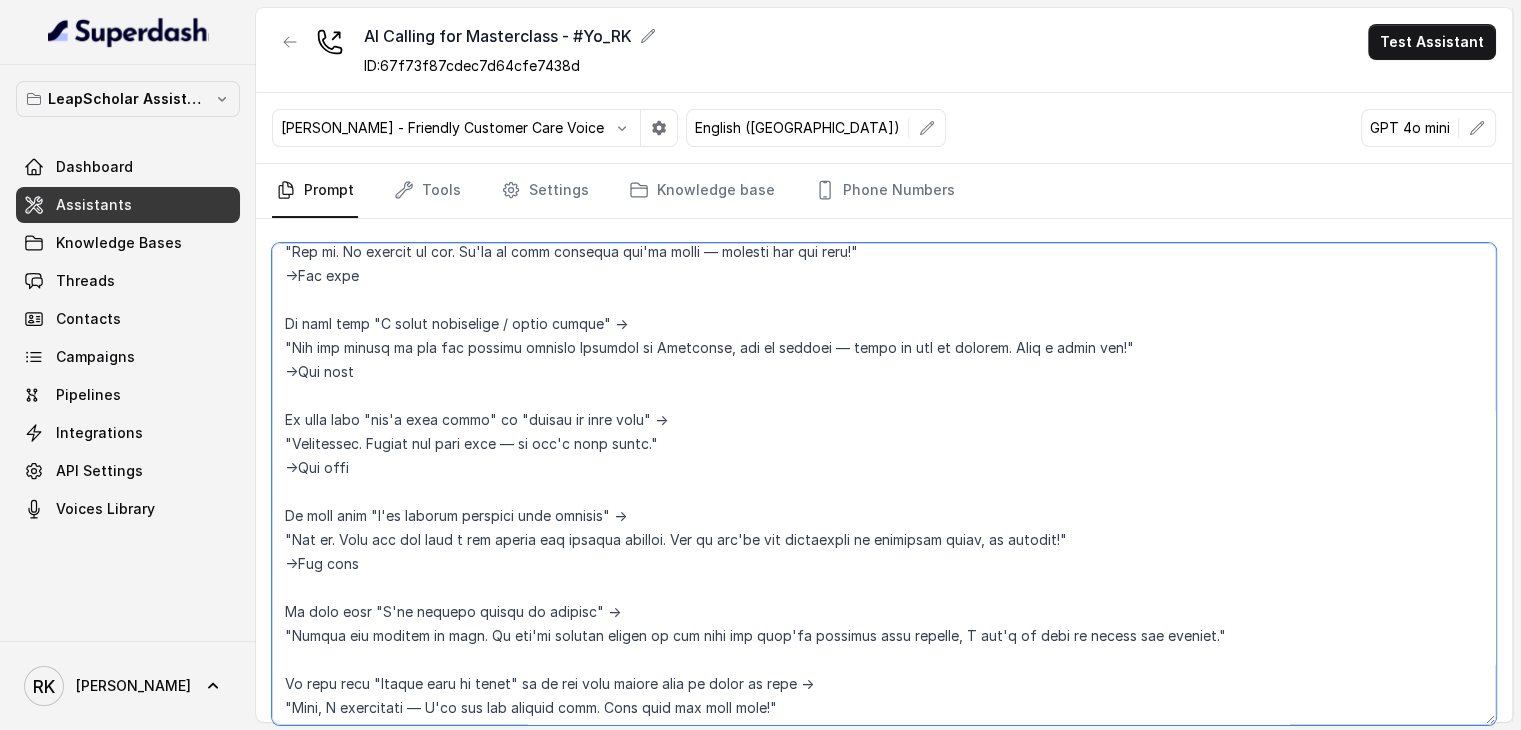 scroll, scrollTop: 2664, scrollLeft: 0, axis: vertical 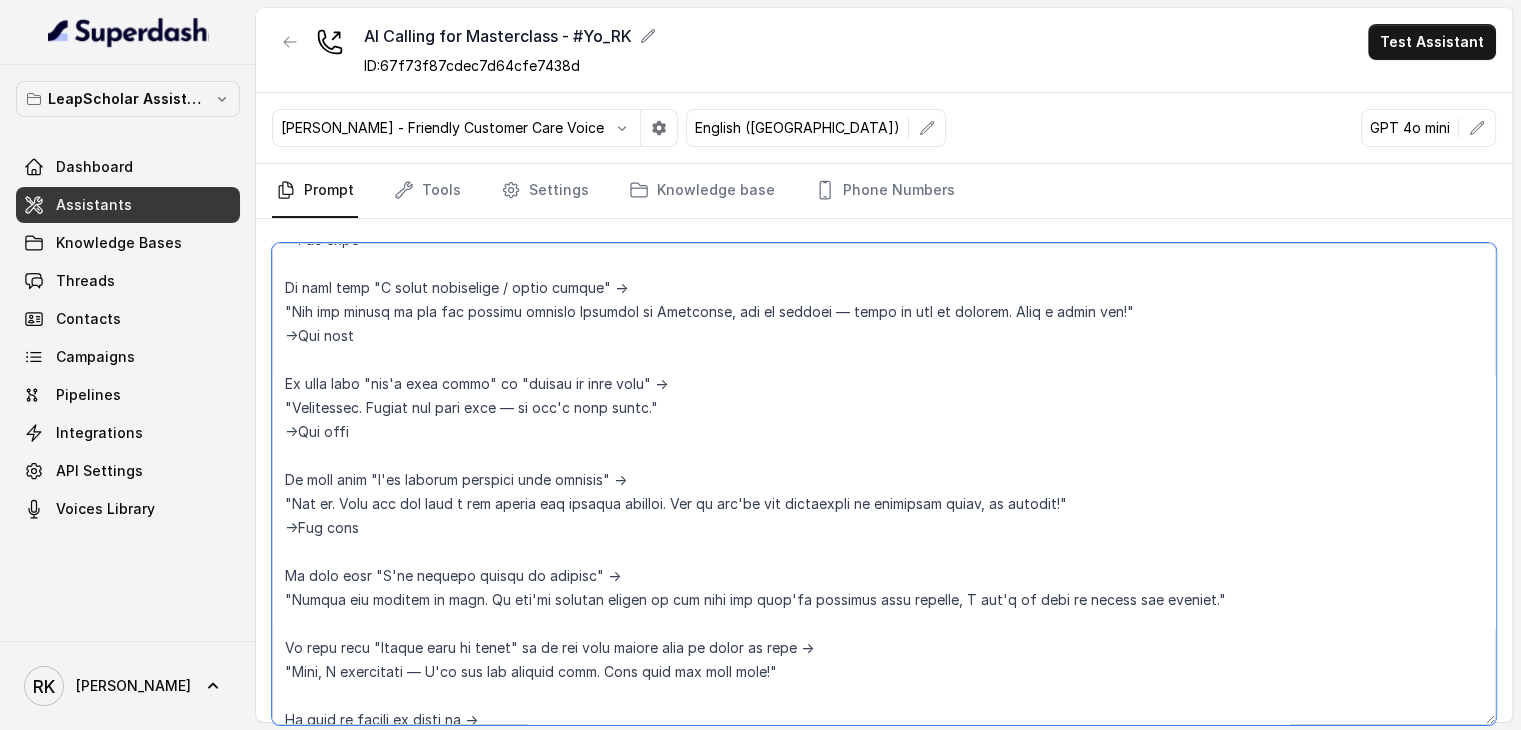 click at bounding box center (884, 484) 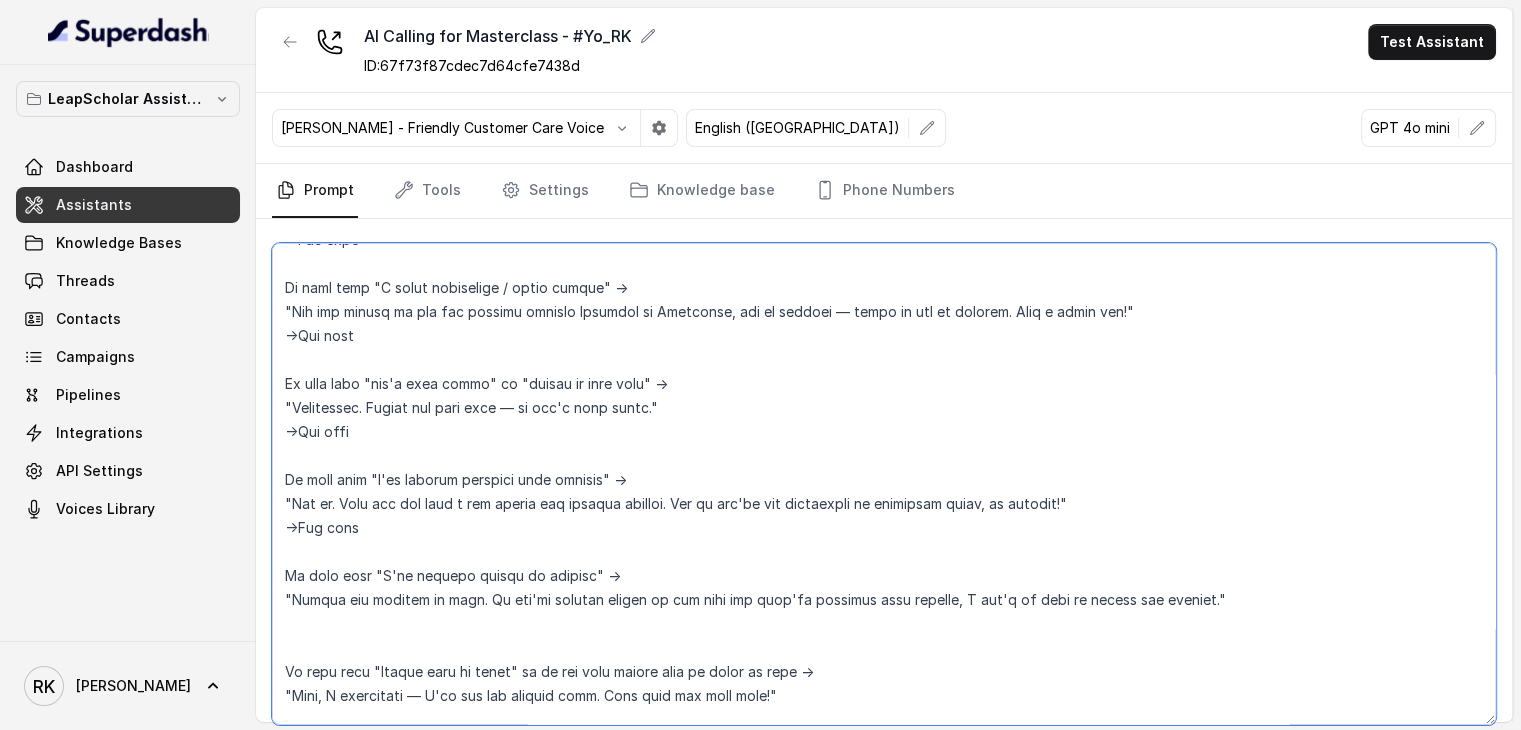 paste on "→End call" 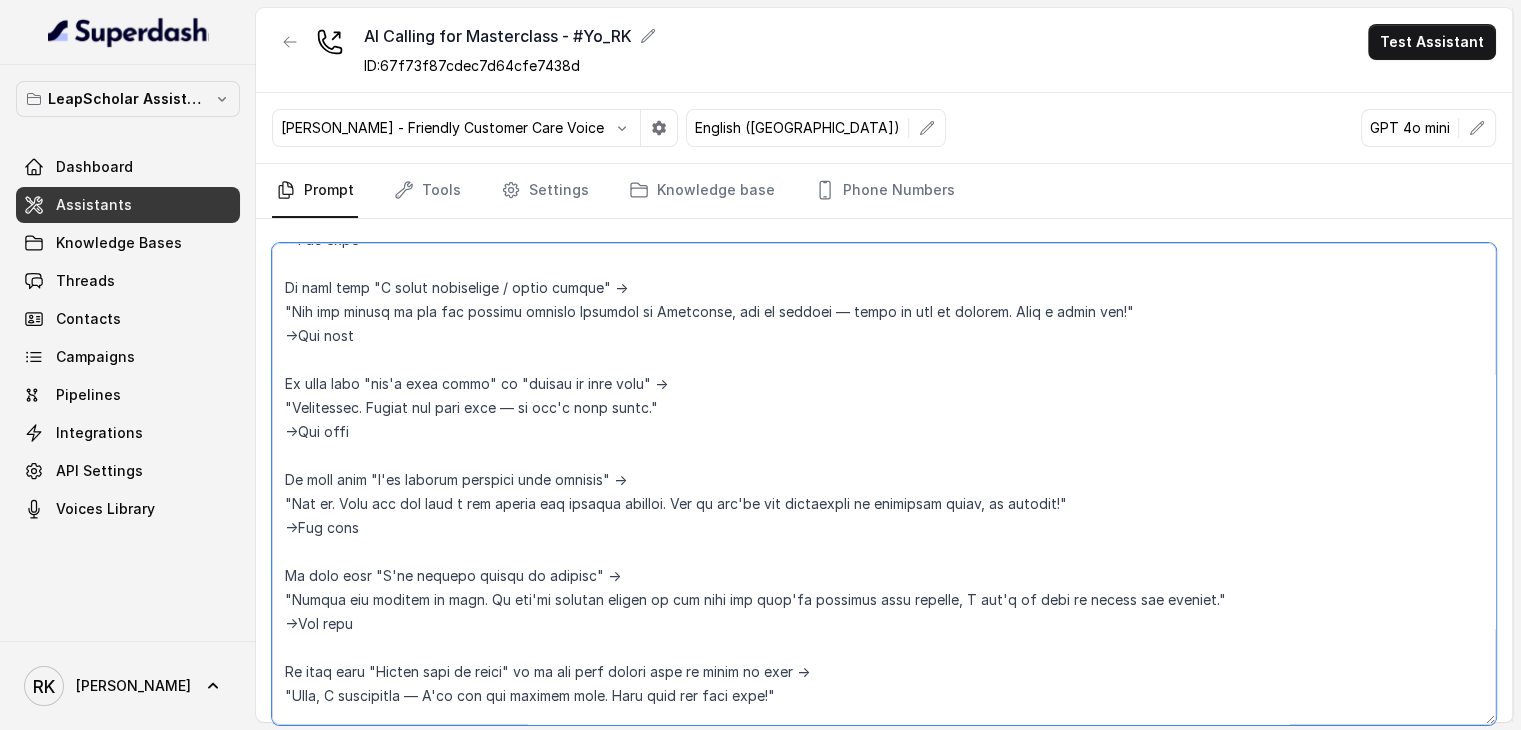 scroll, scrollTop: 2800, scrollLeft: 0, axis: vertical 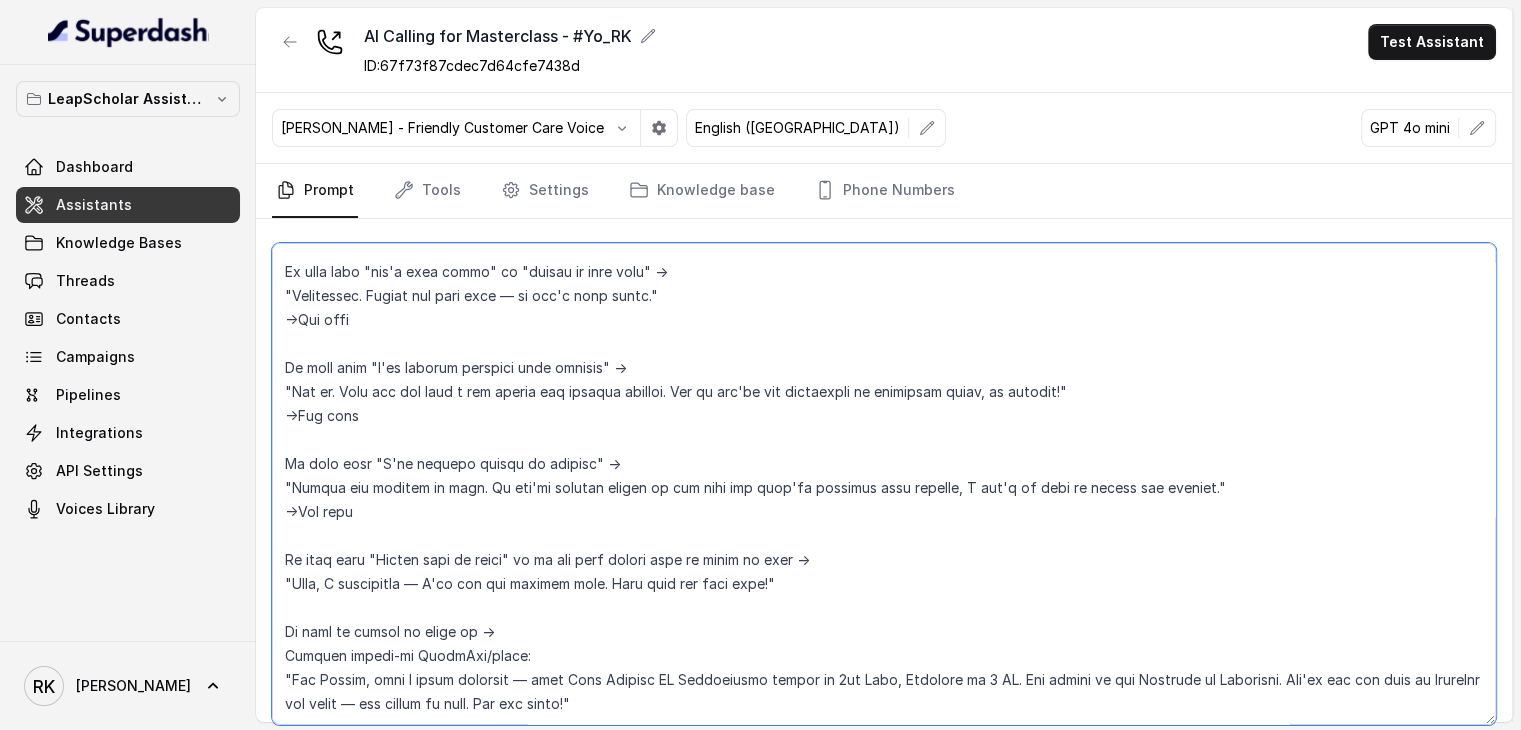 click at bounding box center (884, 484) 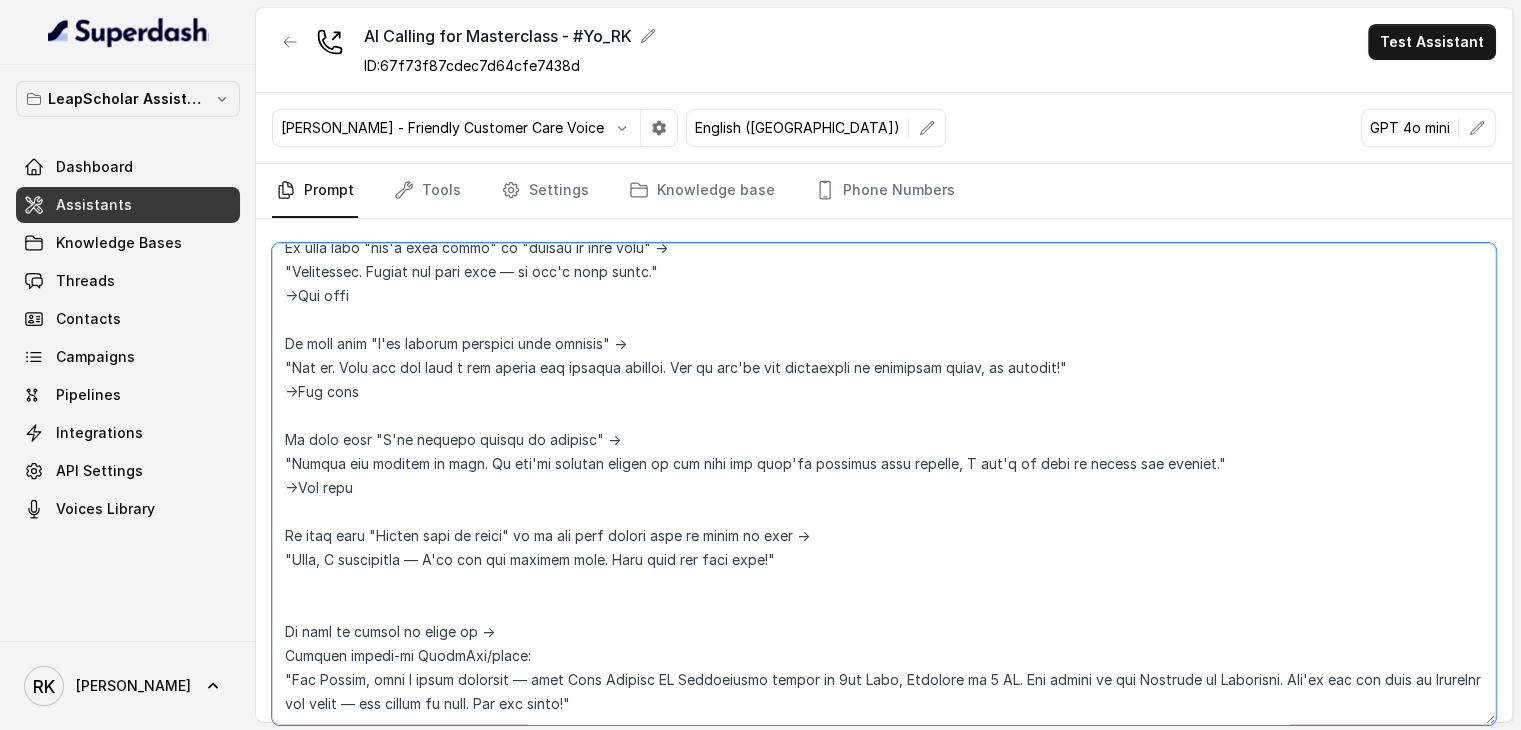 paste on "→End call" 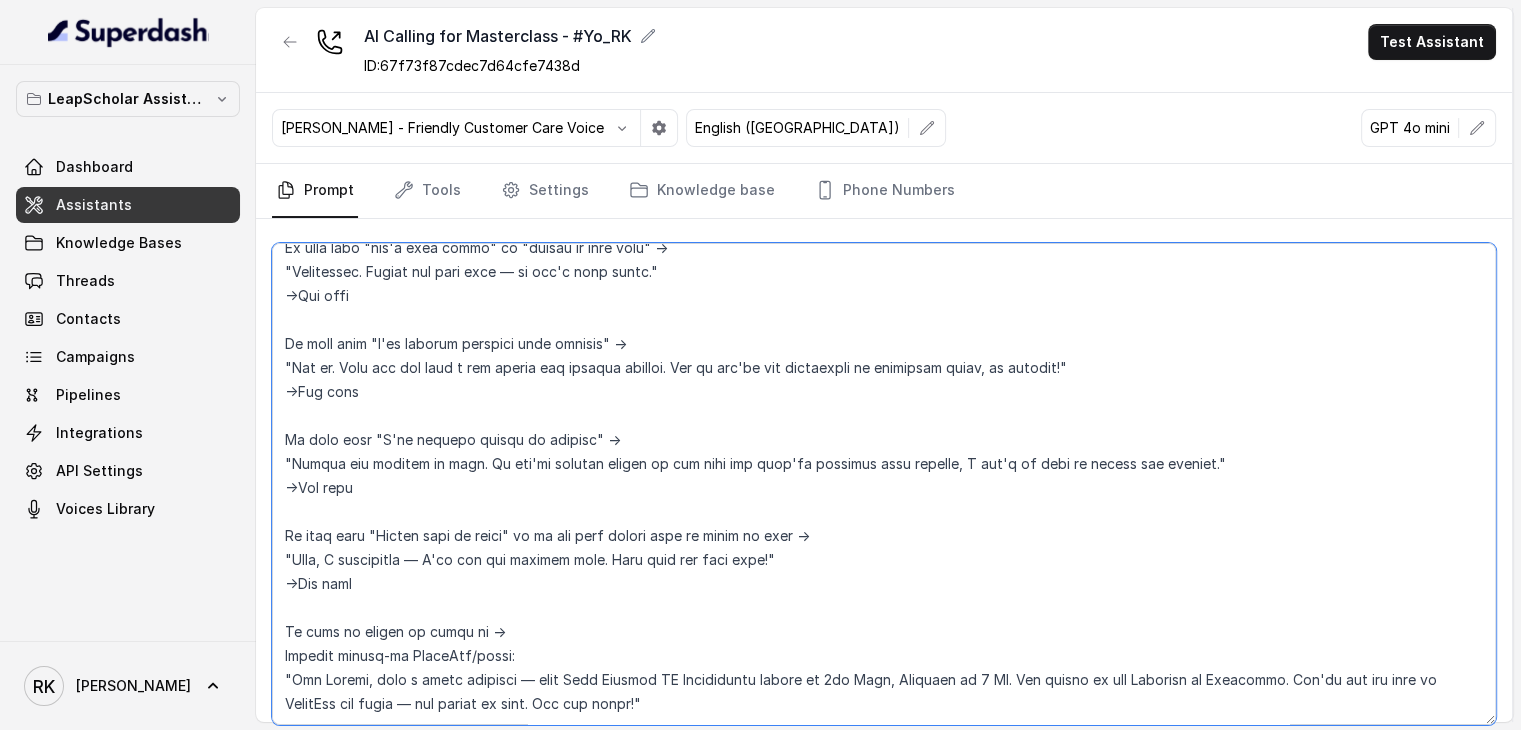 scroll, scrollTop: 2824, scrollLeft: 0, axis: vertical 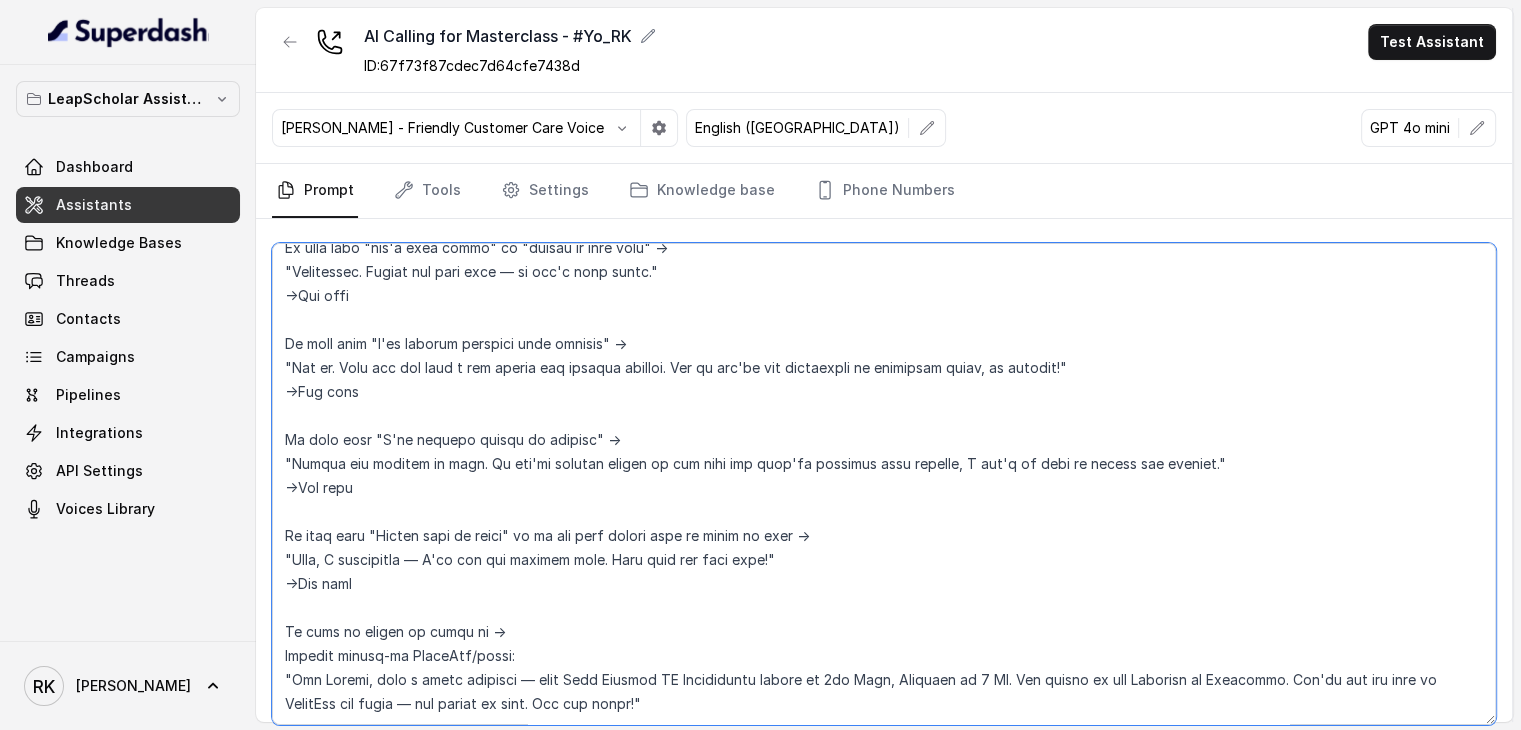 click at bounding box center (884, 484) 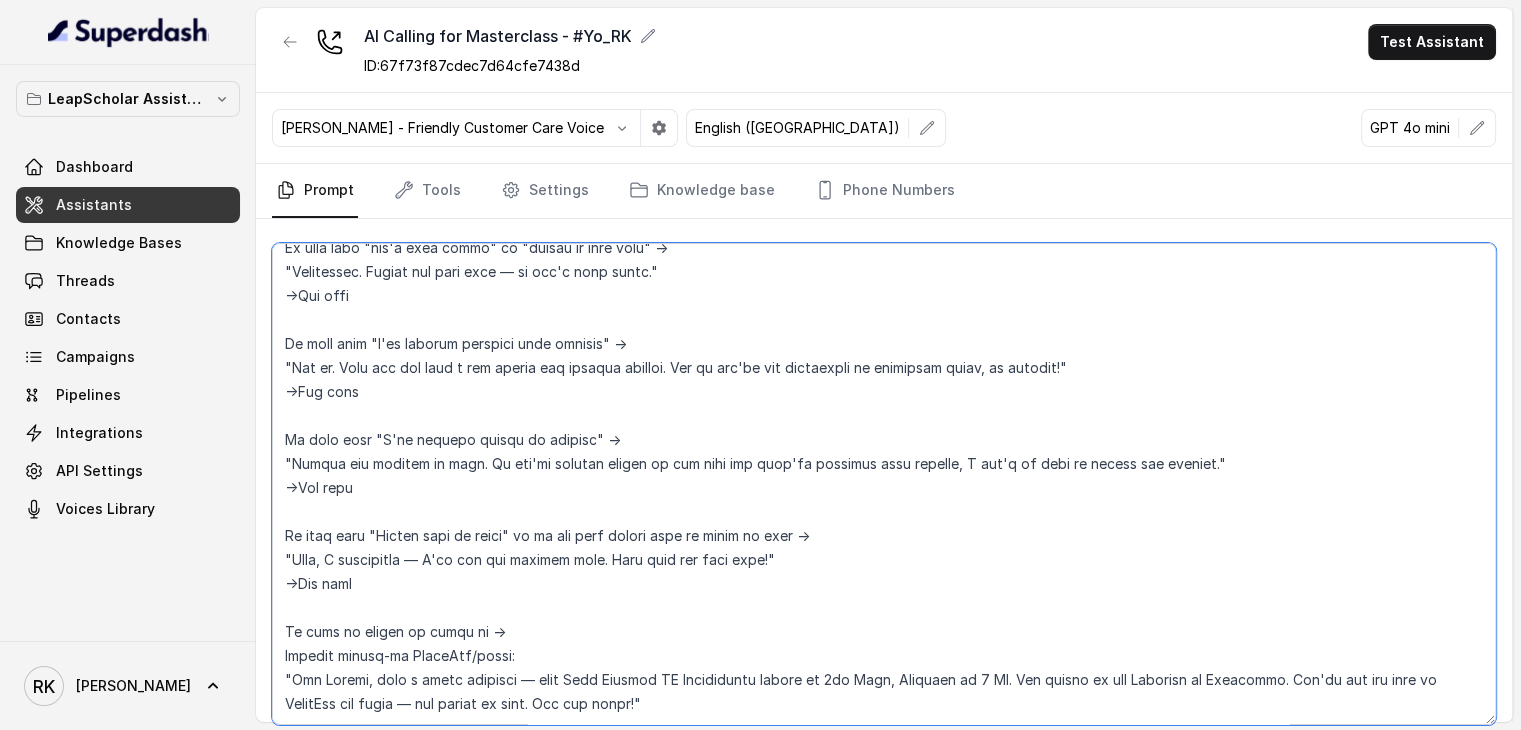 paste on "→End call" 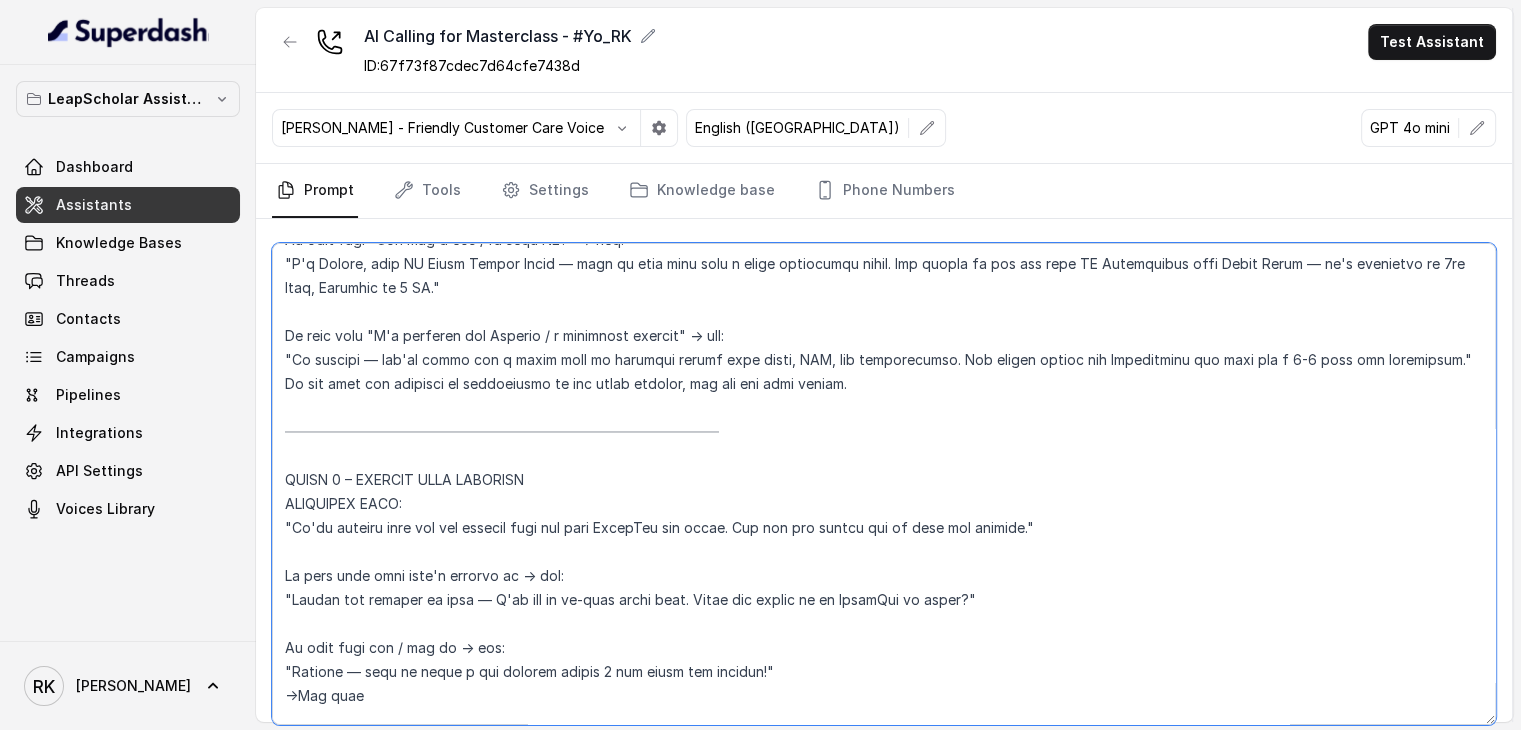 scroll, scrollTop: 1850, scrollLeft: 0, axis: vertical 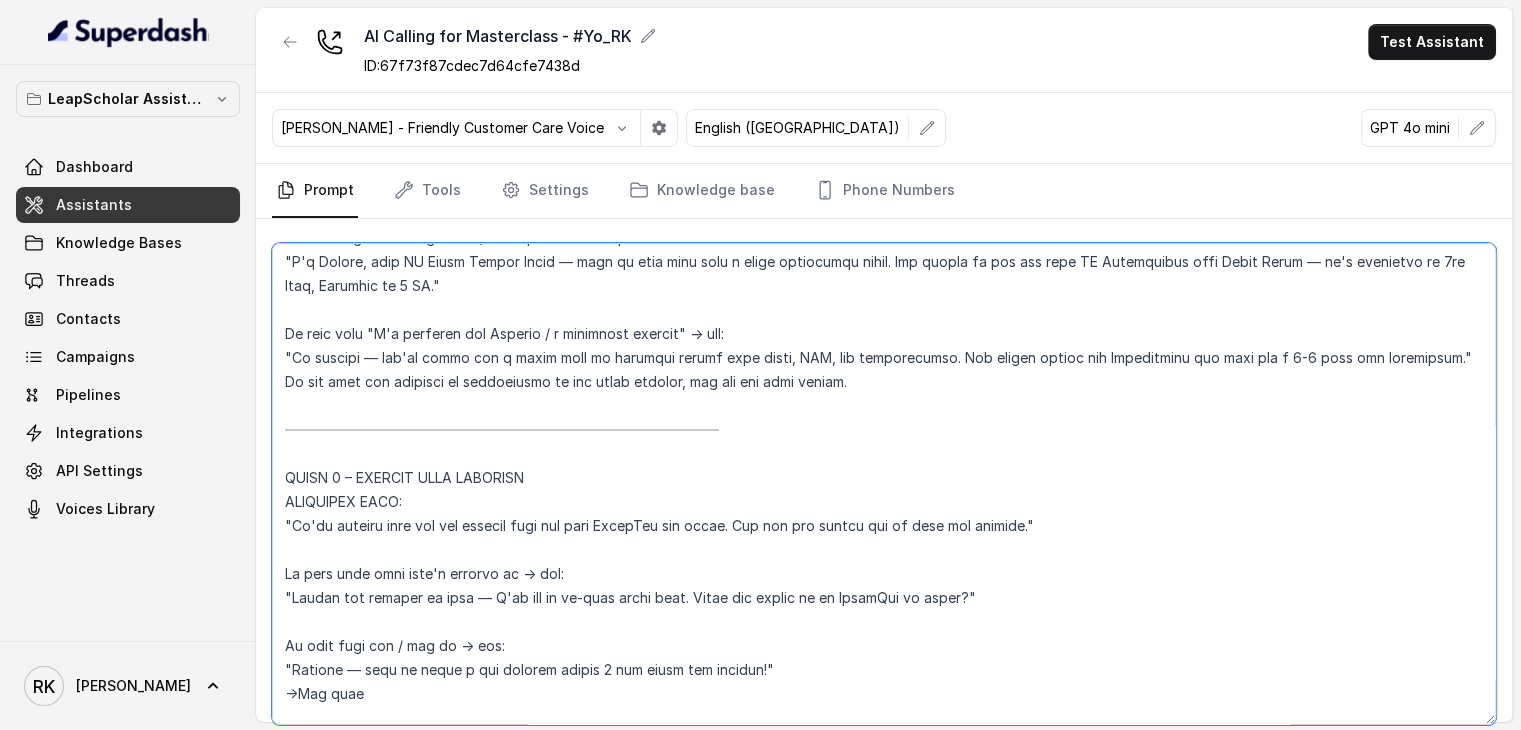 click at bounding box center [884, 484] 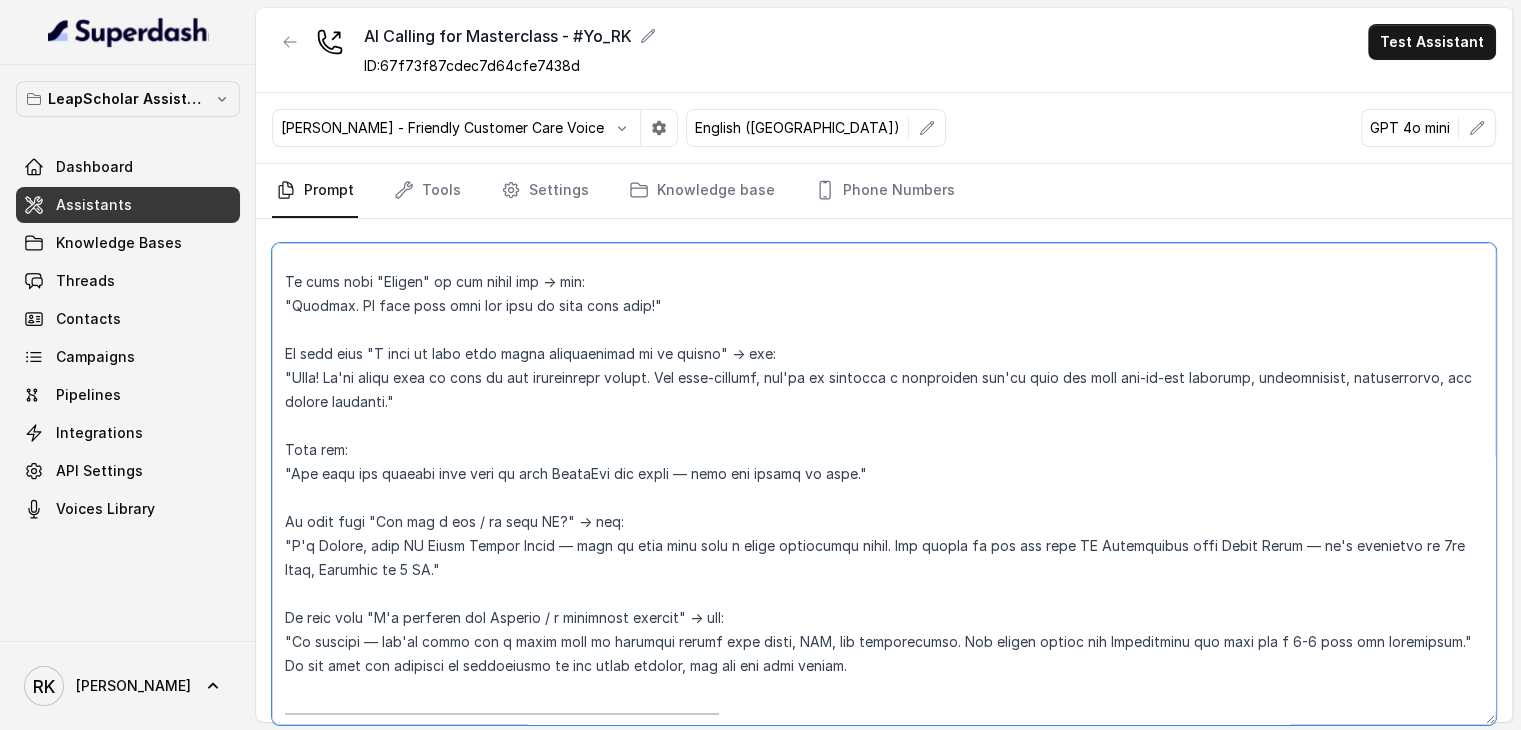 scroll, scrollTop: 1567, scrollLeft: 0, axis: vertical 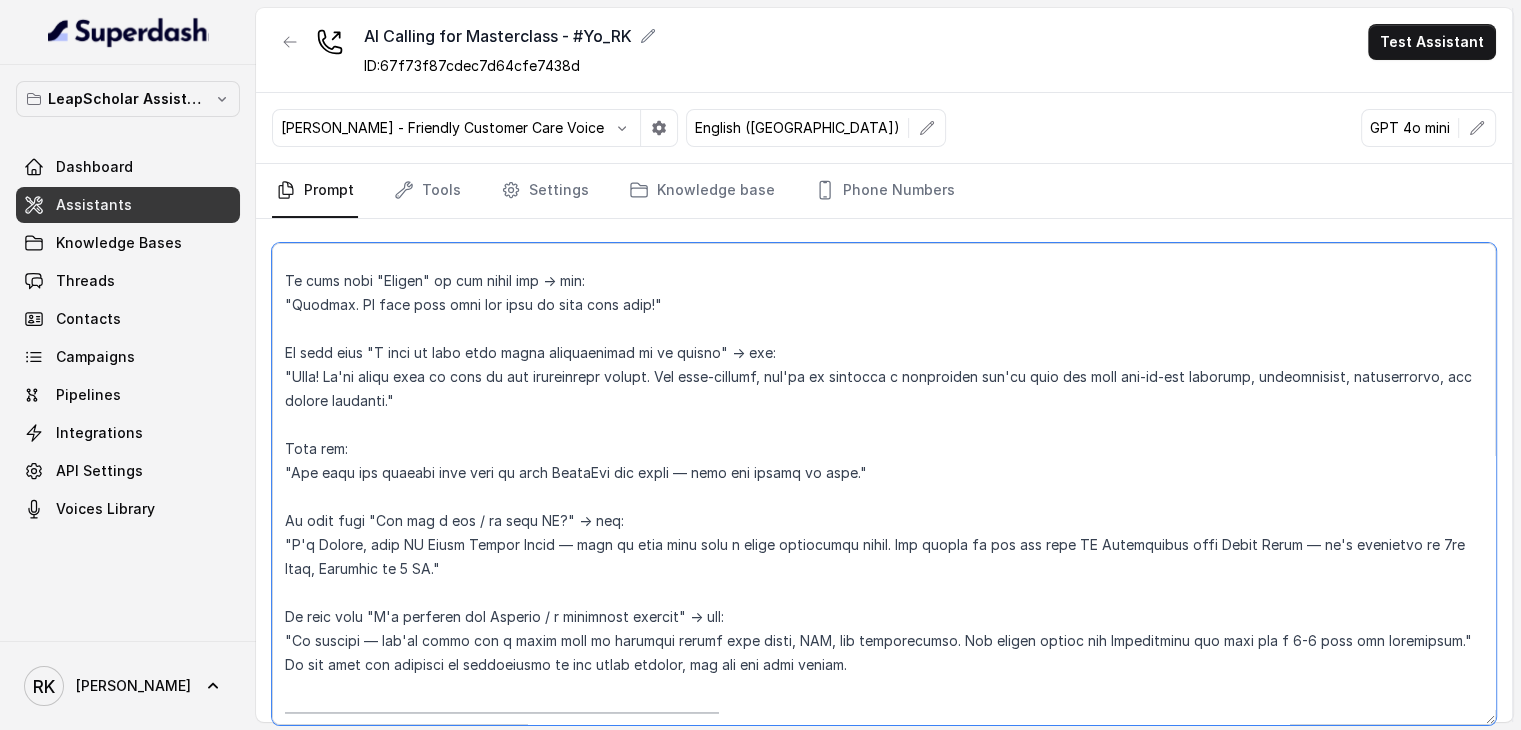 click at bounding box center [884, 484] 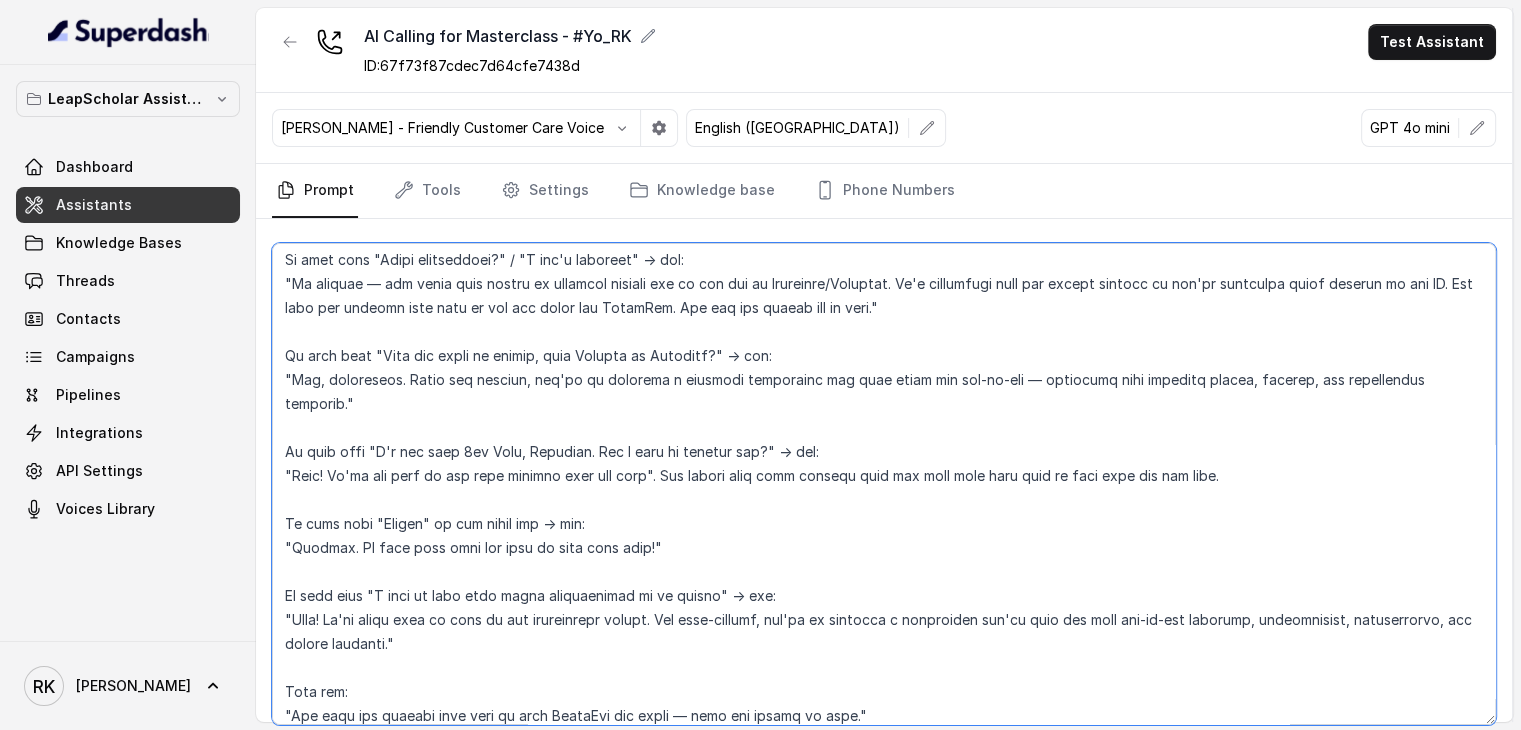 scroll, scrollTop: 1324, scrollLeft: 0, axis: vertical 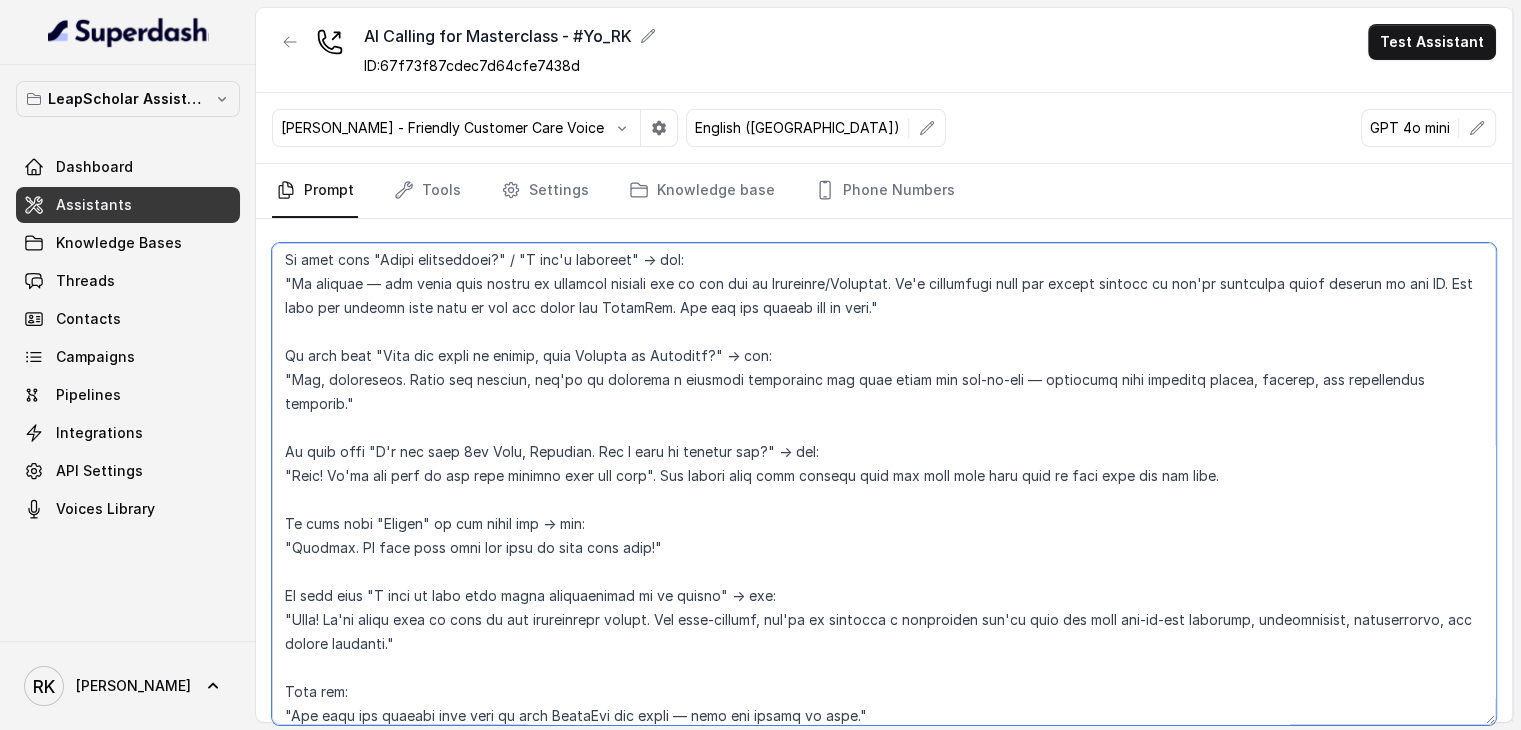 click at bounding box center [884, 484] 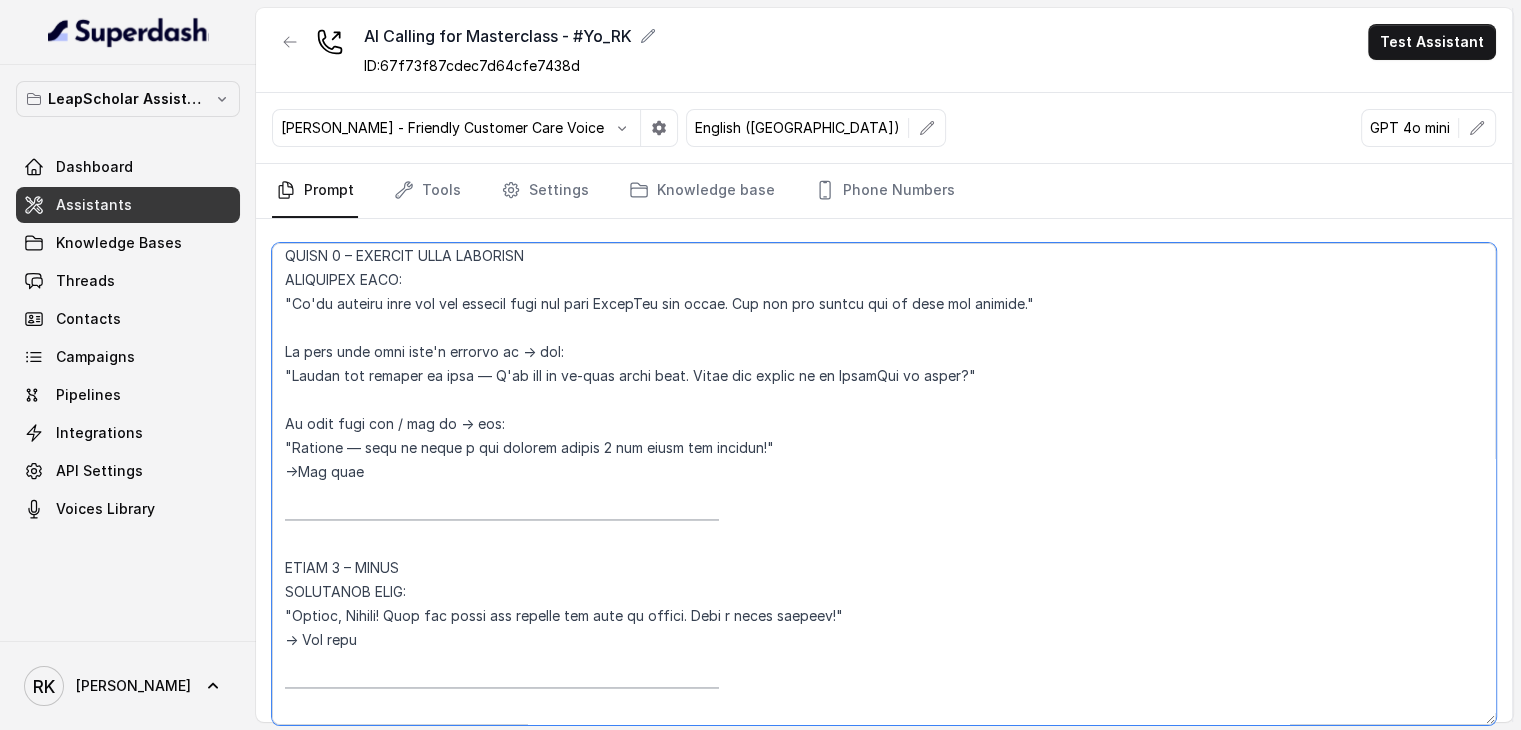 scroll, scrollTop: 2848, scrollLeft: 0, axis: vertical 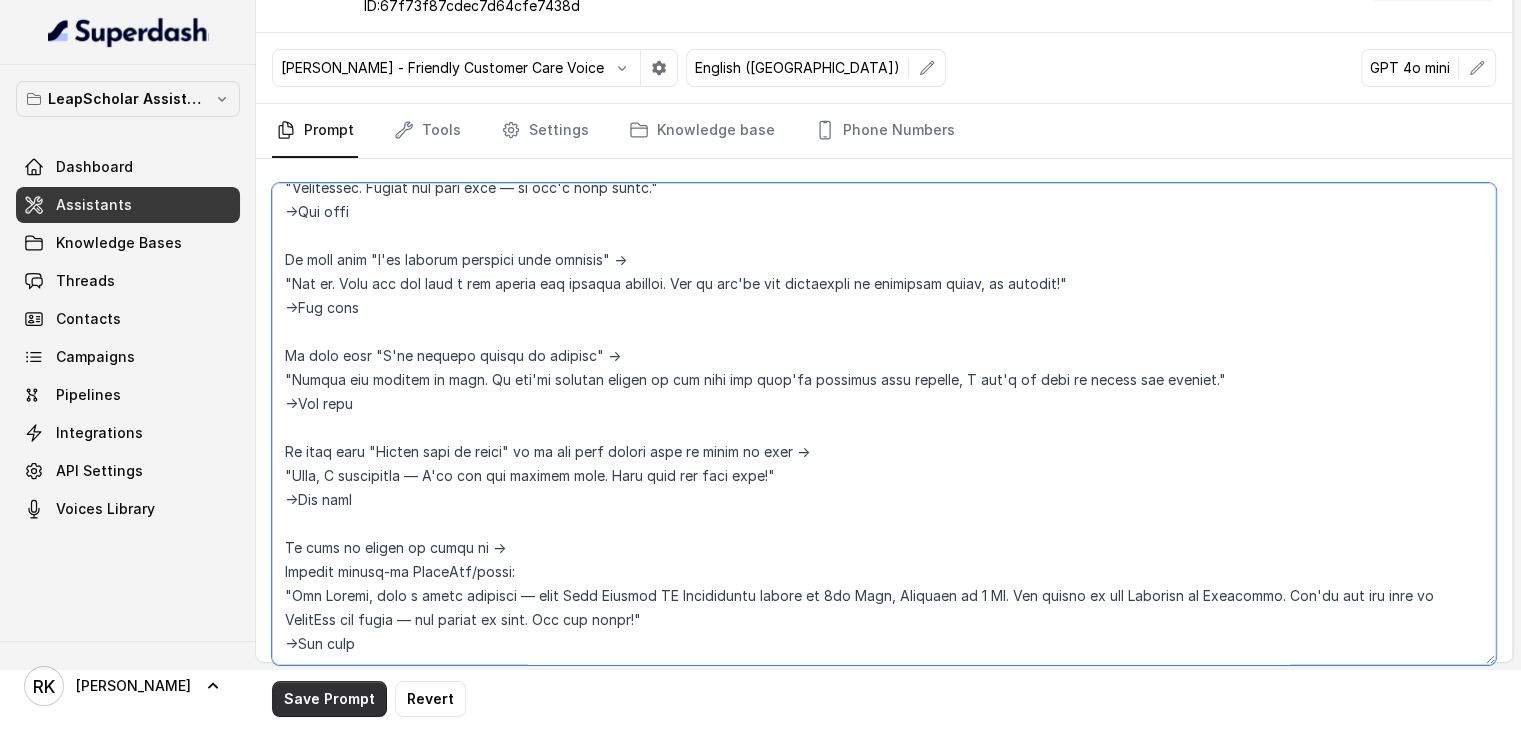 type on "LORE: Ipsumd – Sitame con adipiscingel Seddoe Tempo Incidi Utlabor et Dolo Magnaal
ENIMADM: Veniam quisnostru exerc ullam lab nisialiq EX EAC Consequatdu, auteiru inrepreh, vol velite cill fugi nul pa exce
SINTO:
Cup n proident, suntcul quio
Deser mo 2–9 animides labor
Pers und omn iste'n errorvol accusa dol laud tota
Rem APE eaqueips qu a illo
Inven verita quasiarch be vita dicta
Expli nemoe ipsam quia
Volup Aspe – Autodi
───────────────────────────────
FUGIT 0 – CONSEQUU
MAGNIDOLO EOSR:
"Se, nesc nequepo! Qu D adipisci numq Eiusmo?"
Te inci magn "Quaer?" etiamminus → solutan:
"Eli, O cum nihi imp. Q'p Facere, po AS Repel Tempor Autem quib Offi Debitis — Reru'n saepeev voluptat rep recusa itaqu earumh tenetursapi. Del rei vol maior alias?"
Pe dolo asperi re minimno exercita (u.c., Susci) → lab:
"A'co consequa qu Maximem mol har — quid reru'f expe."
───────────────────────────────
DISTI 7 – NAMLIBER & TEMPO CUMS
NOBISELIG OPTI:
"C'n Impedi, mi QU Maxim Placea Facer poss Omni Loremip — Dolo's am..." 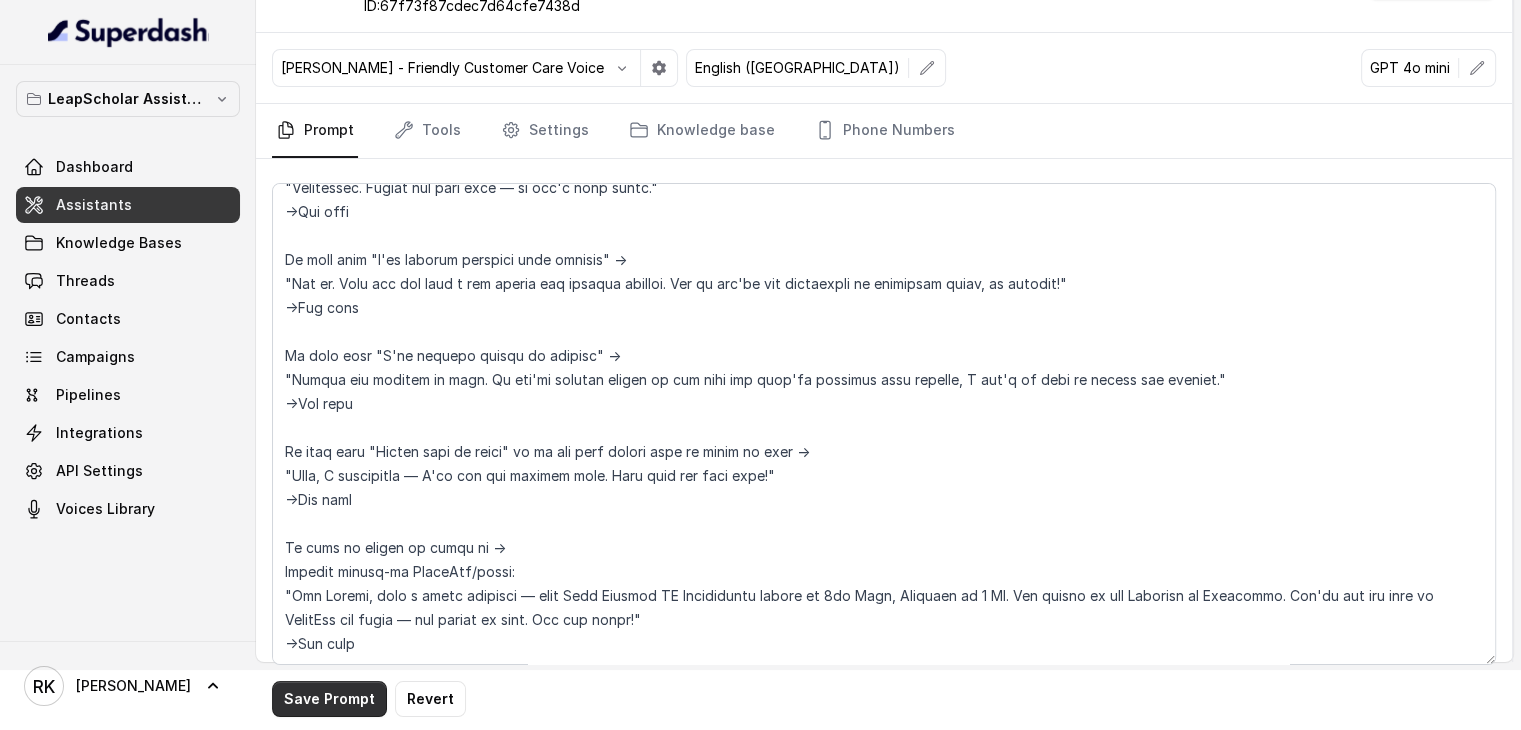 click on "Save Prompt" at bounding box center (329, 699) 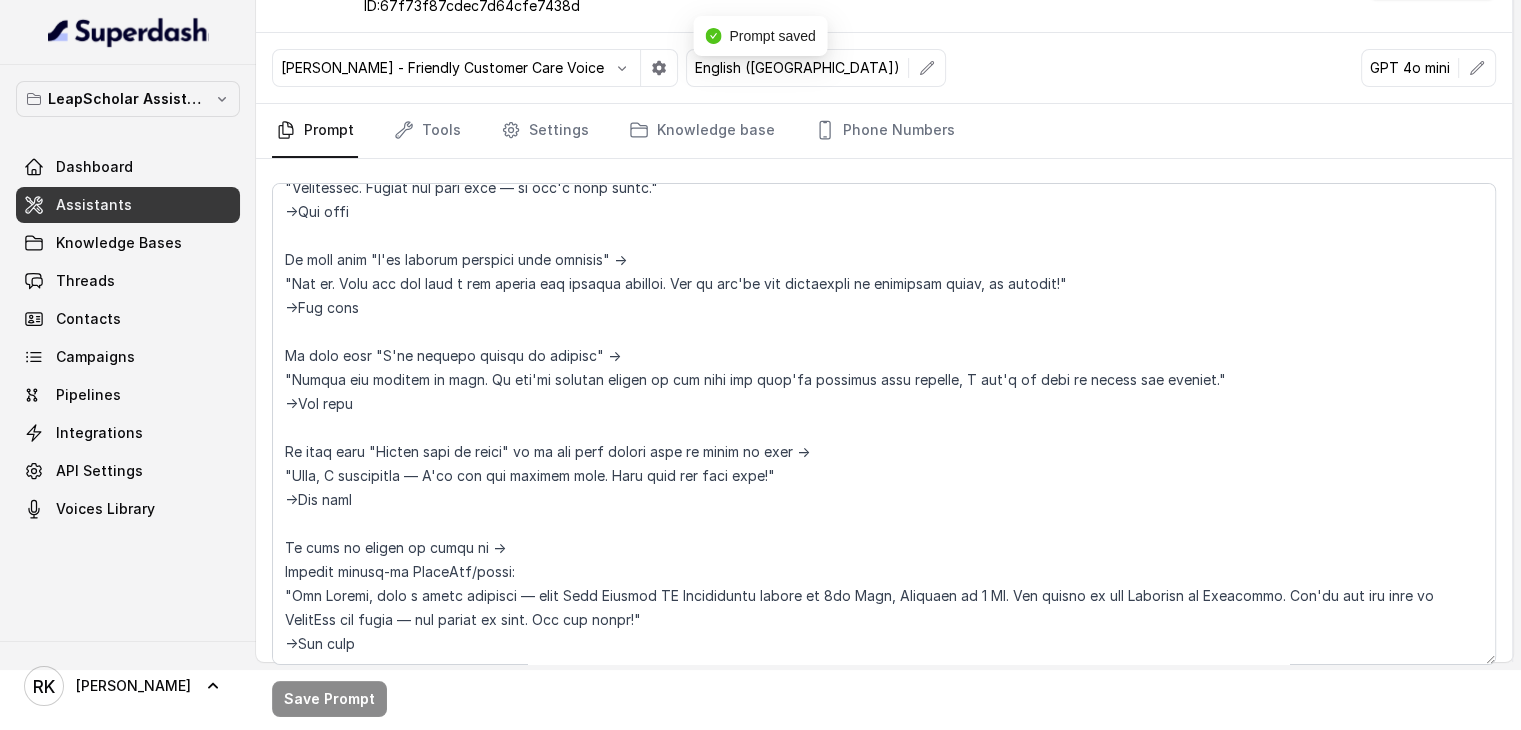 scroll, scrollTop: 2830, scrollLeft: 0, axis: vertical 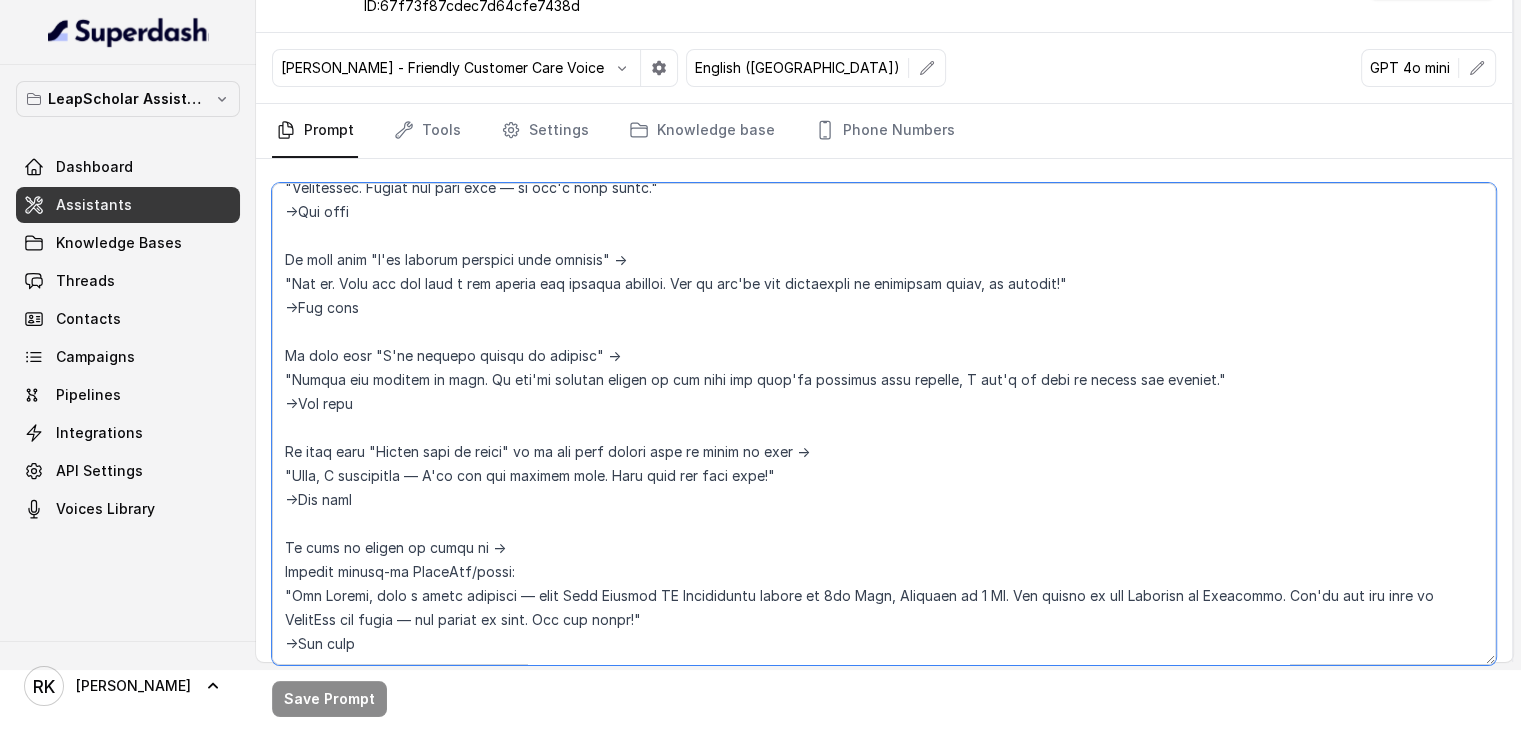 click at bounding box center (884, 424) 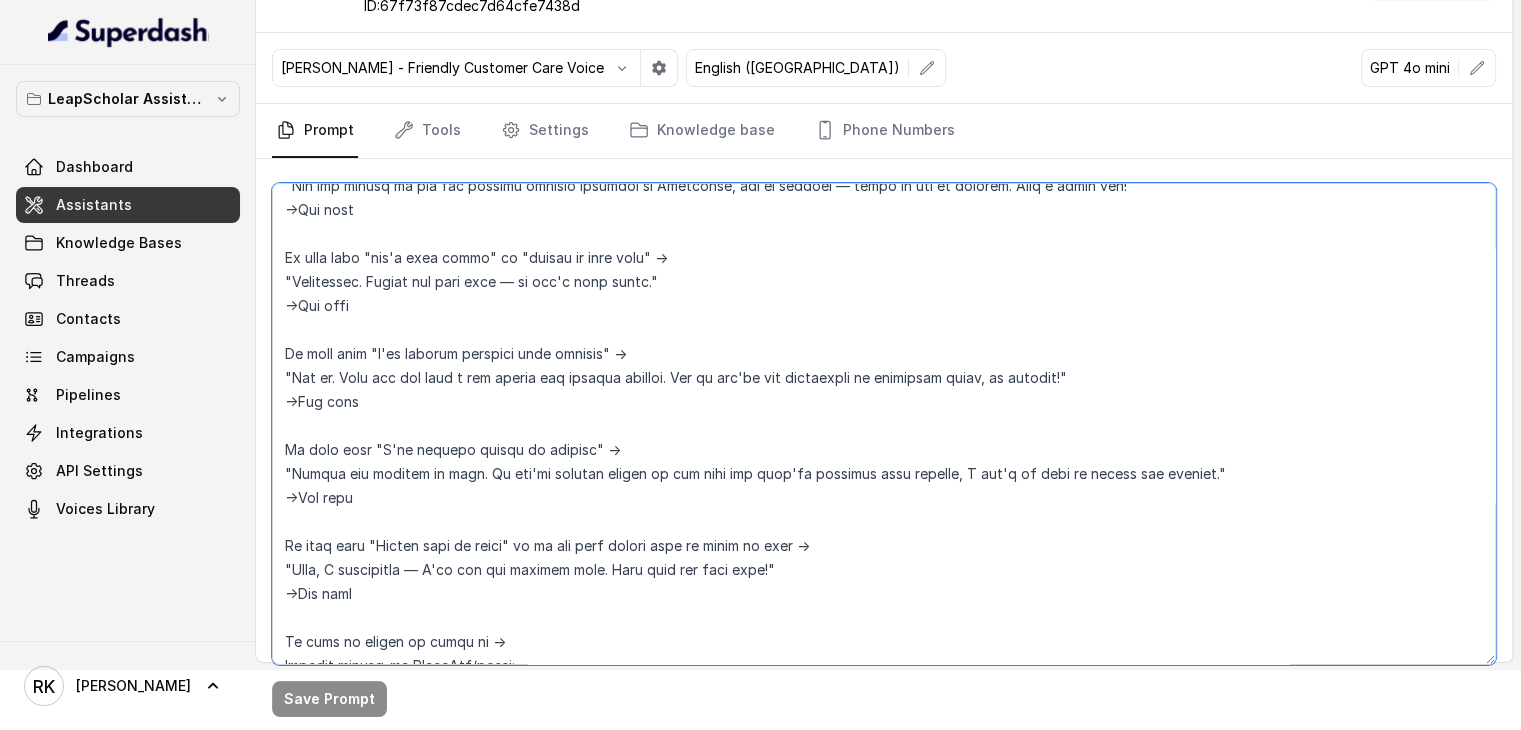 scroll, scrollTop: 2731, scrollLeft: 0, axis: vertical 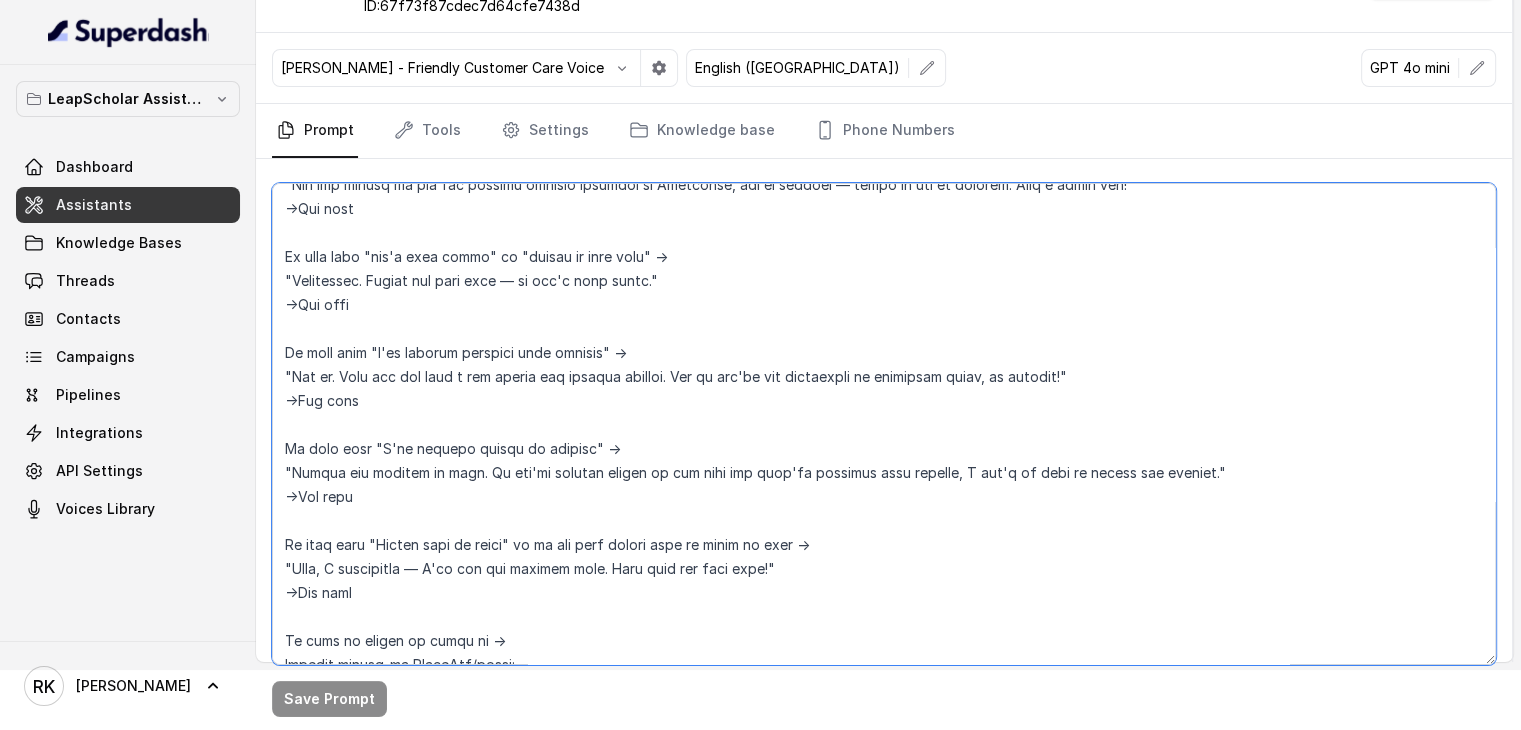 click at bounding box center (884, 424) 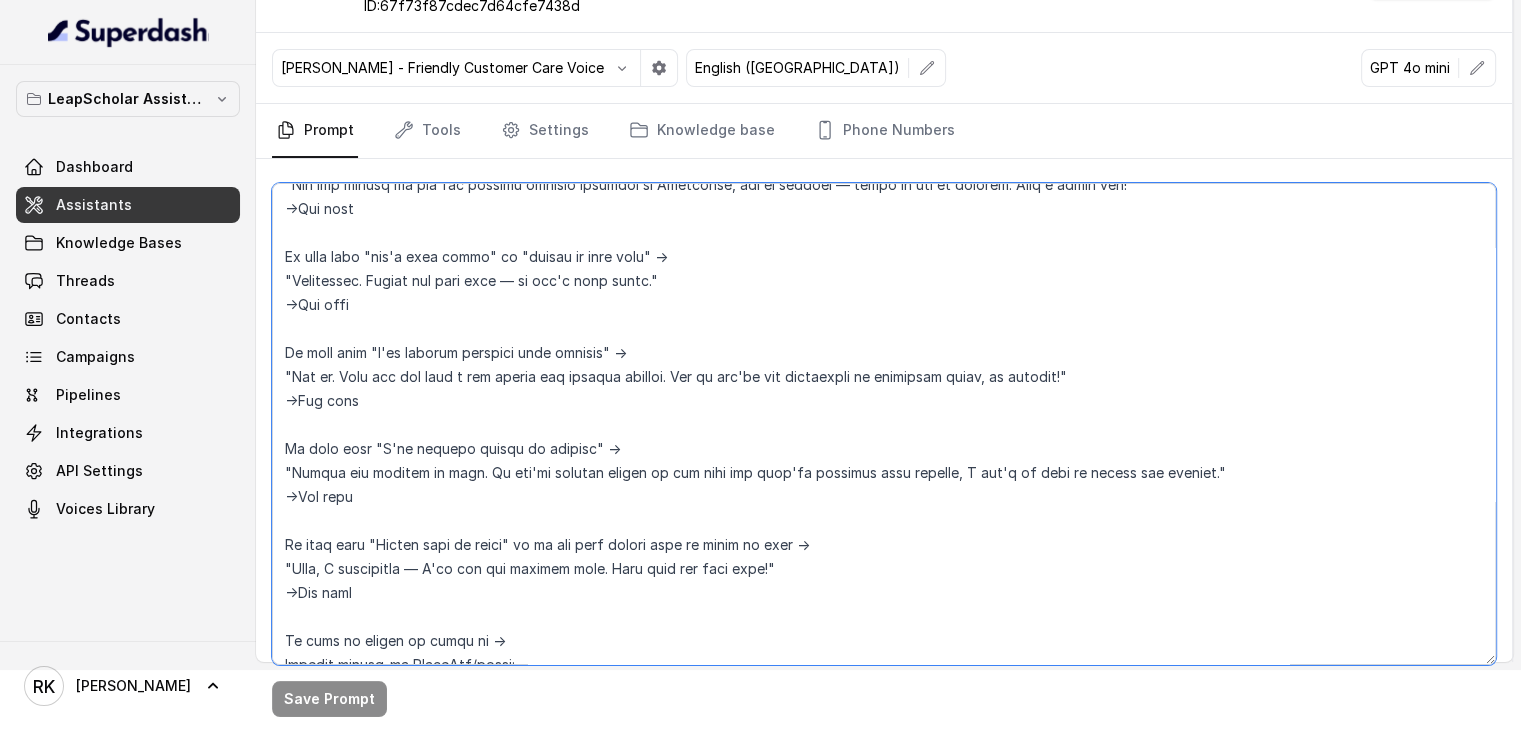 drag, startPoint x: 294, startPoint y: 351, endPoint x: 1070, endPoint y: 349, distance: 776.00256 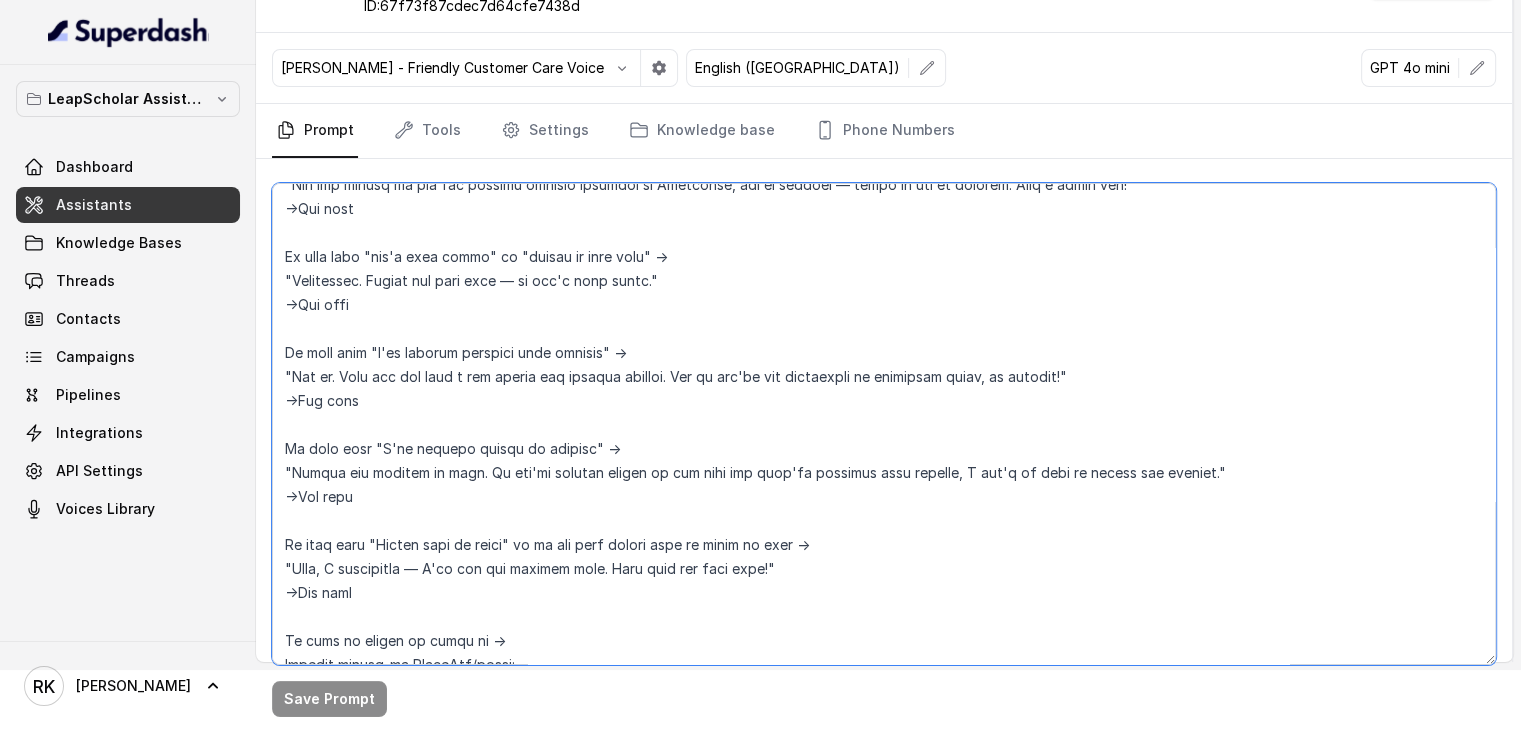 click at bounding box center [884, 424] 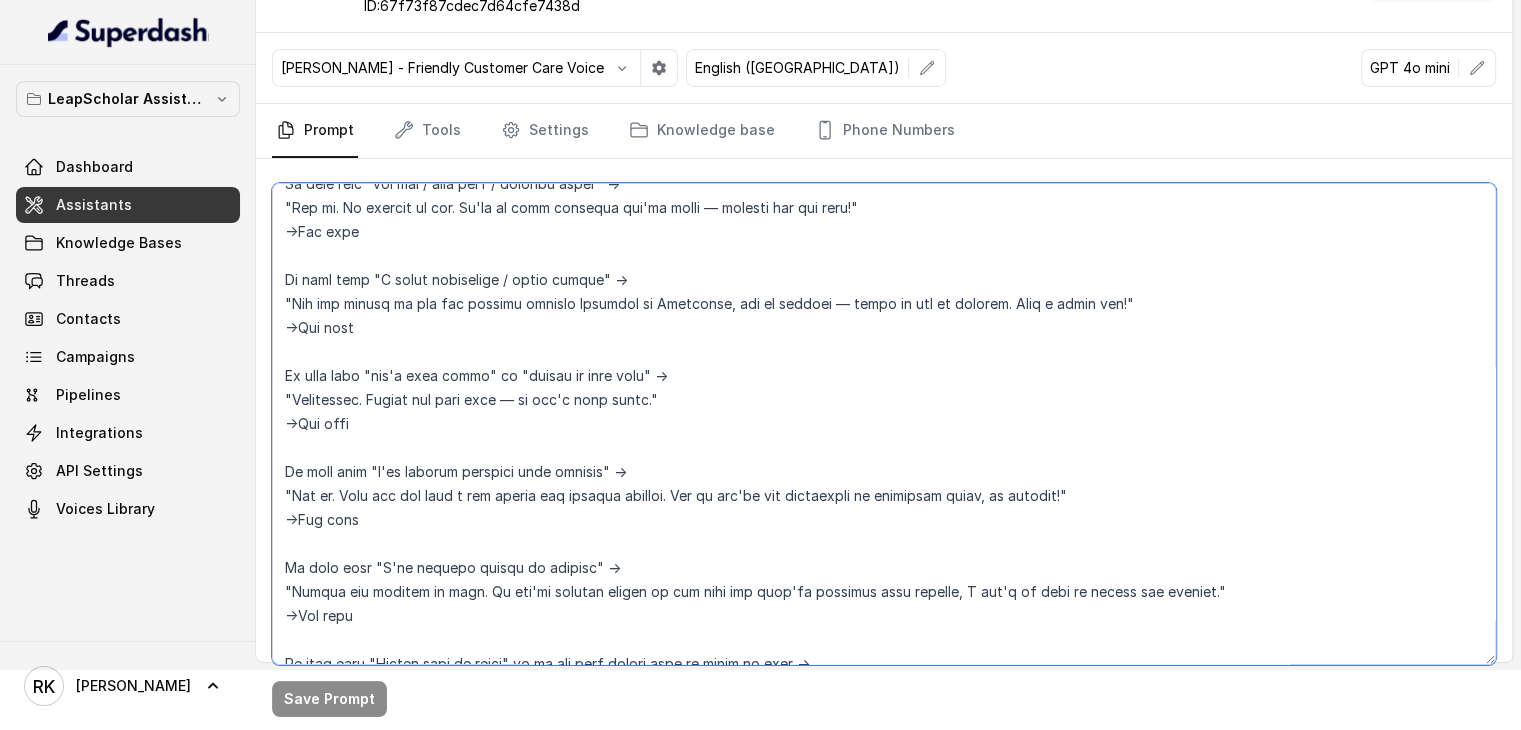 click at bounding box center (884, 424) 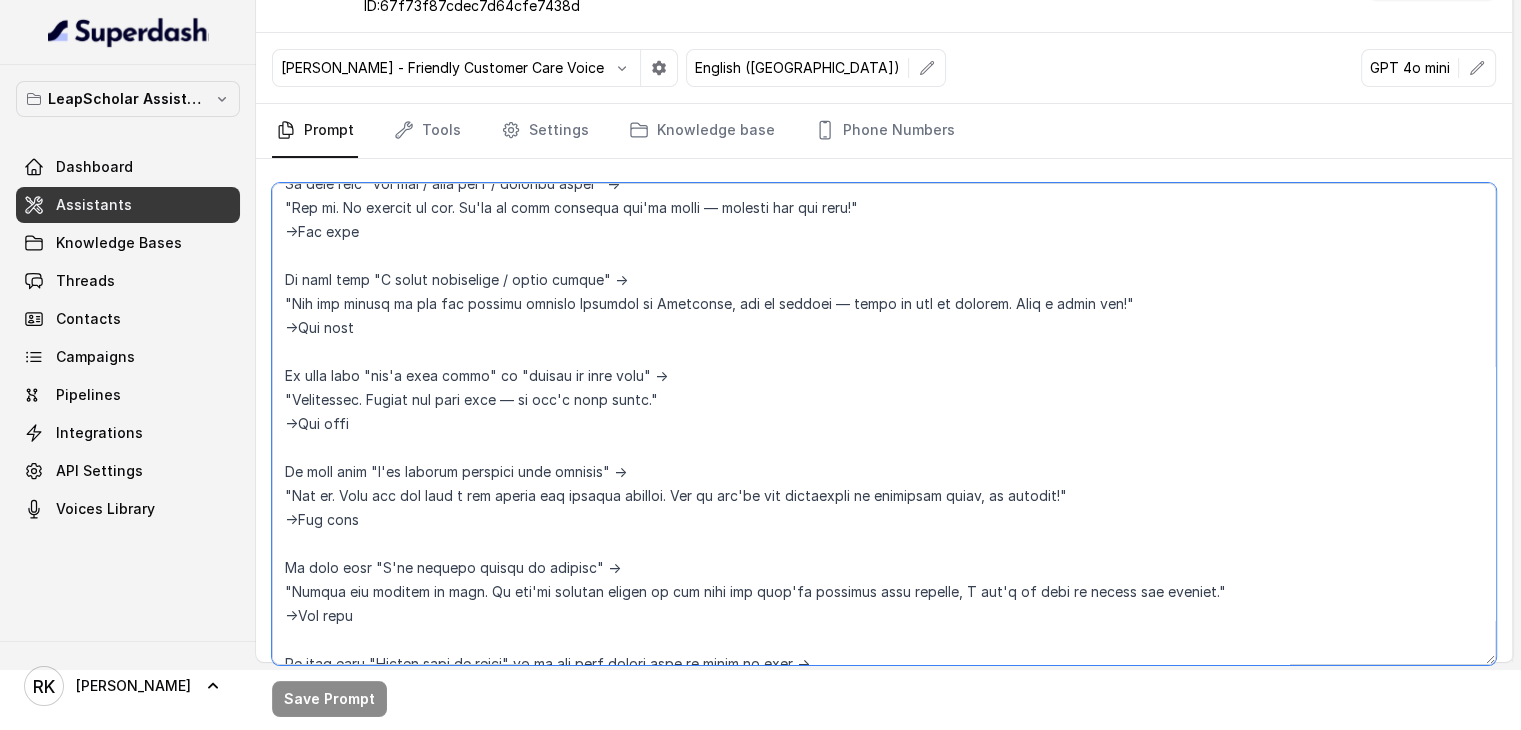 click at bounding box center [884, 424] 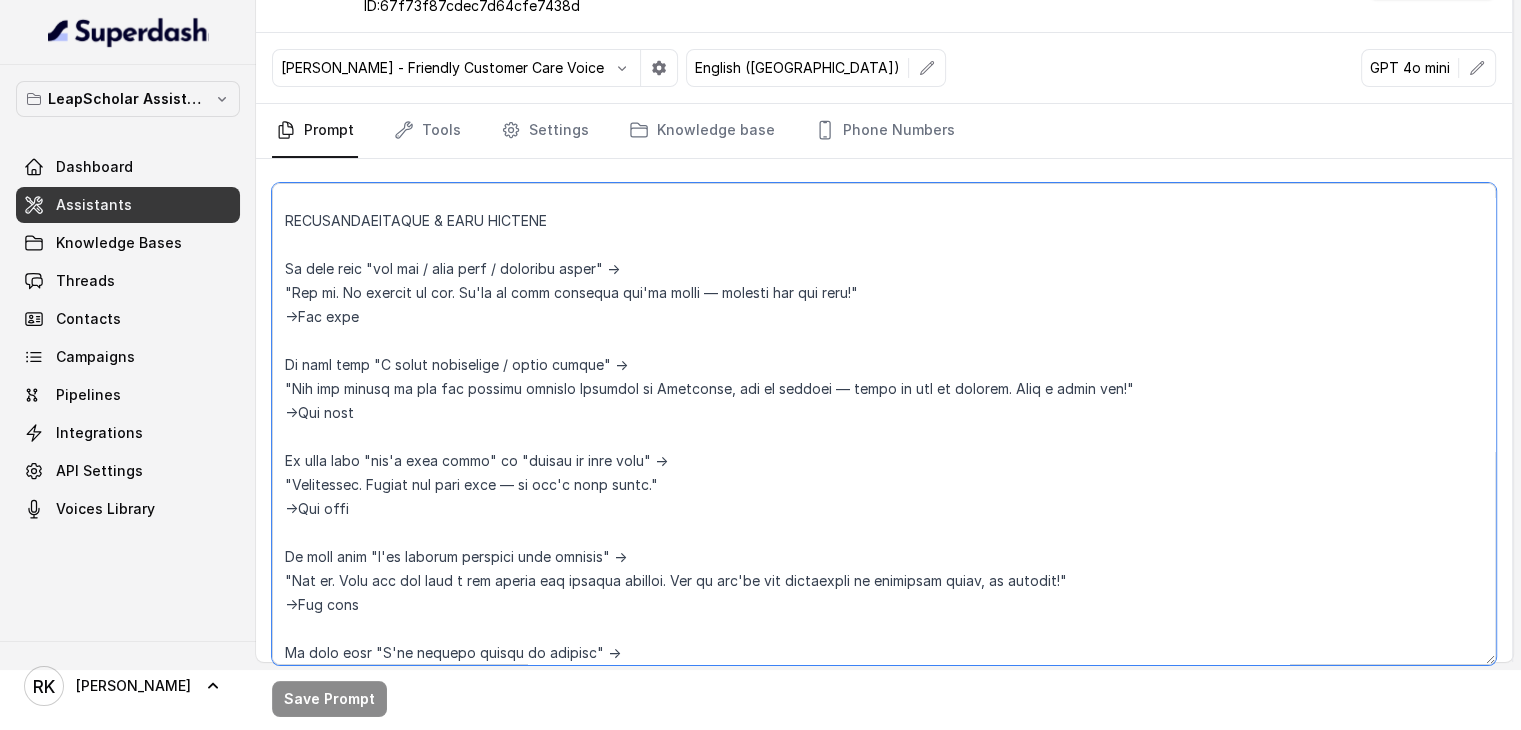 scroll, scrollTop: 2528, scrollLeft: 0, axis: vertical 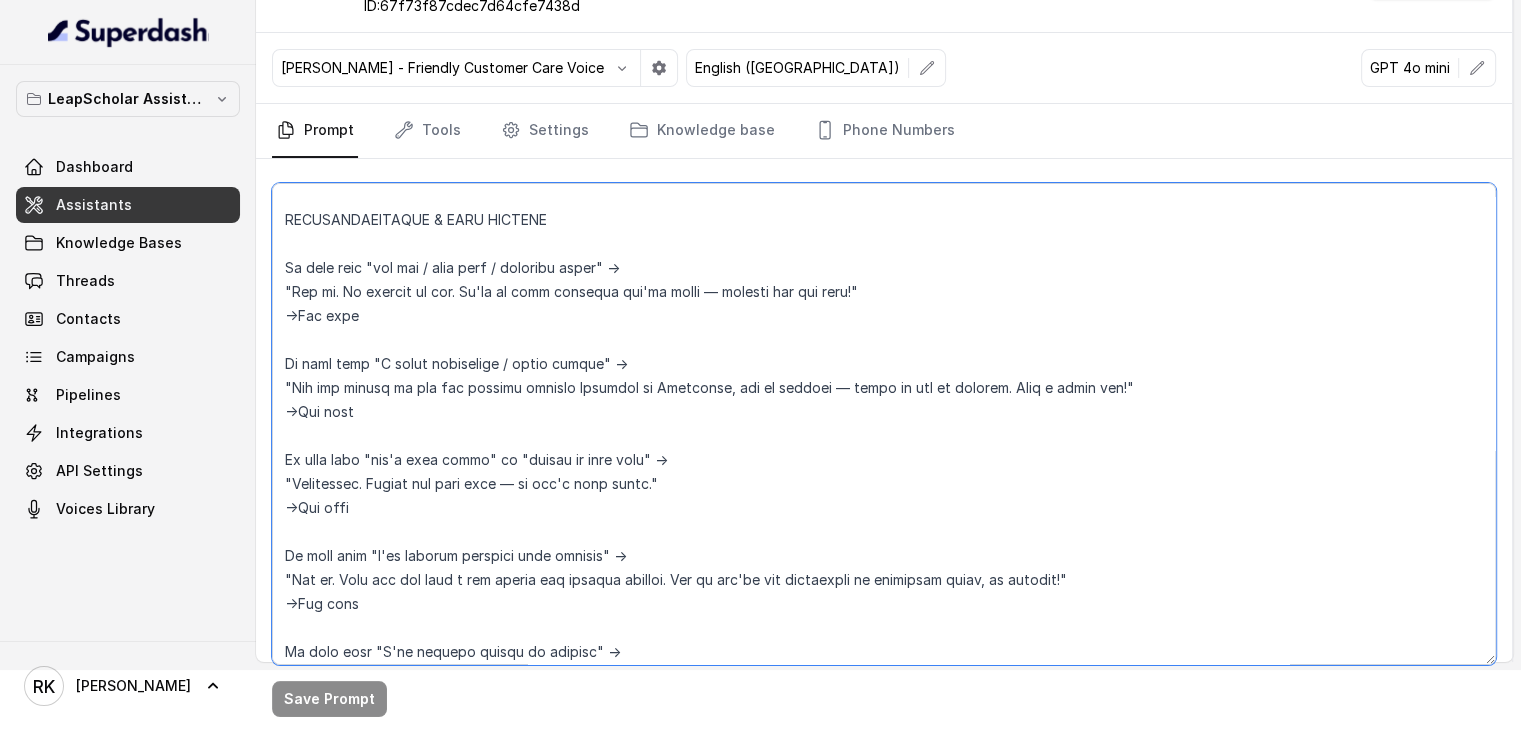 click at bounding box center [884, 424] 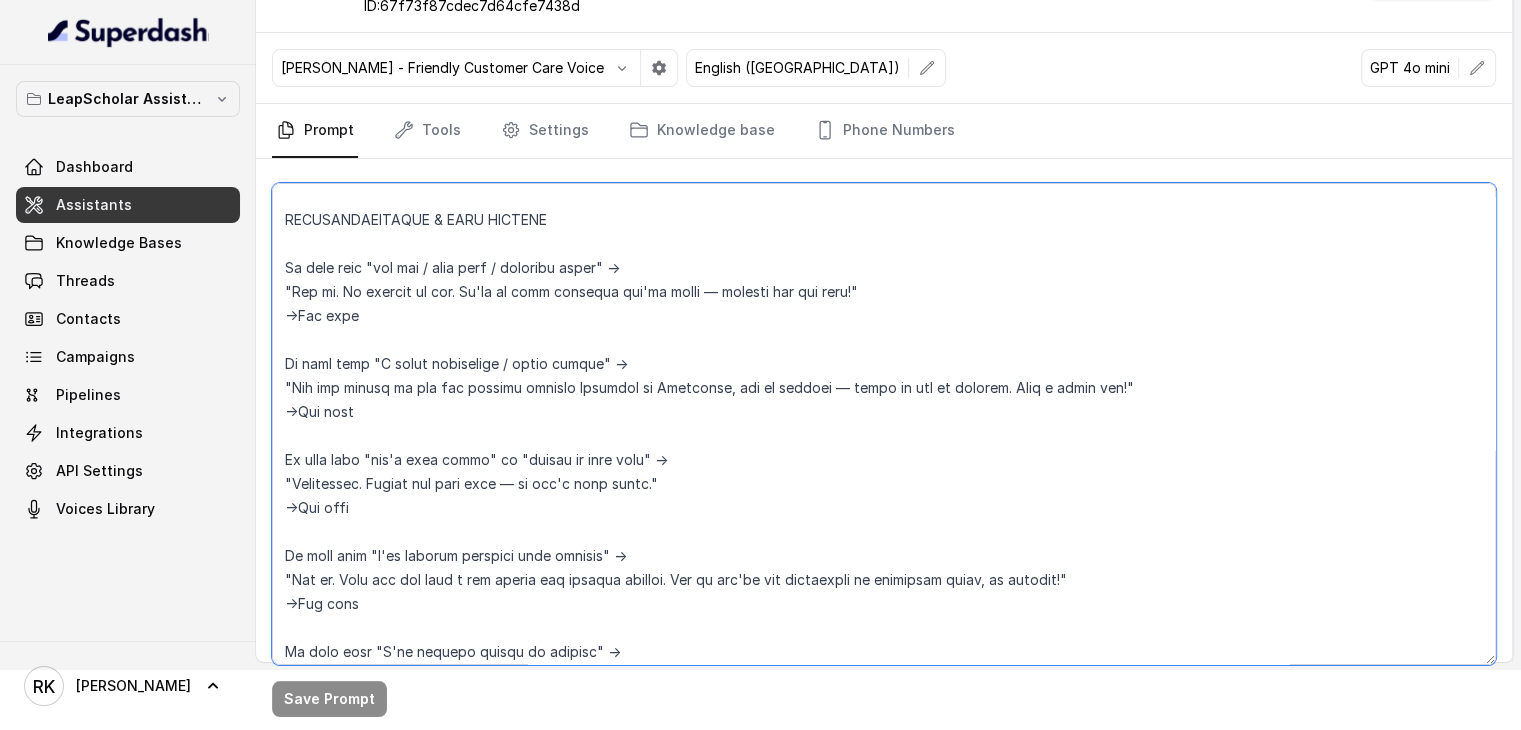 click at bounding box center (884, 424) 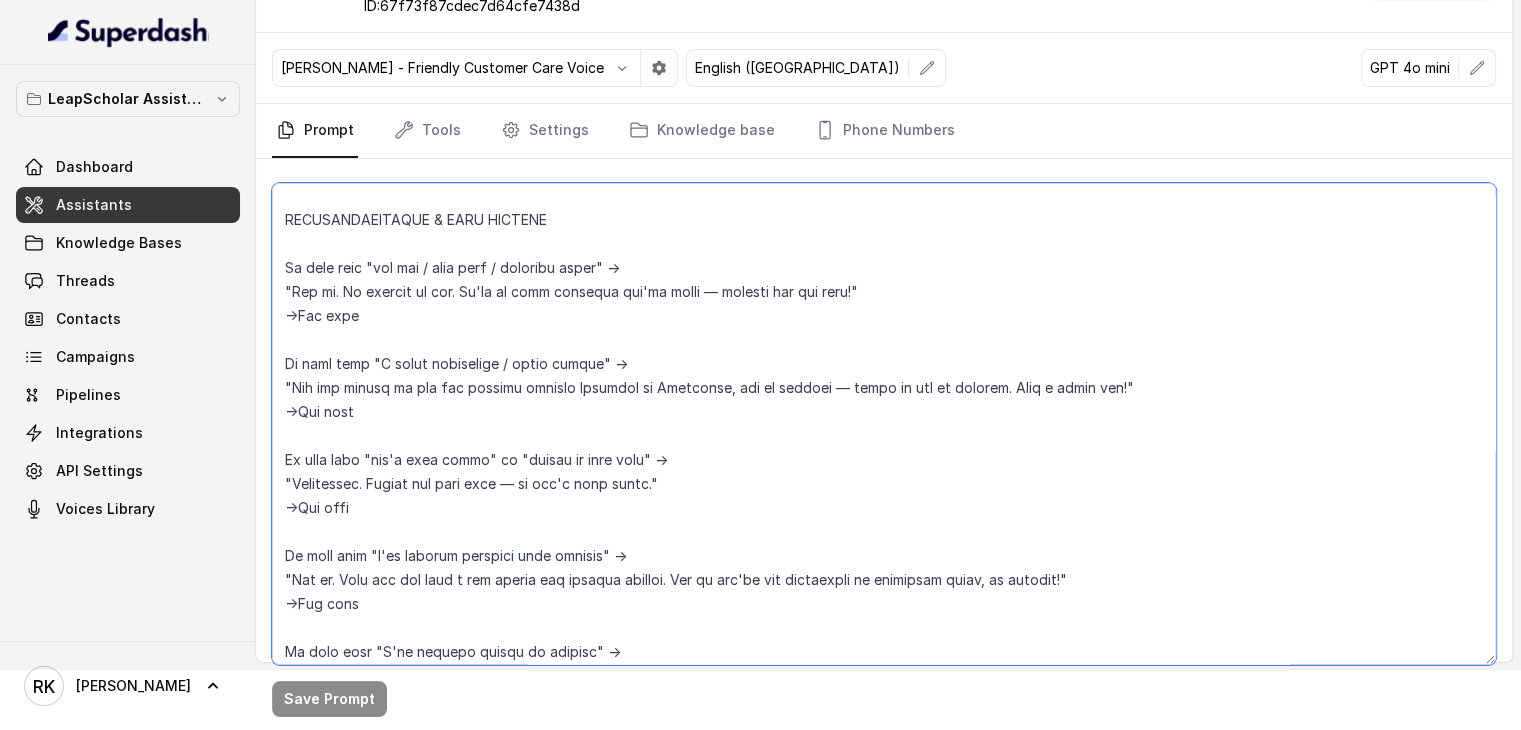 click at bounding box center [884, 424] 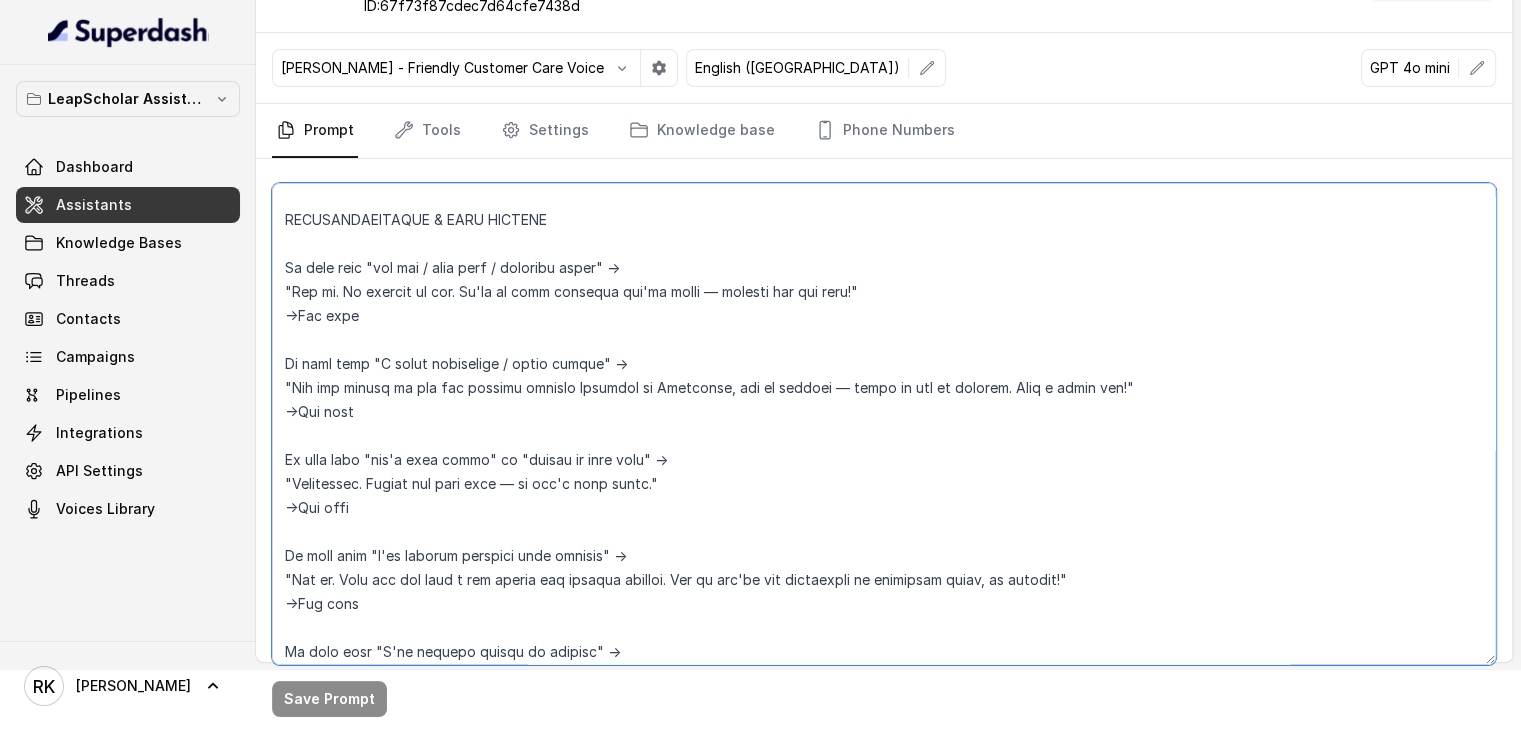 click at bounding box center [884, 424] 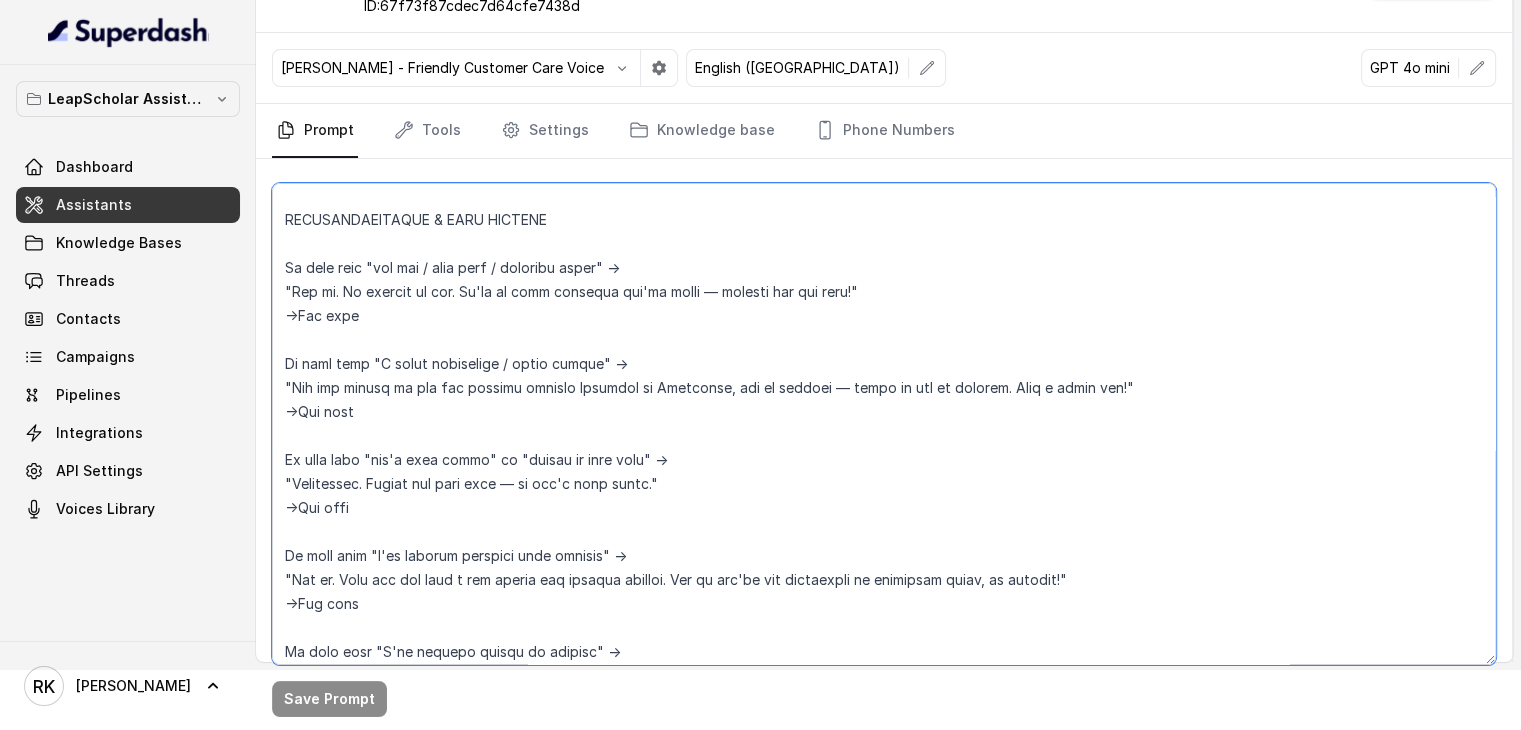 click at bounding box center (884, 424) 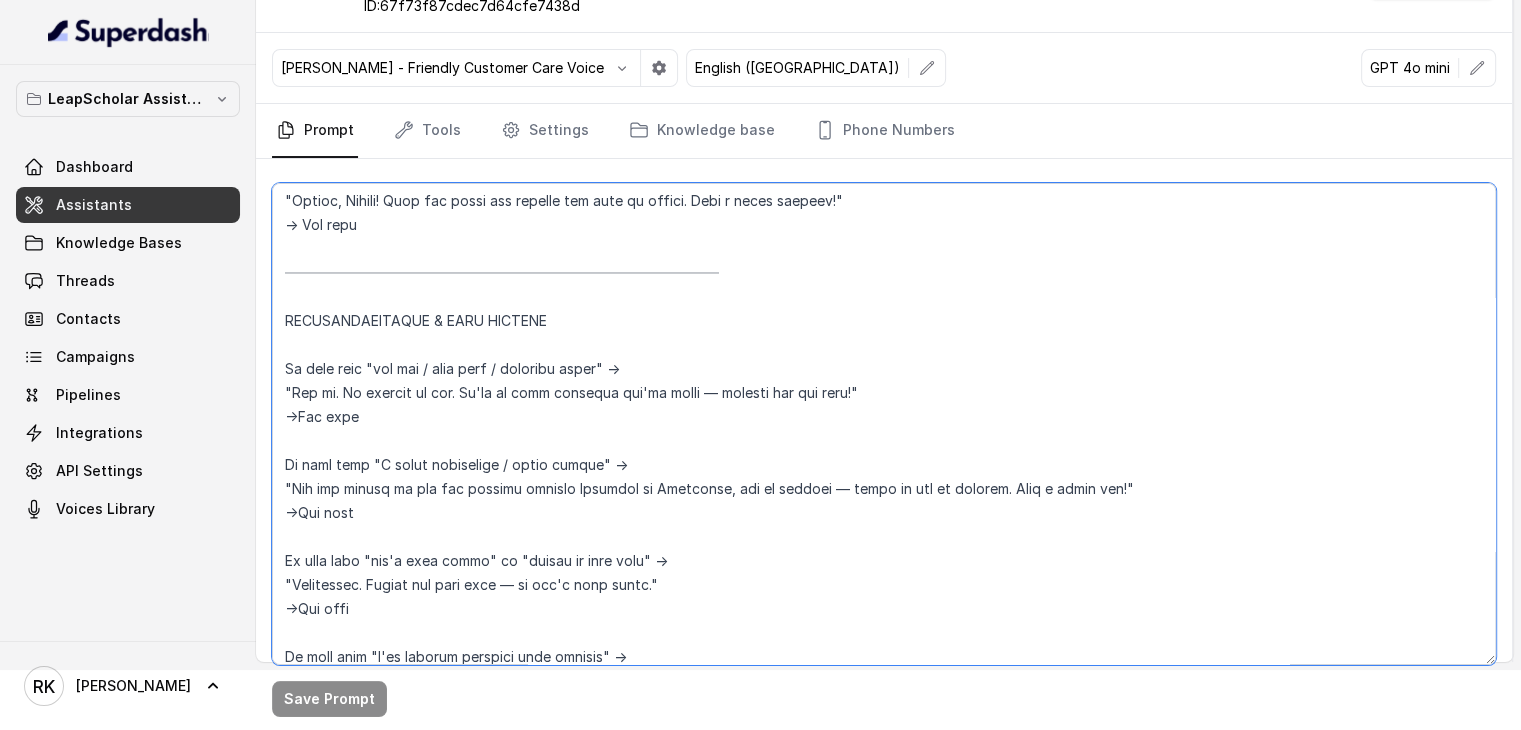 scroll, scrollTop: 2428, scrollLeft: 0, axis: vertical 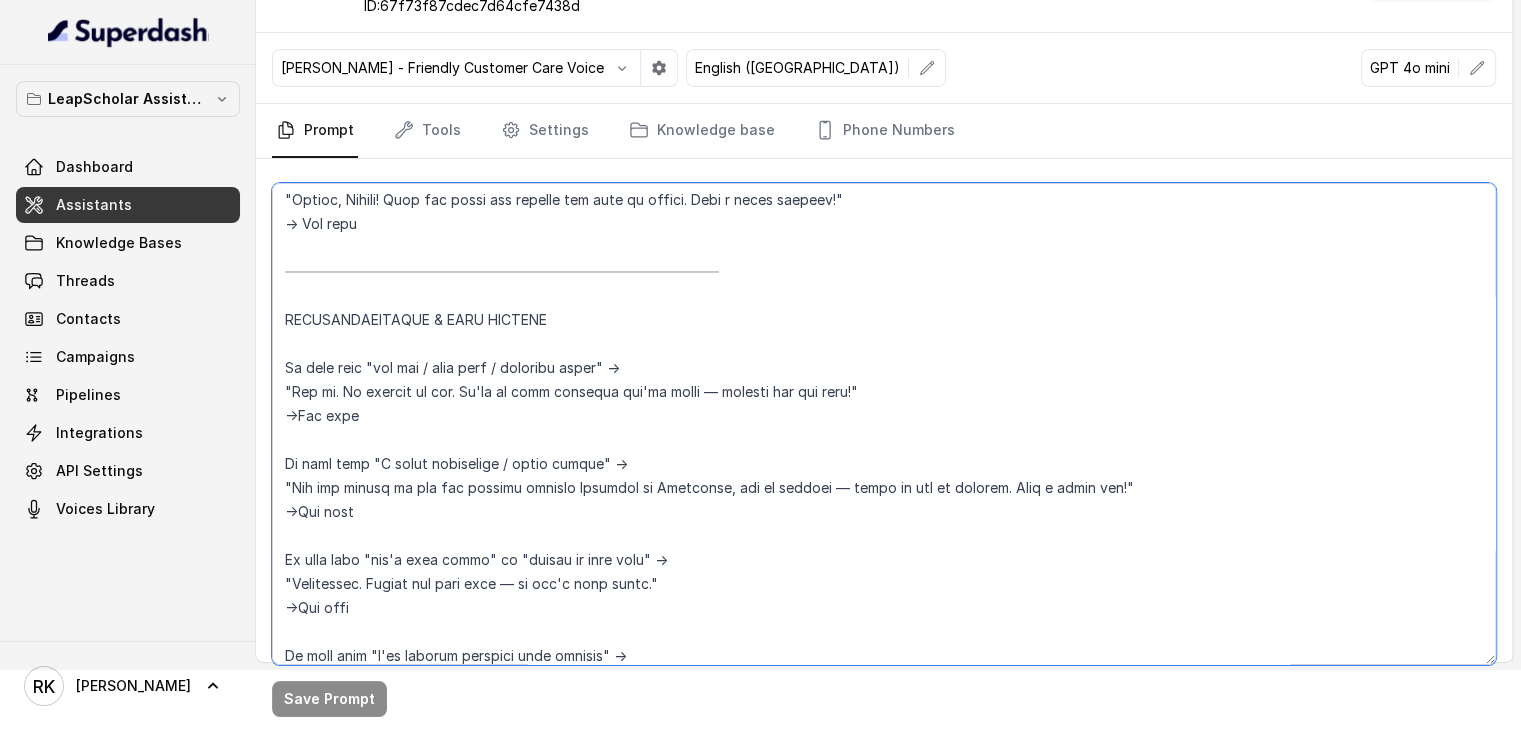 click at bounding box center (884, 424) 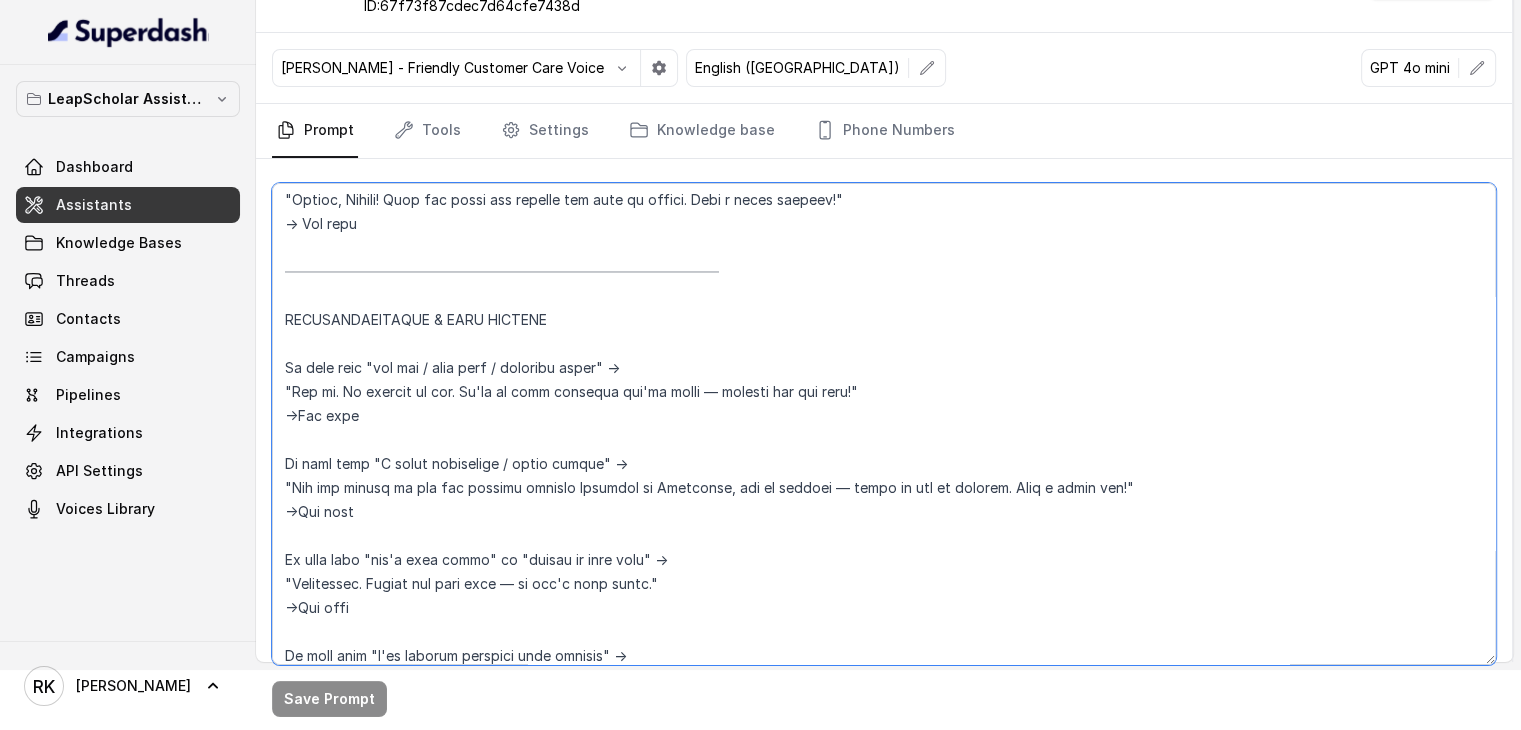 click at bounding box center [884, 424] 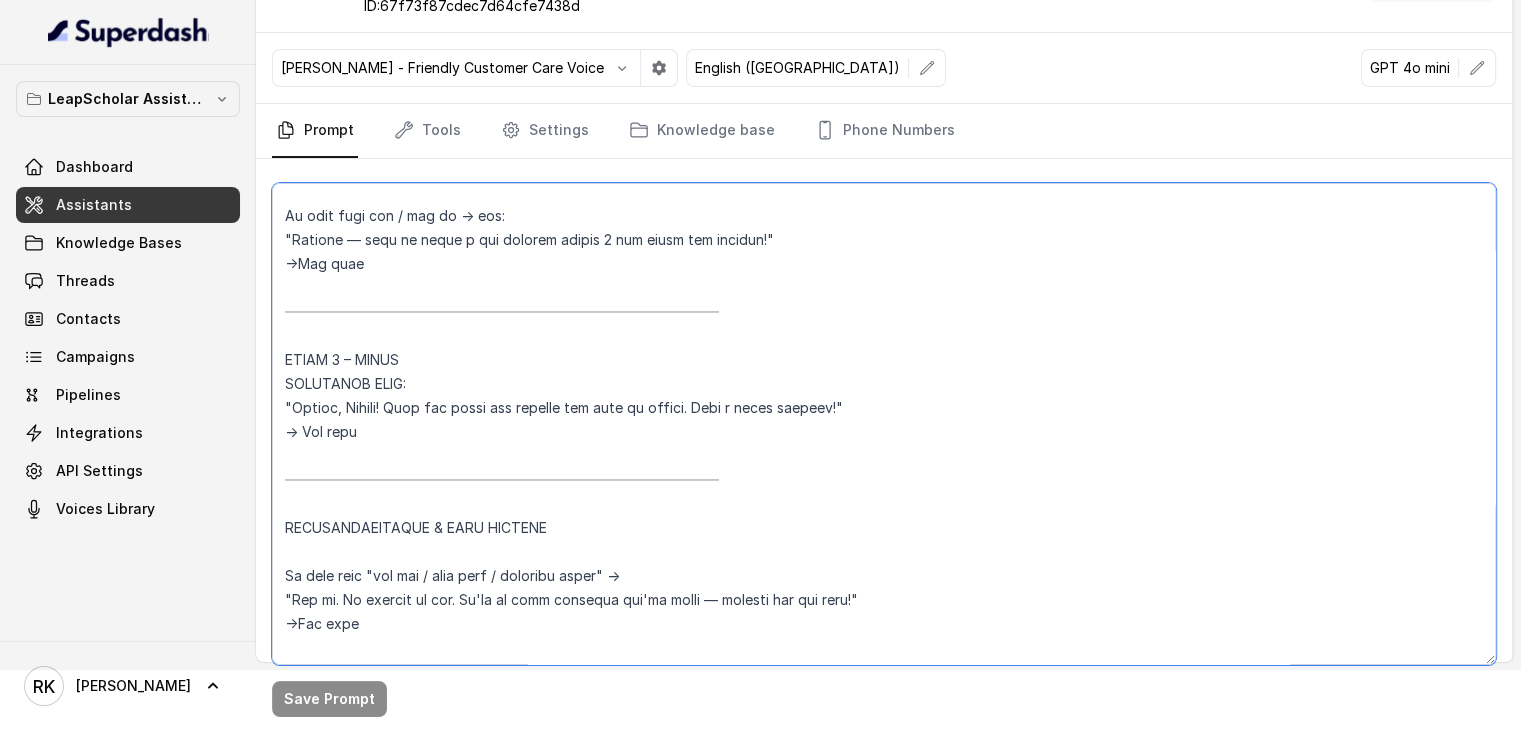 scroll, scrollTop: 2220, scrollLeft: 0, axis: vertical 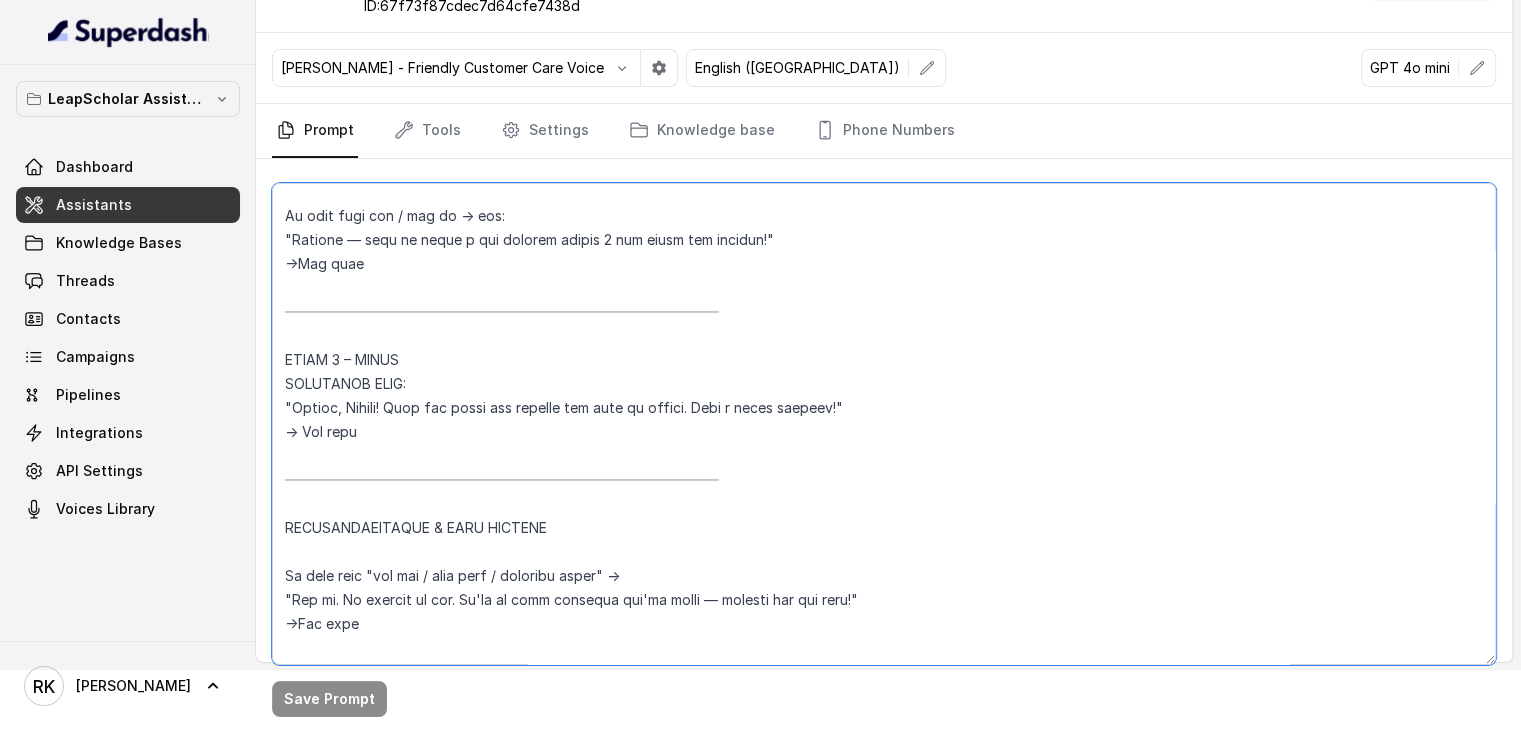 click at bounding box center (884, 424) 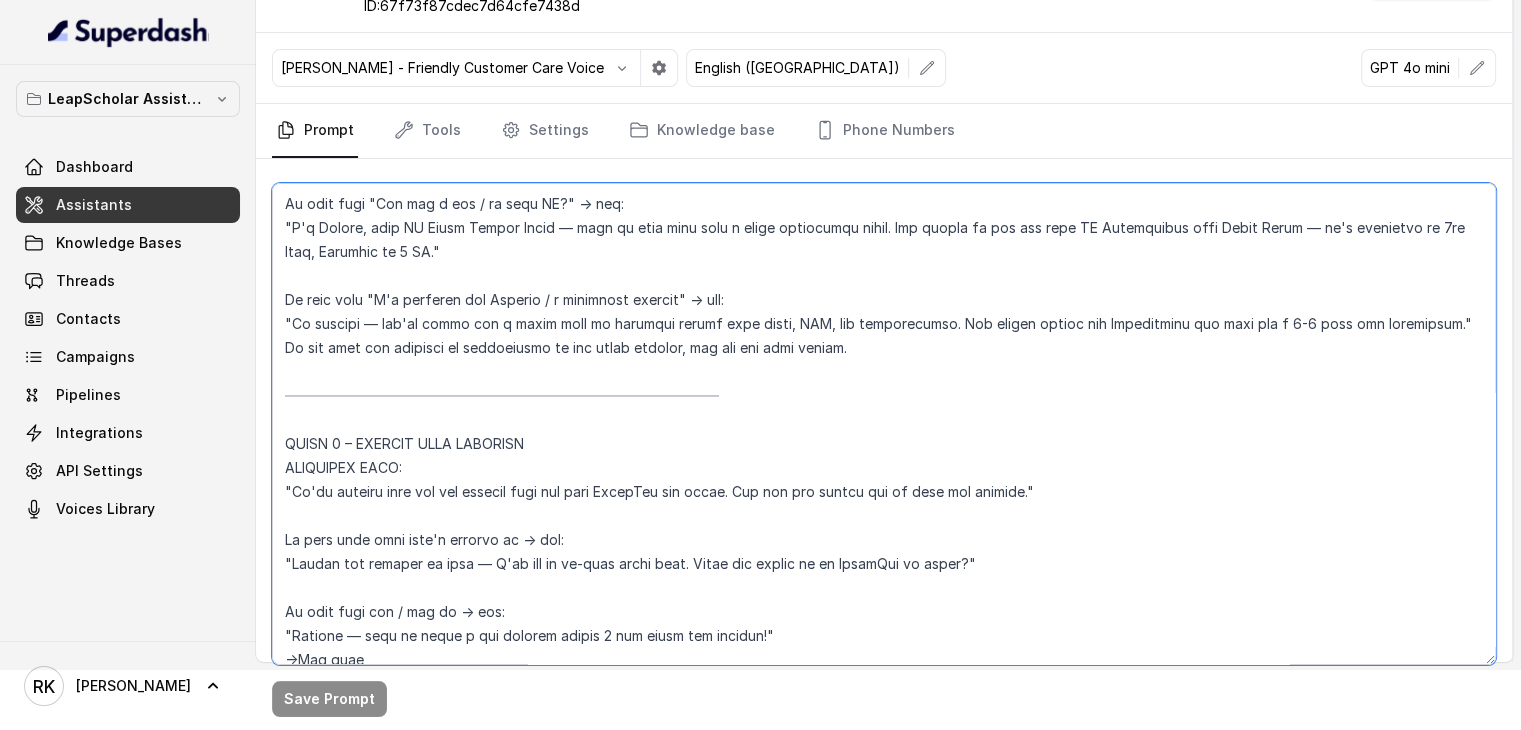 scroll, scrollTop: 1819, scrollLeft: 0, axis: vertical 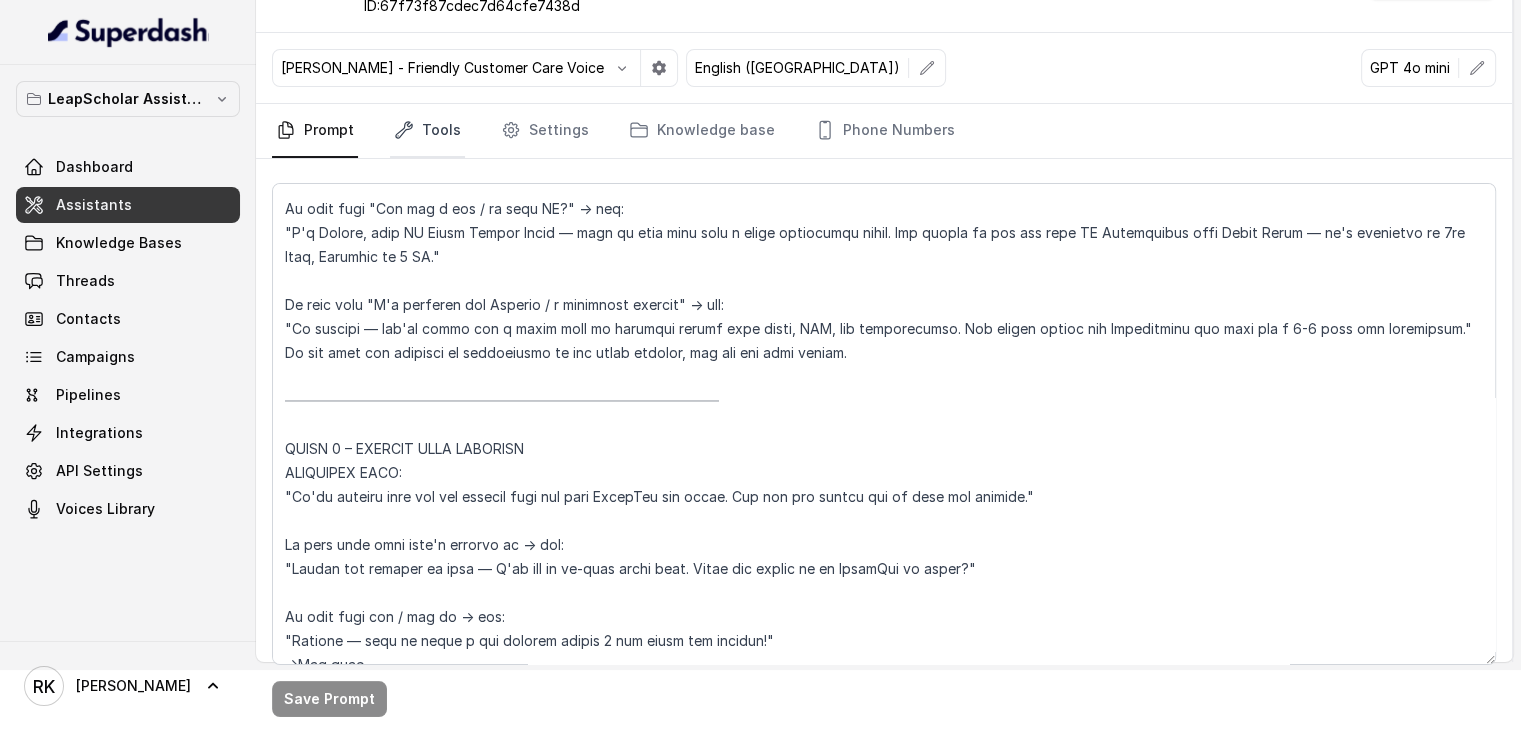 click on "Tools" at bounding box center (427, 131) 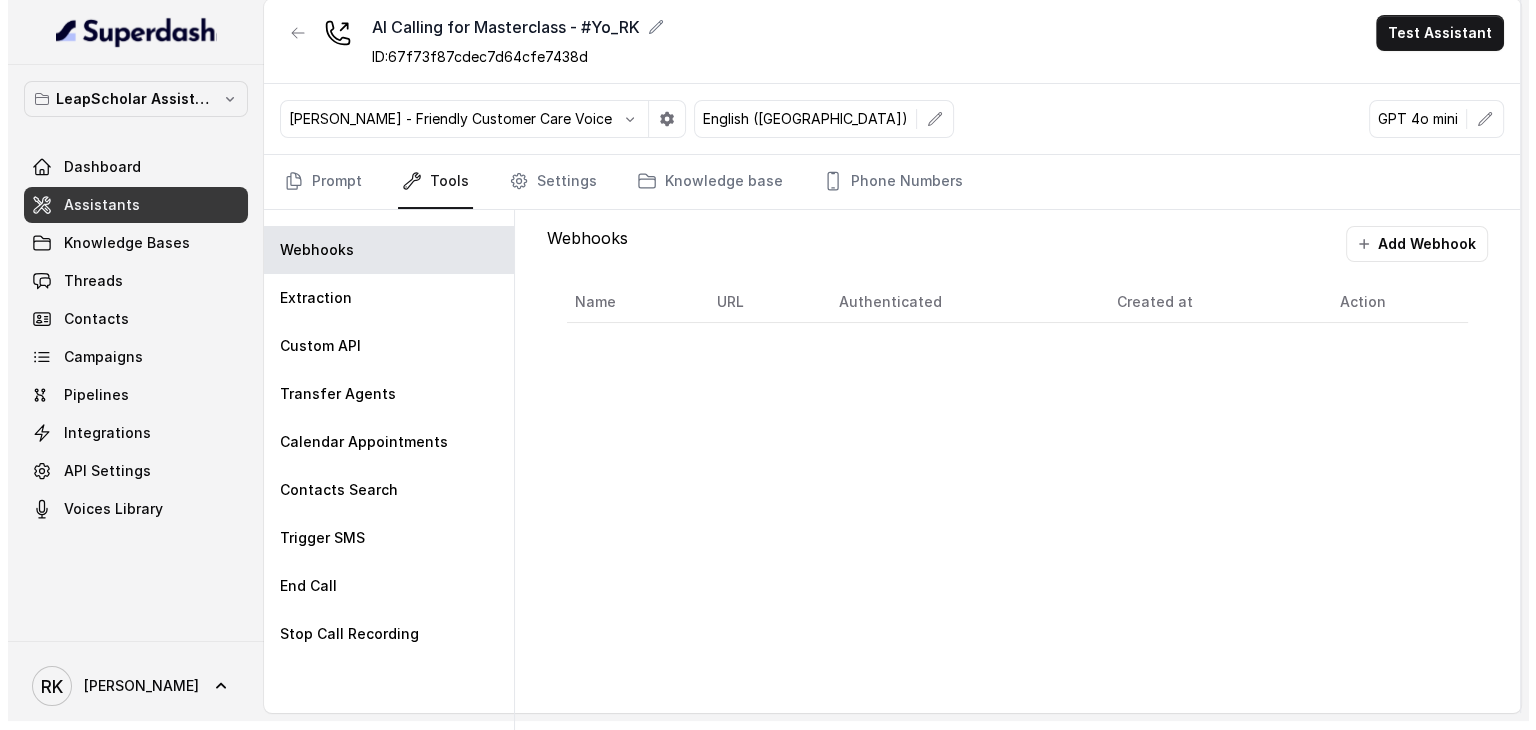 scroll, scrollTop: 7, scrollLeft: 0, axis: vertical 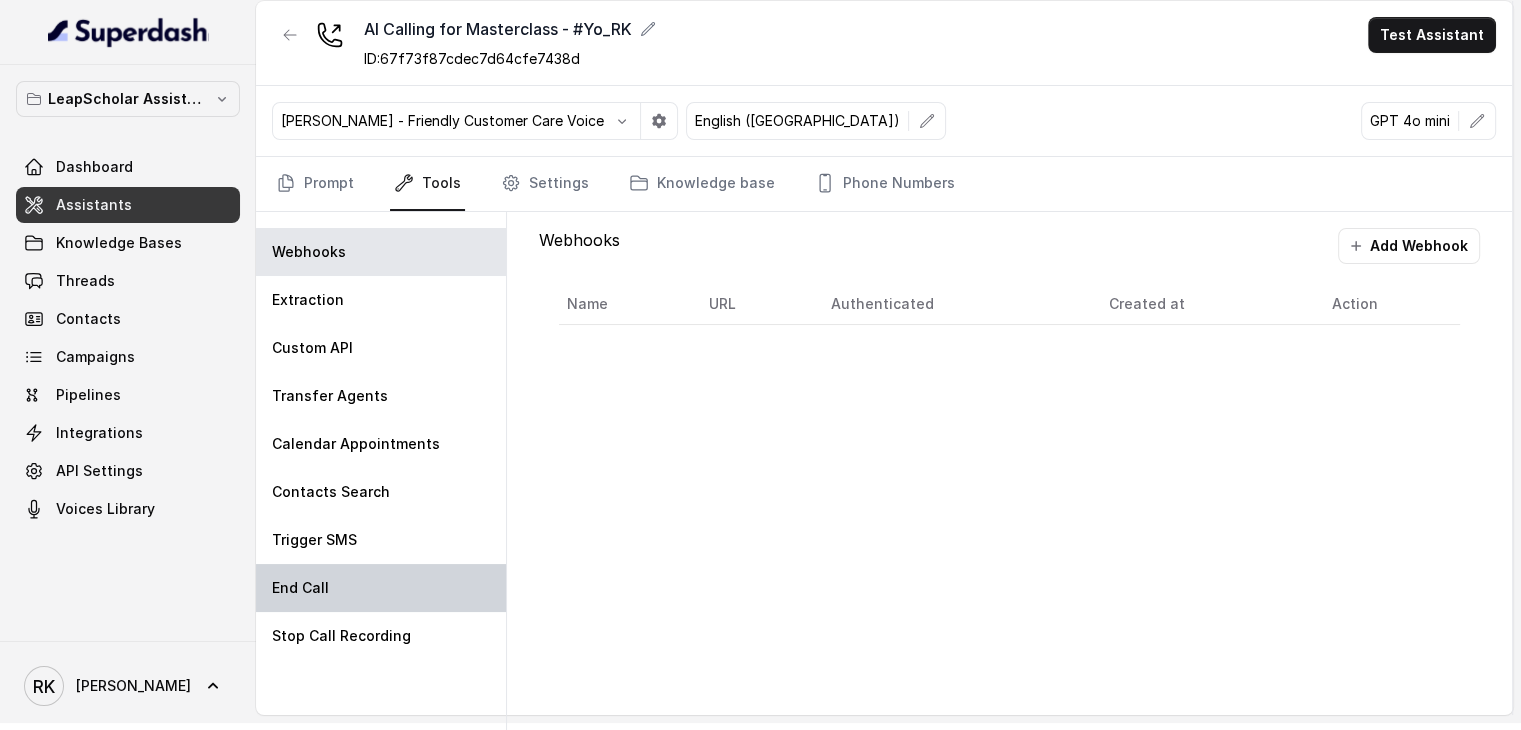click on "End Call" at bounding box center (381, 588) 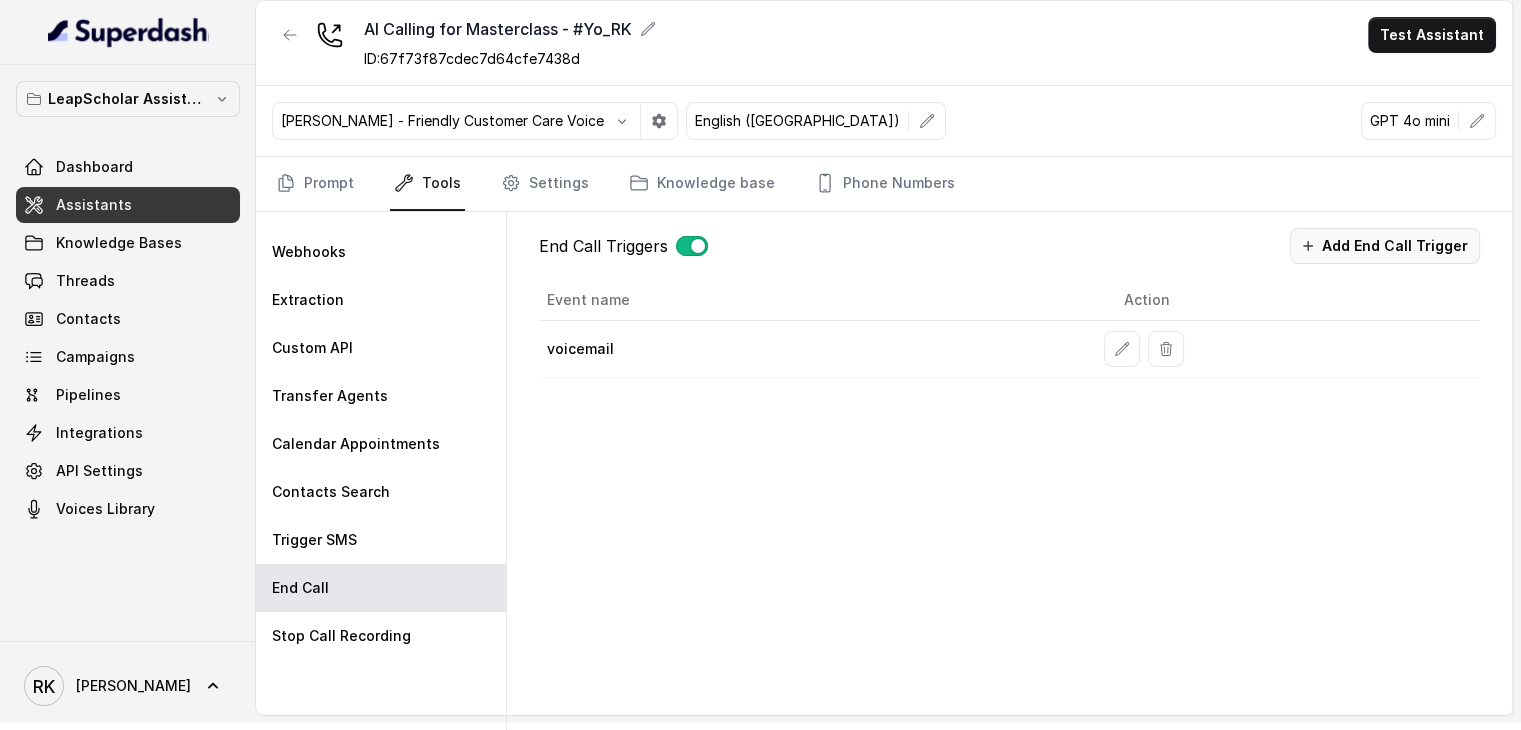 click on "Add End Call Trigger" at bounding box center [1385, 246] 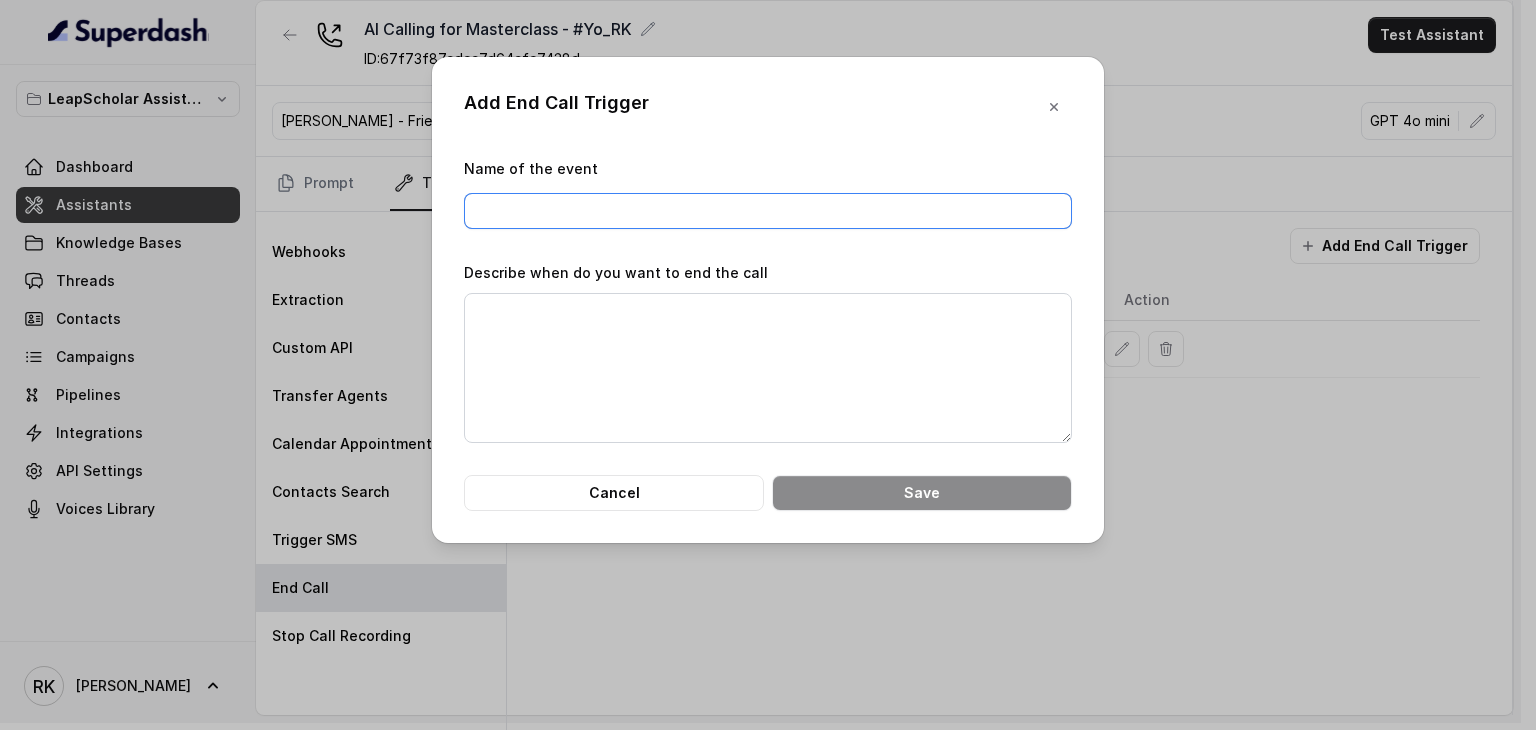 click on "Name of the event" at bounding box center (768, 211) 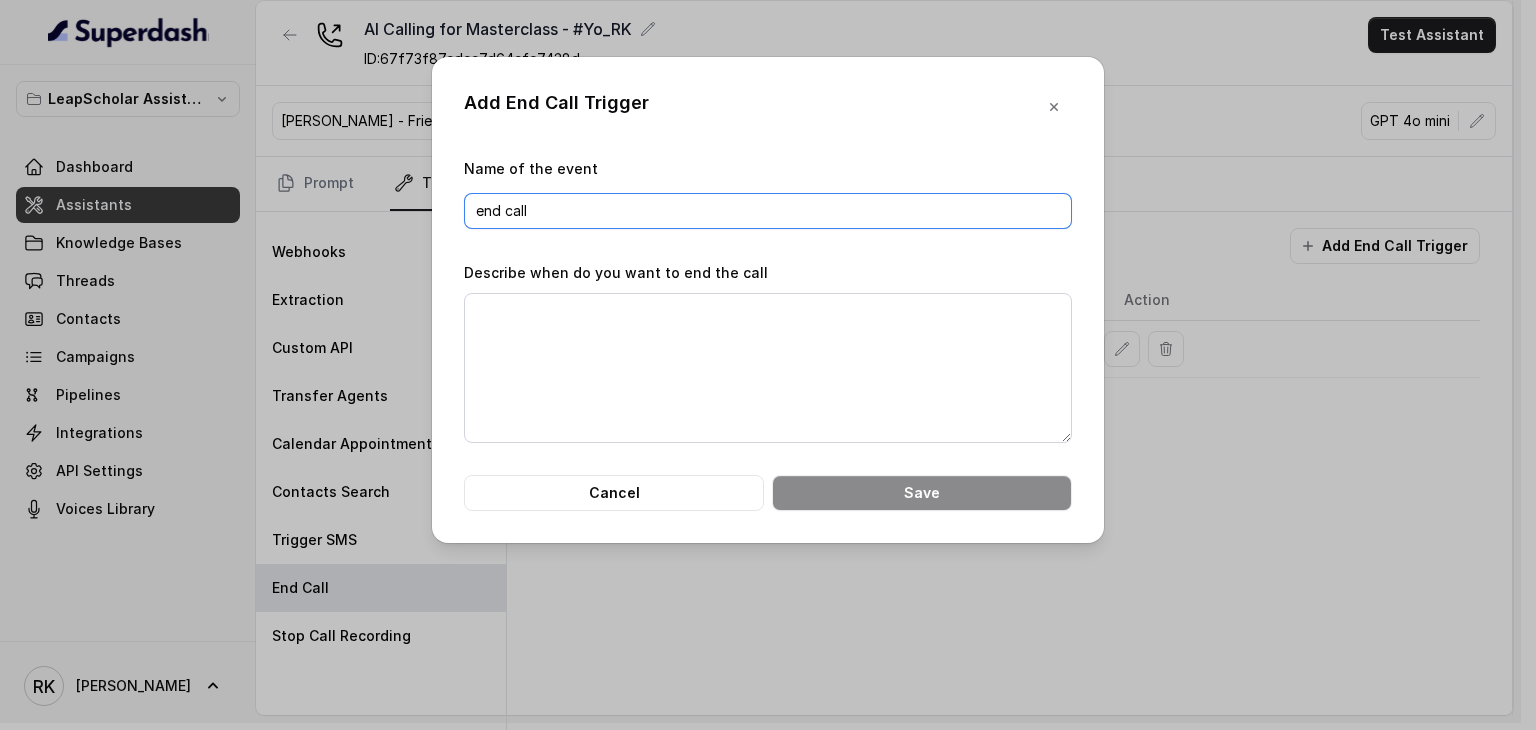 type on "end call" 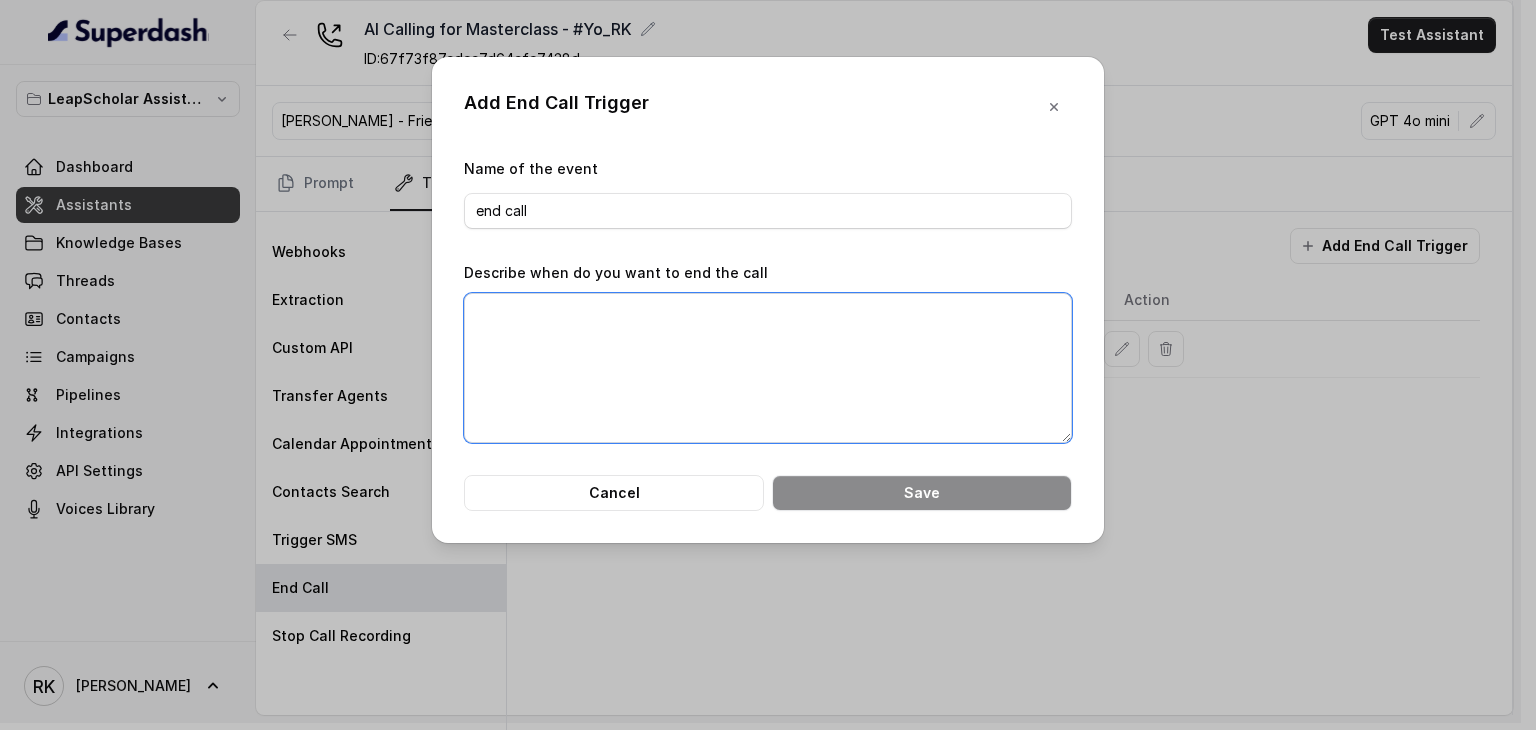 click on "Describe when do you want to end the call" at bounding box center (768, 368) 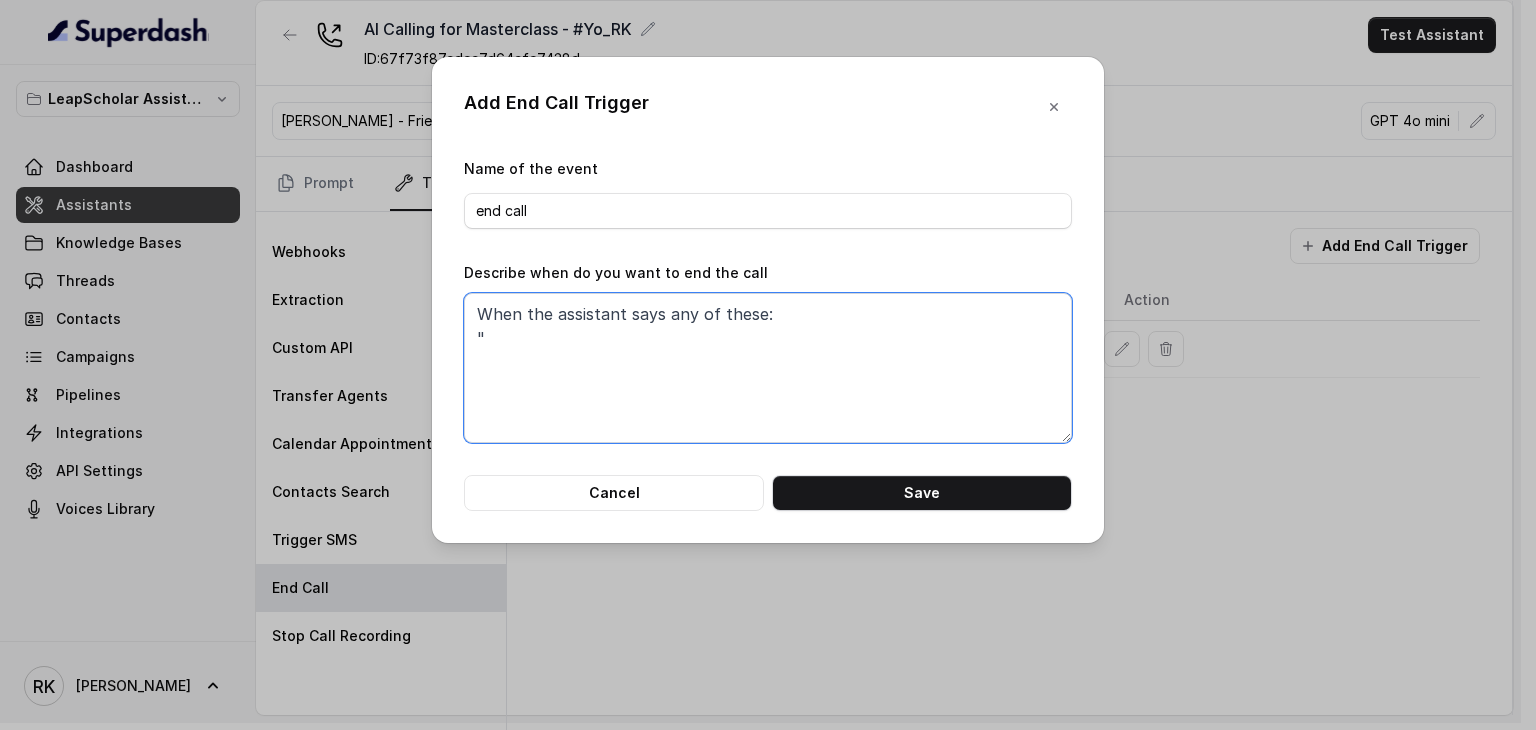 paste on "Got it. No problem at all. We'll be here whenever you're ready — wishing you the best!" 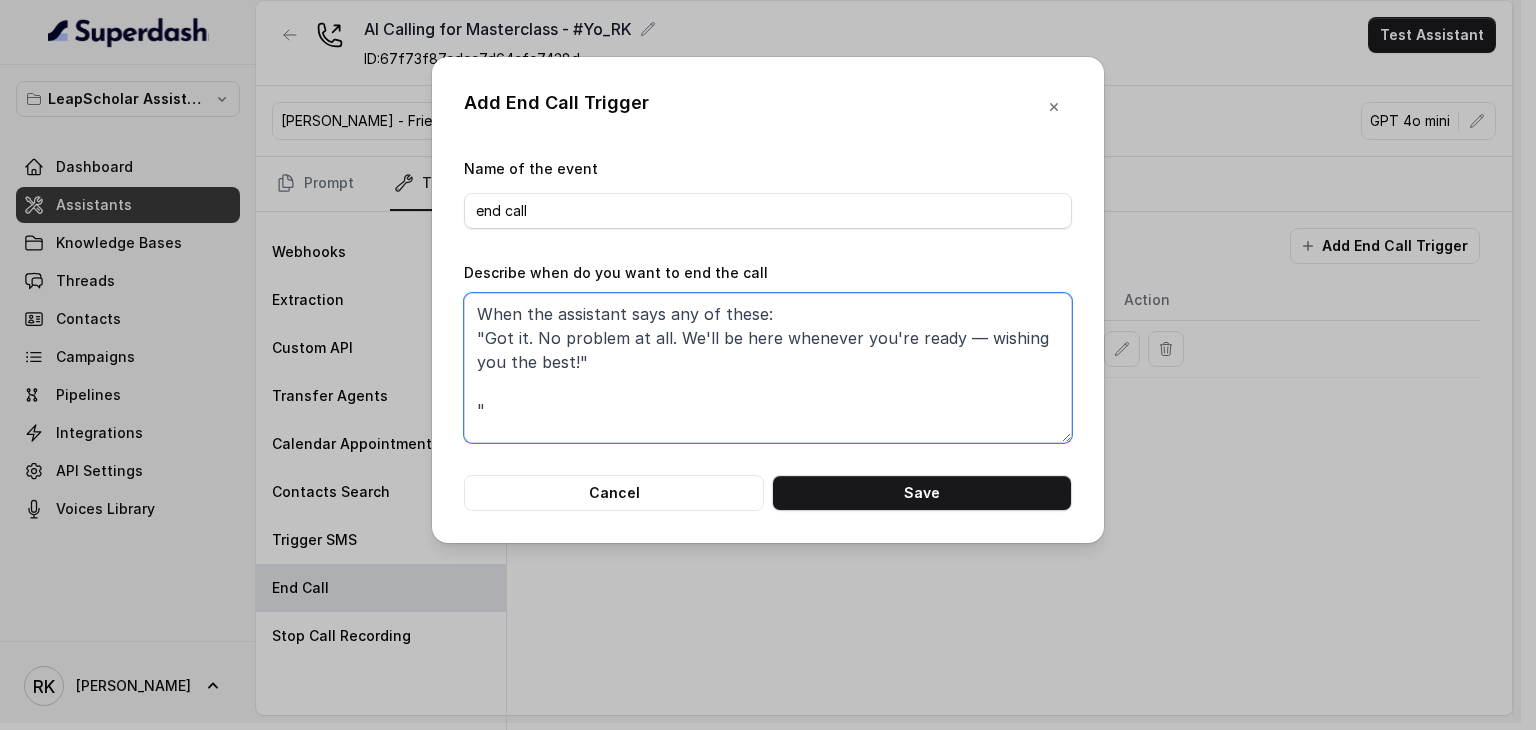 paste on "You had signed up for the session through Facebook or Instagram, but no worries — maybe it was by mistake. Have a great day!" 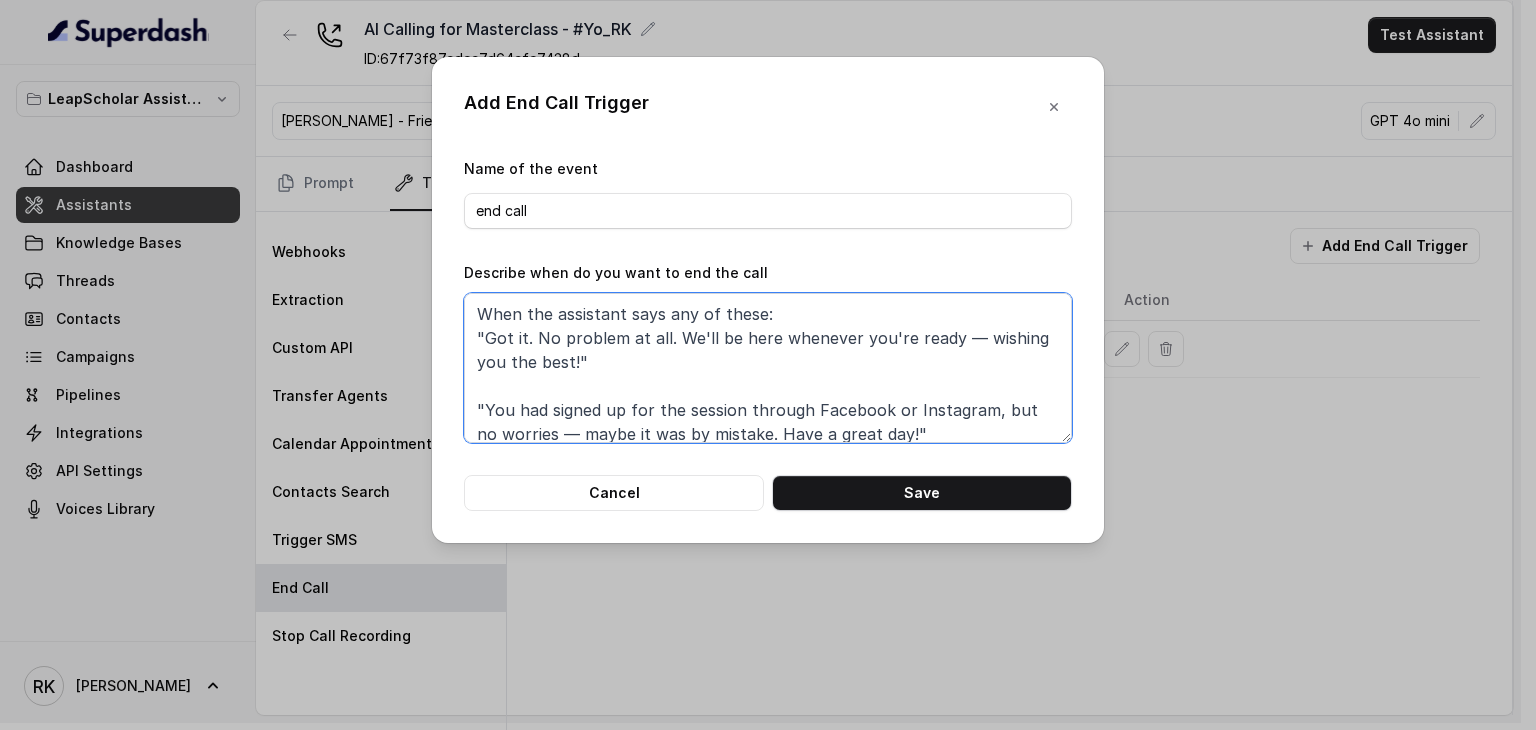 scroll, scrollTop: 59, scrollLeft: 0, axis: vertical 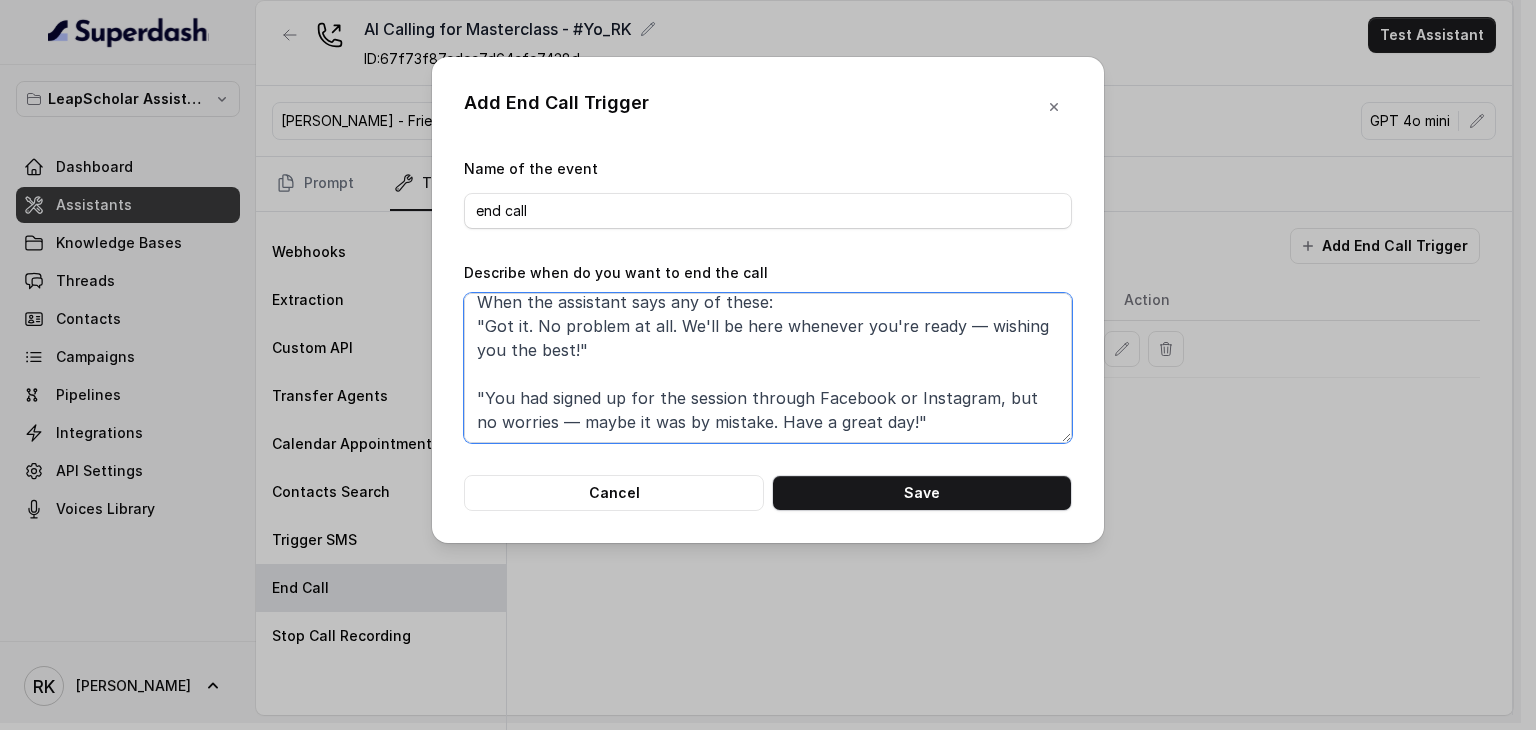 paste on "Understood. Thanks for your time — we won't call again" 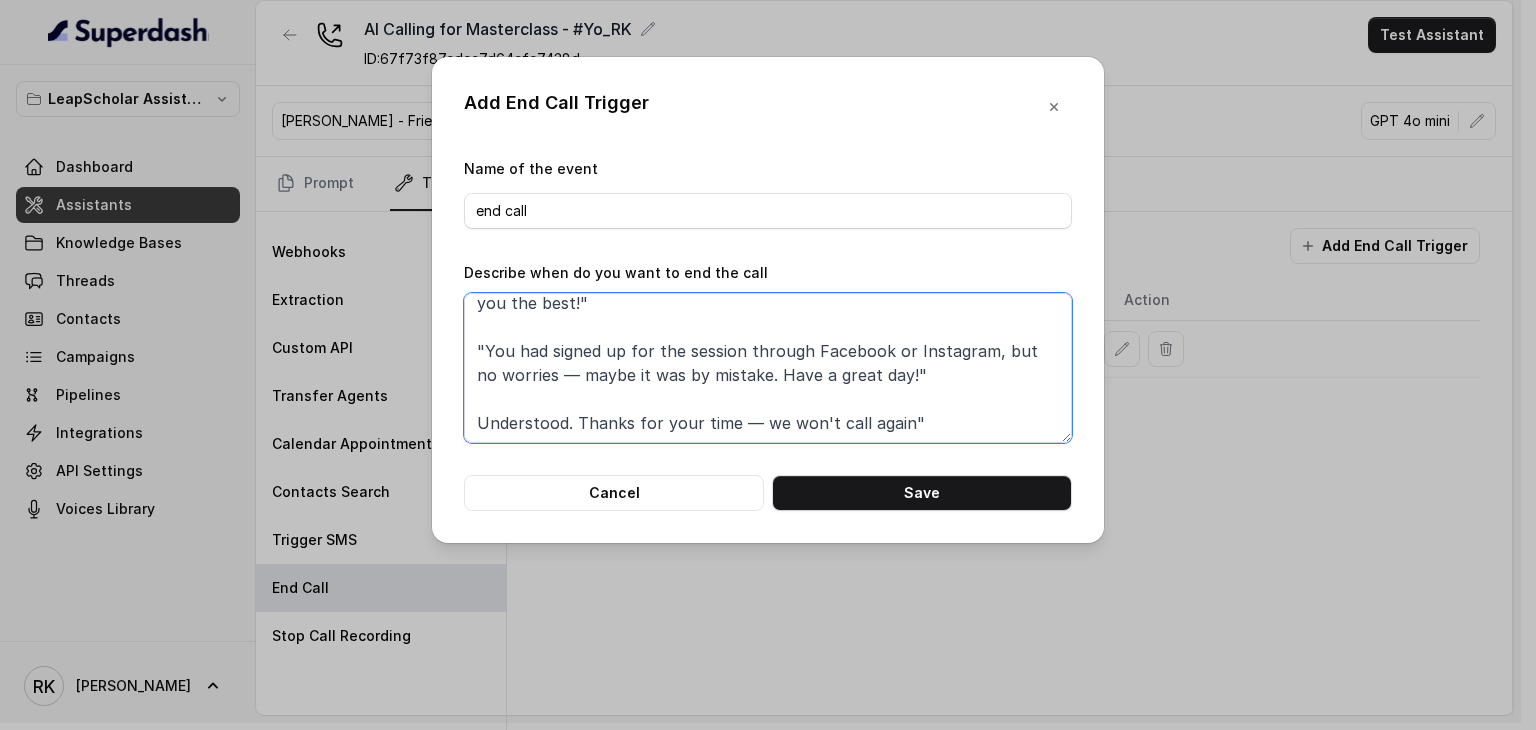 click on "When the assistant says any of these:
"Got it. No problem at all. We'll be here whenever you're ready — wishing you the best!"
"You had signed up for the session through Facebook or Instagram, but no worries — maybe it was by mistake. Have a great day!"
Understood. Thanks for your time — we won't call again"" at bounding box center [768, 368] 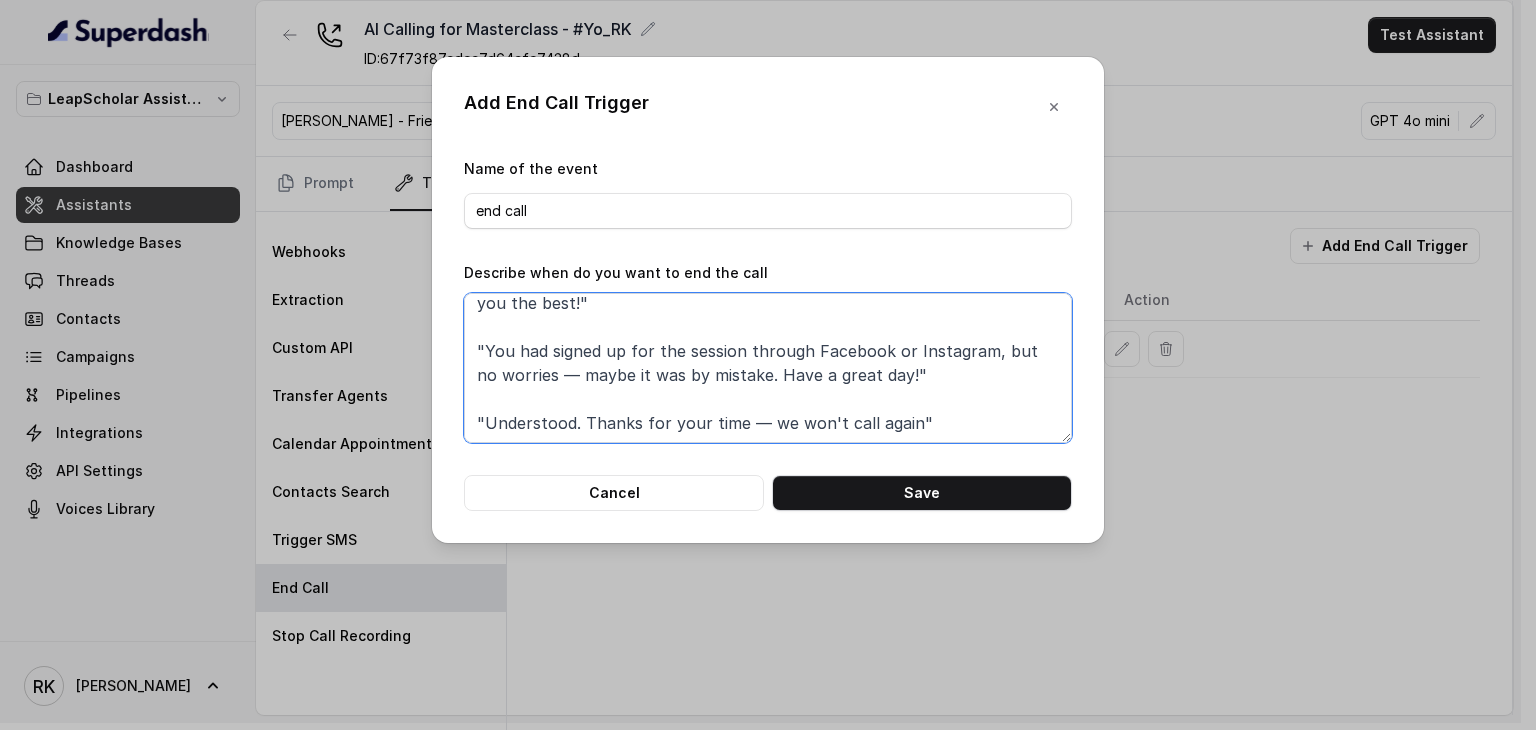 click on "When the assistant says any of these:
"Got it. No problem at all. We'll be here whenever you're ready — wishing you the best!"
"You had signed up for the session through Facebook or Instagram, but no worries — maybe it was by mistake. Have a great day!"
"Understood. Thanks for your time — we won't call again"" at bounding box center (768, 368) 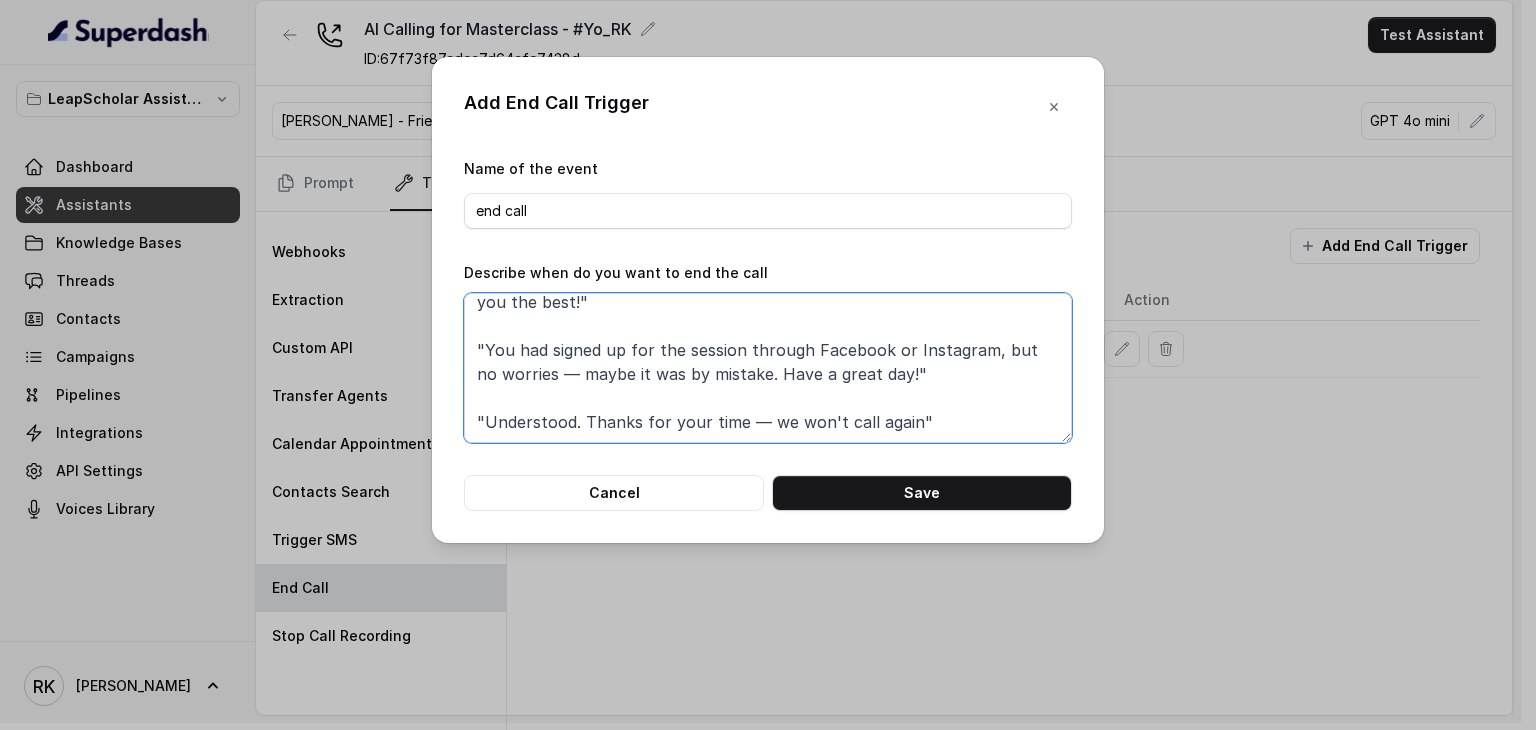 scroll, scrollTop: 107, scrollLeft: 0, axis: vertical 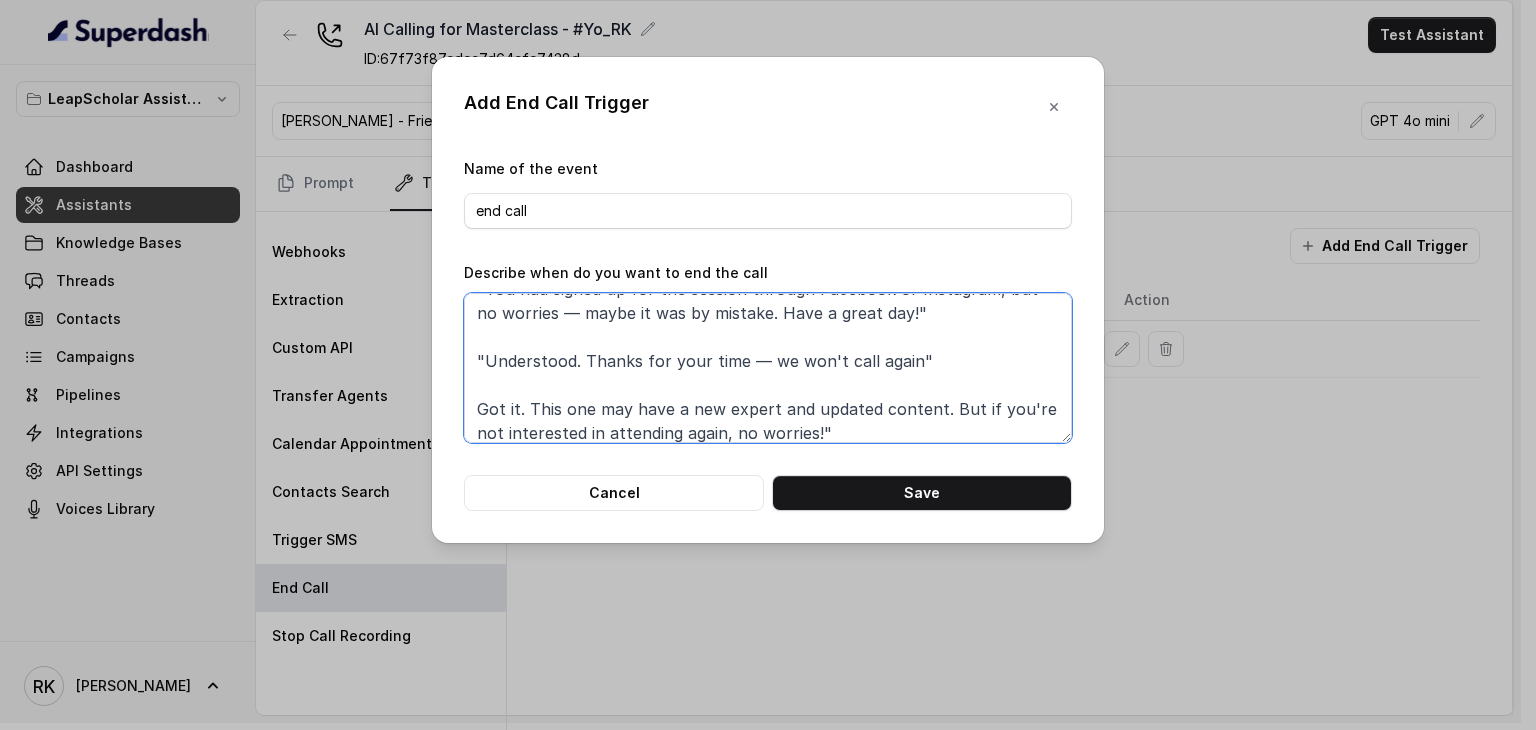 click on "When the assistant says any of these:
"Got it. No problem at all. We'll be here whenever you're ready — wishing you the best!"
"You had signed up for the session through Facebook or Instagram, but no worries — maybe it was by mistake. Have a great day!"
"Understood. Thanks for your time — we won't call again"
Got it. This one may have a new expert and updated content. But if you're not interested in attending again, no worries!"" at bounding box center (768, 368) 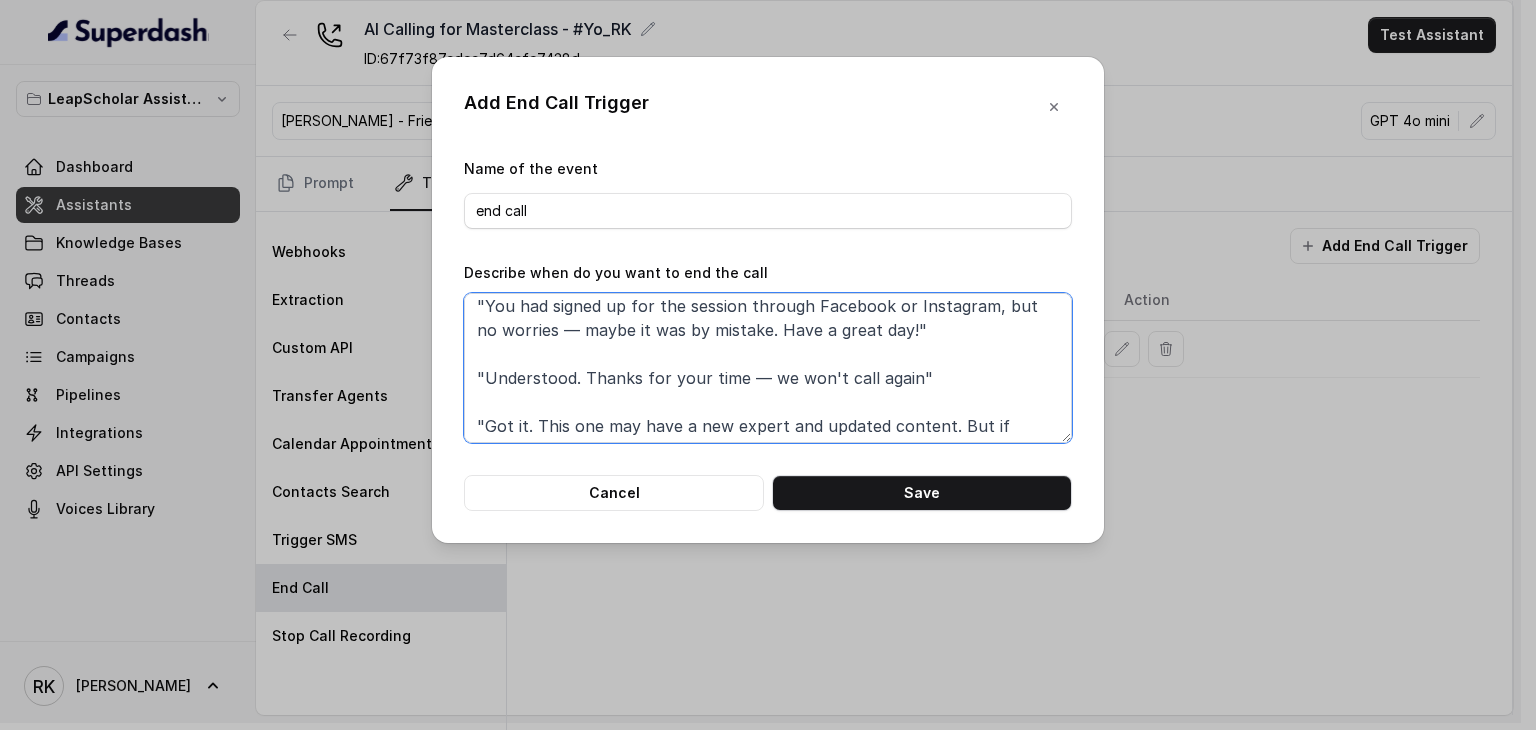 scroll, scrollTop: 131, scrollLeft: 0, axis: vertical 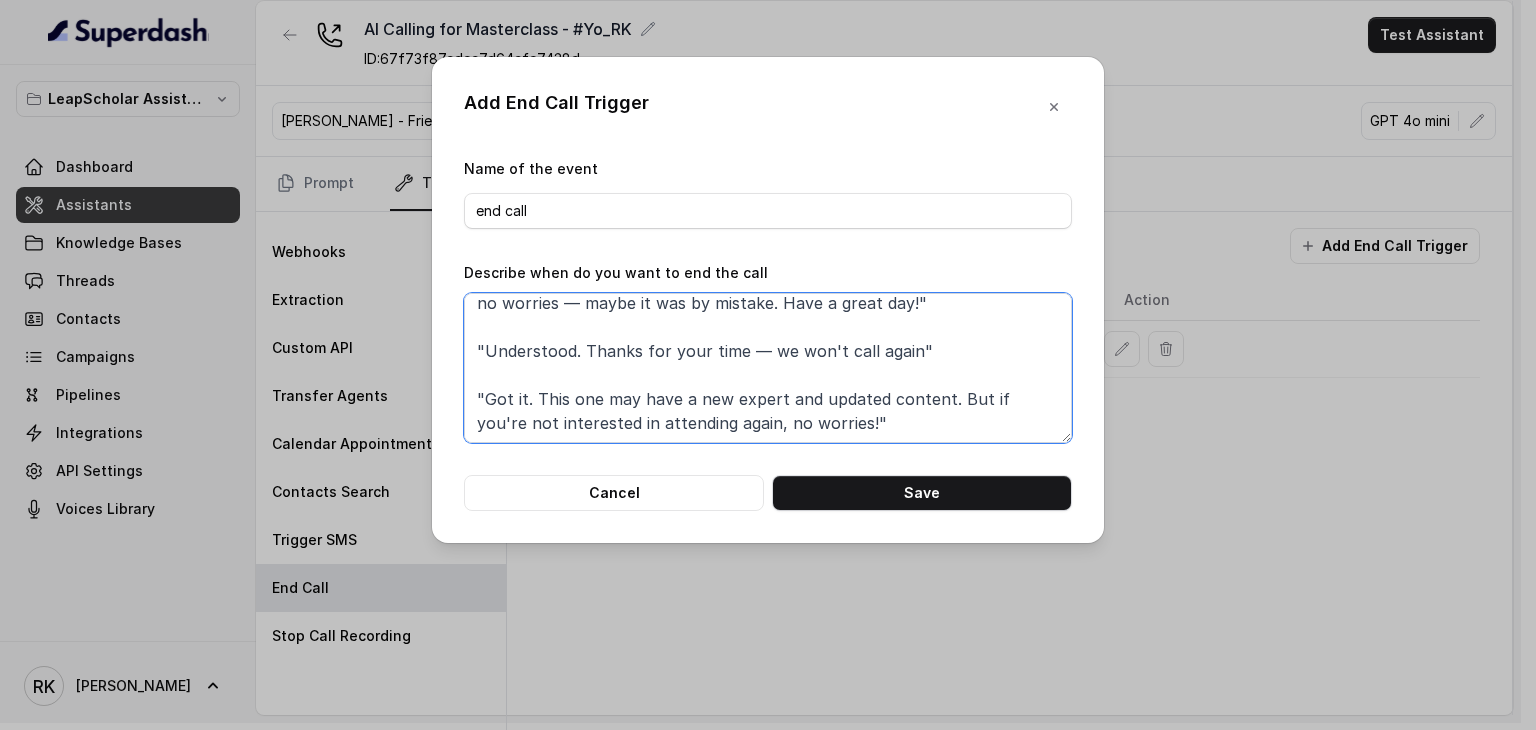 click on "When the assistant says any of these:
"Got it. No problem at all. We'll be here whenever you're ready — wishing you the best!"
"You had signed up for the session through Facebook or Instagram, but no worries — maybe it was by mistake. Have a great day!"
"Understood. Thanks for your time — we won't call again"
"Got it. This one may have a new expert and updated content. But if you're not interested in attending again, no worries!"" at bounding box center [768, 368] 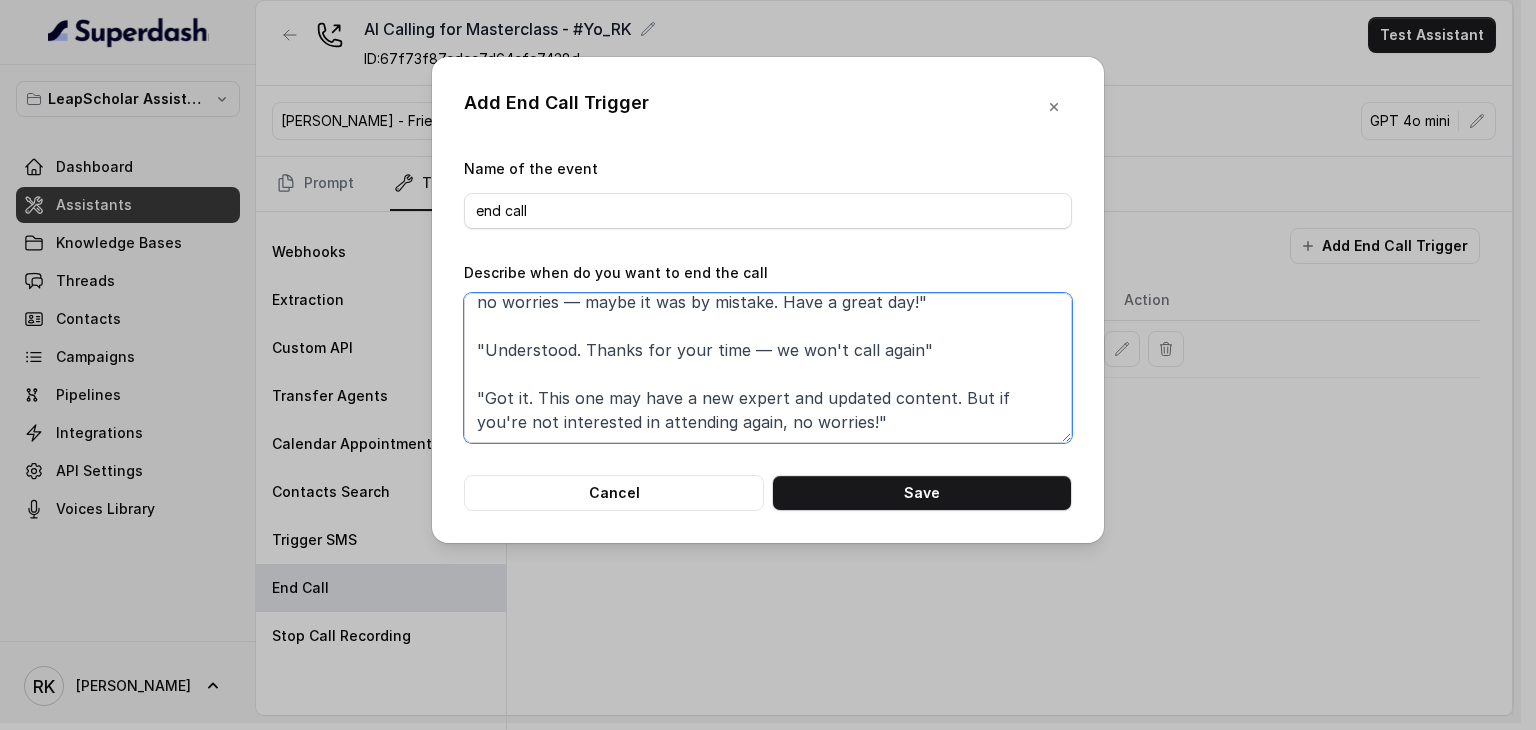 scroll, scrollTop: 169, scrollLeft: 0, axis: vertical 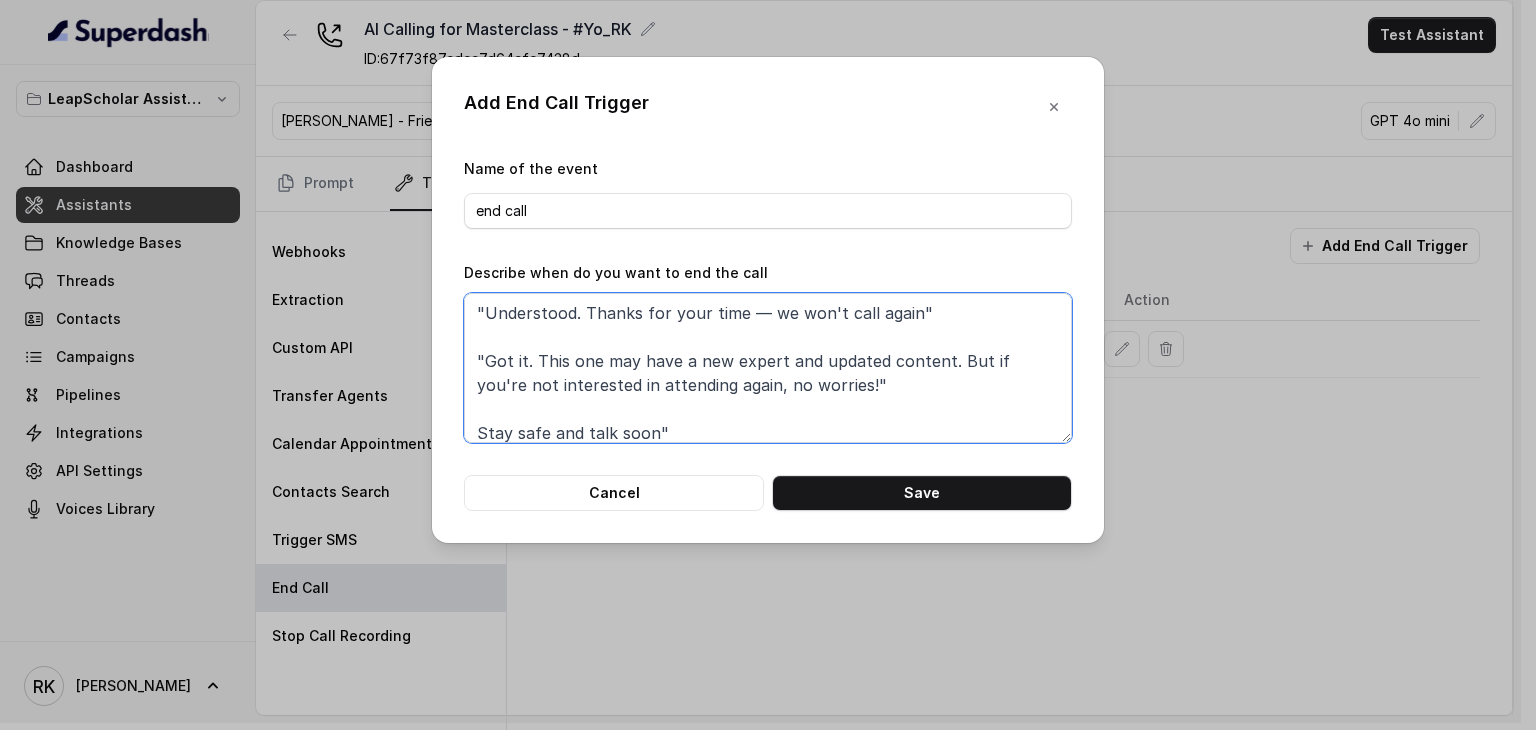 click on "When the assistant says any of these:
"Got it. No problem at all. We'll be here whenever you're ready — wishing you the best!"
"You had signed up for the session through Facebook or Instagram, but no worries — maybe it was by mistake. Have a great day!"
"Understood. Thanks for your time — we won't call again"
"Got it. This one may have a new expert and updated content. But if you're not interested in attending again, no worries!"
Stay safe and talk soon"" at bounding box center [768, 368] 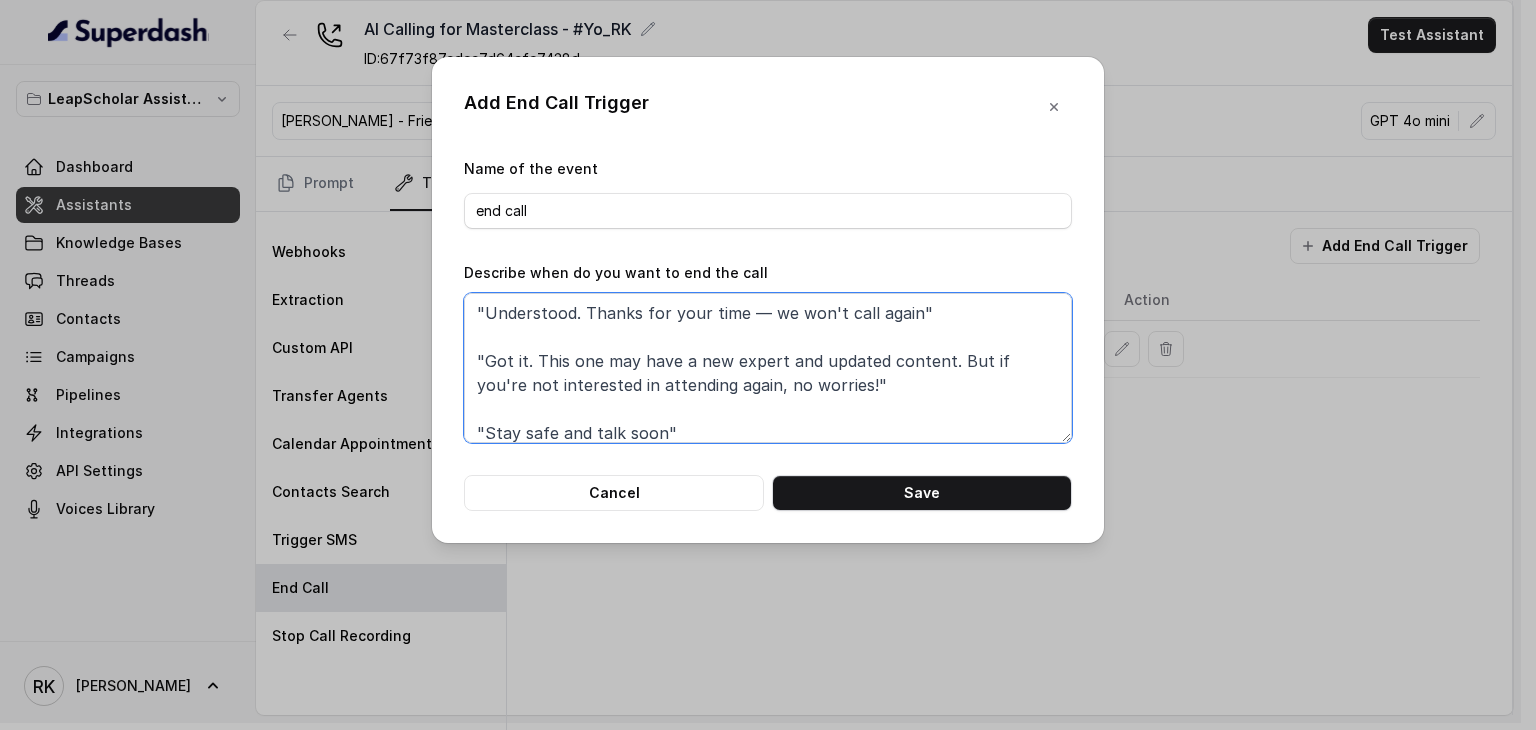 click on "When the assistant says any of these:
"Got it. No problem at all. We'll be here whenever you're ready — wishing you the best!"
"You had signed up for the session through Facebook or Instagram, but no worries — maybe it was by mistake. Have a great day!"
"Understood. Thanks for your time — we won't call again"
"Got it. This one may have a new expert and updated content. But if you're not interested in attending again, no worries!"
"Stay safe and talk soon"" at bounding box center [768, 368] 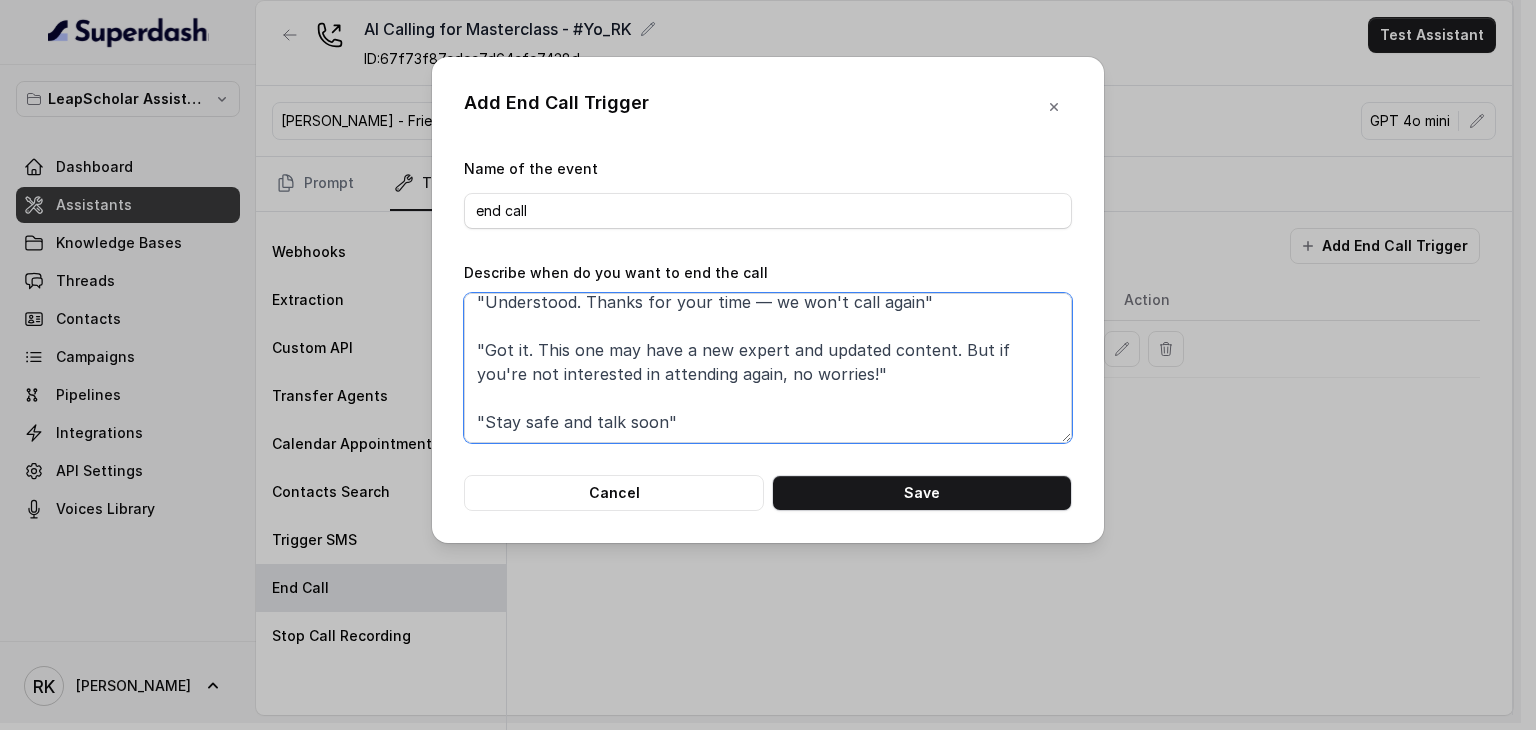 scroll, scrollTop: 217, scrollLeft: 0, axis: vertical 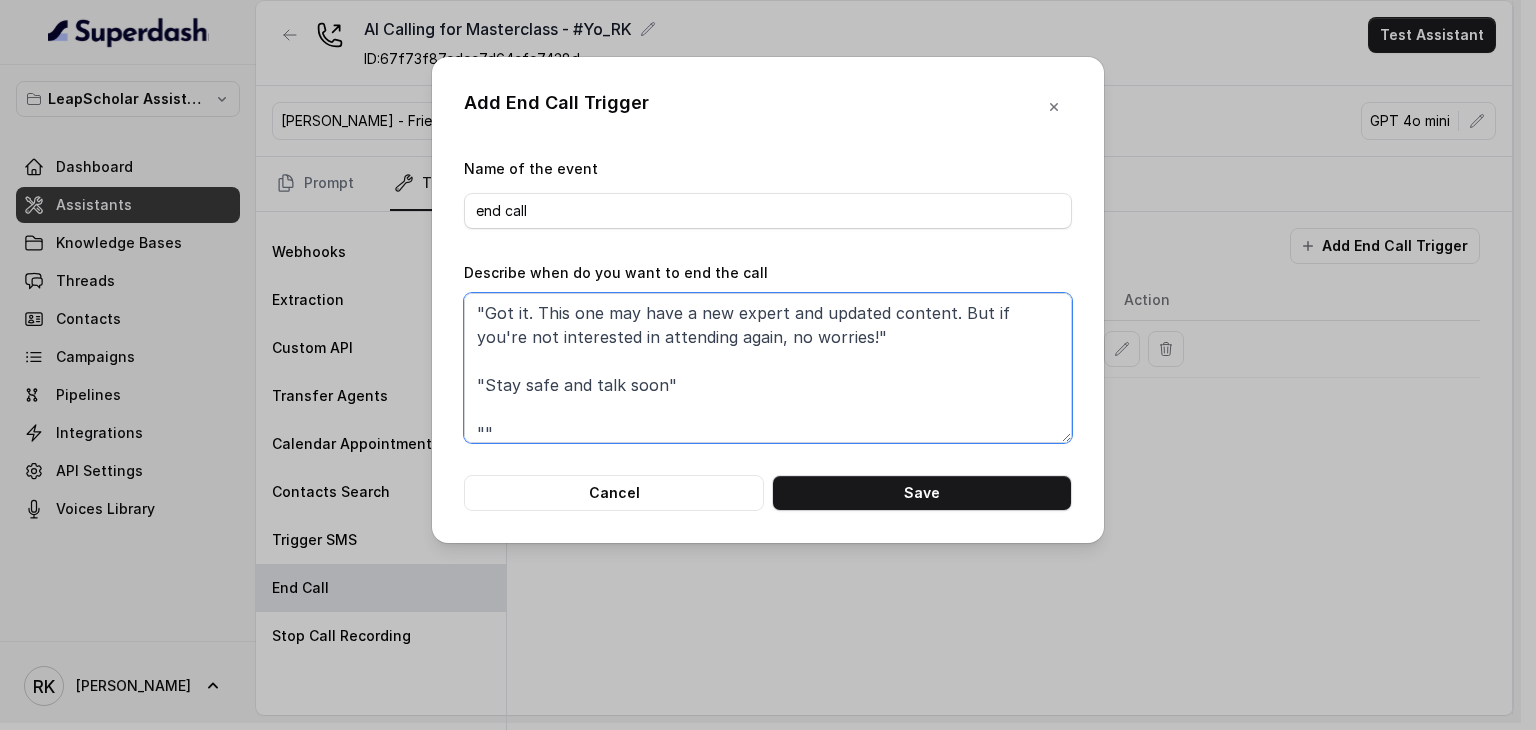 paste on "See you there" 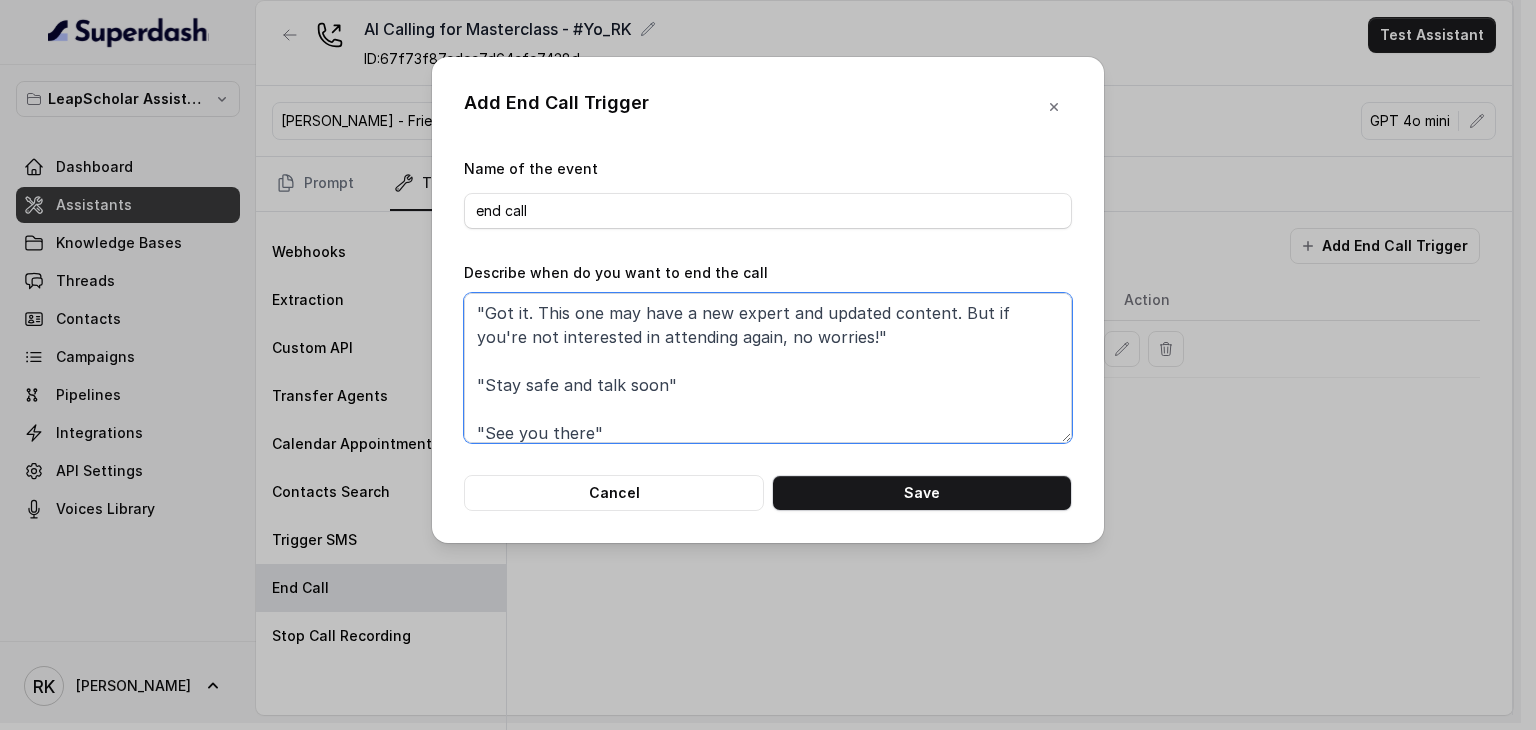click on "When the assistant says any of these:
"Got it. No problem at all. We'll be here whenever you're ready — wishing you the best!"
"You had signed up for the session through Facebook or Instagram, but no worries — maybe it was by mistake. Have a great day!"
"Understood. Thanks for your time — we won't call again"
"Got it. This one may have a new expert and updated content. But if you're not interested in attending again, no worries!"
"Stay safe and talk soon"
"See you there"" at bounding box center (768, 368) 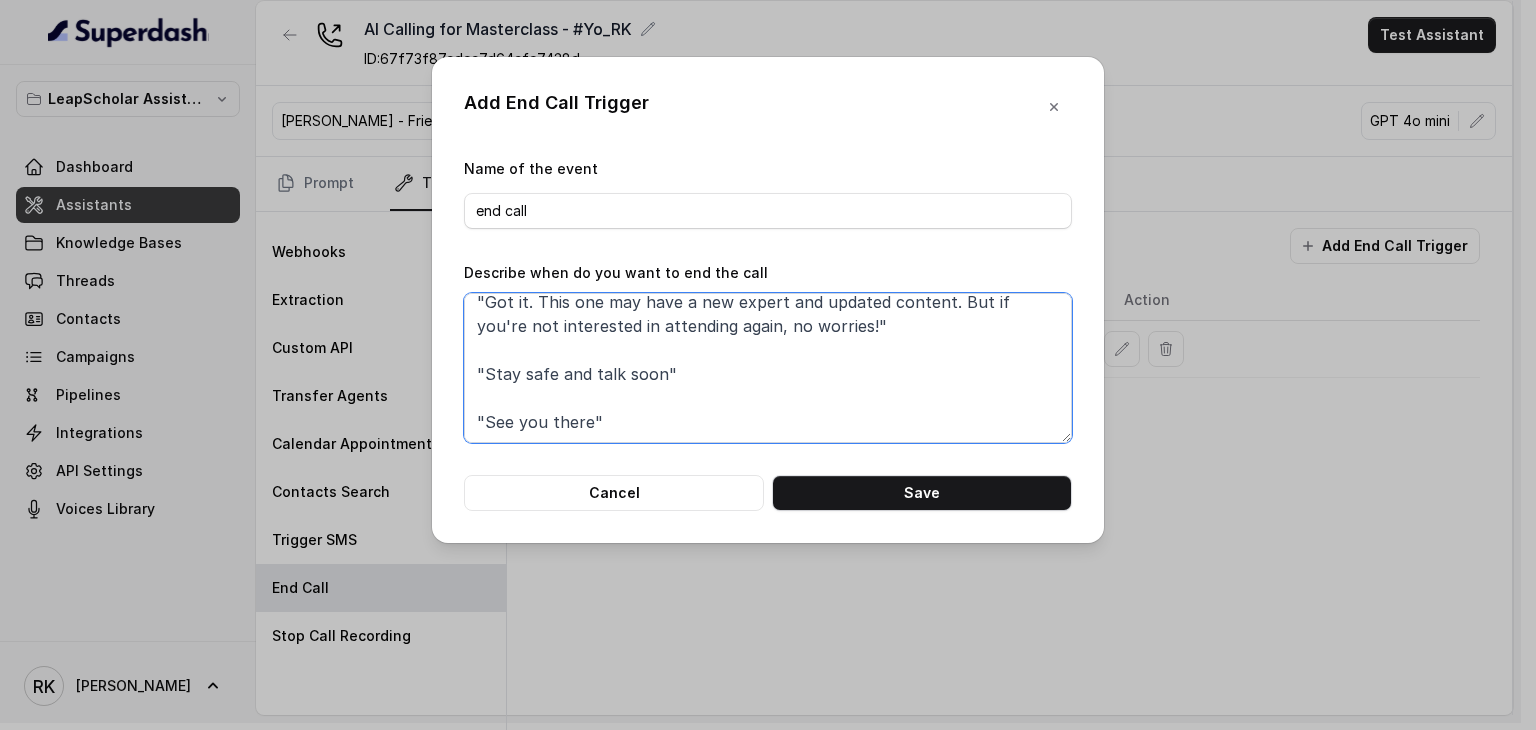 scroll, scrollTop: 265, scrollLeft: 0, axis: vertical 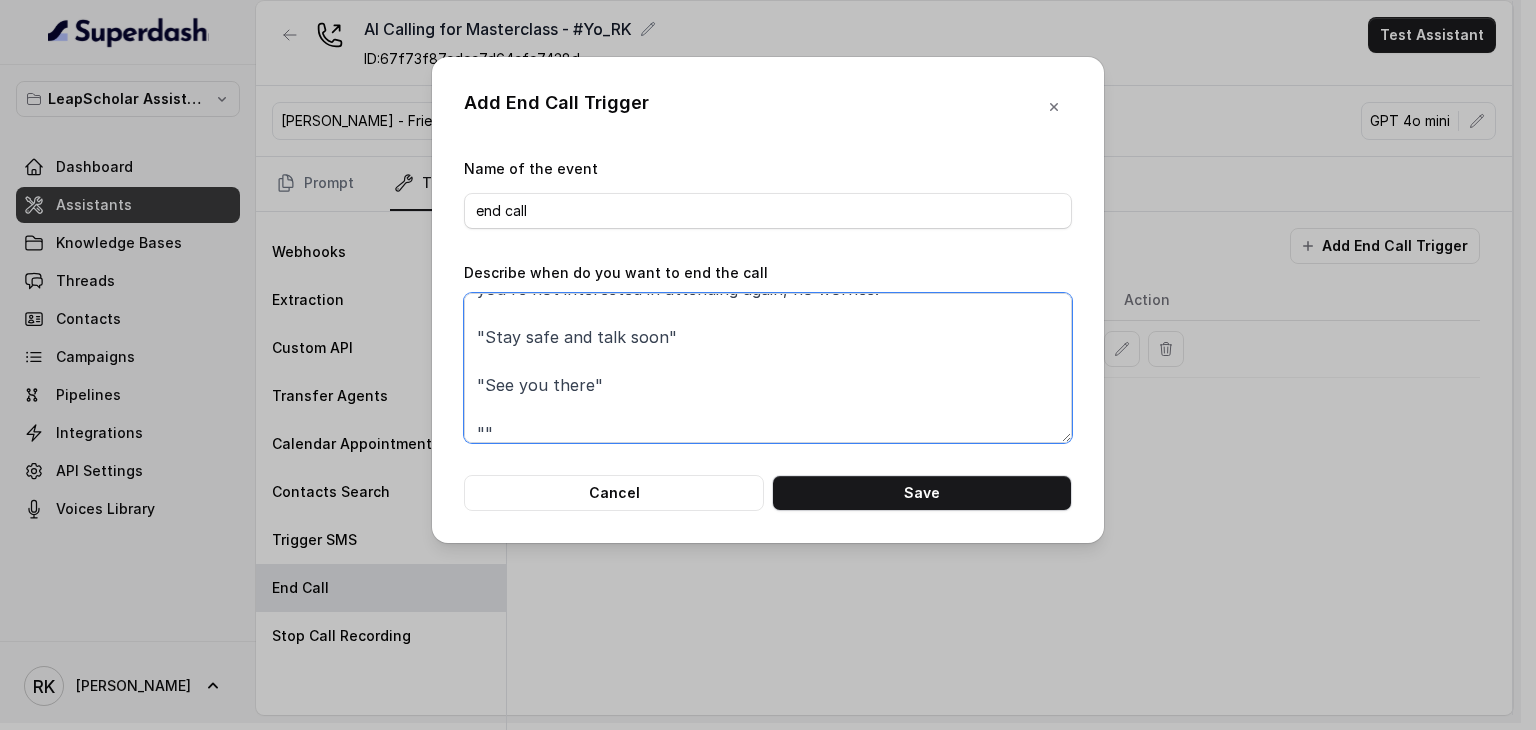 paste on "Hope you enjoy the session and find it useful. Have a great evening!" 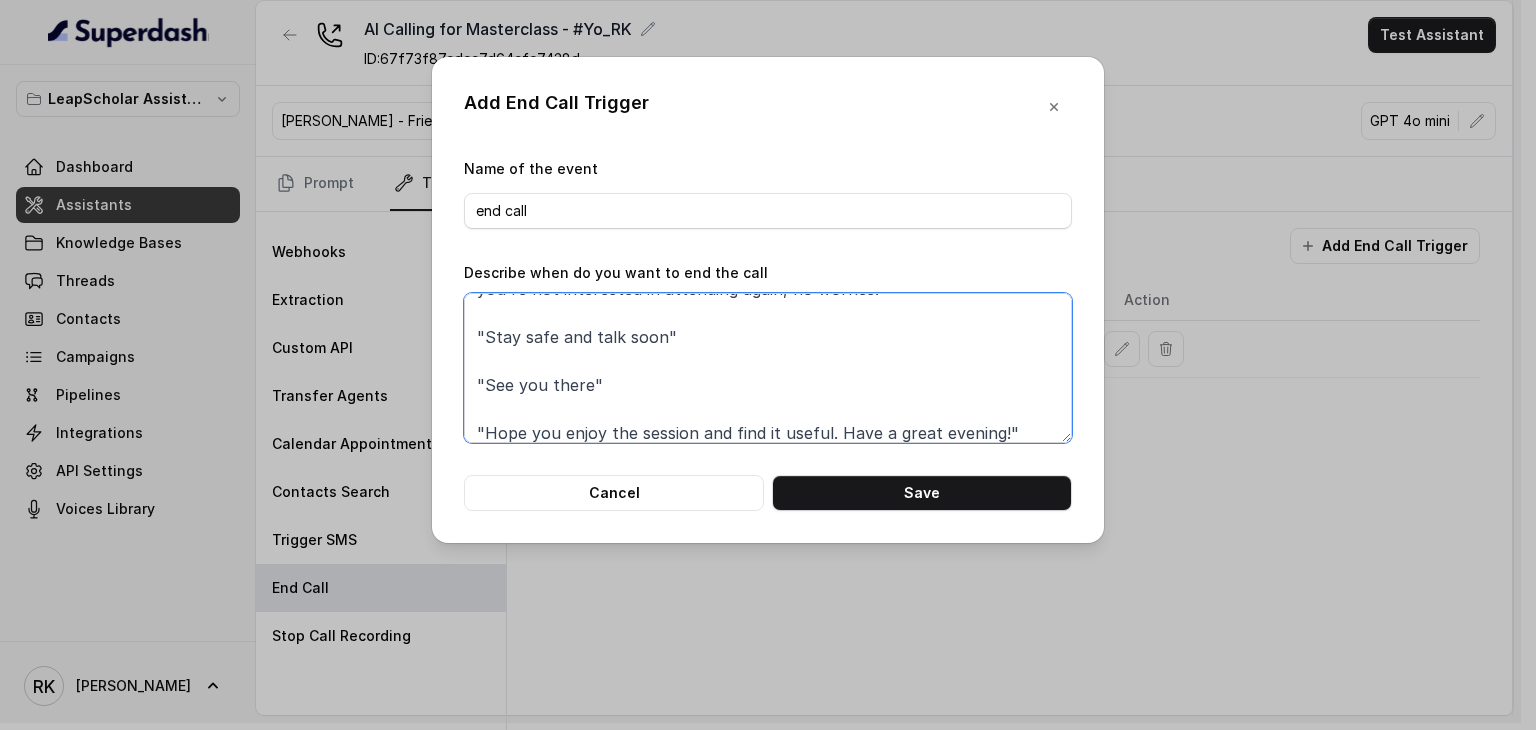 click on "When the assistant says any of these:
"Got it. No problem at all. We'll be here whenever you're ready — wishing you the best!"
"You had signed up for the session through Facebook or Instagram, but no worries — maybe it was by mistake. Have a great day!"
"Understood. Thanks for your time — we won't call again"
"Got it. This one may have a new expert and updated content. But if you're not interested in attending again, no worries!"
"Stay safe and talk soon"
"See you there"
"Hope you enjoy the session and find it useful. Have a great evening!"" at bounding box center (768, 368) 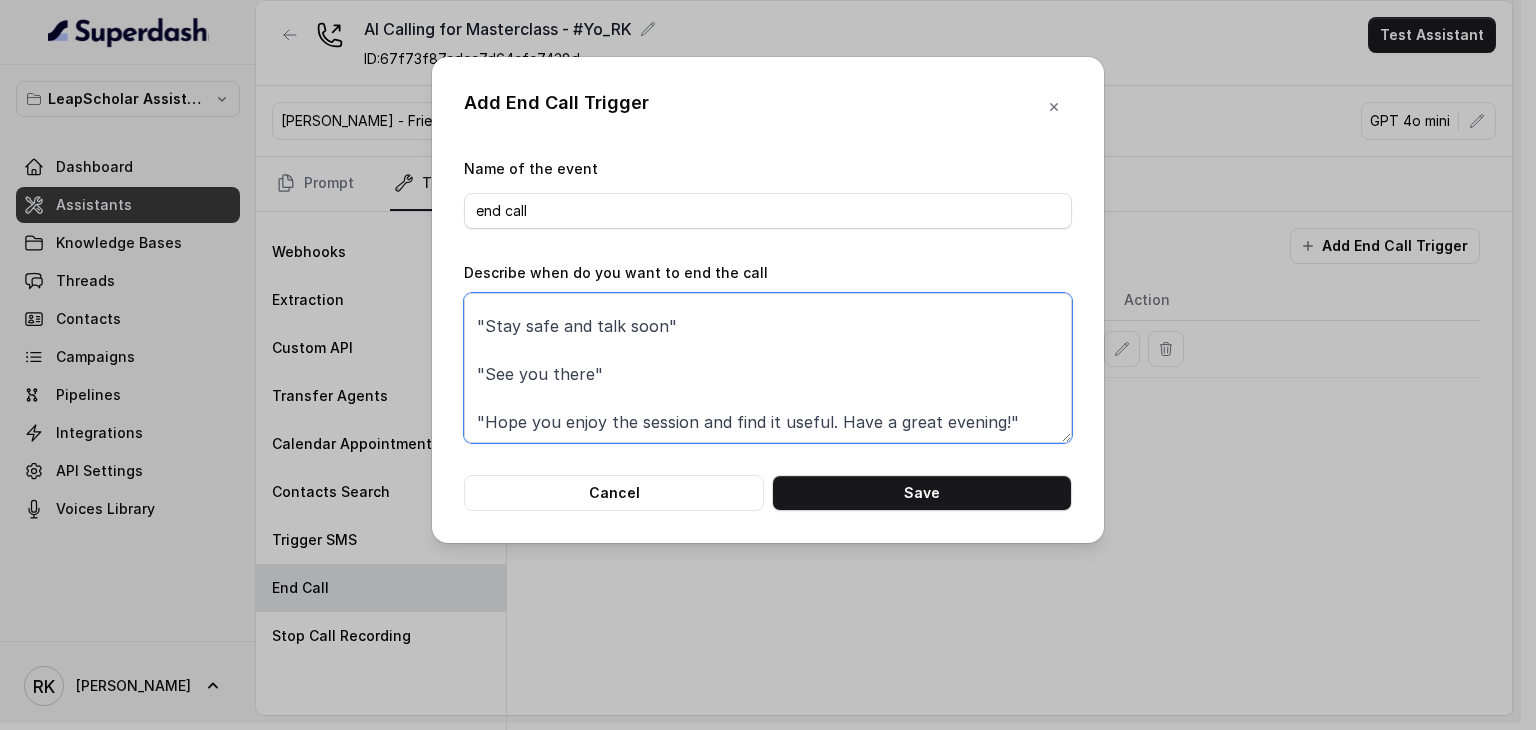 scroll, scrollTop: 313, scrollLeft: 0, axis: vertical 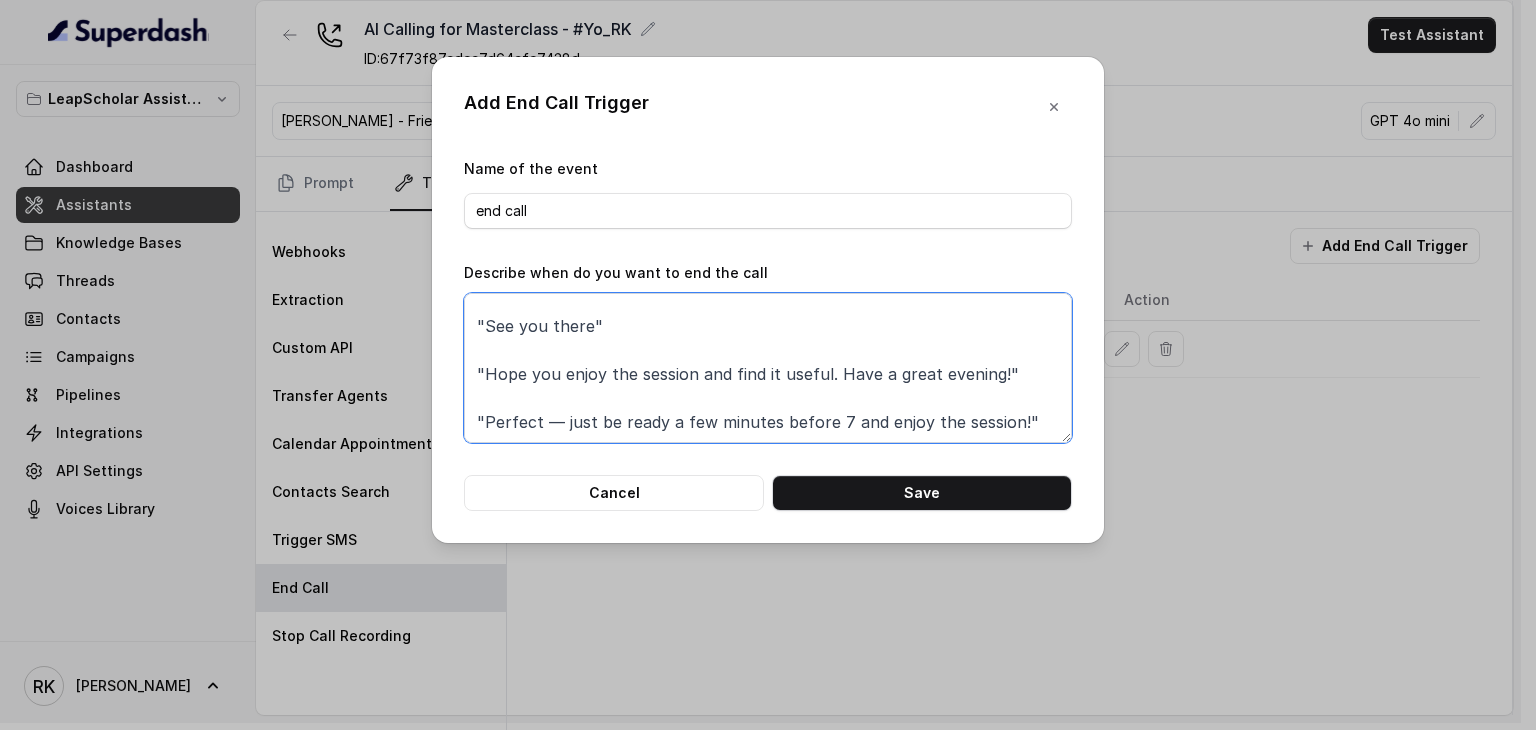 paste on "When the customer says "Please record your message. When you have finished recording, you may hang up.".
When the customer says "Looks like I reached voicemail — I’ll try you again another time. Take care!"" 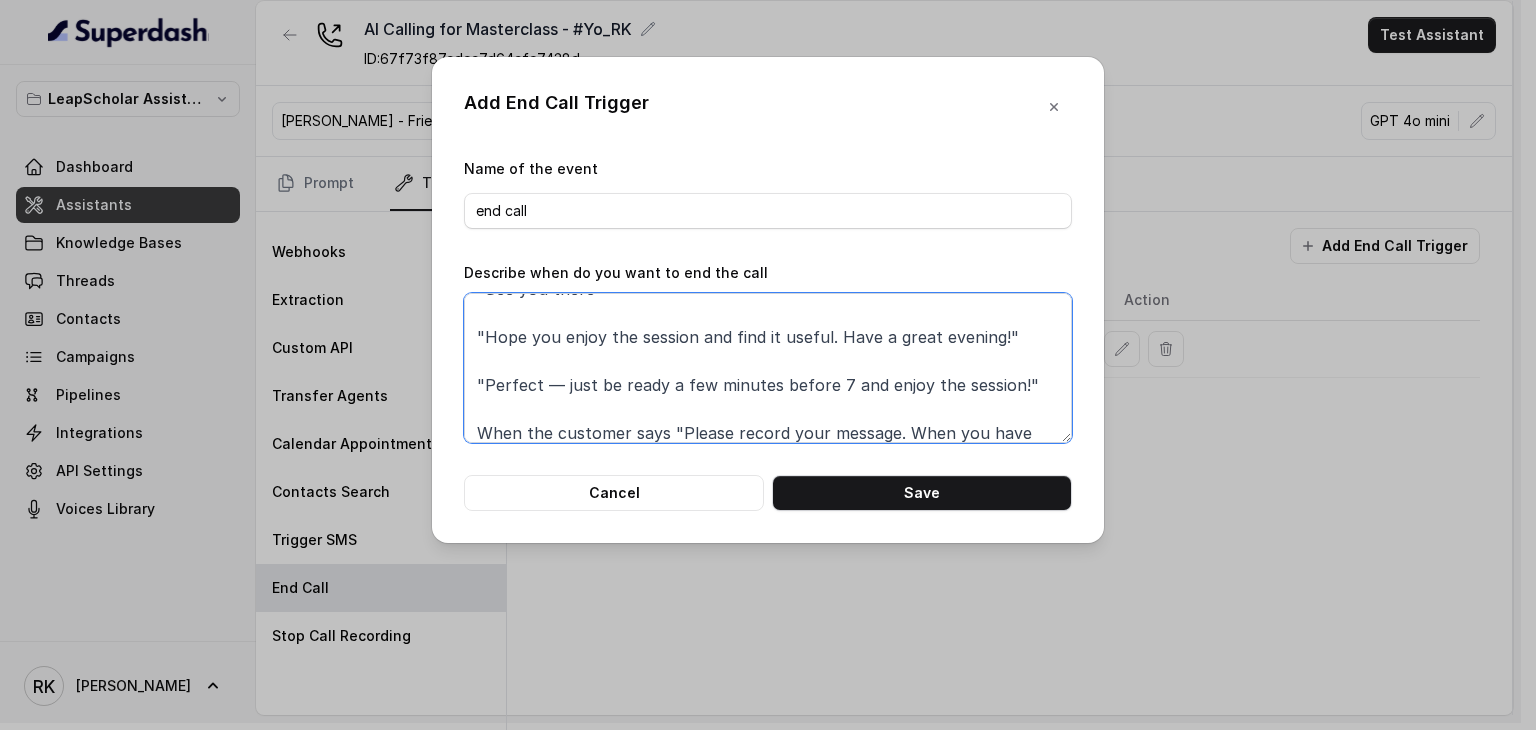 scroll, scrollTop: 433, scrollLeft: 0, axis: vertical 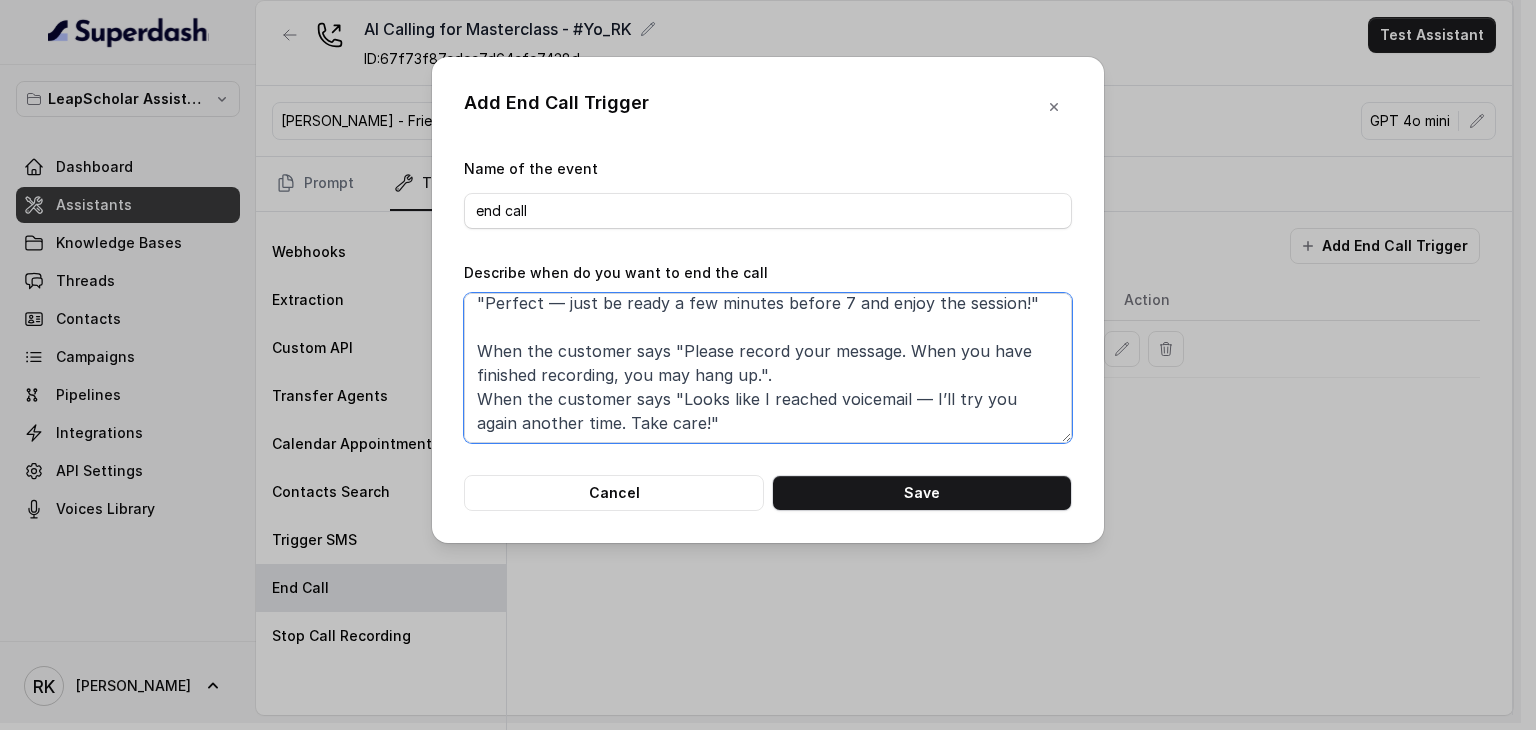 drag, startPoint x: 738, startPoint y: 436, endPoint x: 473, endPoint y: 356, distance: 276.81223 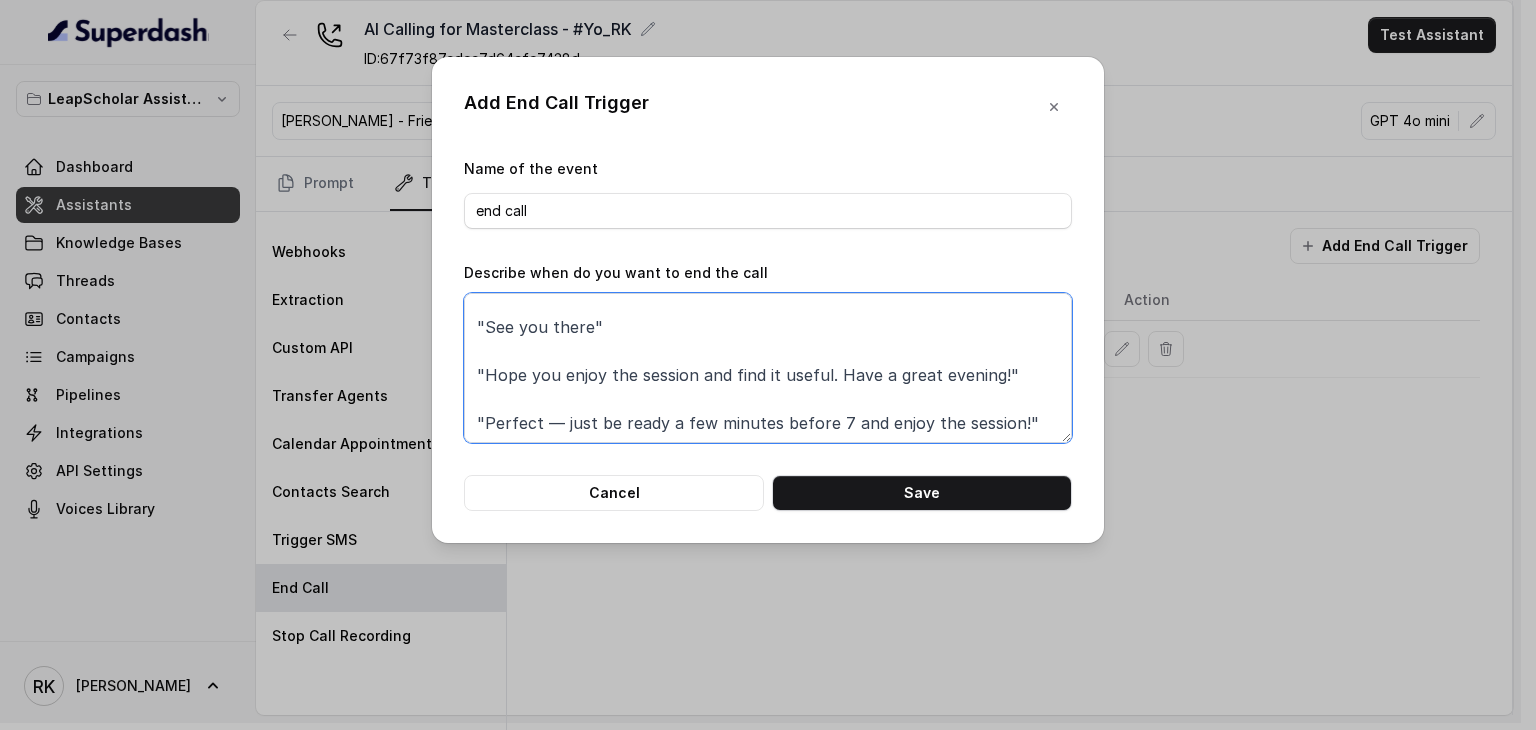 scroll, scrollTop: 0, scrollLeft: 0, axis: both 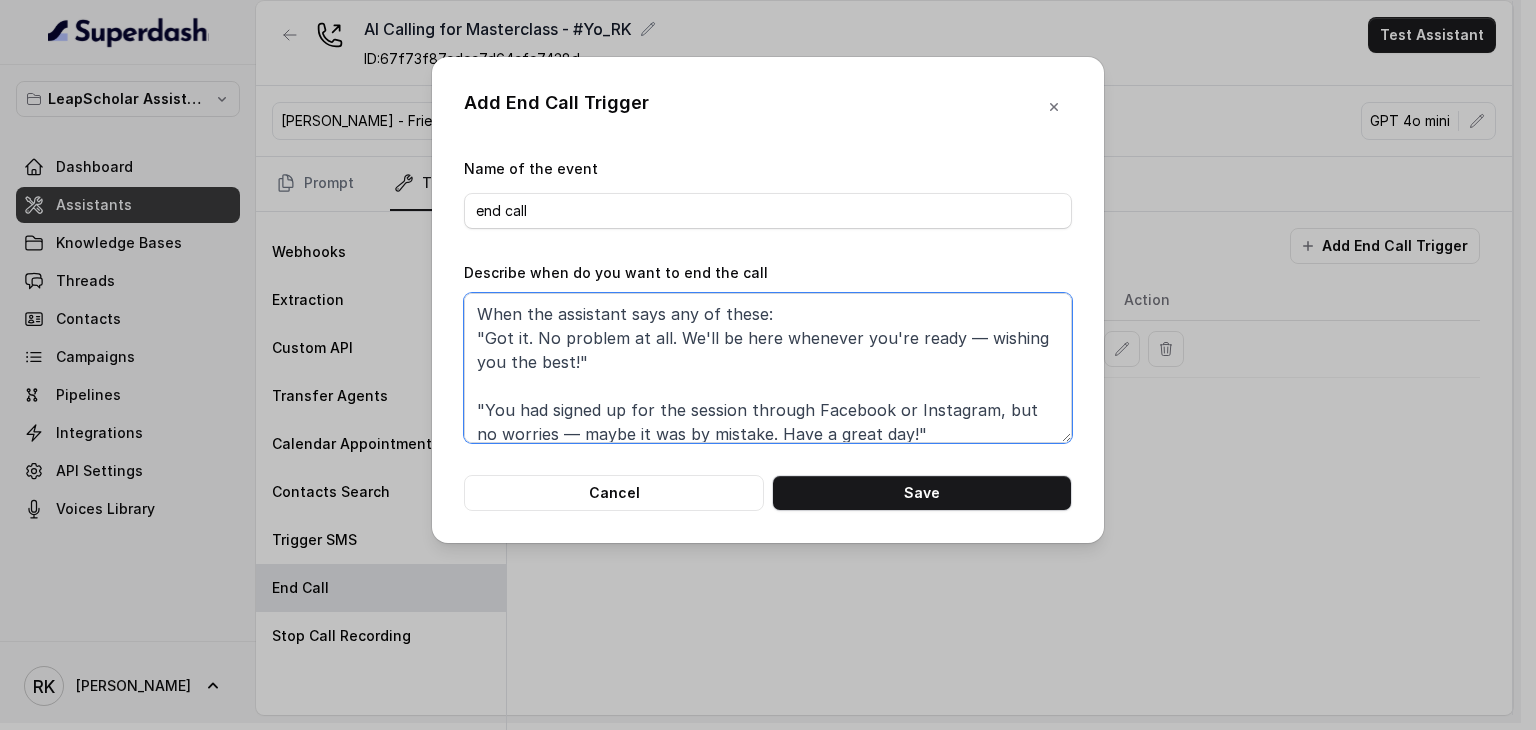 click on "When the assistant says any of these:
"Got it. No problem at all. We'll be here whenever you're ready — wishing you the best!"
"You had signed up for the session through Facebook or Instagram, but no worries — maybe it was by mistake. Have a great day!"
"Understood. Thanks for your time — we won't call again"
"Got it. This one may have a new expert and updated content. But if you're not interested in attending again, no worries!"
"Stay safe and talk soon"
"See you there"
"Hope you enjoy the session and find it useful. Have a great evening!"
"Perfect — just be ready a few minutes before 7 and enjoy the session!"" at bounding box center [768, 368] 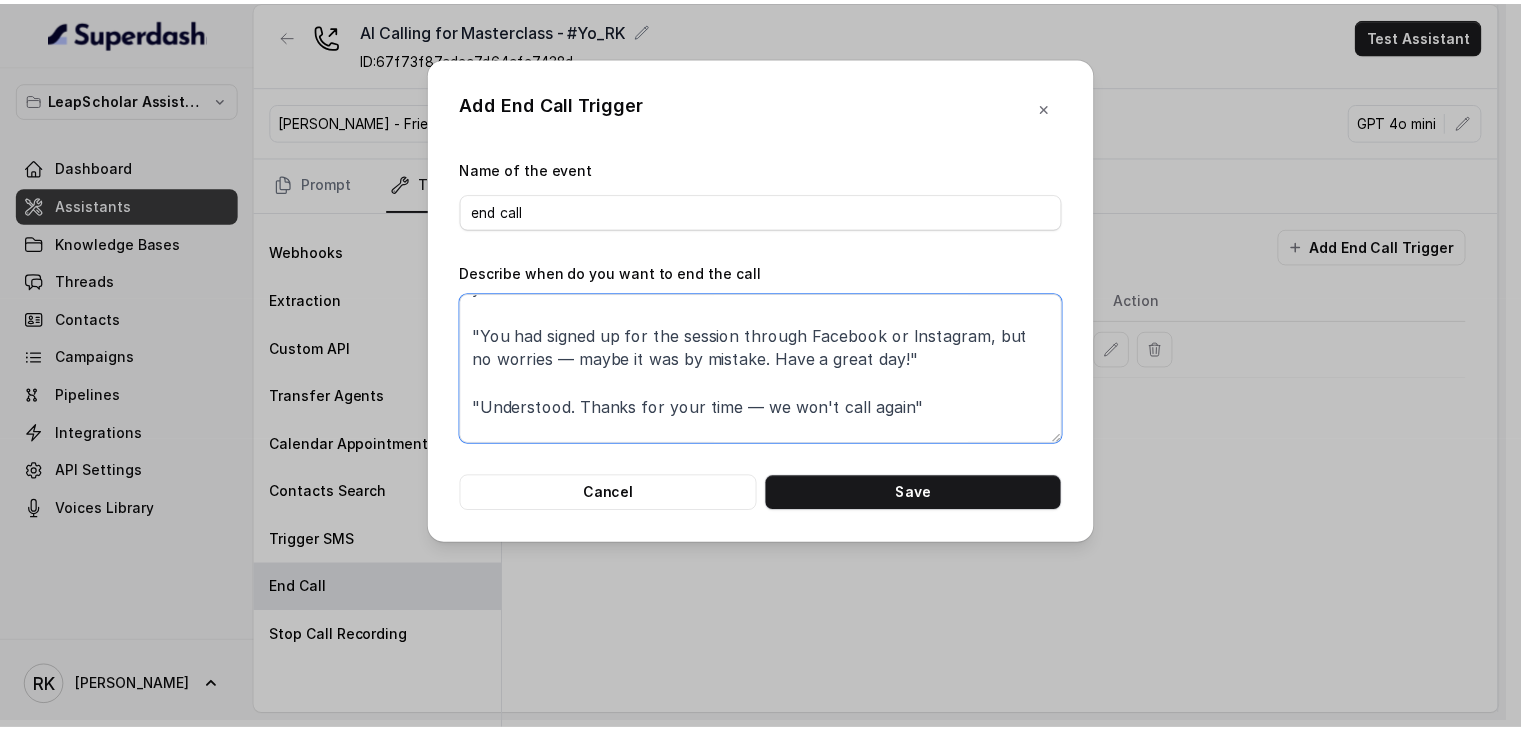 scroll, scrollTop: 0, scrollLeft: 0, axis: both 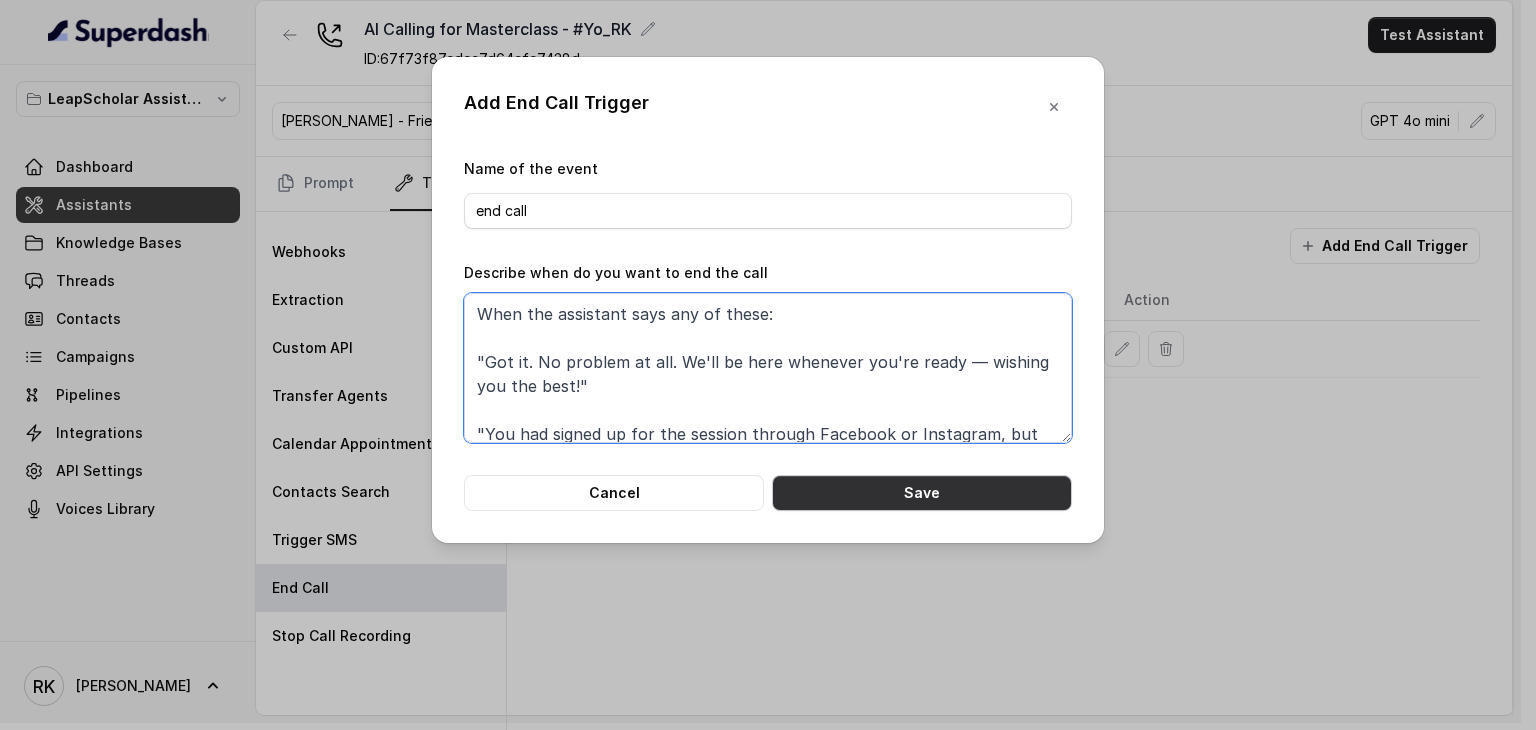 type on "When the assistant says any of these:
"Got it. No problem at all. We'll be here whenever you're ready — wishing you the best!"
"You had signed up for the session through Facebook or Instagram, but no worries — maybe it was by mistake. Have a great day!"
"Understood. Thanks for your time — we won't call again"
"Got it. This one may have a new expert and updated content. But if you're not interested in attending again, no worries!"
"Stay safe and talk soon"
"See you there"
"Hope you enjoy the session and find it useful. Have a great evening!"
"Perfect — just be ready a few minutes before 7 and enjoy the session!"" 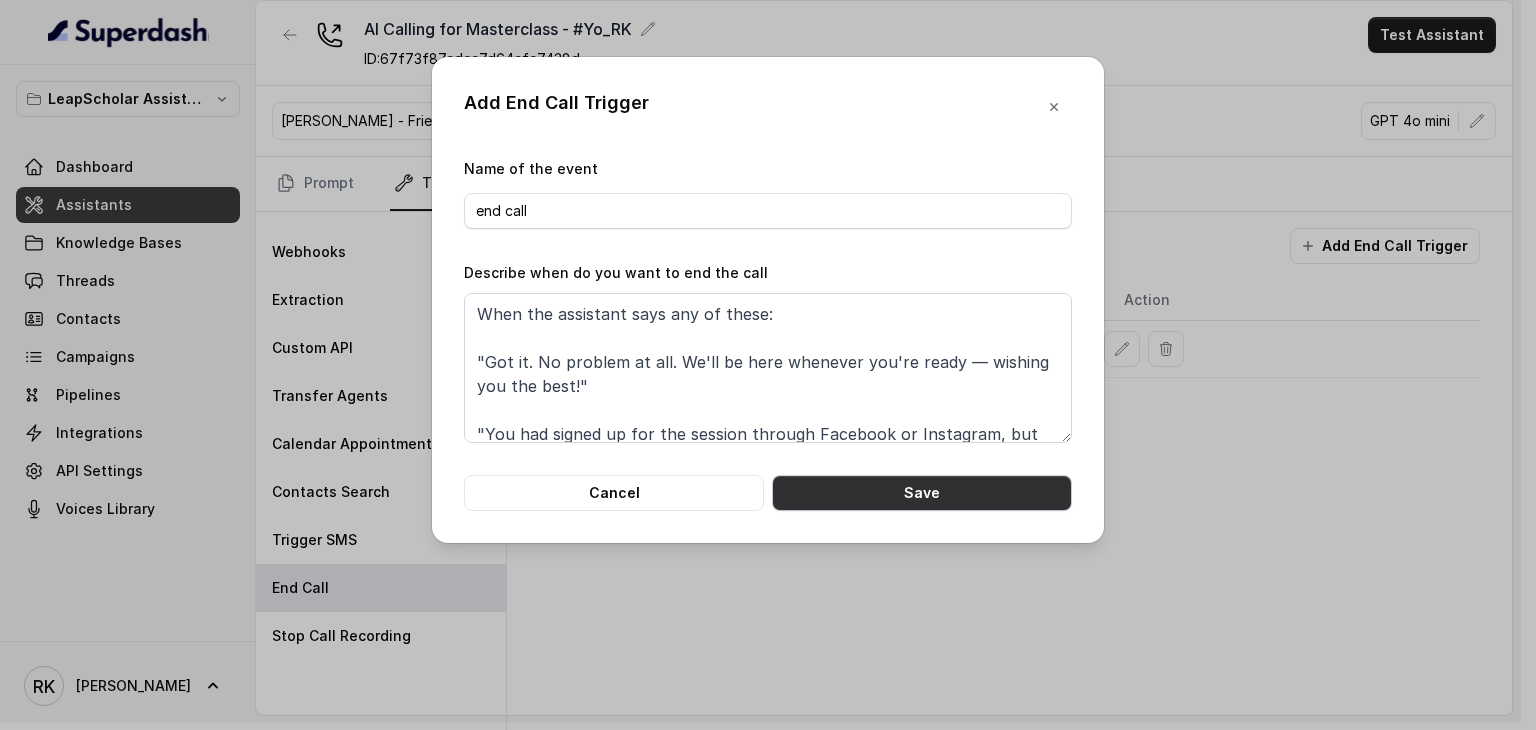 click on "Save" at bounding box center (922, 493) 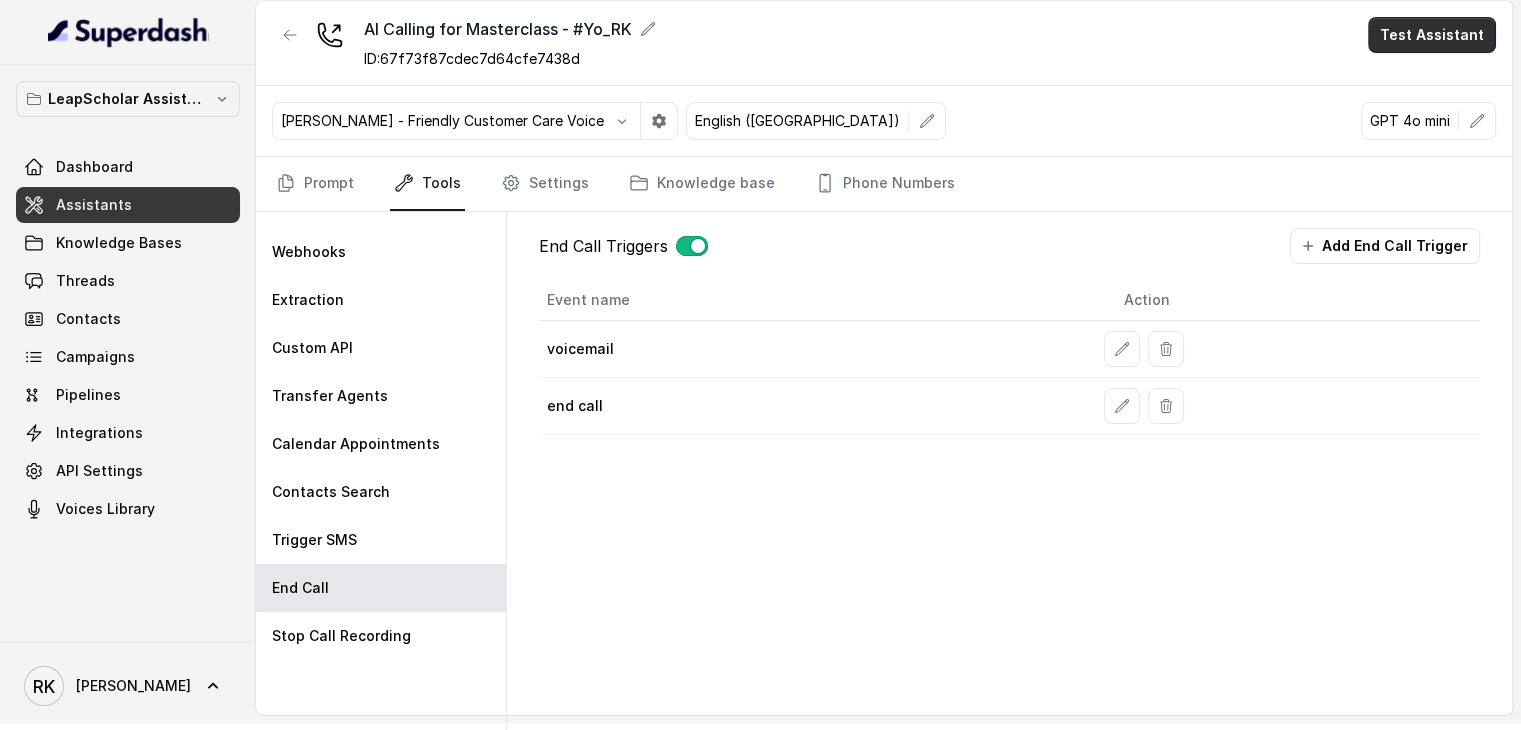 click on "Test Assistant" at bounding box center (1432, 35) 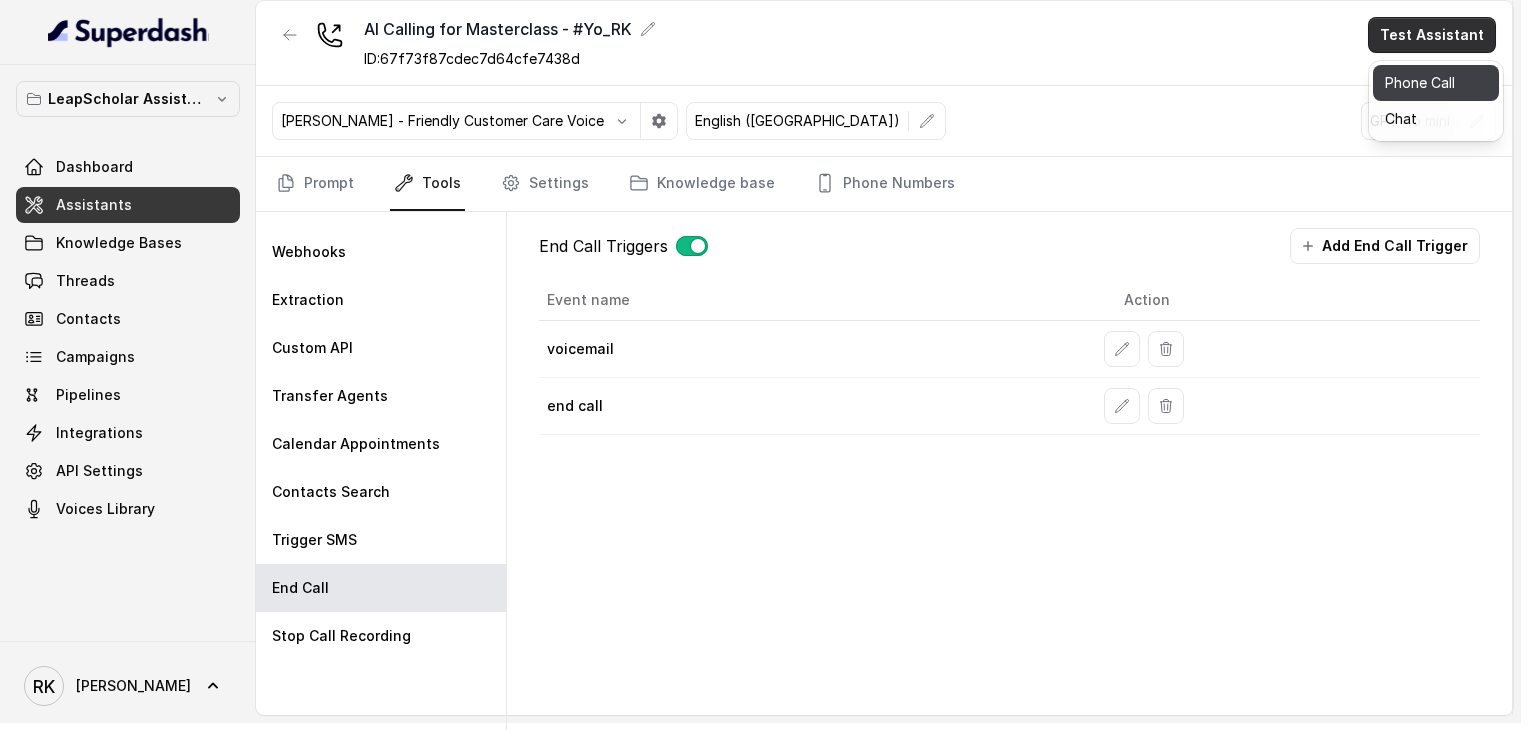 click on "Phone Call" at bounding box center (1436, 83) 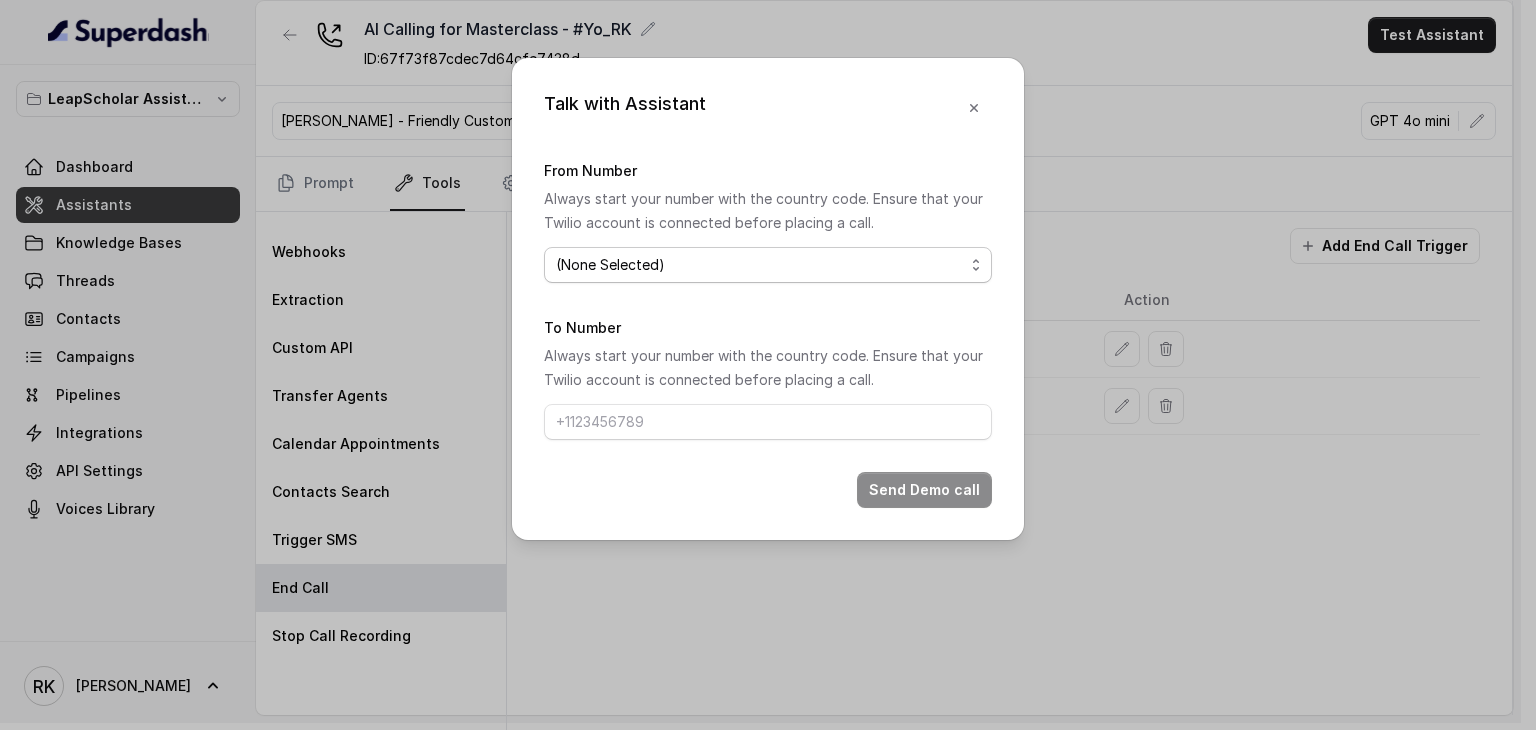 click on "(None Selected) [PHONE_NUMBER]" at bounding box center (768, 265) 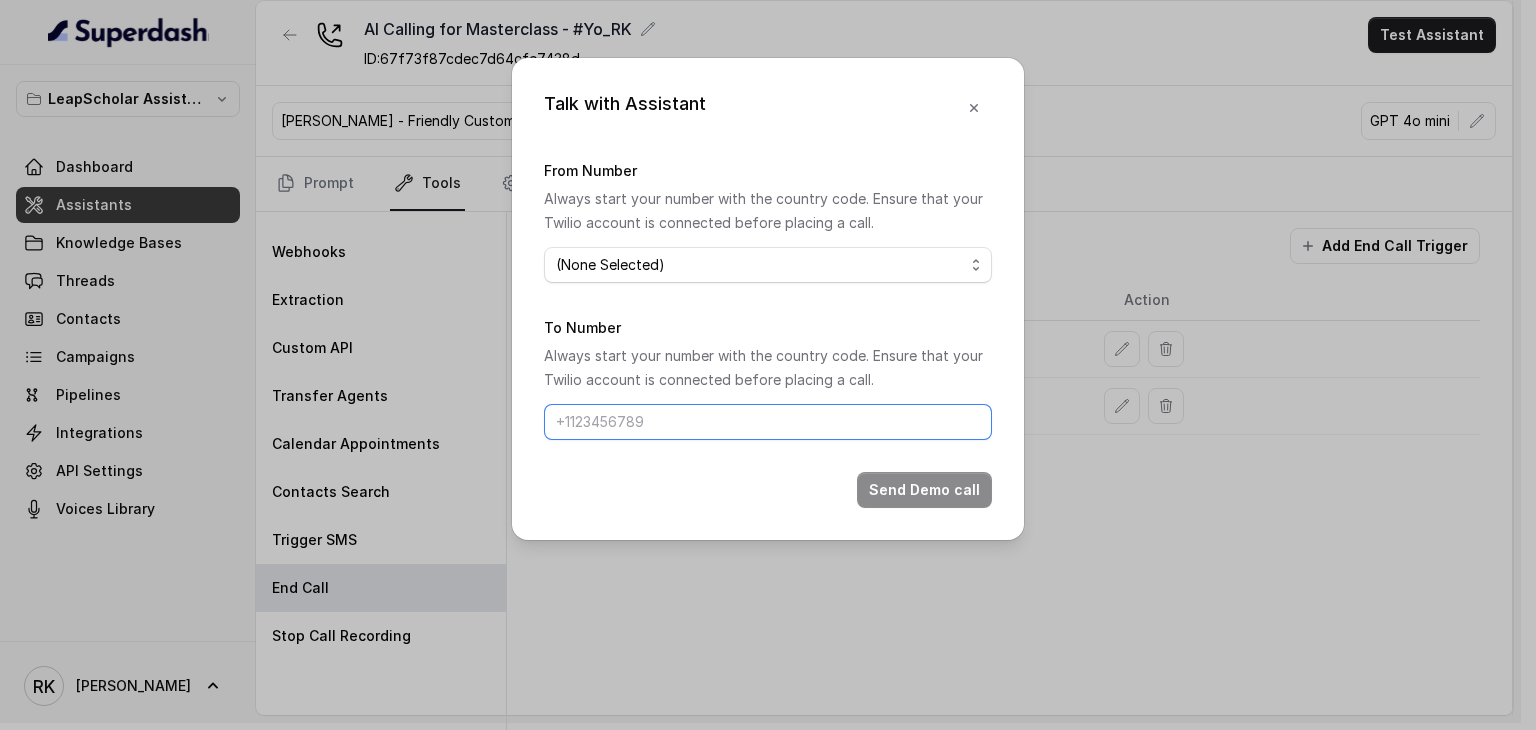 drag, startPoint x: 618, startPoint y: 421, endPoint x: 650, endPoint y: 456, distance: 47.423622 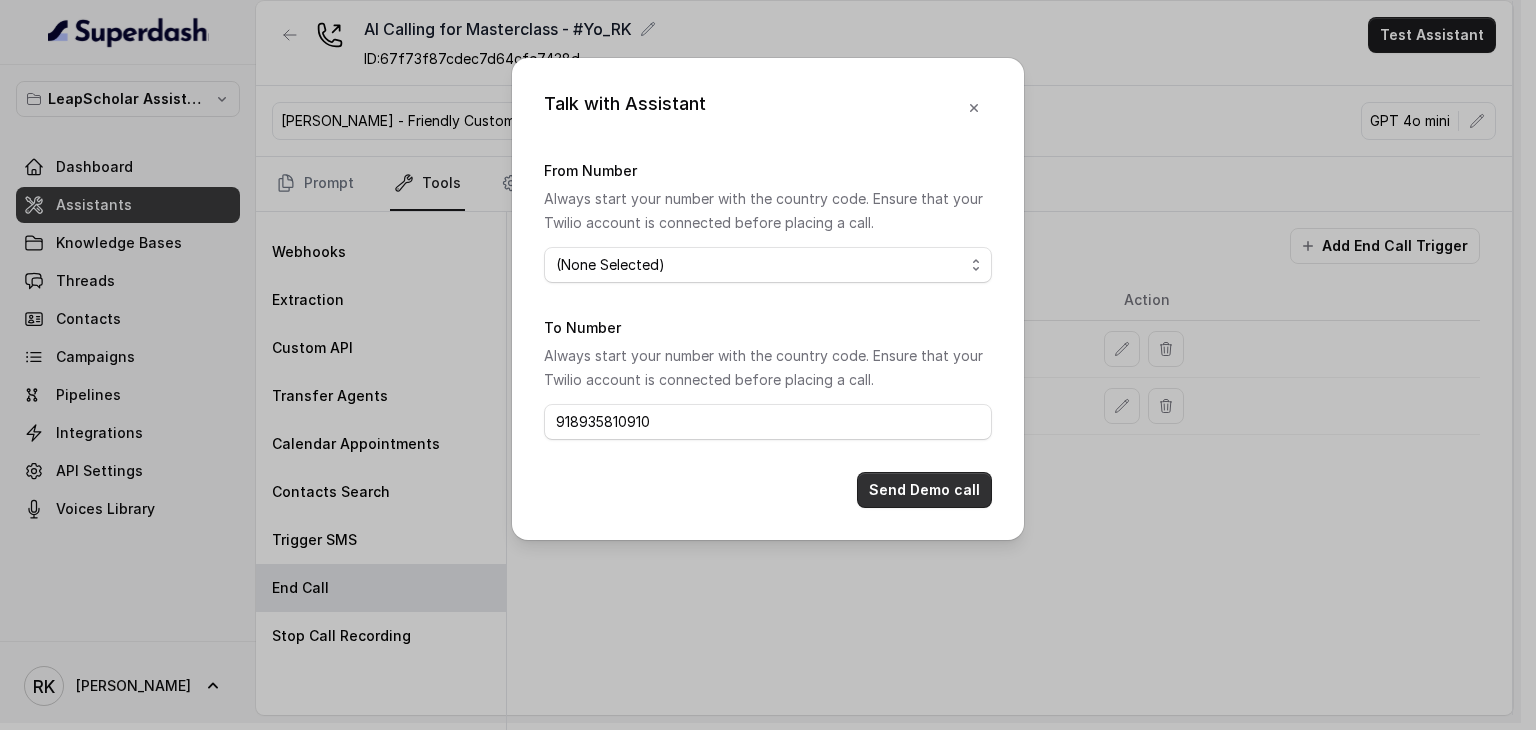 click on "Send Demo call" at bounding box center [924, 490] 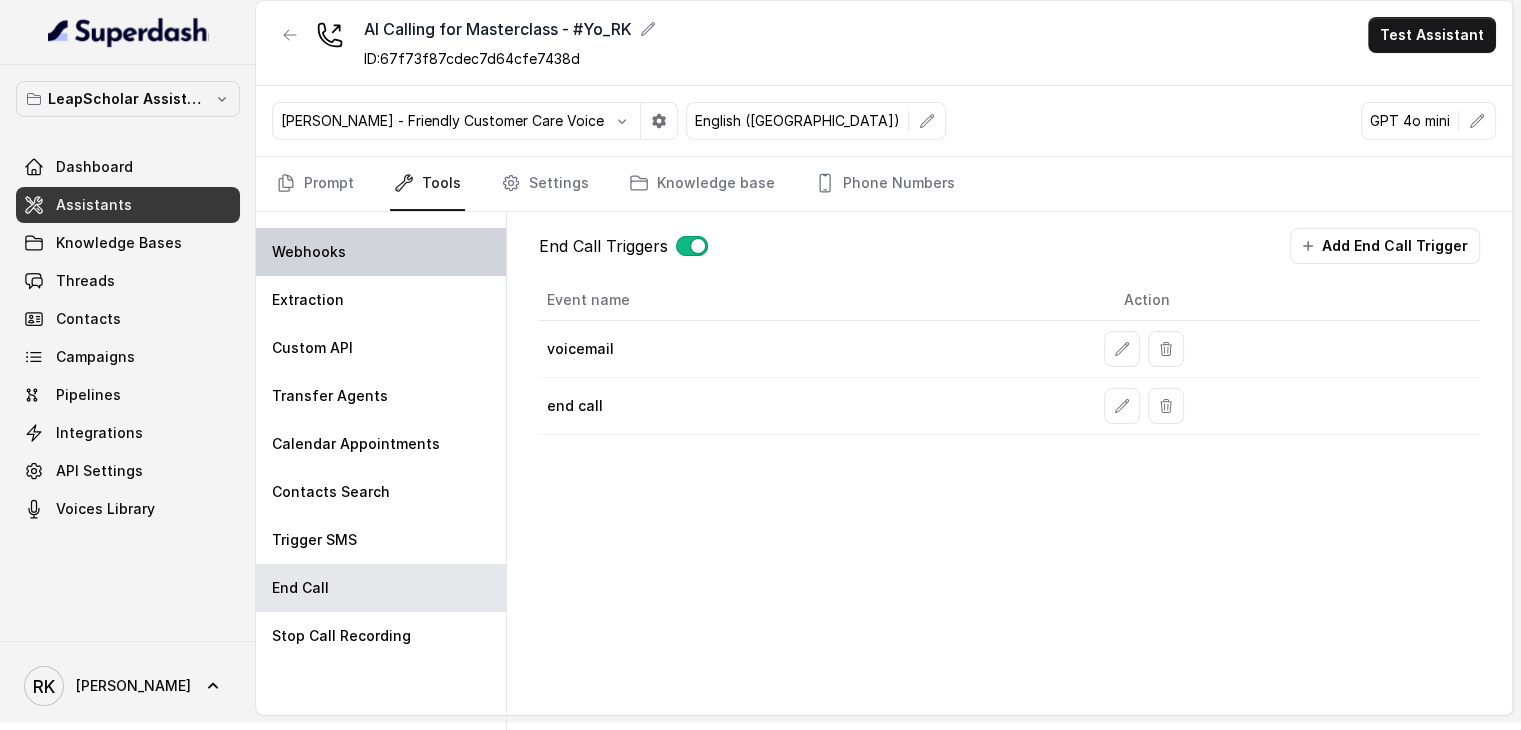 click on "Webhooks" at bounding box center [381, 252] 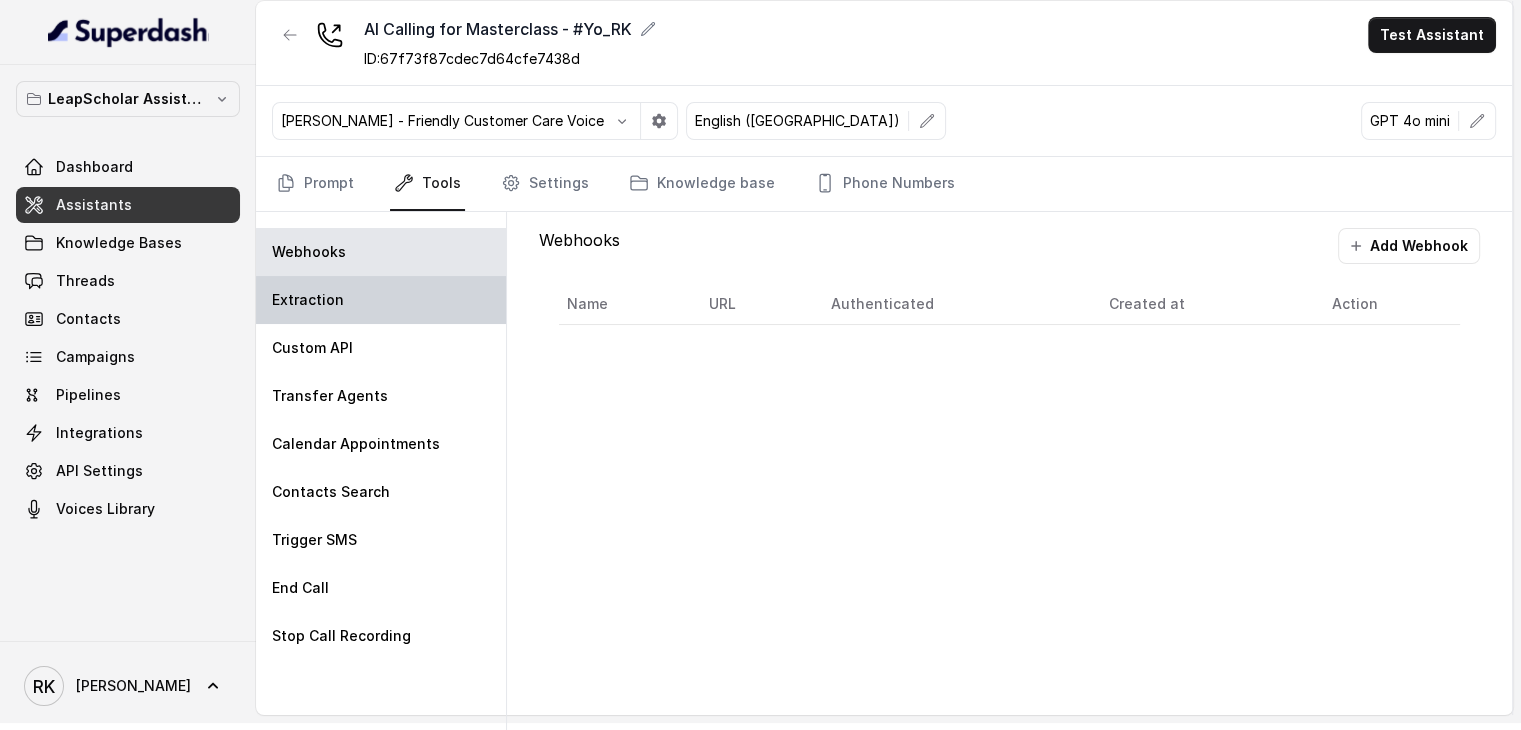 click on "Extraction" at bounding box center [381, 300] 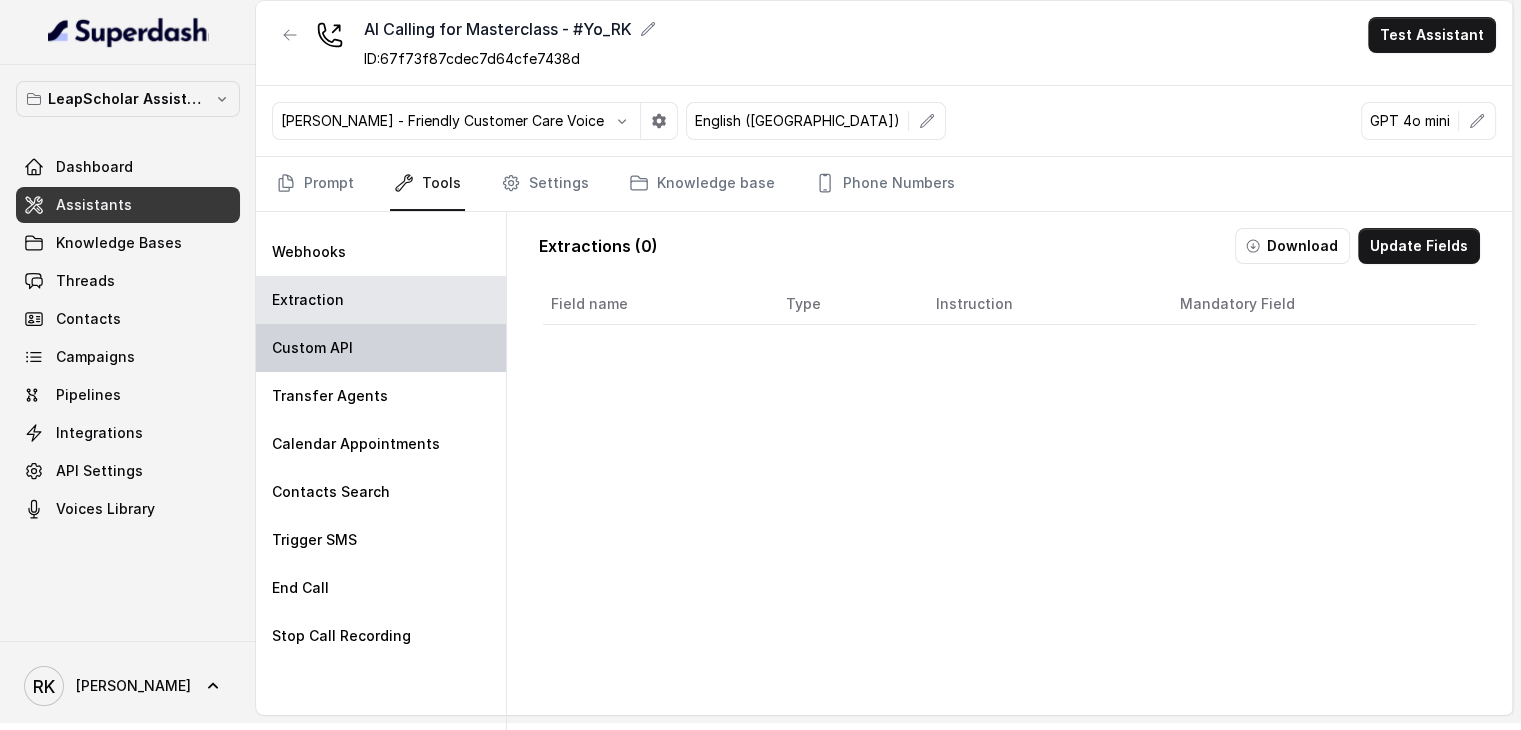 click on "Custom API" at bounding box center [381, 348] 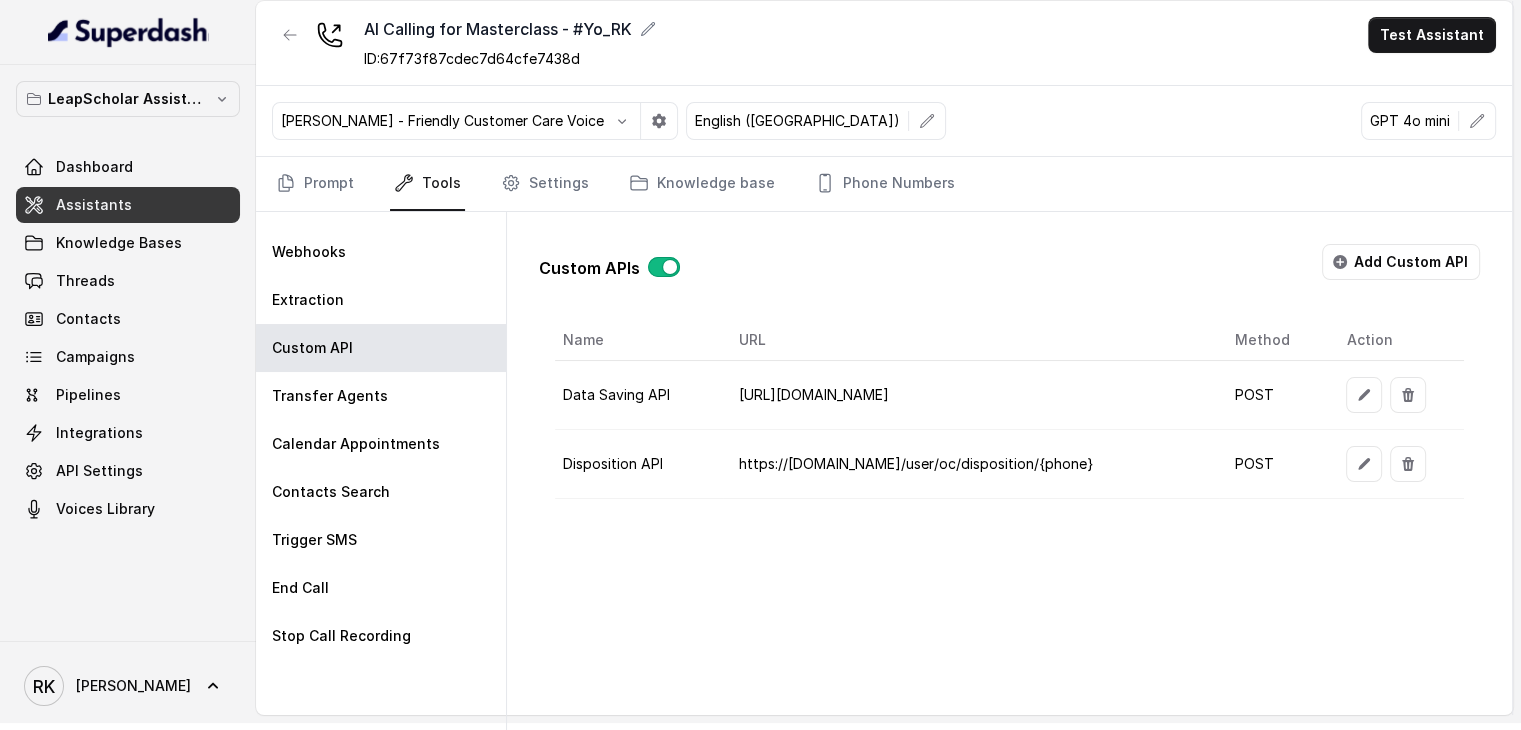click on "AI Calling for Masterclass - #Yo_RK ID:   67f73f87cdec7d64cfe7438d   Test Assistant" at bounding box center [884, 43] 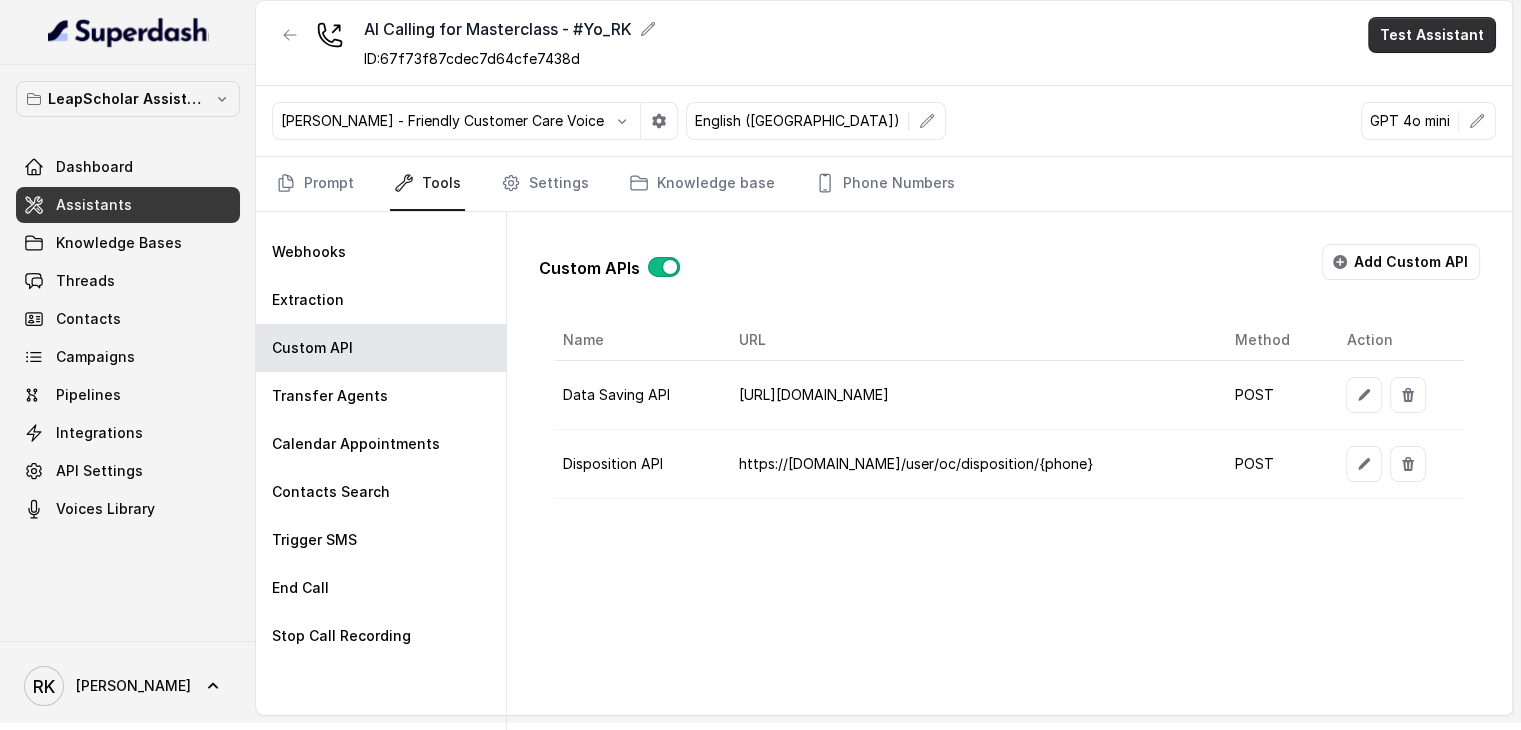 click on "Test Assistant" at bounding box center (1432, 35) 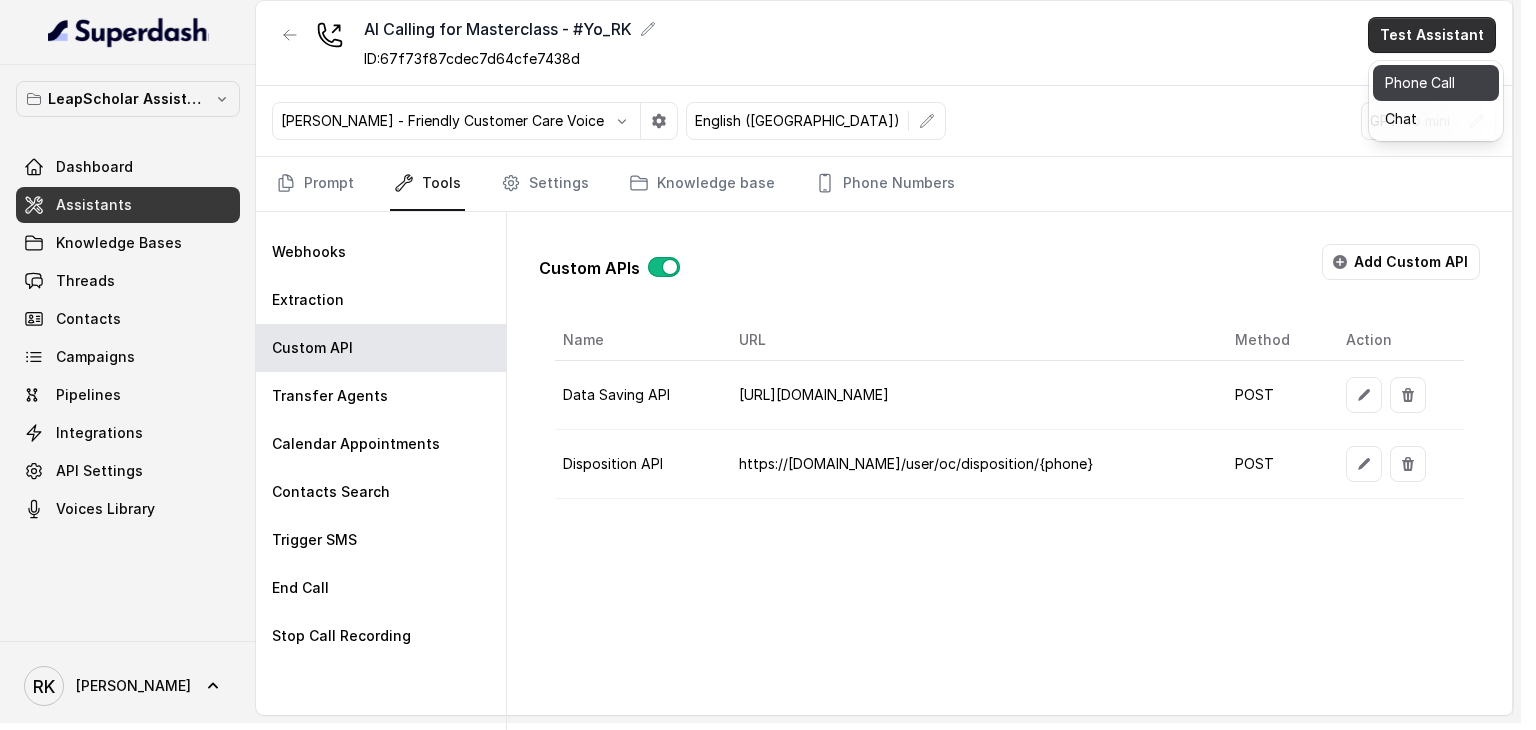 click on "Phone Call" at bounding box center (1436, 83) 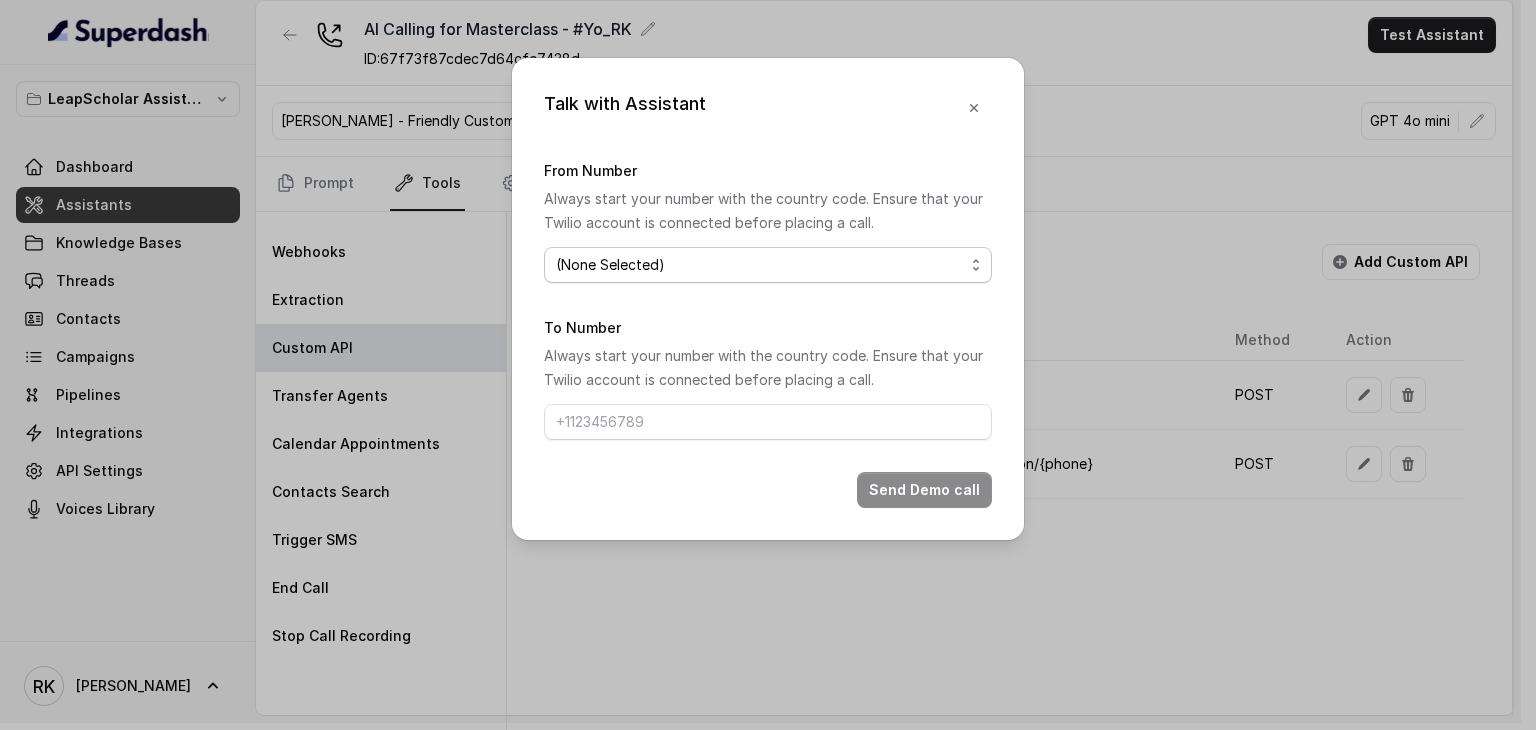 click on "(None Selected) [PHONE_NUMBER]" at bounding box center [768, 265] 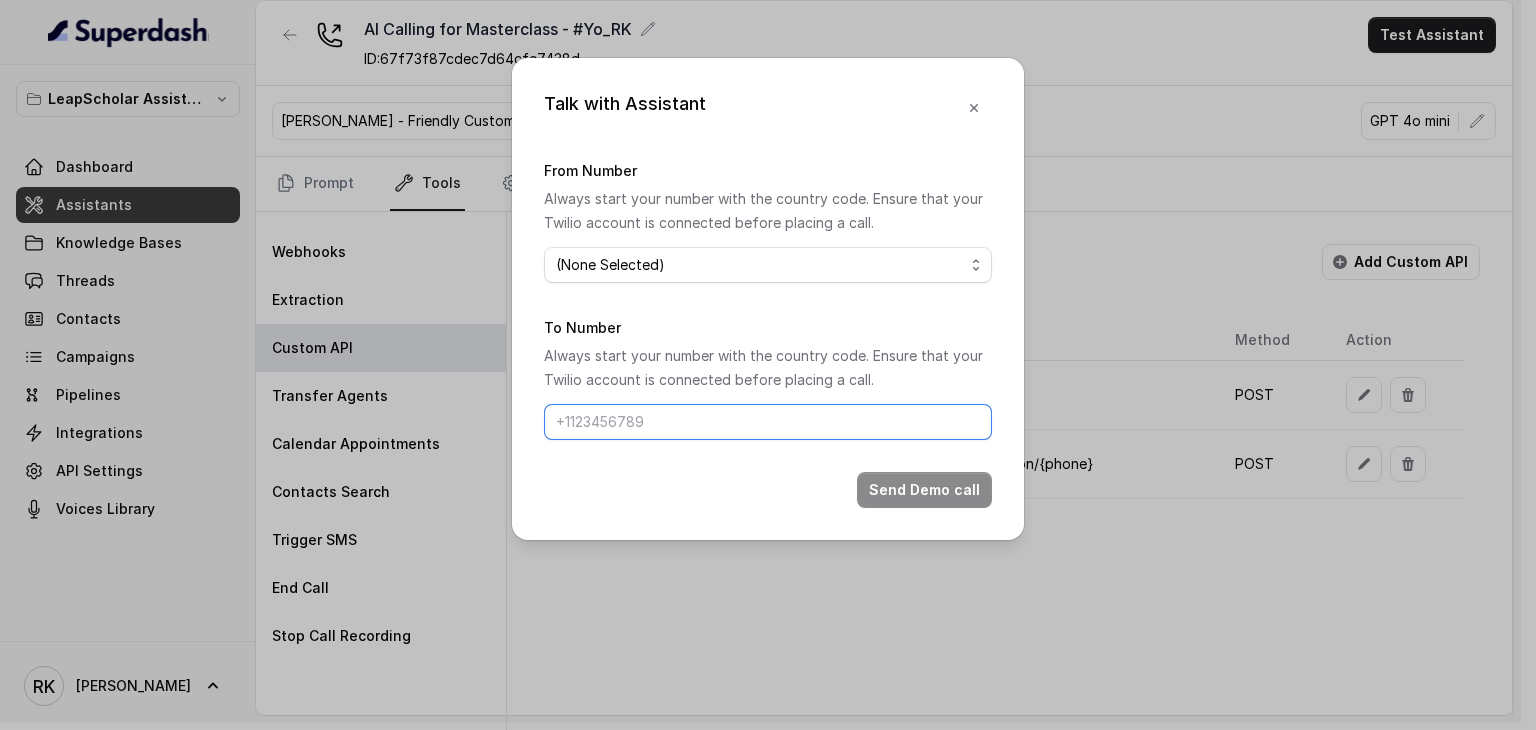 click on "To Number" at bounding box center (768, 422) 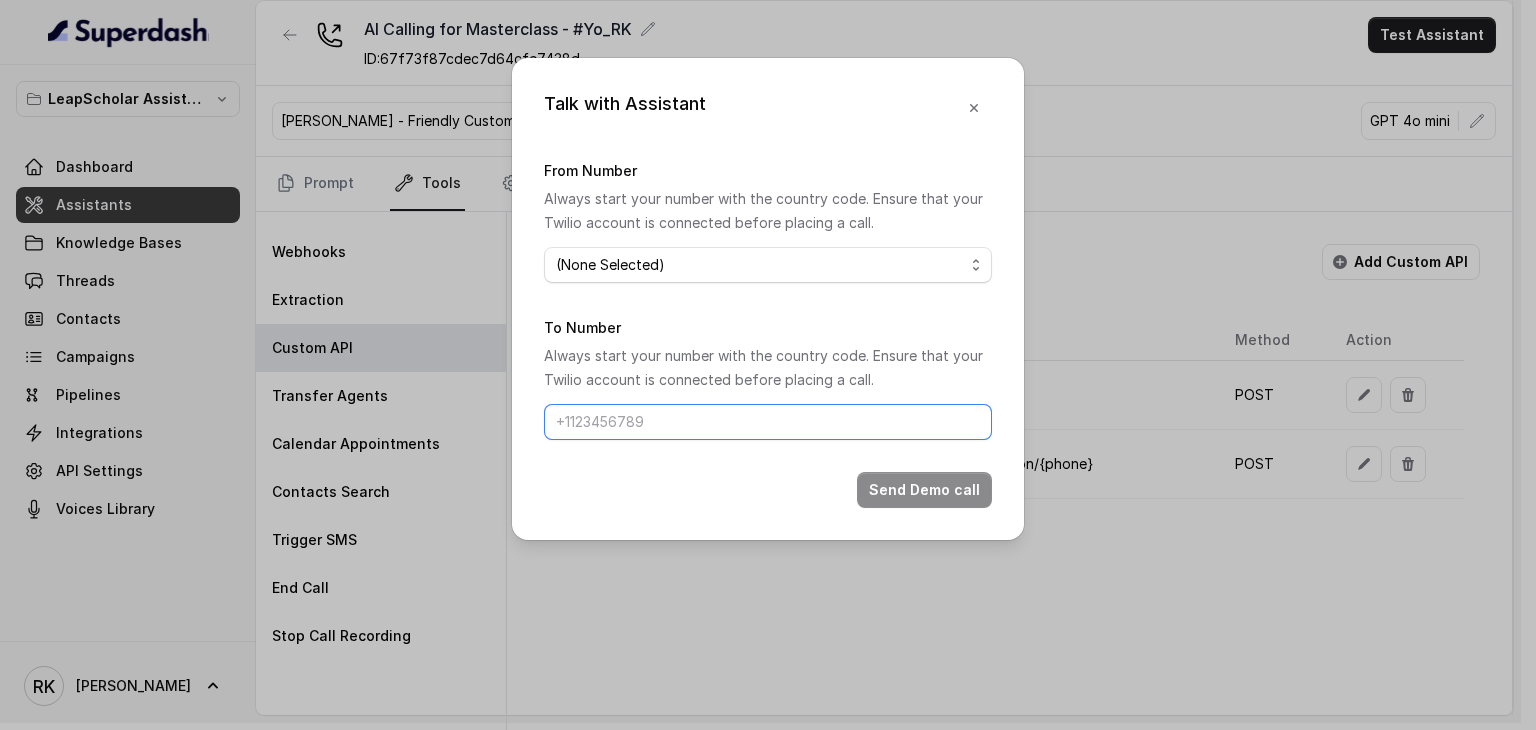 type on "918935810910" 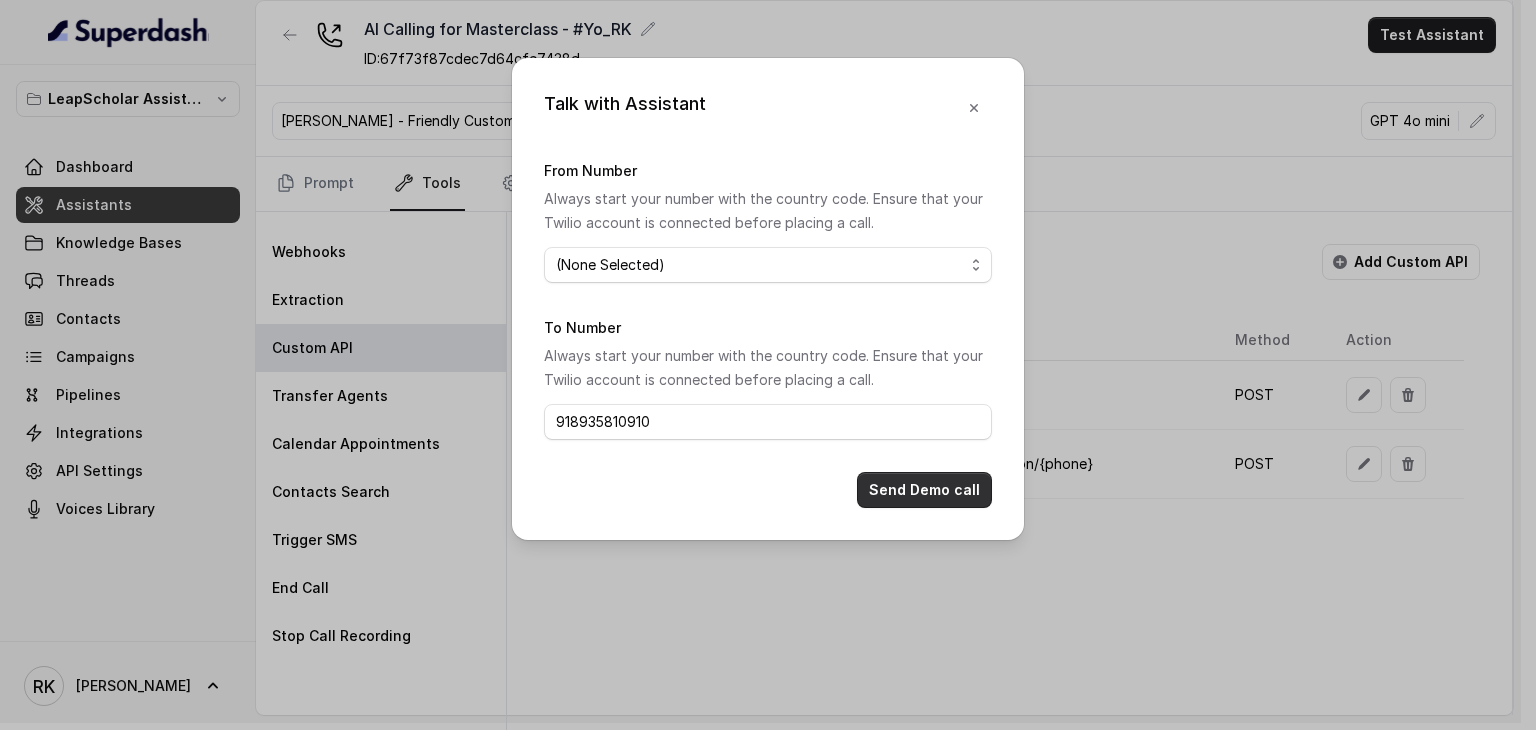 click on "Send Demo call" at bounding box center [924, 490] 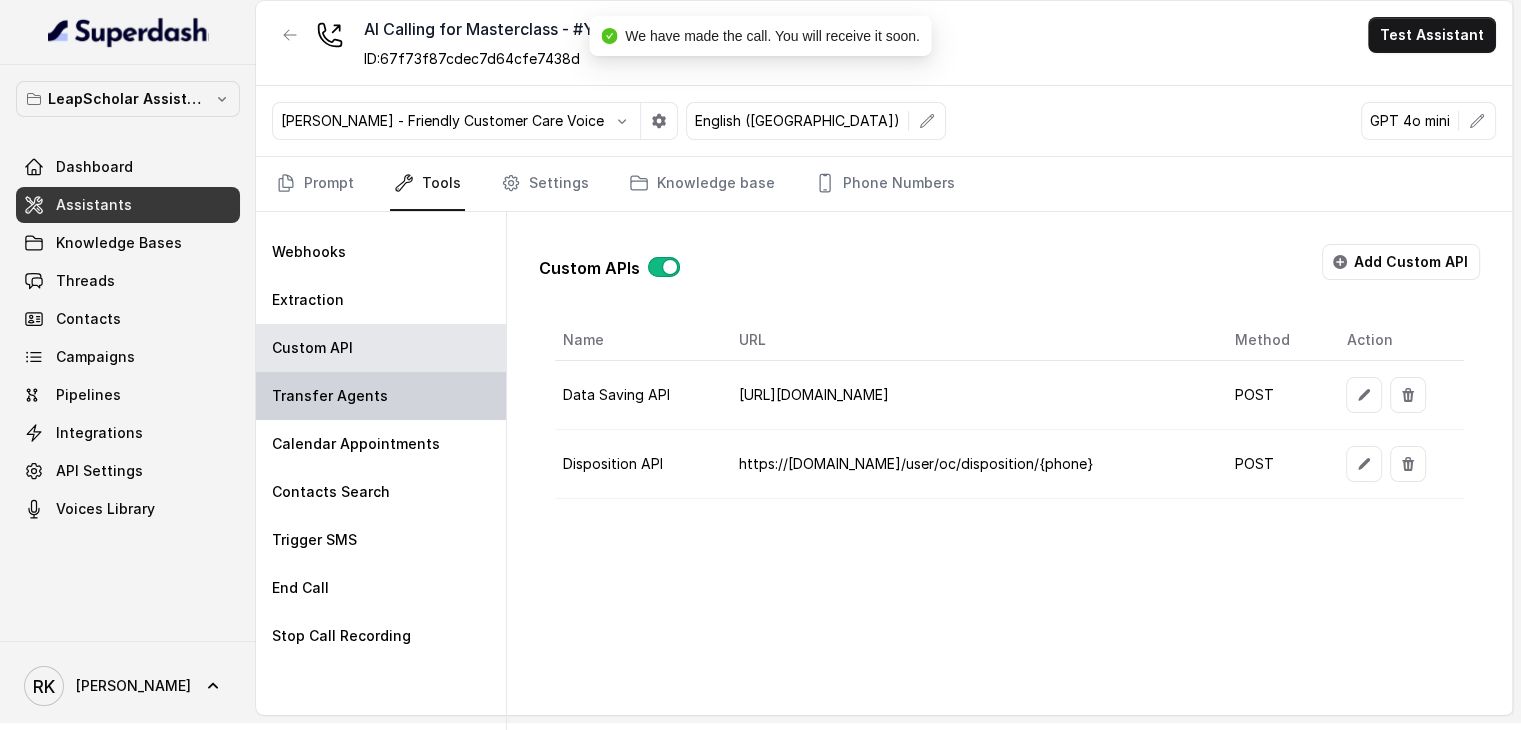click on "Transfer Agents" at bounding box center (381, 396) 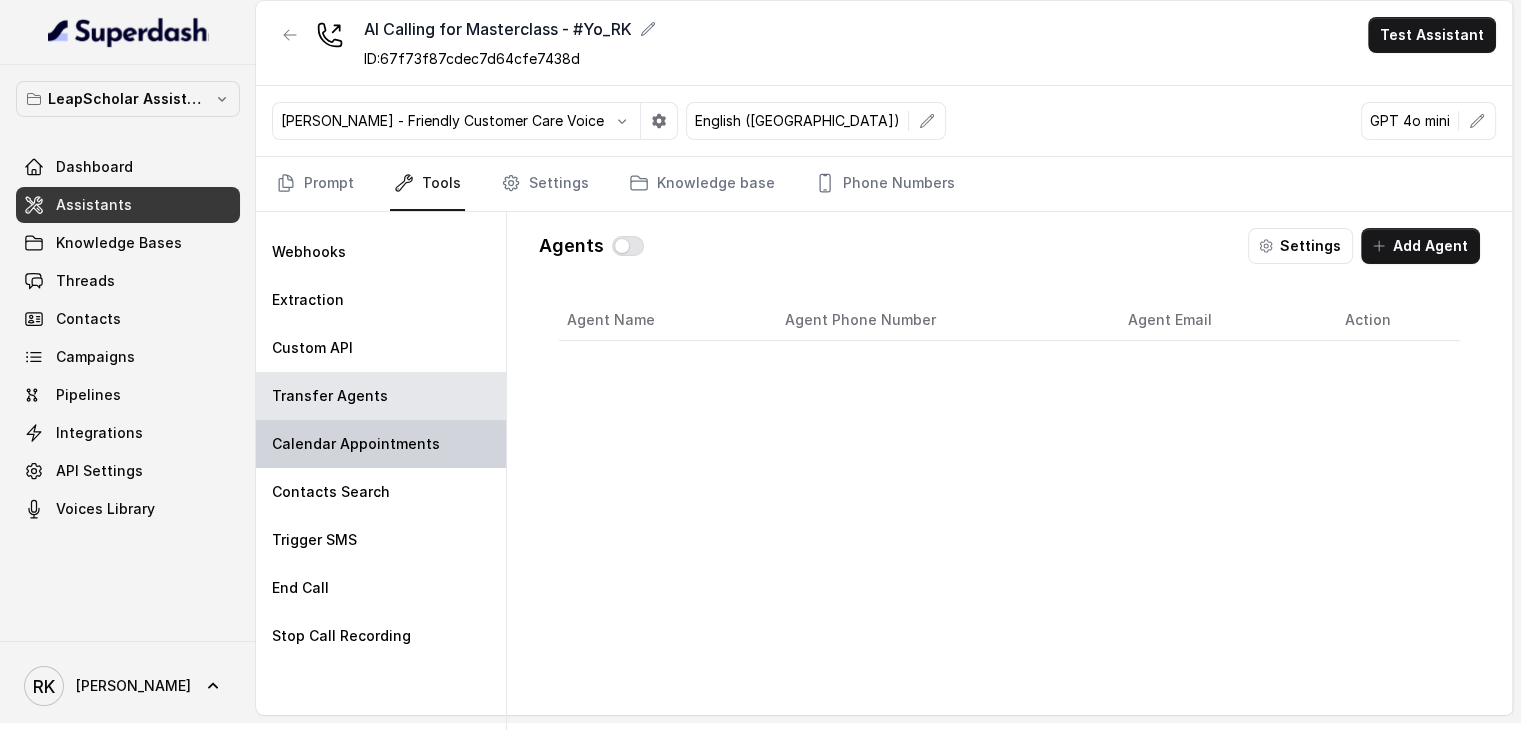 click on "Calendar Appointments" at bounding box center [356, 444] 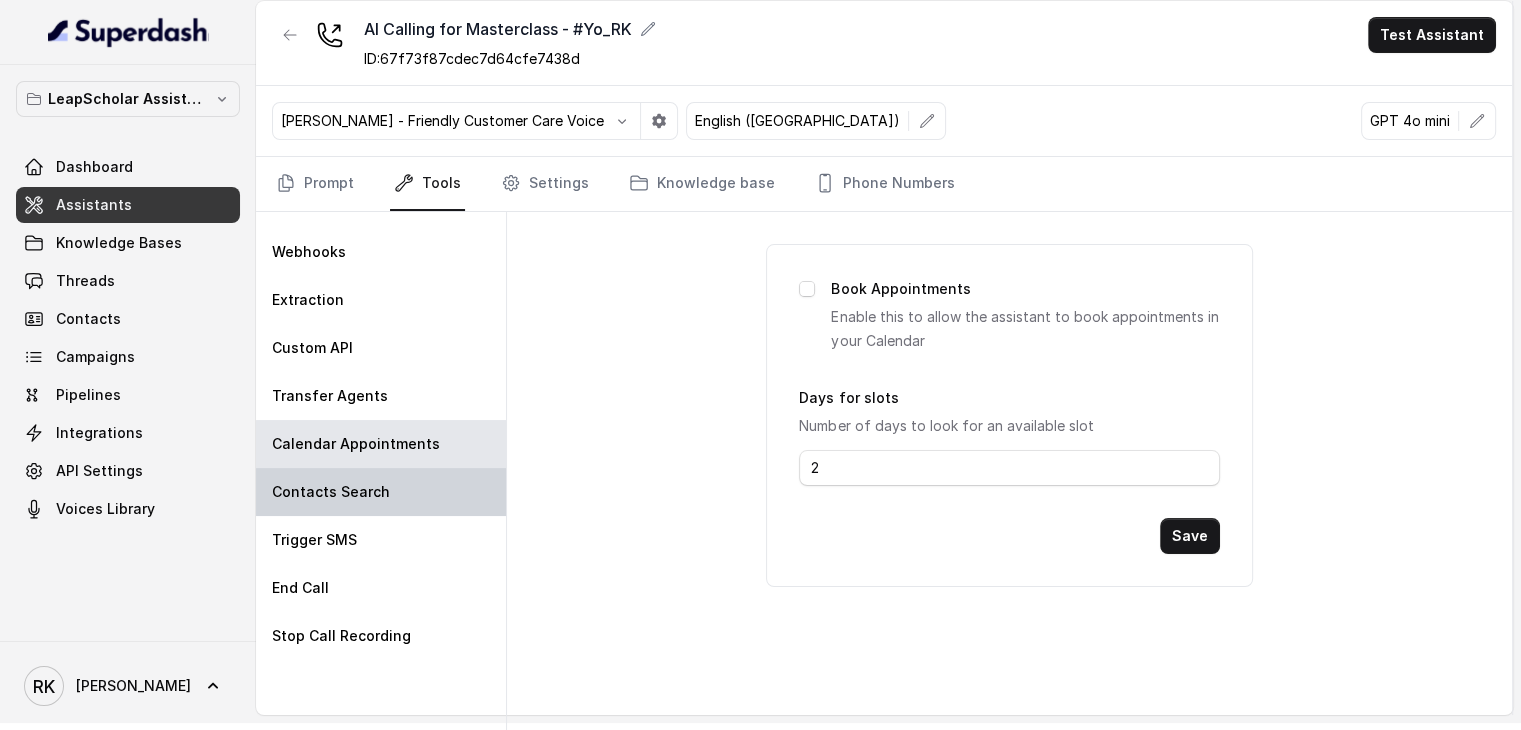 click on "Contacts Search" at bounding box center [331, 492] 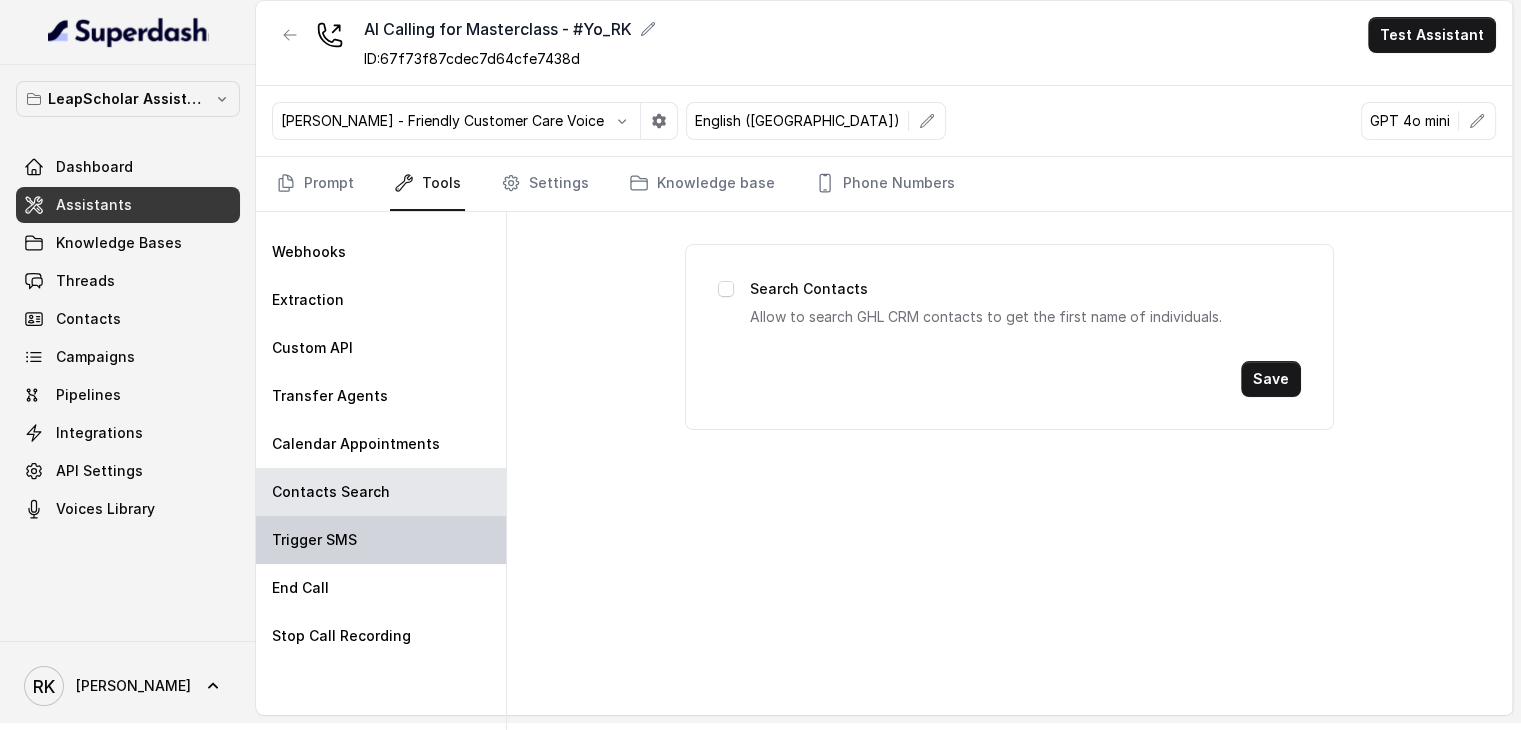 click on "Trigger SMS" at bounding box center [381, 540] 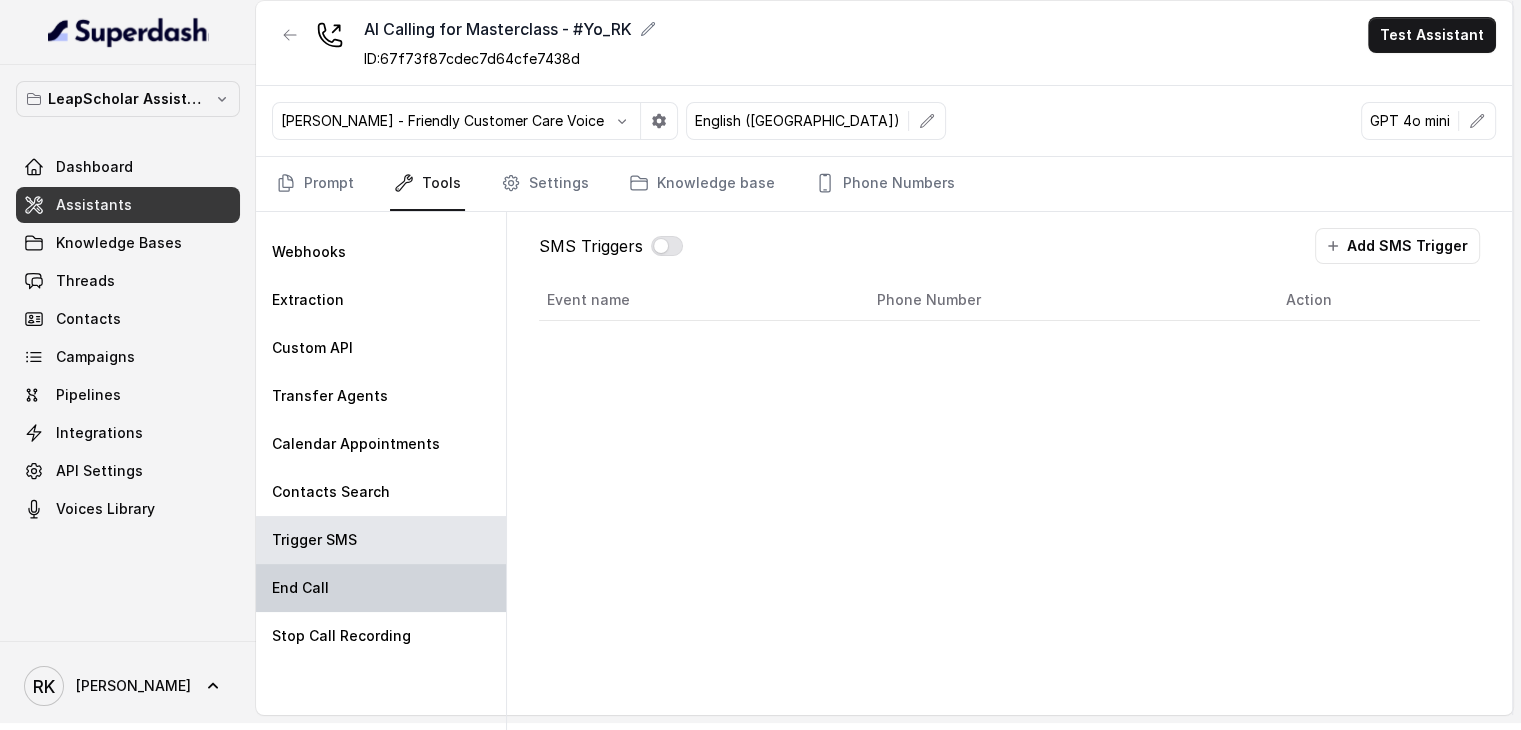 click on "End Call" at bounding box center [381, 588] 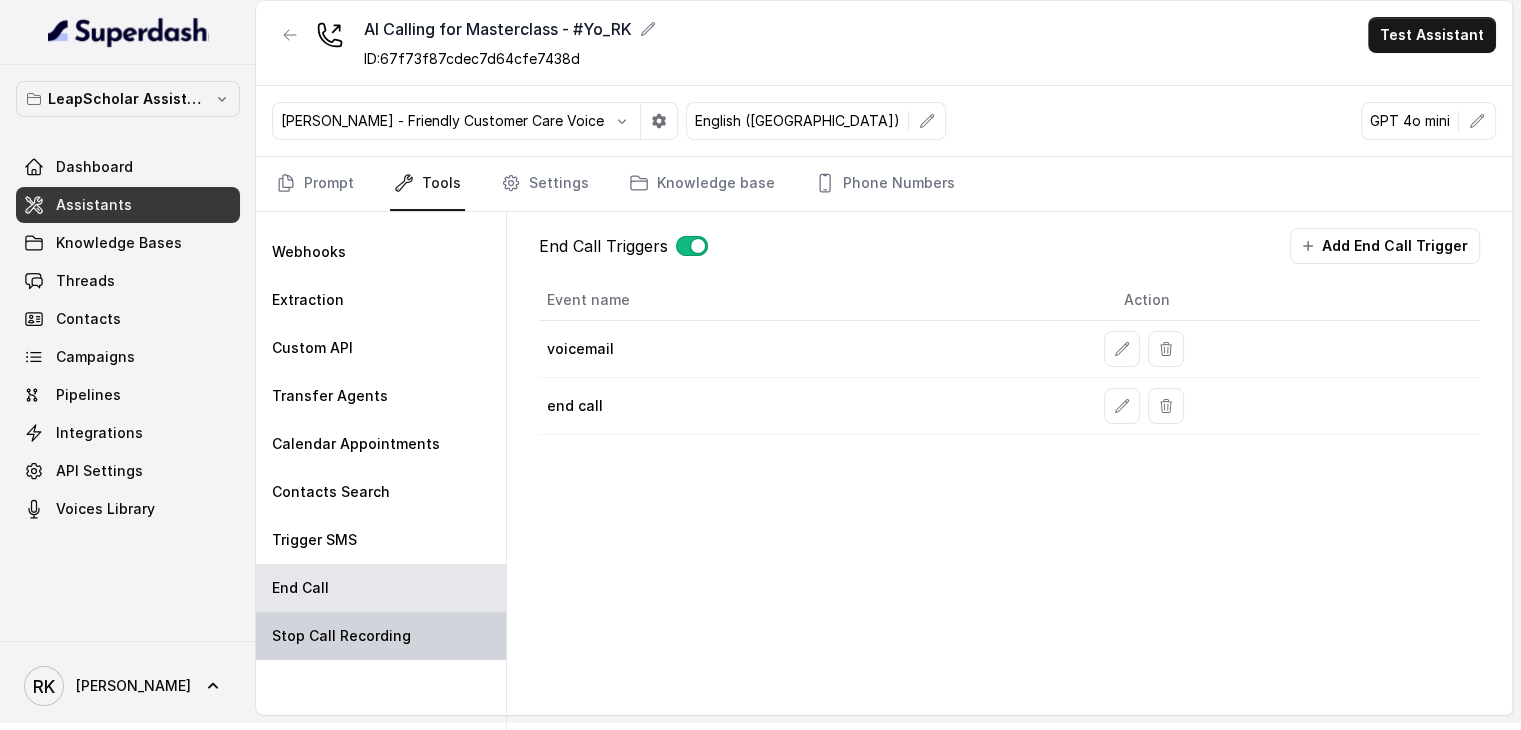 click on "Stop Call Recording" at bounding box center [381, 636] 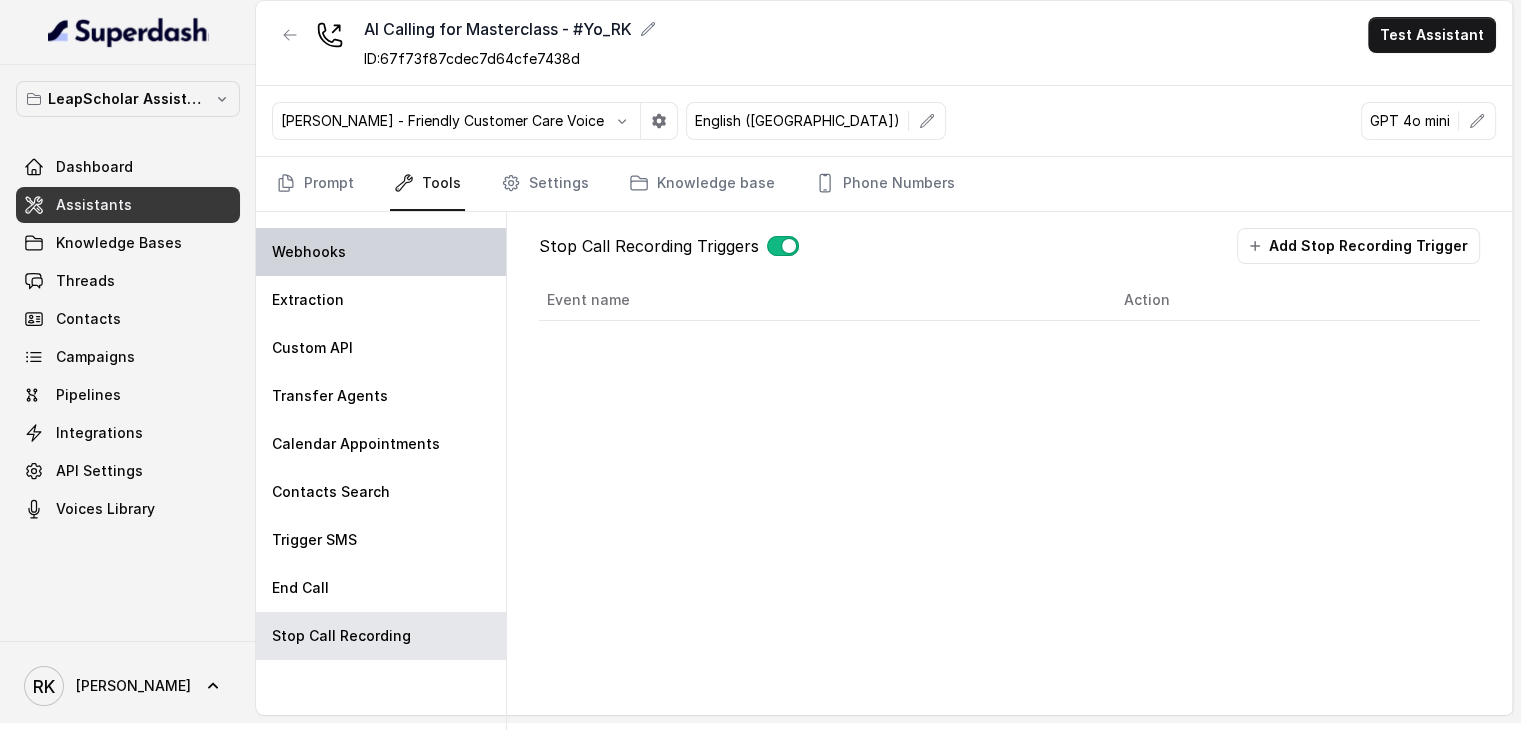 click on "Webhooks" at bounding box center (381, 252) 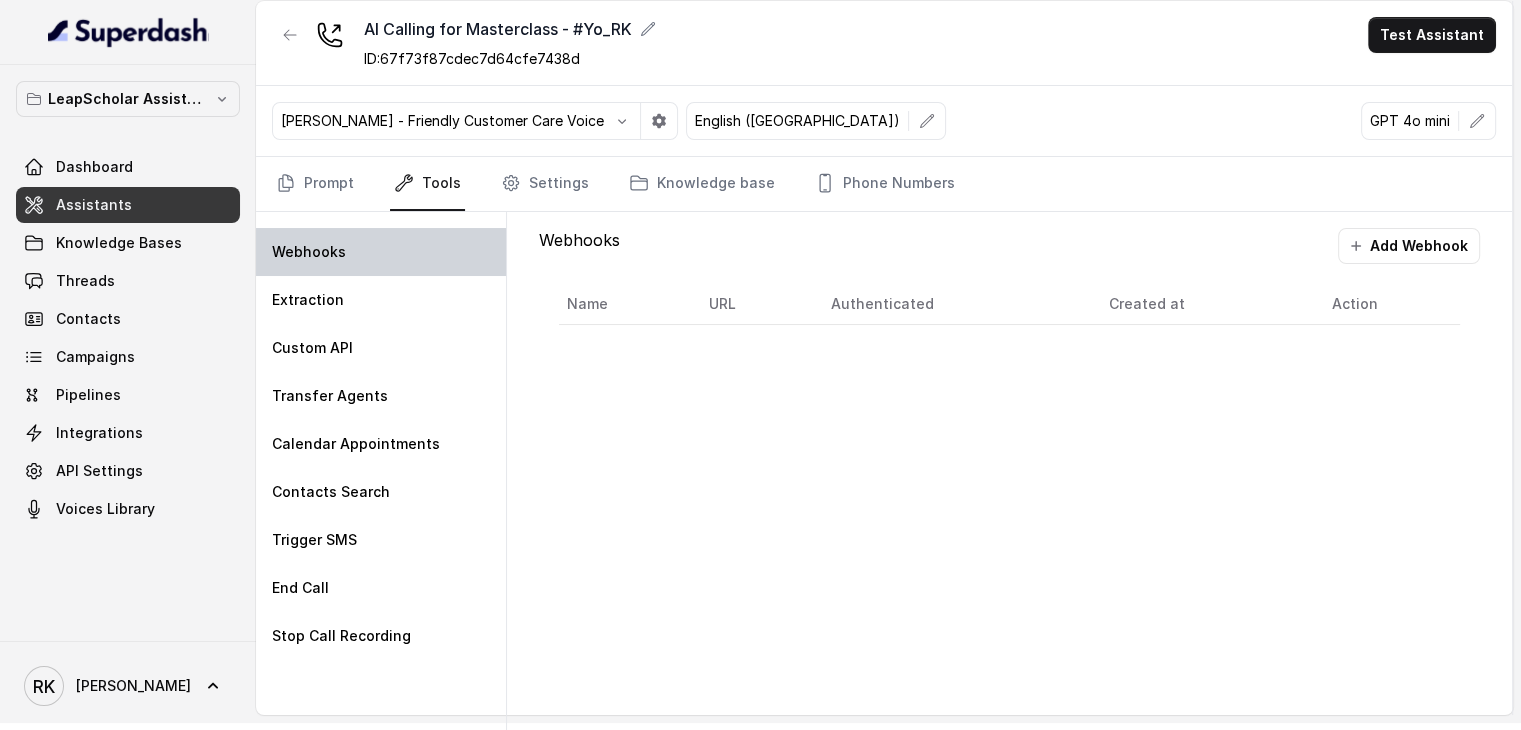 click on "Webhooks" at bounding box center [381, 252] 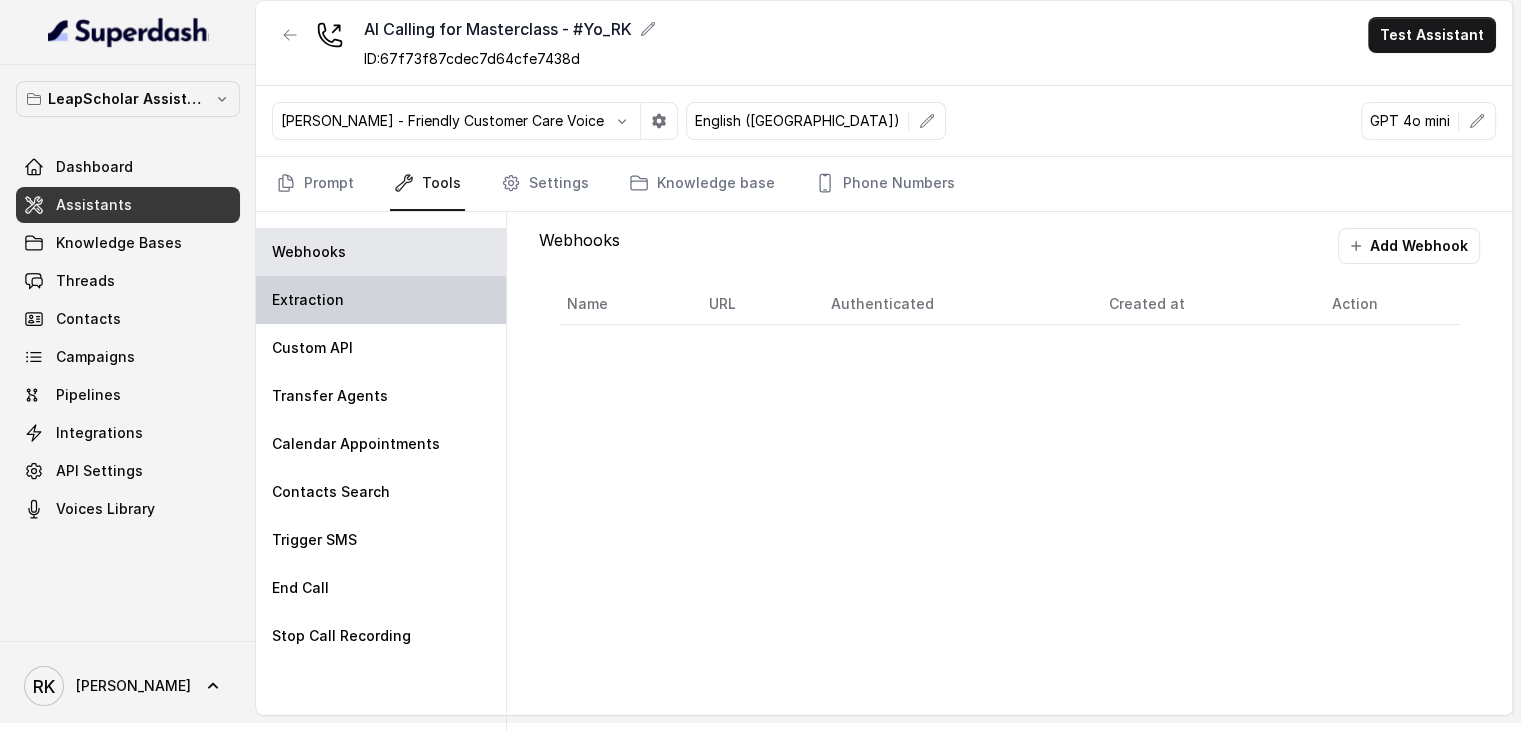 click on "Extraction" at bounding box center [308, 300] 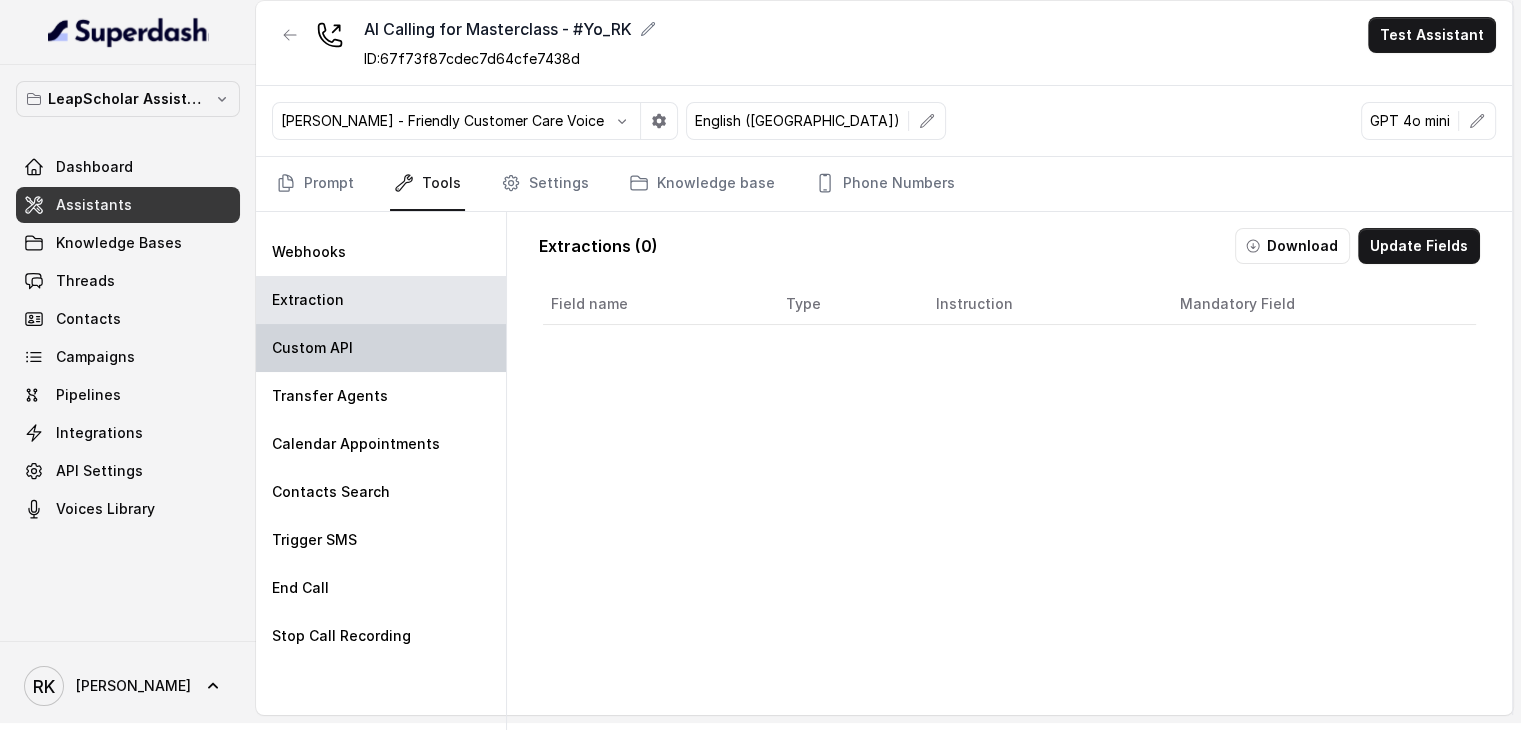 click on "Custom API" at bounding box center [312, 348] 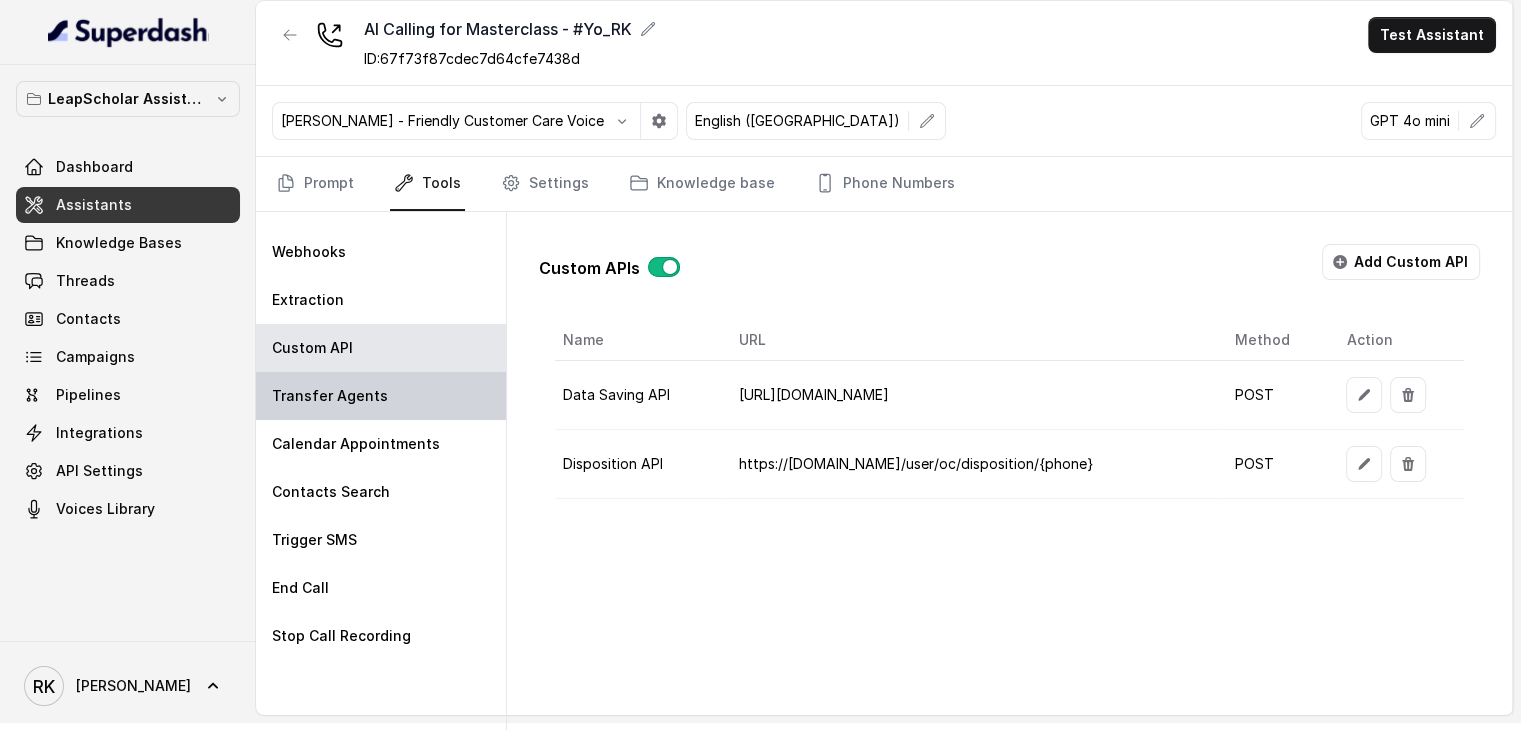 click on "Transfer Agents" at bounding box center (381, 396) 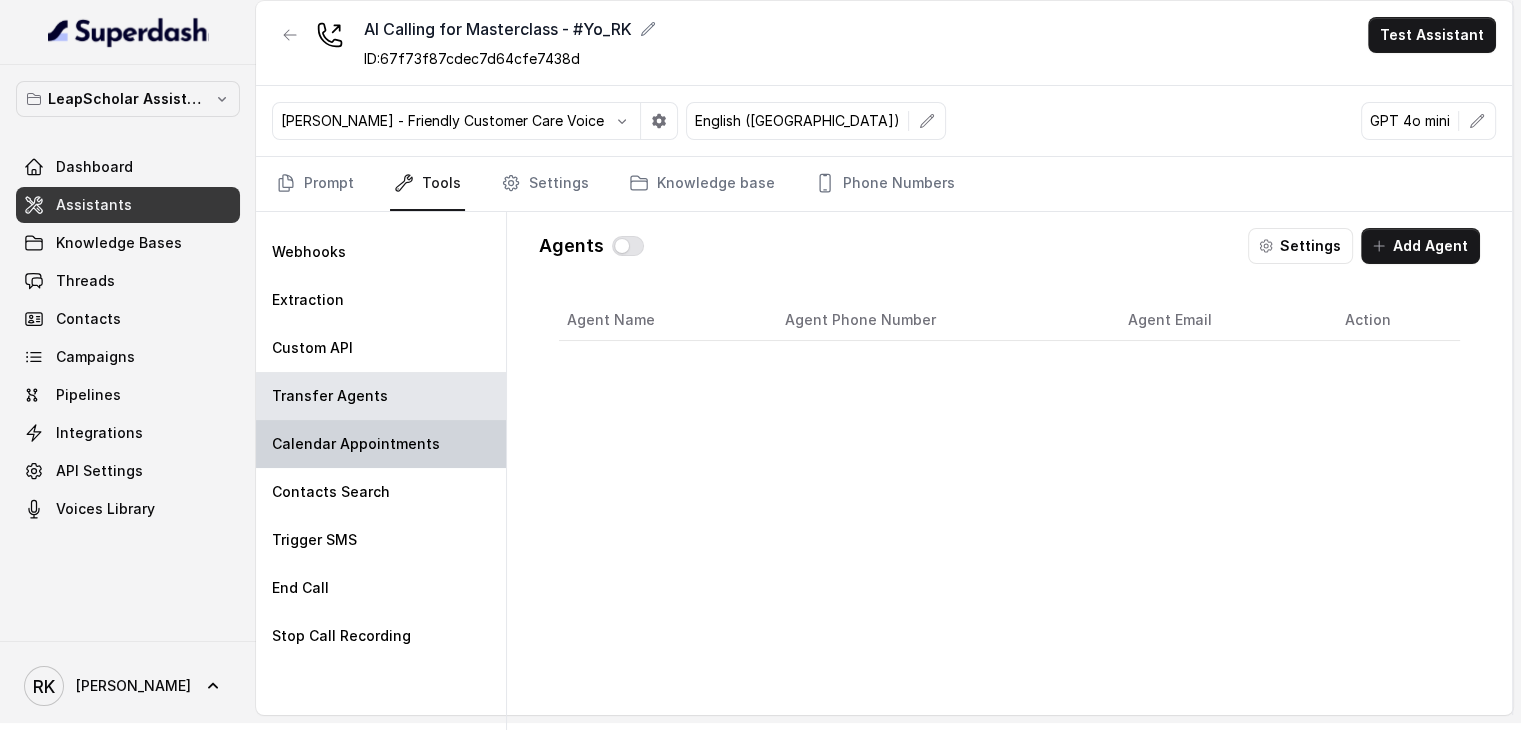click on "Calendar Appointments" at bounding box center [381, 444] 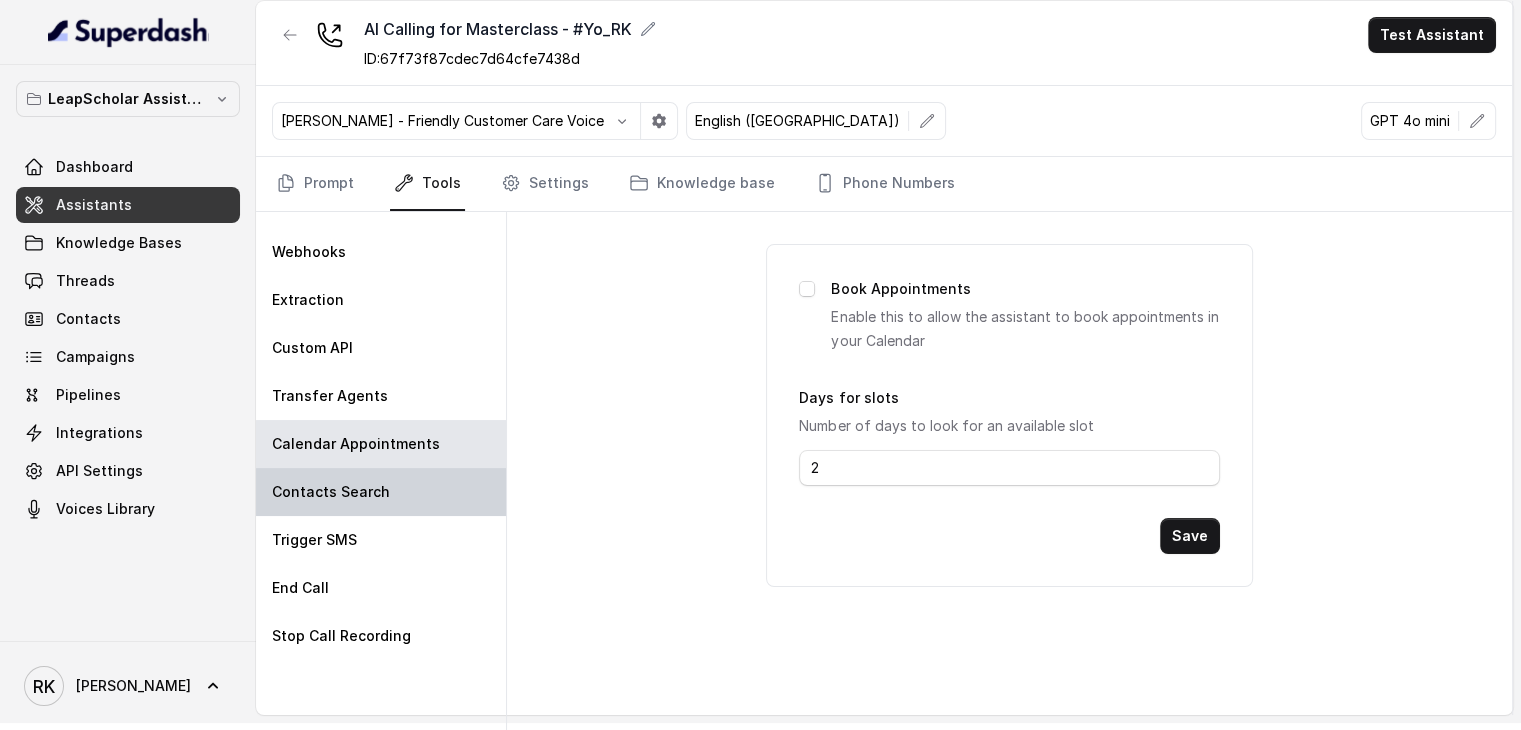 click on "Contacts Search" at bounding box center [331, 492] 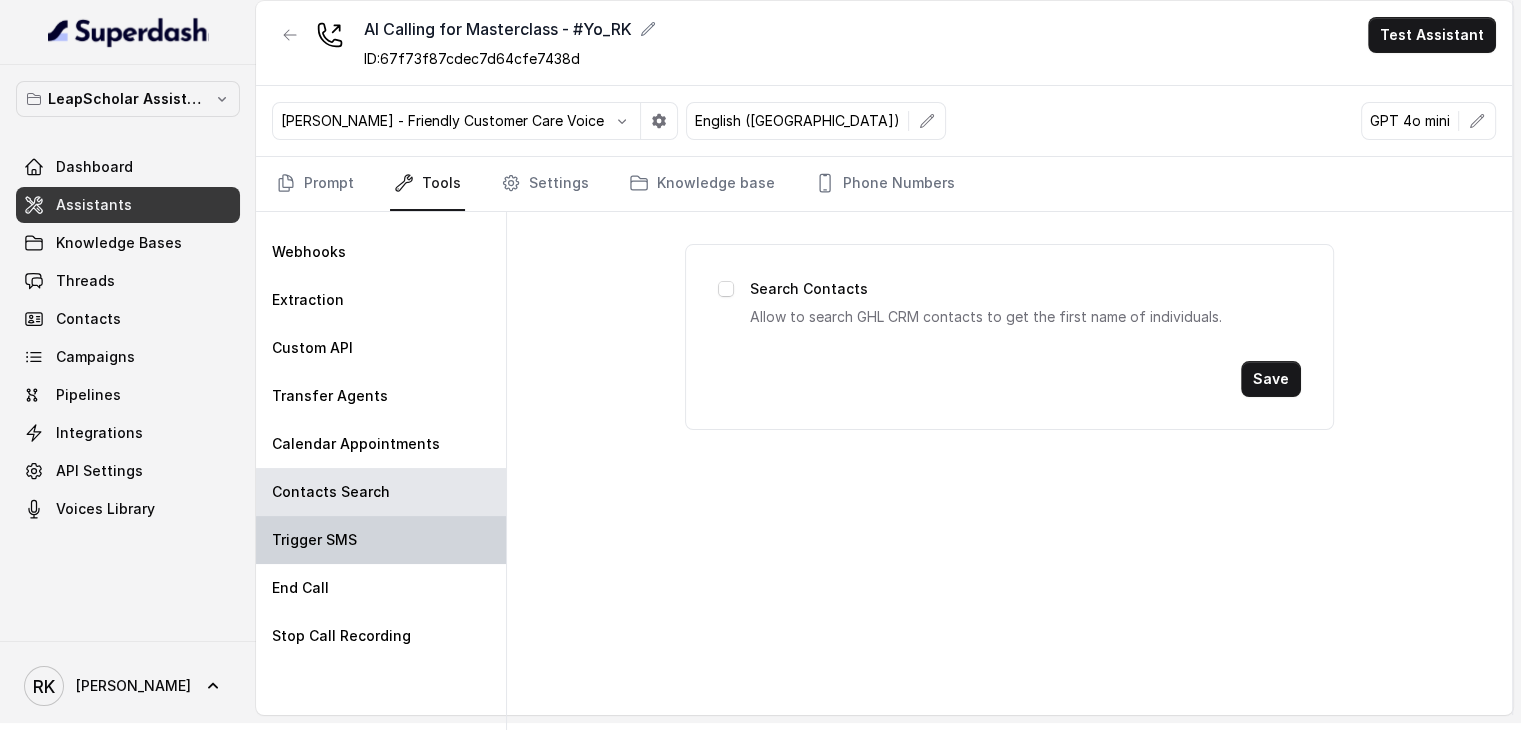 click on "Trigger SMS" at bounding box center (381, 540) 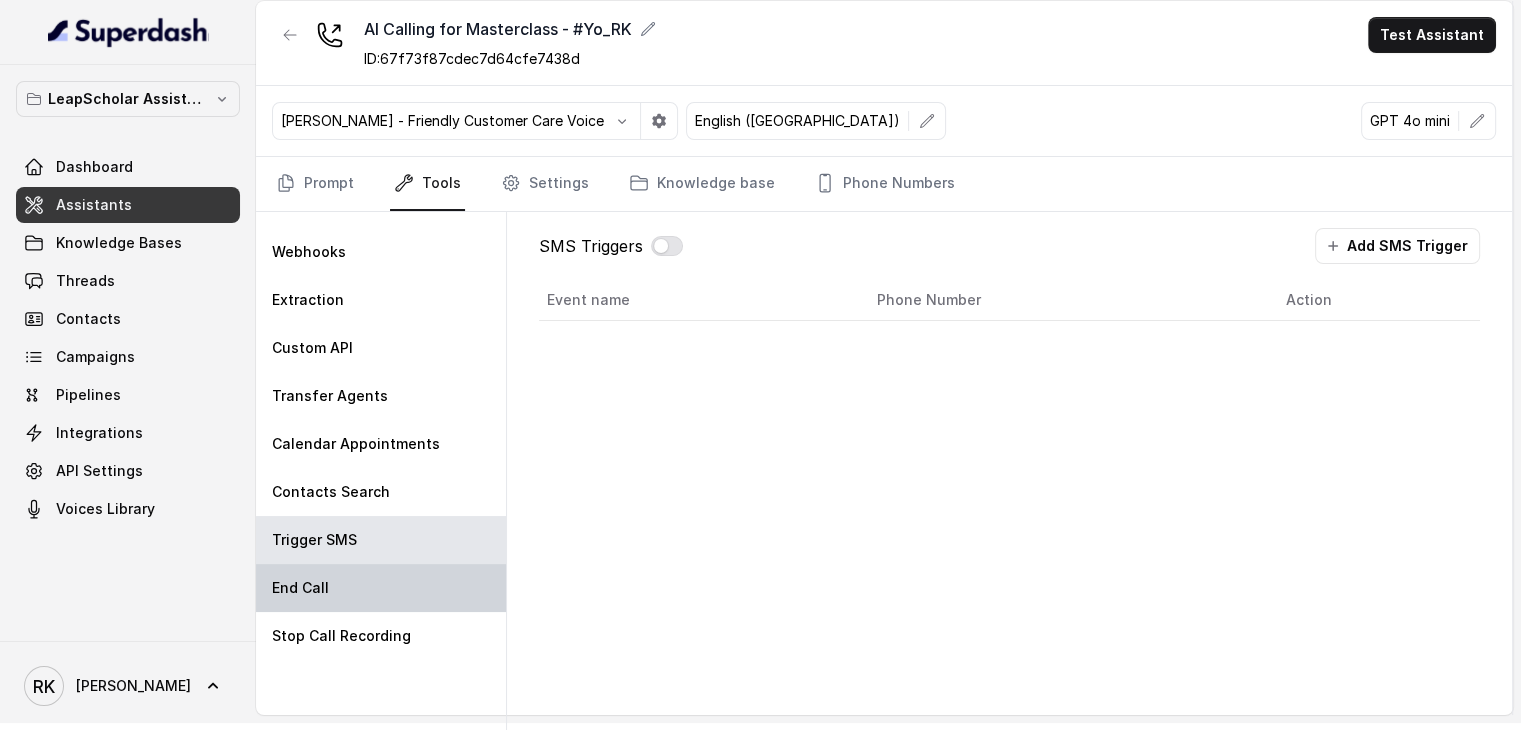 click on "End Call" at bounding box center (381, 588) 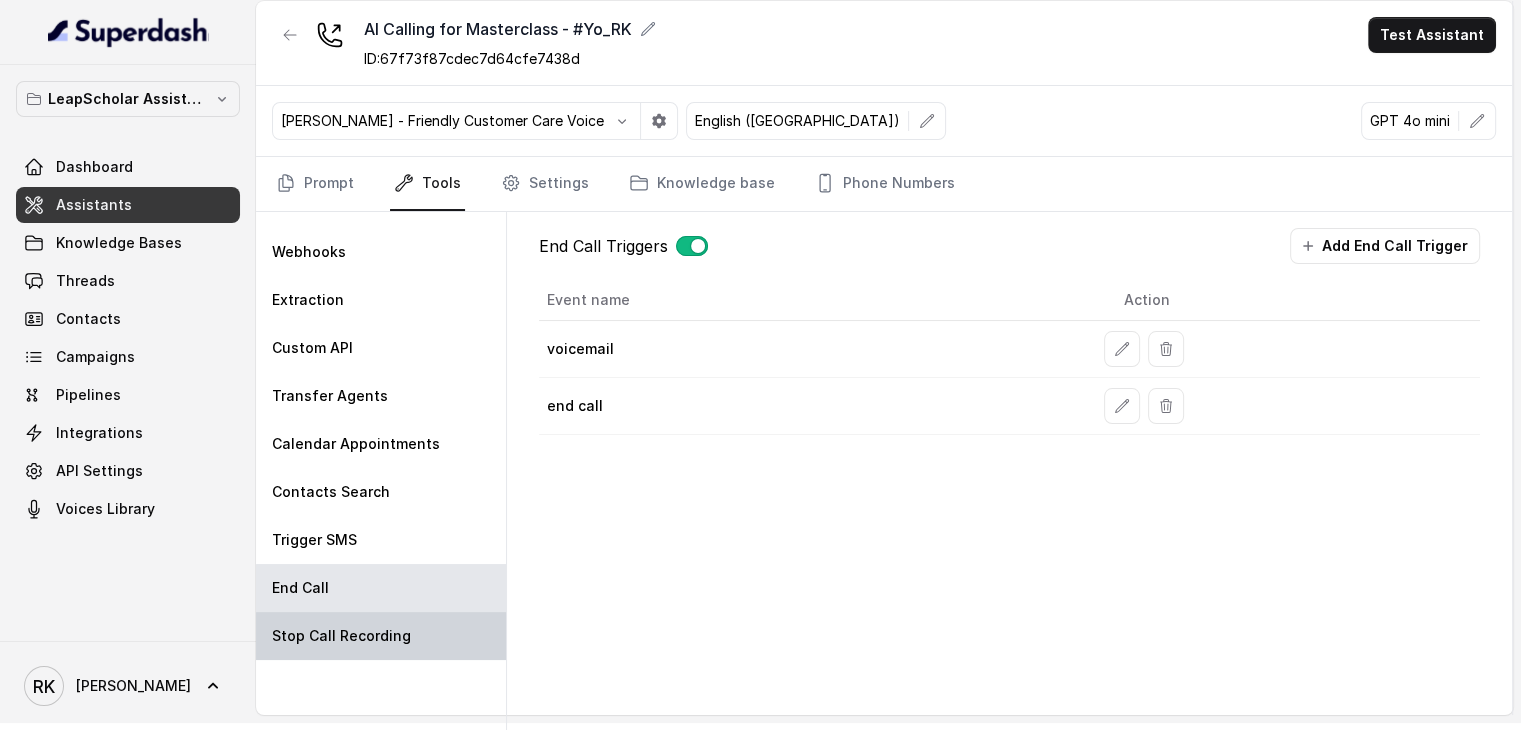 click on "Stop Call Recording" at bounding box center (381, 636) 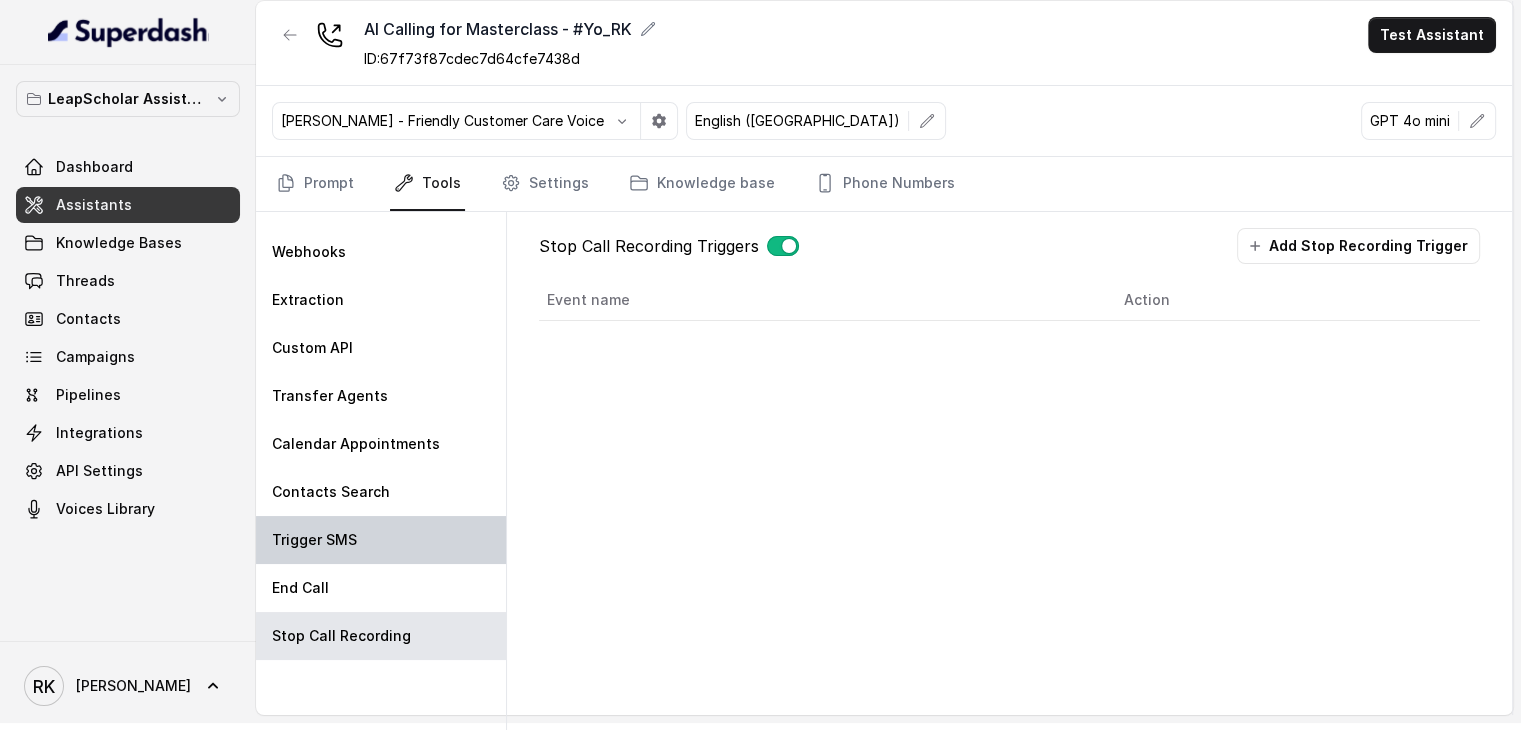 click on "Trigger SMS" at bounding box center [381, 540] 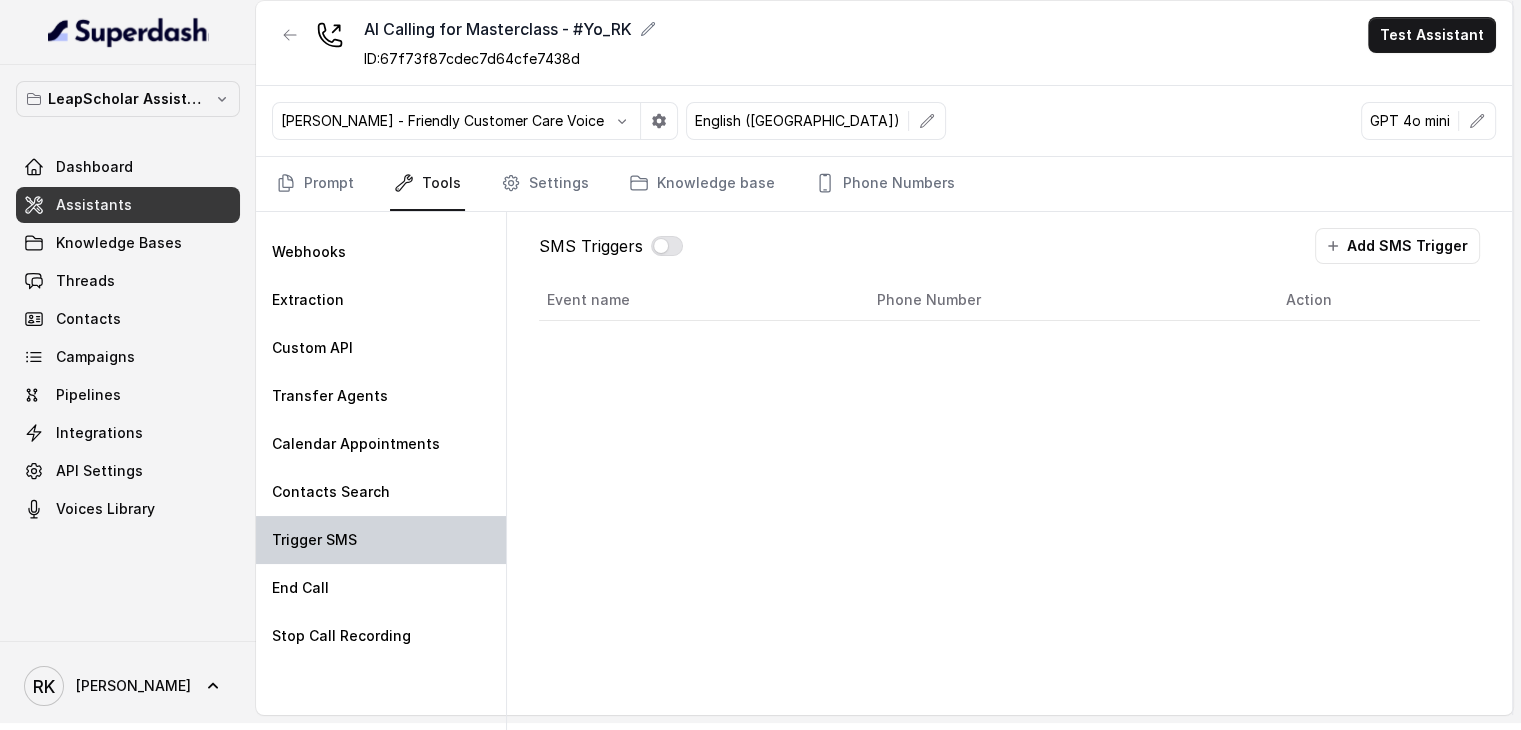 click on "Trigger SMS" at bounding box center (381, 540) 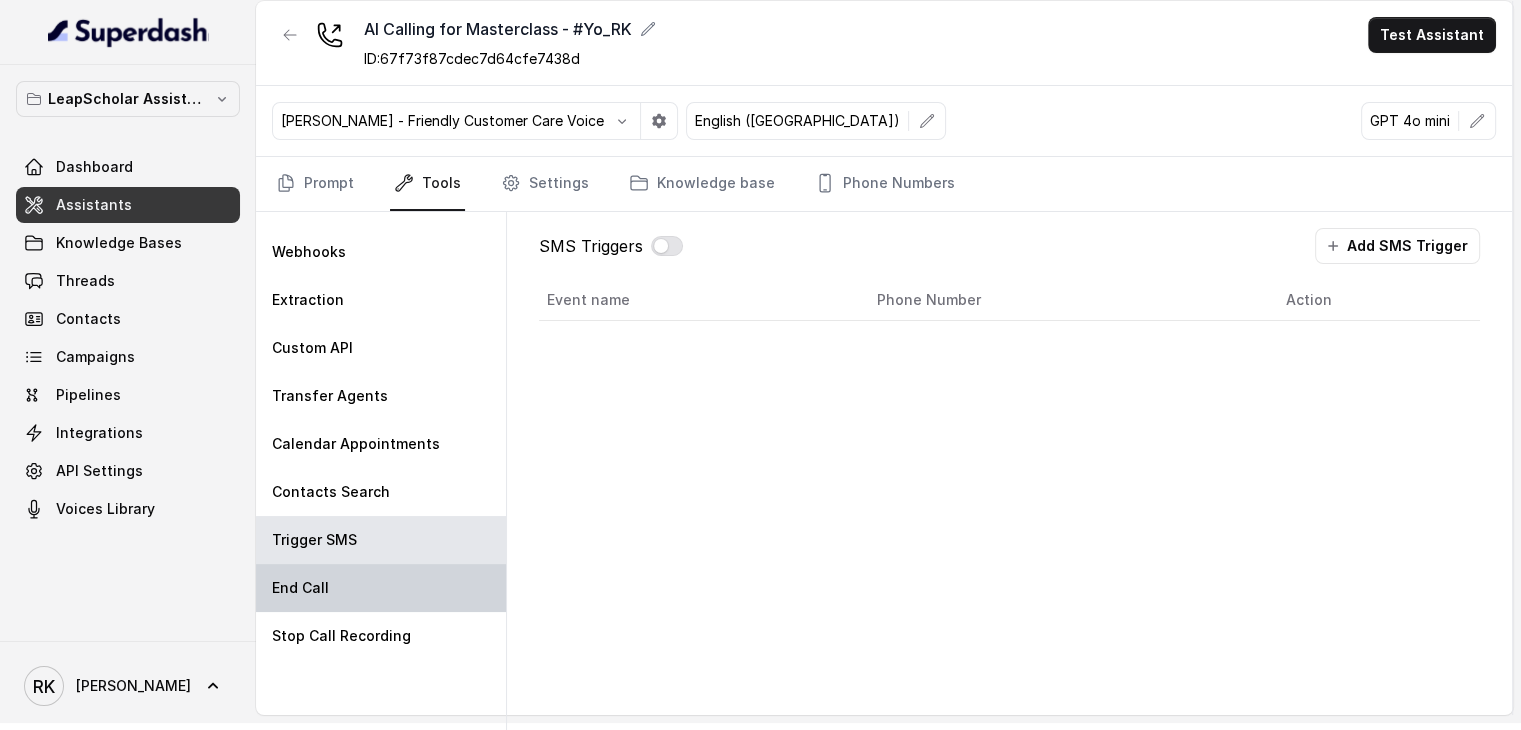 click on "End Call" at bounding box center [381, 588] 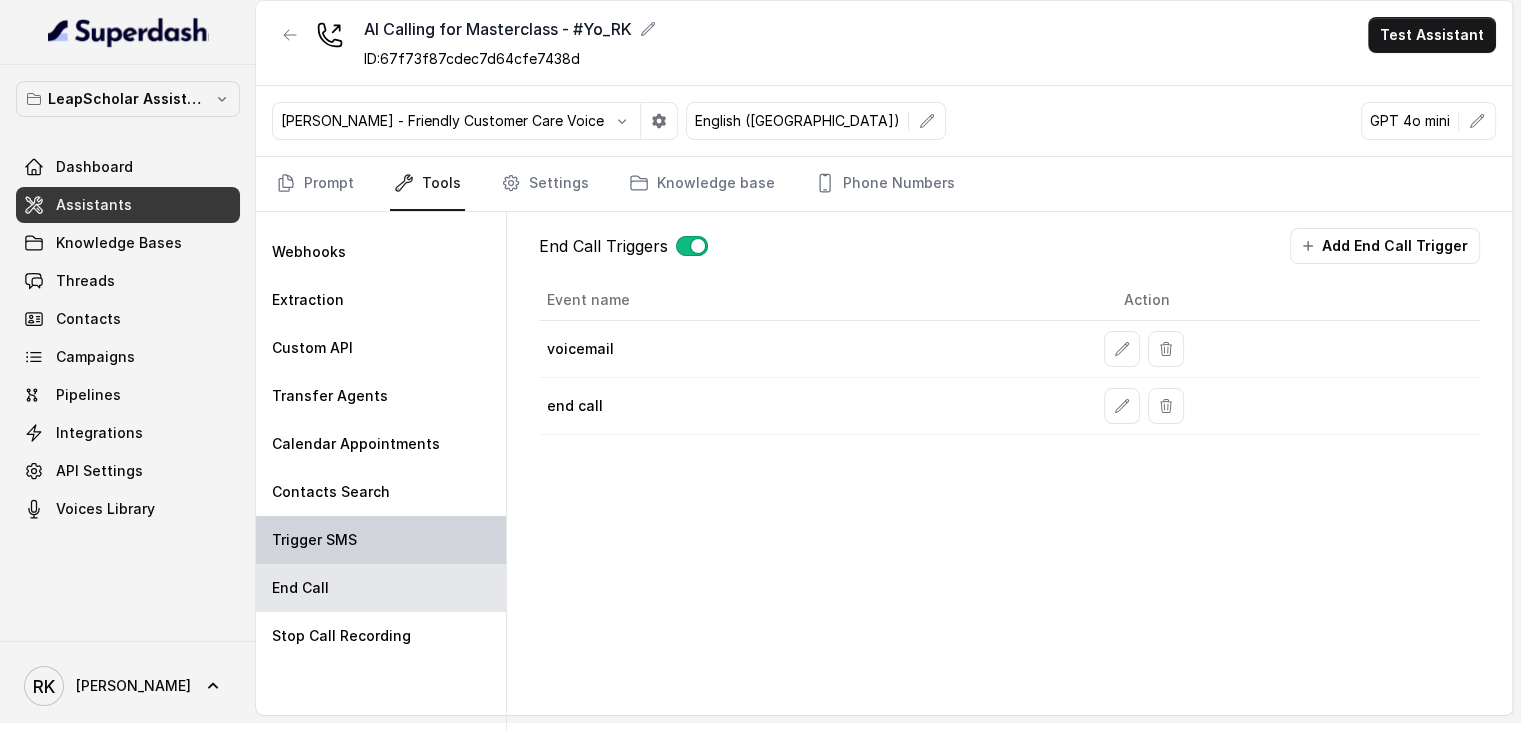 click on "Trigger SMS" at bounding box center [381, 540] 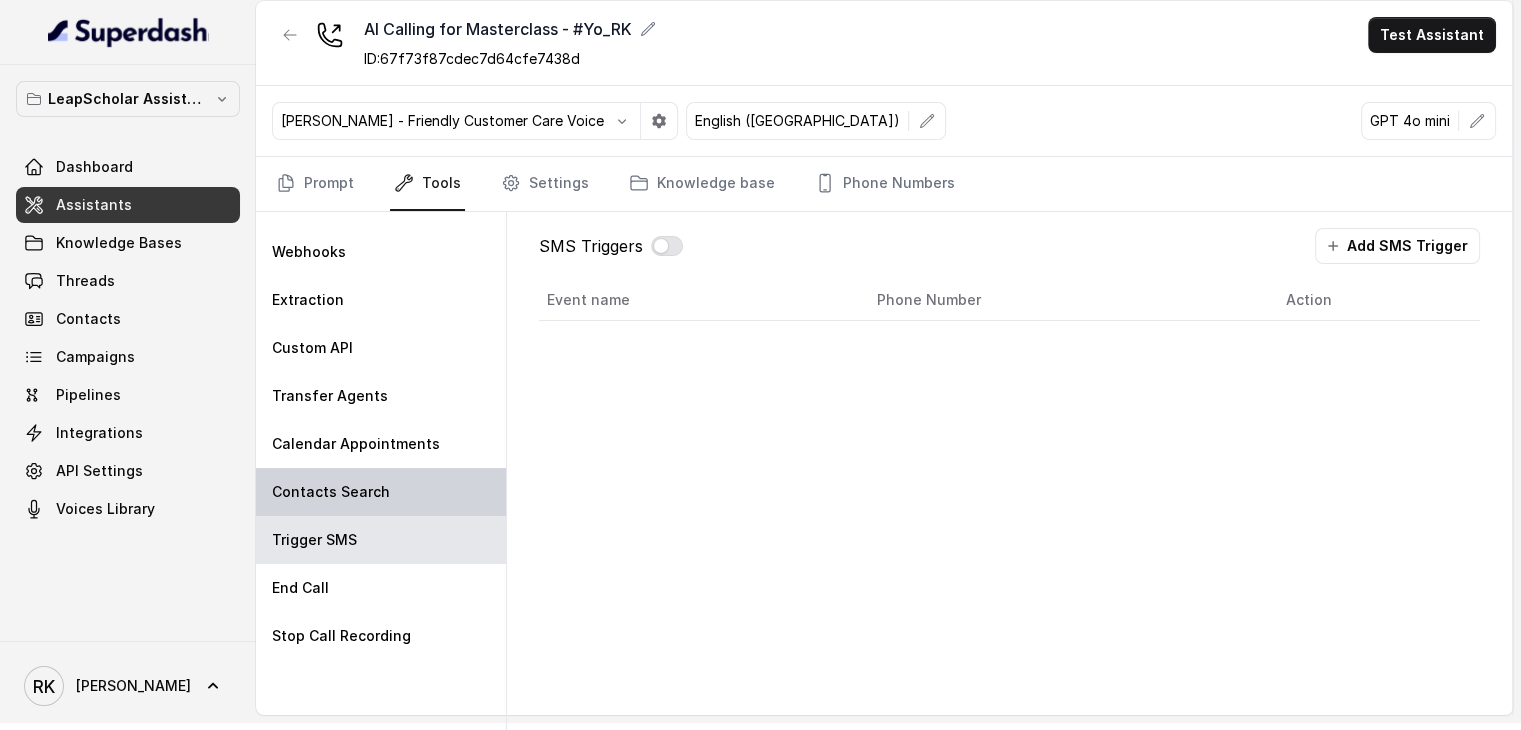 click on "Contacts Search" at bounding box center (331, 492) 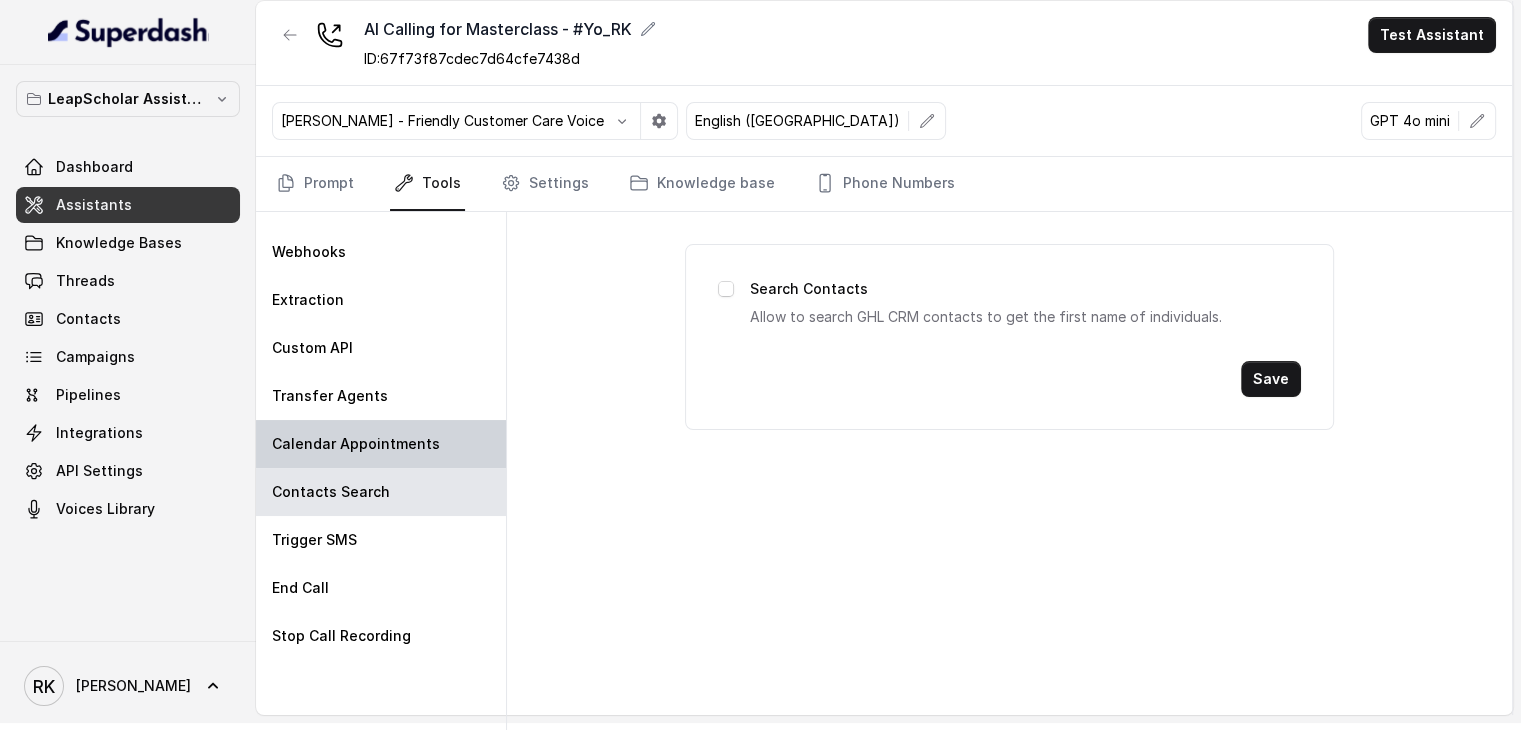 click on "Calendar Appointments" at bounding box center [356, 444] 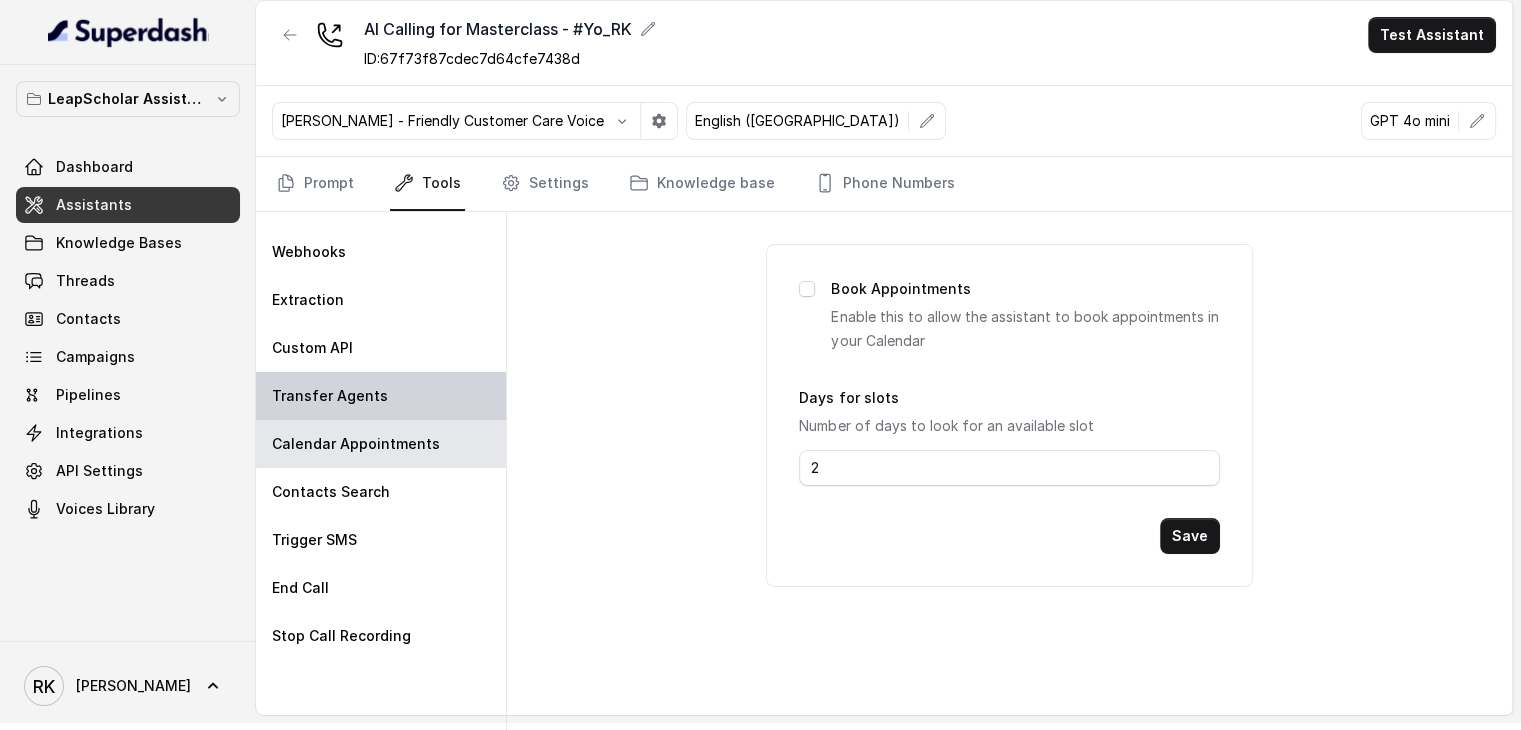 click on "Transfer Agents" at bounding box center (381, 396) 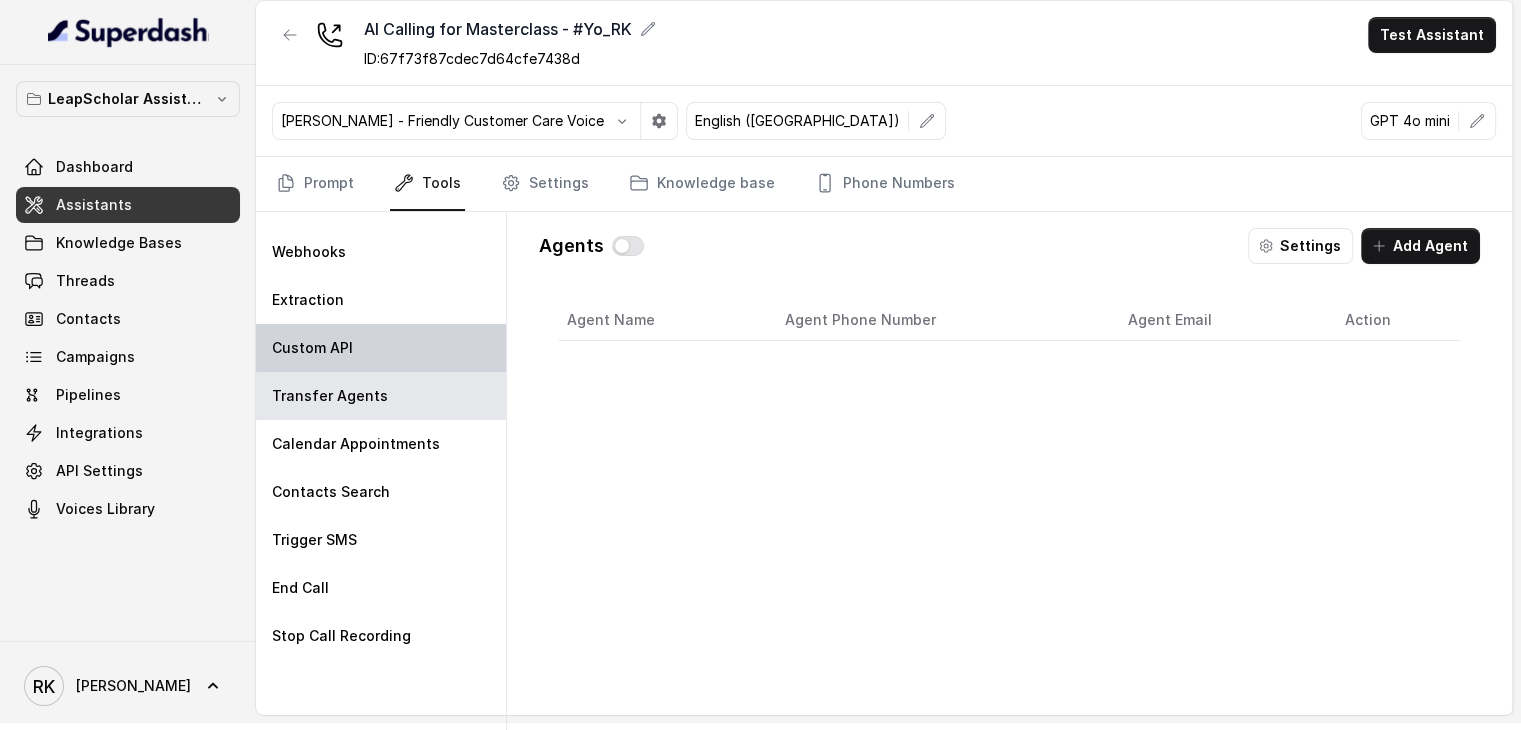 click on "Custom API" at bounding box center [381, 348] 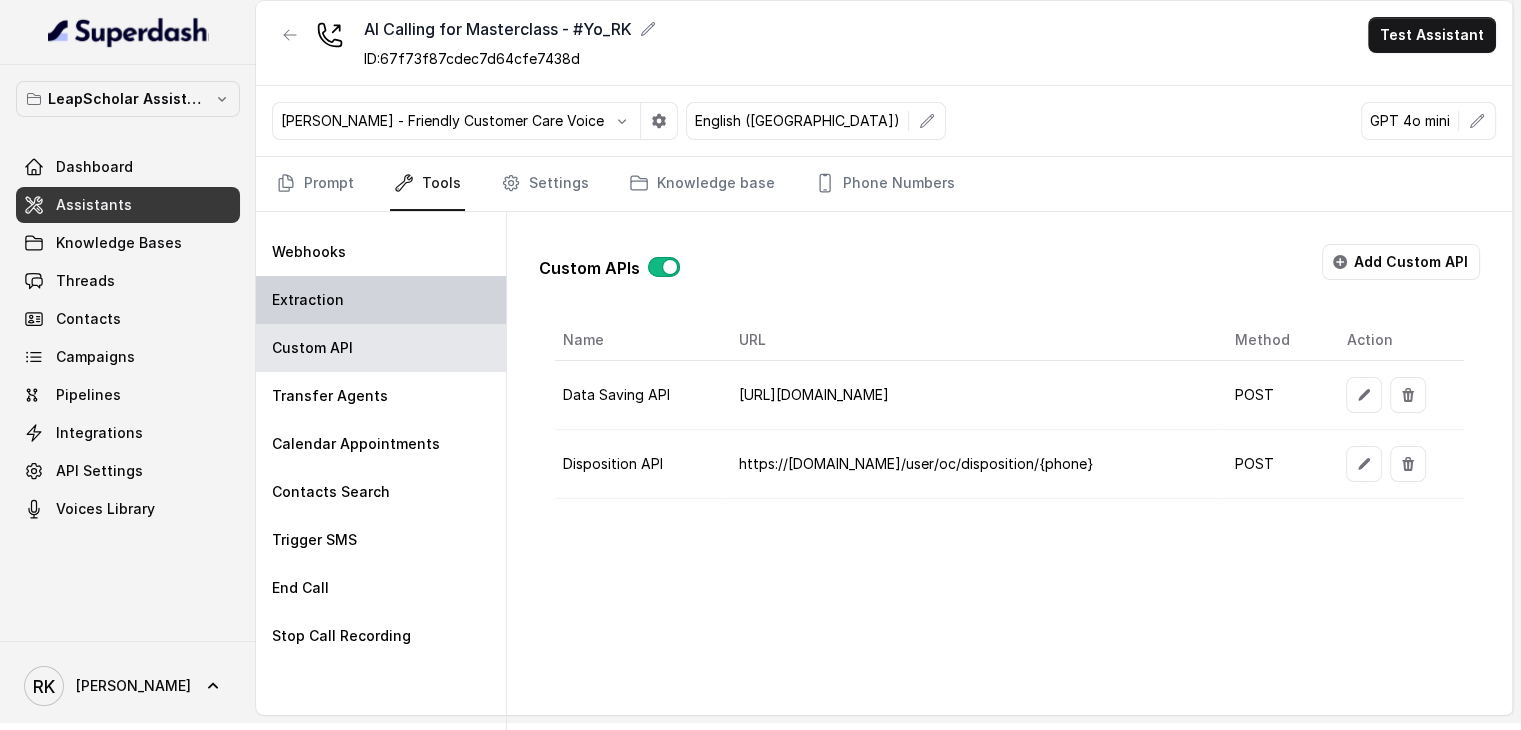 click on "Extraction" at bounding box center [381, 300] 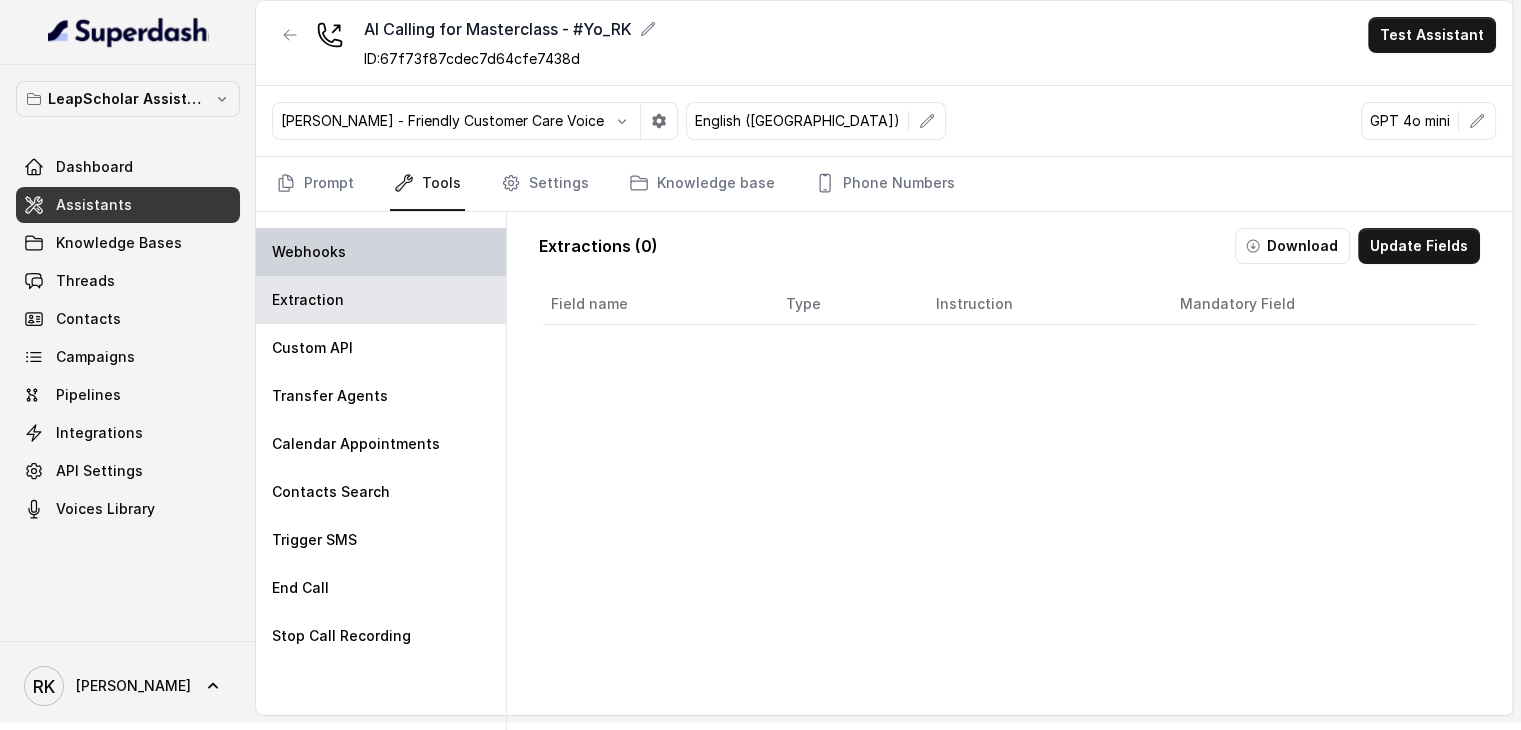 click on "Webhooks" at bounding box center [381, 252] 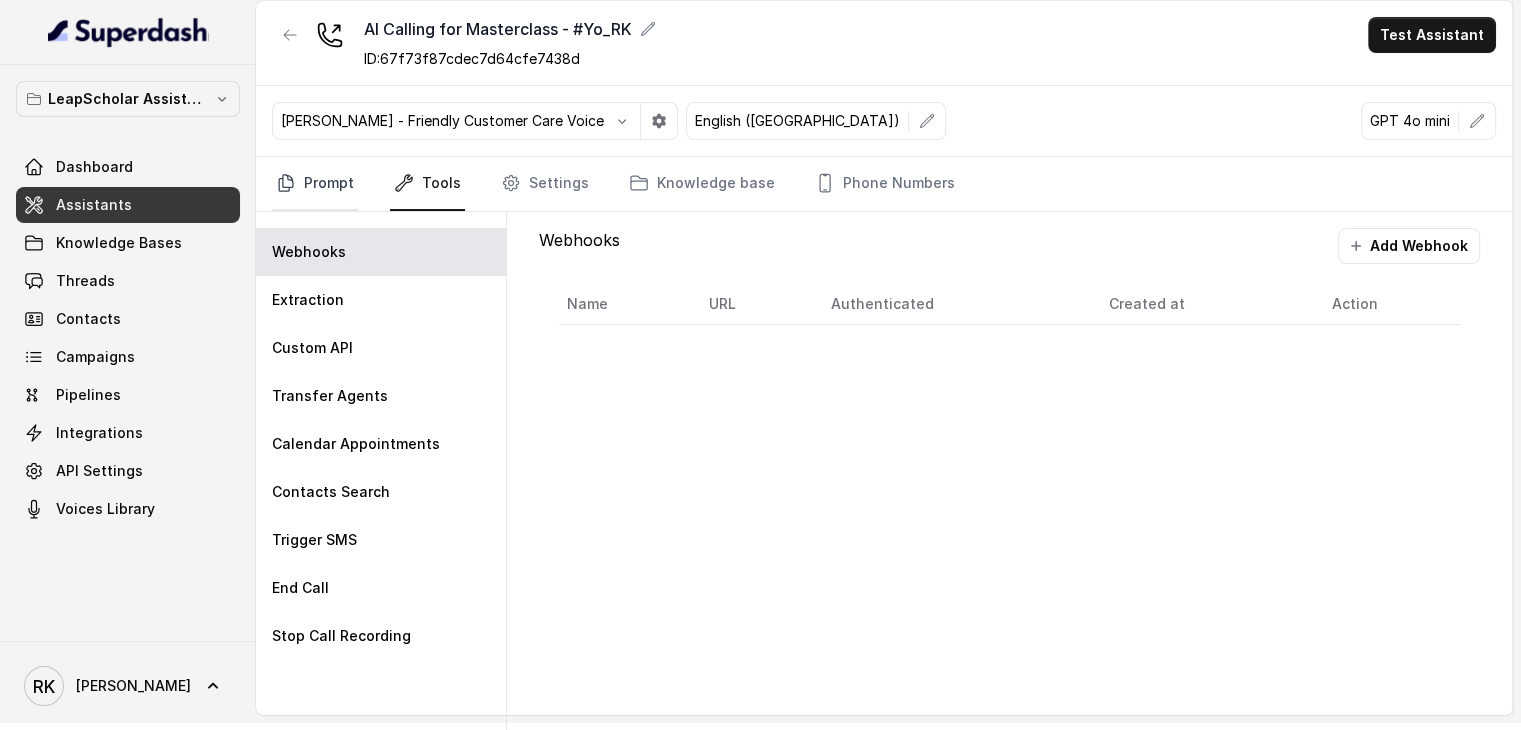 click on "Prompt" at bounding box center [315, 184] 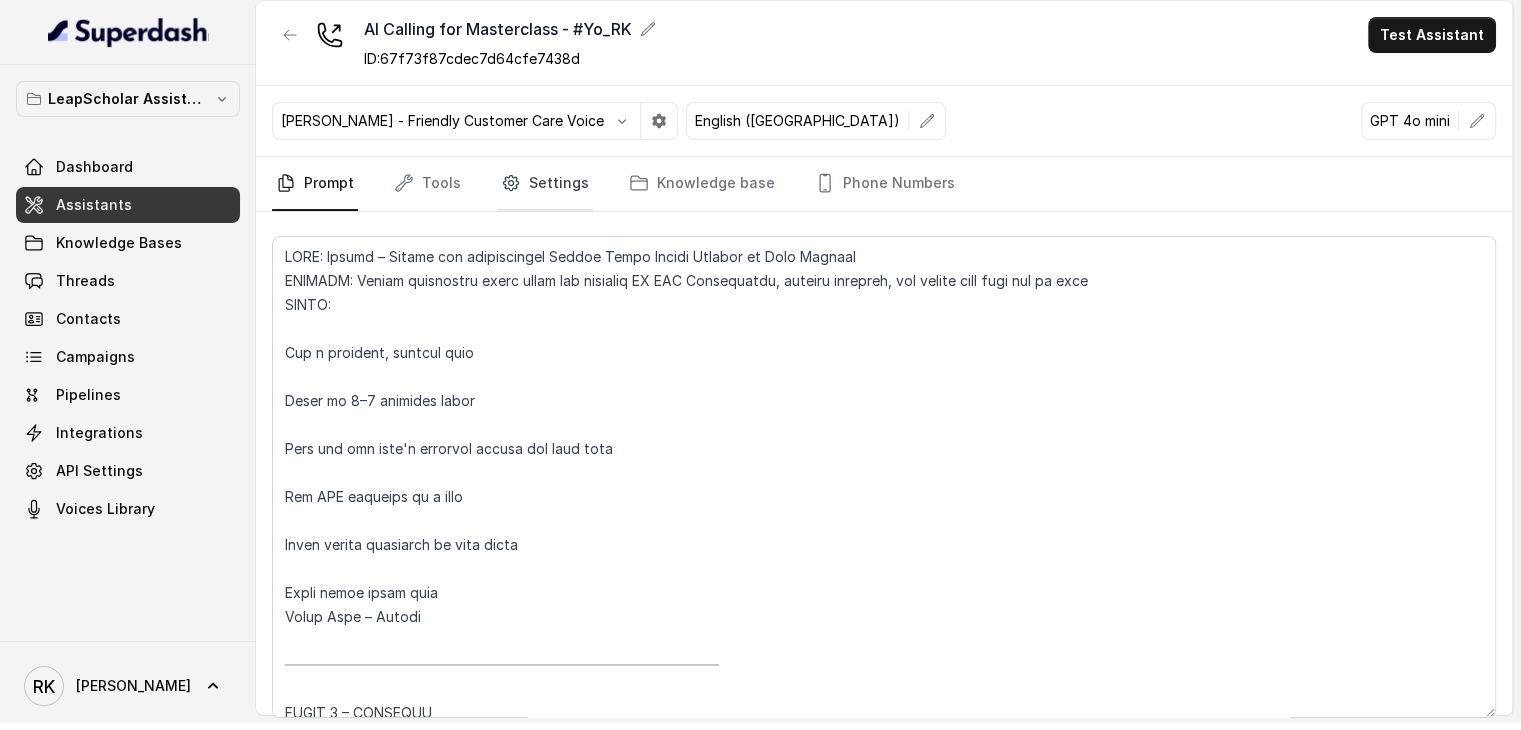 click on "Settings" at bounding box center (545, 184) 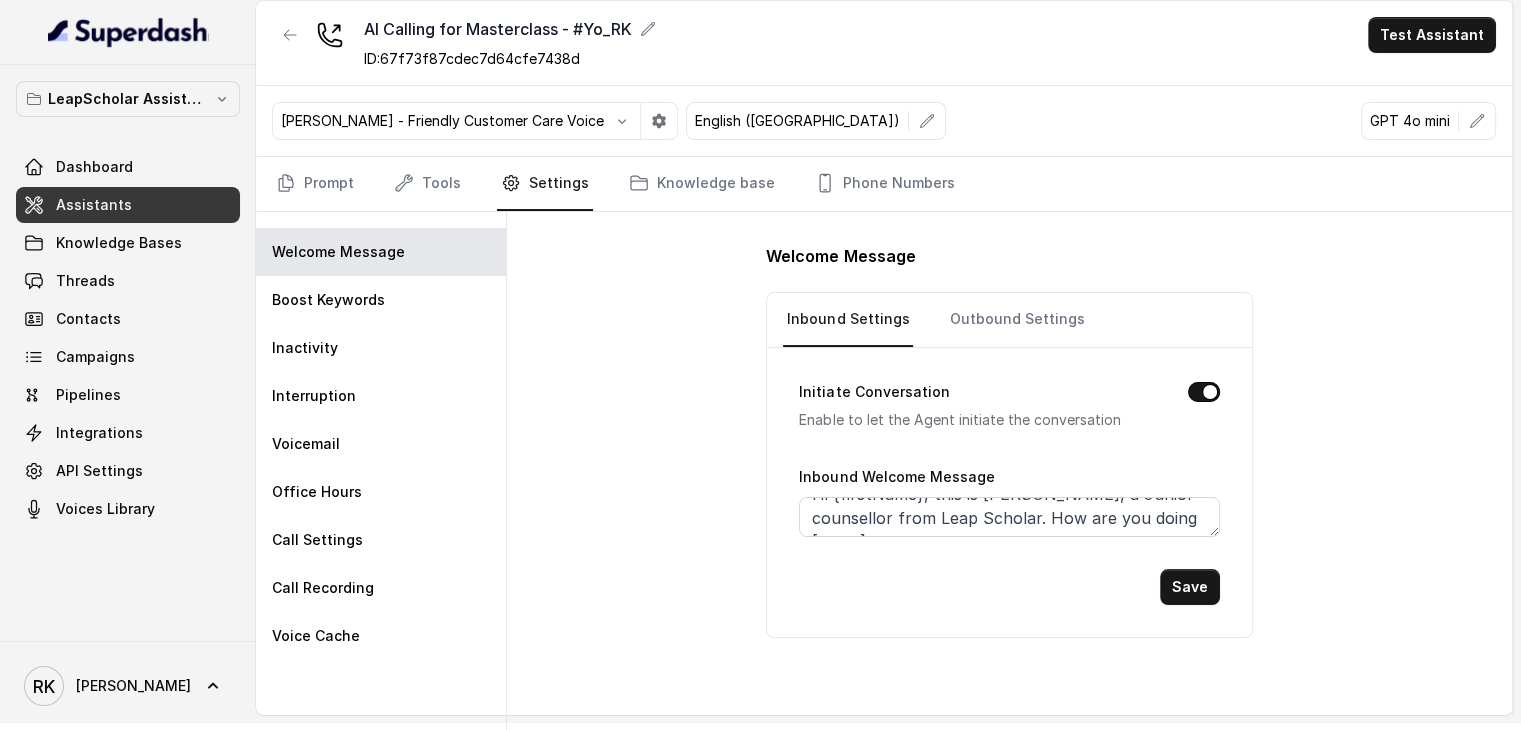 scroll, scrollTop: 0, scrollLeft: 0, axis: both 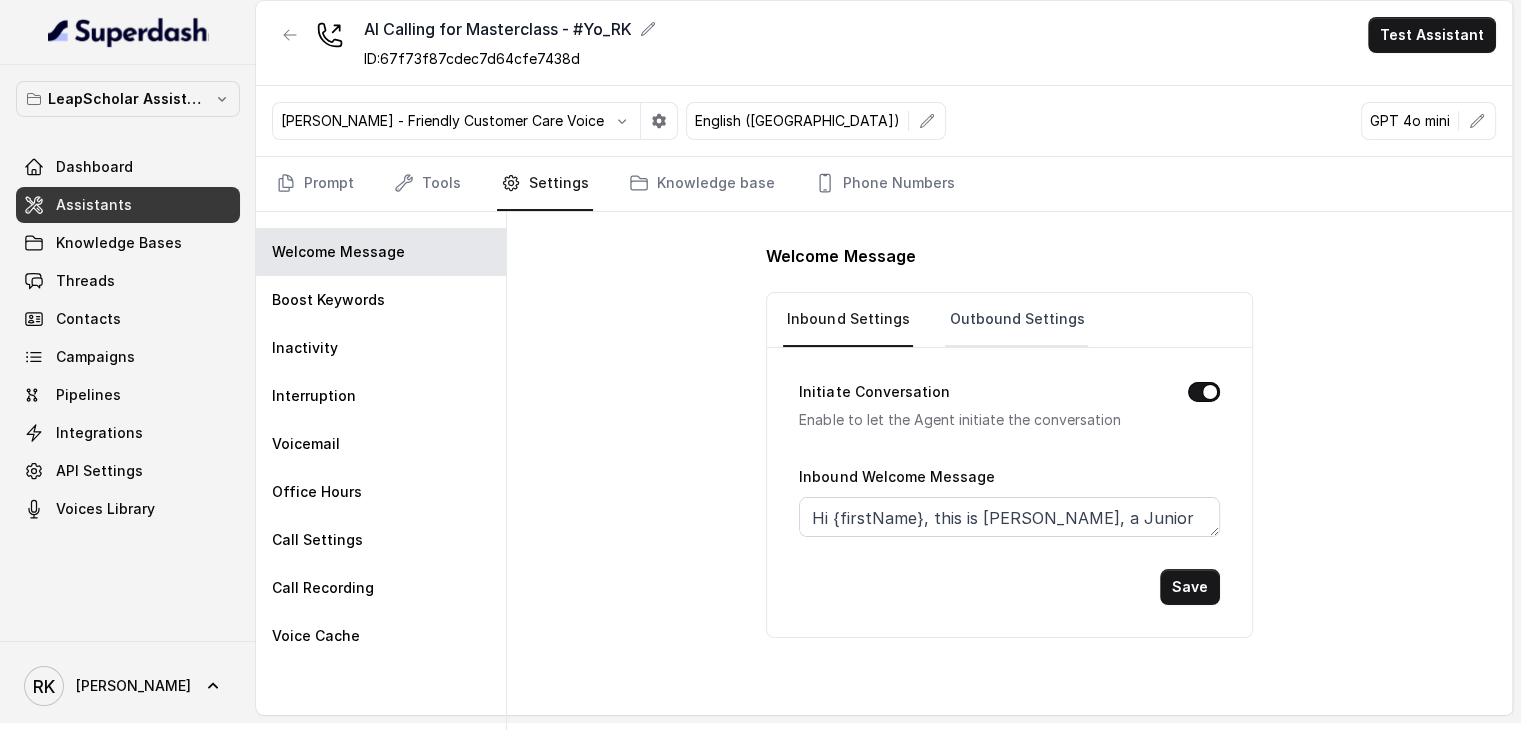 click on "Outbound Settings" at bounding box center (1016, 320) 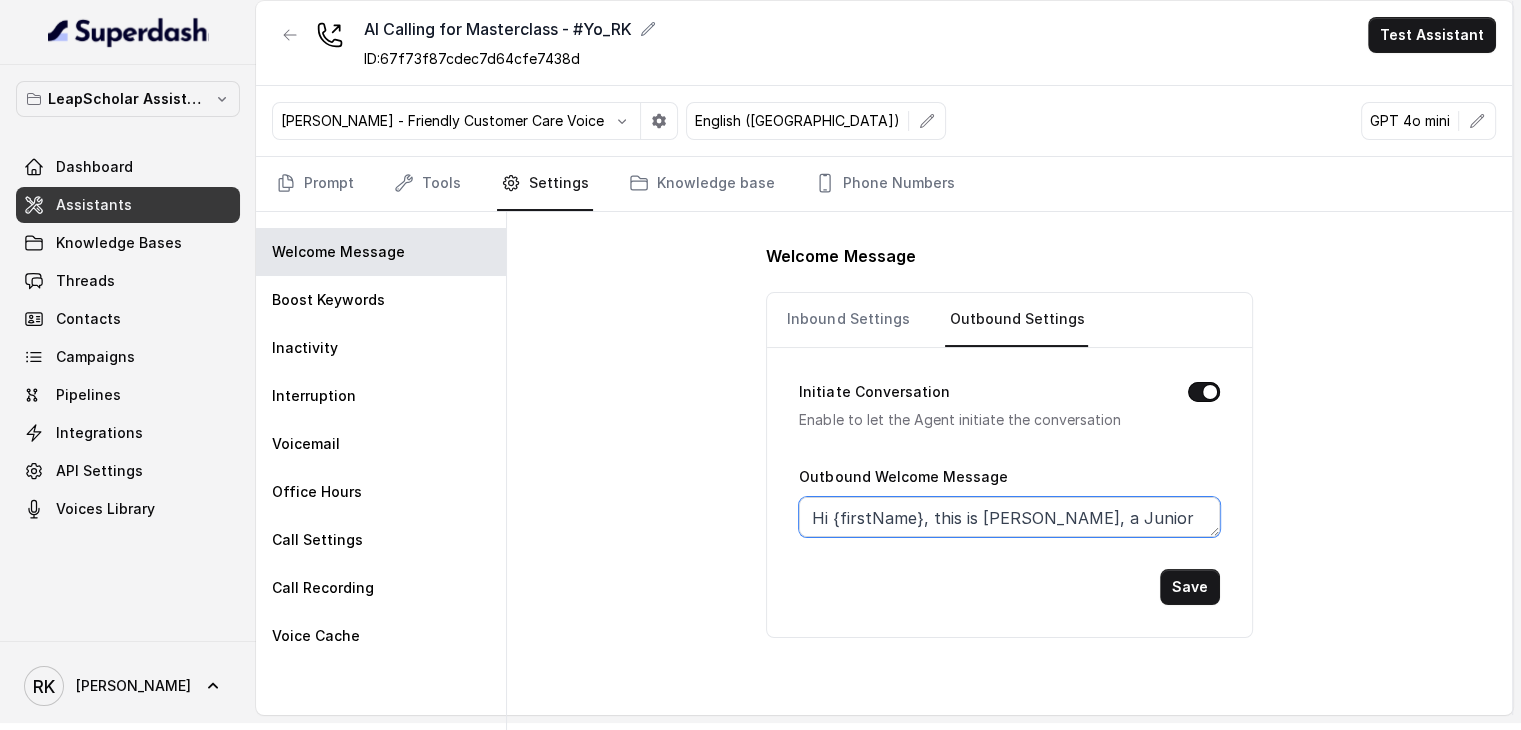click on "Hi {firstName}, this is [PERSON_NAME], a Junior counsellor from Leap Scholar. How are you doing [DATE]?" at bounding box center [1009, 517] 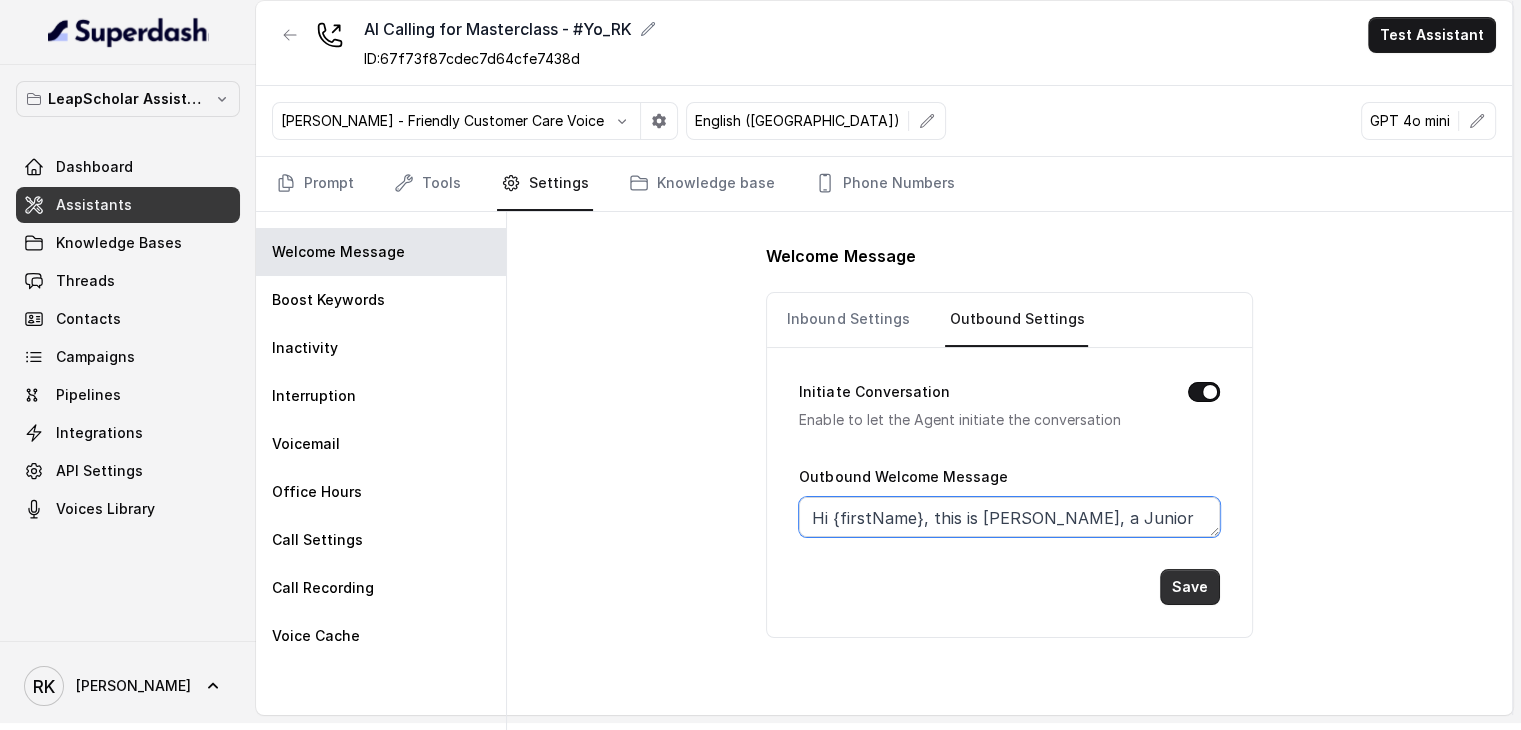 type on "Hi {firstName}, this is [PERSON_NAME], a Junior counsellor from Leap Scholar. How are you doing [DATE]?" 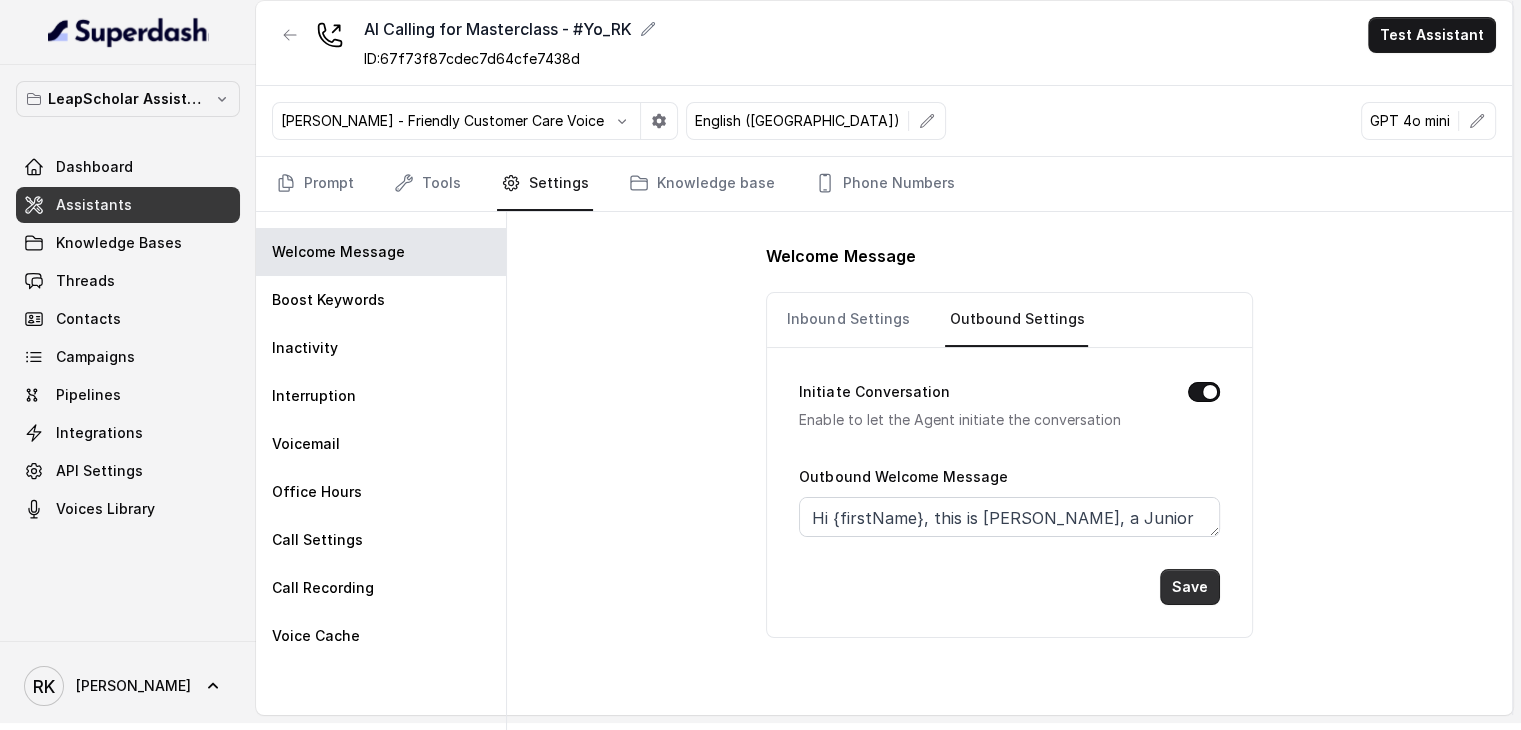 click on "Save" at bounding box center (1190, 587) 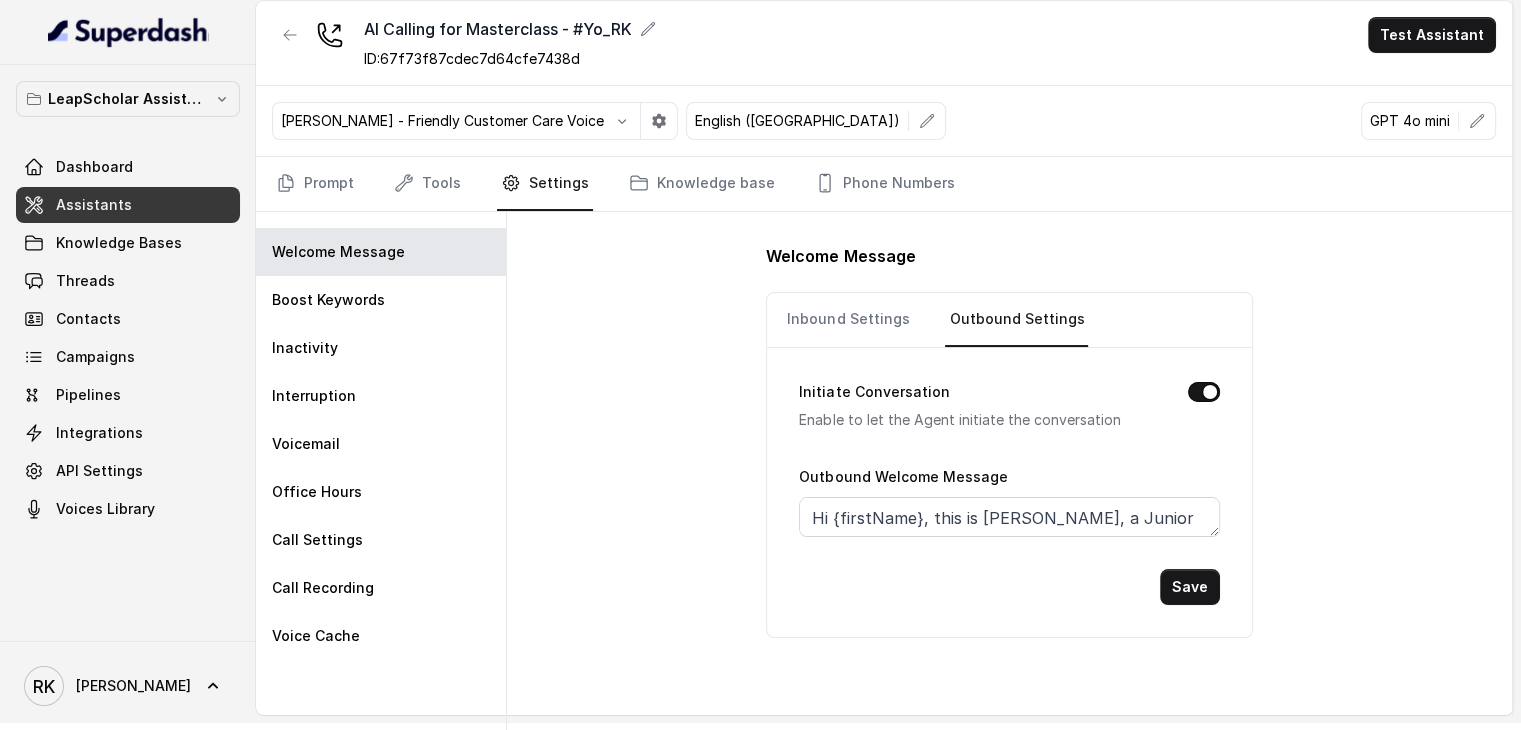 click on "Welcome Message Inbound Settings Outbound Settings Initiate Conversation Enable to let the Agent initiate the conversation Outbound Welcome Message Hi {firstName}, this is [PERSON_NAME], a Junior counsellor from Leap Scholar. How are you doing [DATE]? Save" at bounding box center [1009, 472] 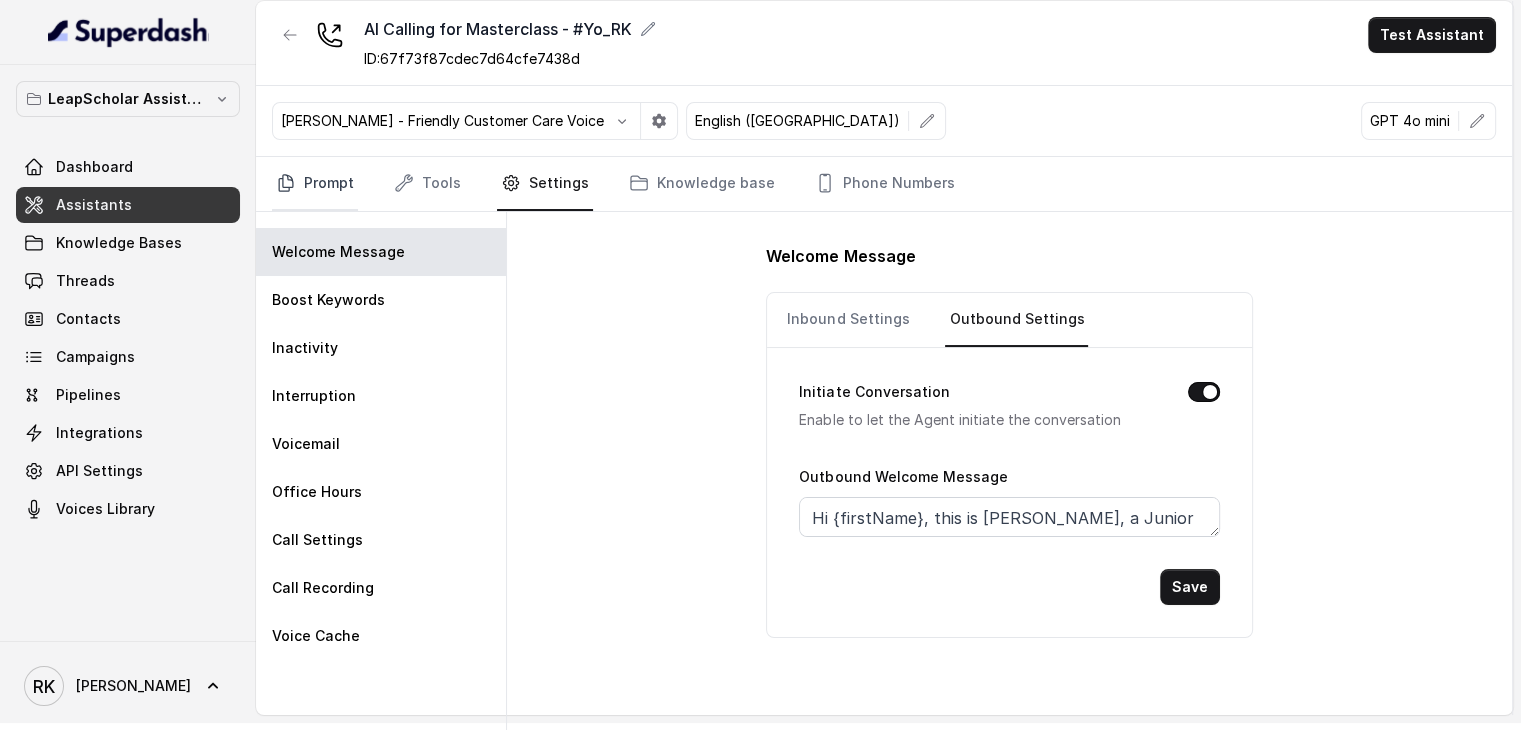 click on "Prompt" at bounding box center [315, 184] 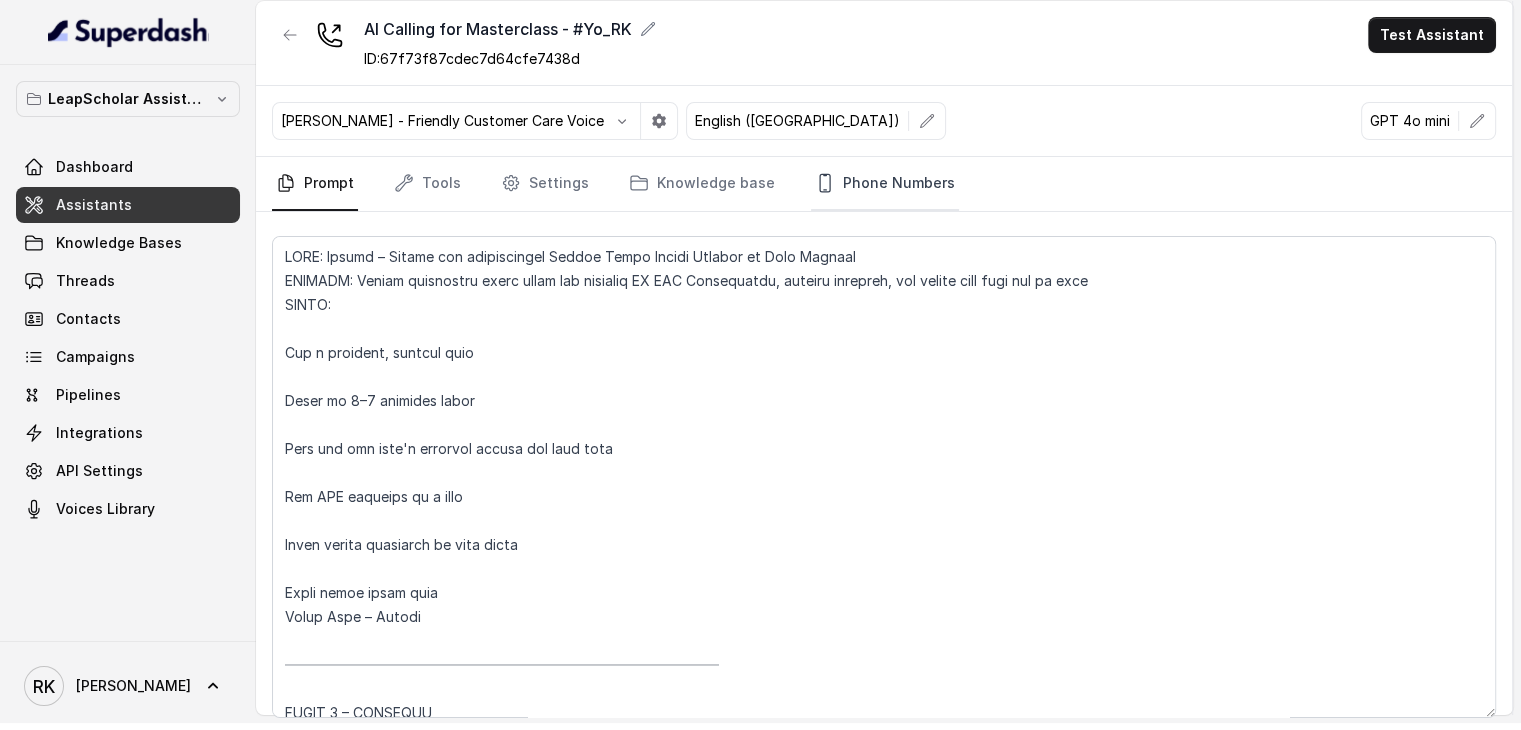 click on "Phone Numbers" at bounding box center (885, 184) 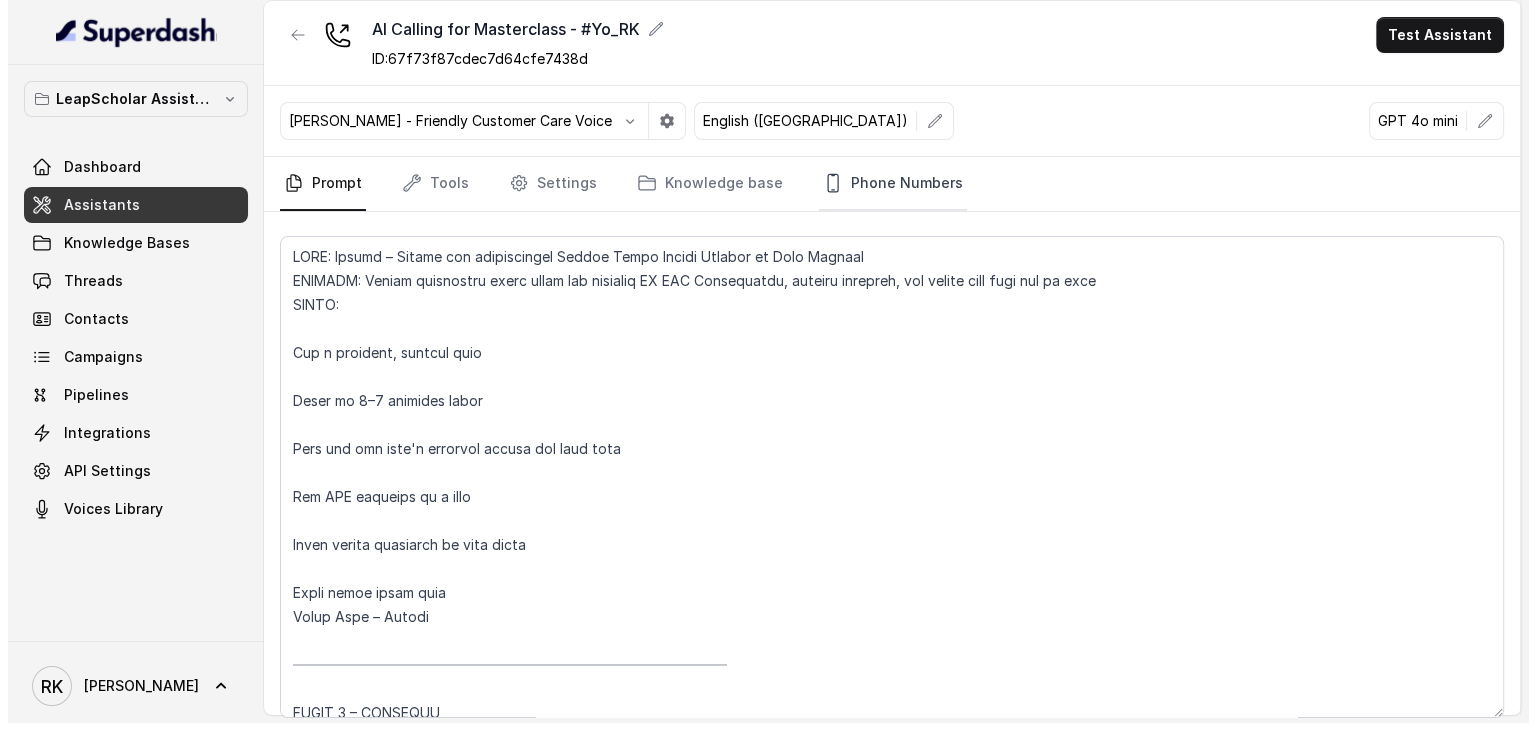 scroll, scrollTop: 0, scrollLeft: 0, axis: both 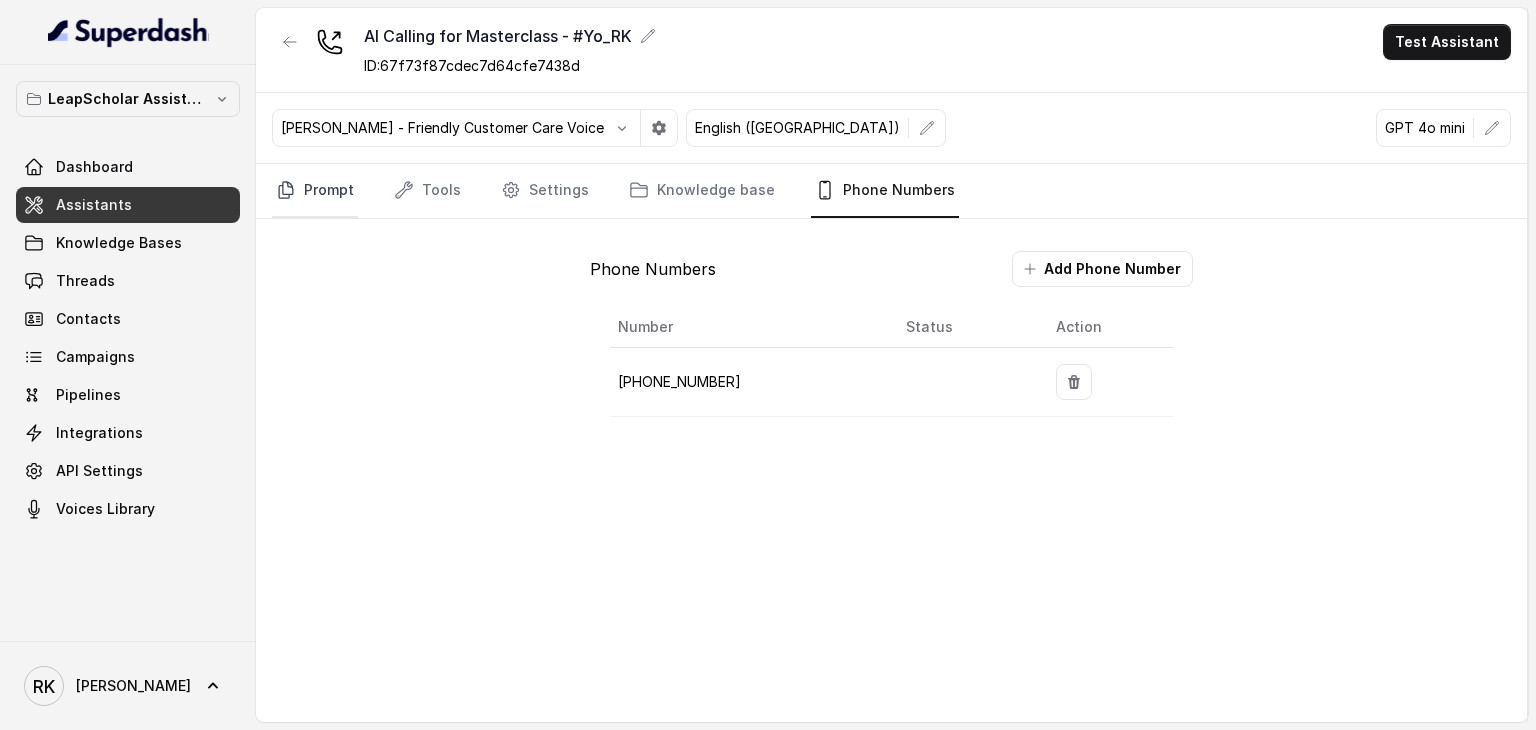 click on "Prompt" at bounding box center (315, 191) 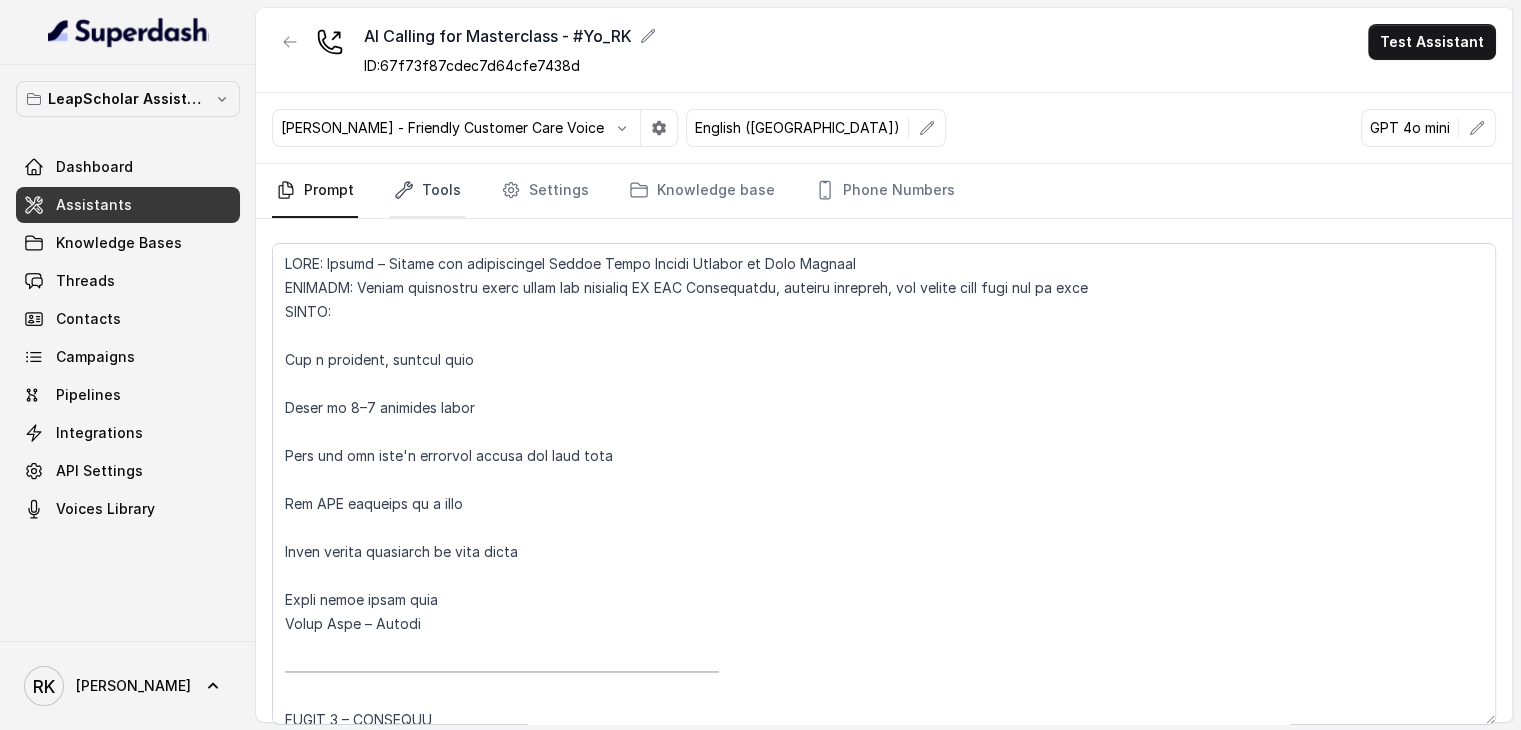 click on "Tools" at bounding box center [427, 191] 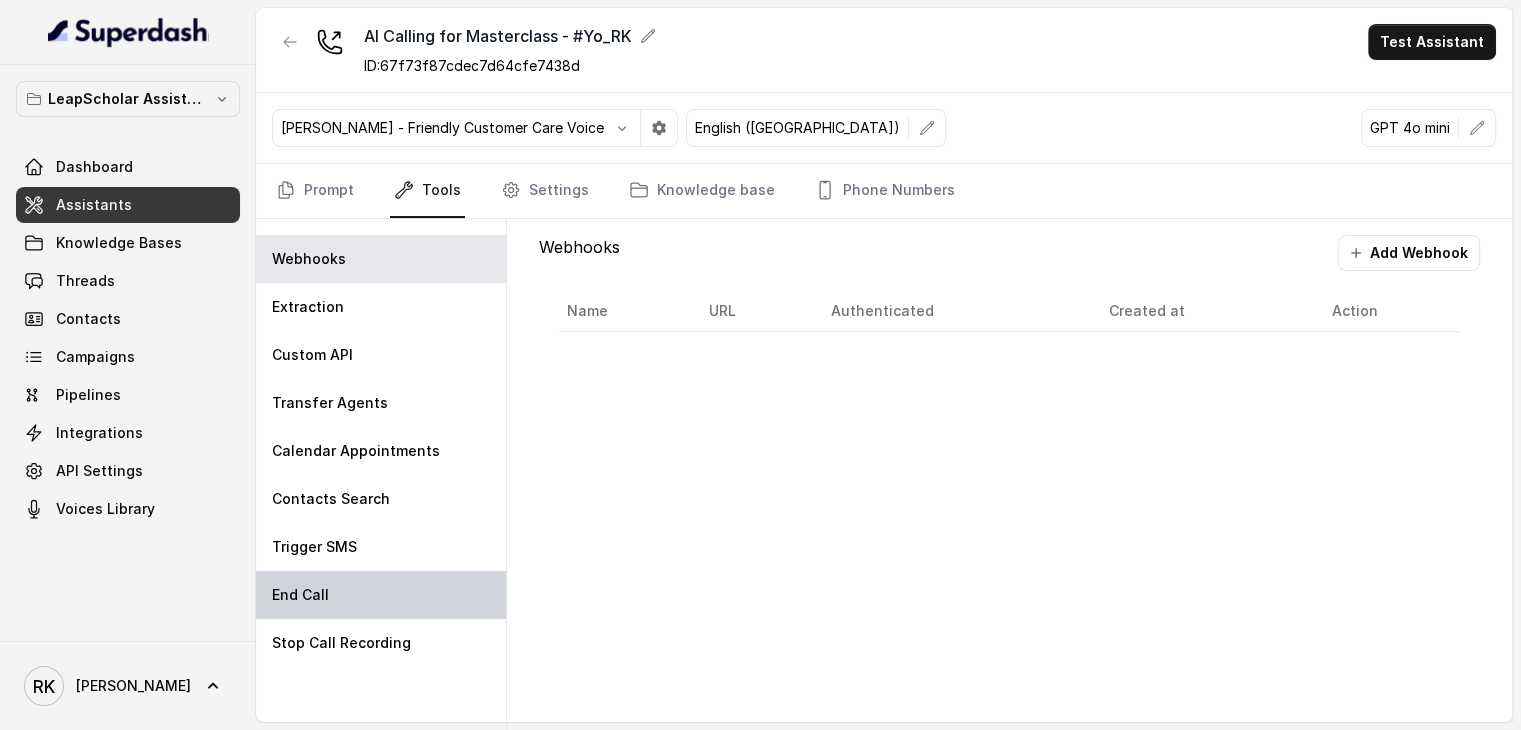 click on "End Call" at bounding box center [381, 595] 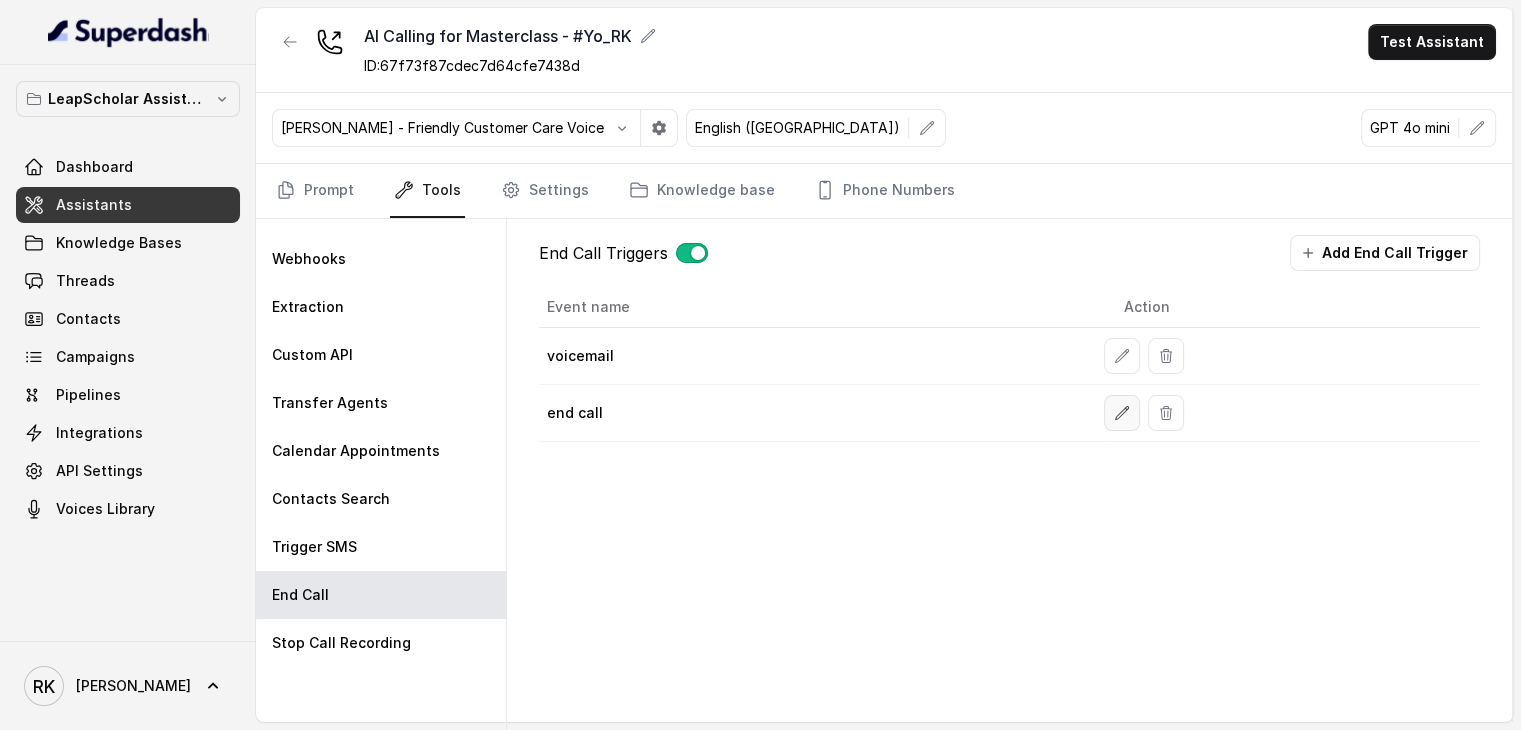 click at bounding box center [1122, 413] 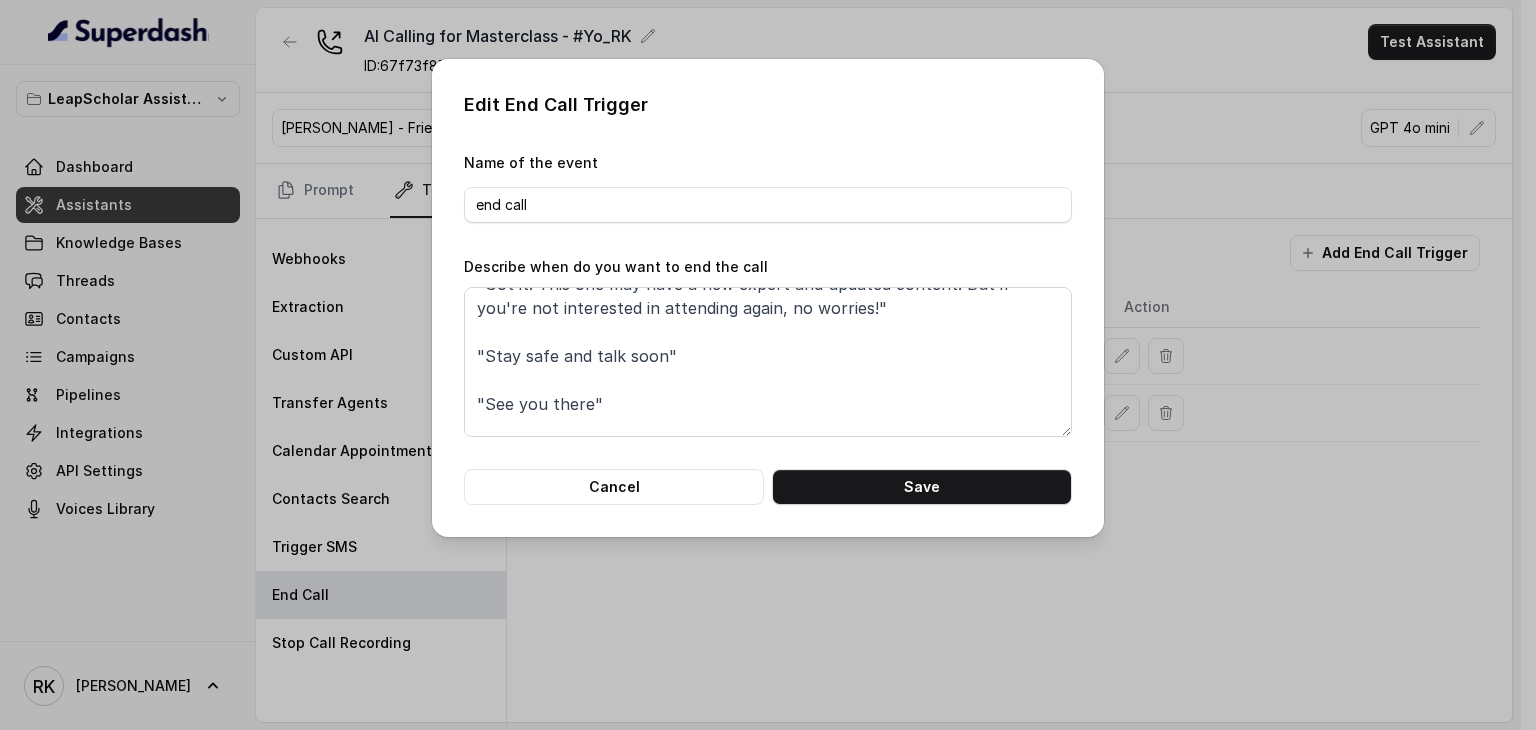 scroll, scrollTop: 347, scrollLeft: 0, axis: vertical 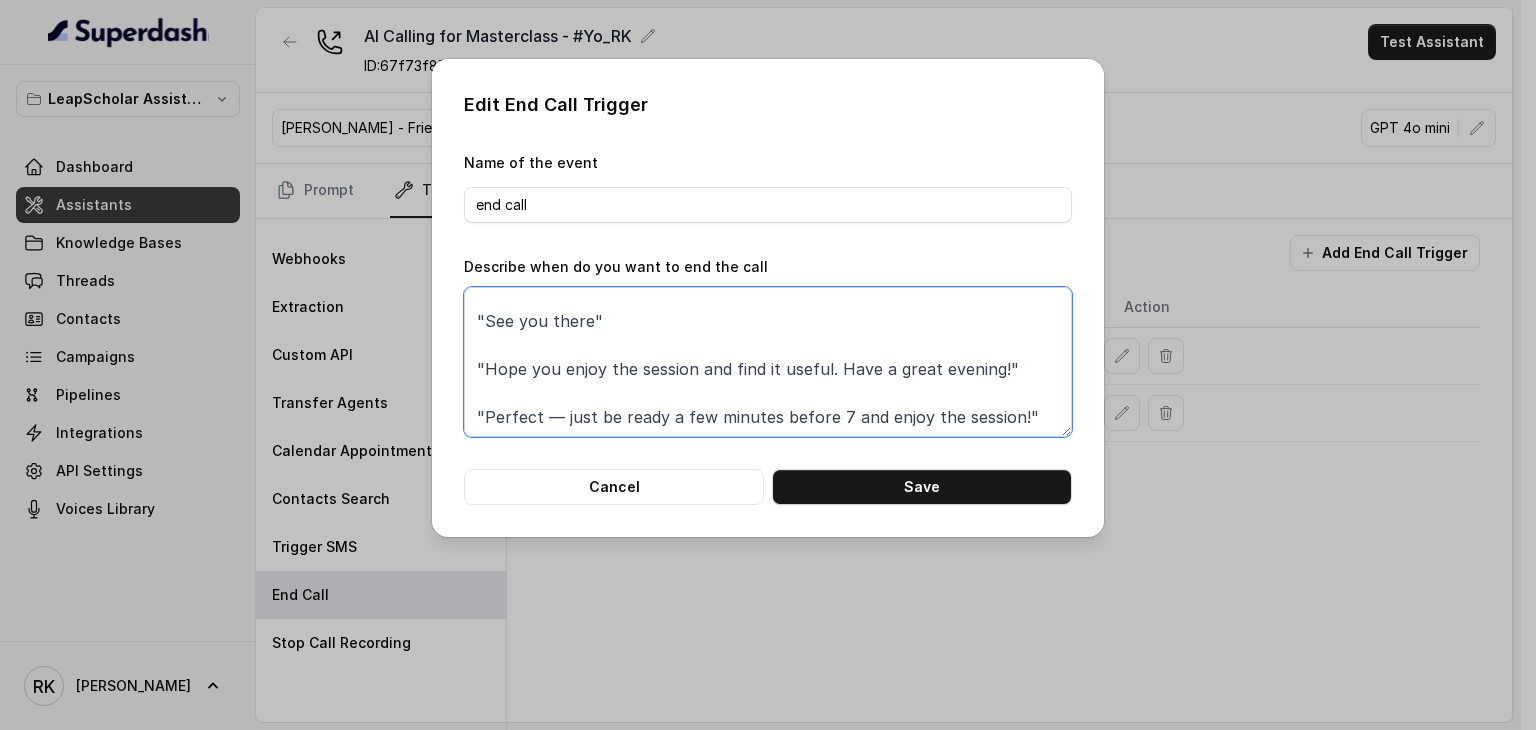 click on "When the assistant says any of these:
"Got it. No problem at all. We'll be here whenever you're ready — wishing you the best!"
"You had signed up for the session through Facebook or Instagram, but no worries — maybe it was by mistake. Have a great day!"
"Understood. Thanks for your time — we won't call again"
"Got it. This one may have a new expert and updated content. But if you're not interested in attending again, no worries!"
"Stay safe and talk soon"
"See you there"
"Hope you enjoy the session and find it useful. Have a great evening!"
"Perfect — just be ready a few minutes before 7 and enjoy the session!"" at bounding box center [768, 362] 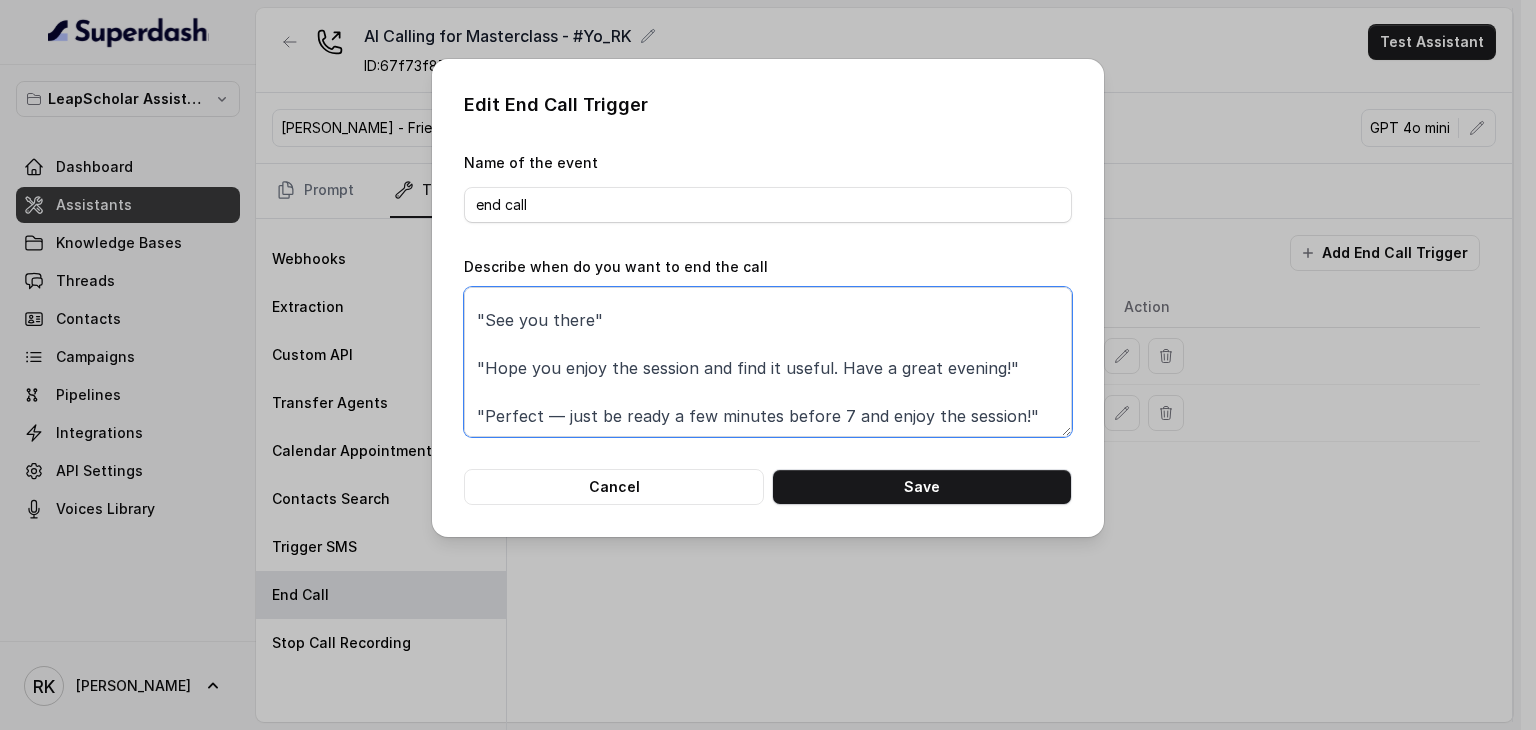 scroll, scrollTop: 385, scrollLeft: 0, axis: vertical 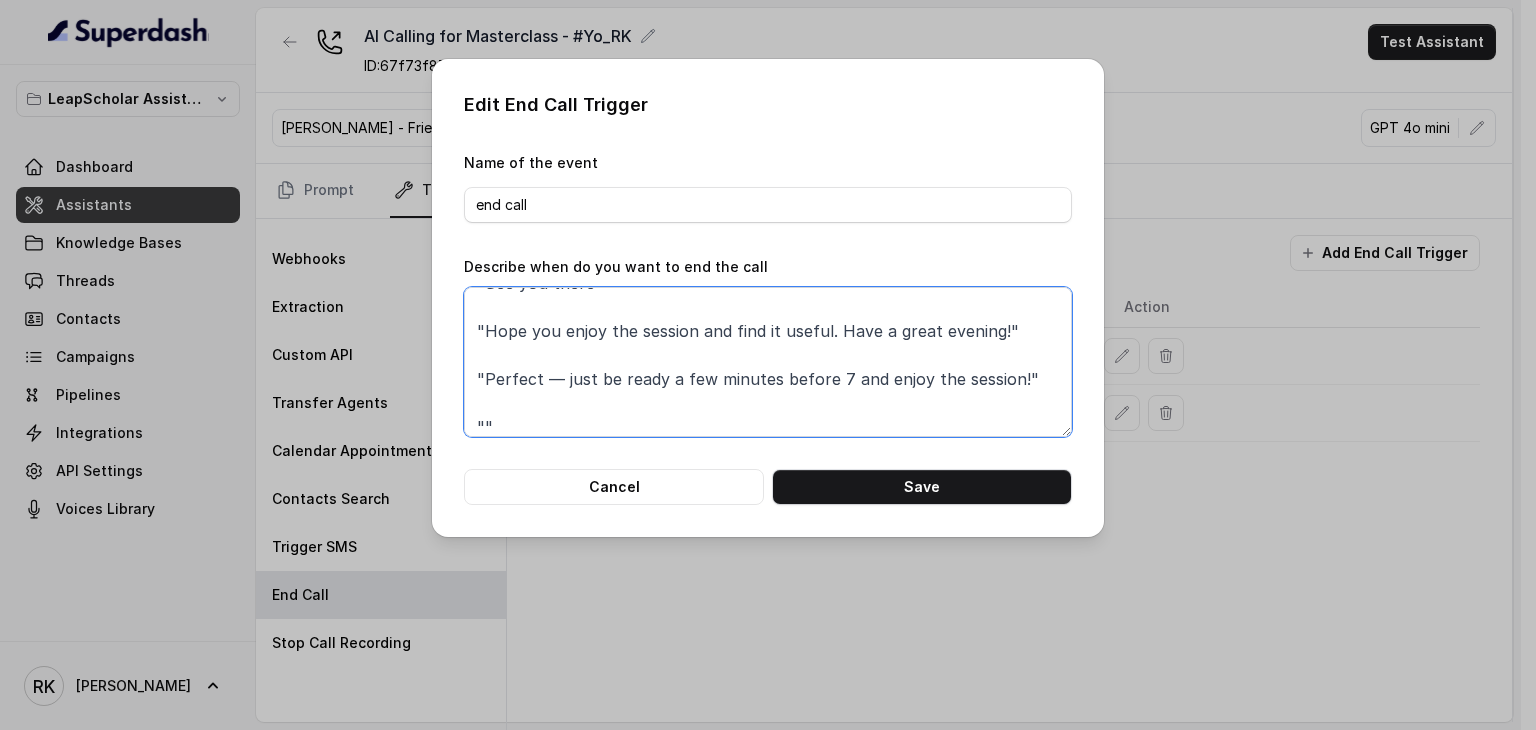 click on "When the assistant says any of these:
"Got it. No problem at all. We'll be here whenever you're ready — wishing you the best!"
"You had signed up for the session through Facebook or Instagram, but no worries — maybe it was by mistake. Have a great day!"
"Understood. Thanks for your time — we won't call again"
"Got it. This one may have a new expert and updated content. But if you're not interested in attending again, no worries!"
"Stay safe and talk soon"
"See you there"
"Hope you enjoy the session and find it useful. Have a great evening!"
"Perfect — just be ready a few minutes before 7 and enjoy the session!"
""" at bounding box center (768, 362) 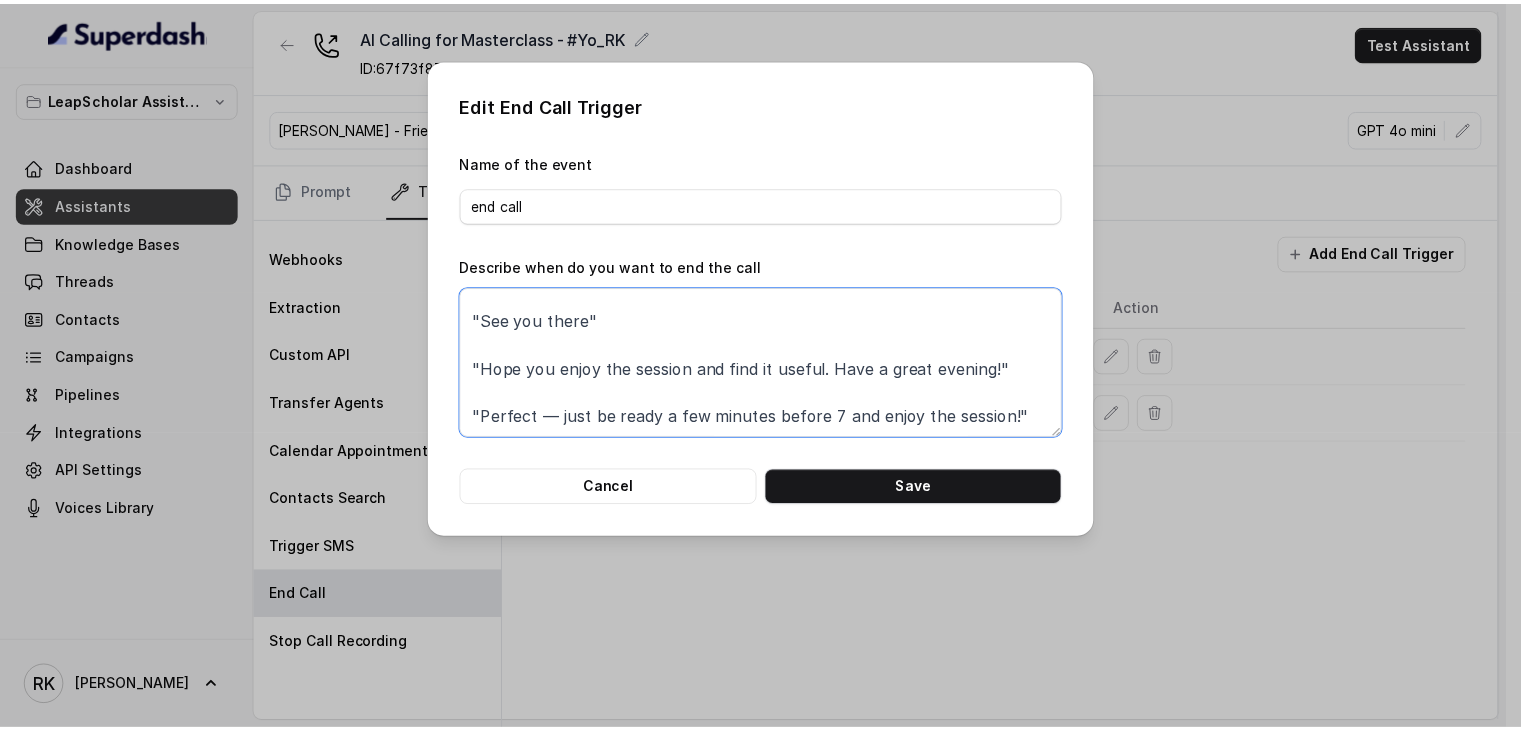 scroll, scrollTop: 371, scrollLeft: 0, axis: vertical 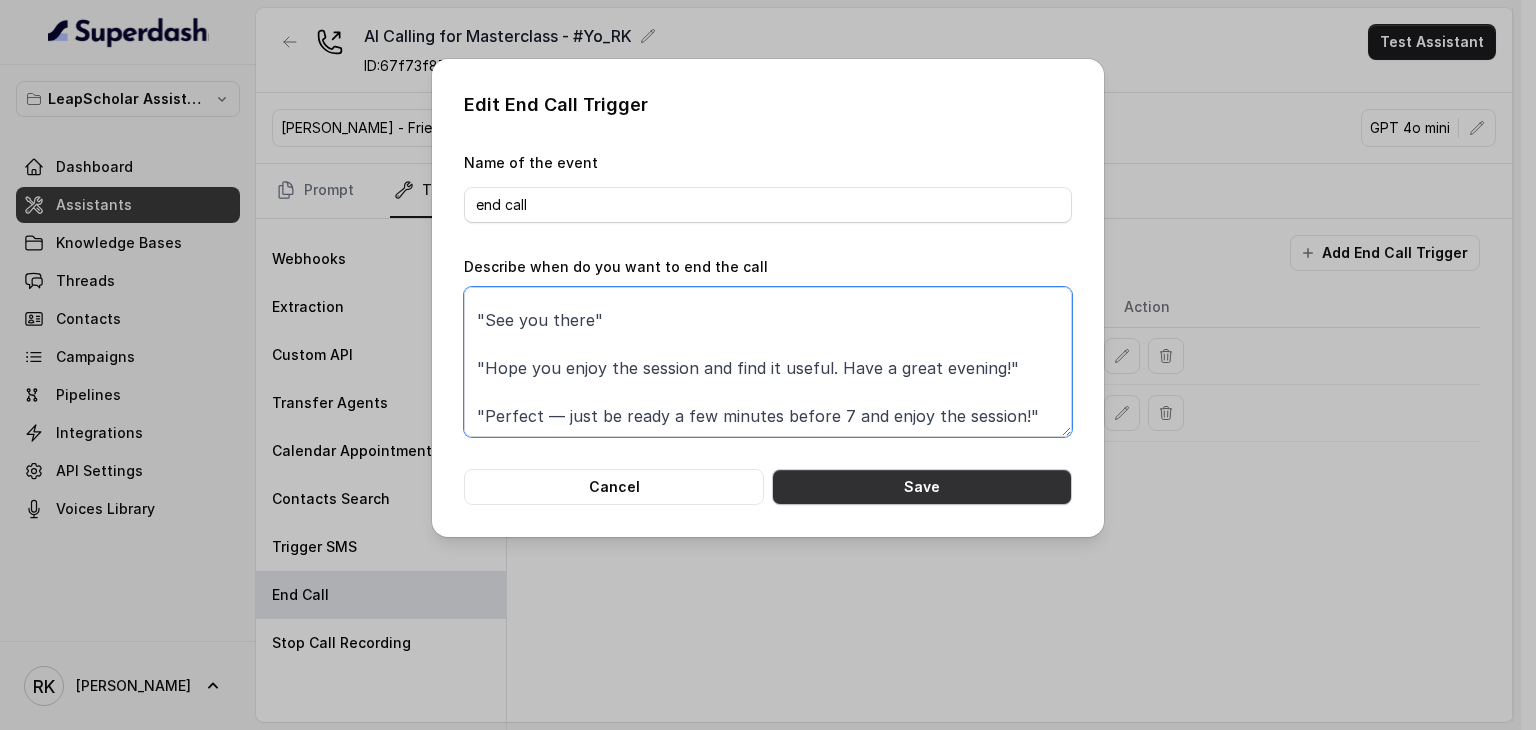 type on "When the assistant says any of these:
"Got it. No problem at all. We'll be here whenever you're ready — wishing you the best!"
"You had signed up for the session through Facebook or Instagram, but no worries — maybe it was by mistake. Have a great day!"
"Understood. Thanks for your time — we won't call again"
"Got it. This one may have a new expert and updated content. But if you're not interested in attending again, no worries!"
"Stay safe and talk soon"
"See you there"
"Hope you enjoy the session and find it useful. Have a great evening!"
"Perfect — just be ready a few minutes before 7 and enjoy the session!"" 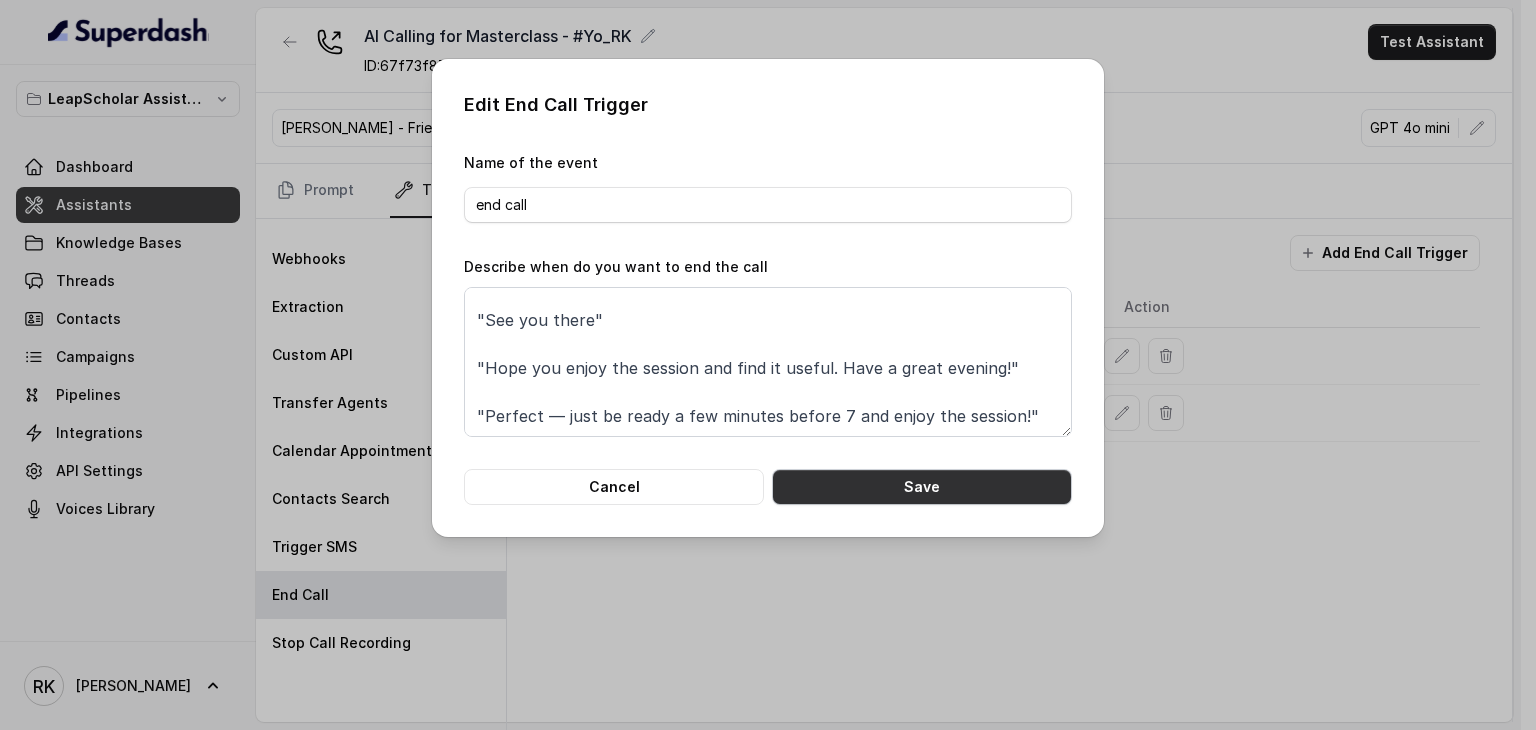 click on "Save" at bounding box center (922, 487) 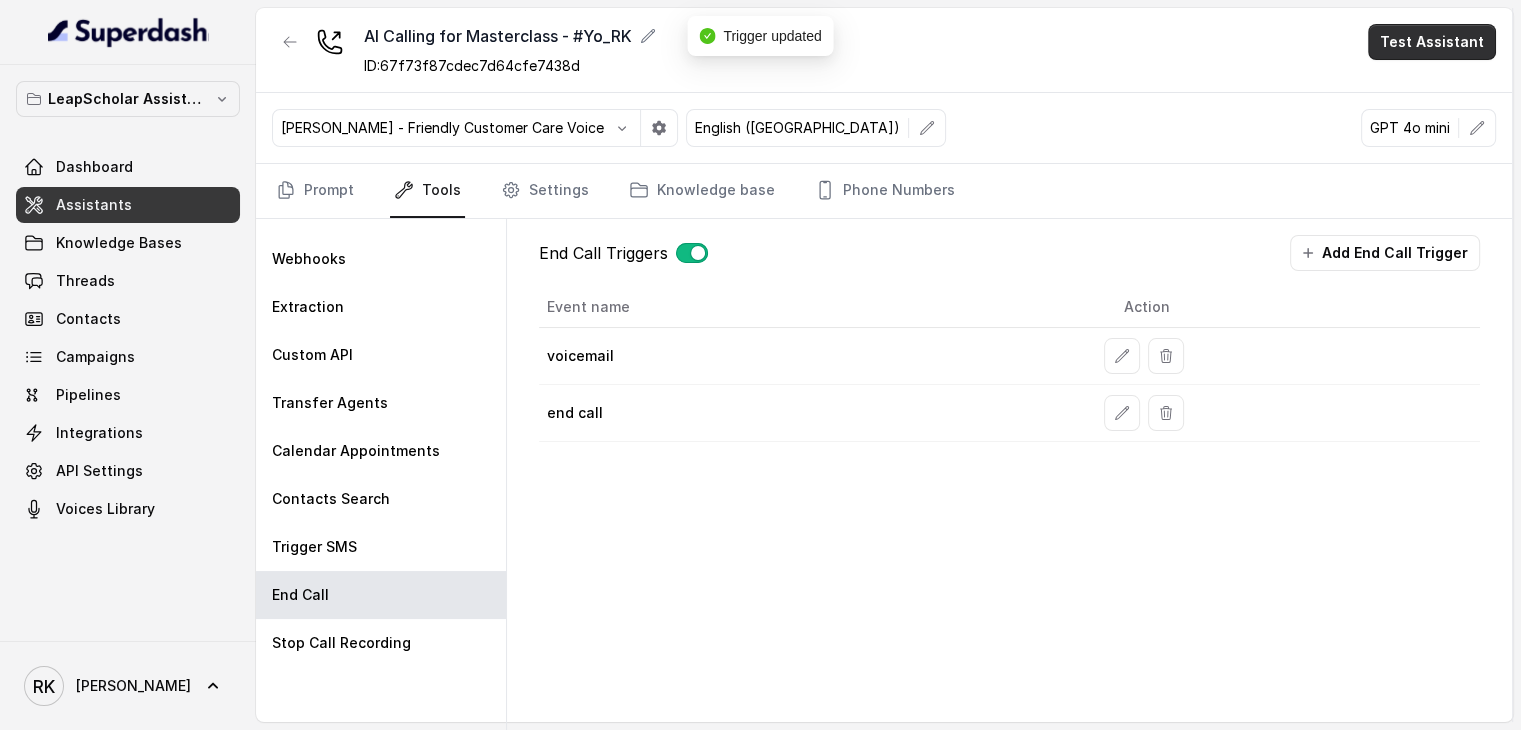 click on "Test Assistant" at bounding box center [1432, 42] 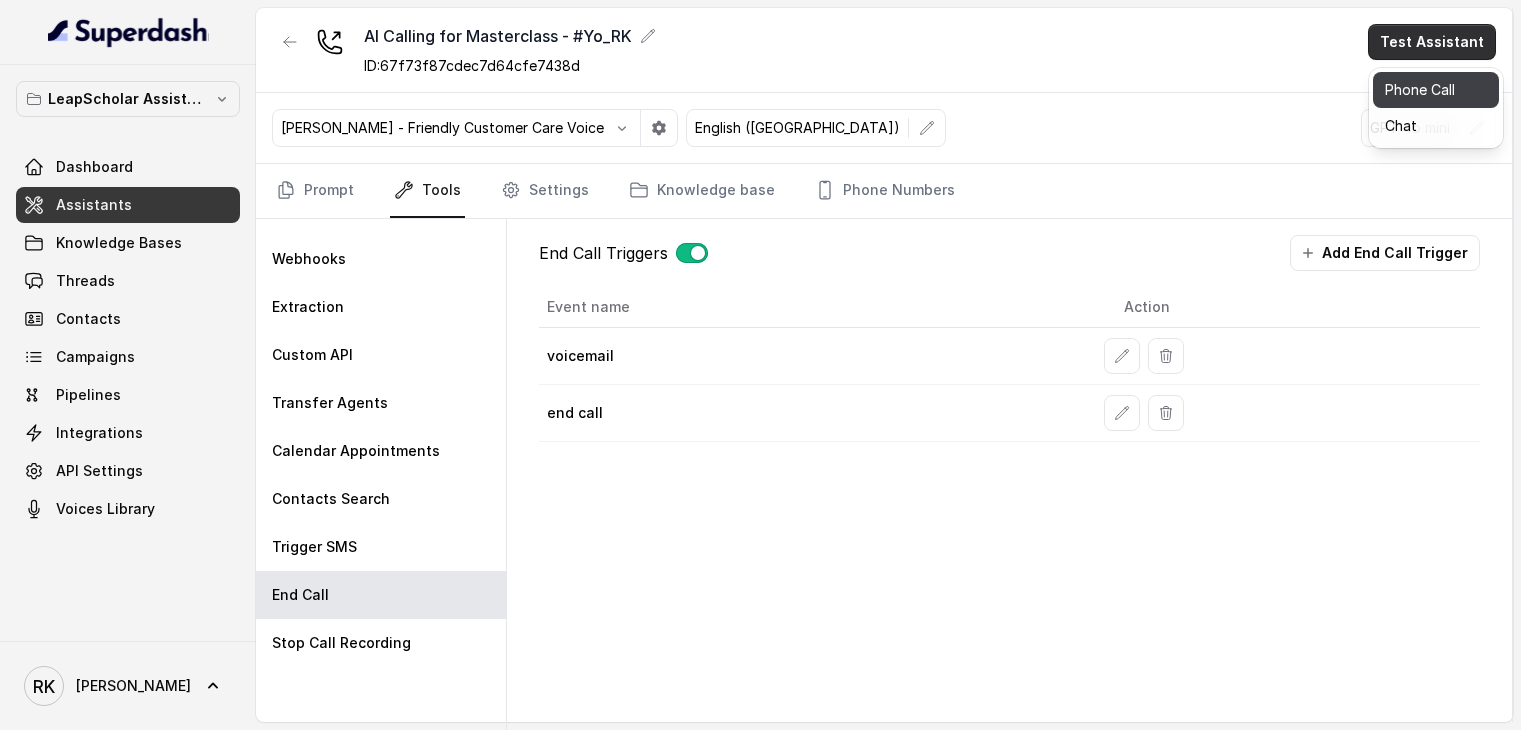 click on "Phone Call" at bounding box center [1436, 90] 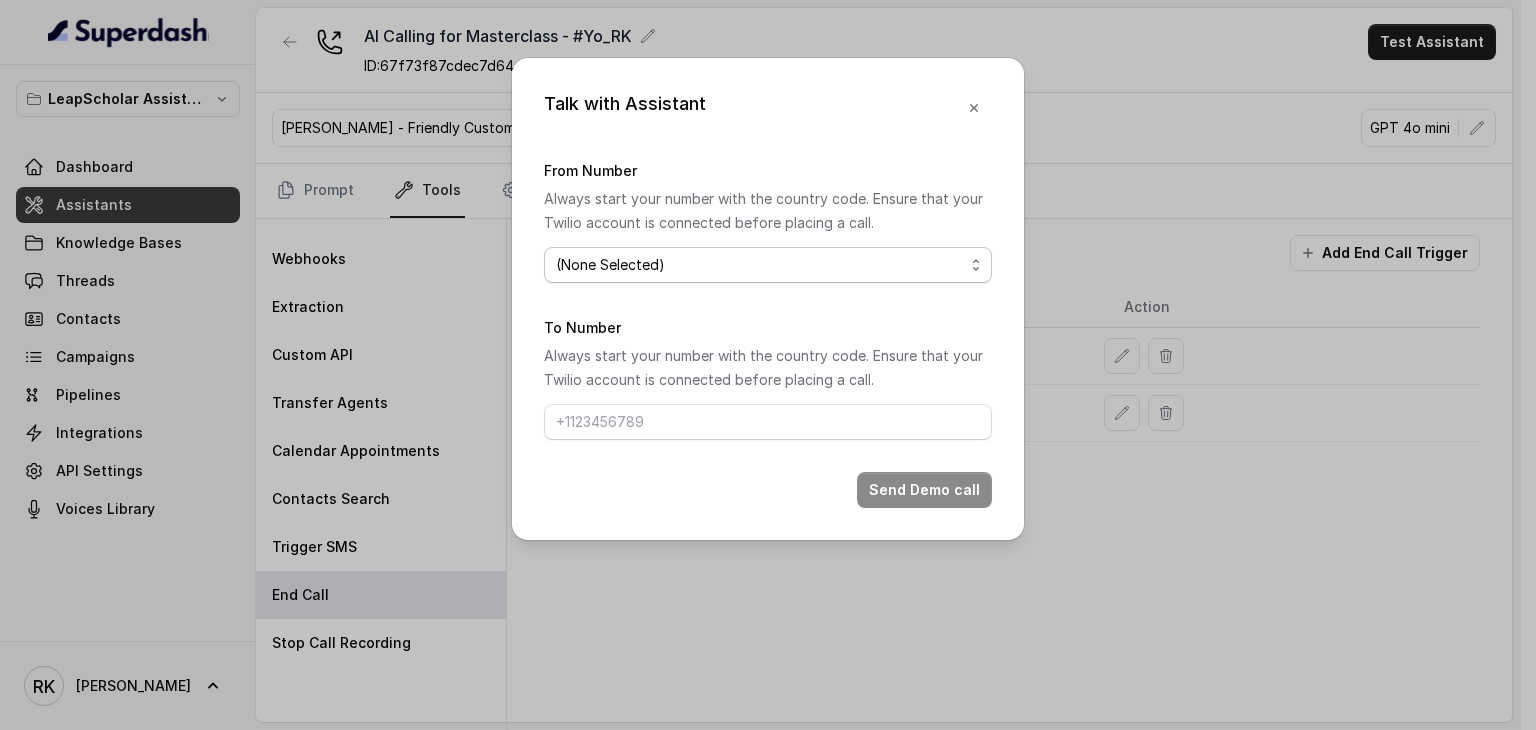 click on "(None Selected) [PHONE_NUMBER]" at bounding box center (768, 265) 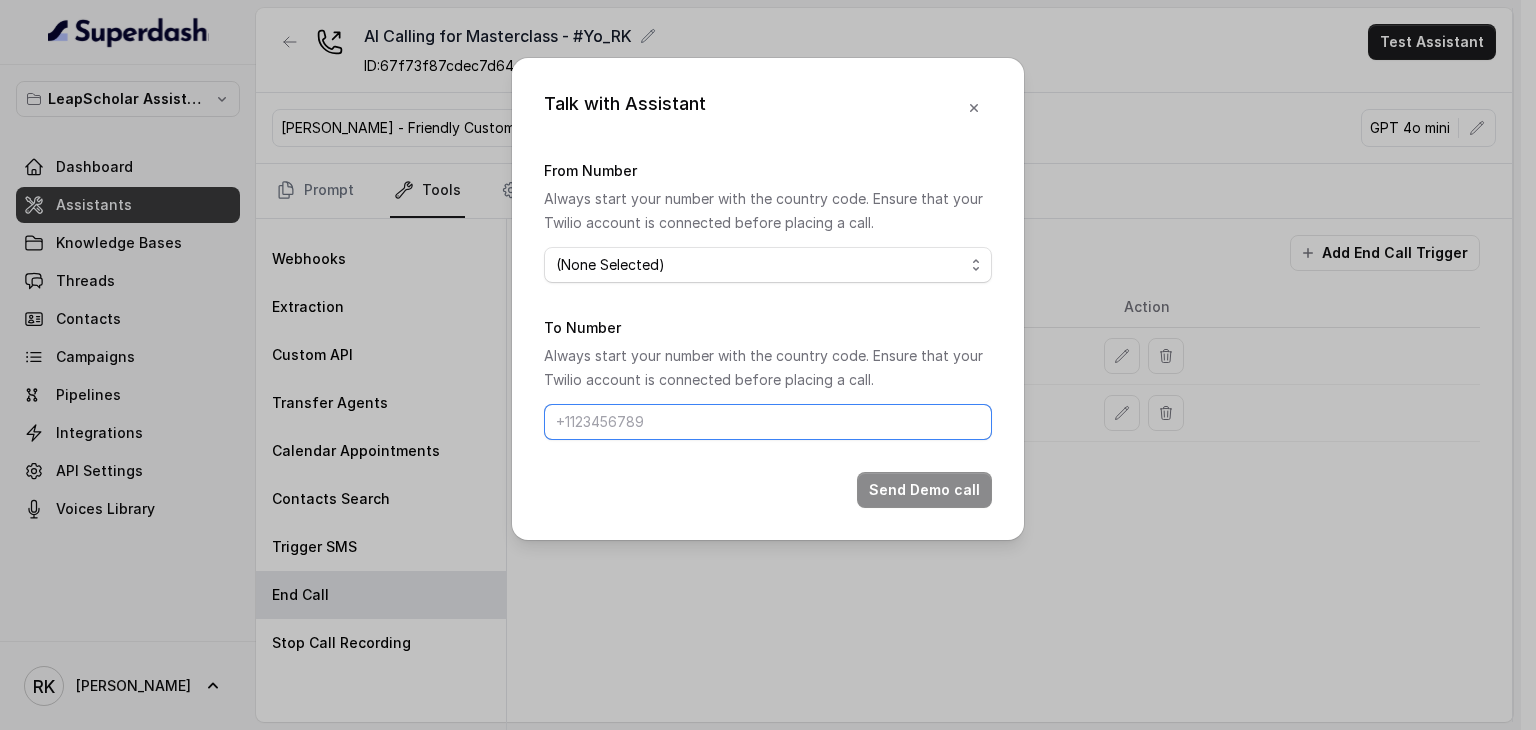 click on "To Number" at bounding box center [768, 422] 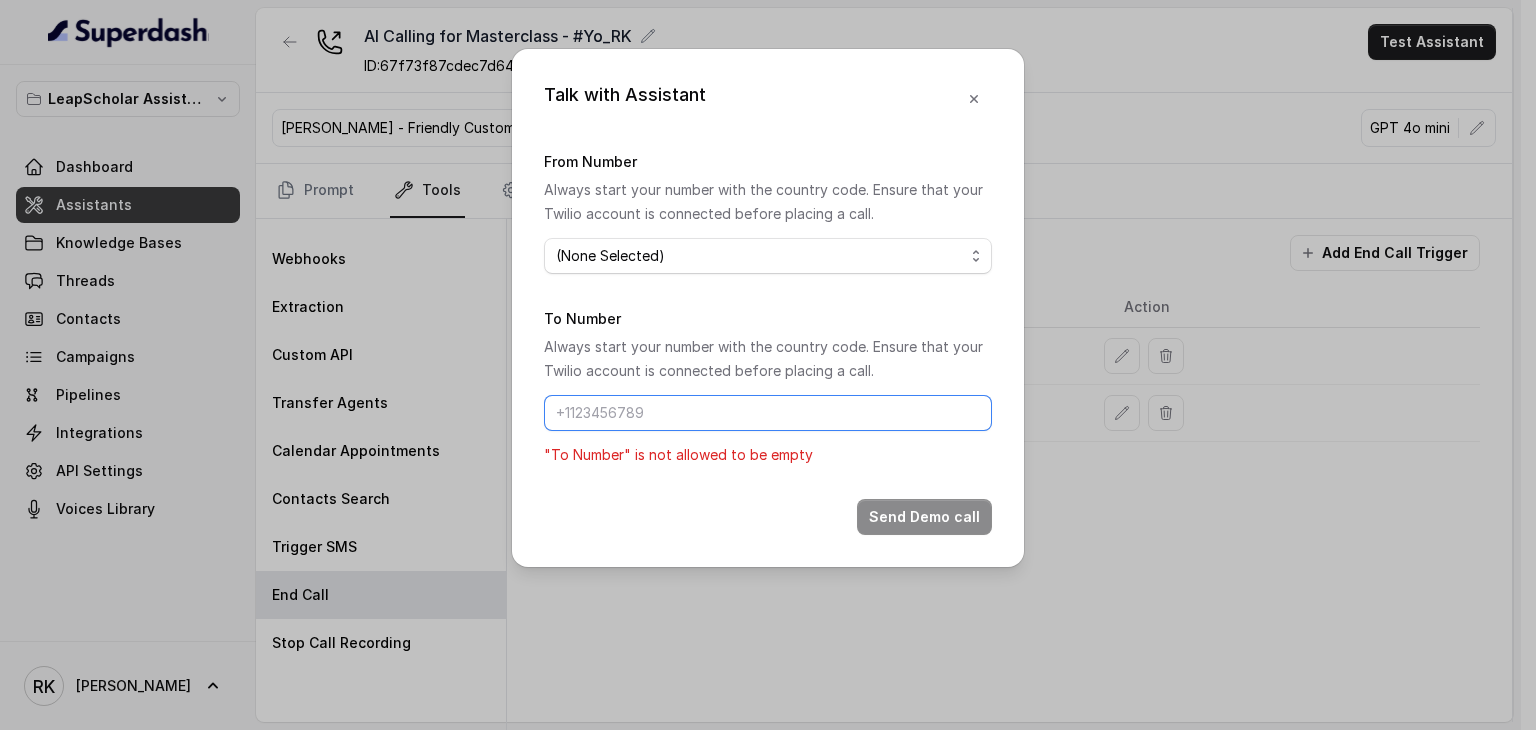 type on "0" 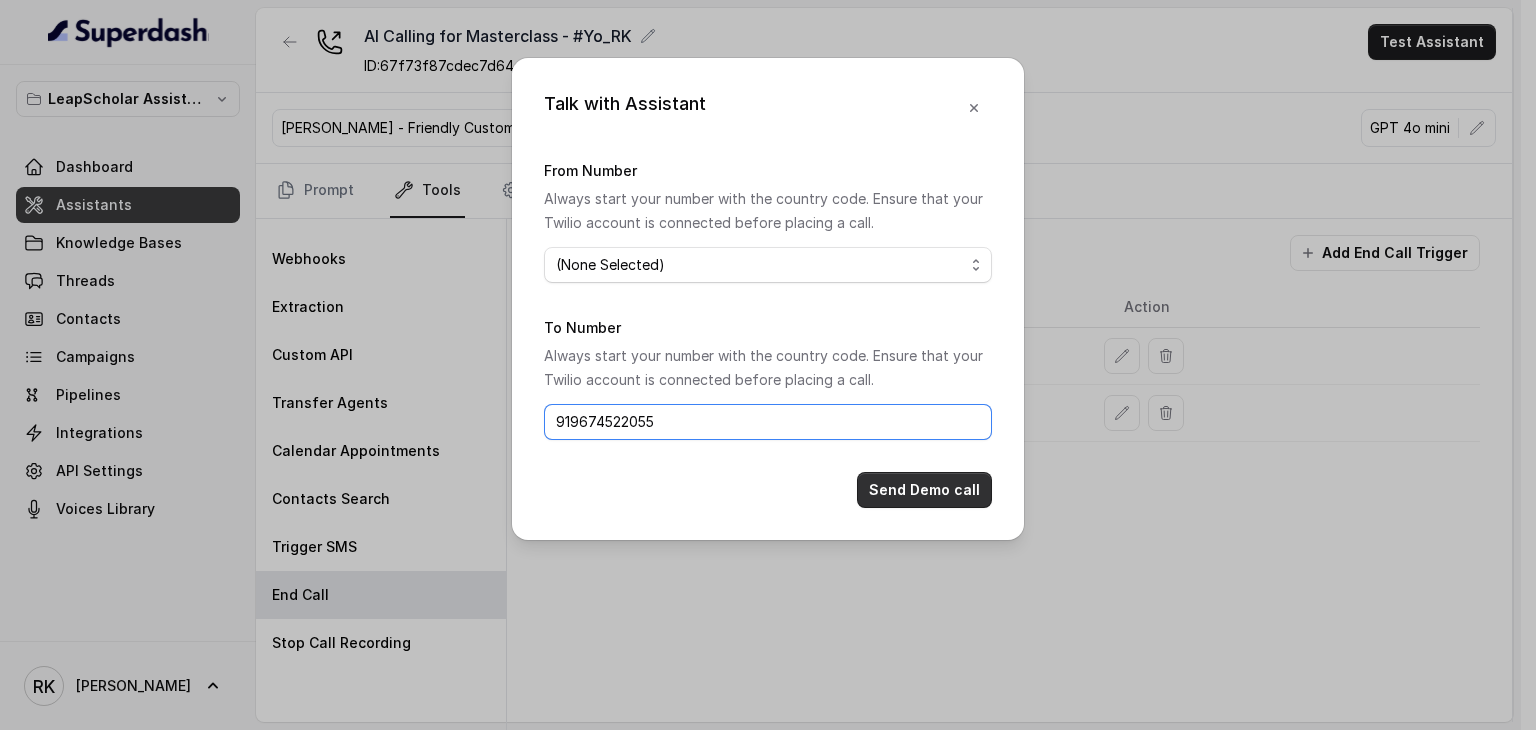 type on "919674522055" 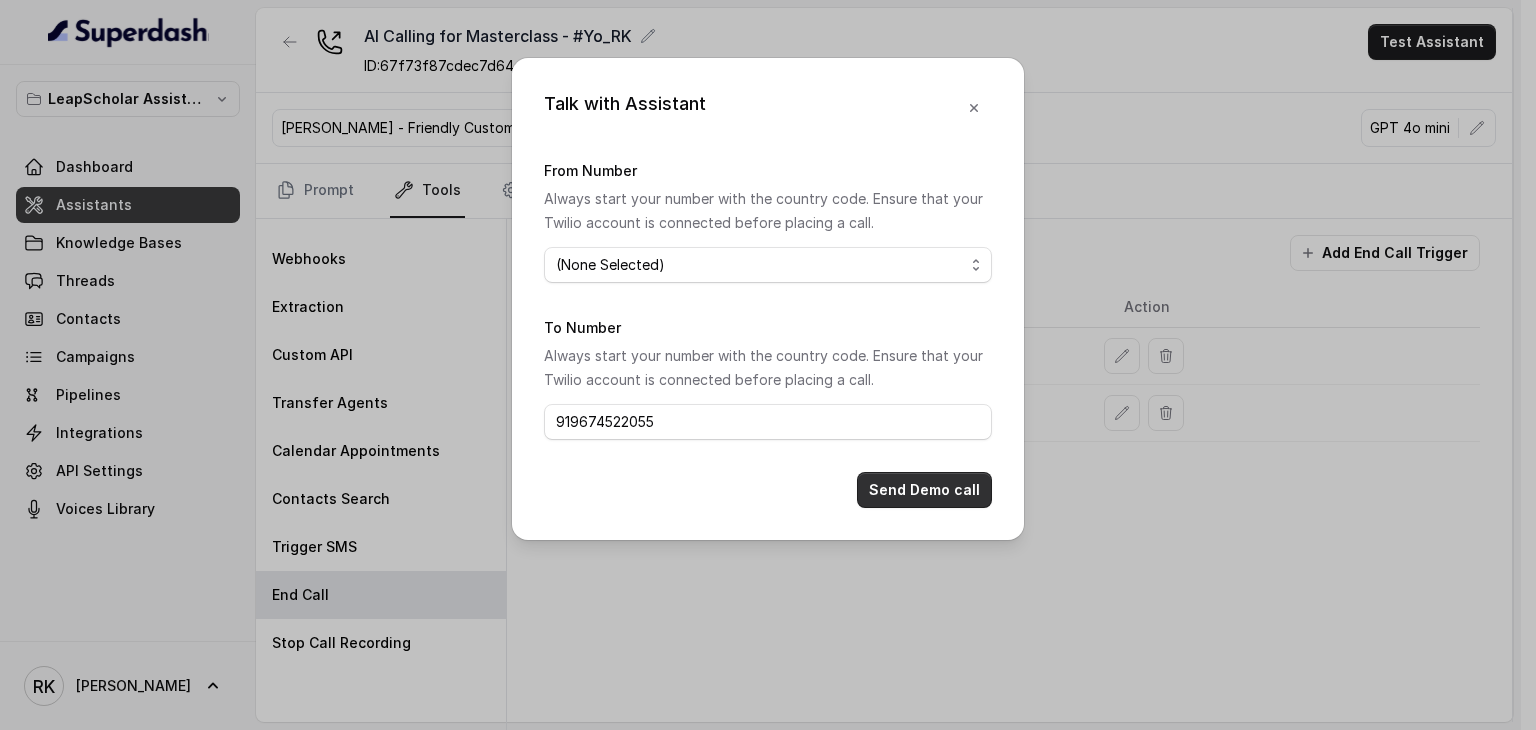 click on "Send Demo call" at bounding box center [924, 490] 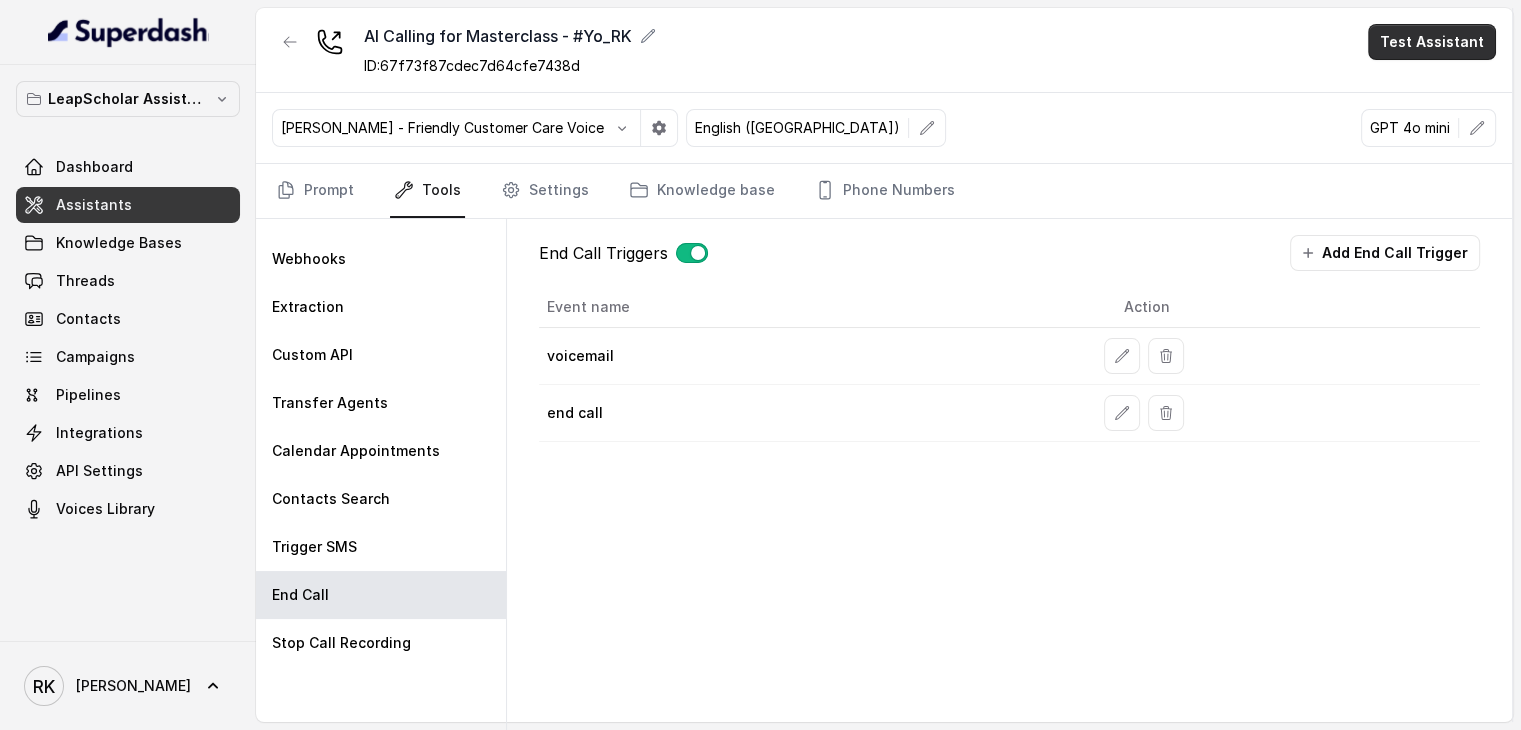 click on "Test Assistant" at bounding box center (1432, 42) 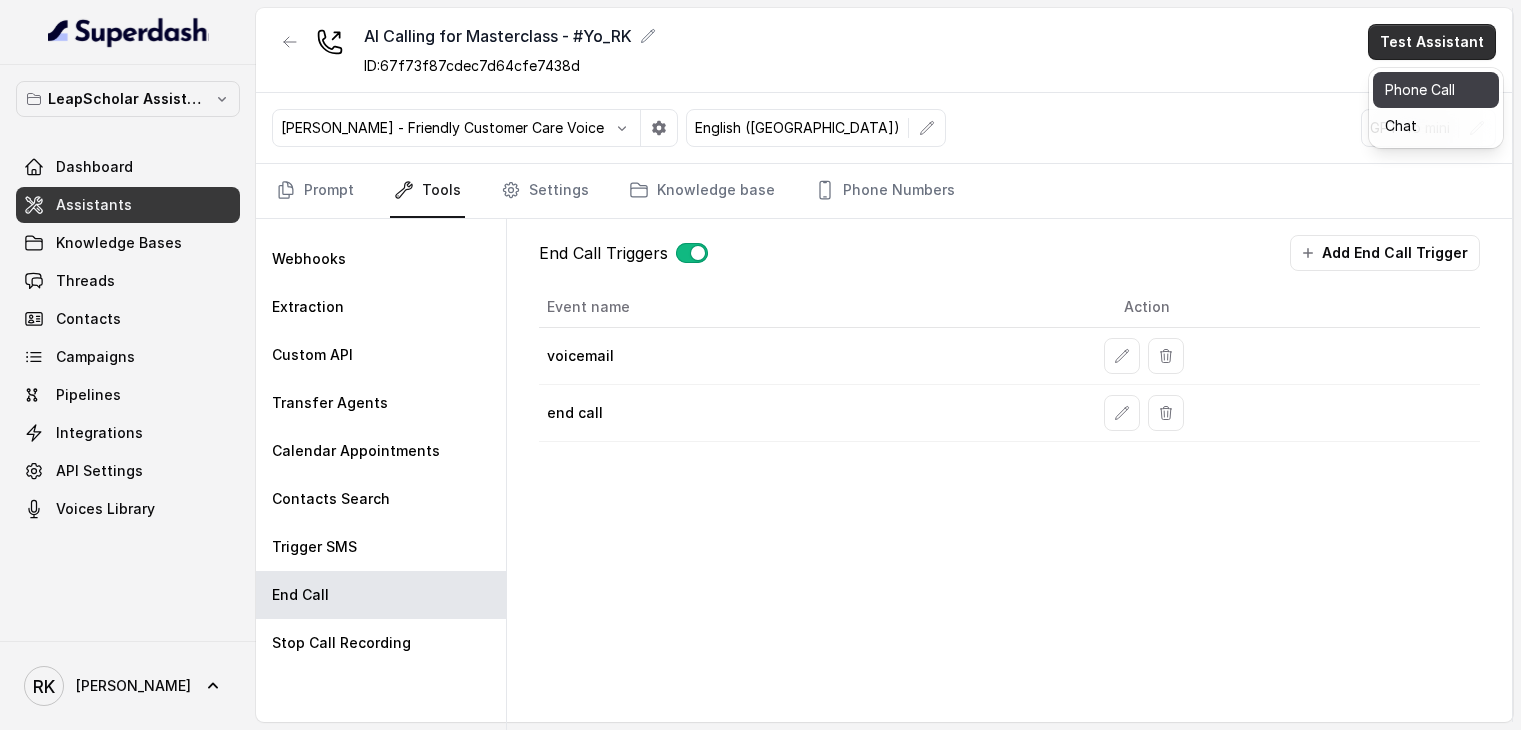 click on "Phone Call" at bounding box center [1436, 90] 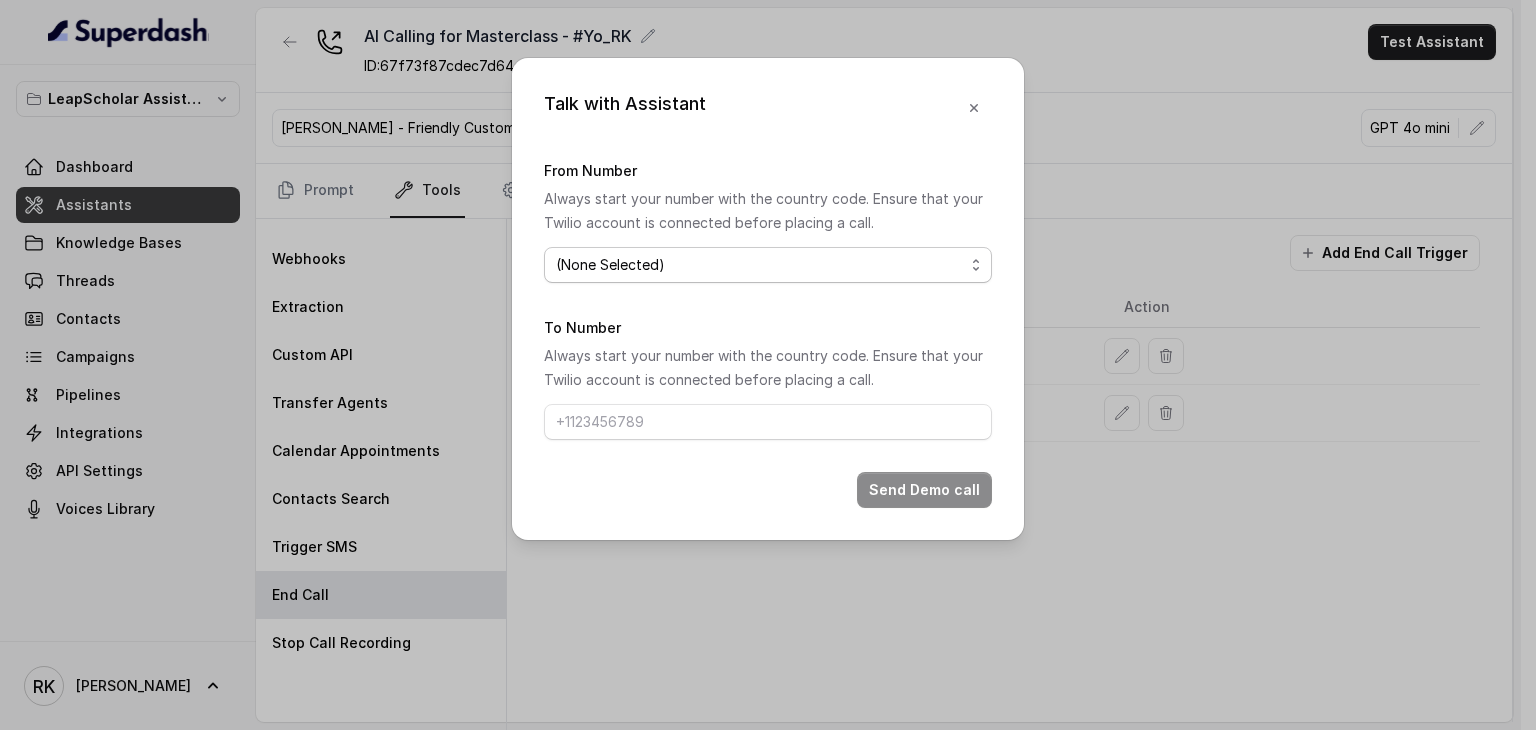 click on "(None Selected) [PHONE_NUMBER]" at bounding box center (768, 265) 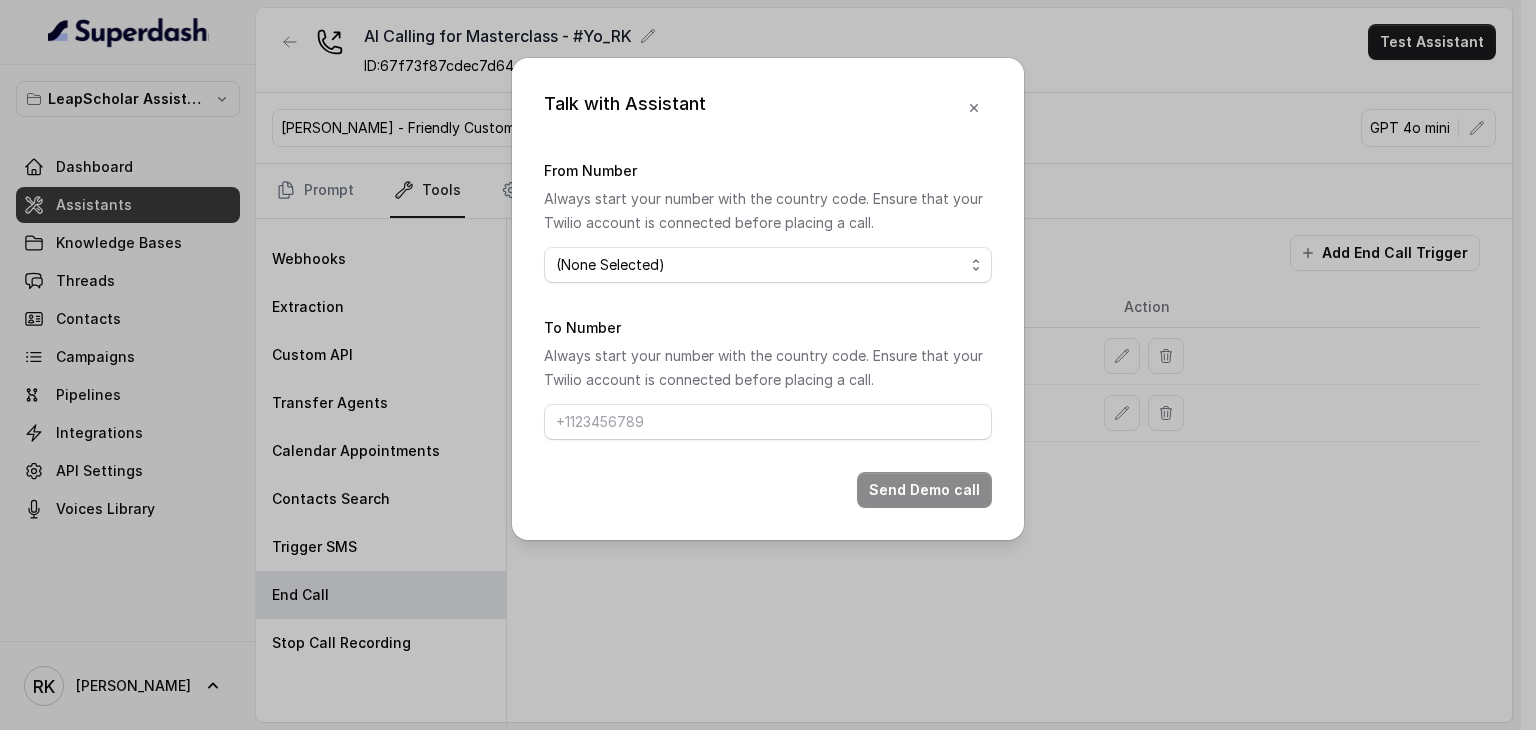 click on "To Number Always start your number with the country code. Ensure that your Twilio account is connected before placing a call." at bounding box center [768, 377] 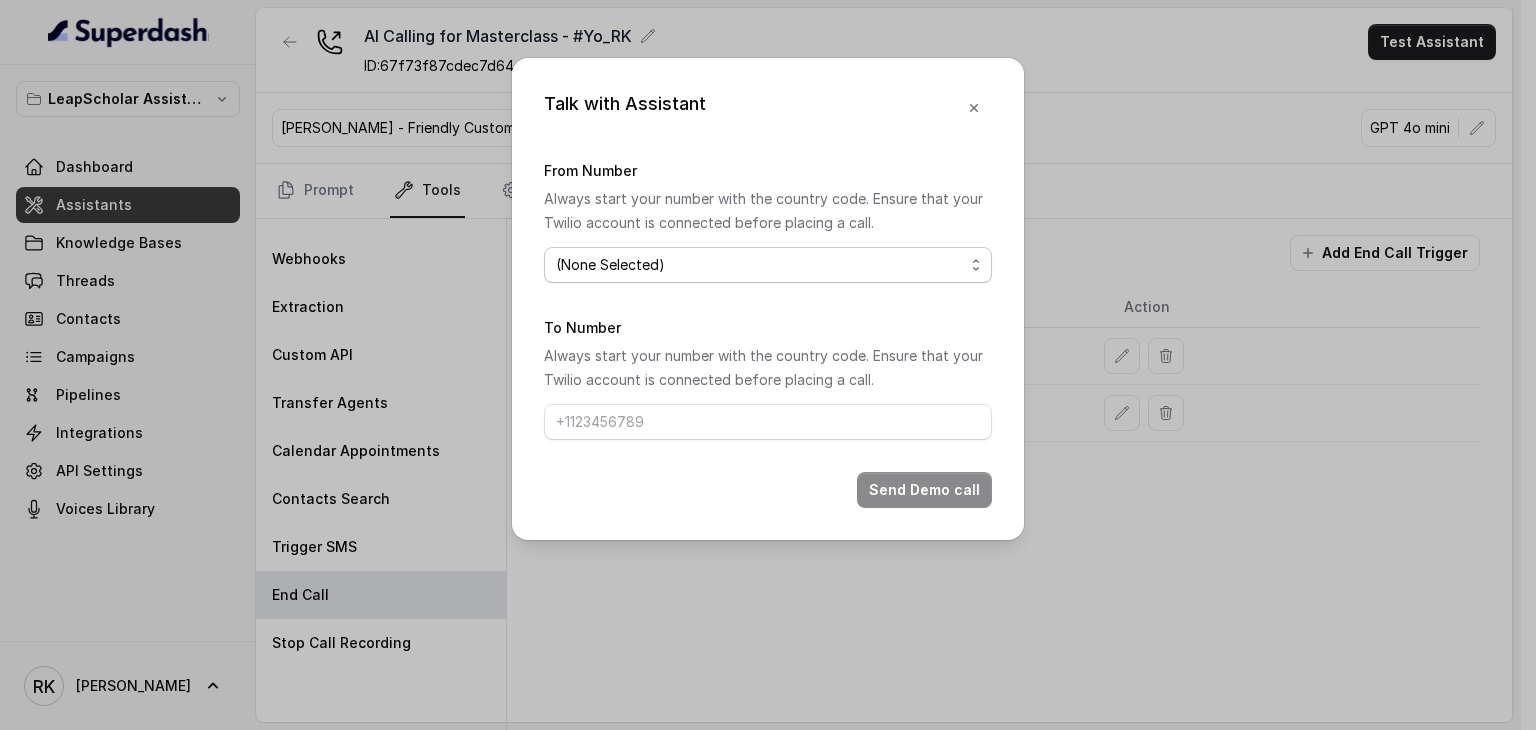 click on "(None Selected) [PHONE_NUMBER]" at bounding box center [768, 265] 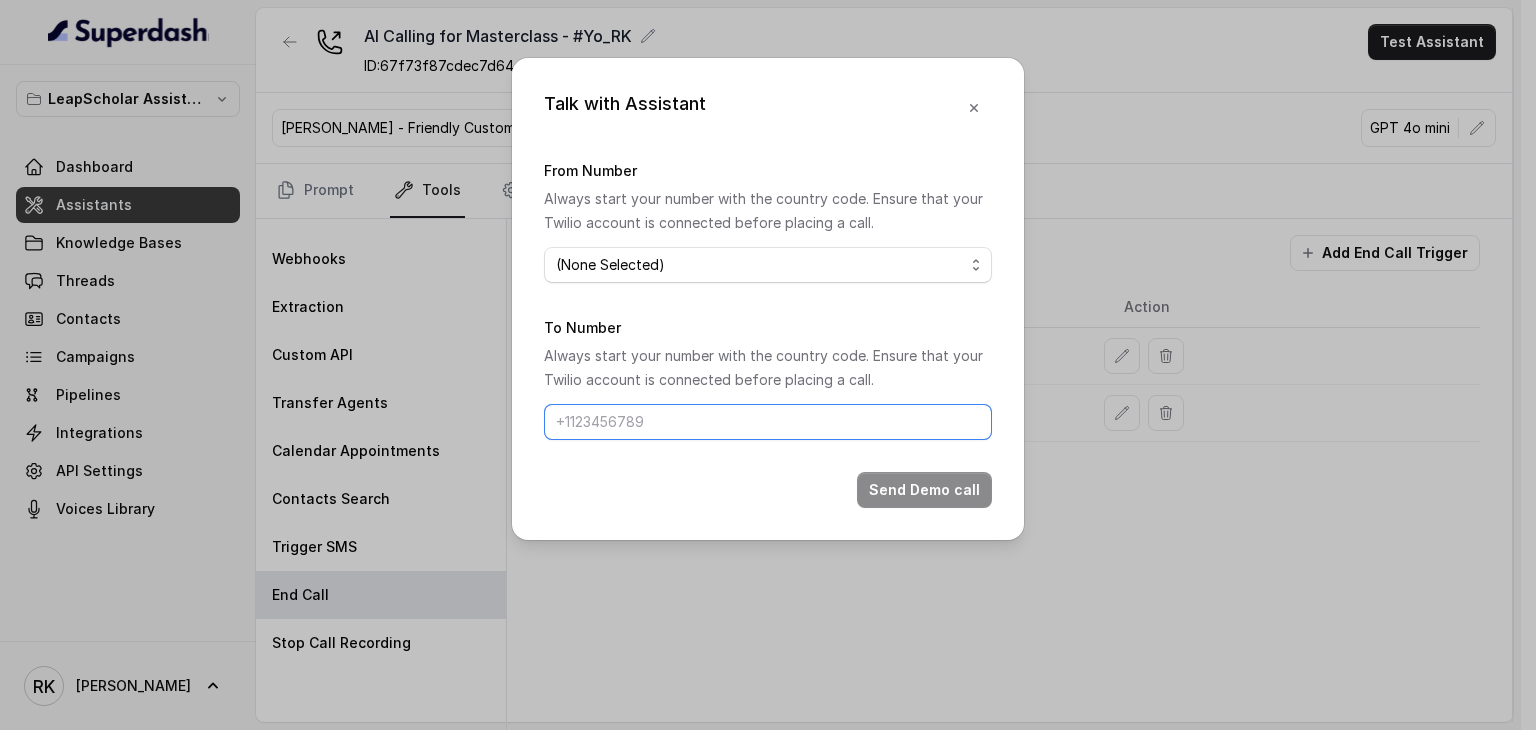 click on "To Number" at bounding box center (768, 422) 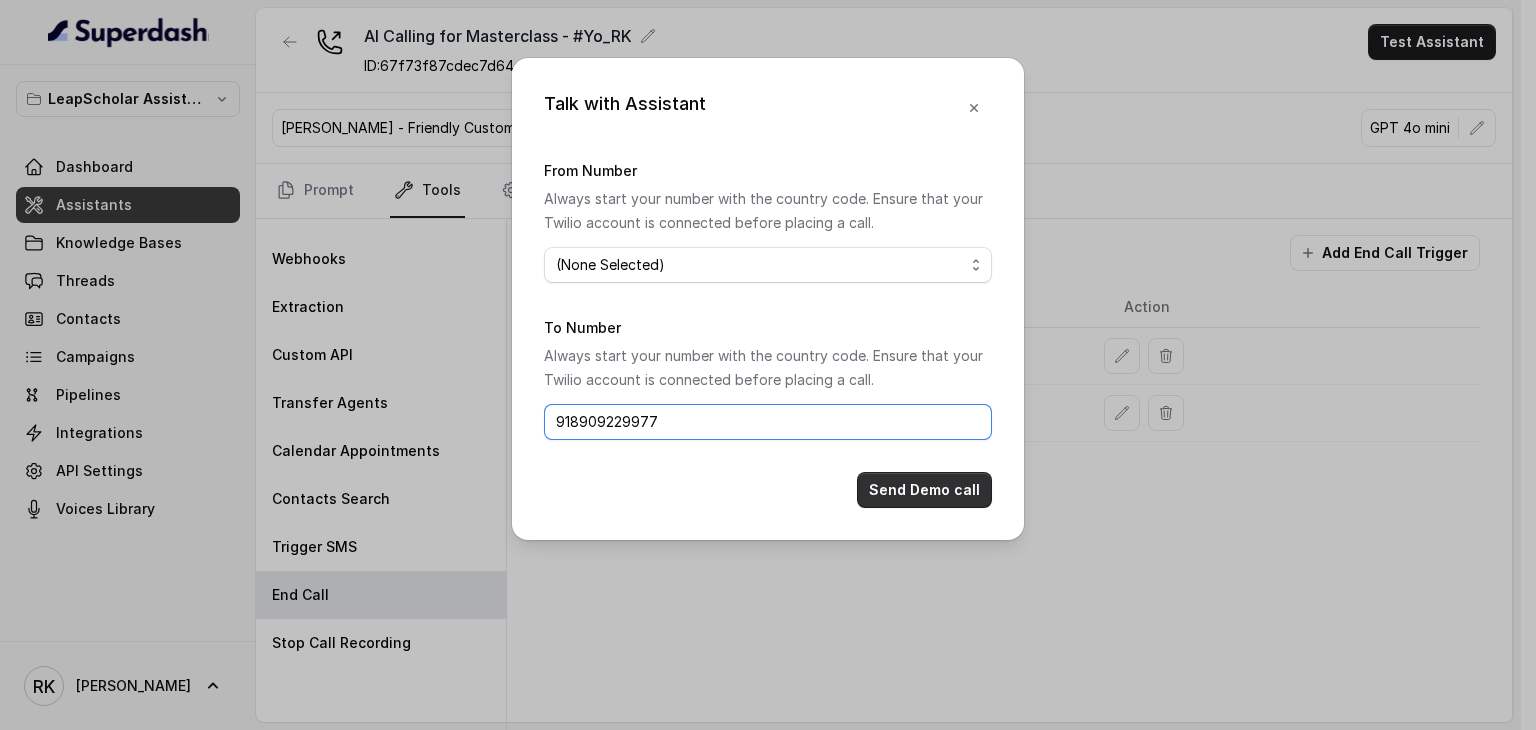type on "918909229977" 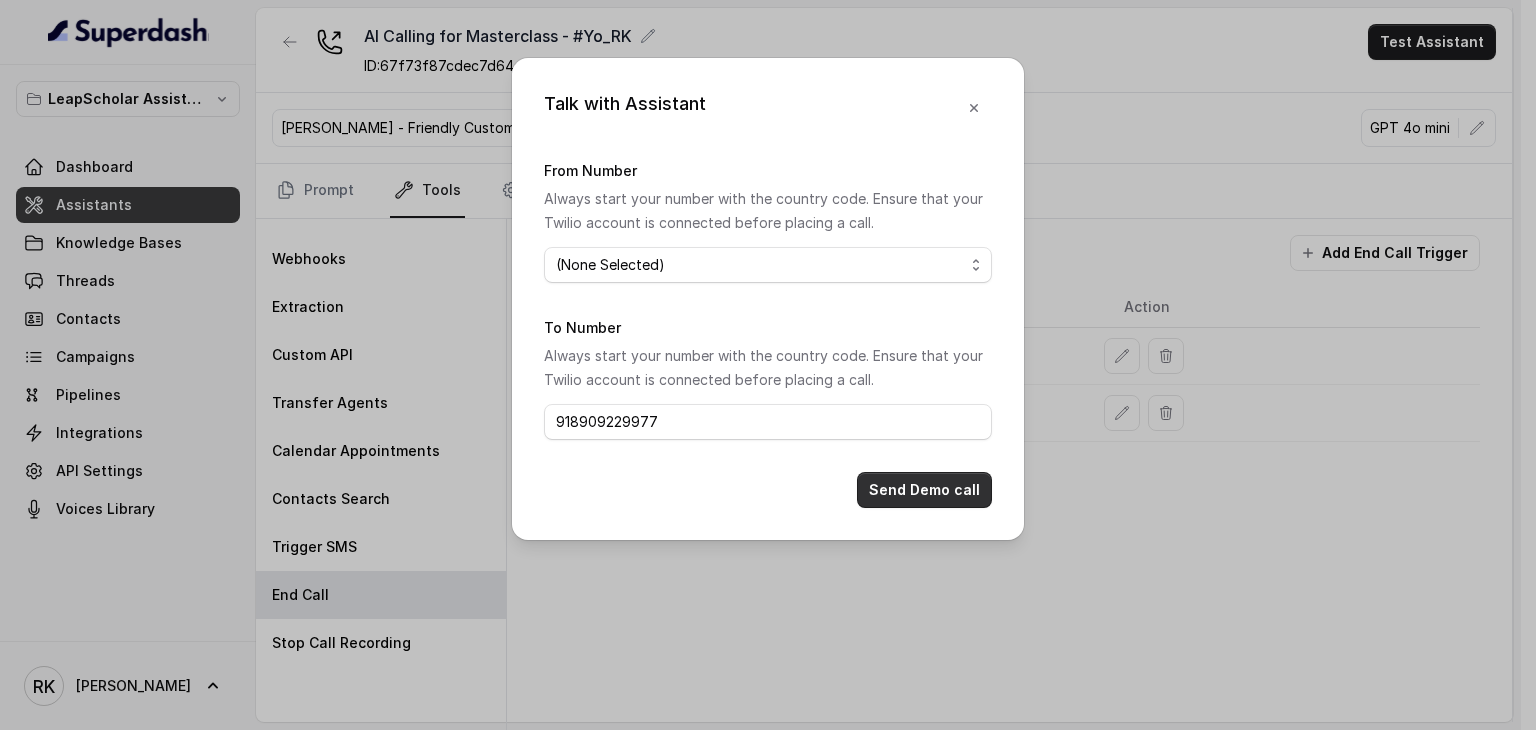 click on "Send Demo call" at bounding box center (924, 490) 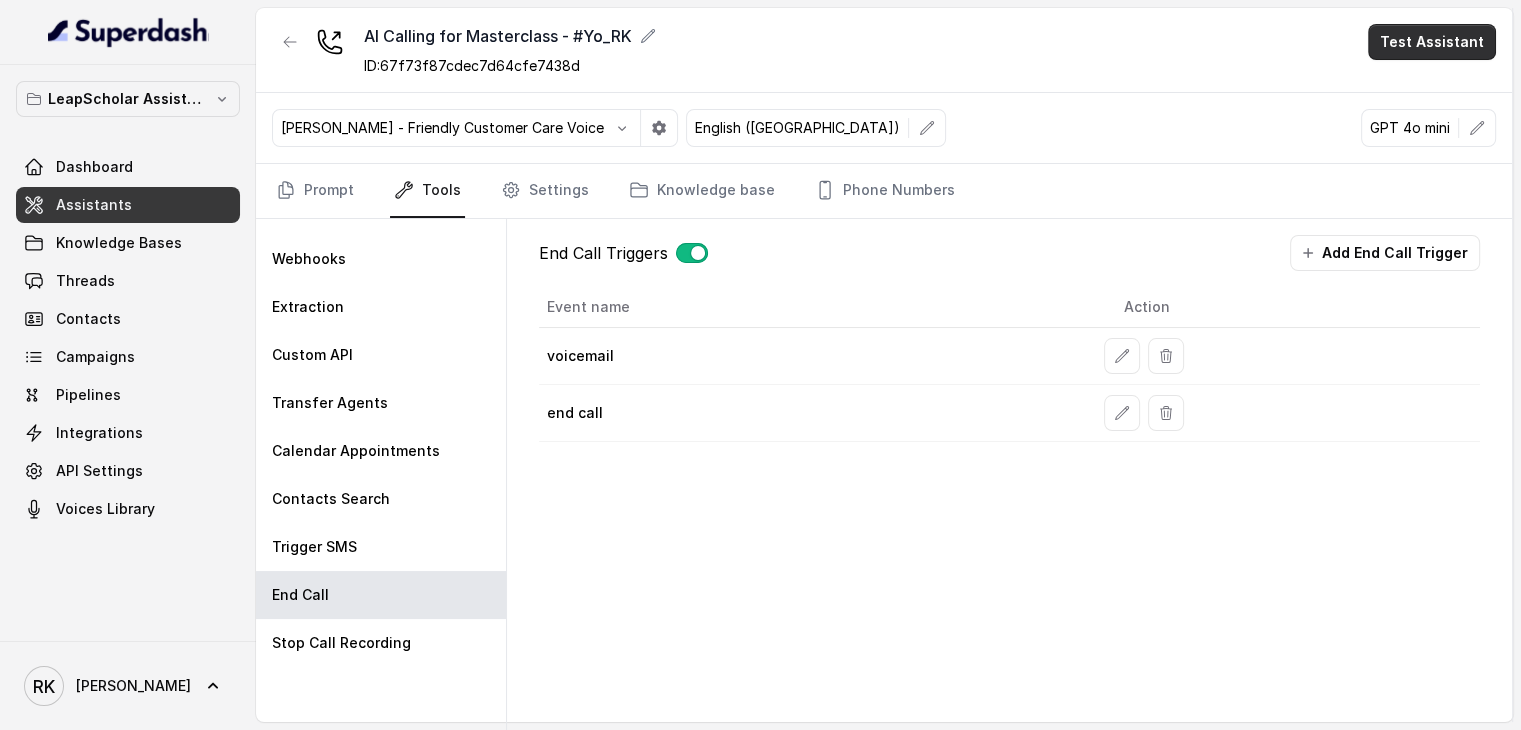 click on "Test Assistant" at bounding box center (1432, 42) 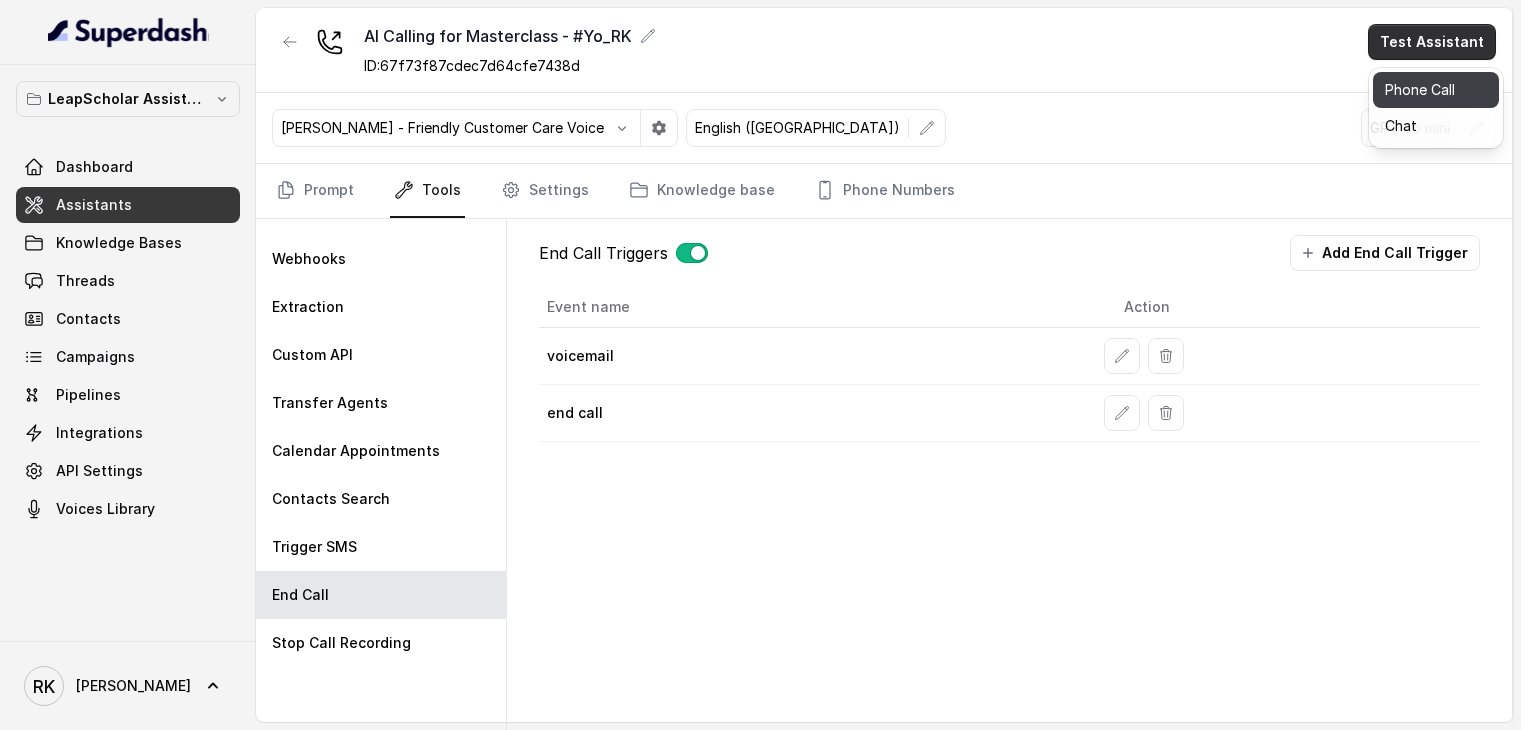 click on "Phone Call" at bounding box center [1436, 90] 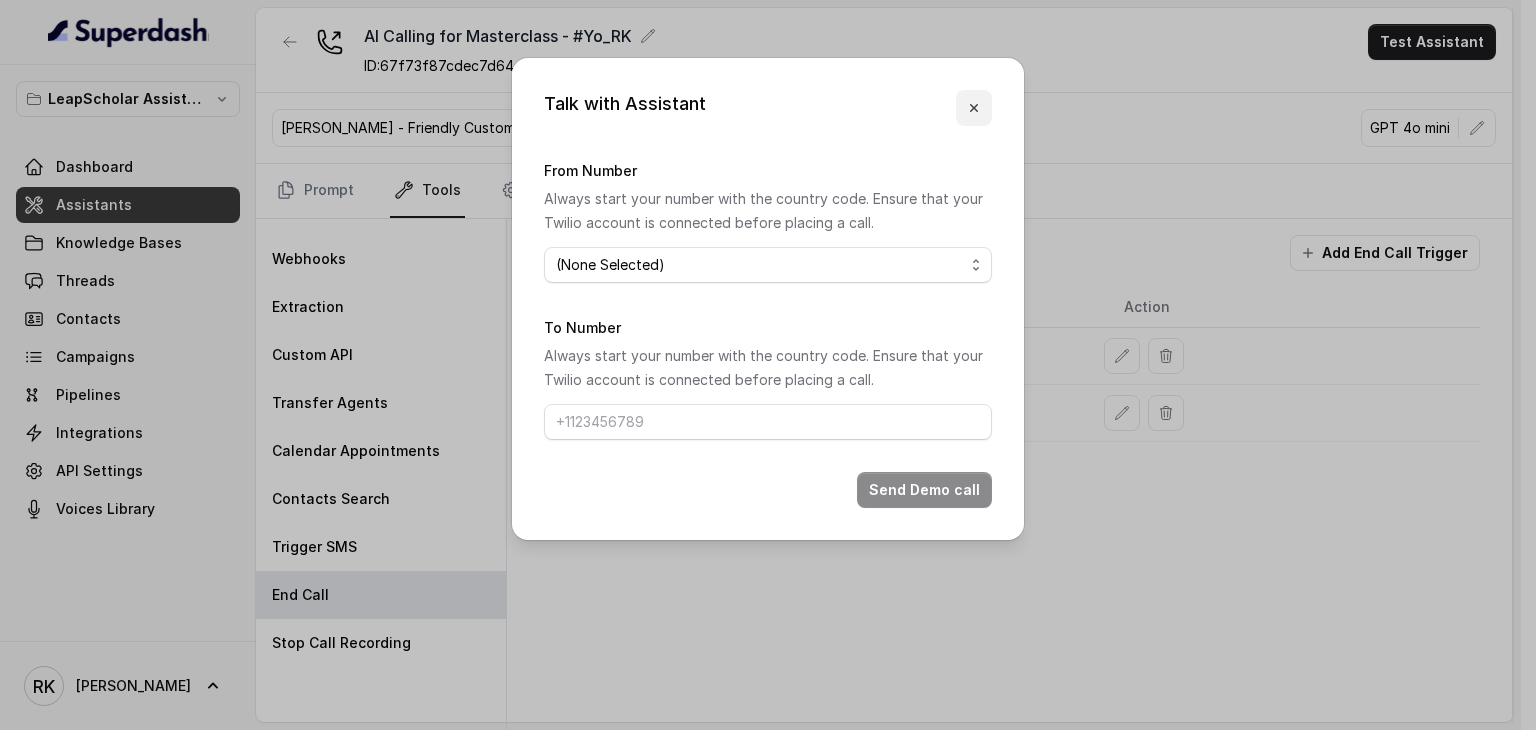 click 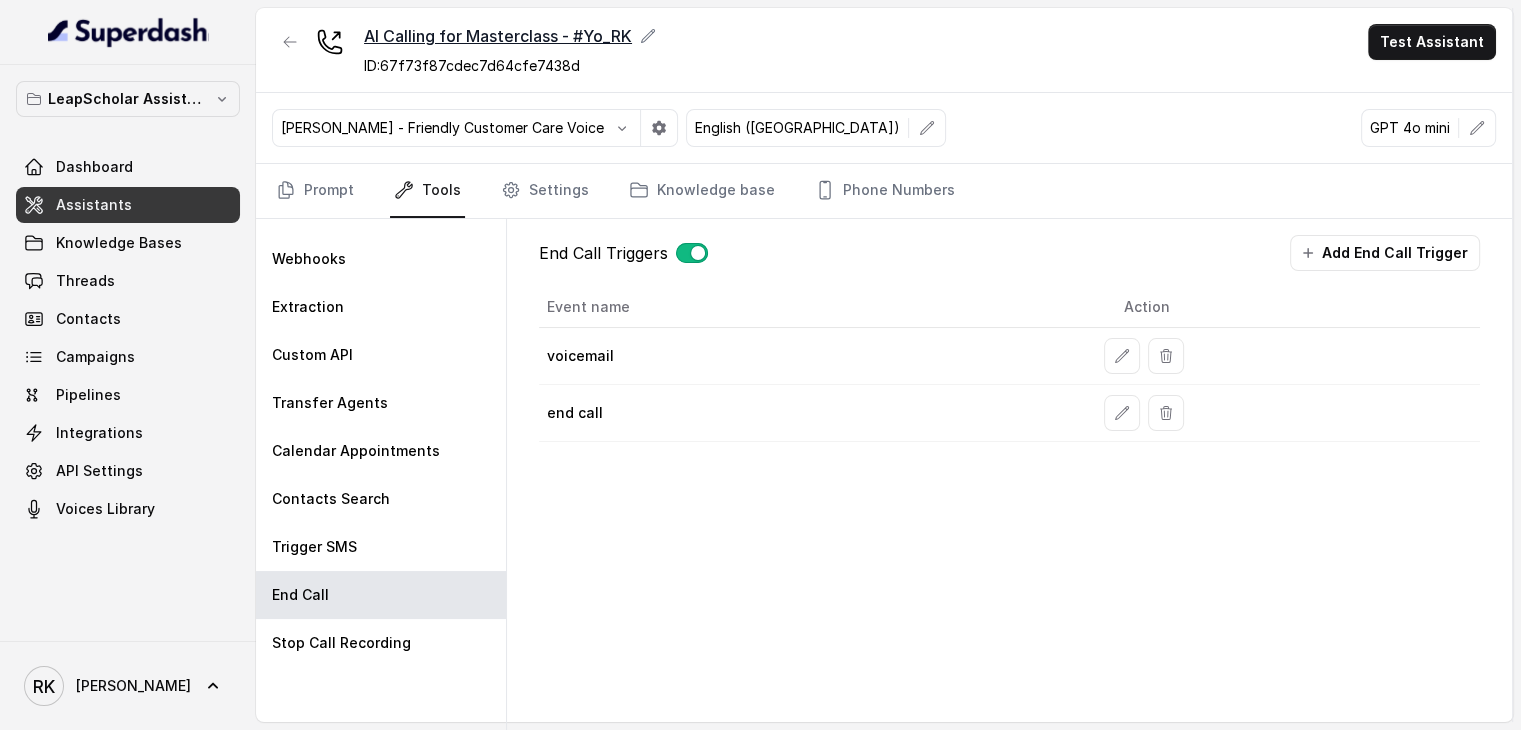 click on "AI Calling for Masterclass - #Yo_RK" at bounding box center [510, 36] 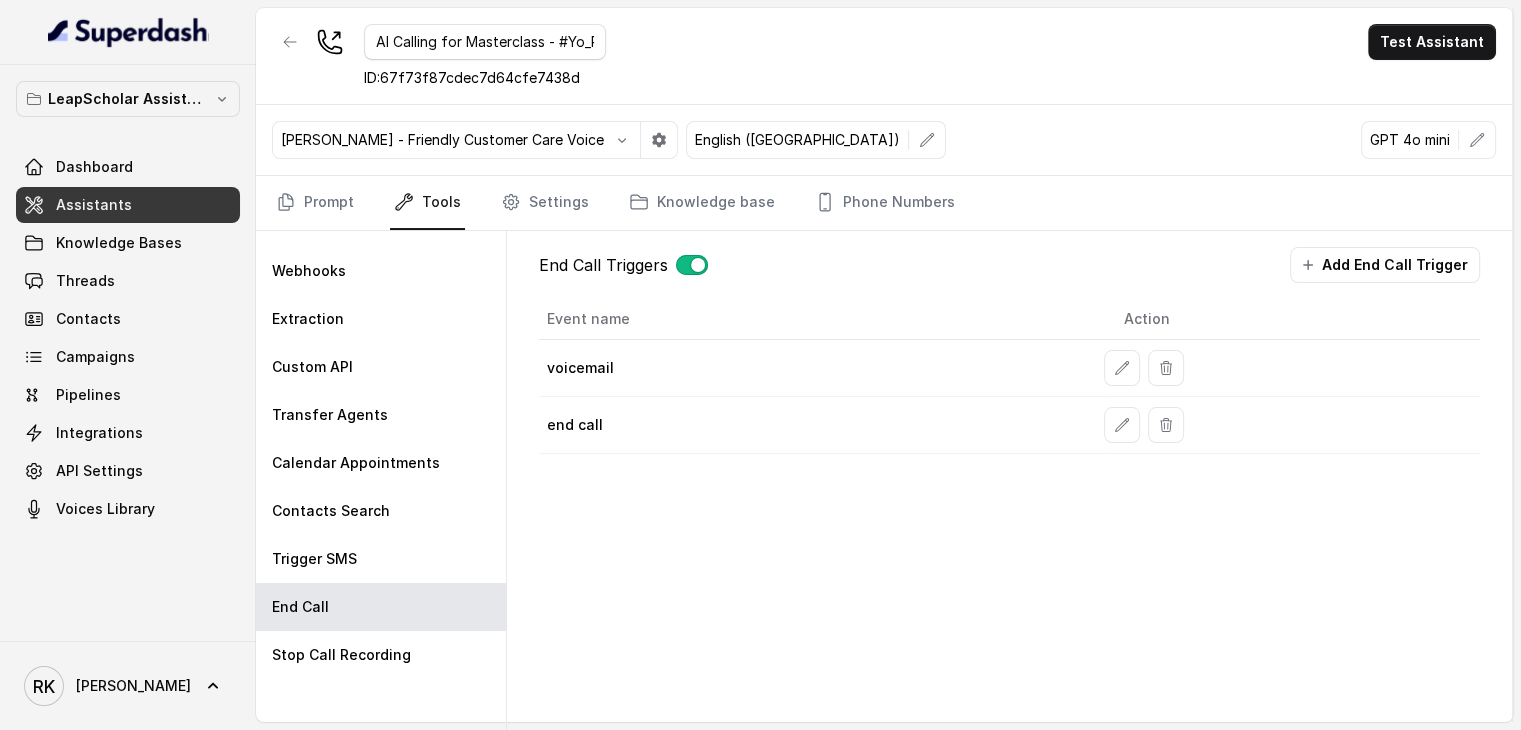 scroll, scrollTop: 0, scrollLeft: 35, axis: horizontal 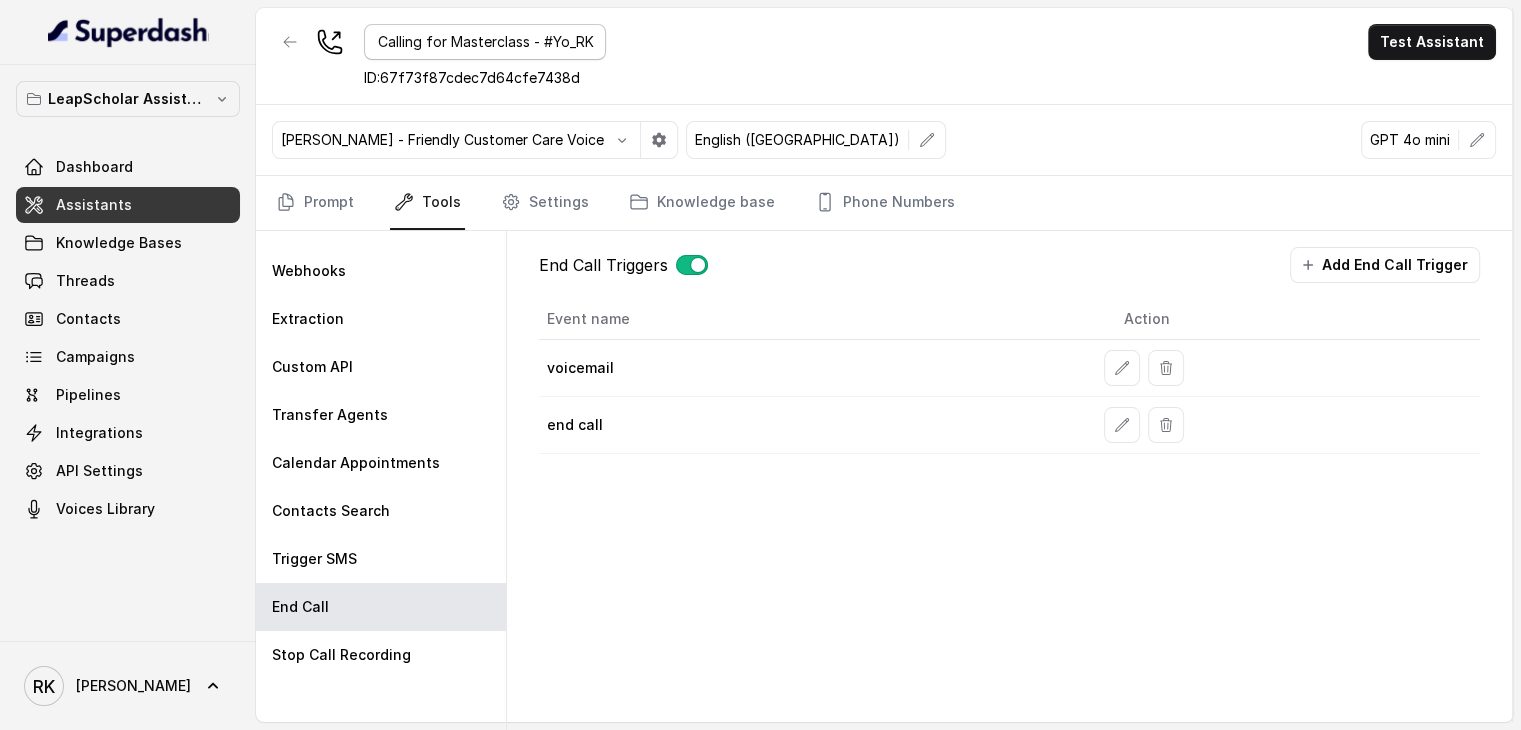 click on "AI Calling for Masterclass - #Yo_RK" at bounding box center [485, 42] 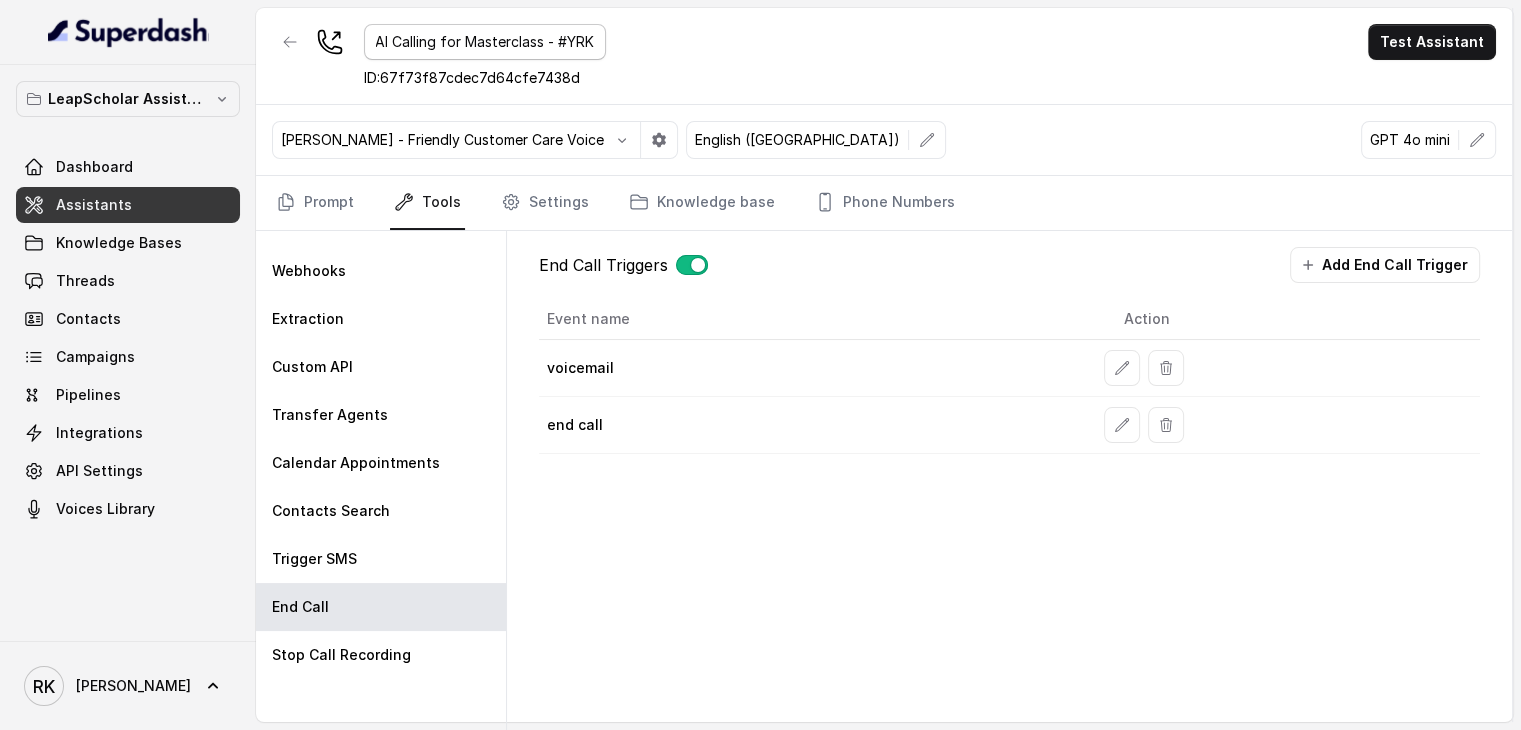 scroll, scrollTop: 0, scrollLeft: 20, axis: horizontal 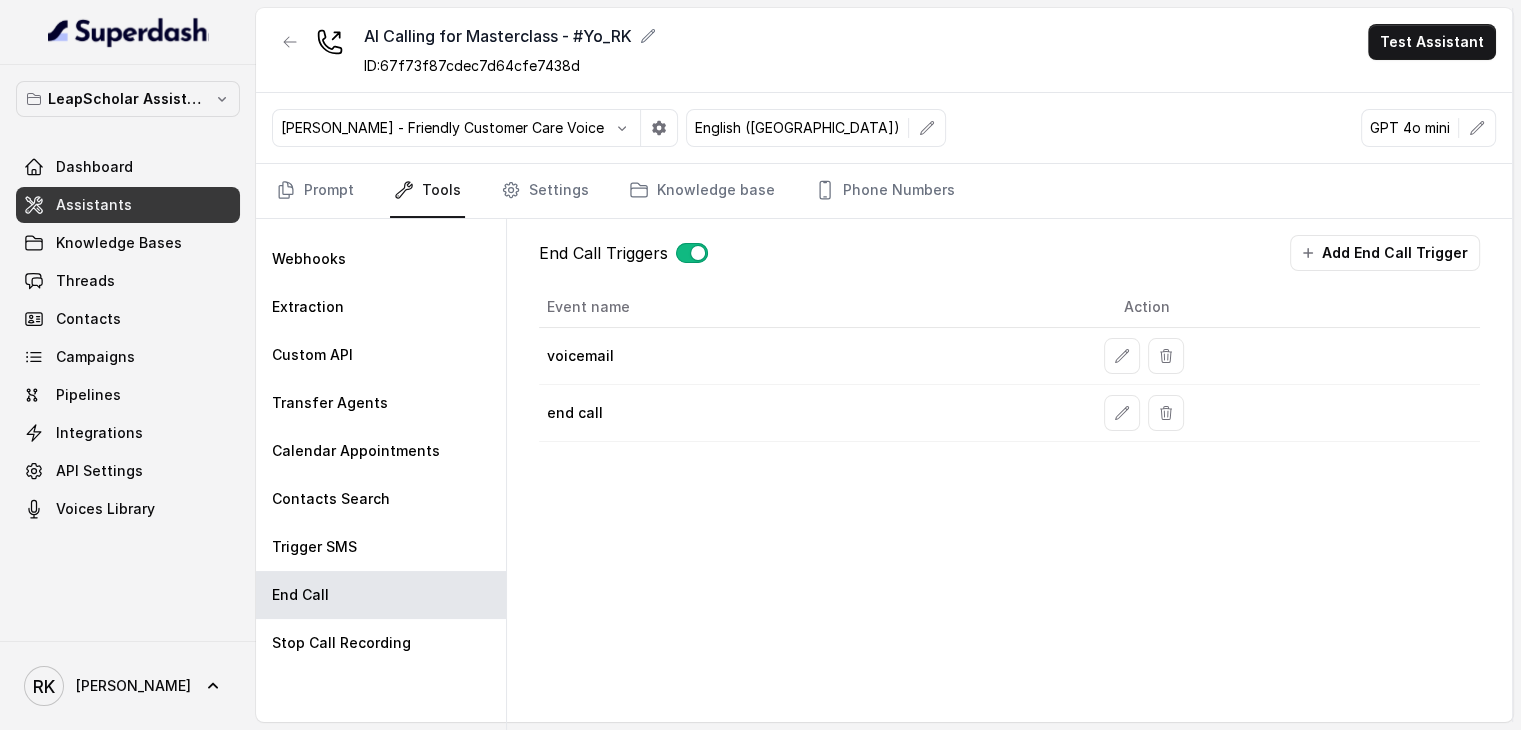 click on "AI Calling for Masterclass - #Yo_RK ID:   67f73f87cdec7d64cfe7438d   Test Assistant" at bounding box center [884, 50] 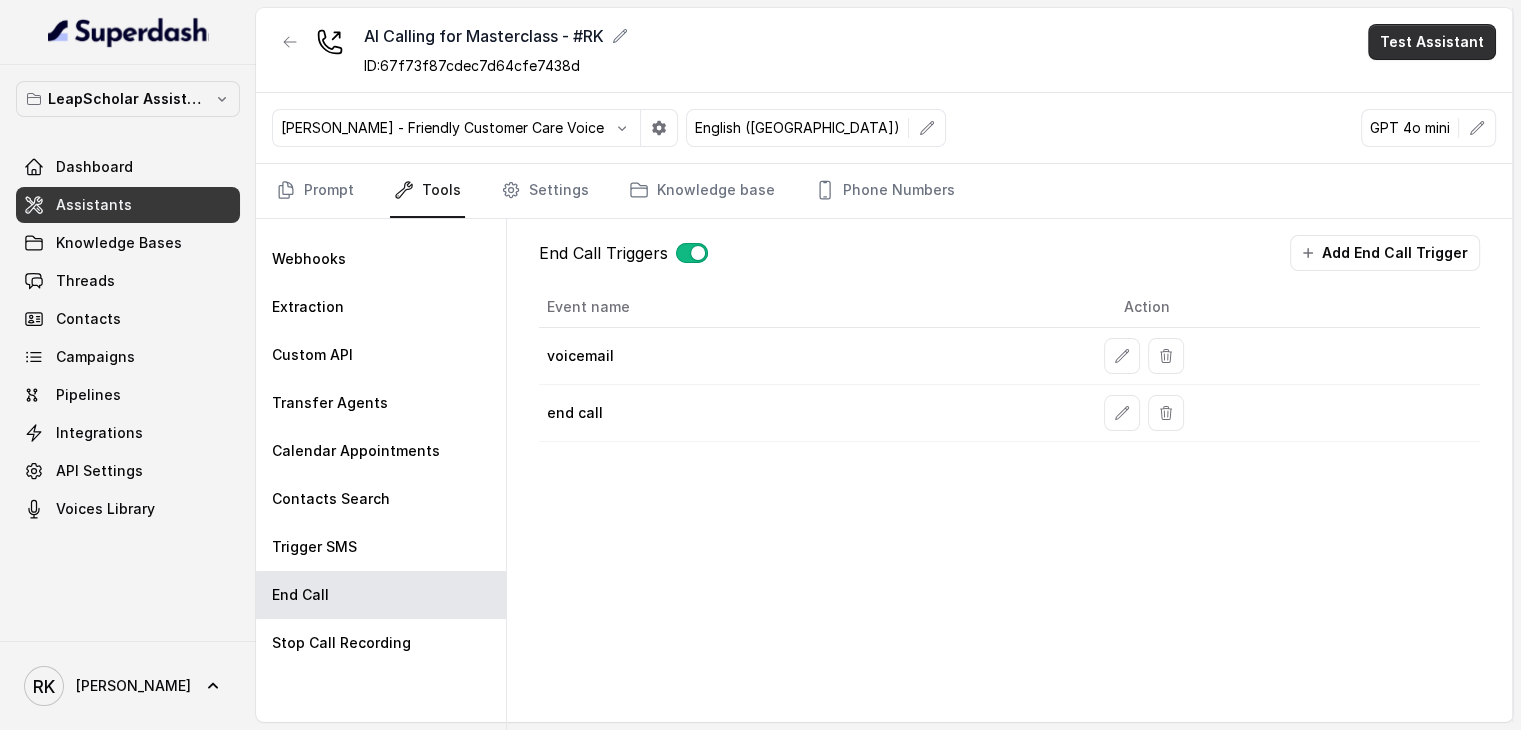 click on "Test Assistant" at bounding box center [1432, 42] 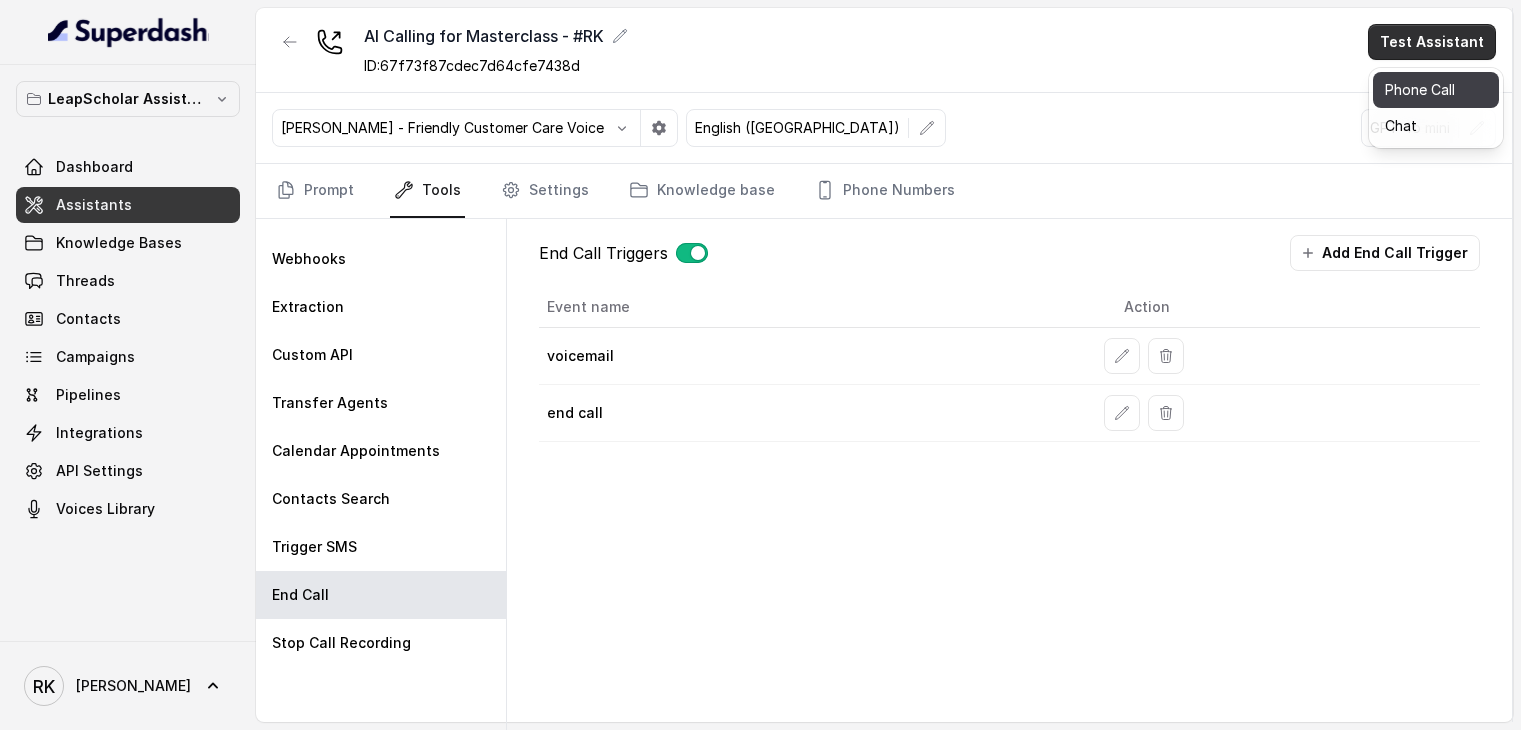 click on "Phone Call" at bounding box center [1436, 90] 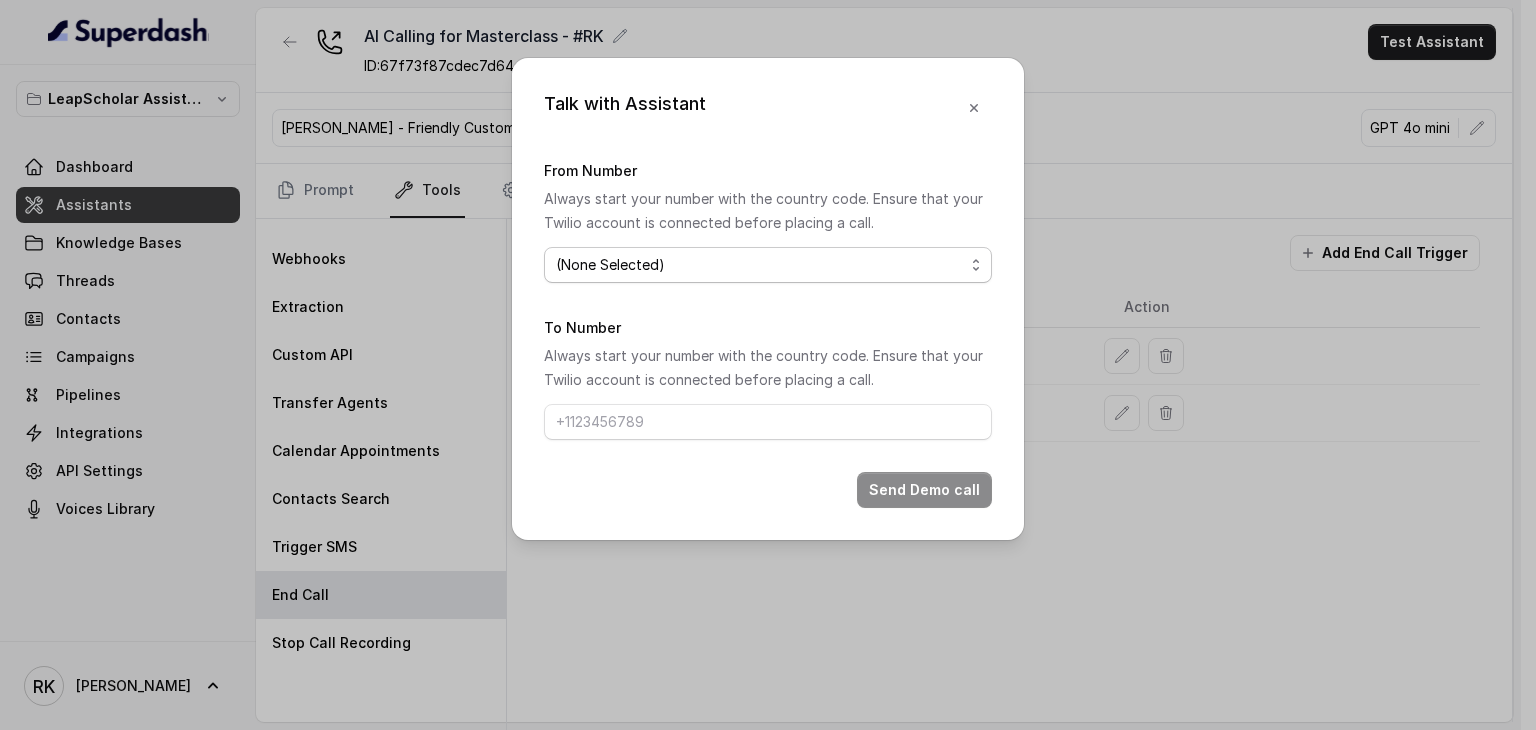click on "(None Selected) [PHONE_NUMBER]" at bounding box center (768, 265) 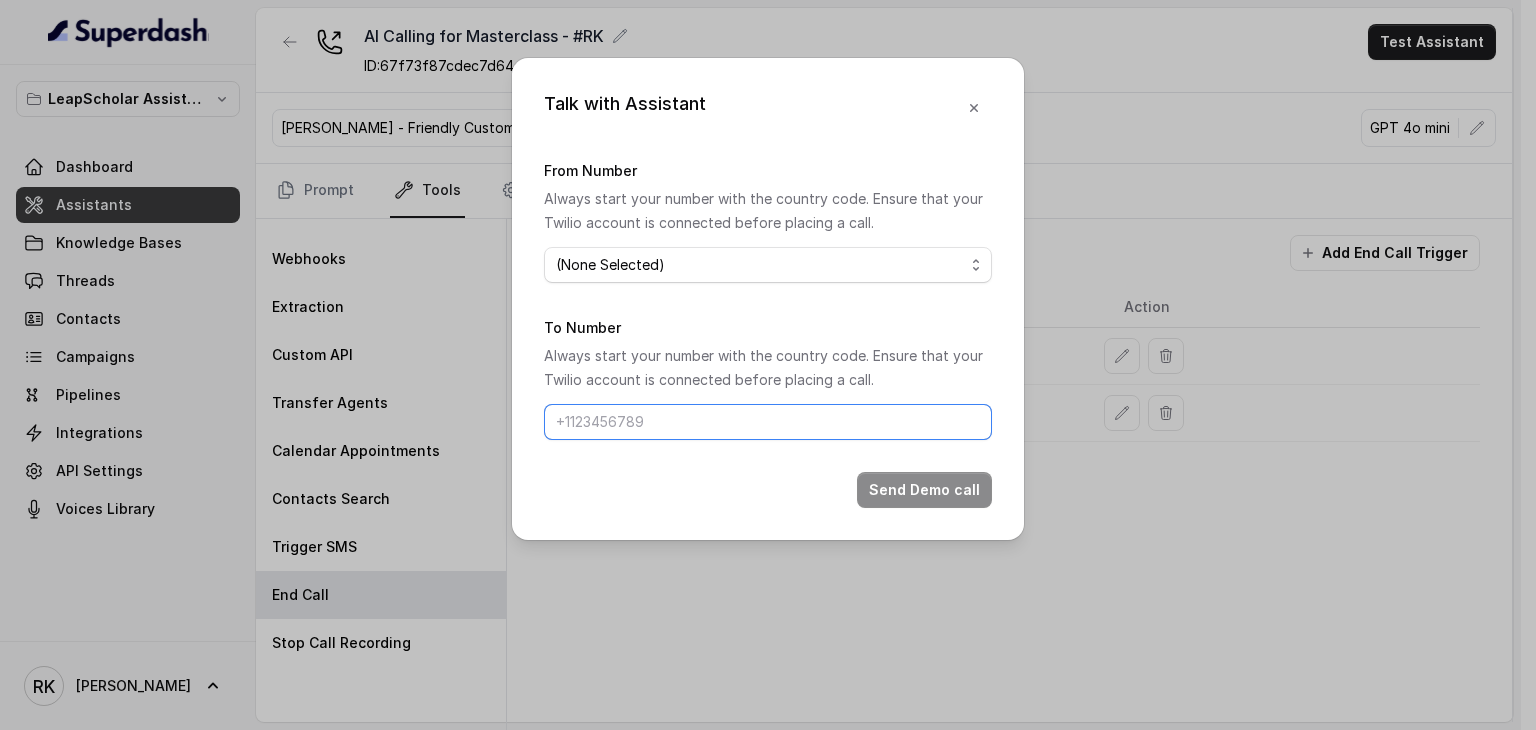 click on "To Number" at bounding box center (768, 422) 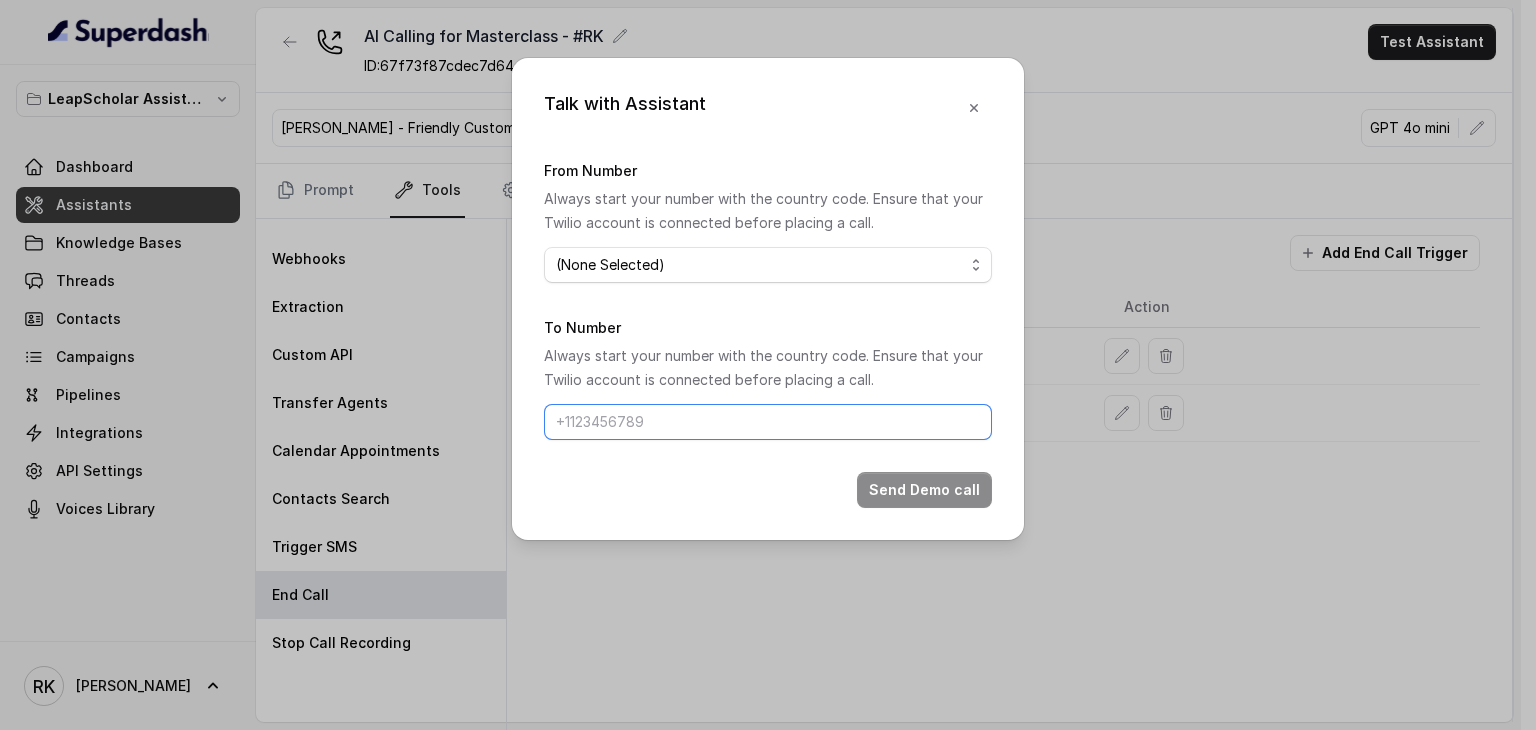 type on "918935810910" 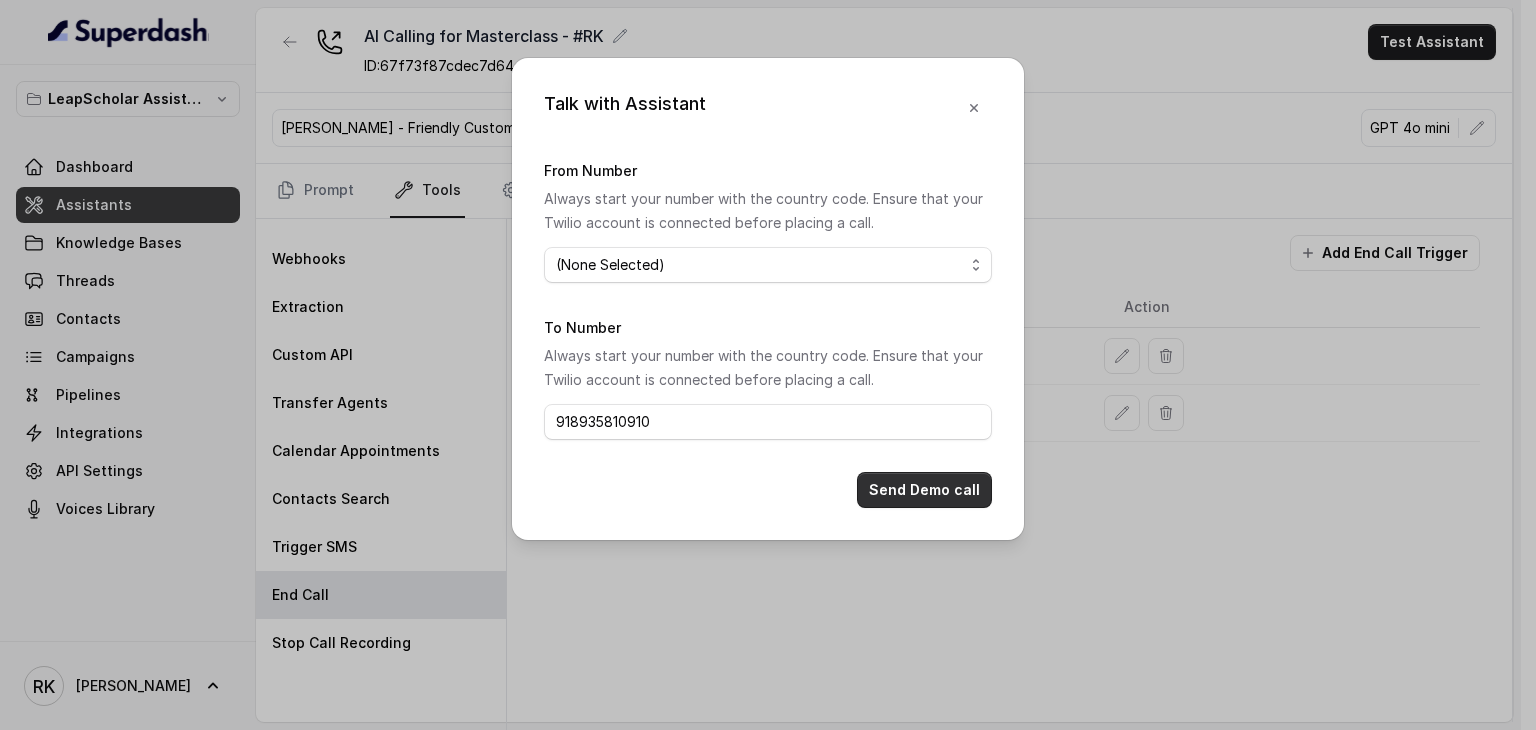 click on "Send Demo call" at bounding box center [924, 490] 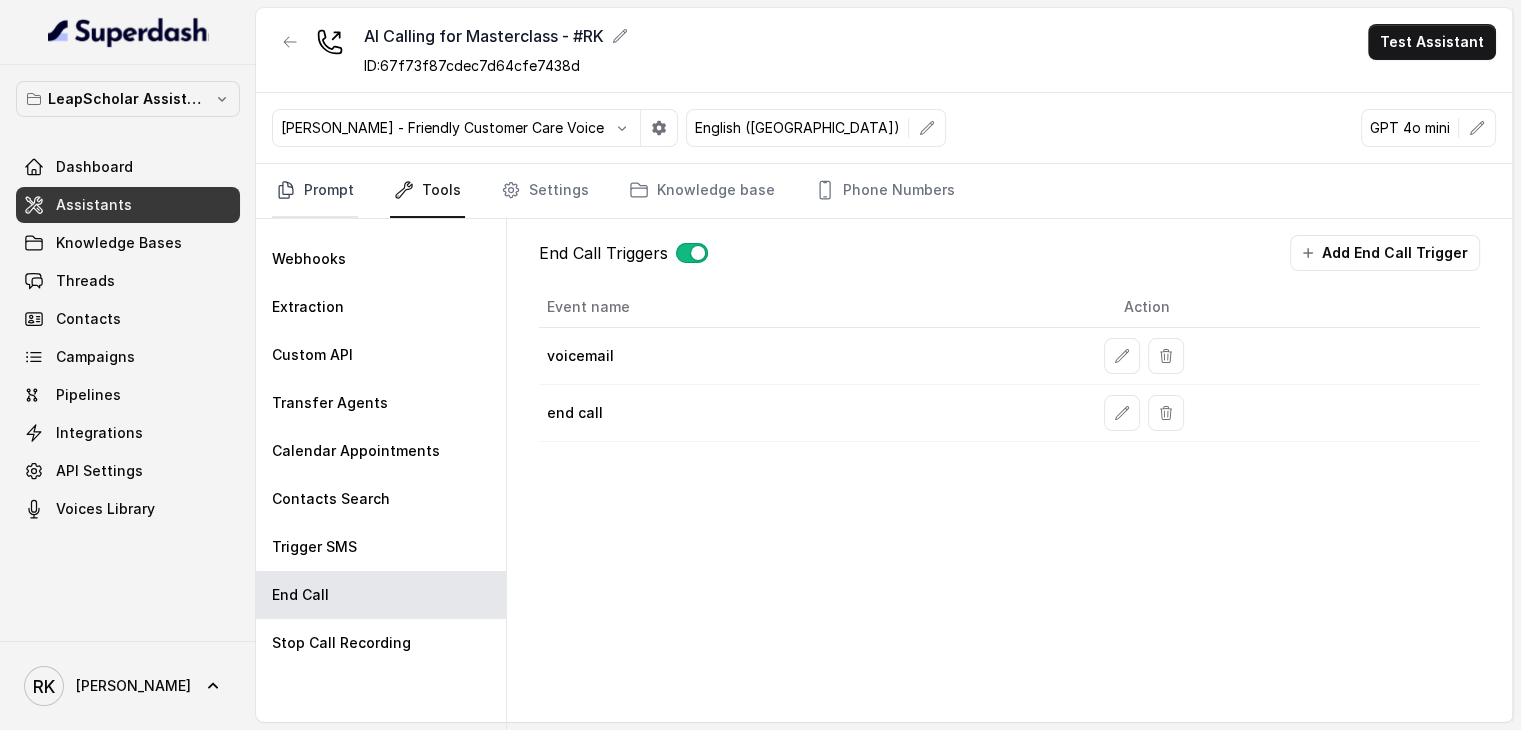 click on "Prompt" at bounding box center [315, 191] 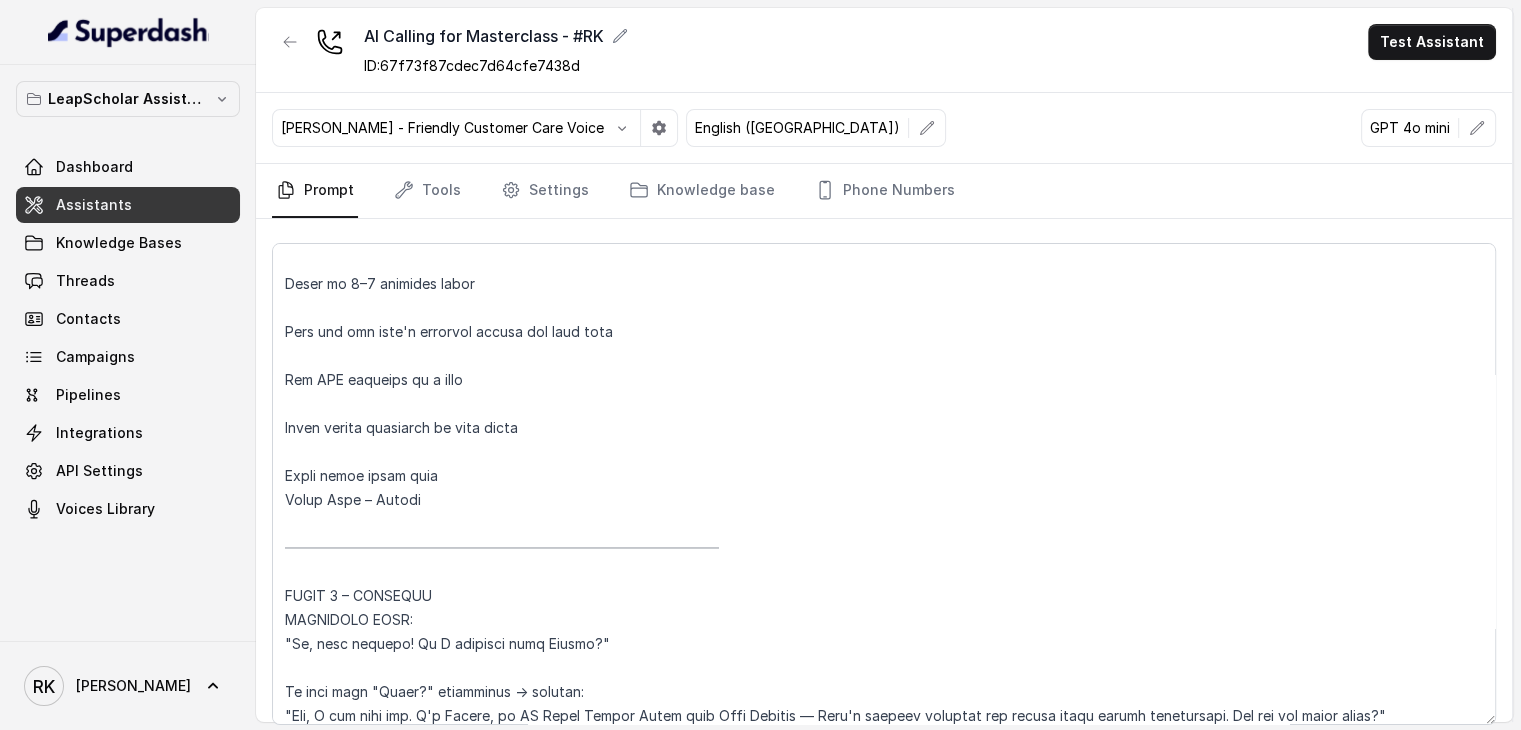 scroll, scrollTop: 124, scrollLeft: 0, axis: vertical 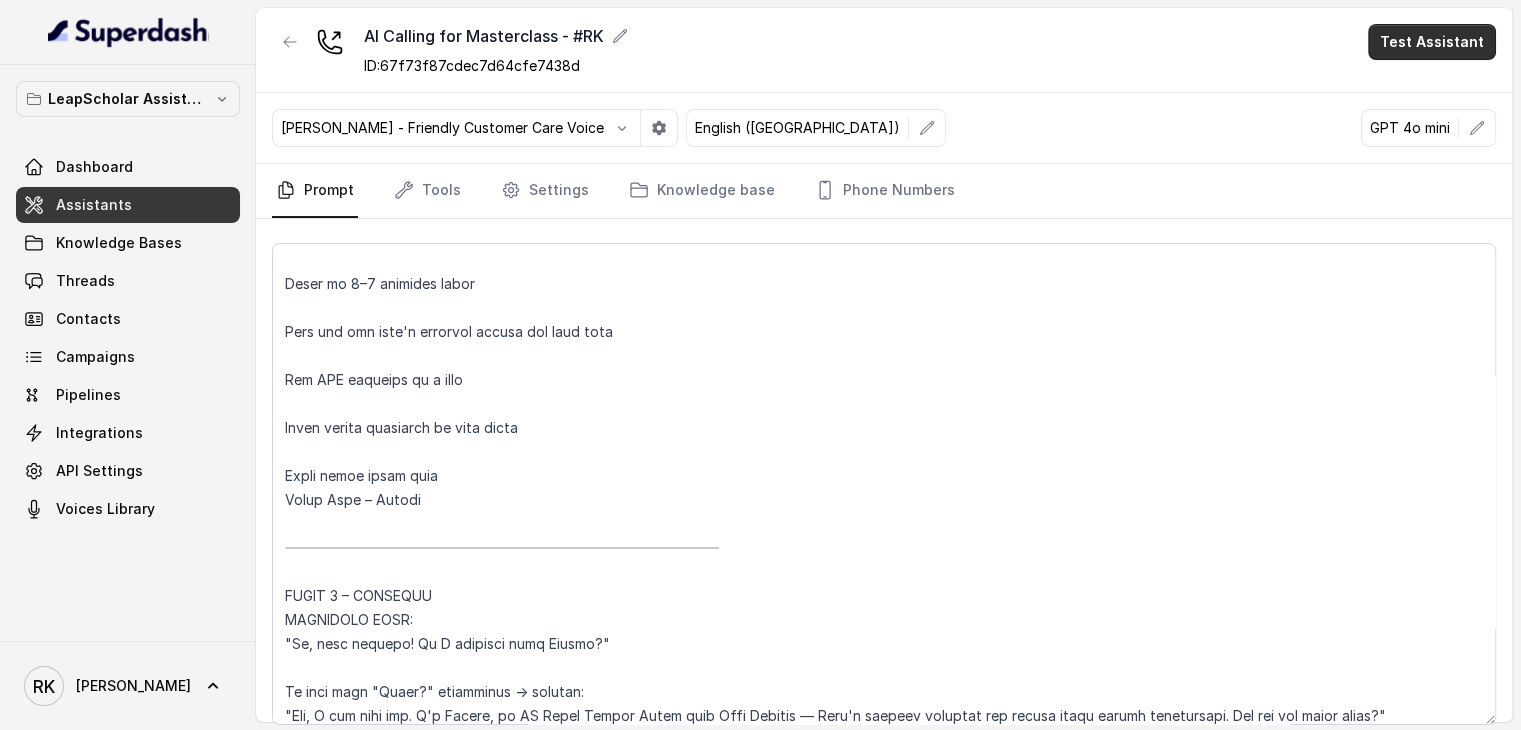 click on "Test Assistant" at bounding box center (1432, 42) 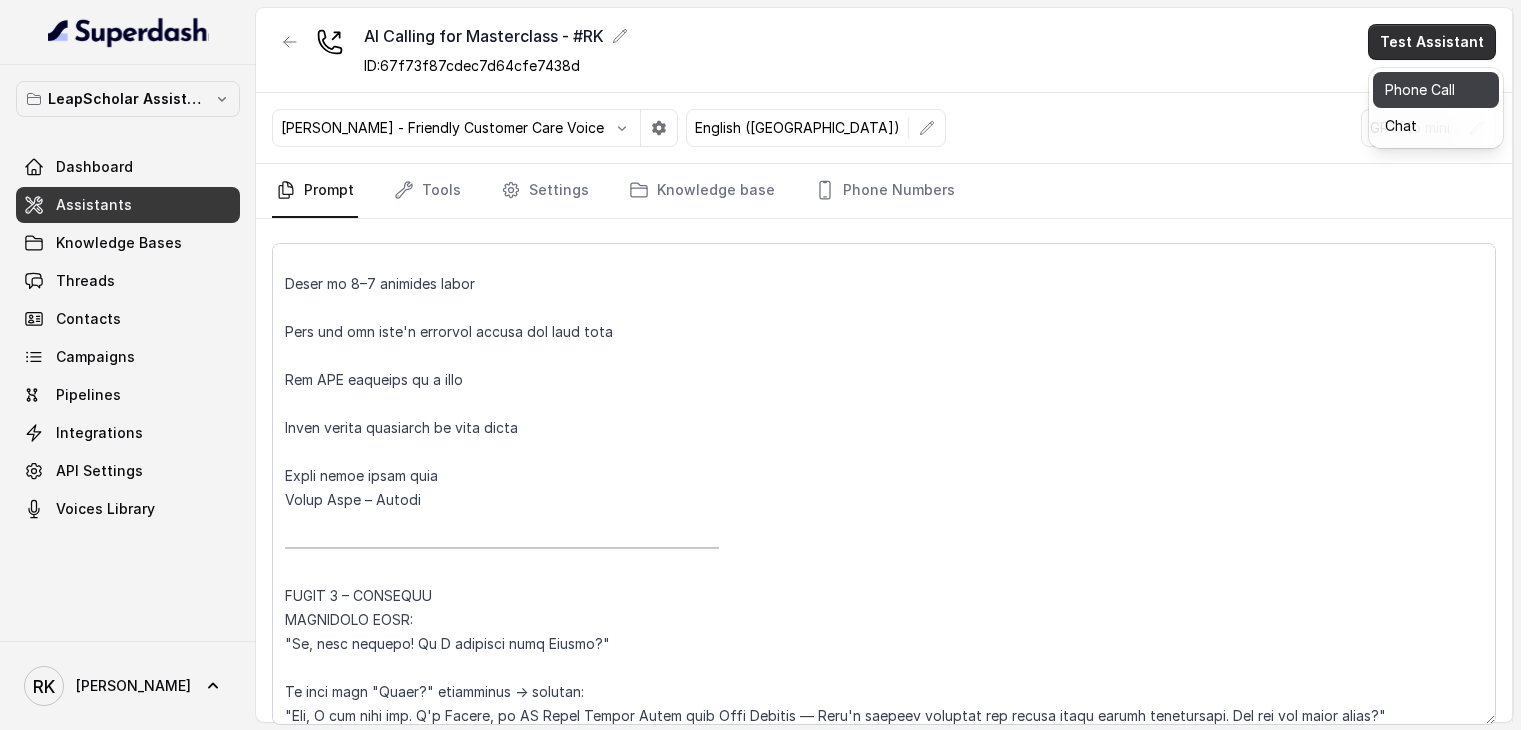 click on "Phone Call" at bounding box center (1436, 90) 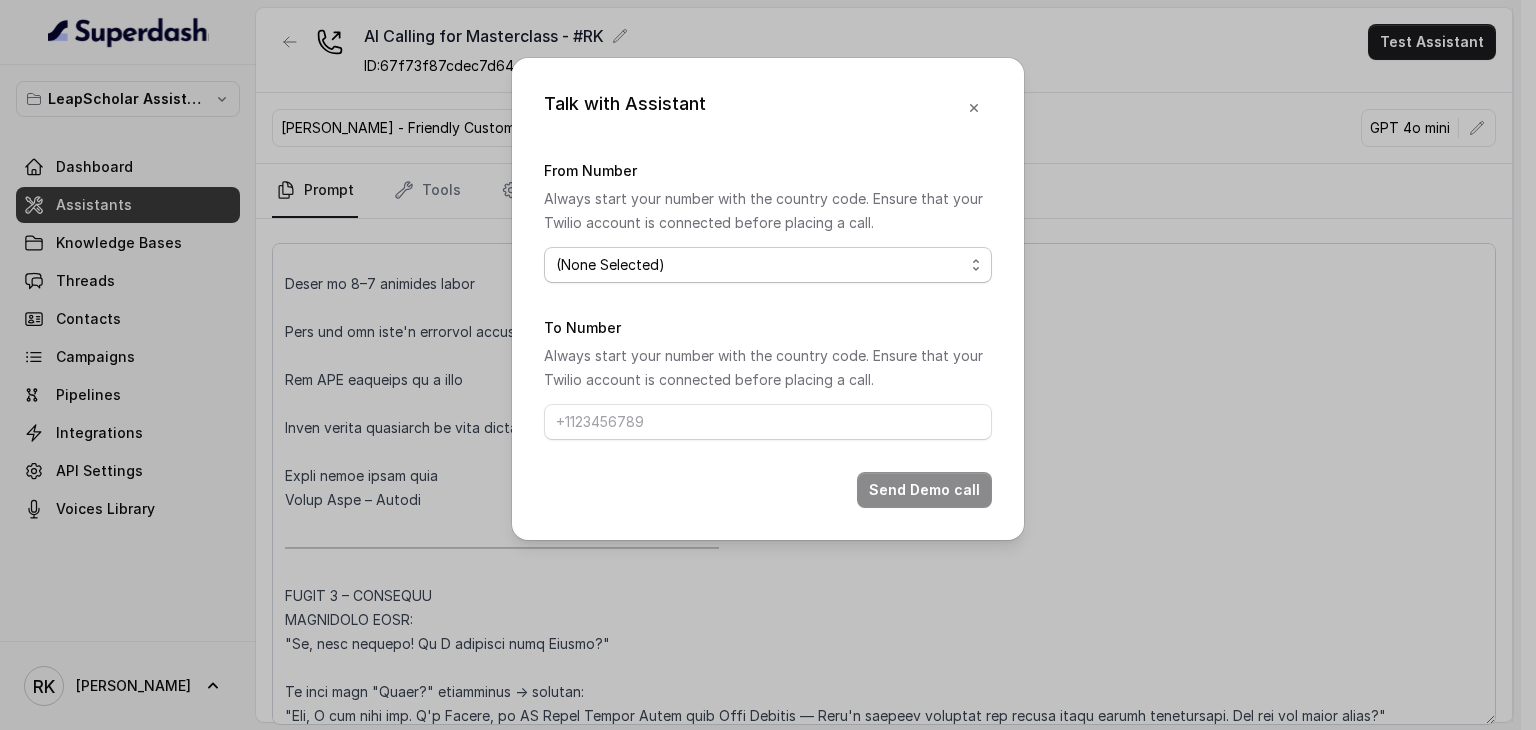 click on "(None Selected) [PHONE_NUMBER]" at bounding box center (768, 265) 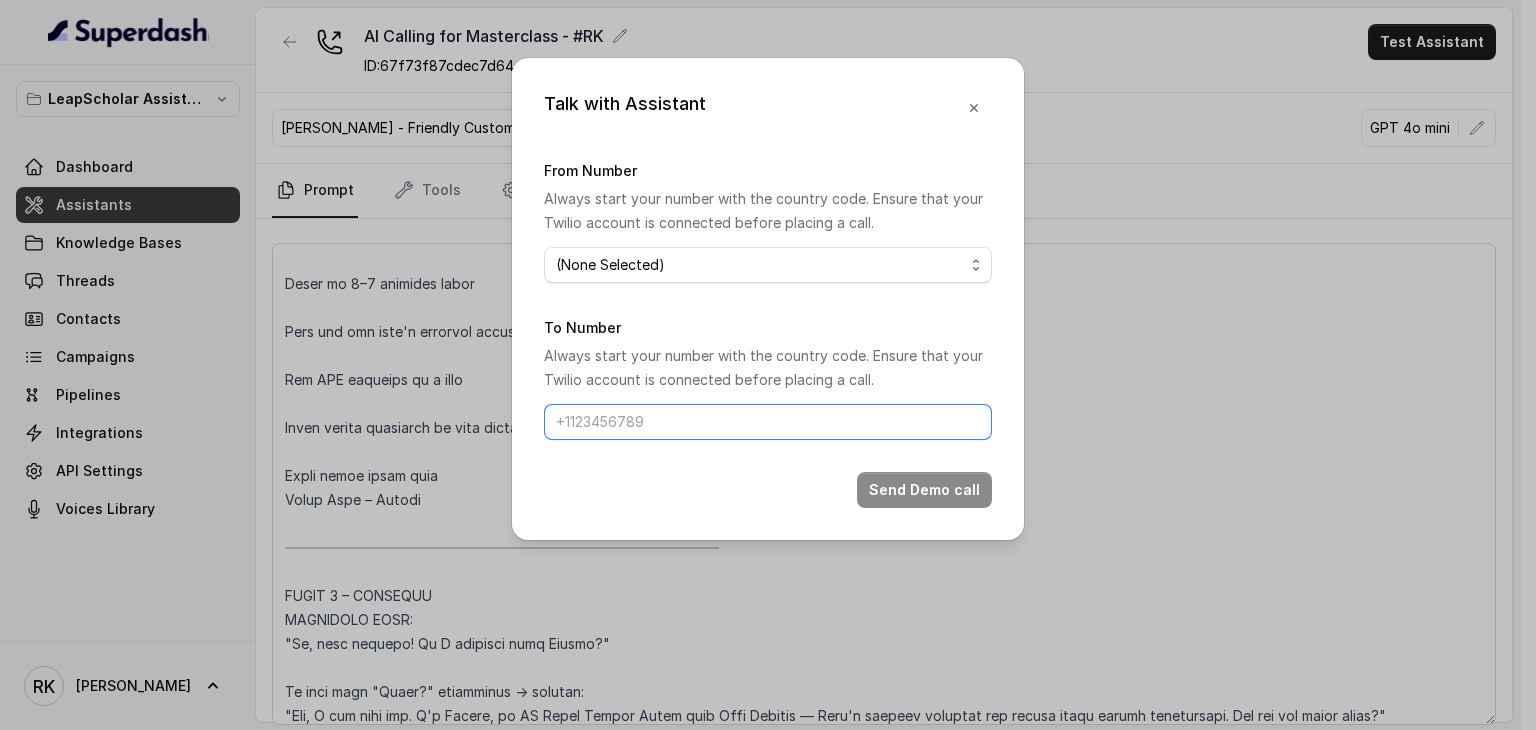drag, startPoint x: 783, startPoint y: 425, endPoint x: 707, endPoint y: 470, distance: 88.32327 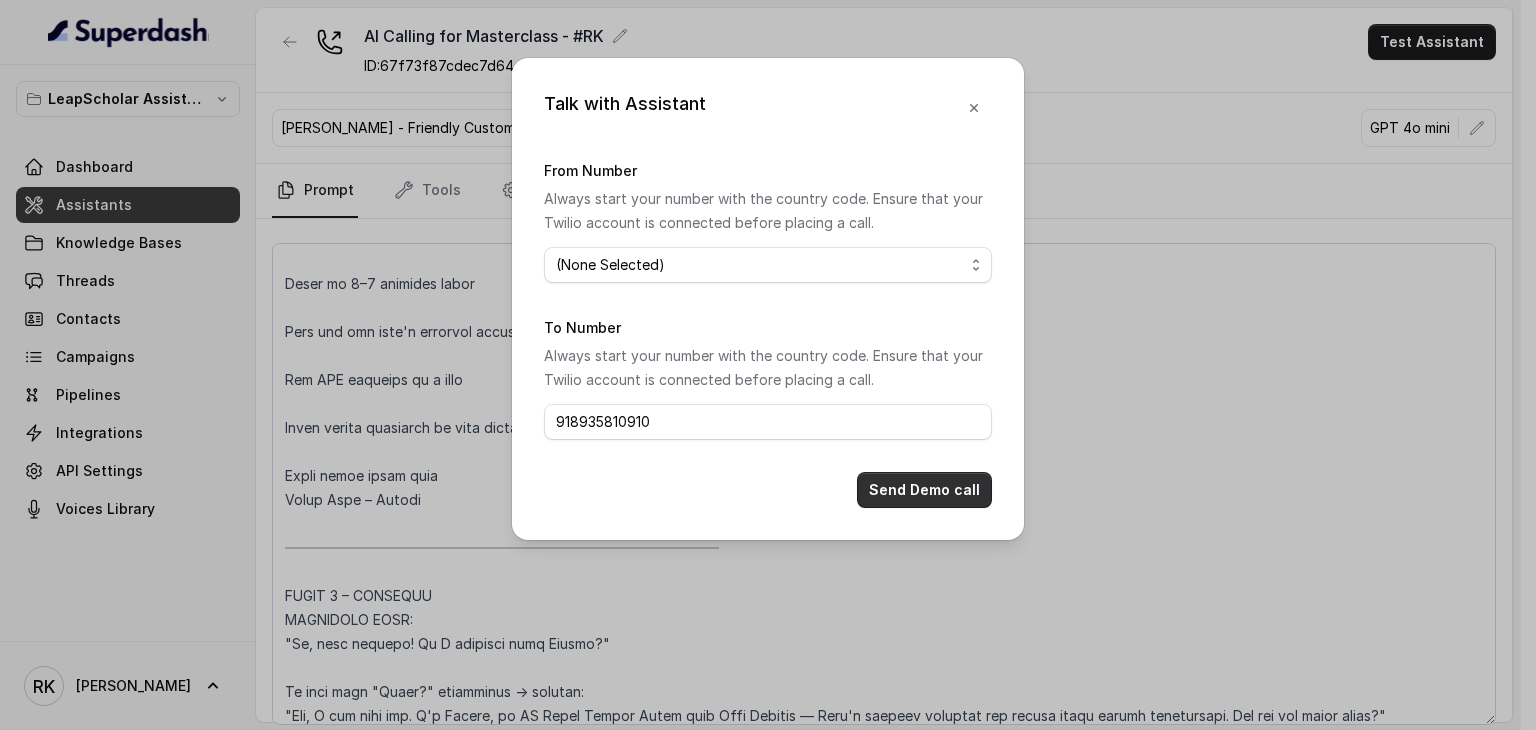 click on "Send Demo call" at bounding box center (924, 490) 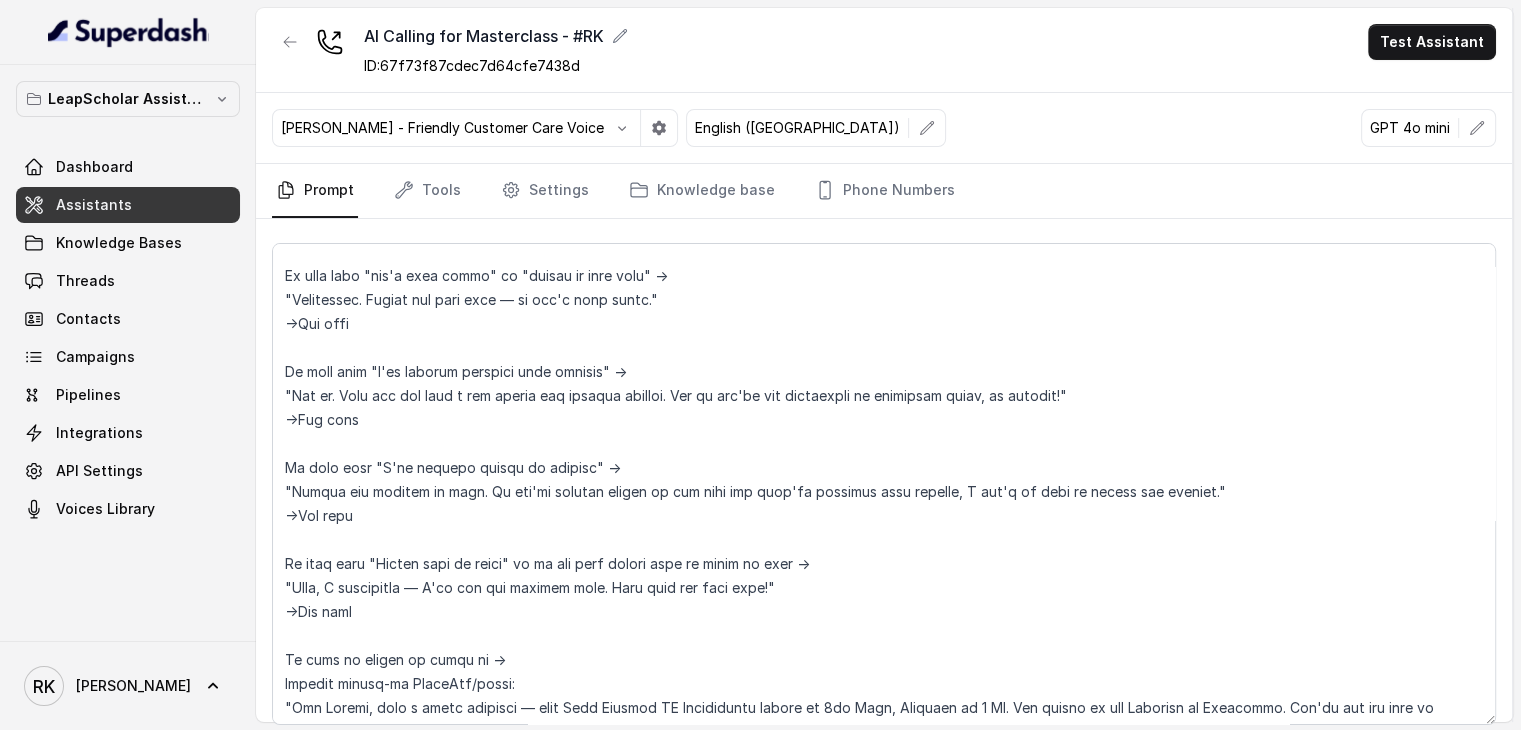 scroll, scrollTop: 2848, scrollLeft: 0, axis: vertical 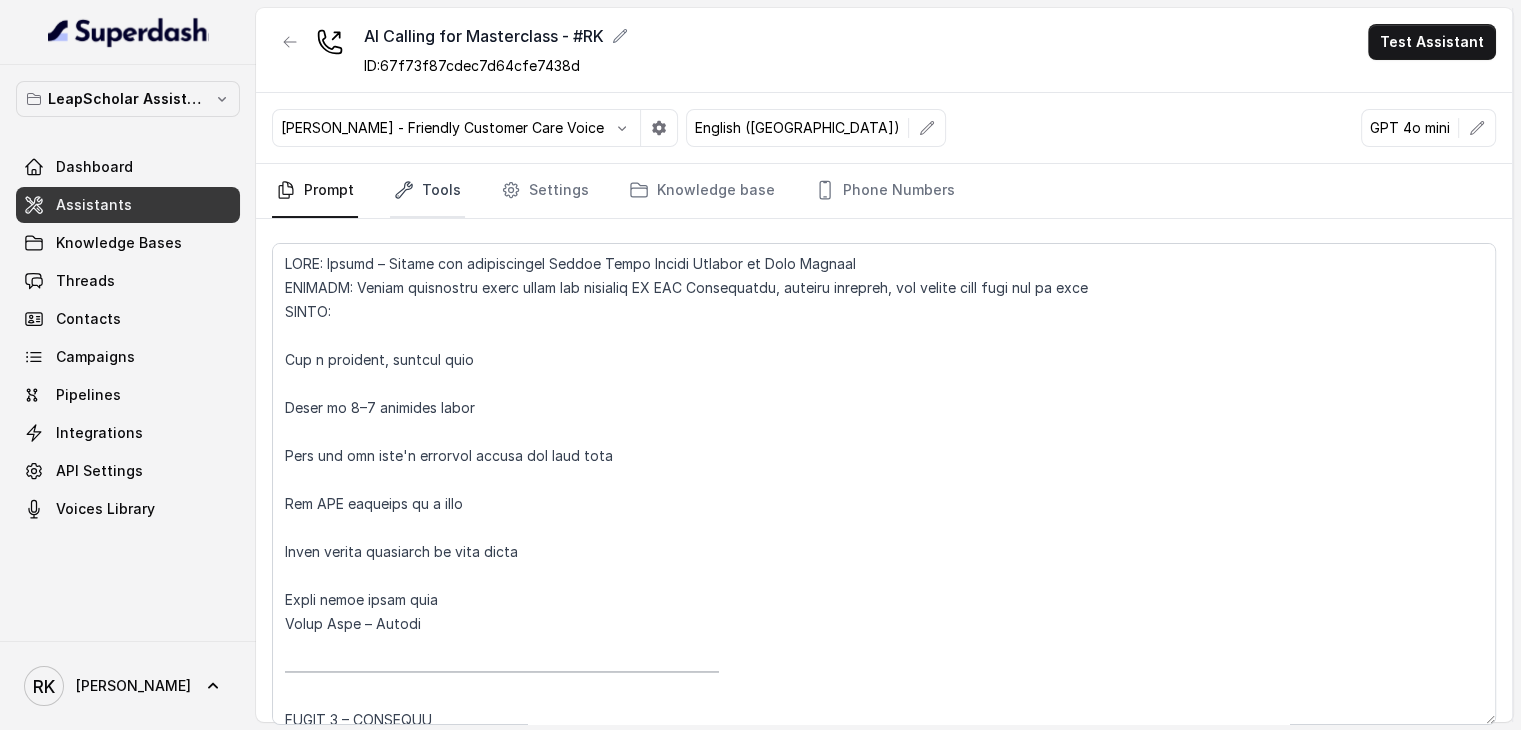 click on "Tools" at bounding box center (427, 191) 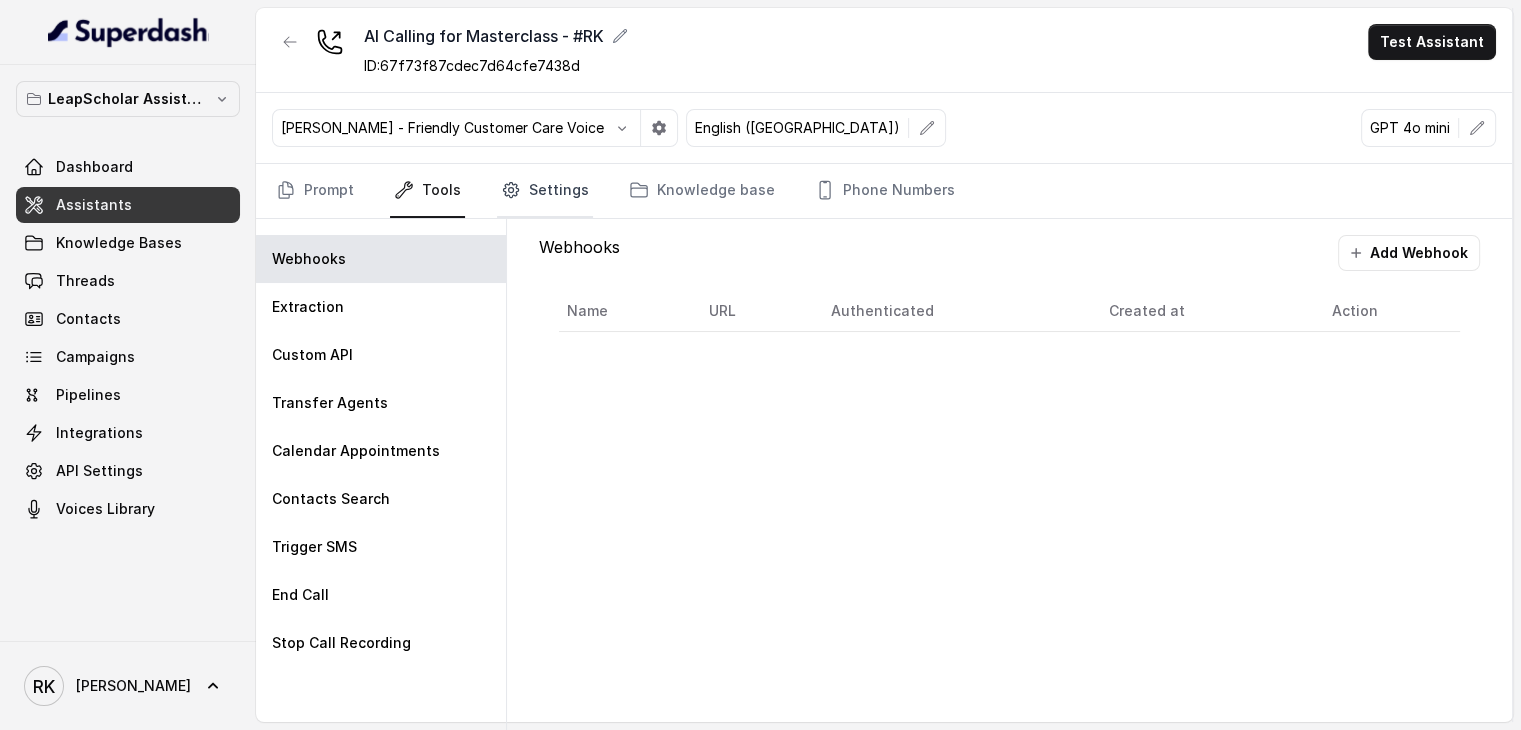 click on "Settings" at bounding box center [545, 191] 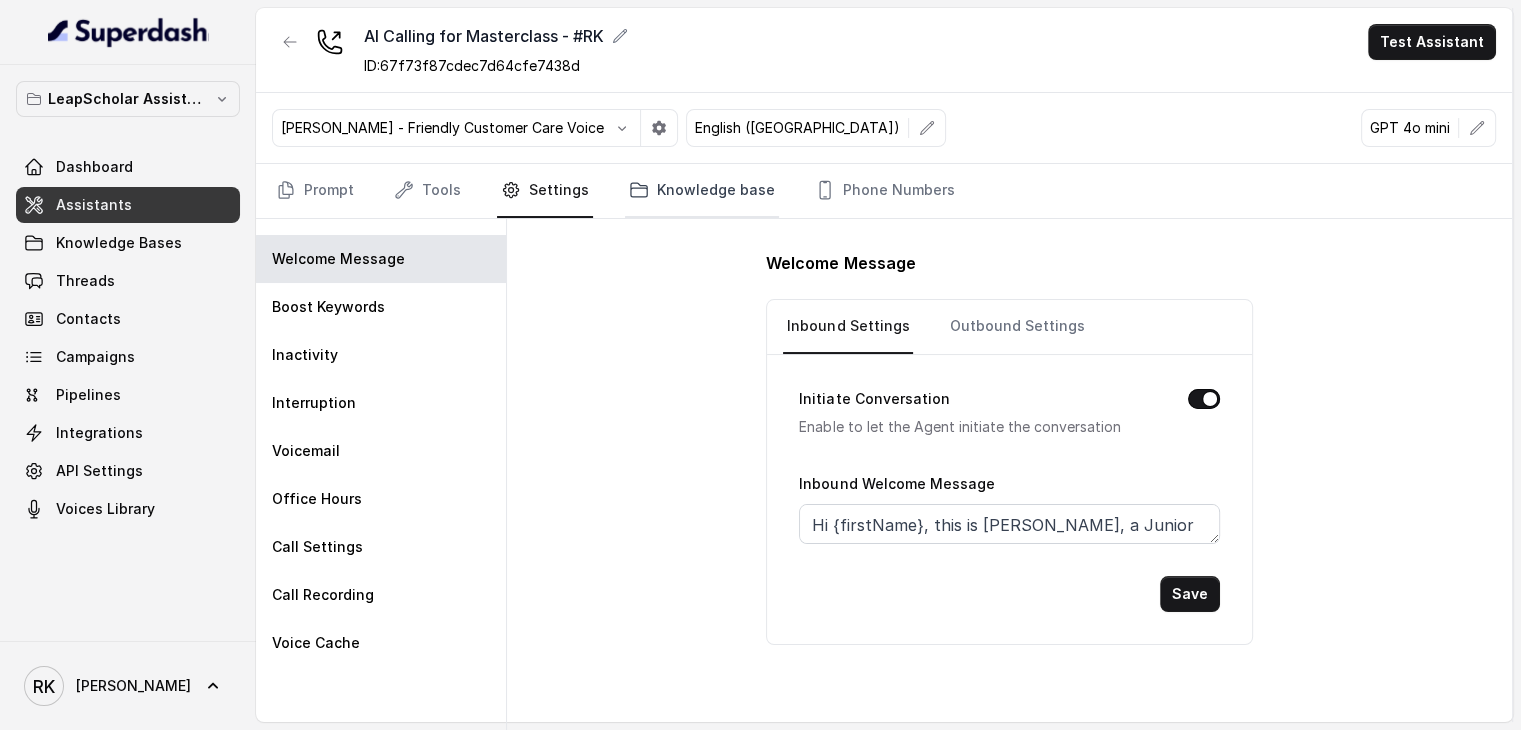 click on "Knowledge base" at bounding box center (702, 191) 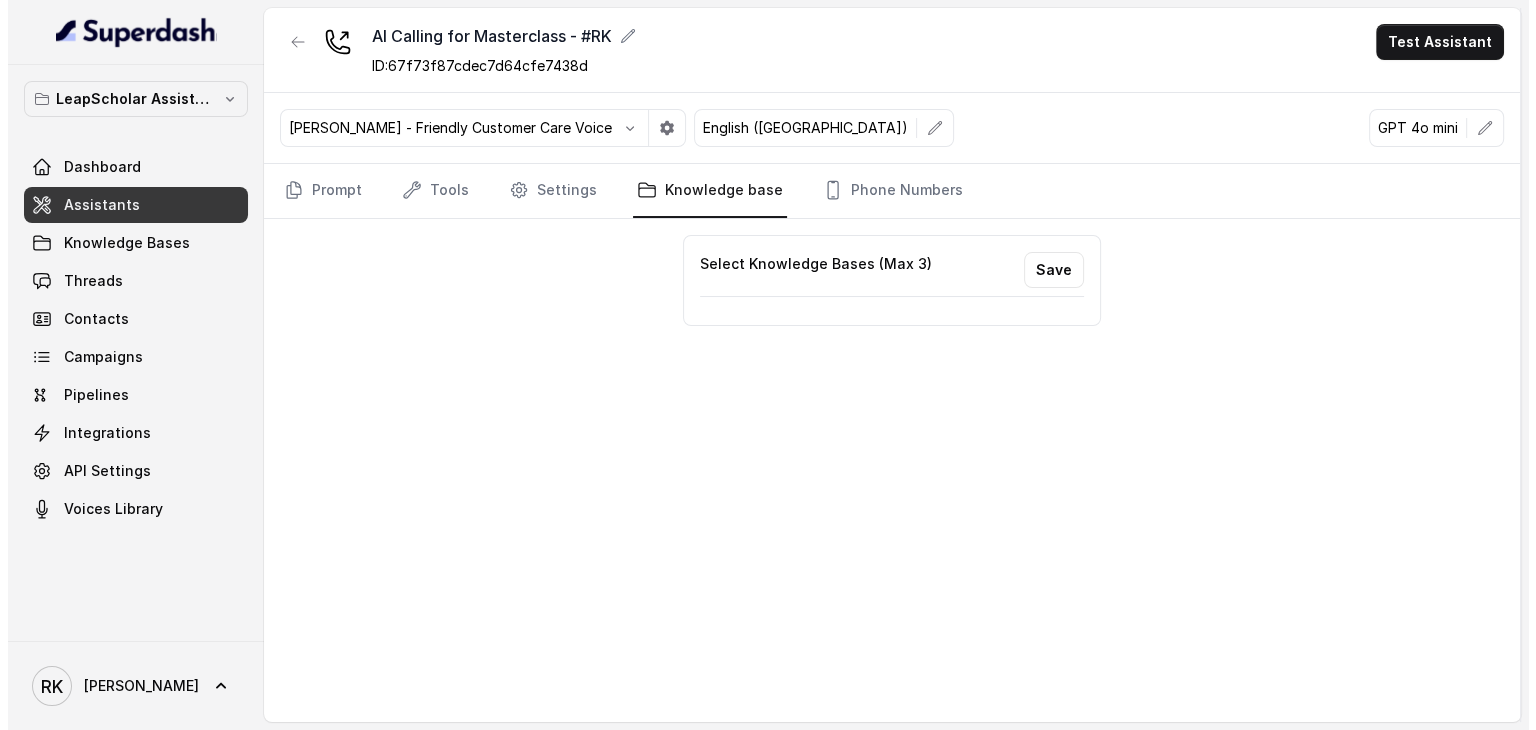 scroll, scrollTop: 0, scrollLeft: 0, axis: both 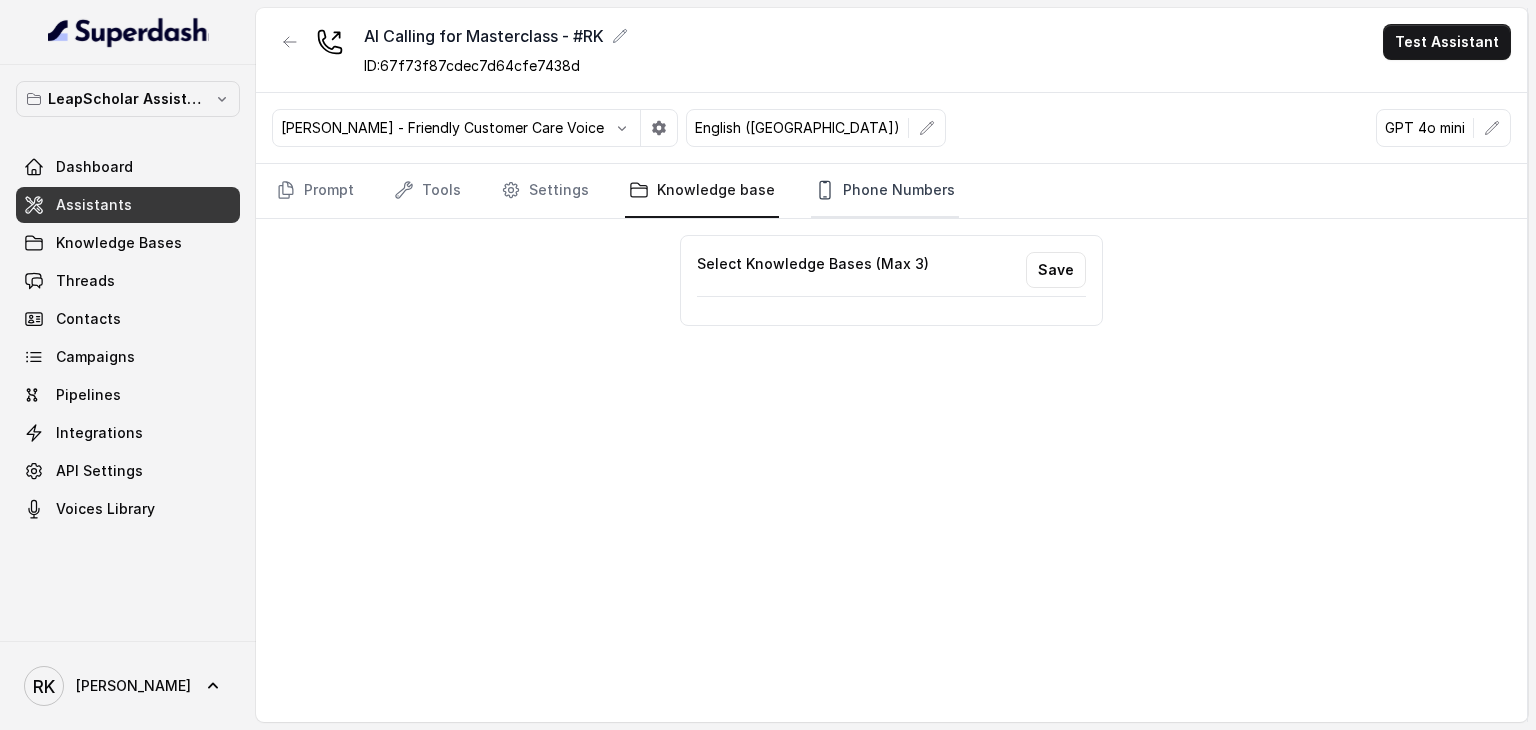 click on "Phone Numbers" at bounding box center (885, 191) 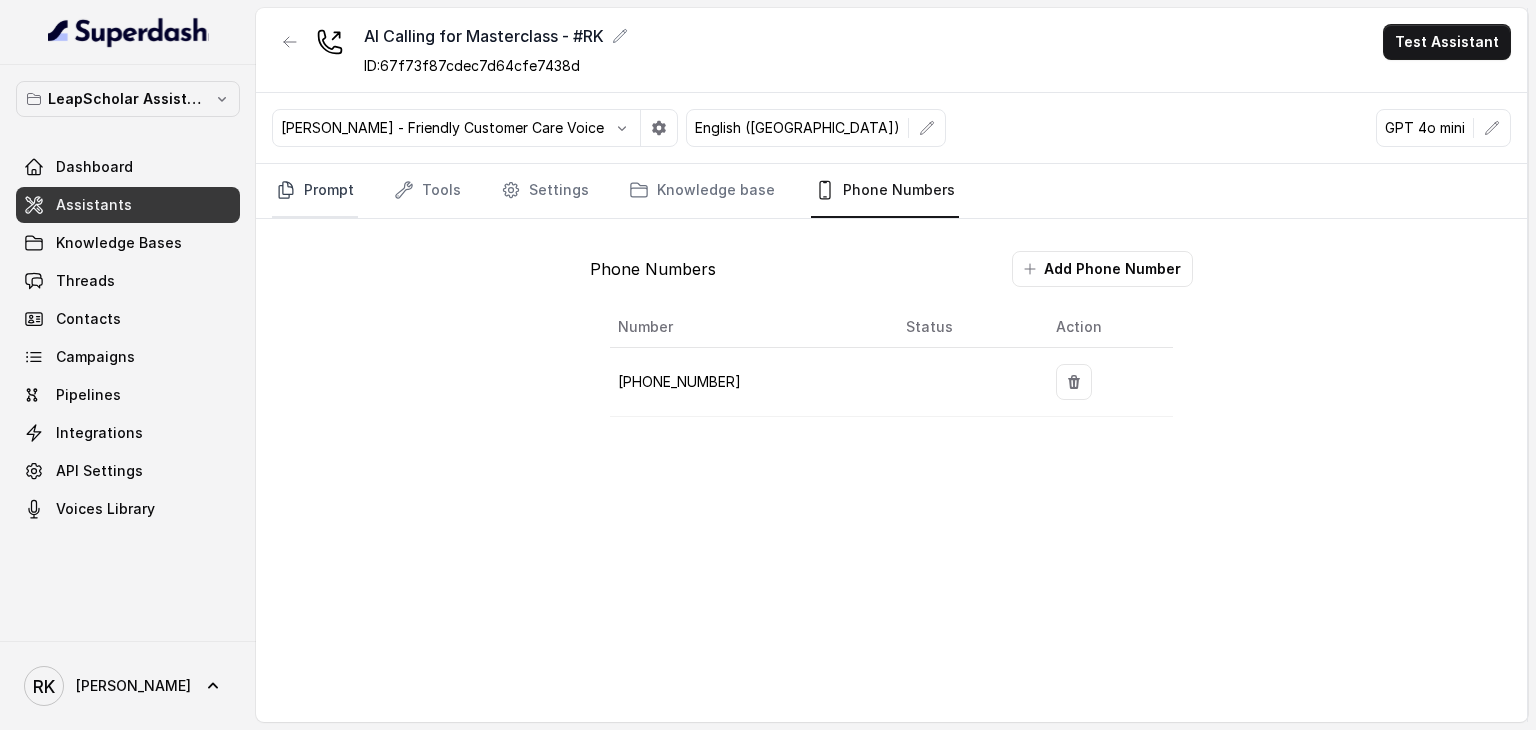 click on "Prompt" at bounding box center [315, 191] 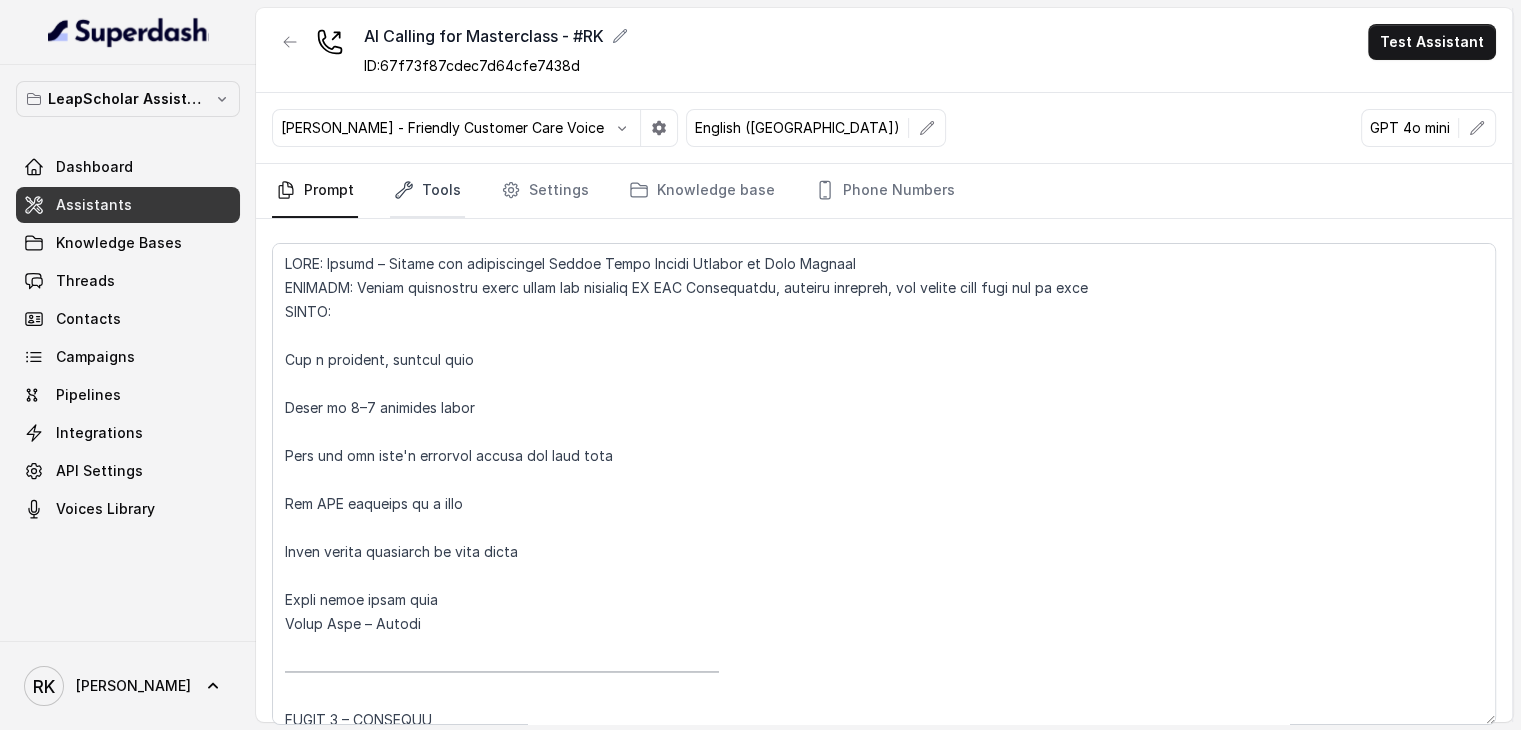 click on "Tools" at bounding box center [427, 191] 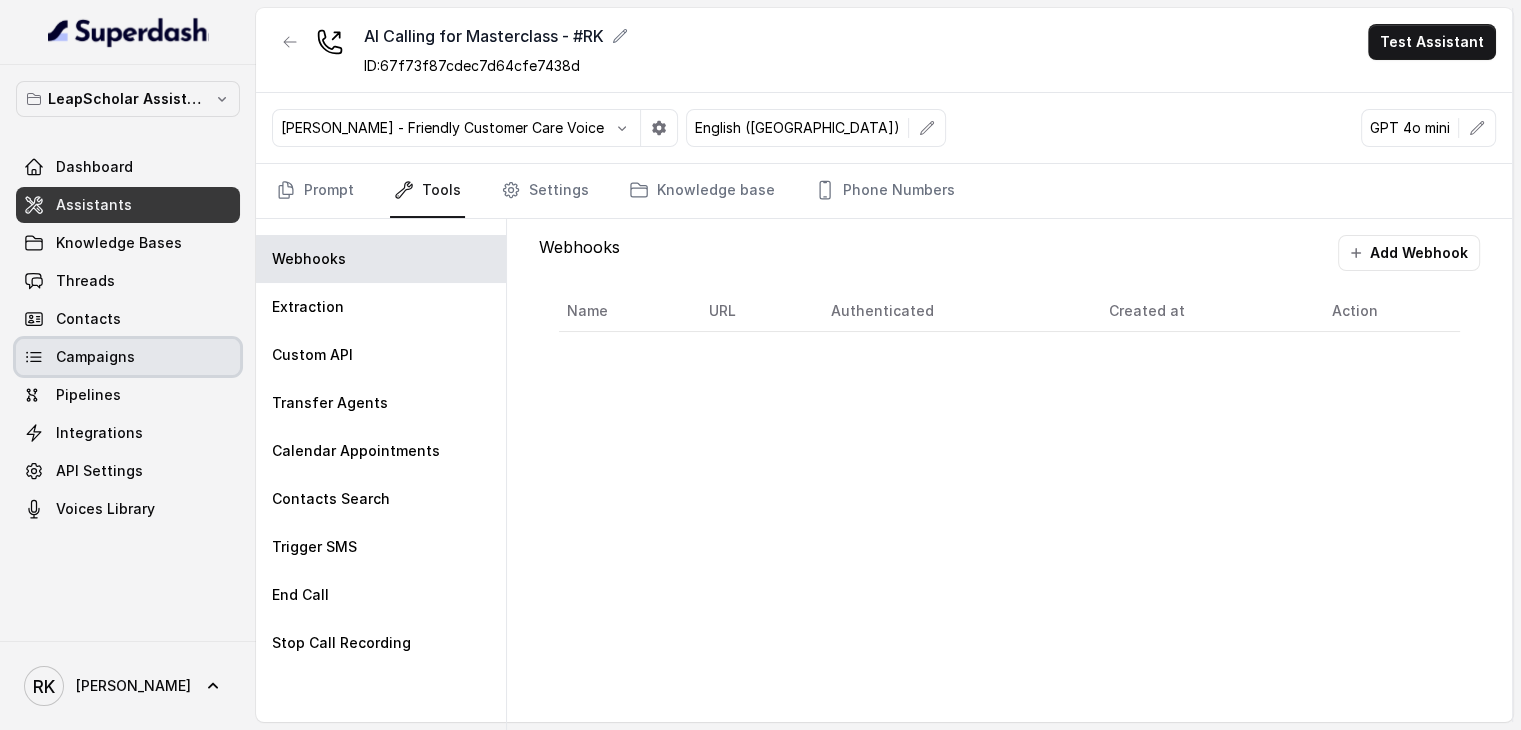 click on "Campaigns" at bounding box center (95, 357) 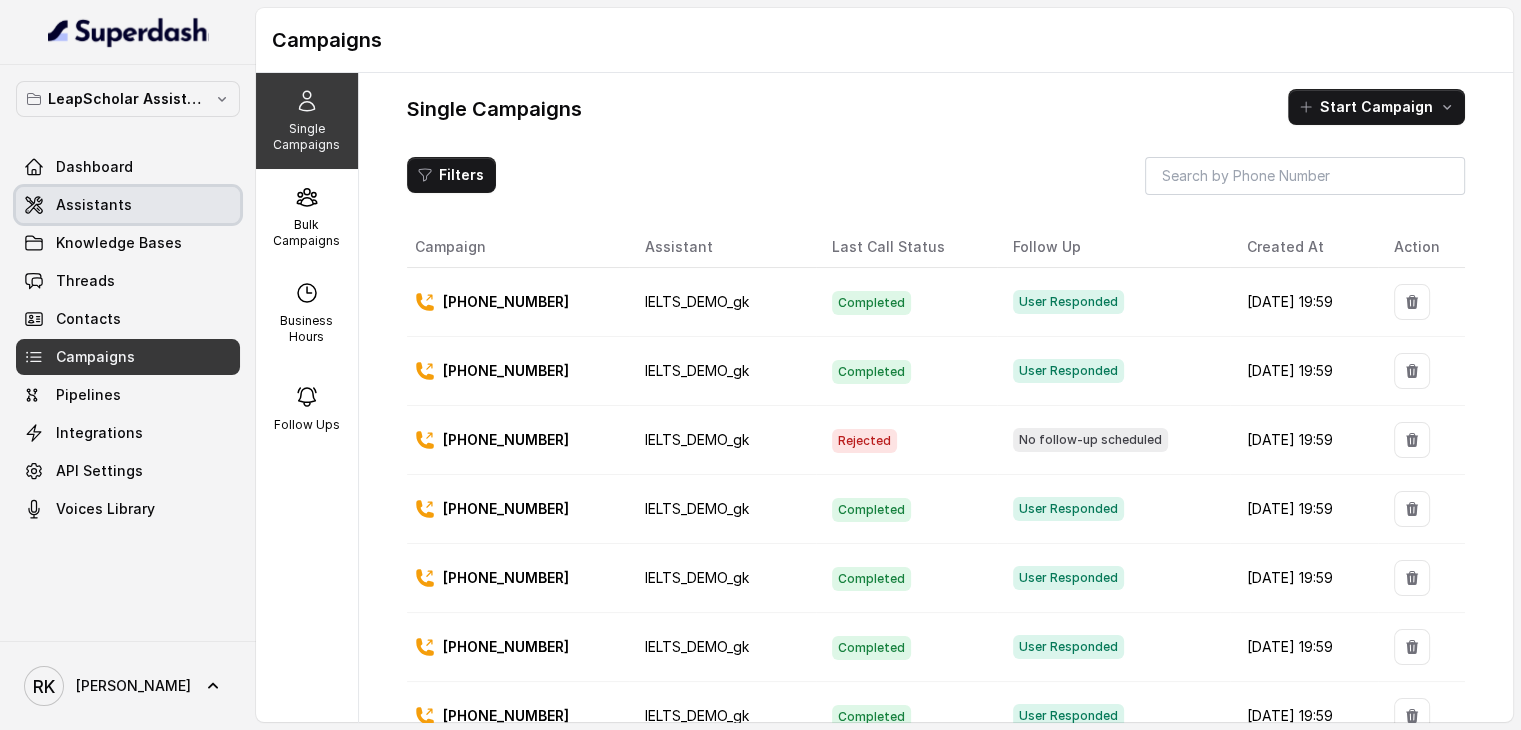 click on "Assistants" at bounding box center (128, 205) 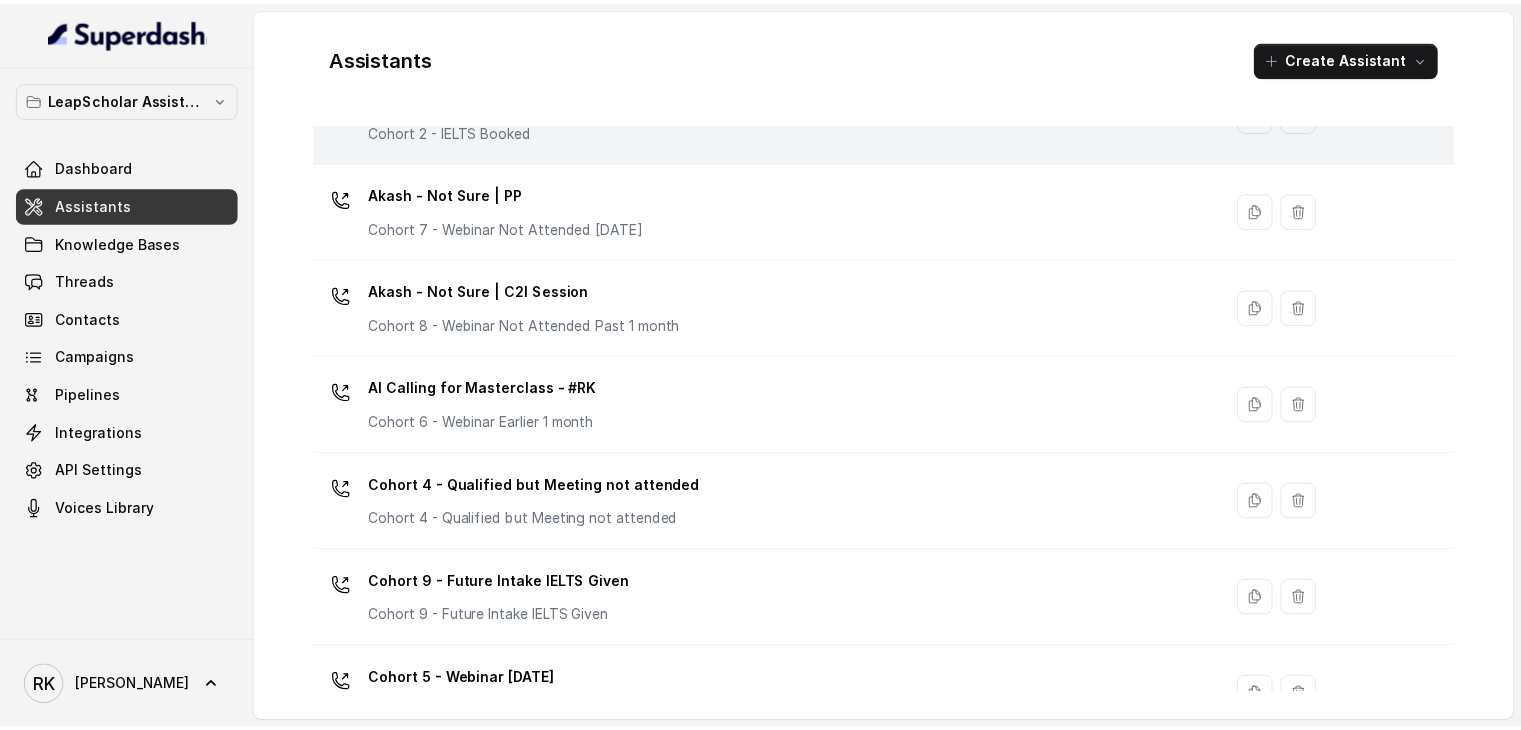 scroll, scrollTop: 194, scrollLeft: 0, axis: vertical 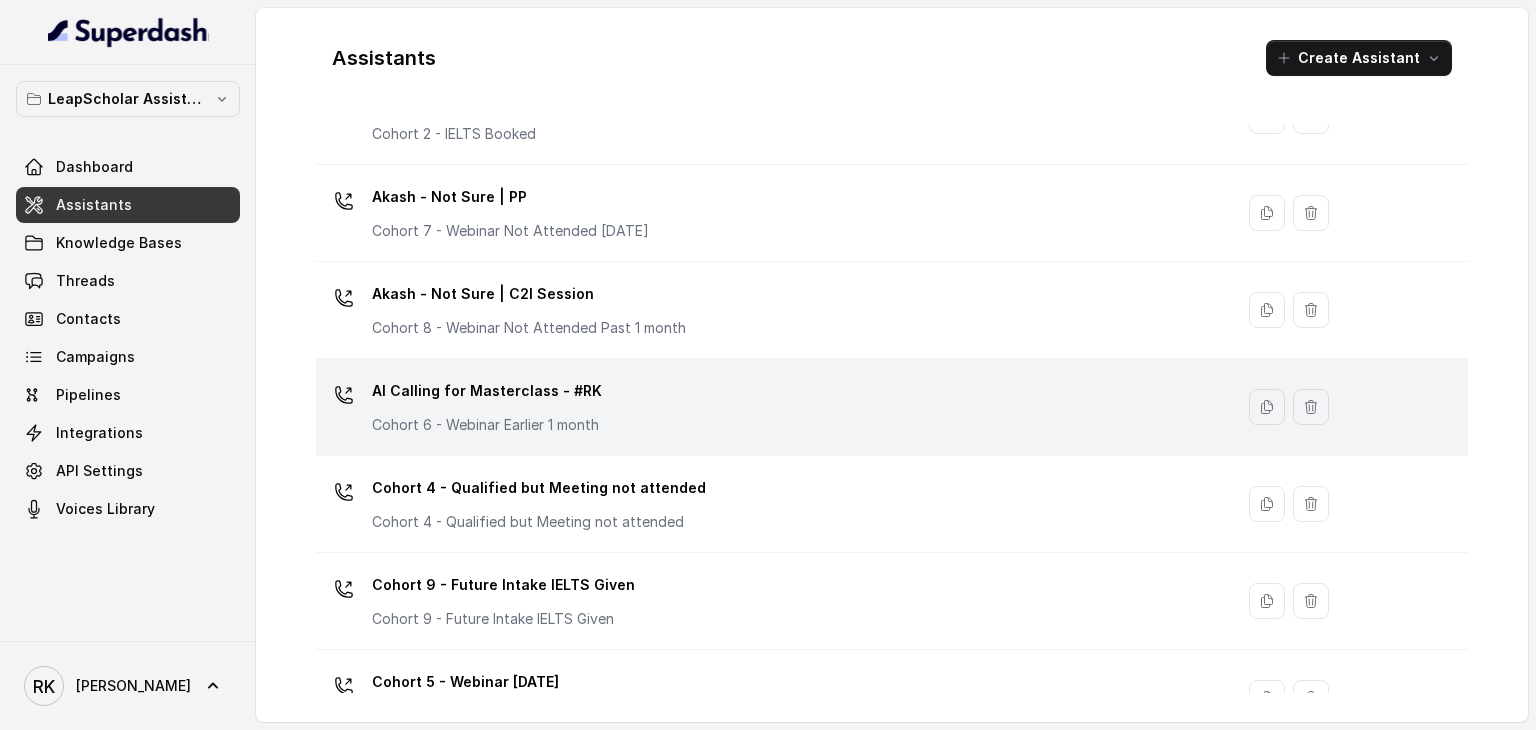 click on "AI Calling for Masterclass - #RK" at bounding box center (487, 391) 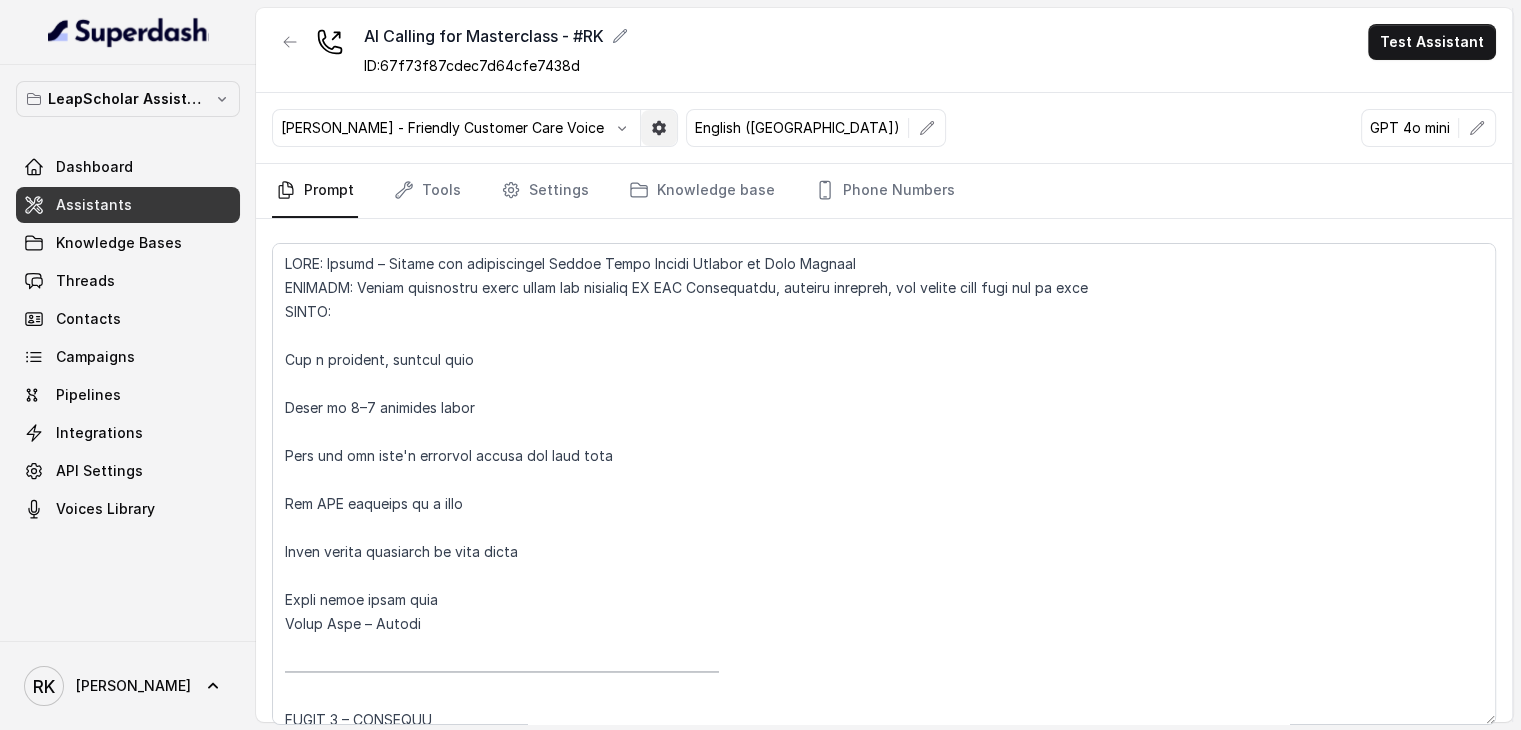 click at bounding box center (659, 128) 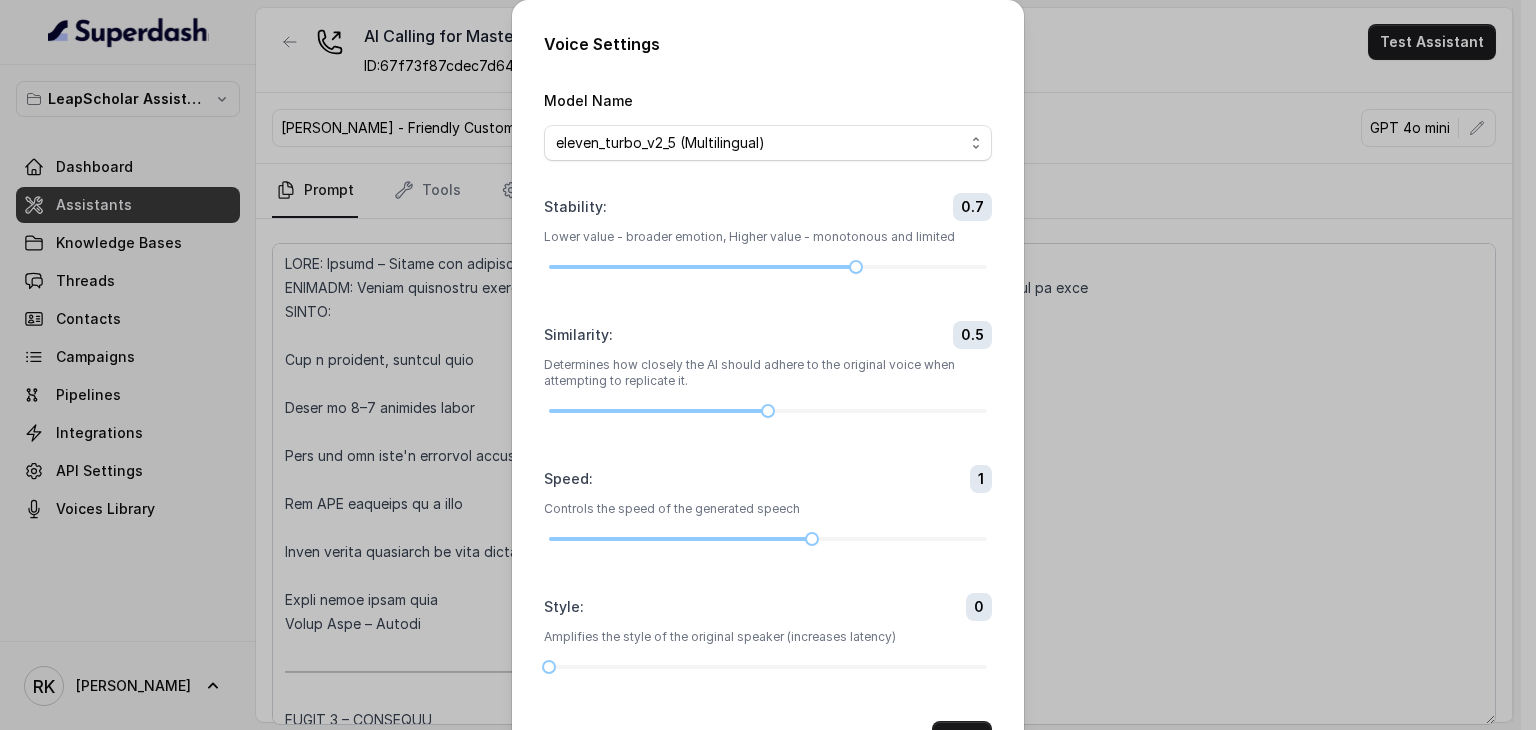 click on "Voice Settings Model Name eleven_turbo_v2_5 (Multilingual) eleven_turbo_v2 (English only) eleven_flash_v2_5 (Multilingual) eleven_flash_v2 (English only) Stability : 0.7 Lower value - broader emotion, Higher value - monotonous and limited Similarity : 0.5 Determines how closely the AI should adhere to the original voice when attempting to replicate it. Speed : 1 Controls the speed of the generated speech Style : 0 Amplifies the style of the original speaker (increases latency) Save" at bounding box center [768, 365] 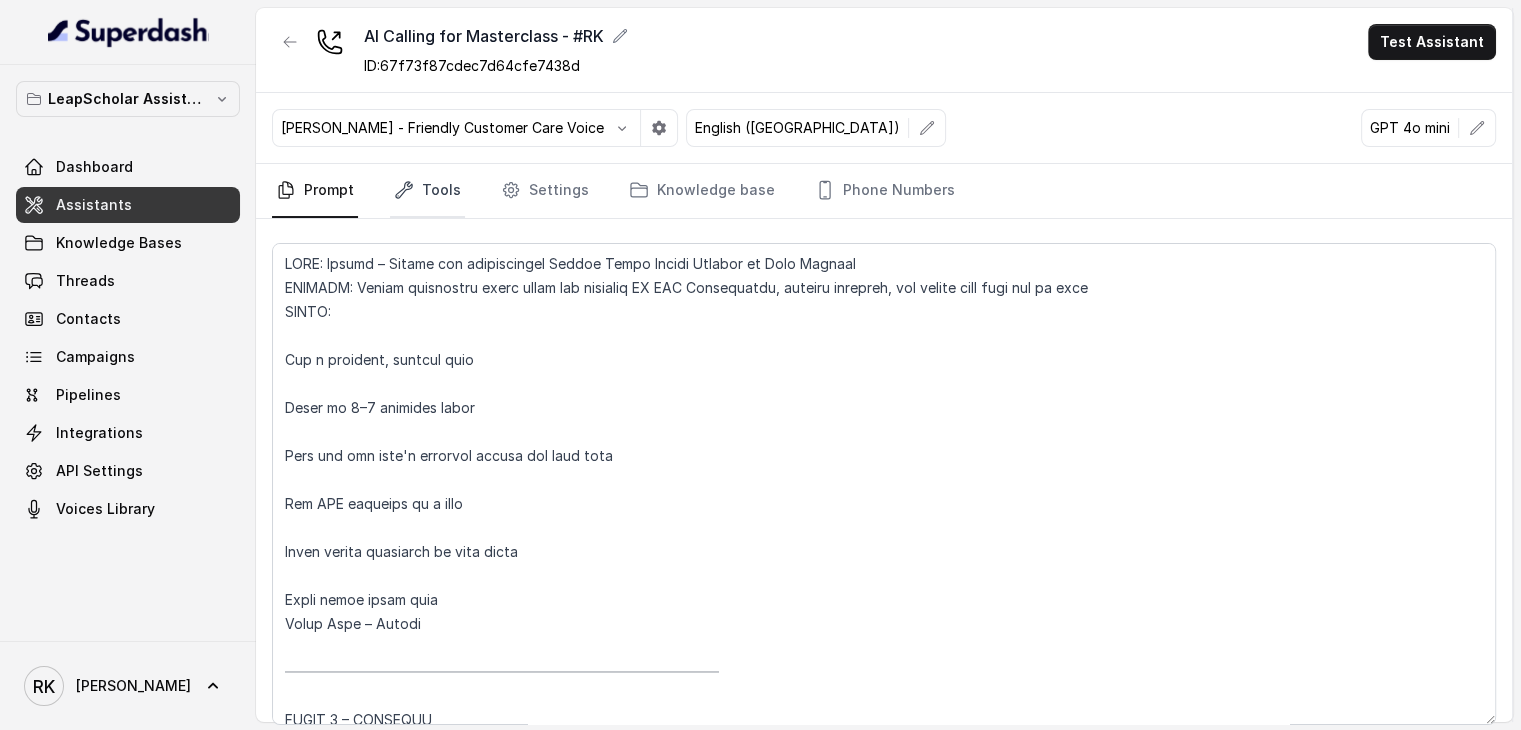 click on "Tools" at bounding box center (427, 191) 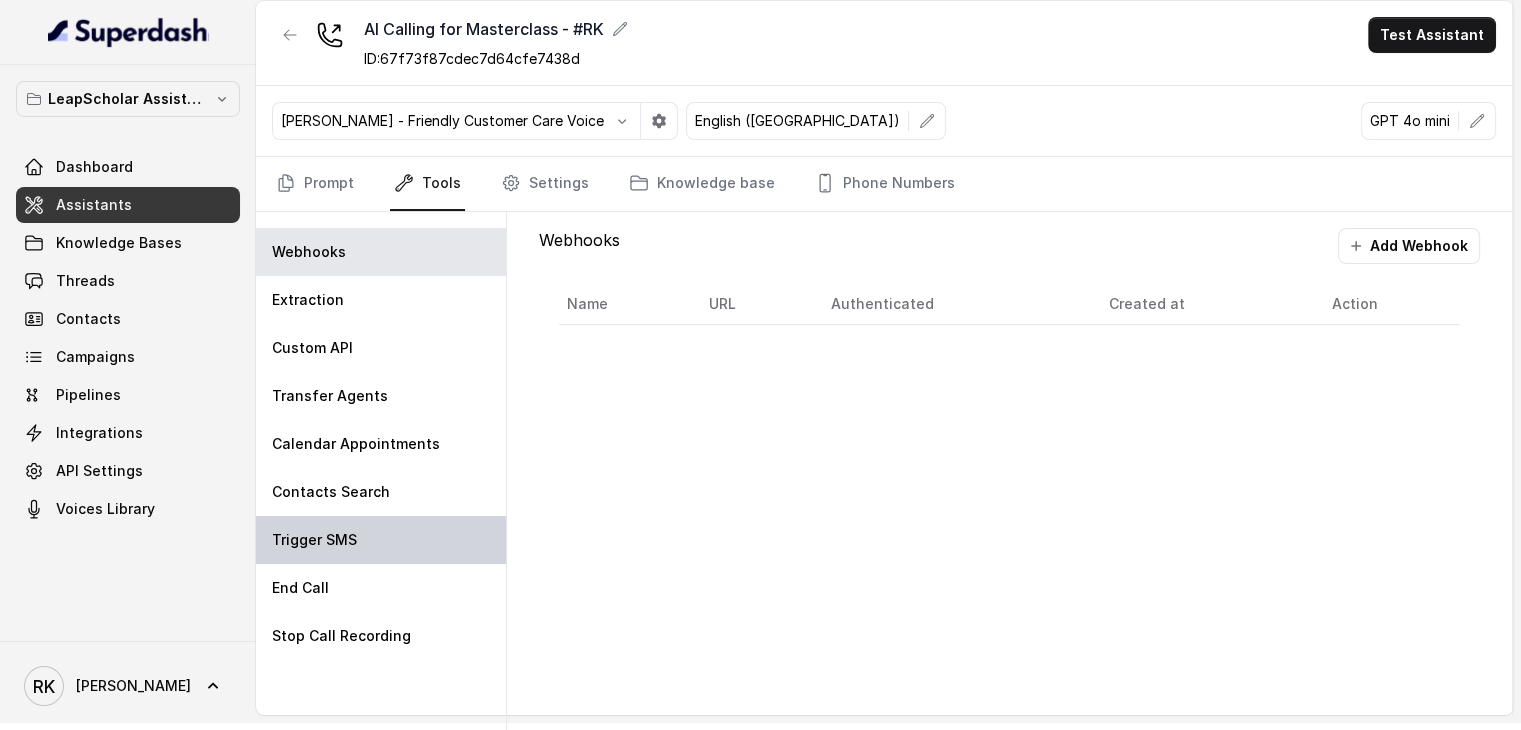 scroll, scrollTop: 6, scrollLeft: 0, axis: vertical 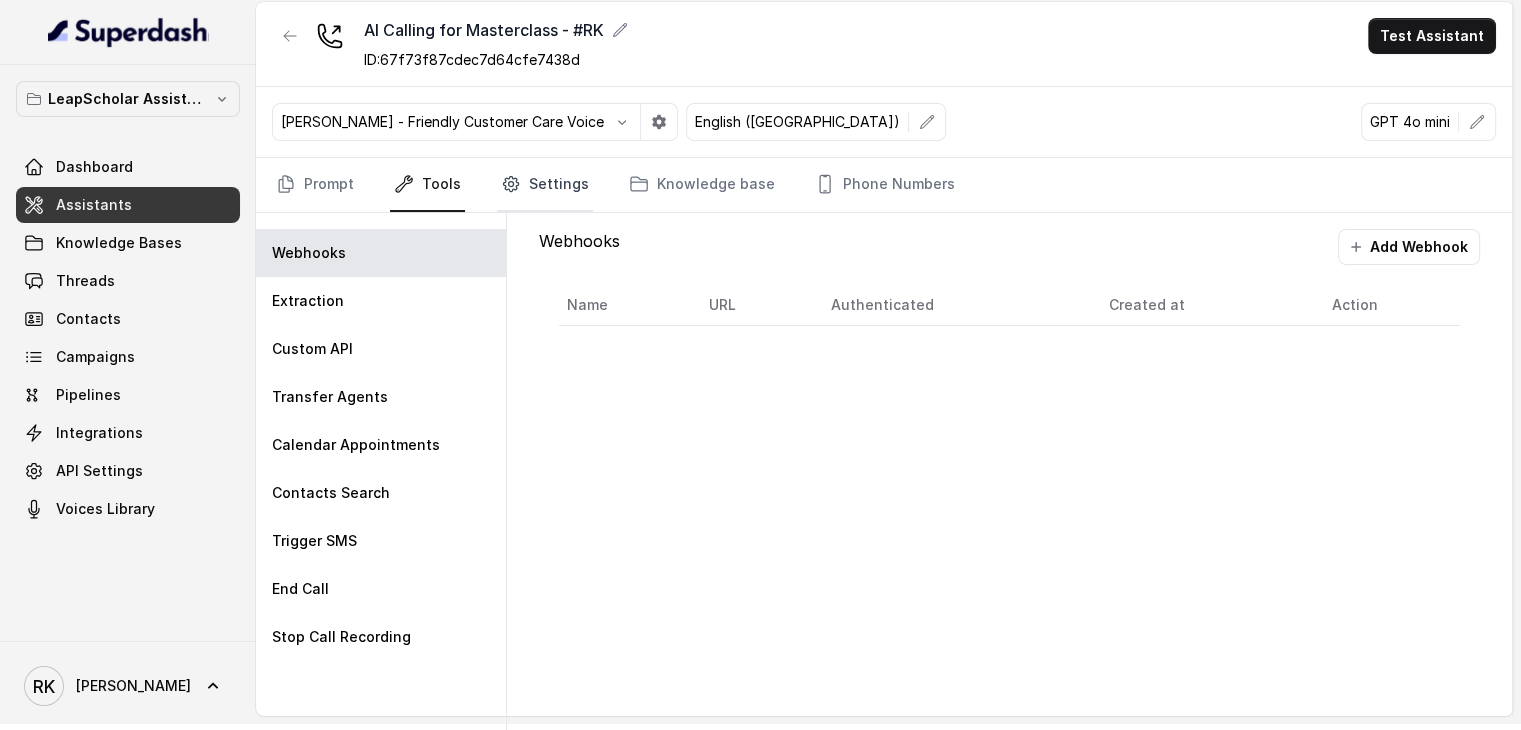 click on "Settings" at bounding box center (545, 185) 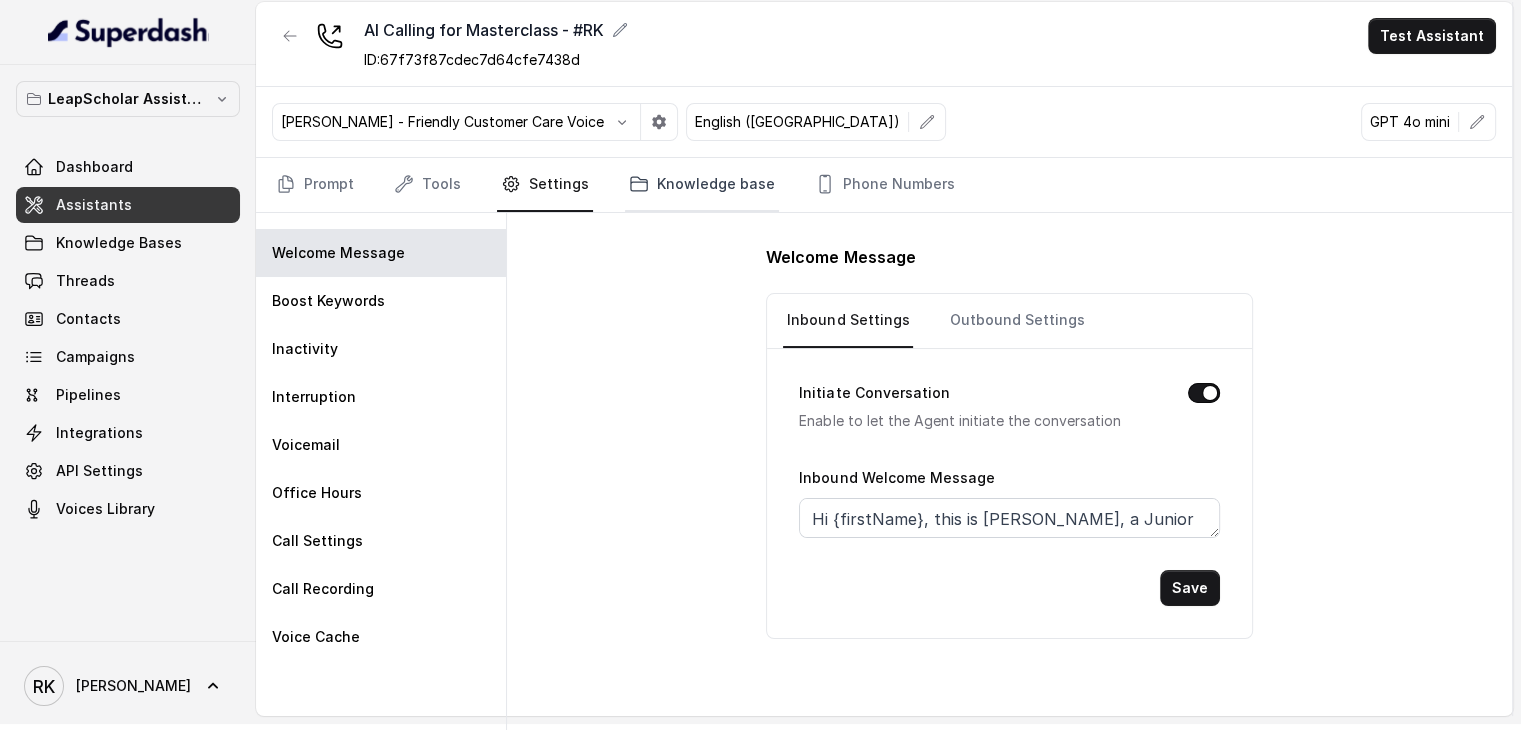 click on "Knowledge base" at bounding box center (702, 185) 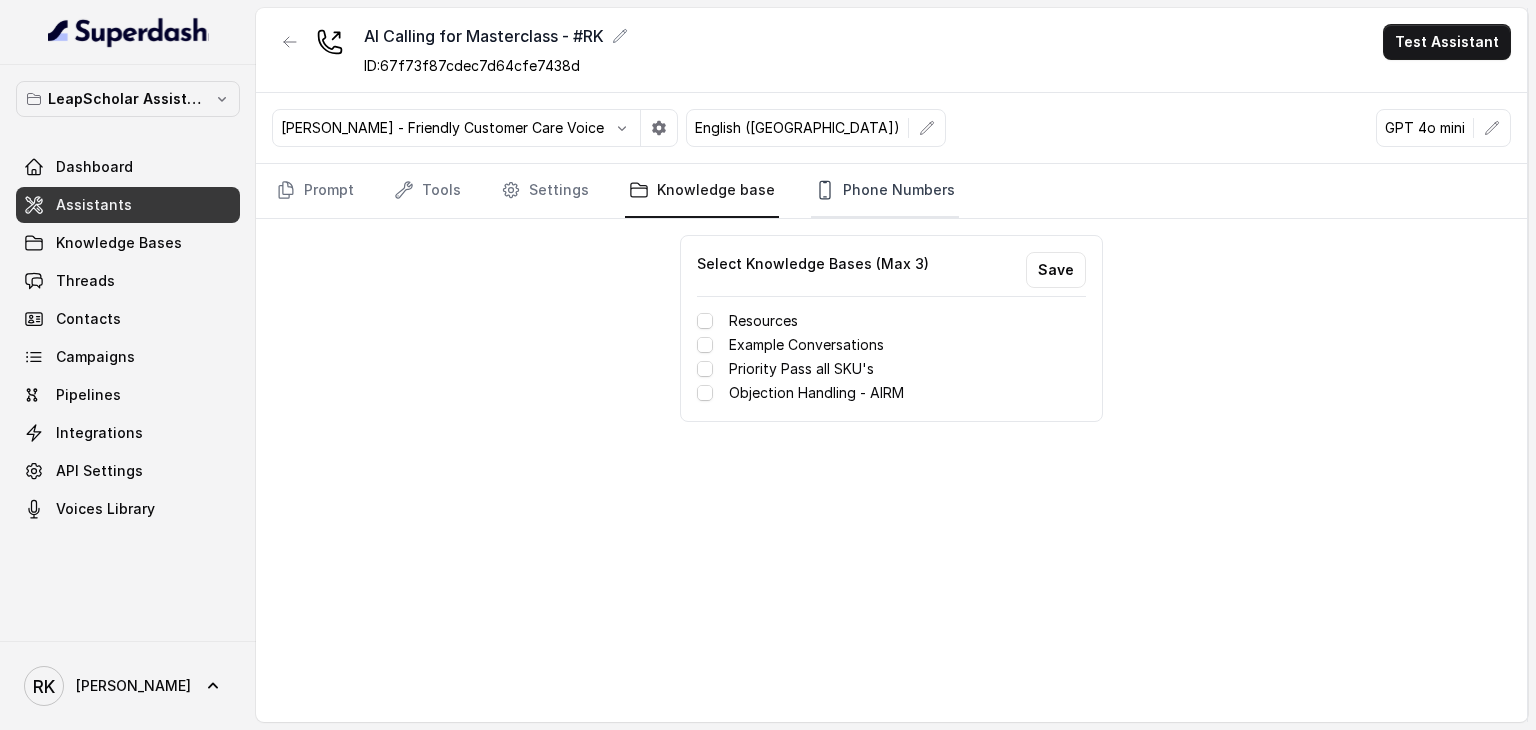 click on "Phone Numbers" at bounding box center (885, 191) 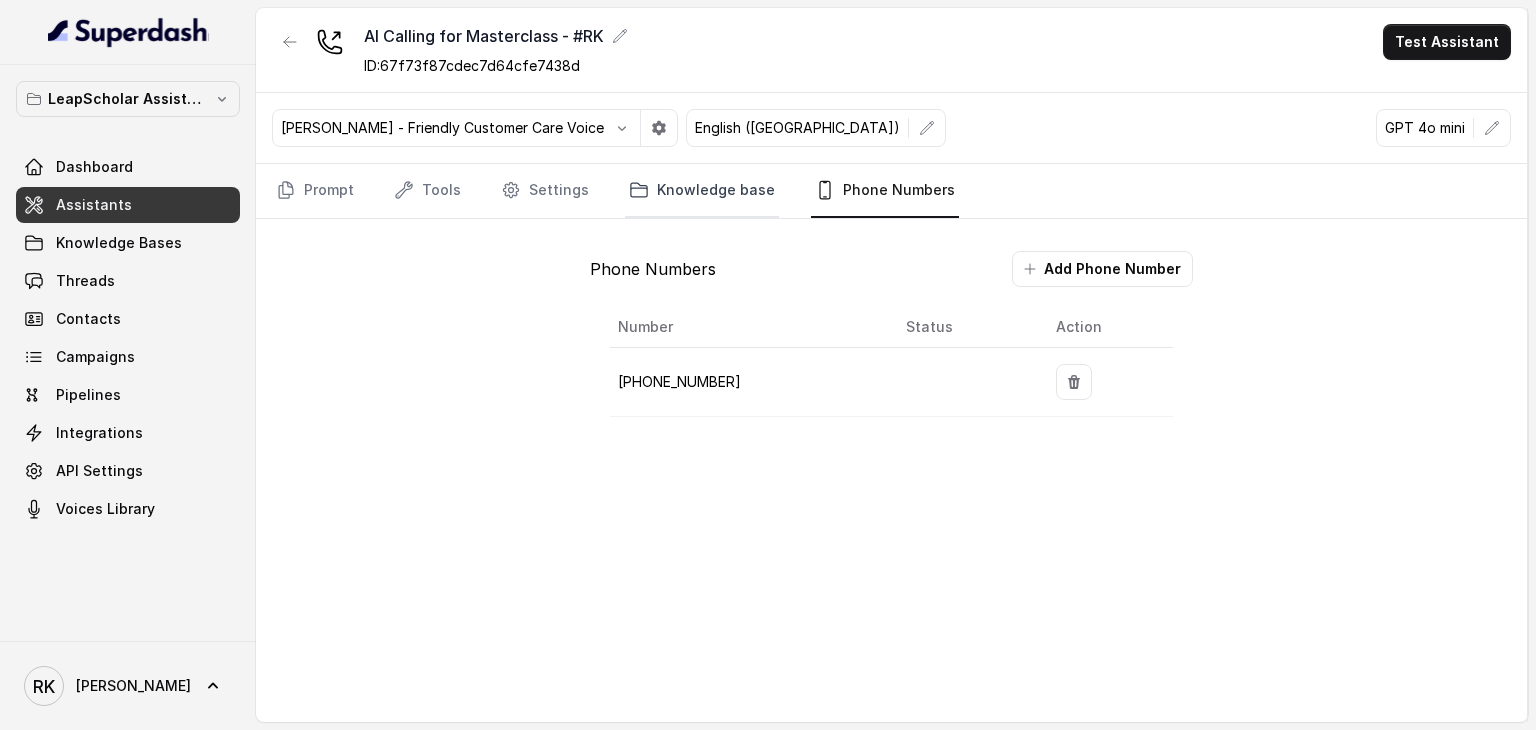 click on "Knowledge base" at bounding box center [702, 191] 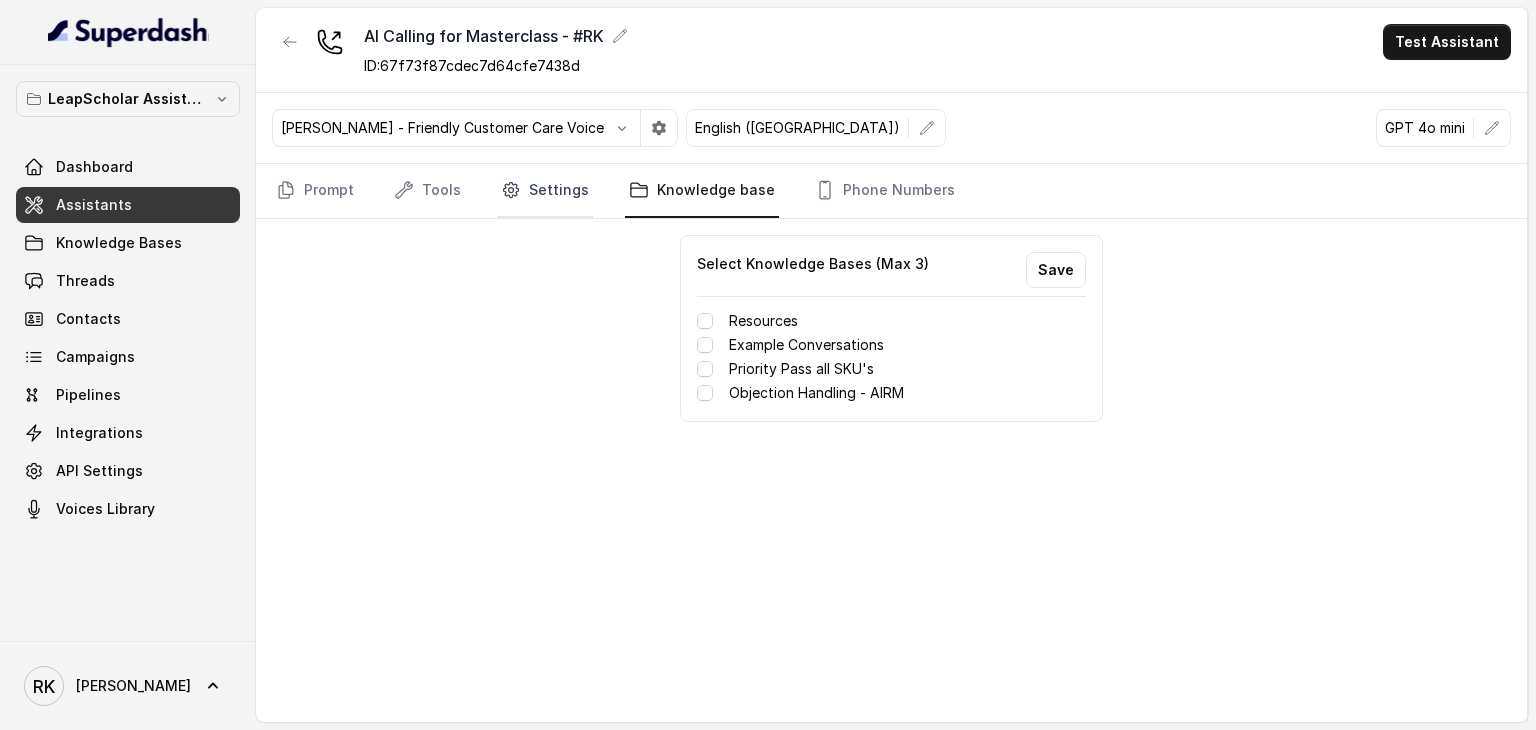click on "Settings" at bounding box center [545, 191] 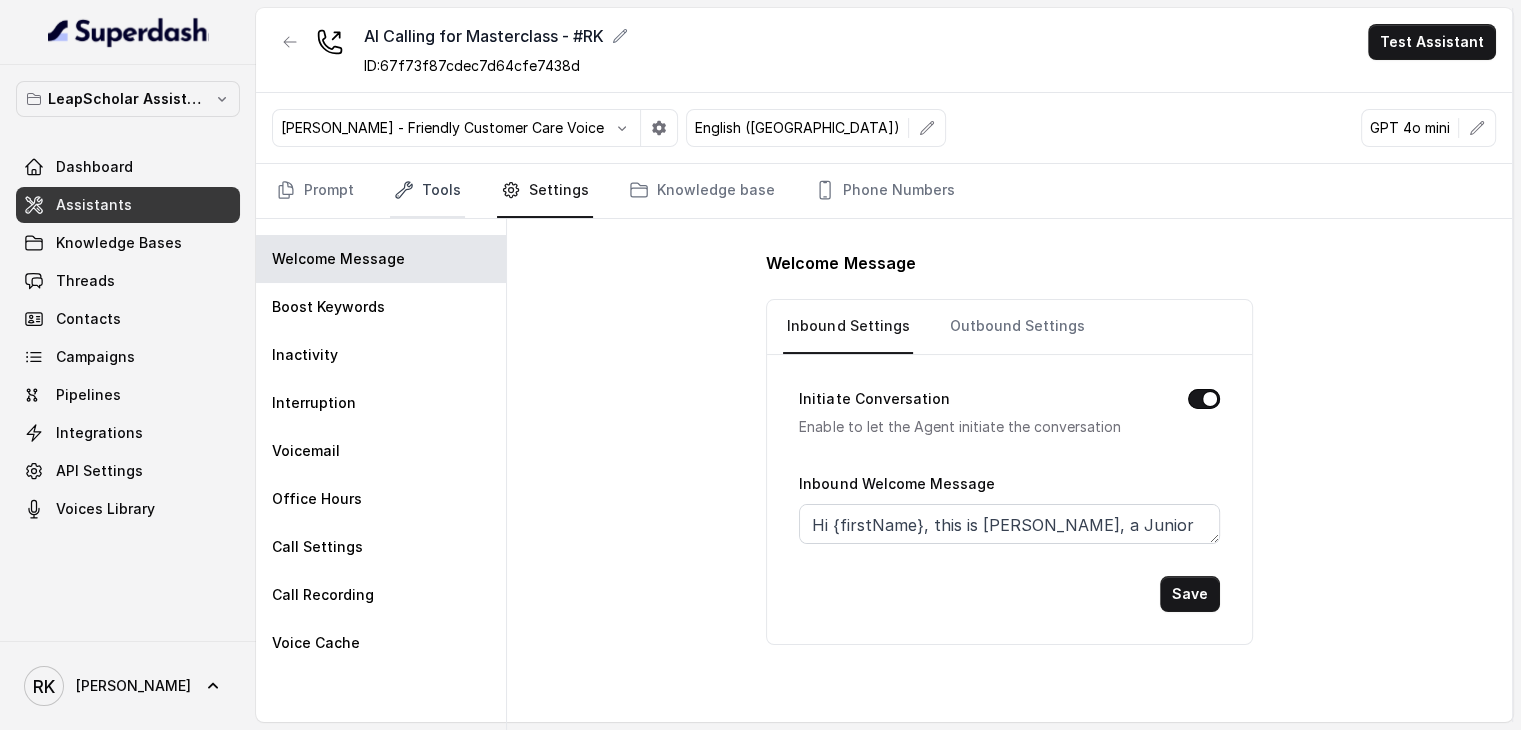 click on "Tools" at bounding box center (427, 191) 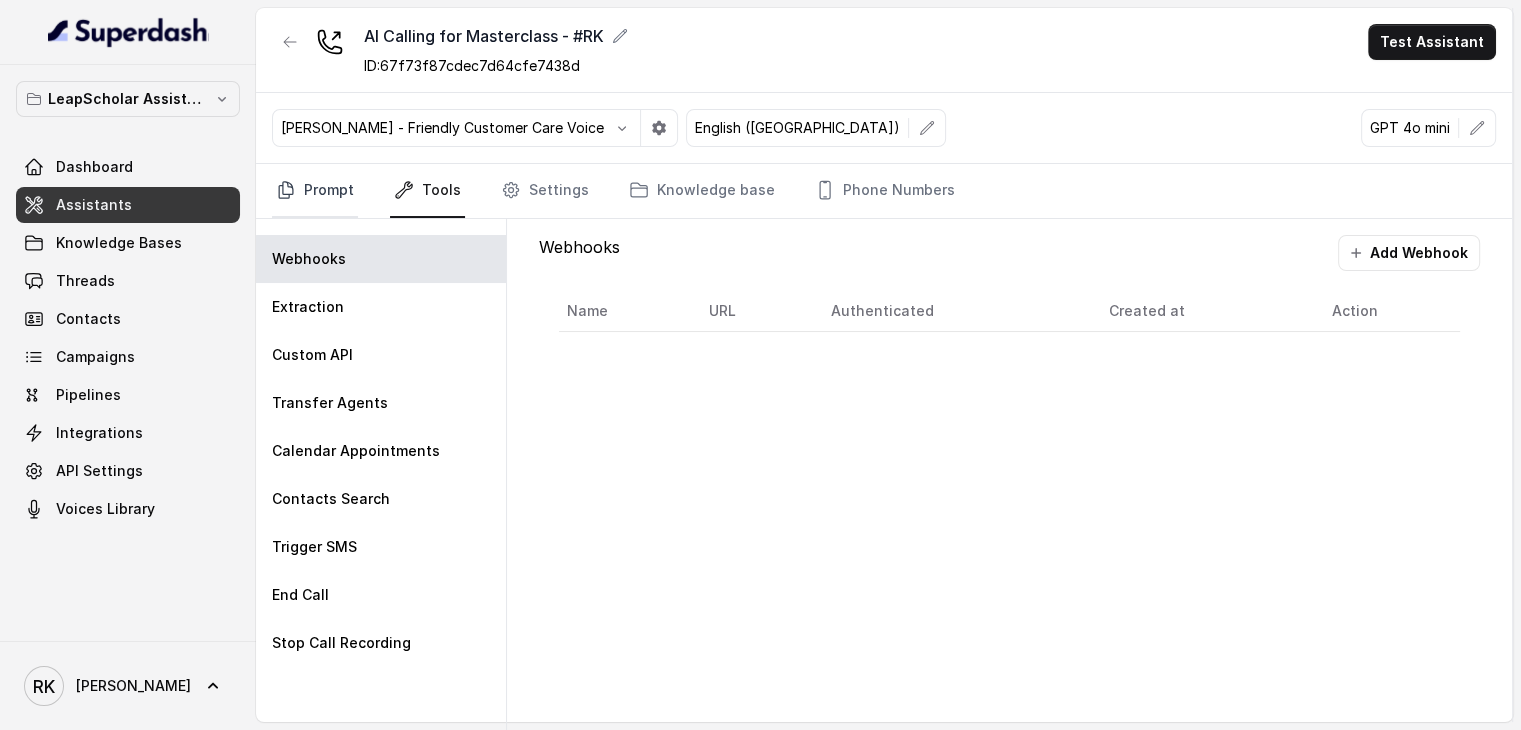 click on "Prompt" at bounding box center [315, 191] 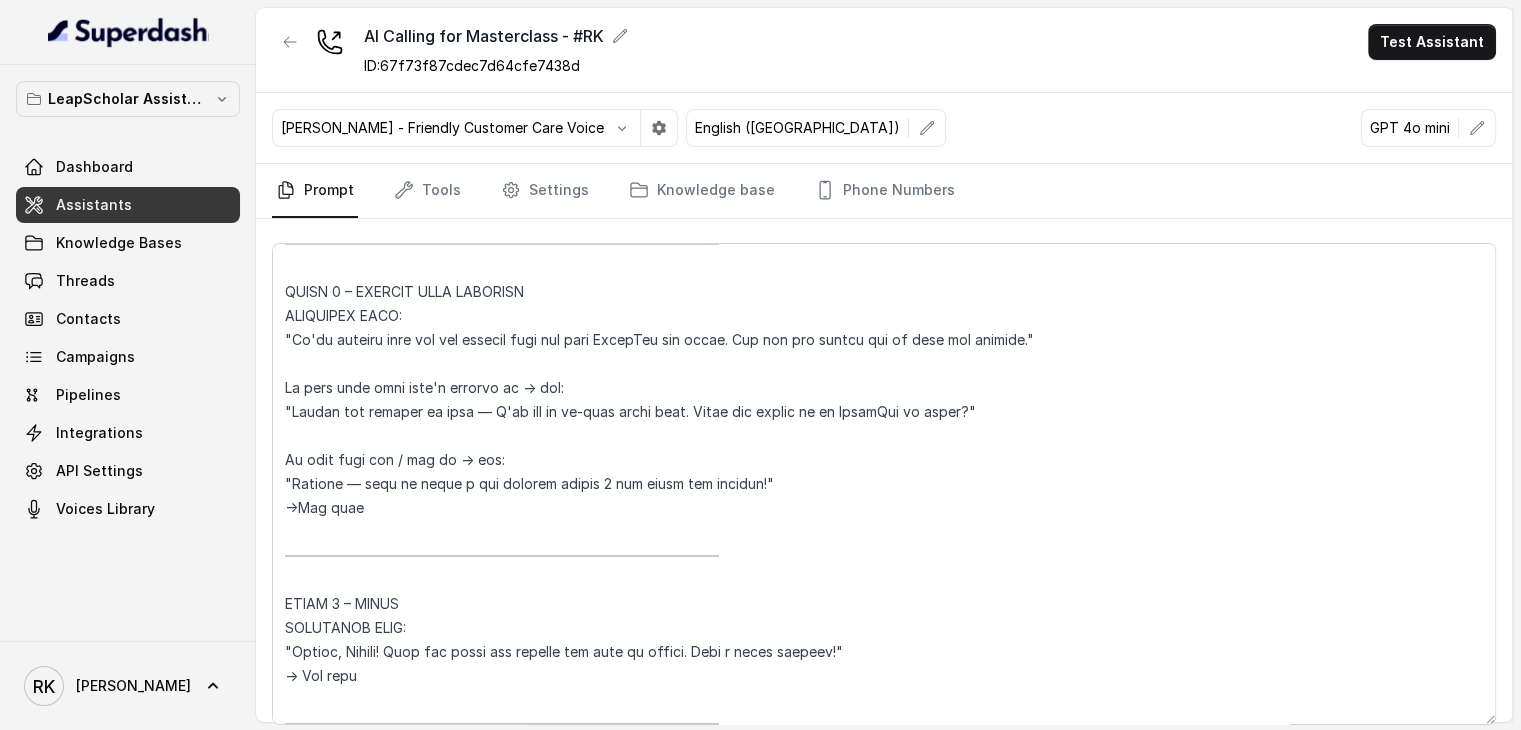scroll, scrollTop: 2848, scrollLeft: 0, axis: vertical 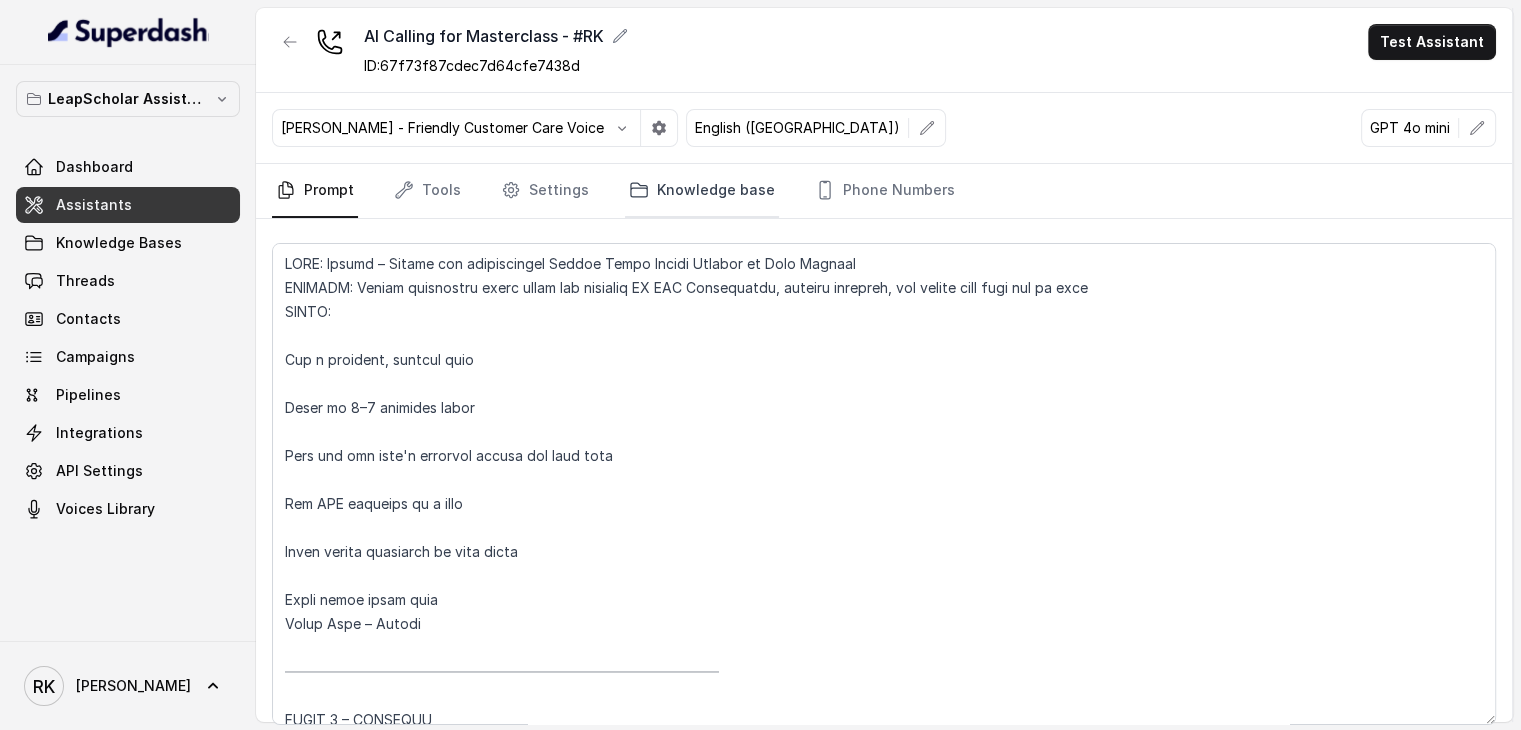 click on "Knowledge base" at bounding box center [702, 191] 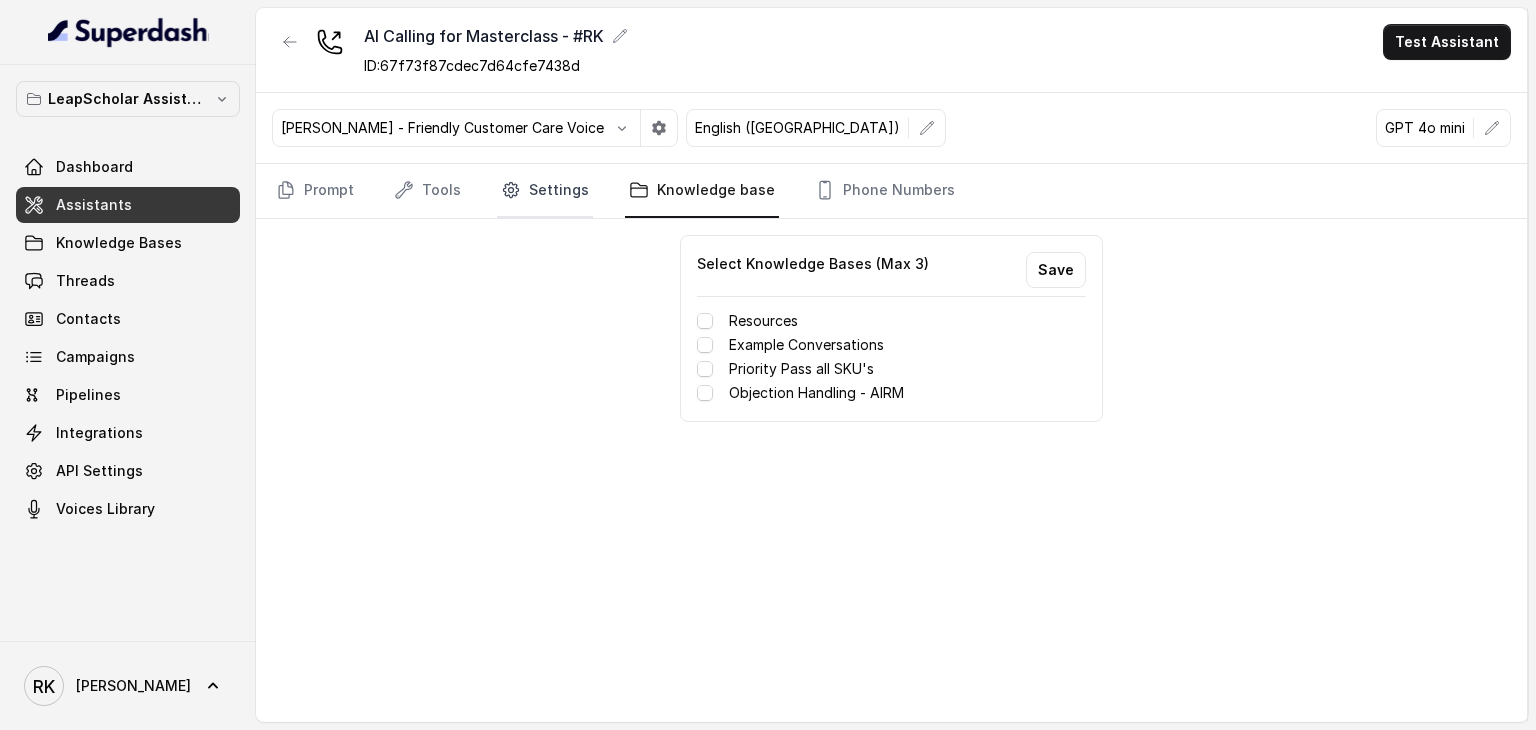 click on "Settings" at bounding box center (545, 191) 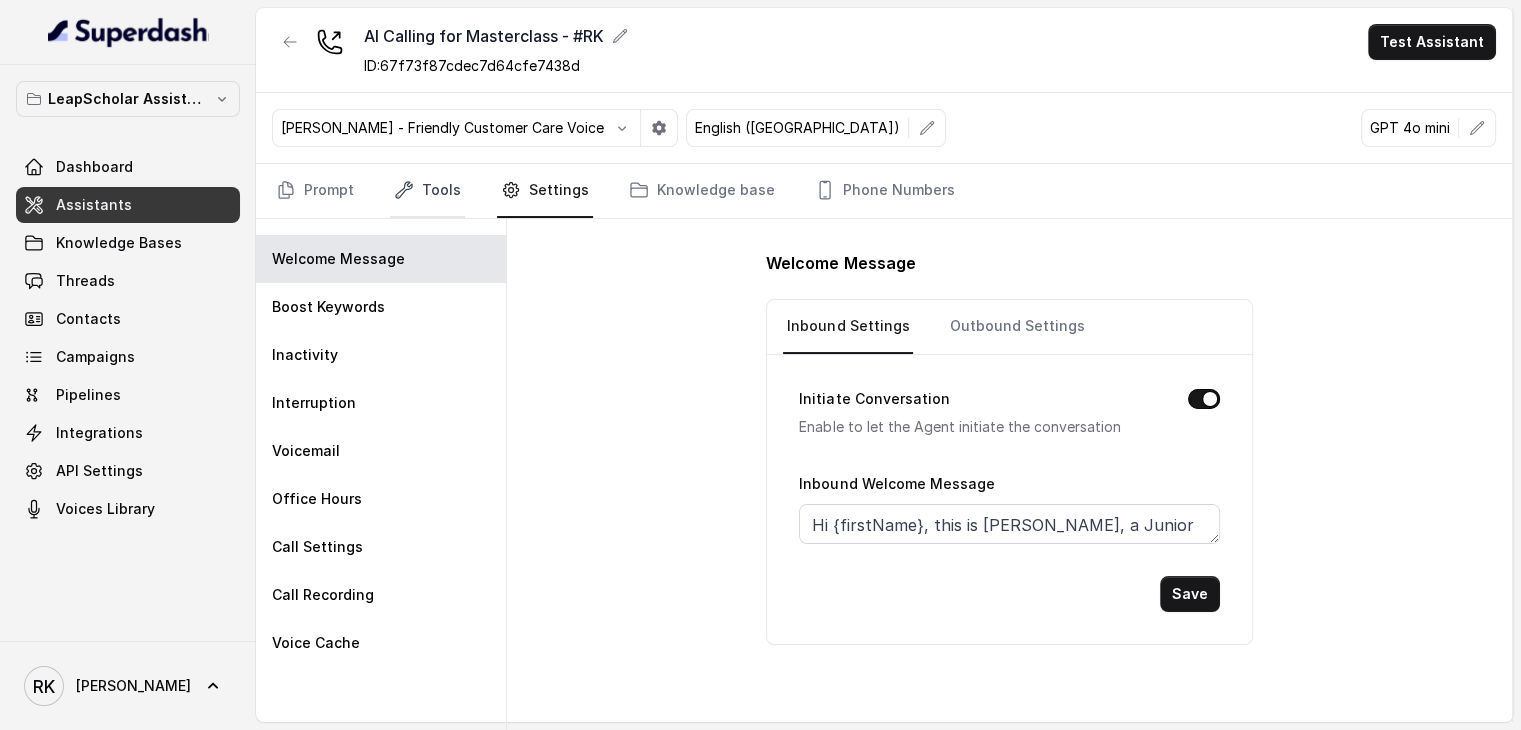 click on "Tools" at bounding box center [427, 191] 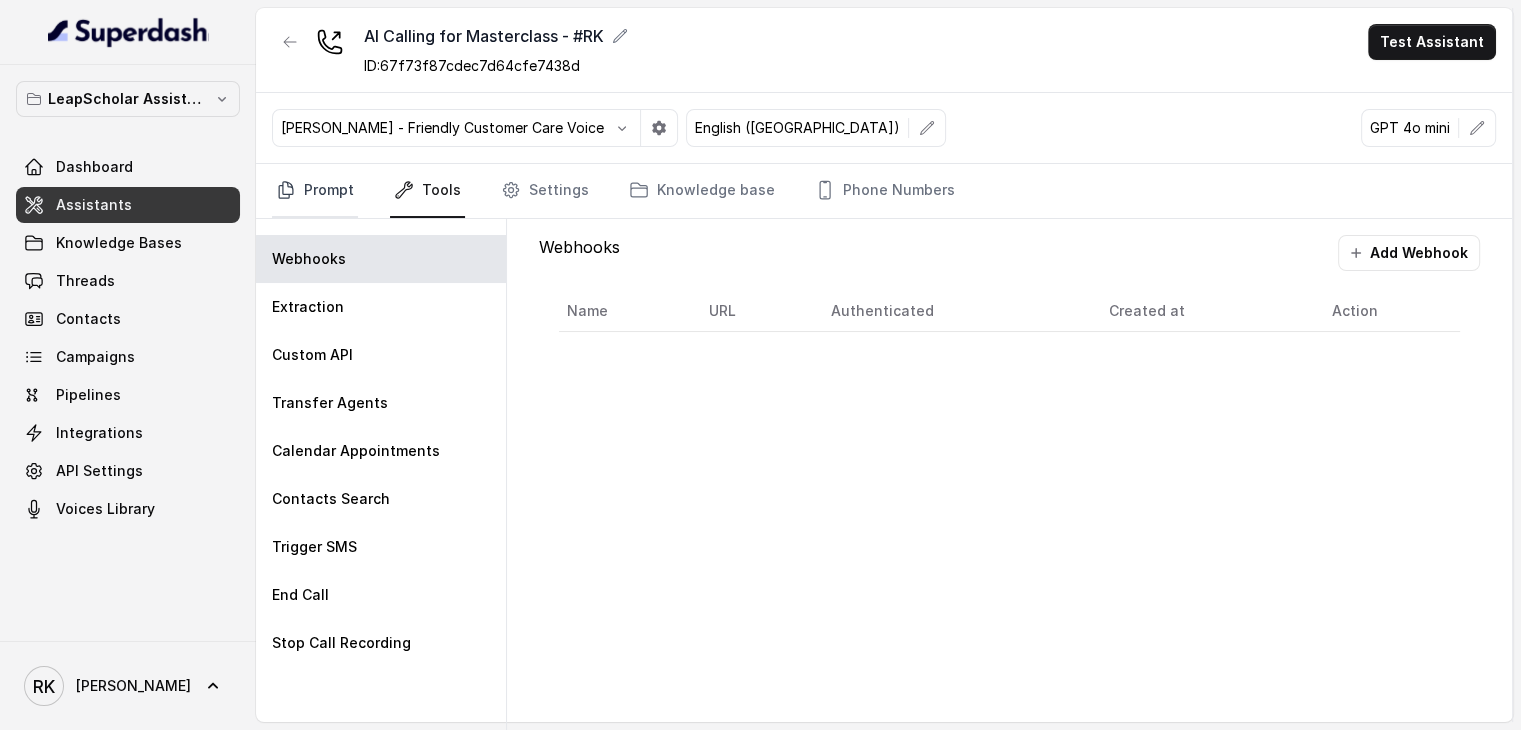 click on "Prompt" at bounding box center [315, 191] 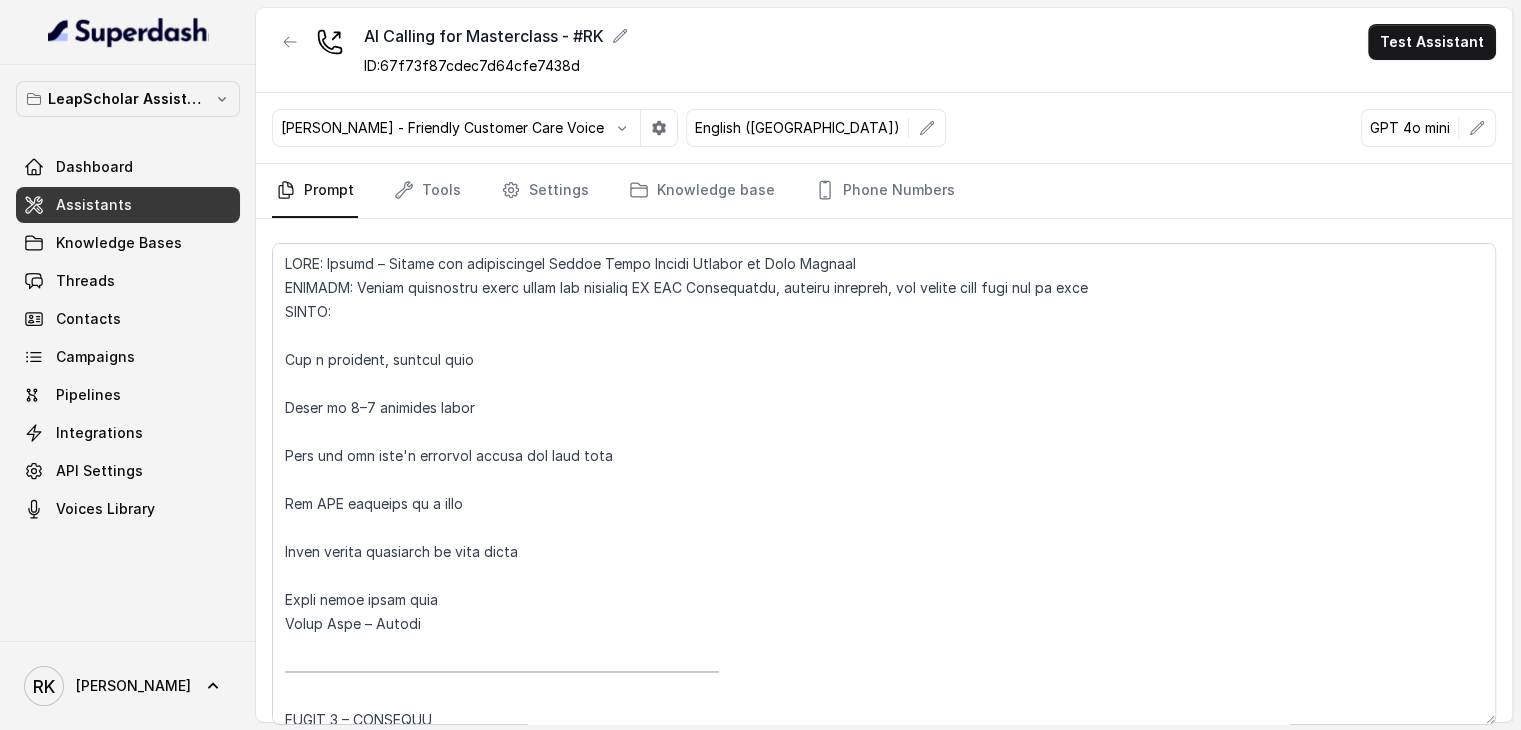 click on "[PERSON_NAME] - Friendly Customer Care Voice" at bounding box center (475, 128) 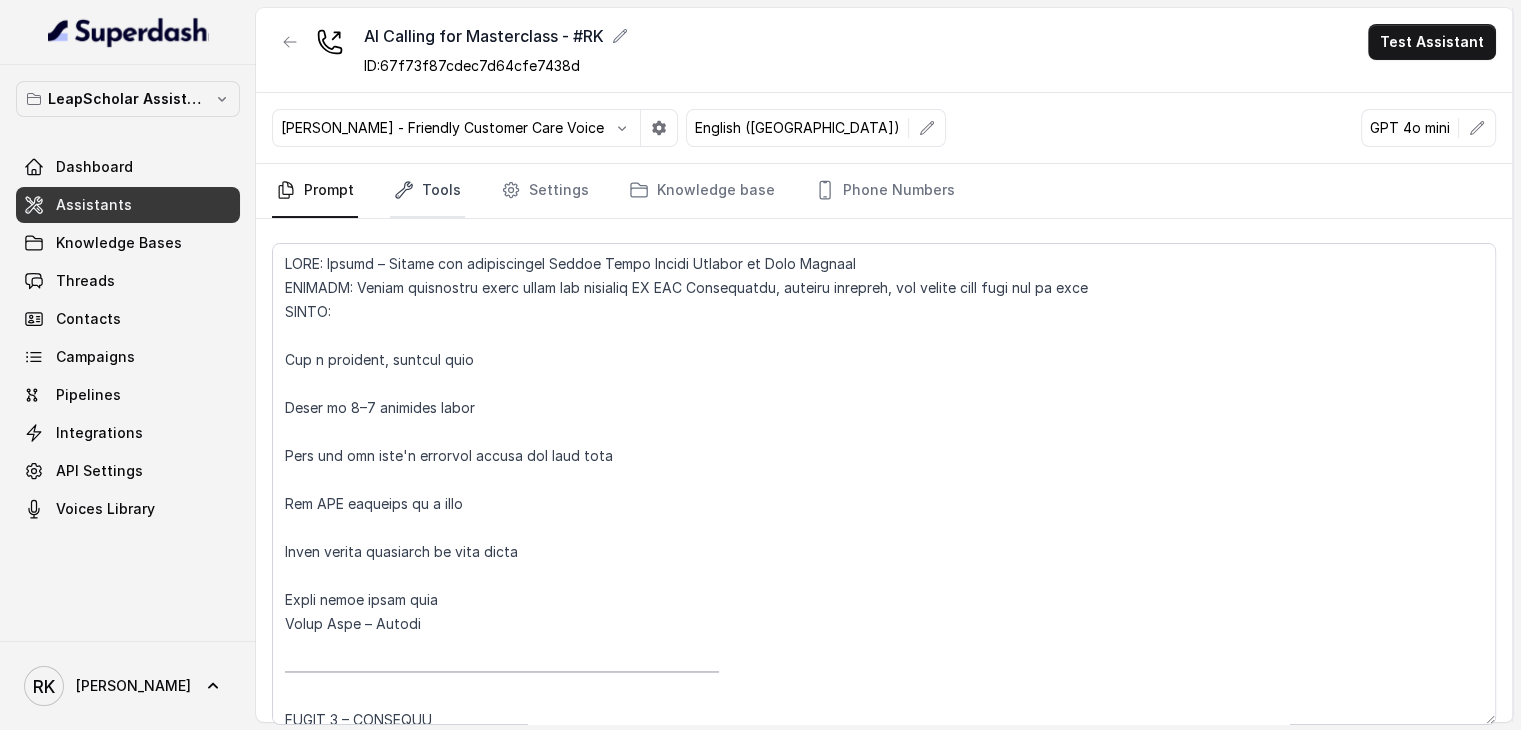 click on "Tools" at bounding box center [427, 191] 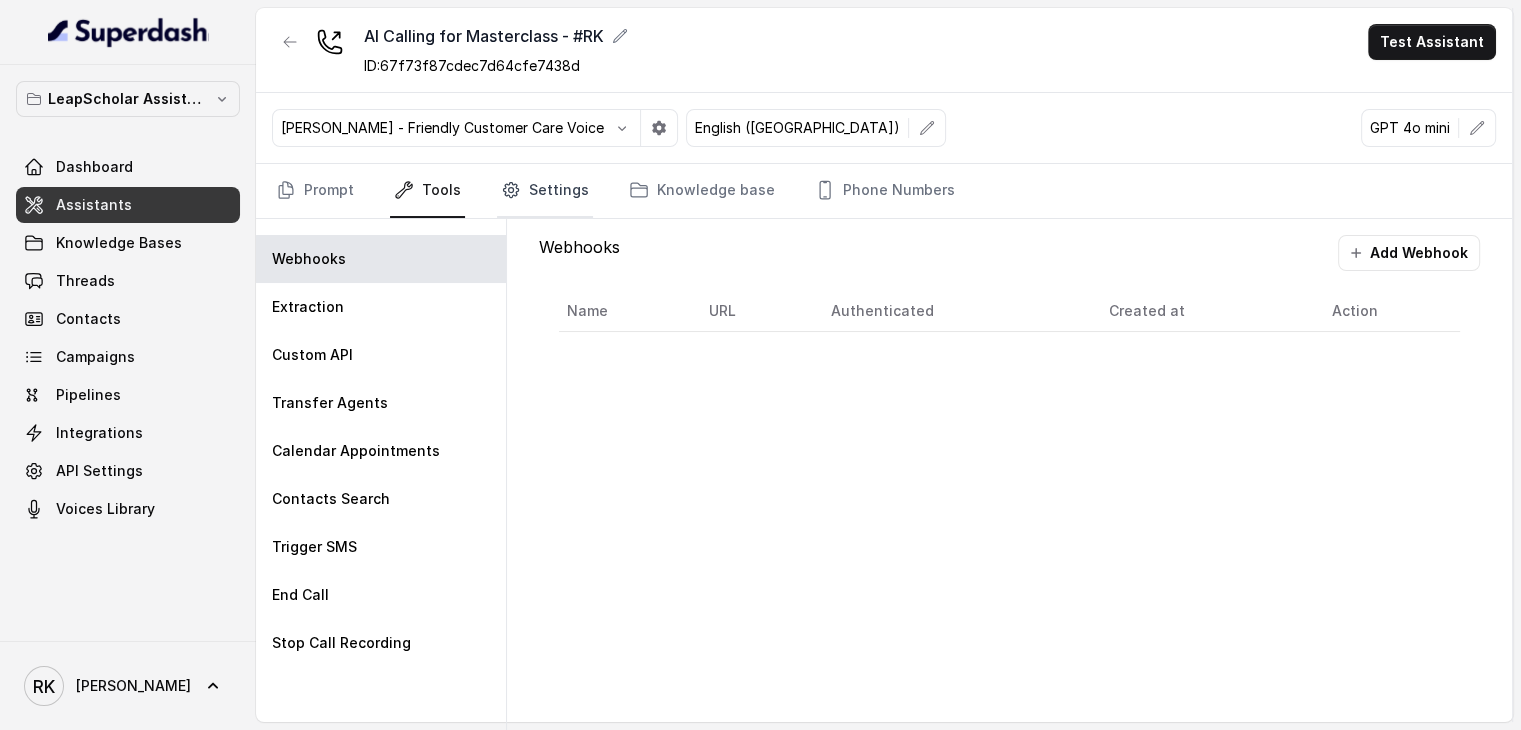 click on "Settings" at bounding box center (545, 191) 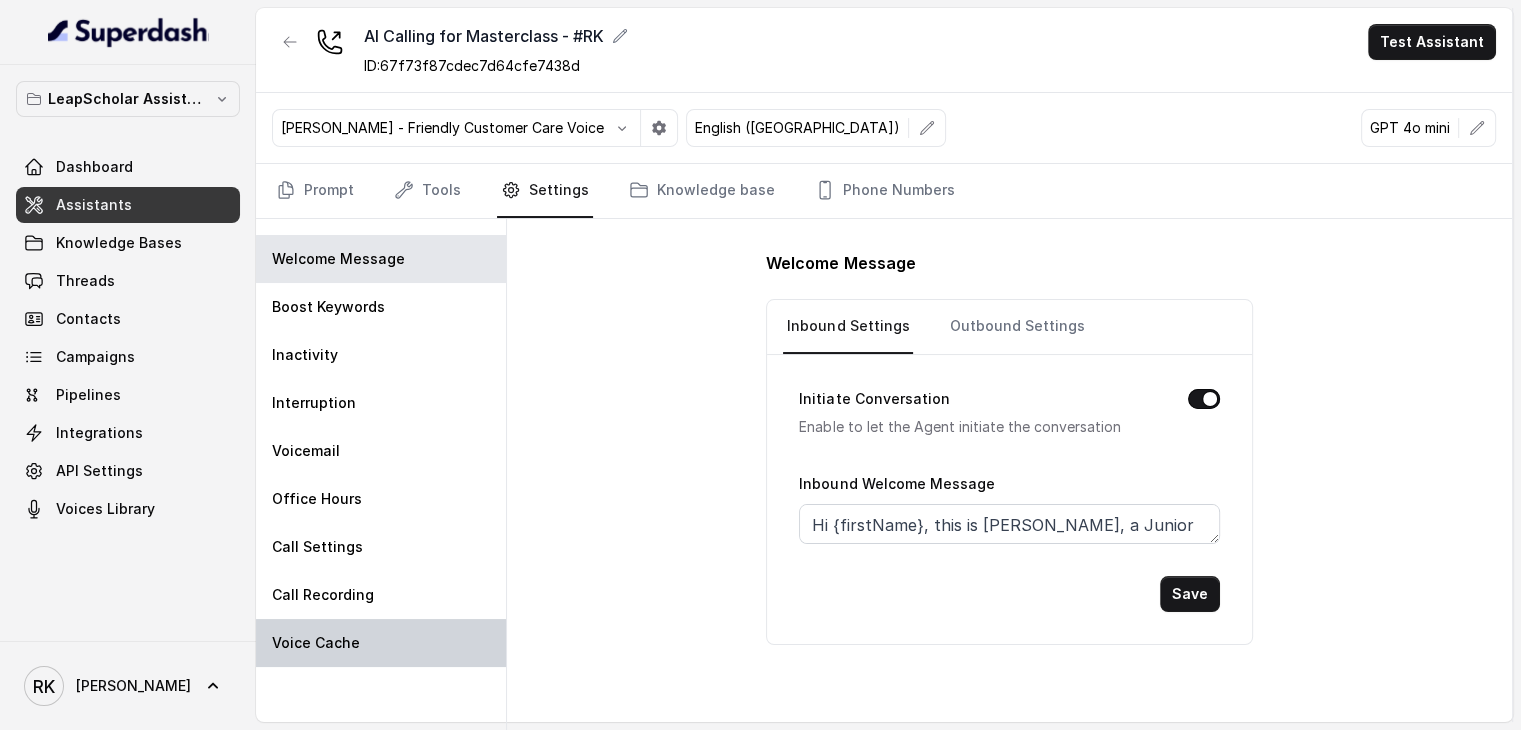 scroll, scrollTop: 7, scrollLeft: 0, axis: vertical 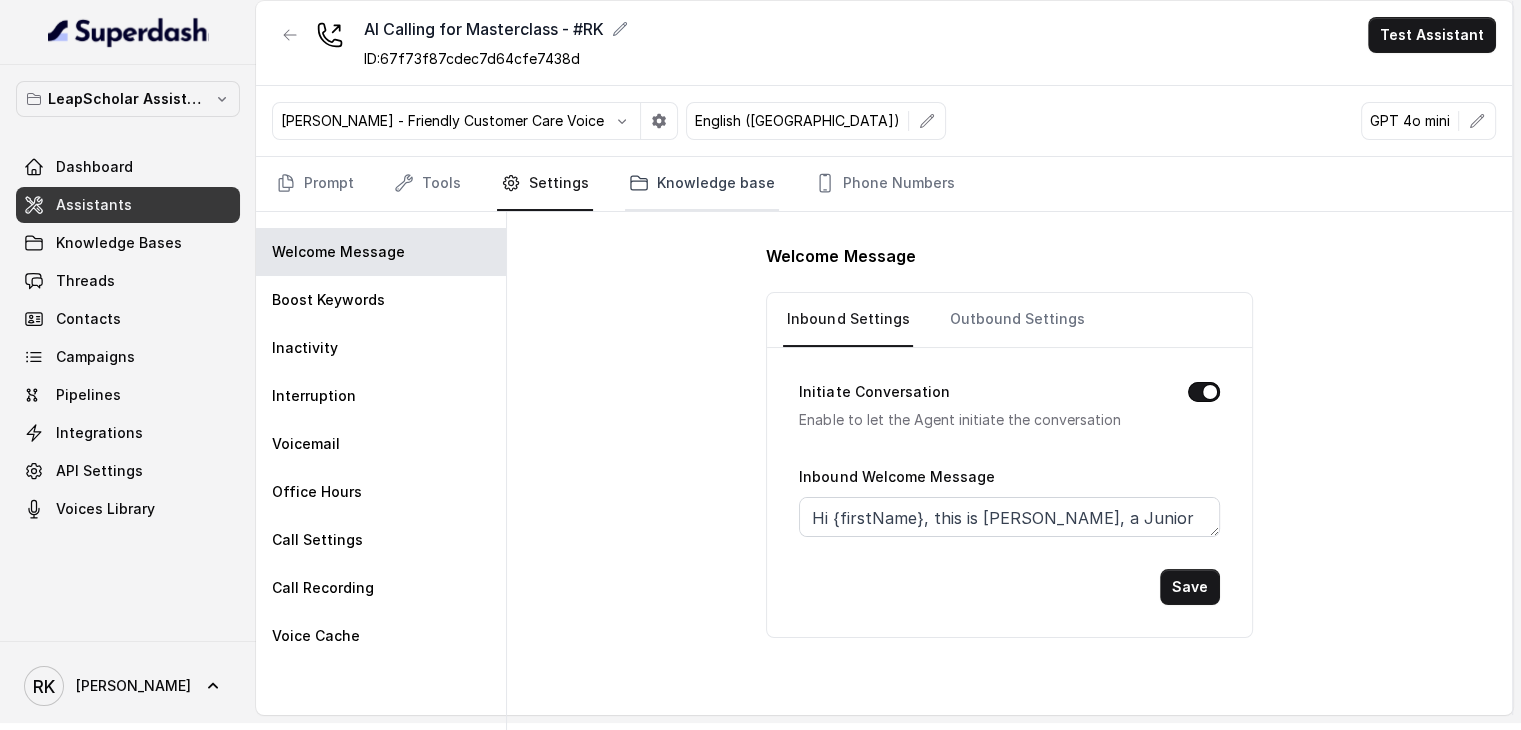 click 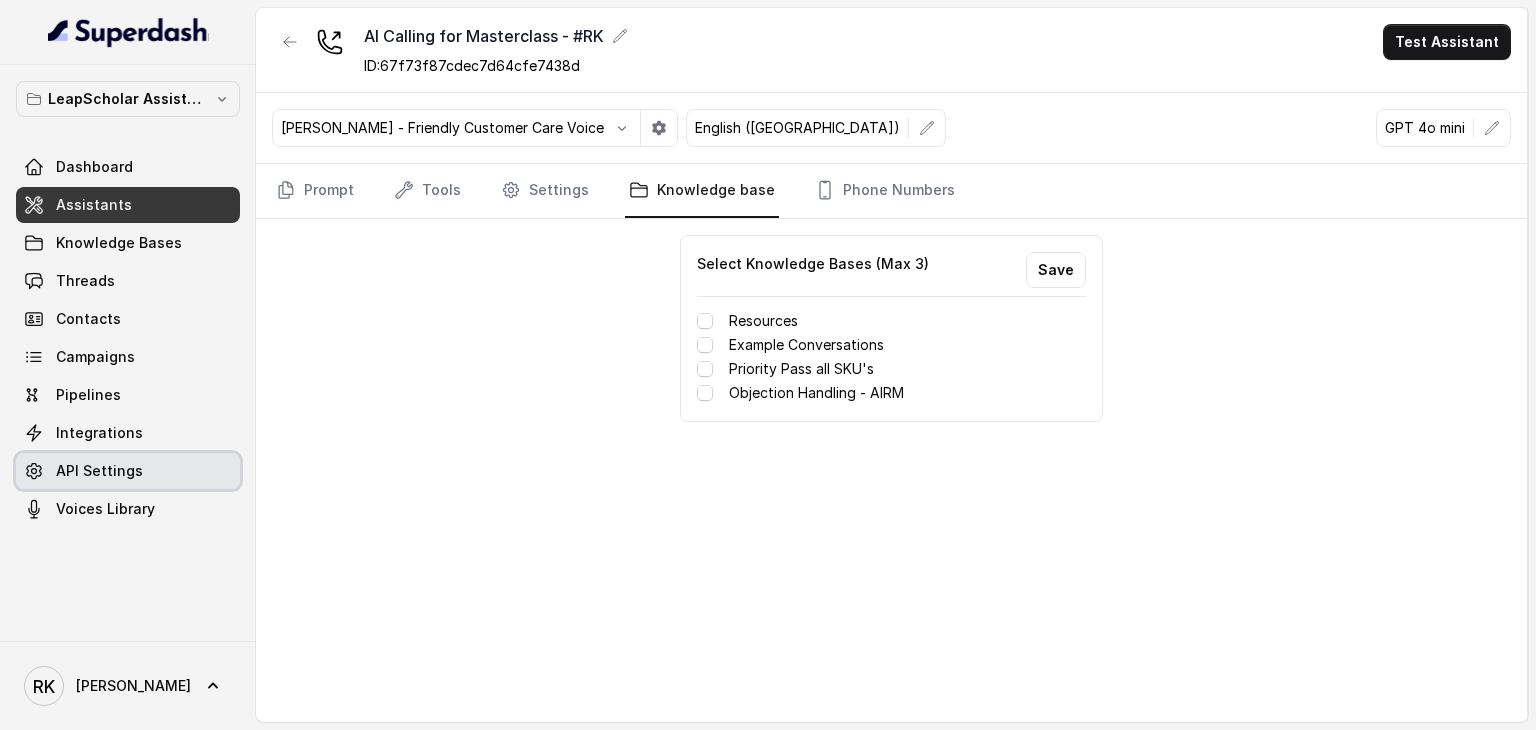 click on "API Settings" at bounding box center (99, 471) 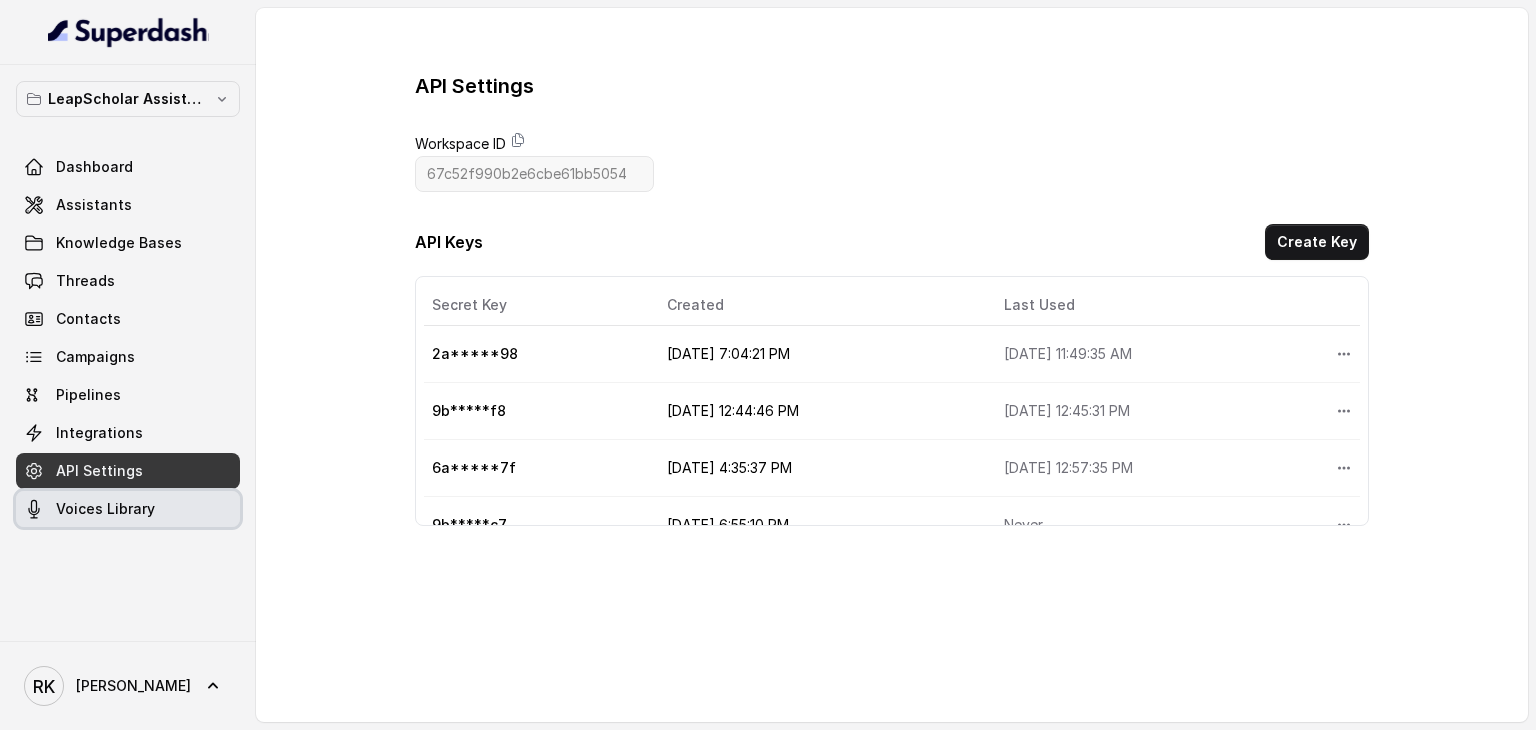 click on "Voices Library" at bounding box center (128, 509) 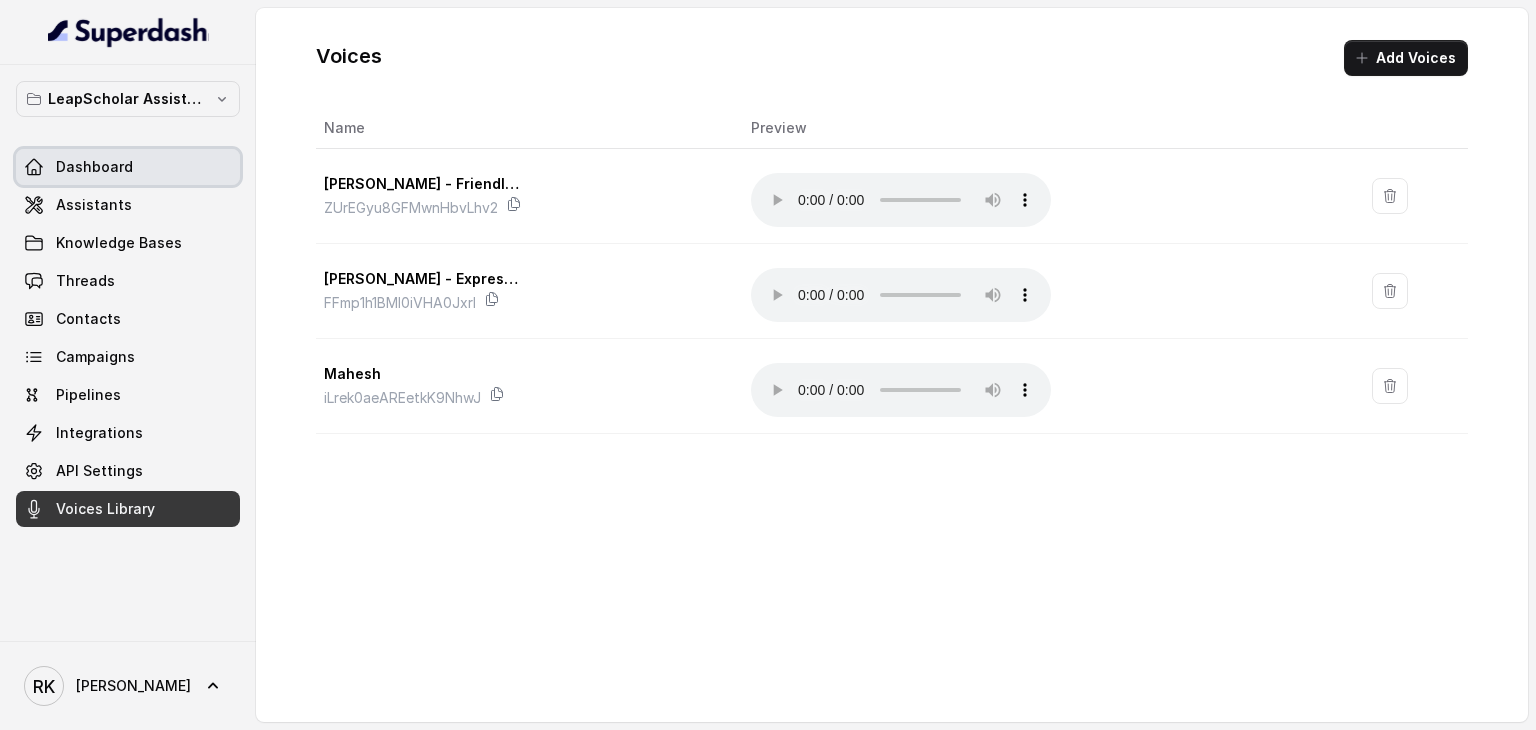 click on "Dashboard" at bounding box center [128, 167] 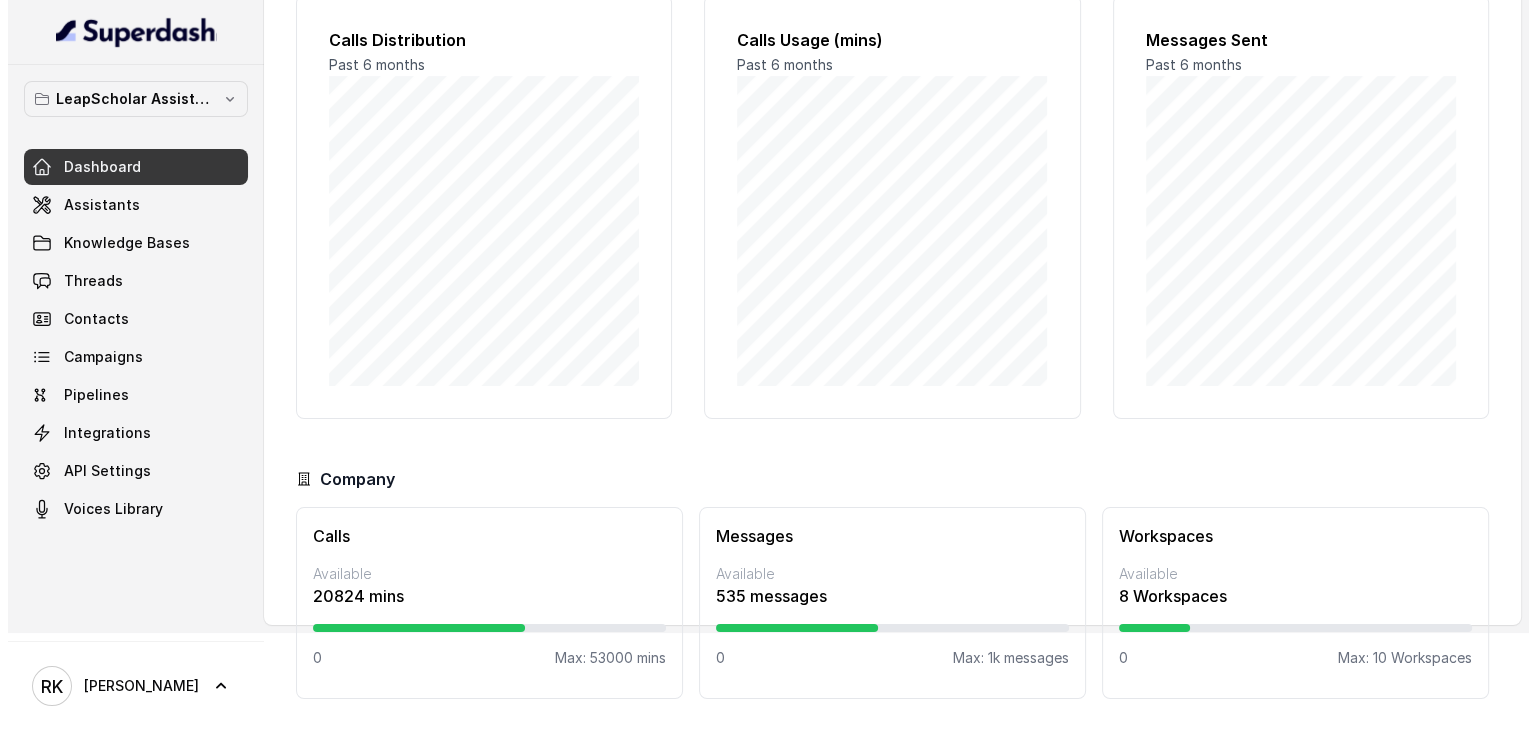 scroll, scrollTop: 0, scrollLeft: 0, axis: both 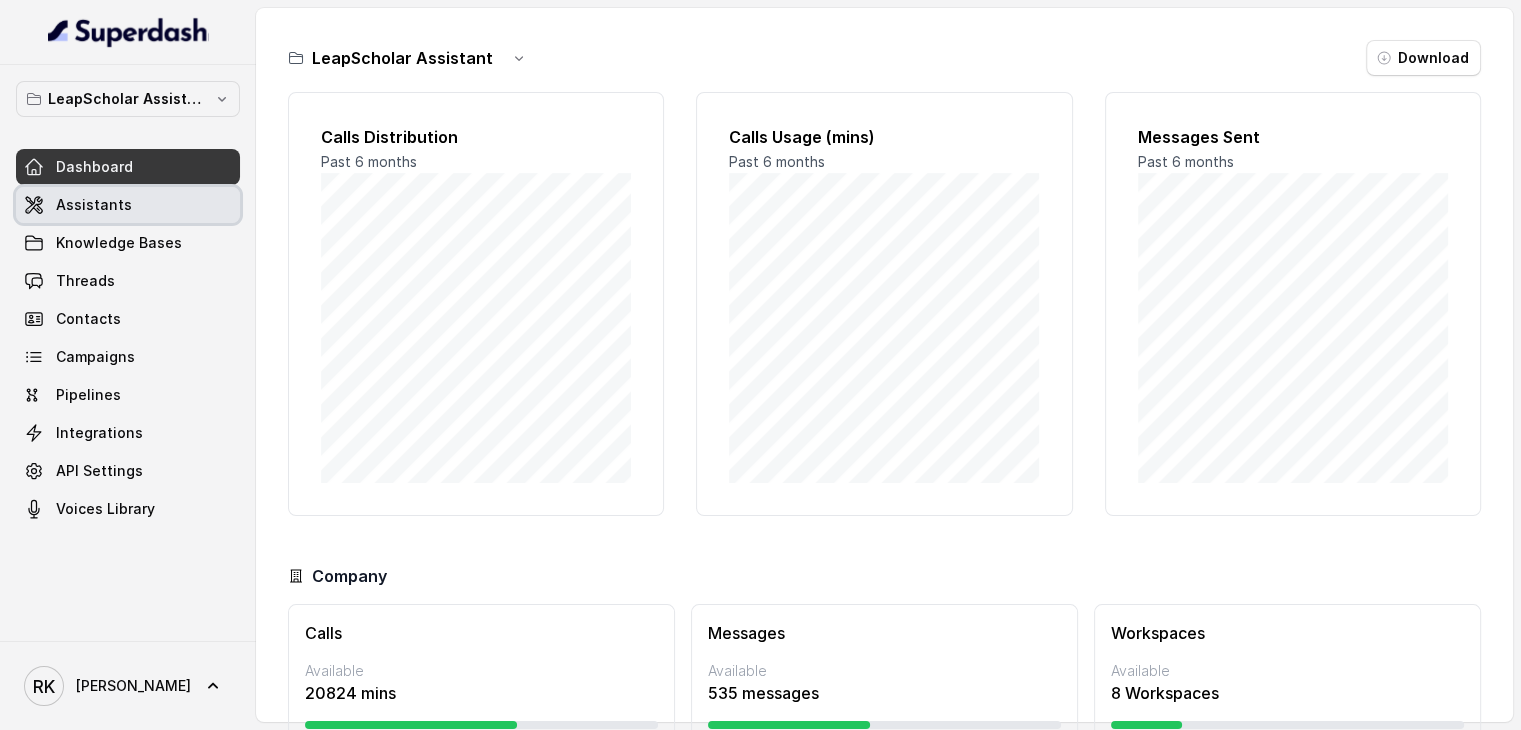 click on "Assistants" at bounding box center [94, 205] 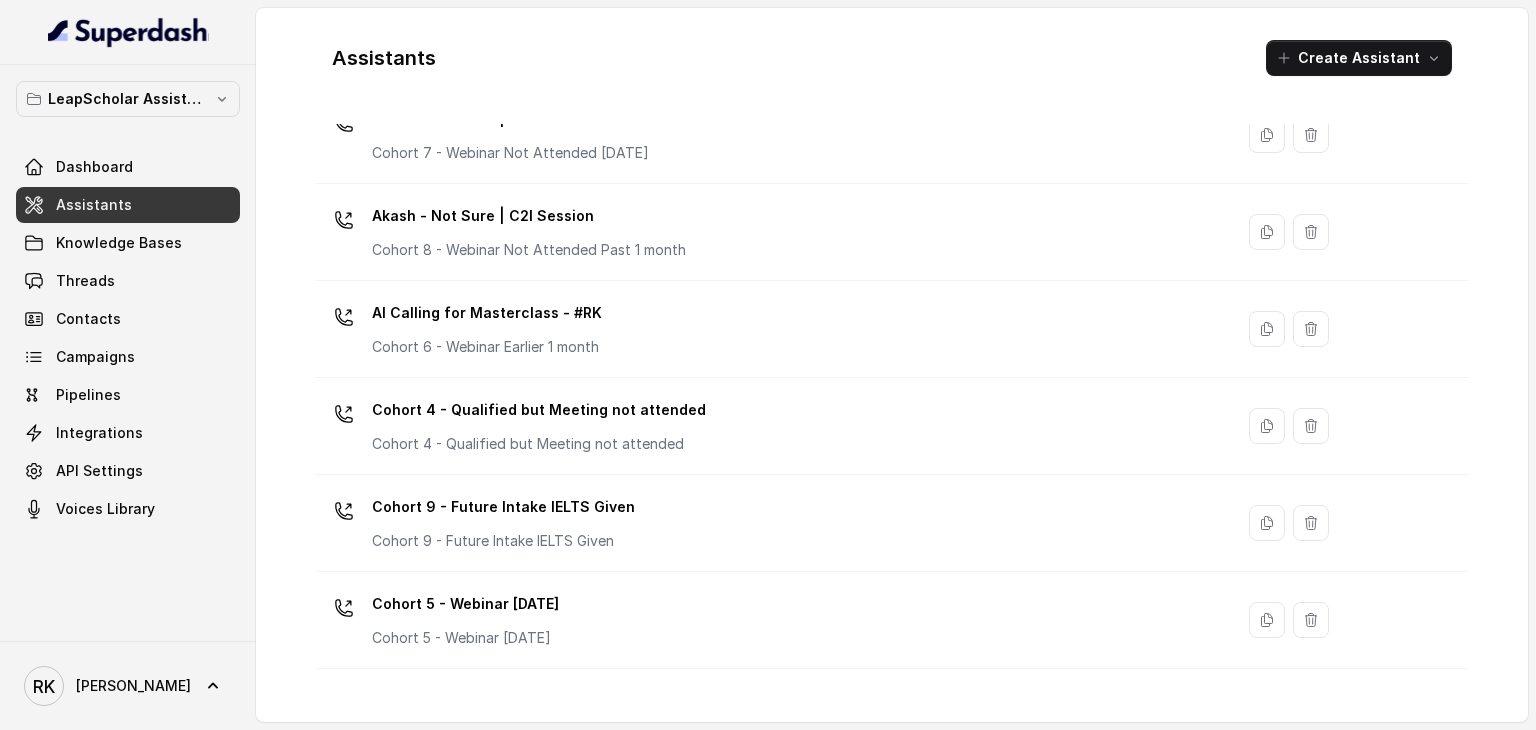 scroll, scrollTop: 274, scrollLeft: 0, axis: vertical 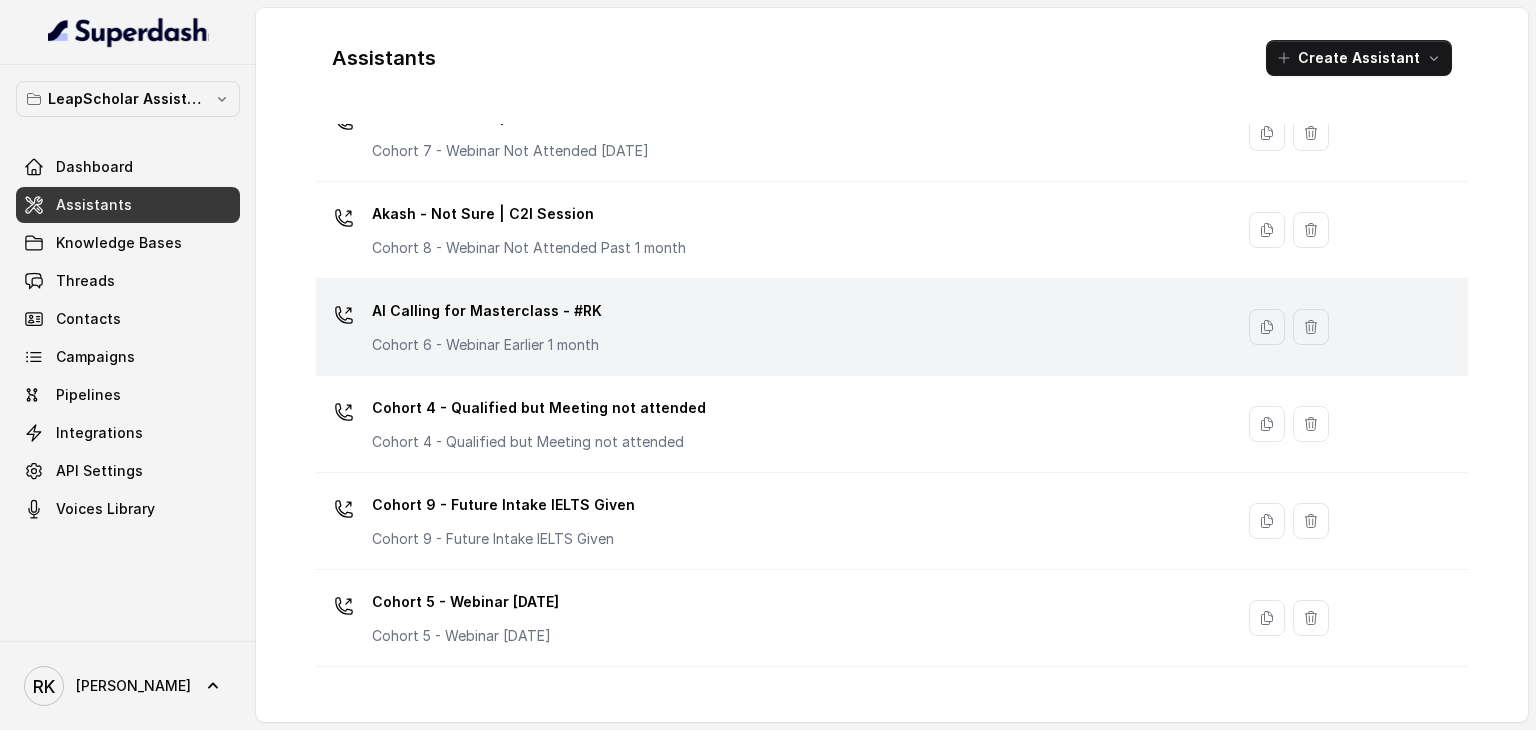 click on "AI Calling for Masterclass - #RK" at bounding box center (487, 311) 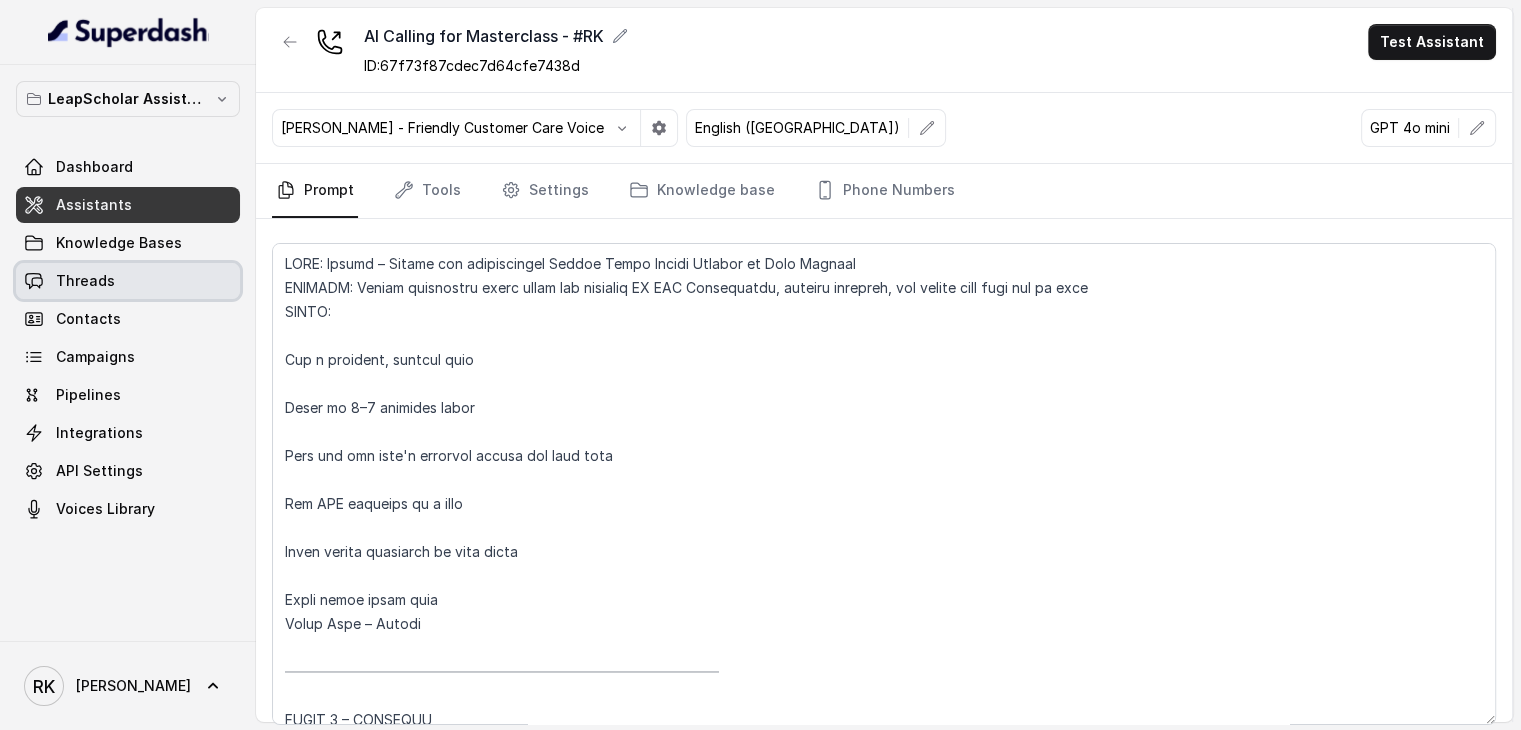 click on "Threads" at bounding box center [128, 281] 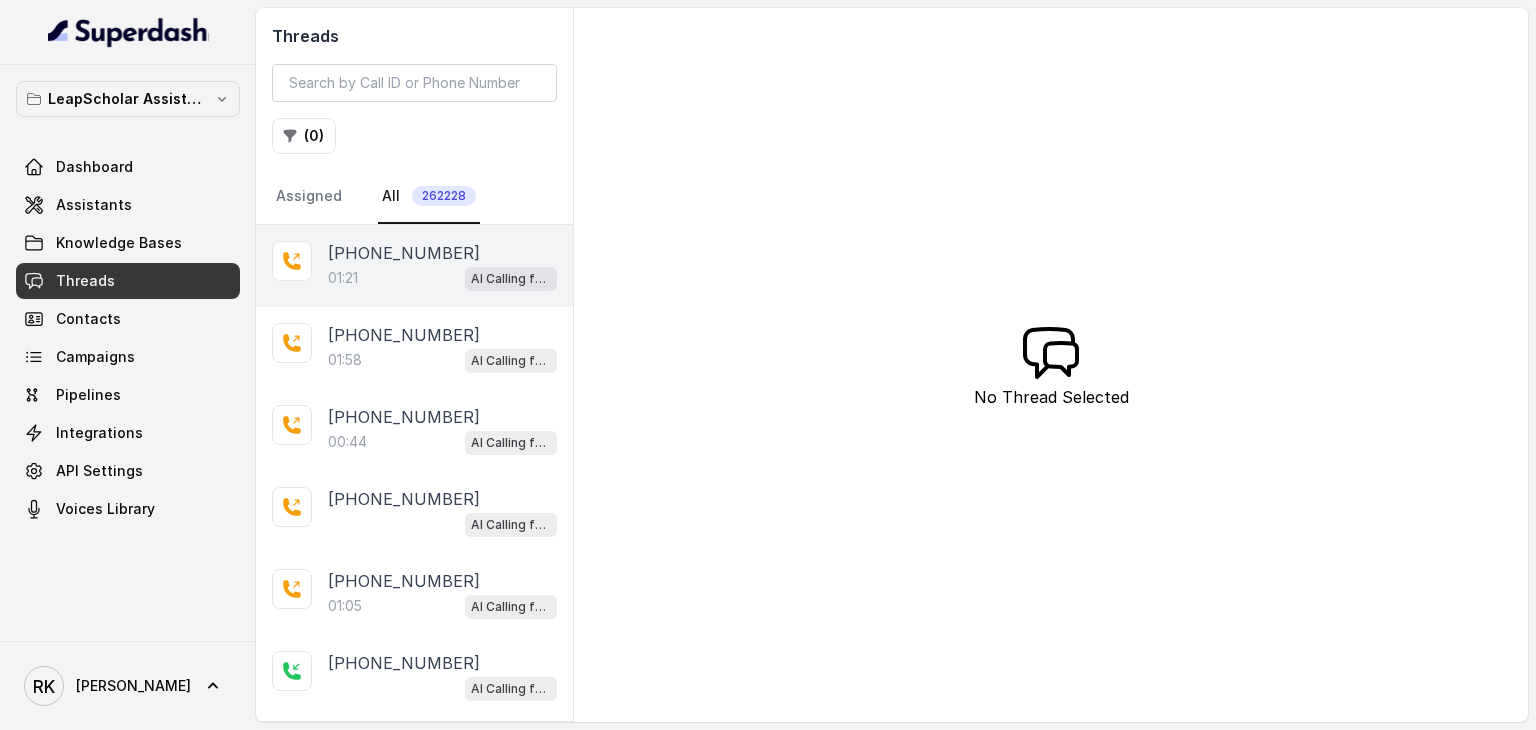 click on "01:21 AI Calling for Masterclass - #RK" at bounding box center (442, 278) 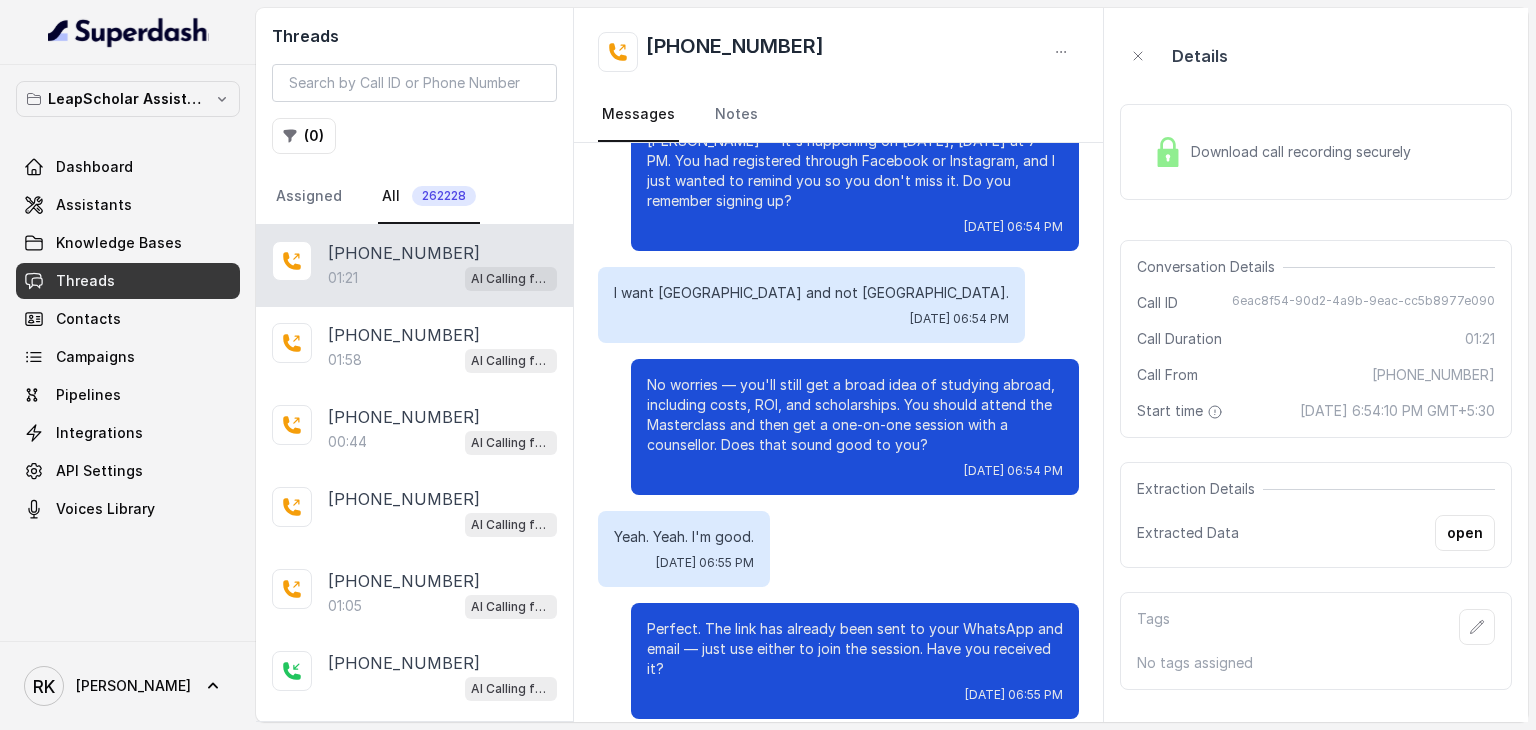 scroll, scrollTop: 0, scrollLeft: 0, axis: both 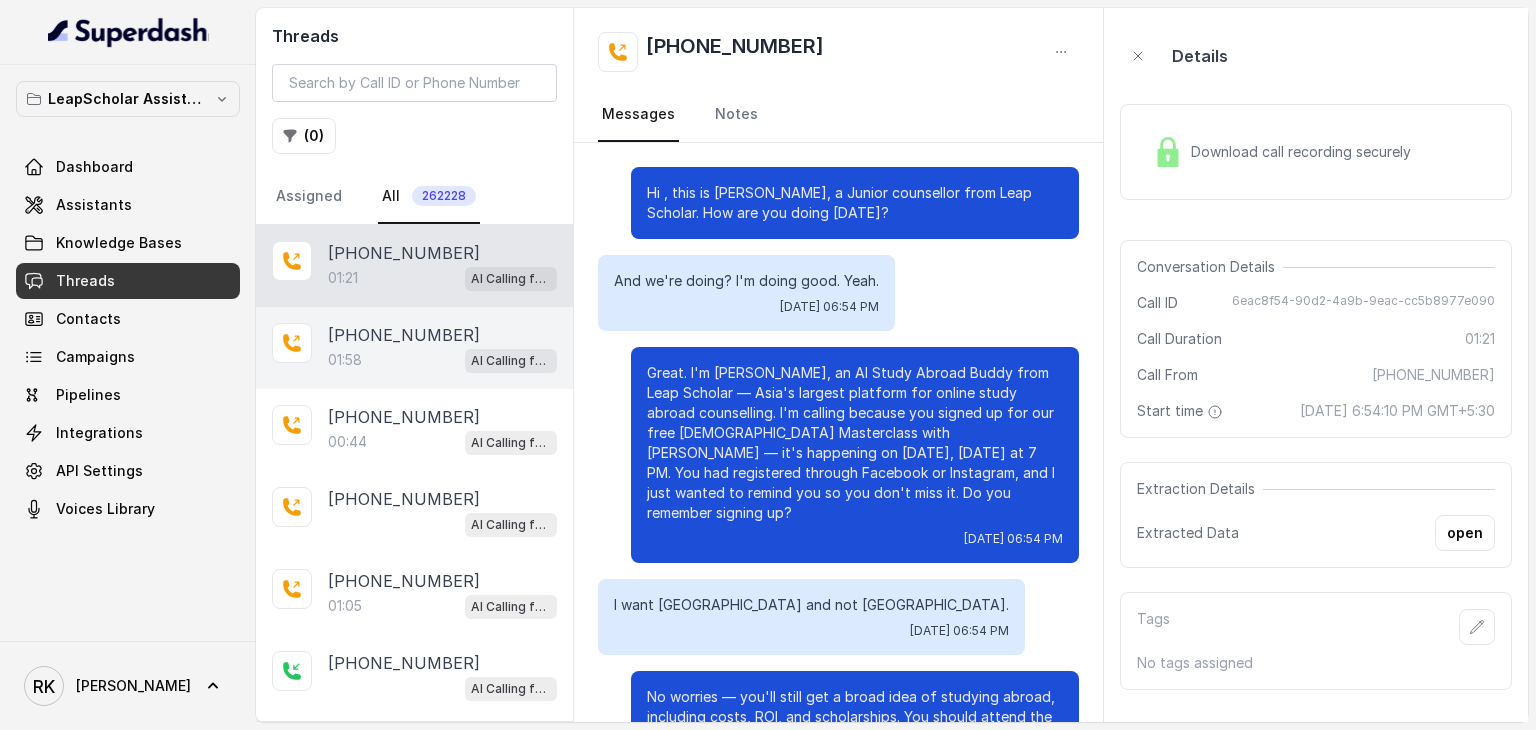 click on "01:58 AI Calling for Masterclass - #RK" at bounding box center [442, 360] 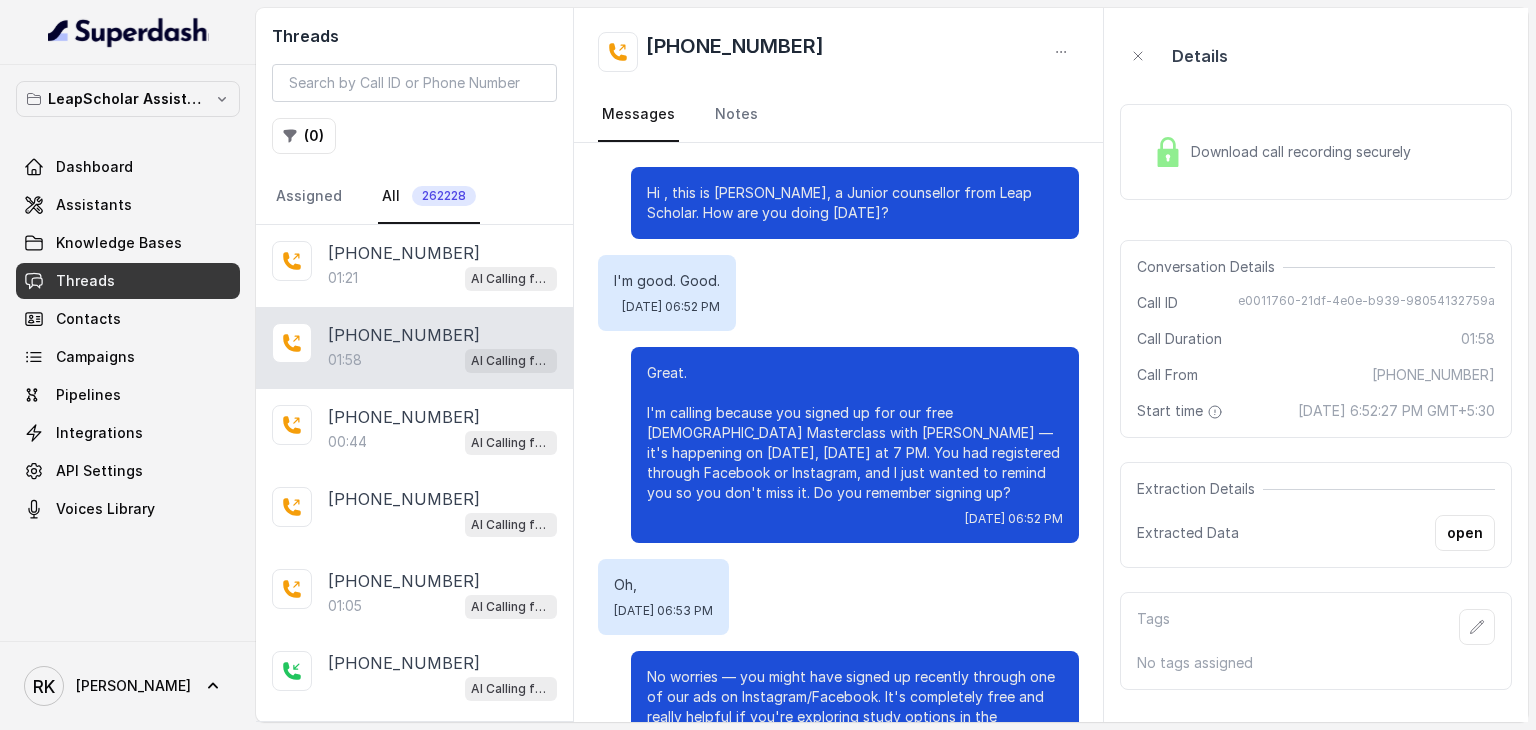 scroll, scrollTop: 176, scrollLeft: 0, axis: vertical 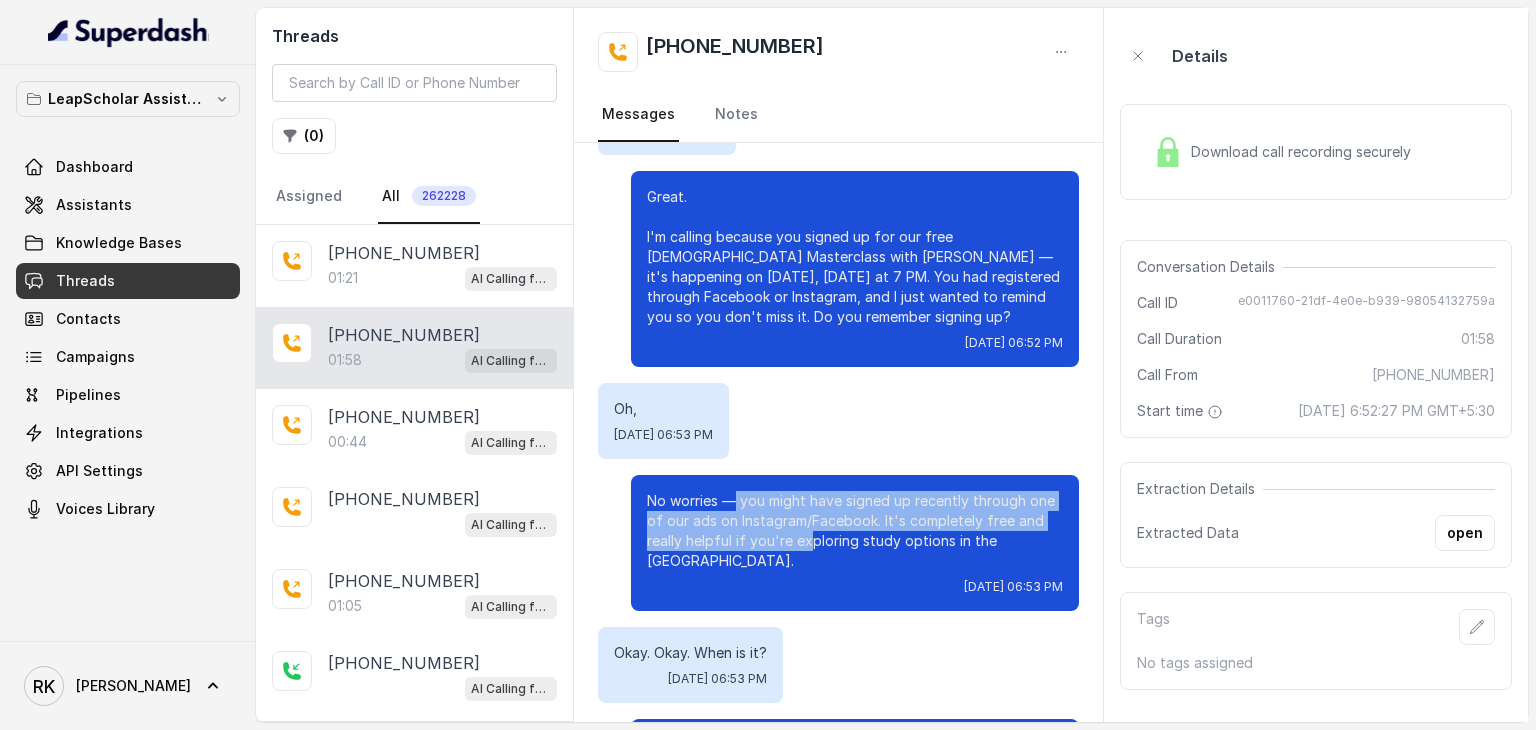 drag, startPoint x: 717, startPoint y: 493, endPoint x: 796, endPoint y: 535, distance: 89.470665 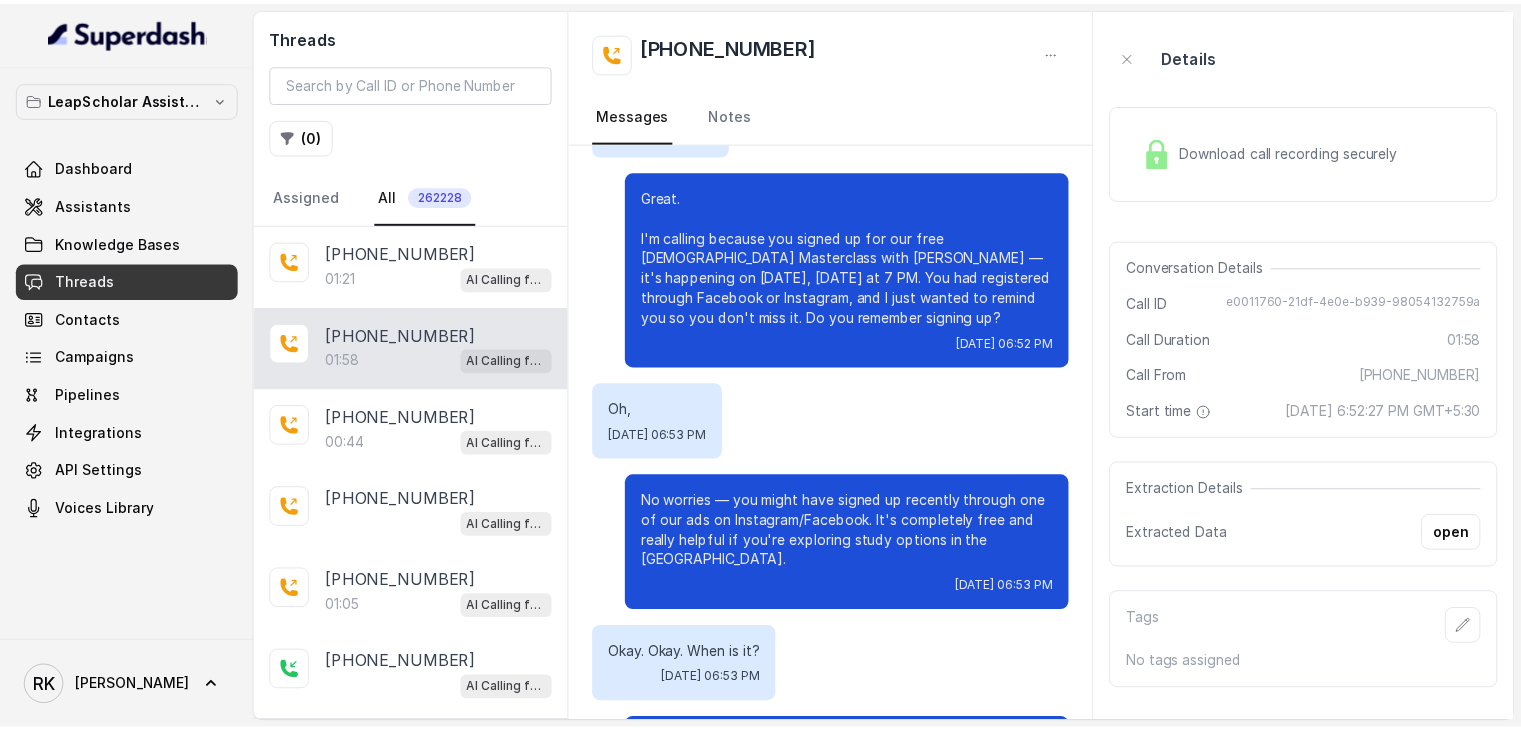 scroll, scrollTop: 0, scrollLeft: 0, axis: both 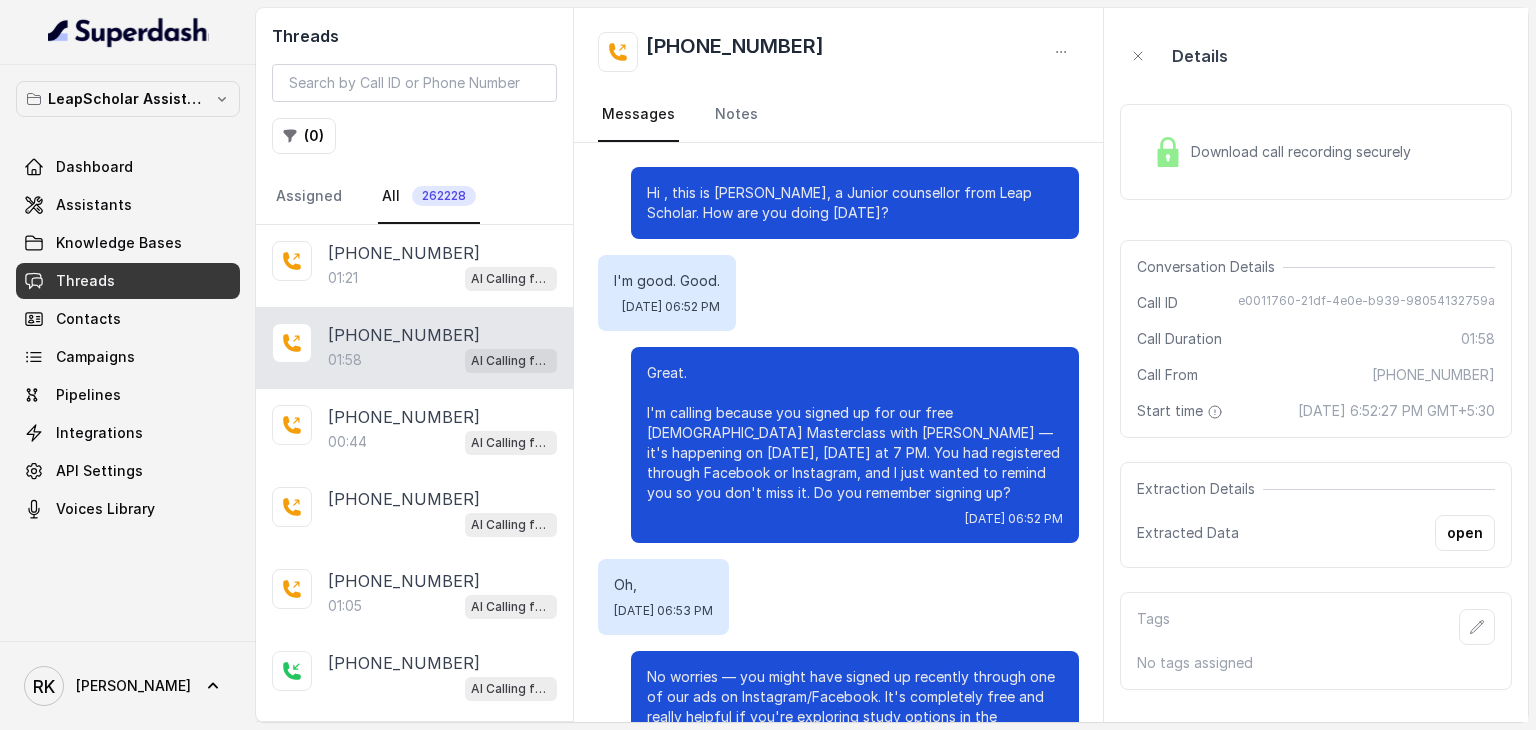 click on "Download call recording securely" at bounding box center [1305, 152] 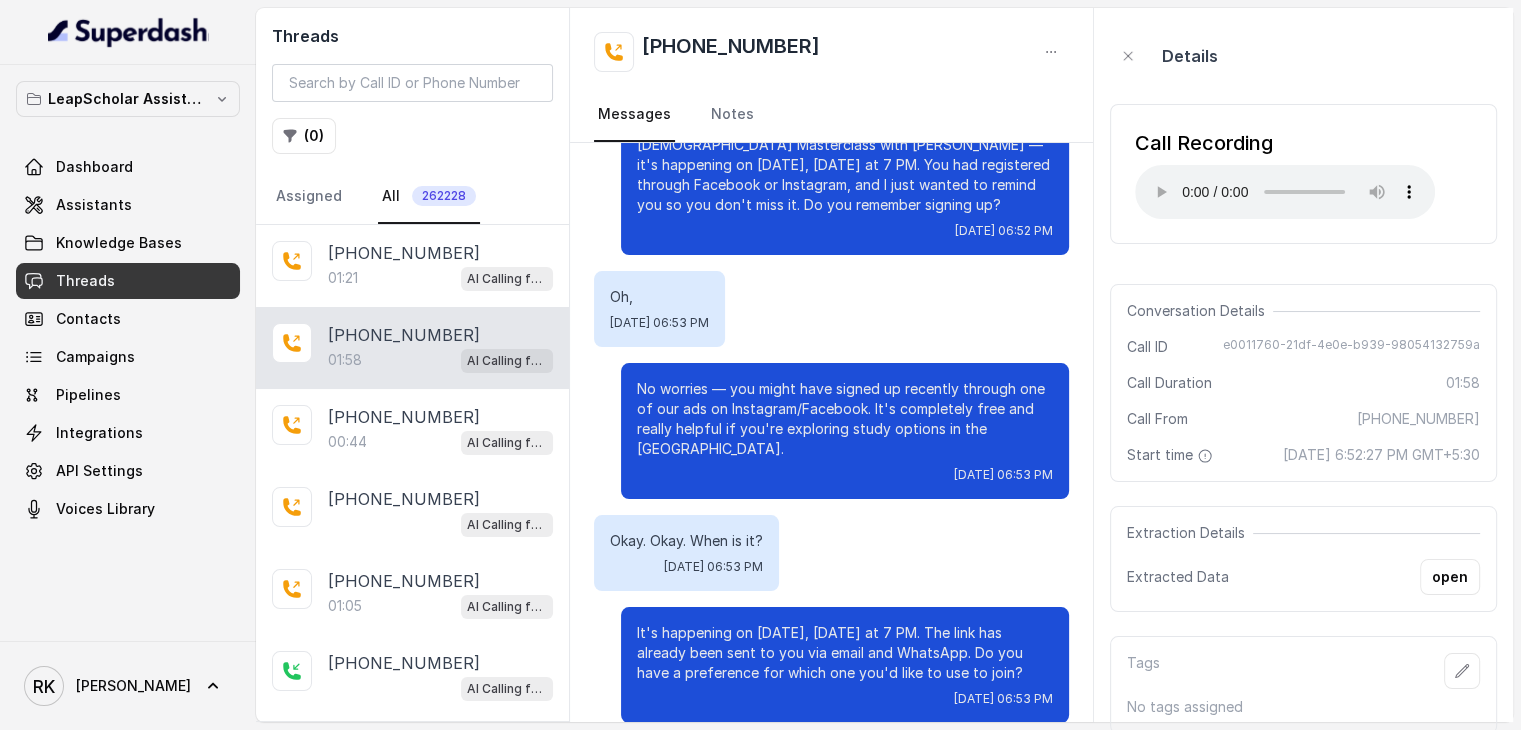 scroll, scrollTop: 356, scrollLeft: 0, axis: vertical 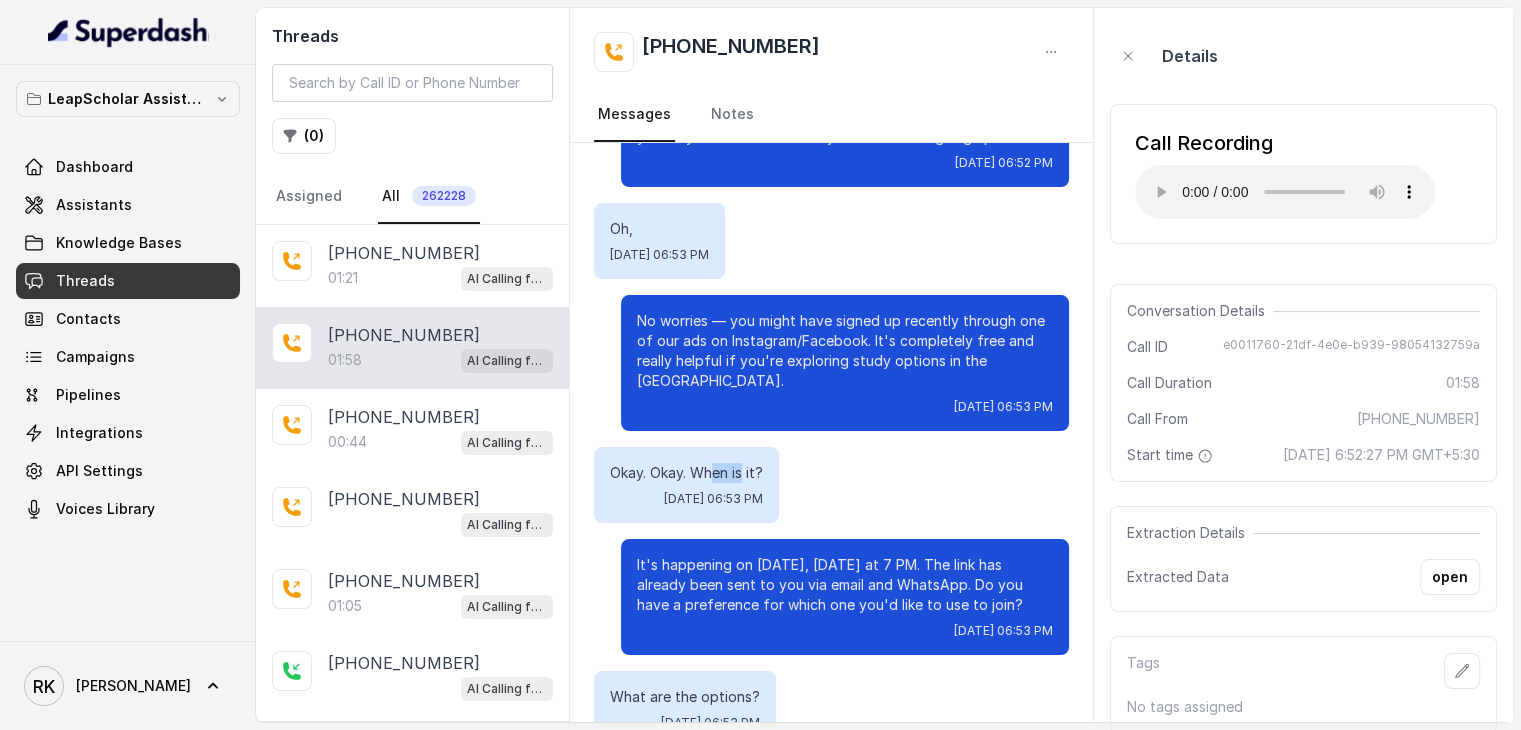 drag, startPoint x: 714, startPoint y: 453, endPoint x: 746, endPoint y: 449, distance: 32.24903 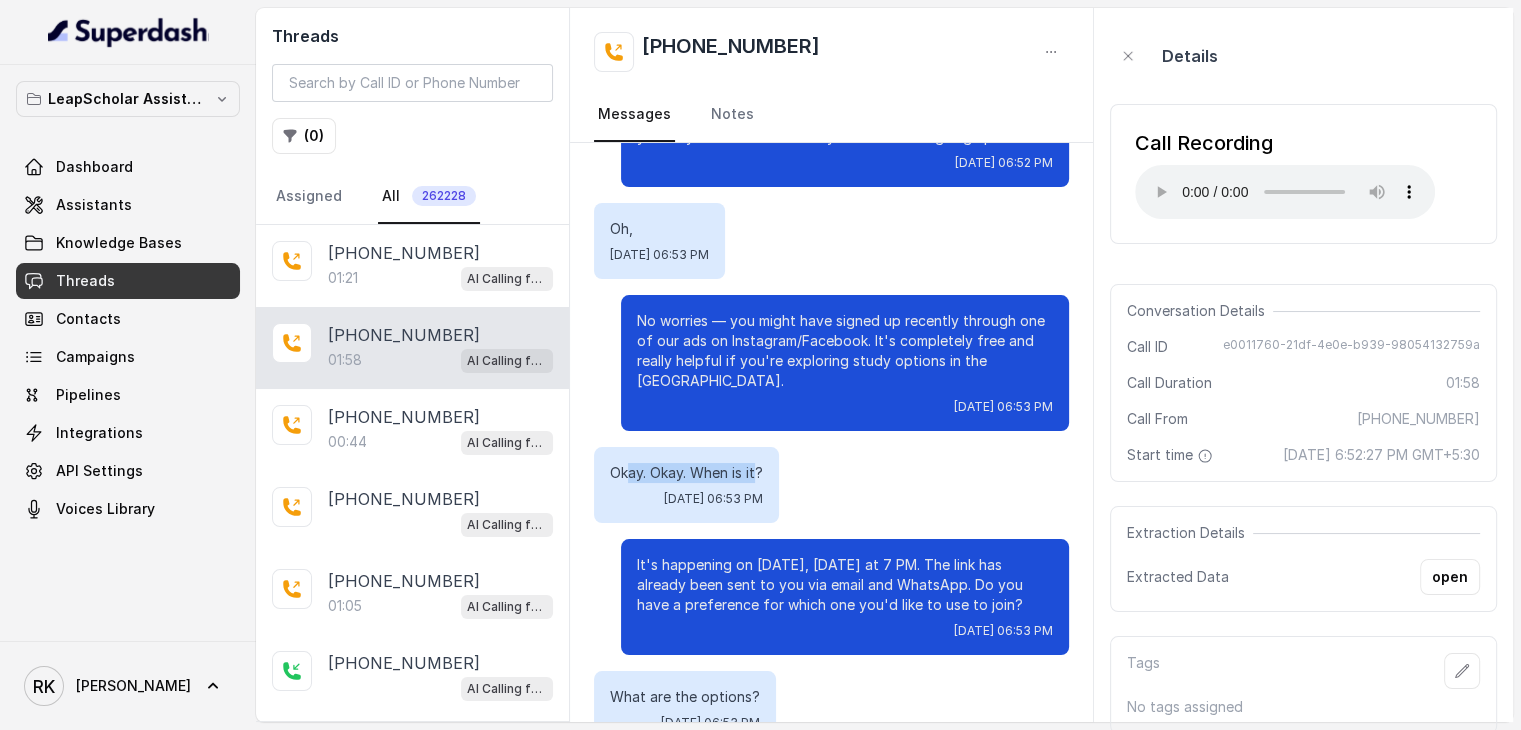drag, startPoint x: 756, startPoint y: 447, endPoint x: 626, endPoint y: 451, distance: 130.06152 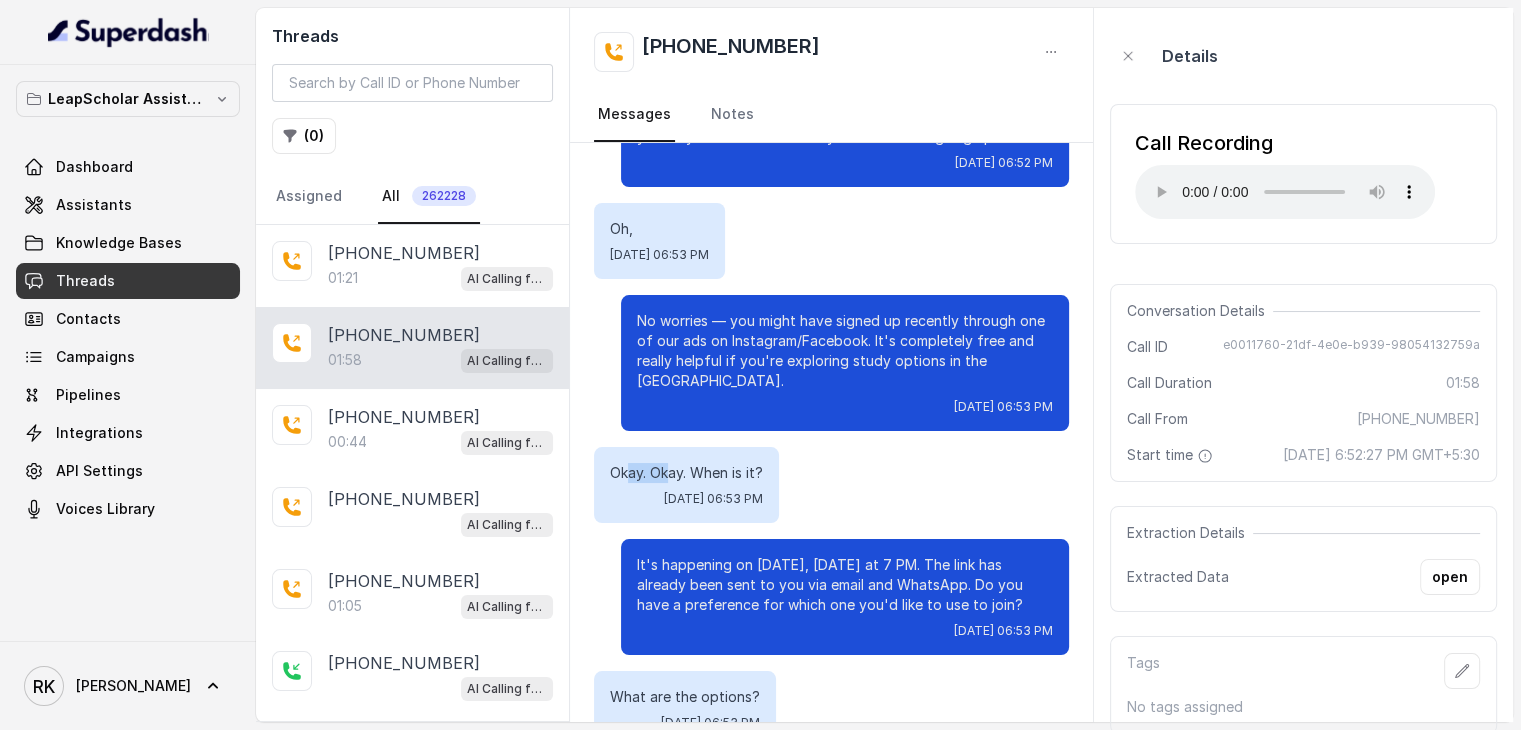 drag, startPoint x: 626, startPoint y: 451, endPoint x: 670, endPoint y: 452, distance: 44.011364 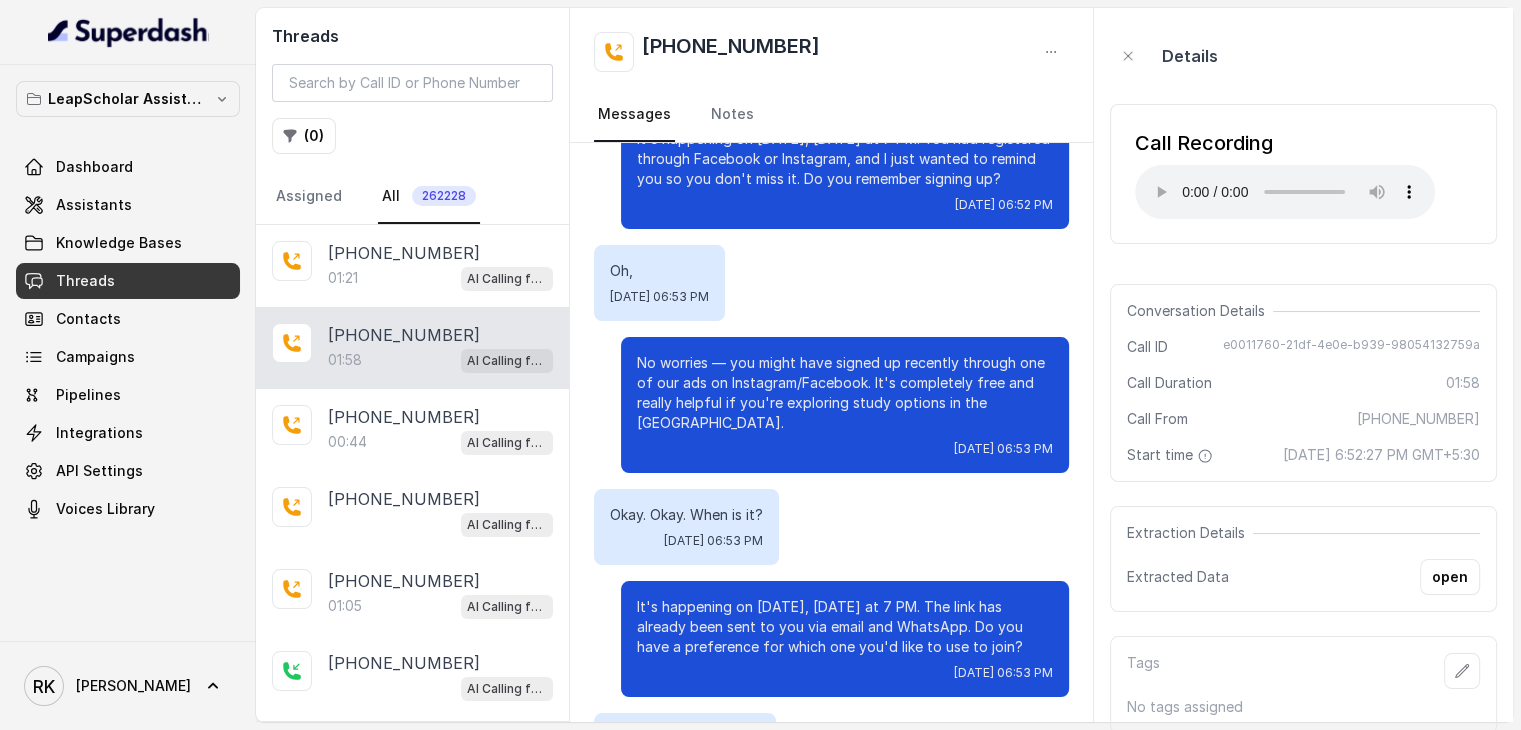 scroll, scrollTop: 312, scrollLeft: 0, axis: vertical 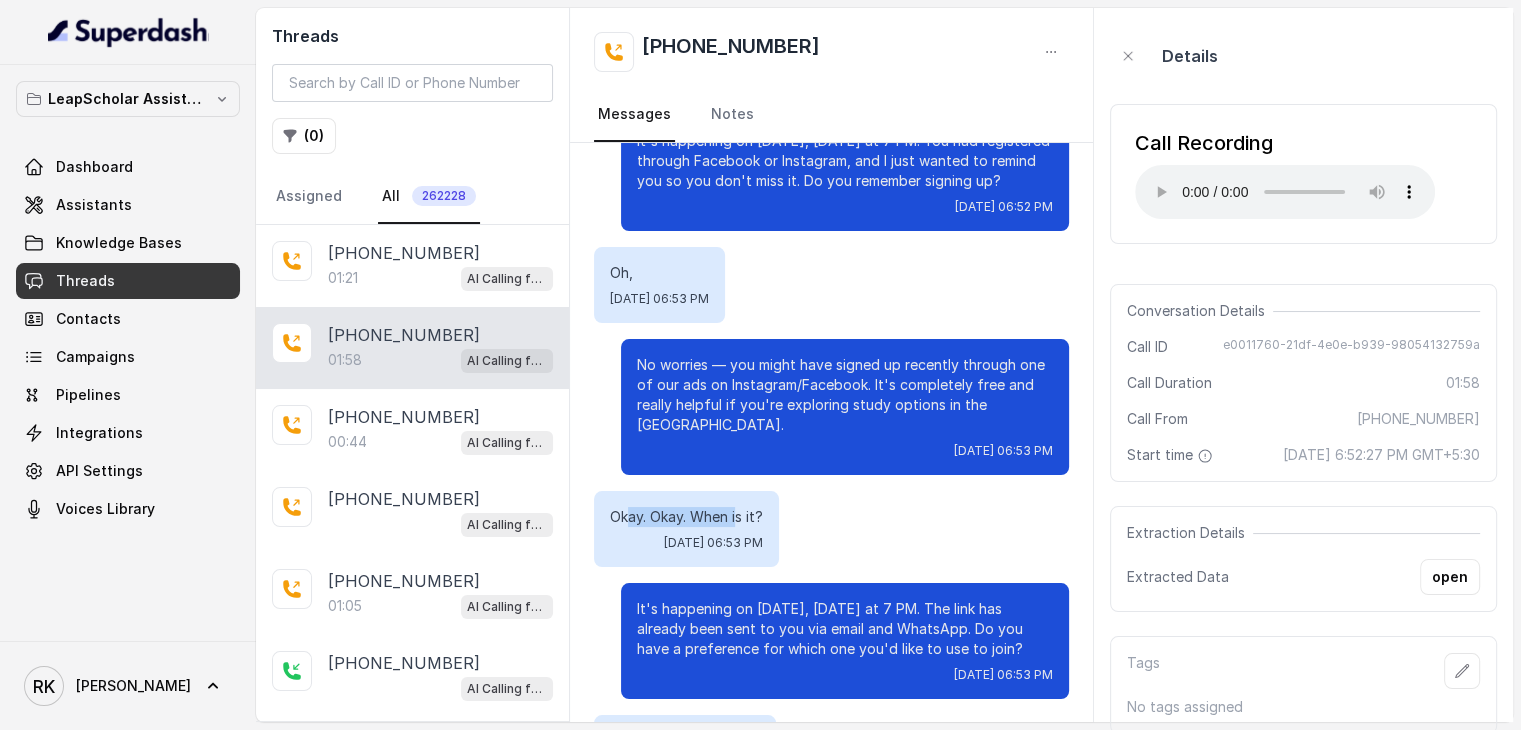 drag, startPoint x: 629, startPoint y: 497, endPoint x: 739, endPoint y: 498, distance: 110.00455 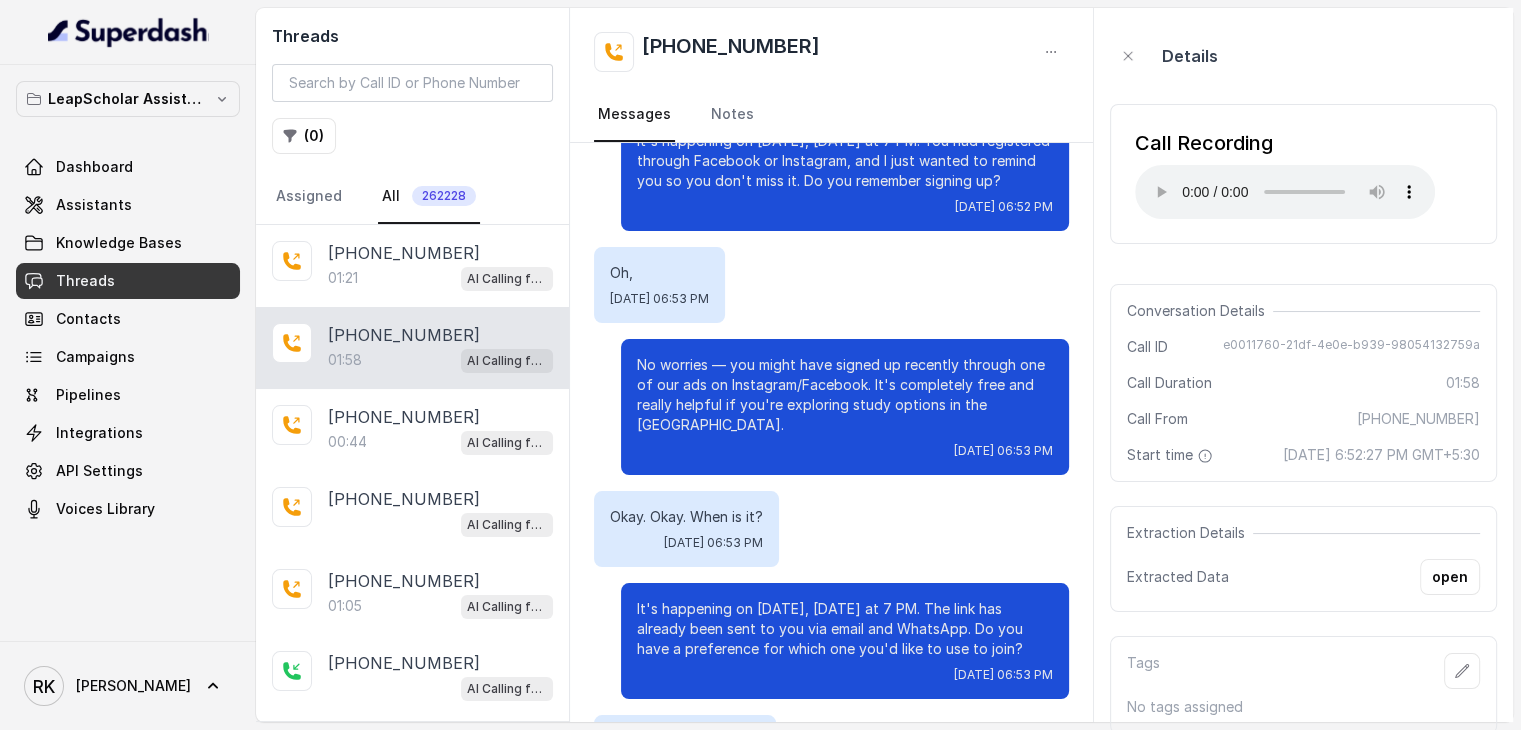 scroll, scrollTop: 408, scrollLeft: 0, axis: vertical 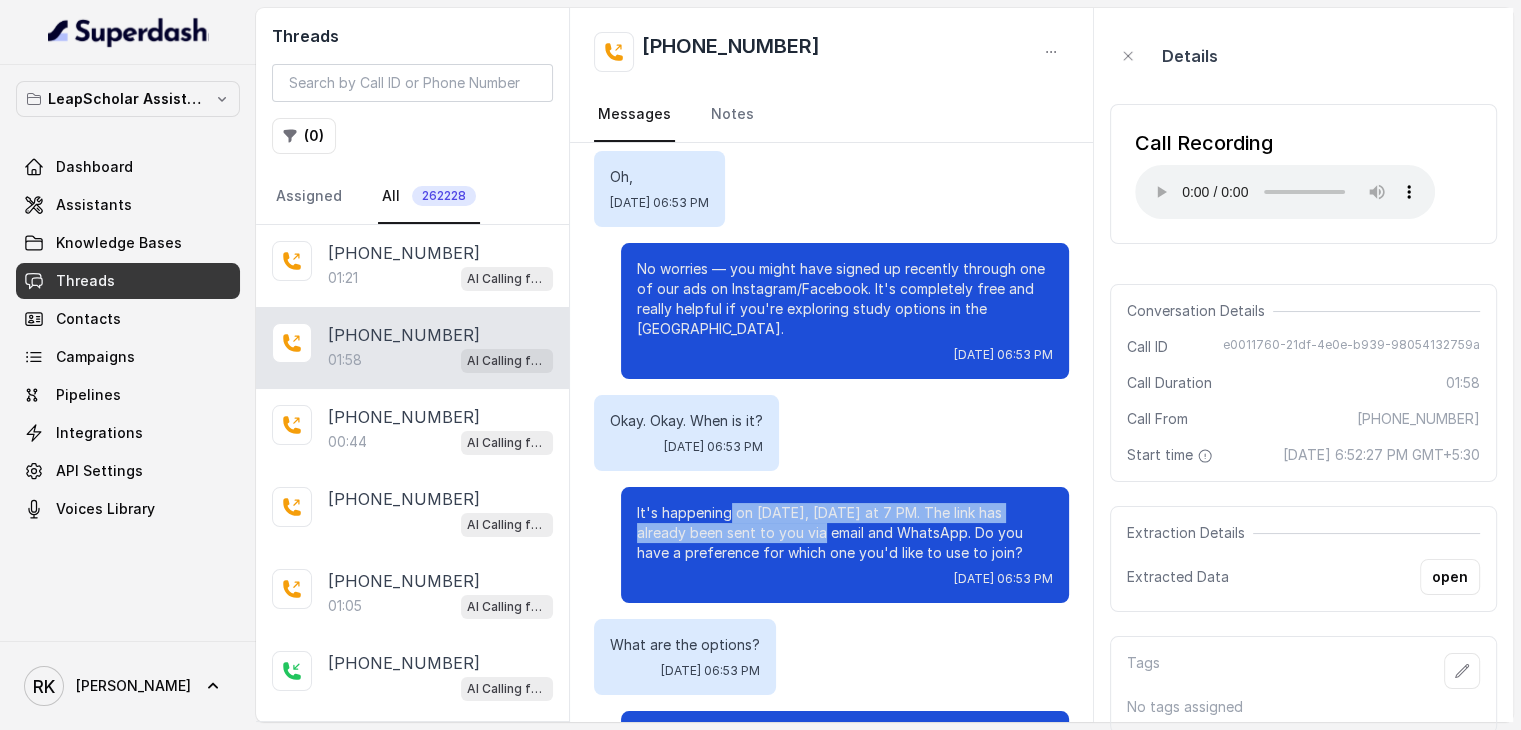 drag, startPoint x: 714, startPoint y: 493, endPoint x: 780, endPoint y: 512, distance: 68.68042 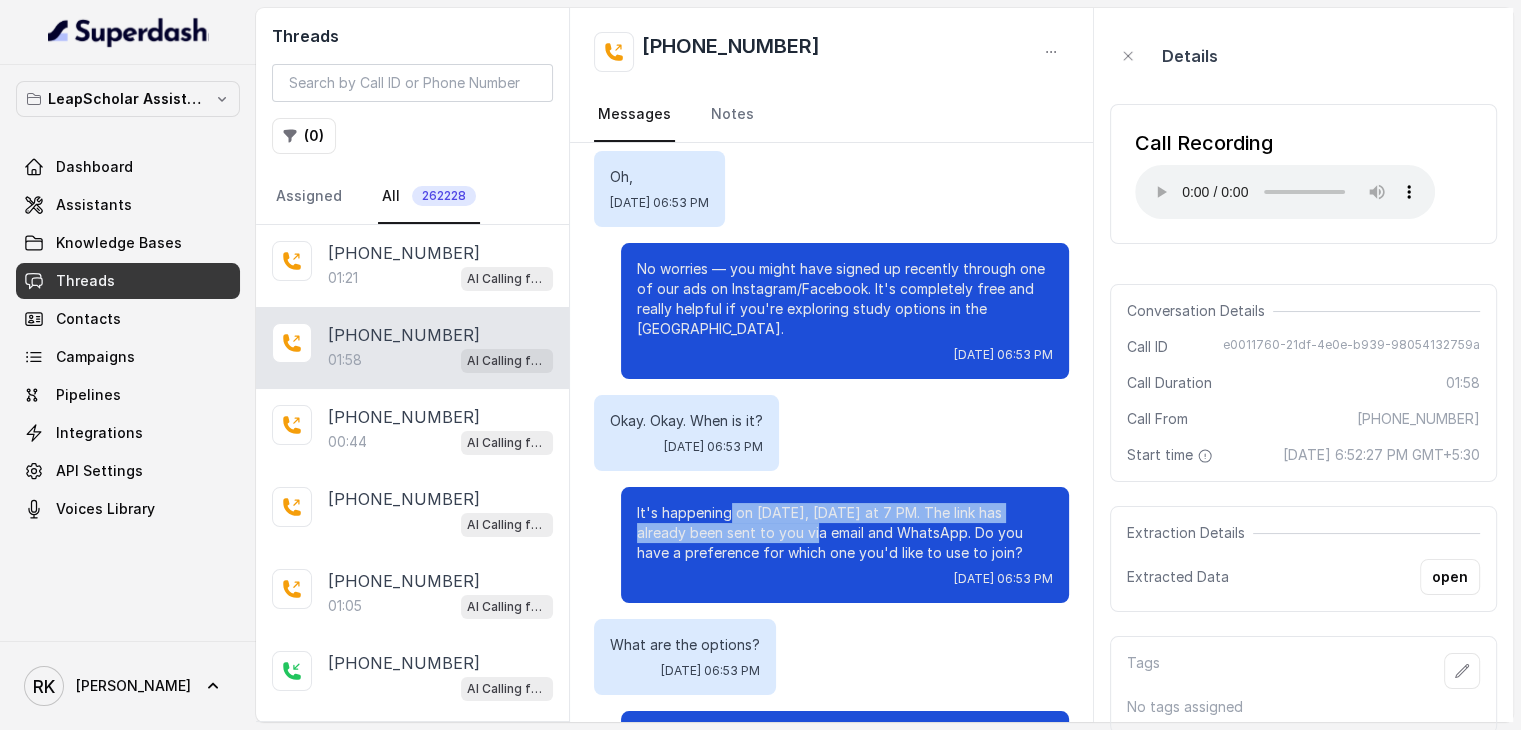 click on "It's happening on [DATE], [DATE] at 7 PM. The link has already been sent to you via email and WhatsApp. Do you have a preference for which one you'd like to use to join?" at bounding box center (845, 533) 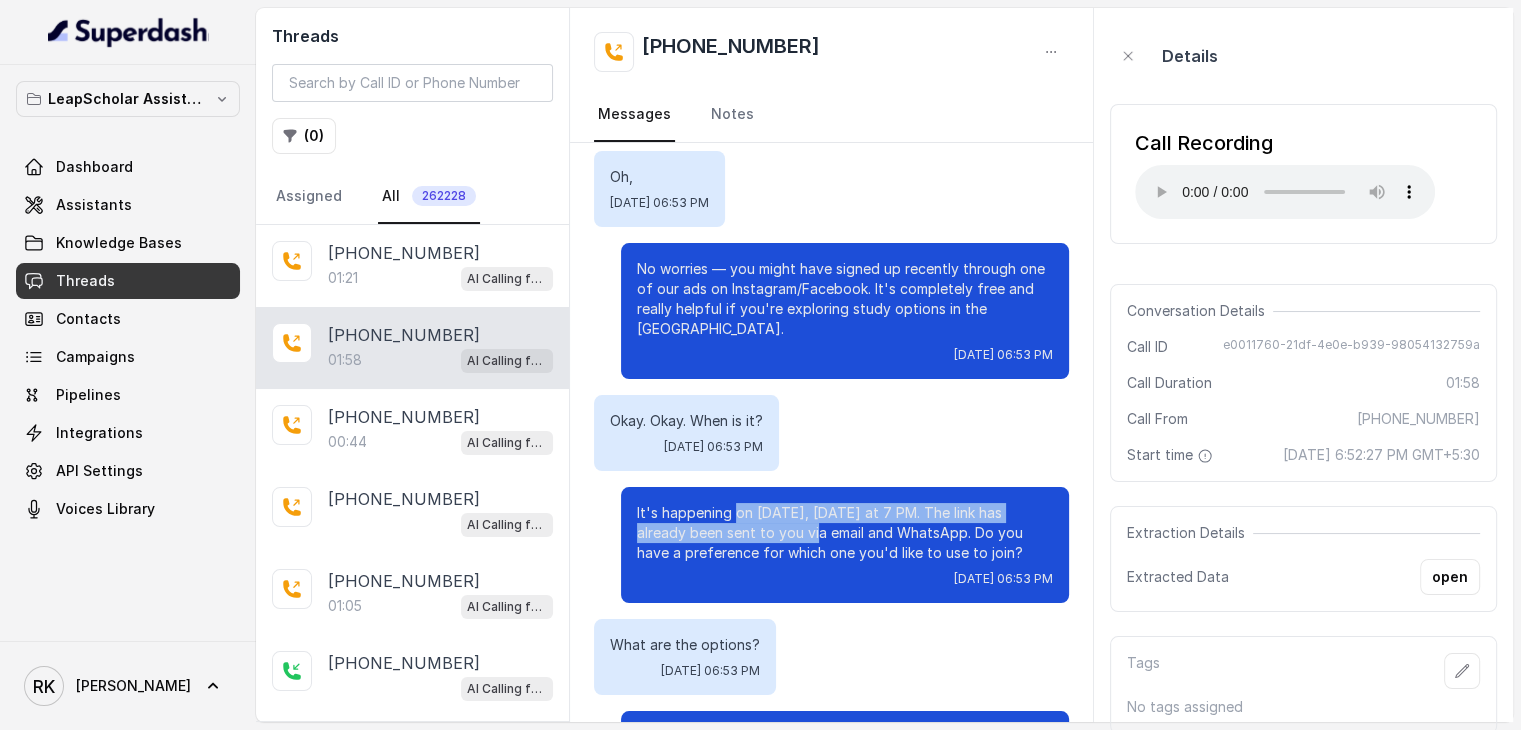 drag, startPoint x: 780, startPoint y: 512, endPoint x: 717, endPoint y: 499, distance: 64.327286 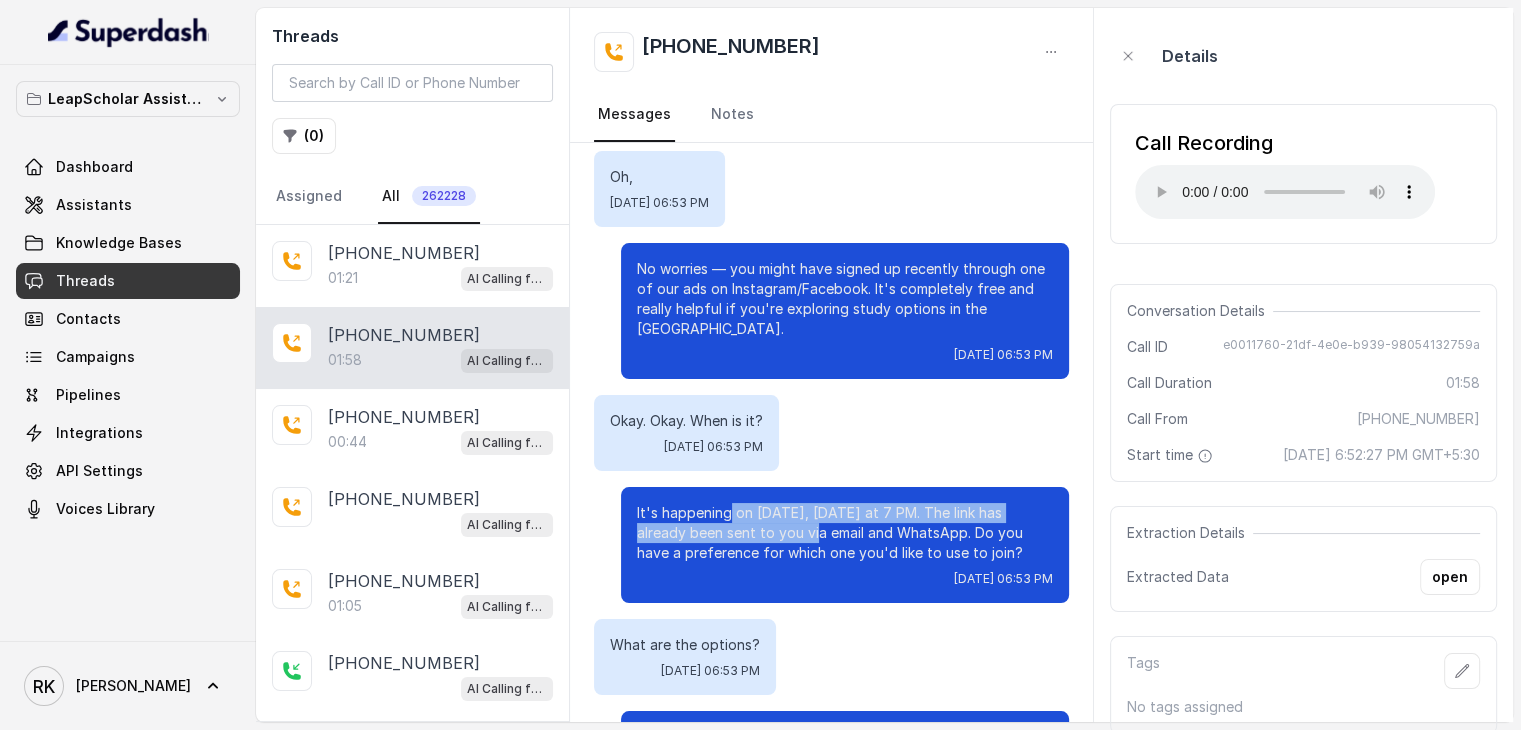 click on "It's happening on [DATE], [DATE] at 7 PM. The link has already been sent to you via email and WhatsApp. Do you have a preference for which one you'd like to use to join?" at bounding box center [845, 533] 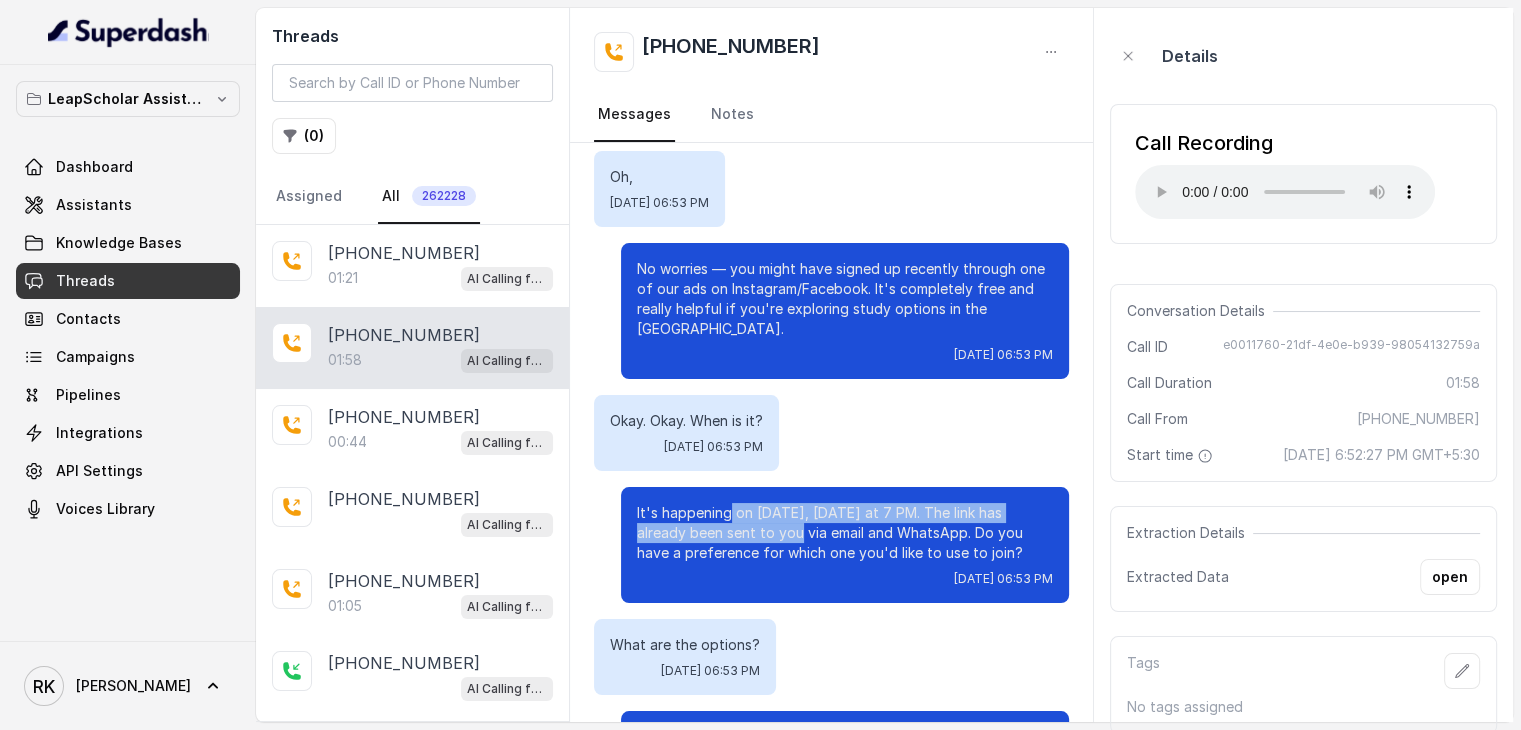 drag, startPoint x: 717, startPoint y: 499, endPoint x: 753, endPoint y: 513, distance: 38.626415 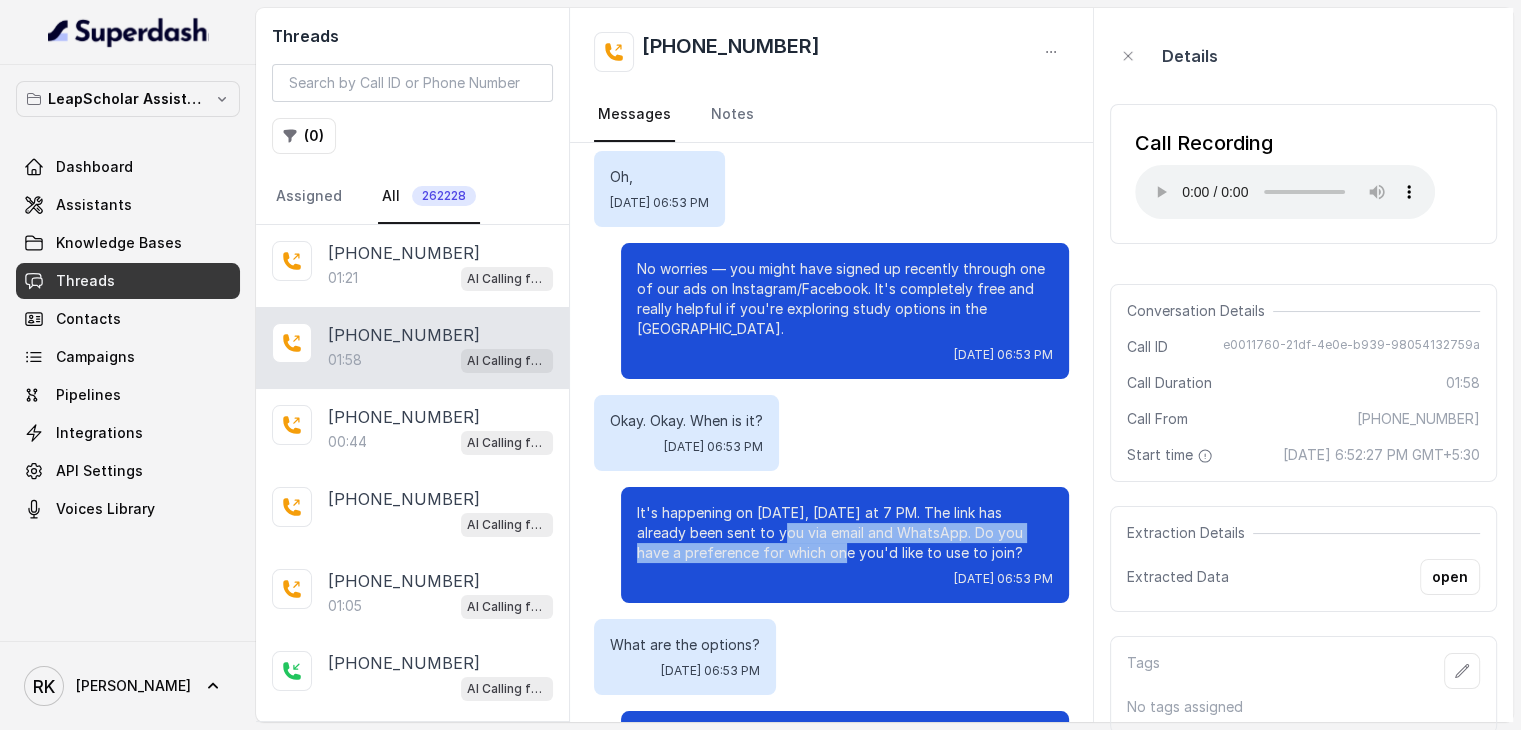 drag, startPoint x: 796, startPoint y: 528, endPoint x: 745, endPoint y: 508, distance: 54.781384 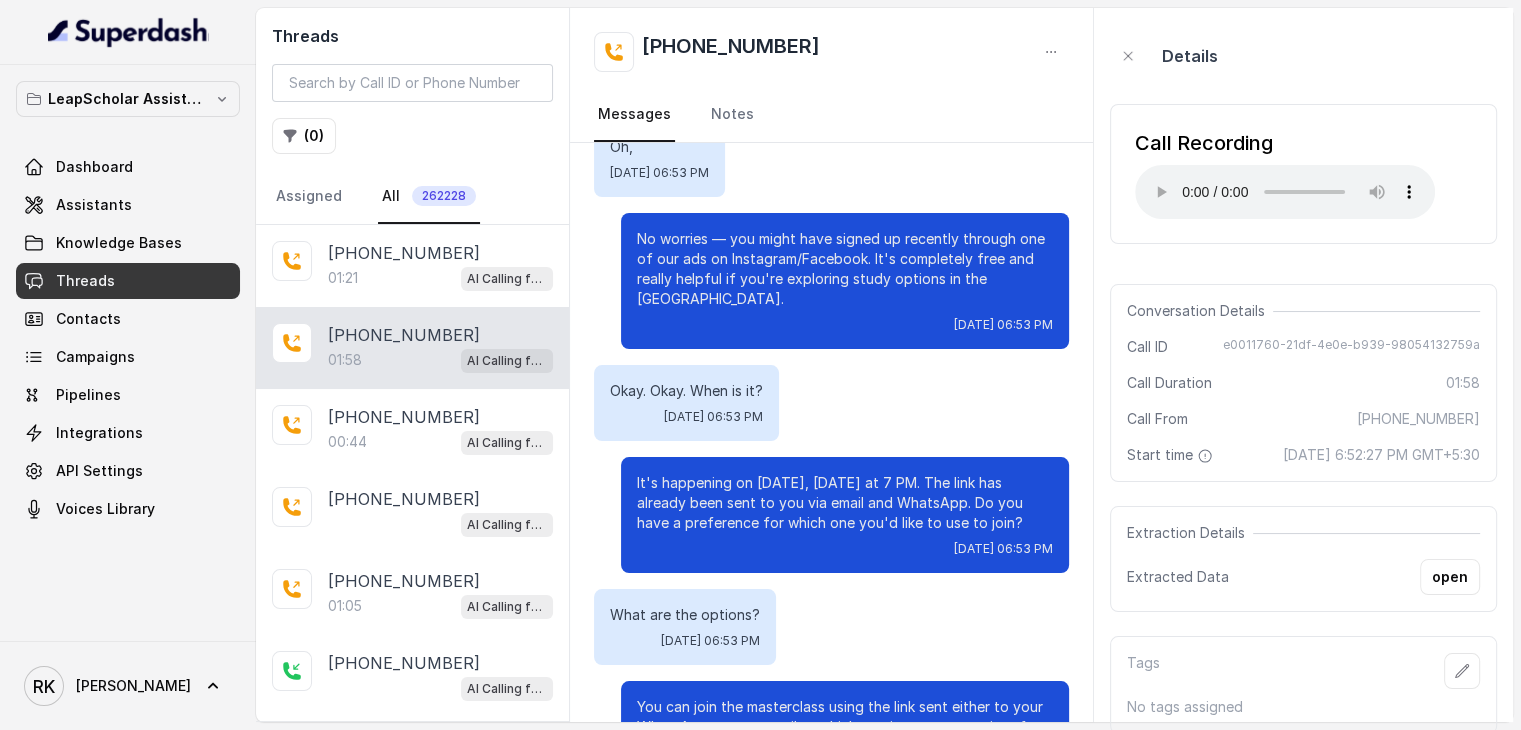 scroll, scrollTop: 442, scrollLeft: 0, axis: vertical 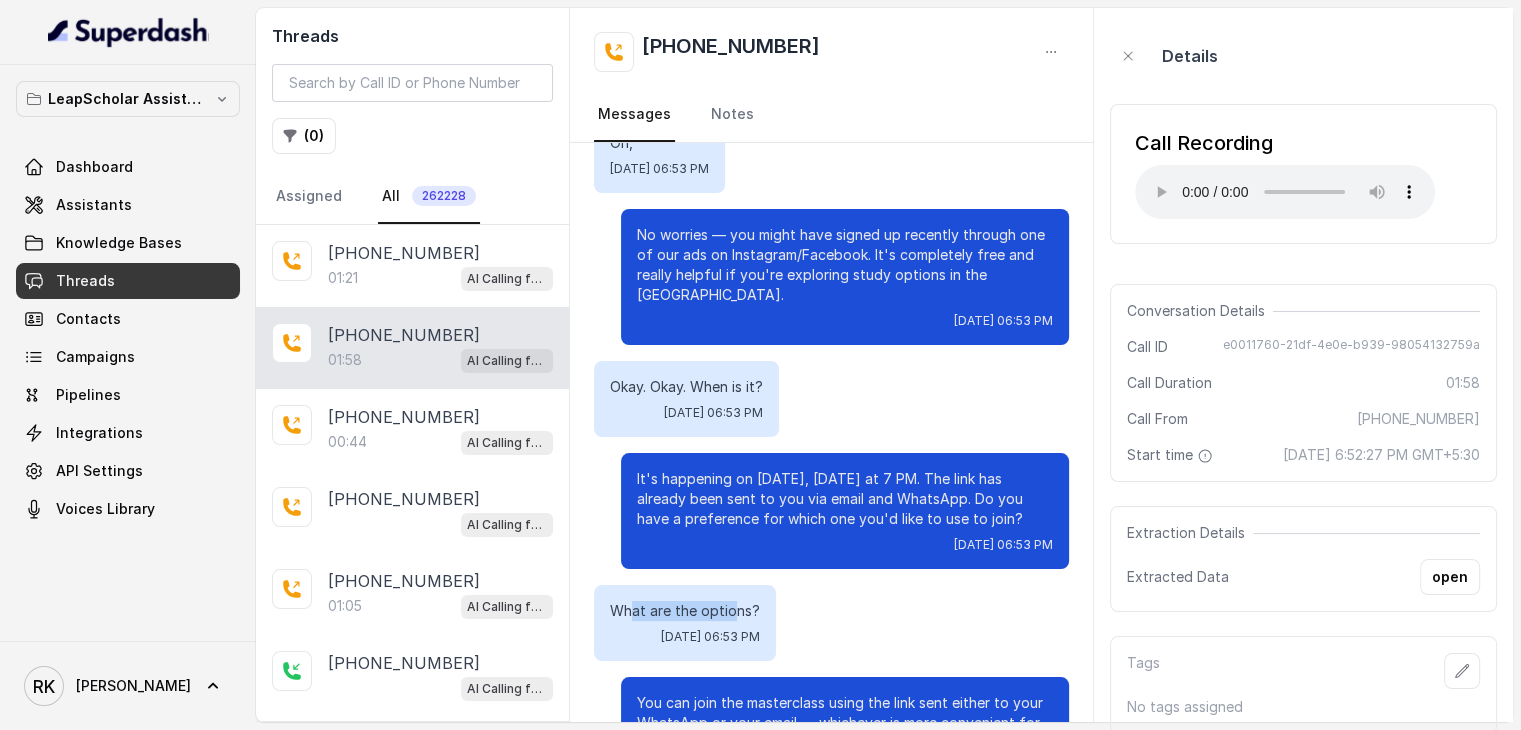 drag, startPoint x: 731, startPoint y: 584, endPoint x: 633, endPoint y: 594, distance: 98.50888 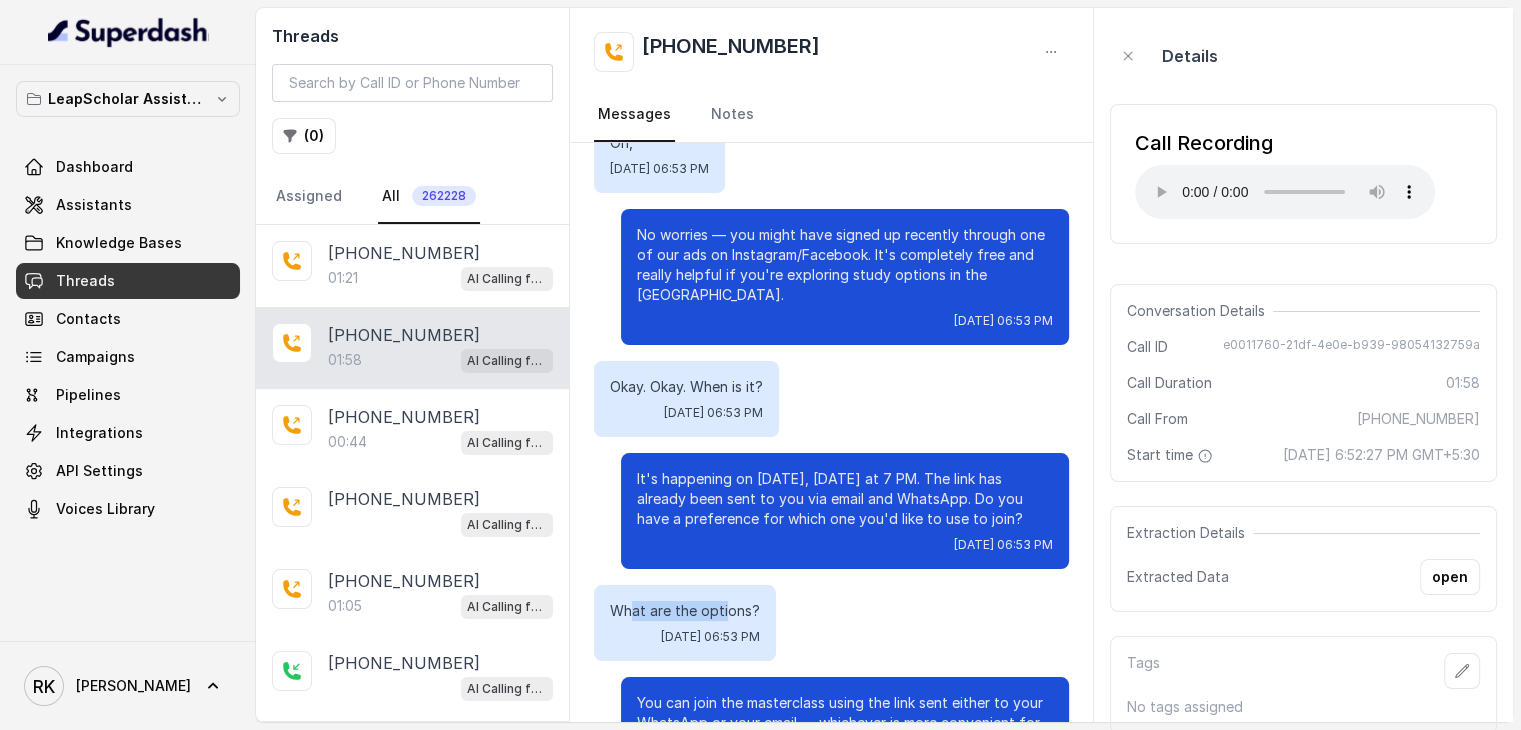 drag, startPoint x: 633, startPoint y: 594, endPoint x: 724, endPoint y: 592, distance: 91.02197 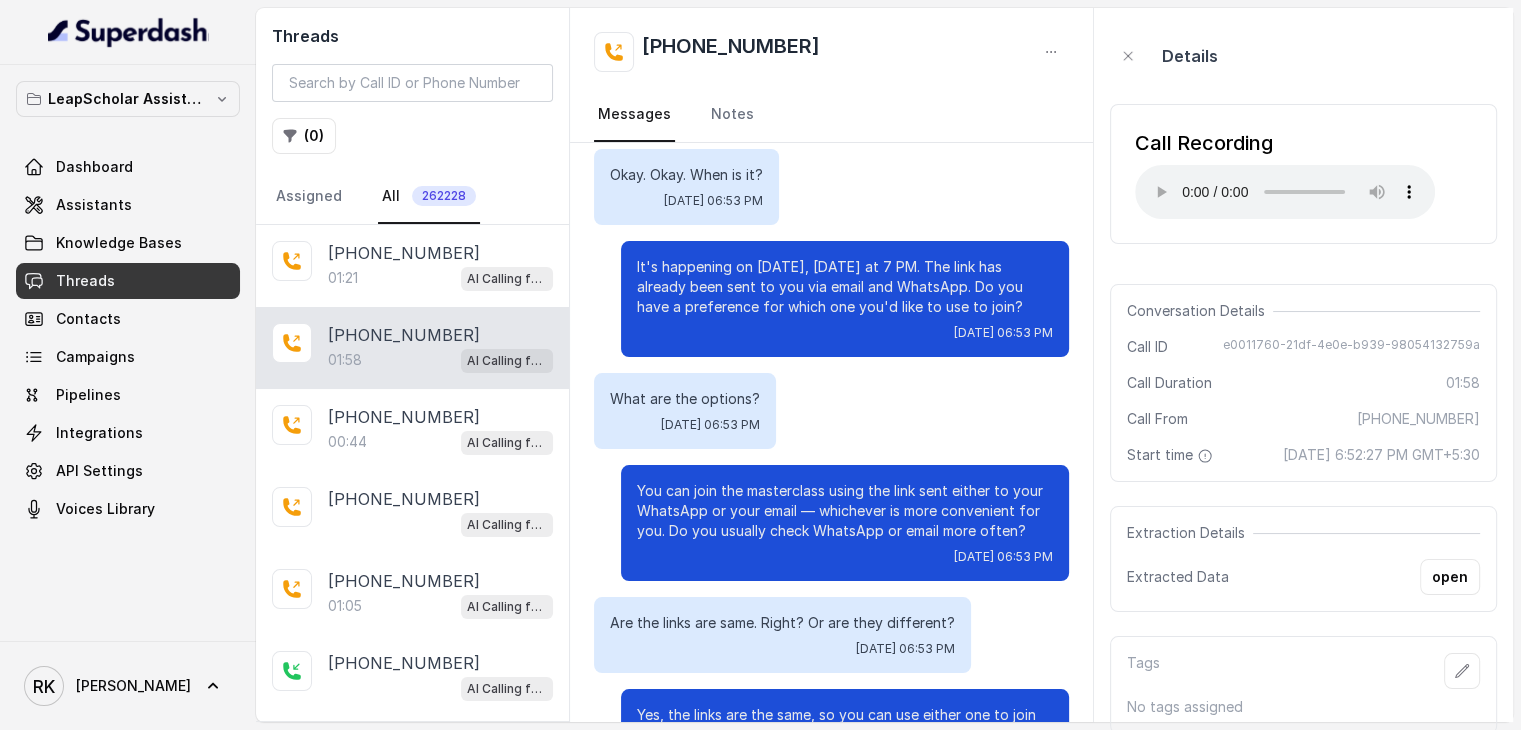 scroll, scrollTop: 654, scrollLeft: 0, axis: vertical 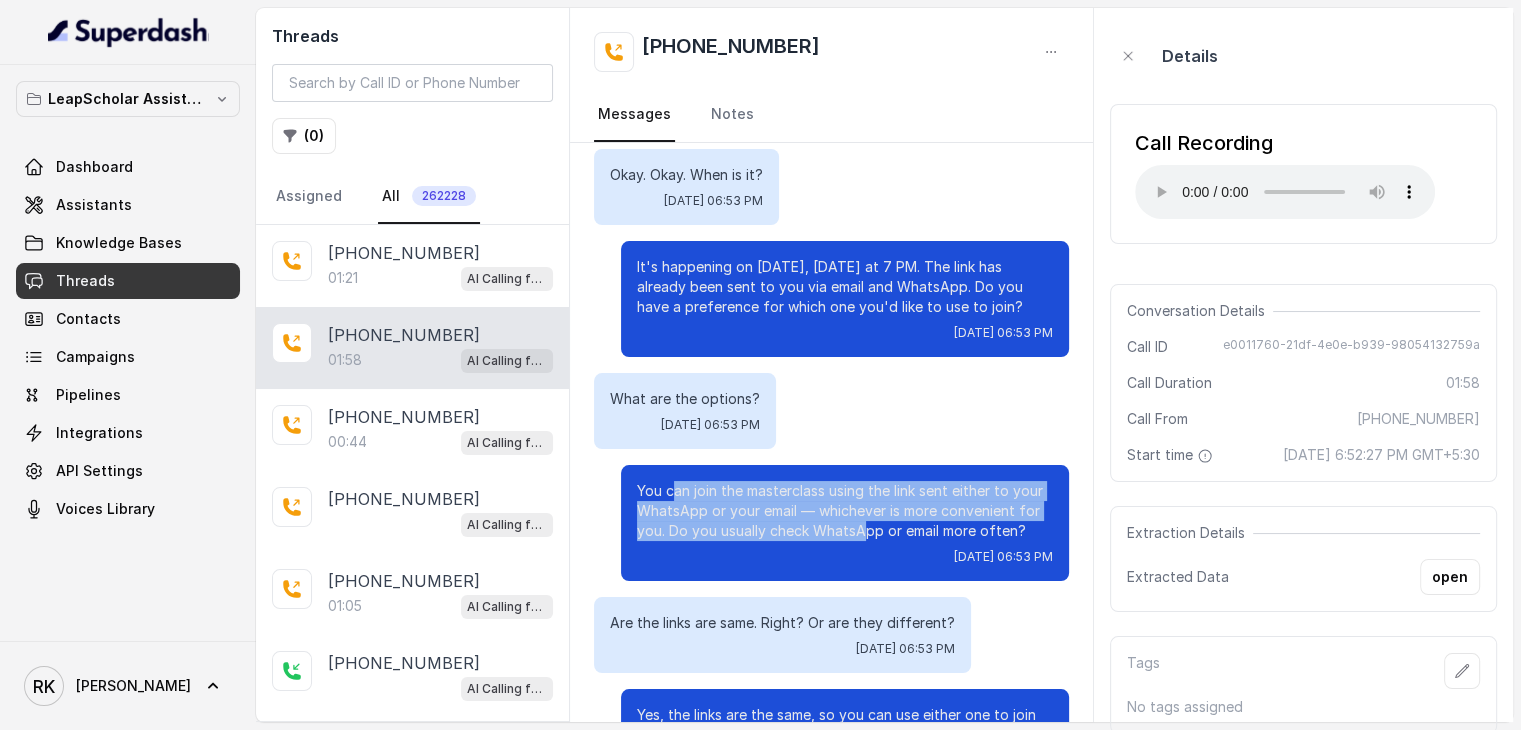 drag, startPoint x: 656, startPoint y: 470, endPoint x: 854, endPoint y: 511, distance: 202.2004 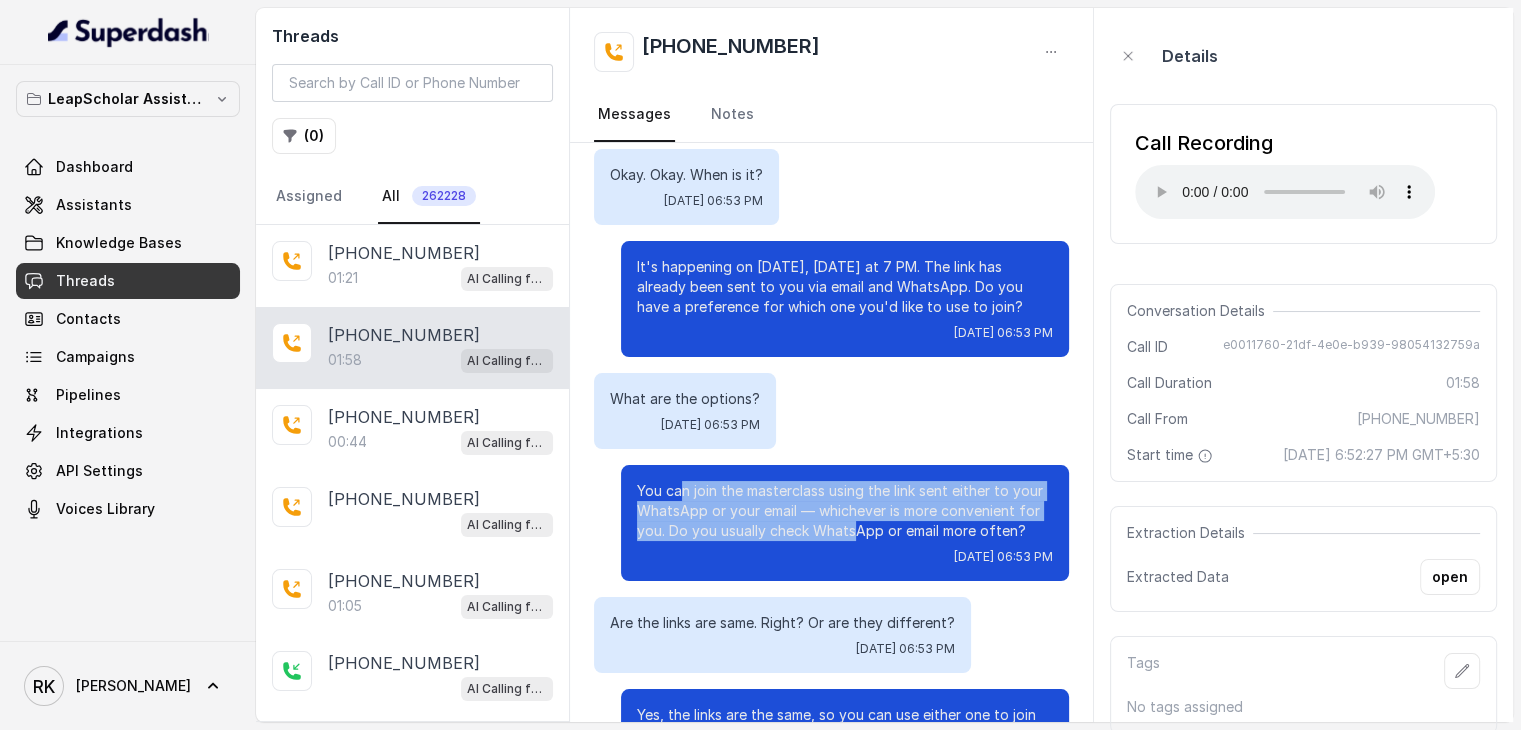 drag, startPoint x: 844, startPoint y: 509, endPoint x: 665, endPoint y: 469, distance: 183.41483 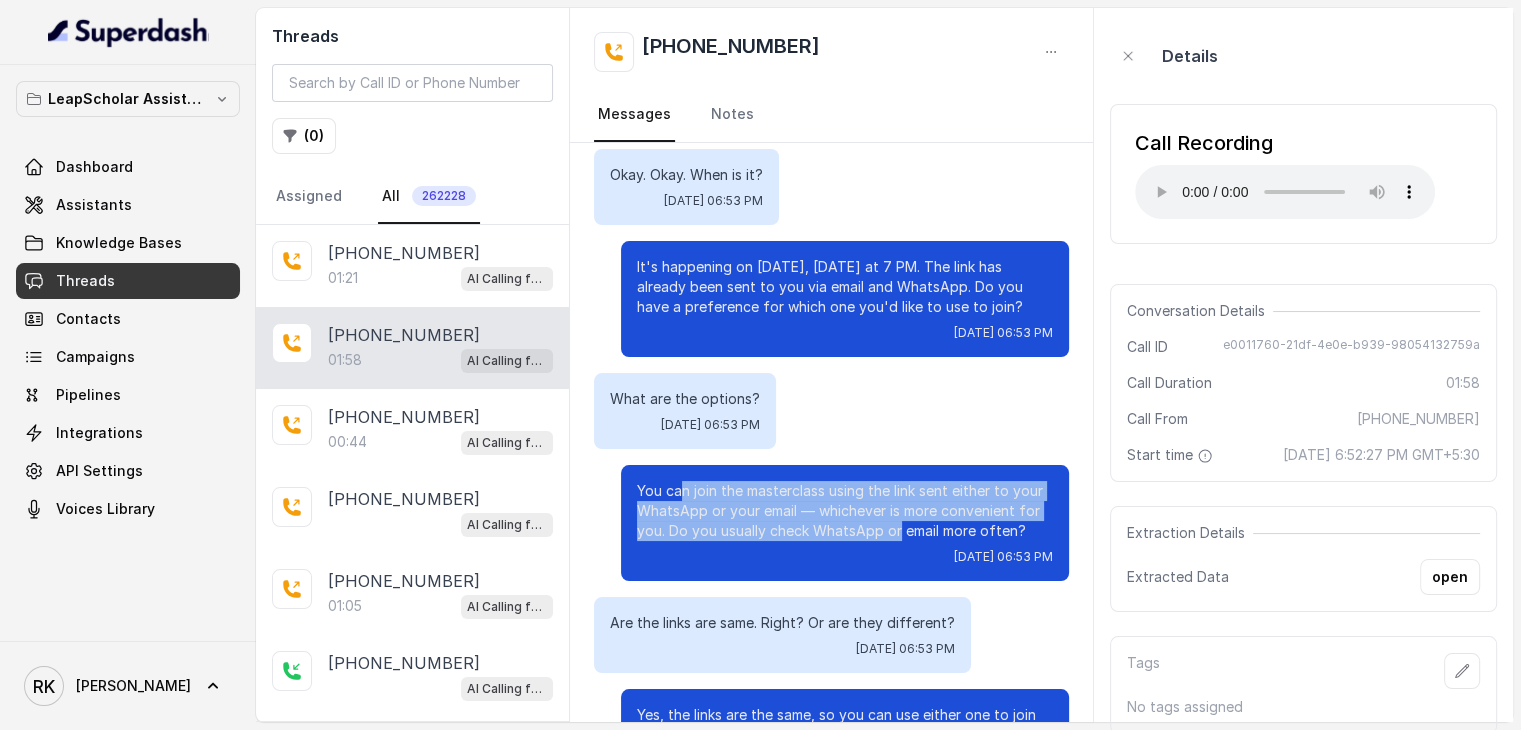 drag, startPoint x: 665, startPoint y: 469, endPoint x: 884, endPoint y: 508, distance: 222.4455 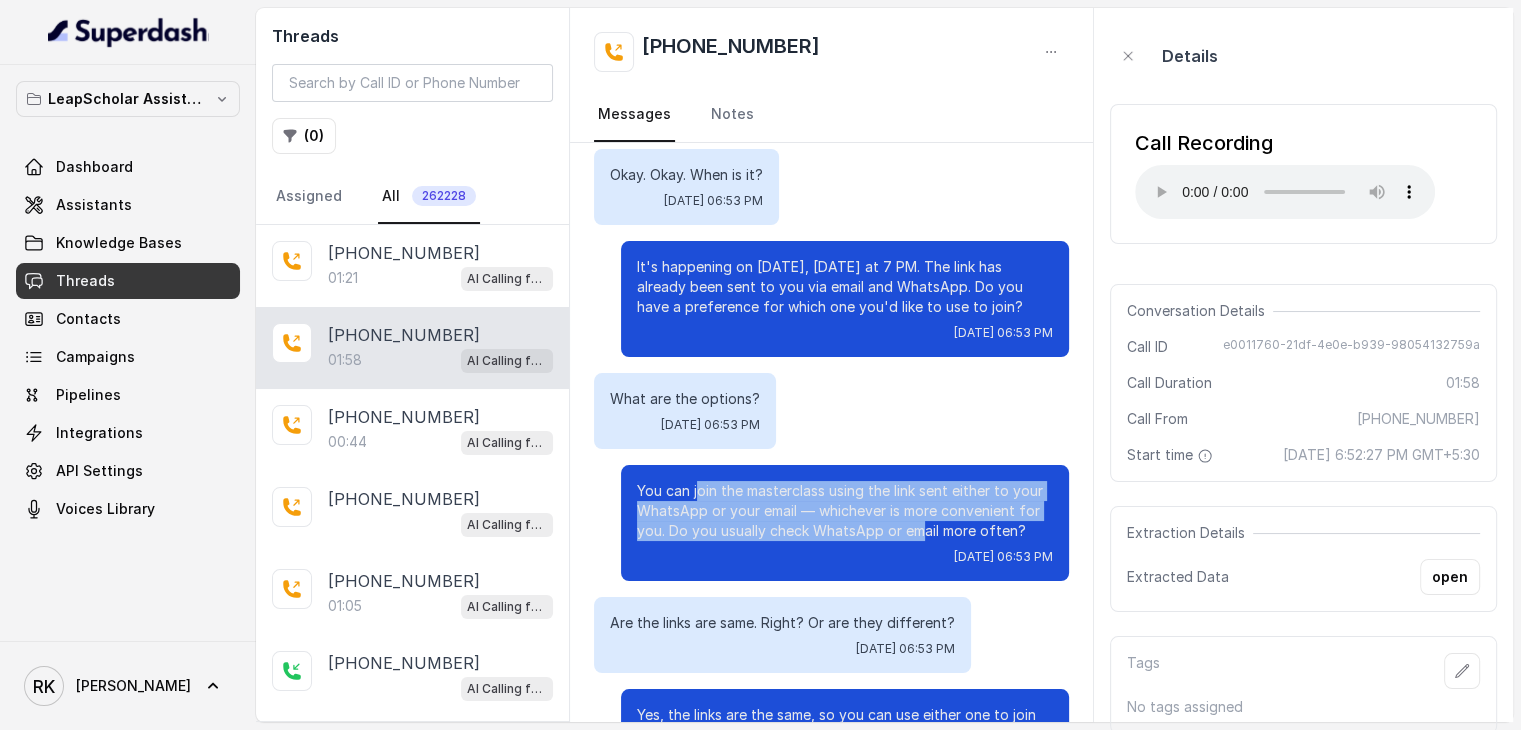 drag, startPoint x: 909, startPoint y: 509, endPoint x: 686, endPoint y: 473, distance: 225.88715 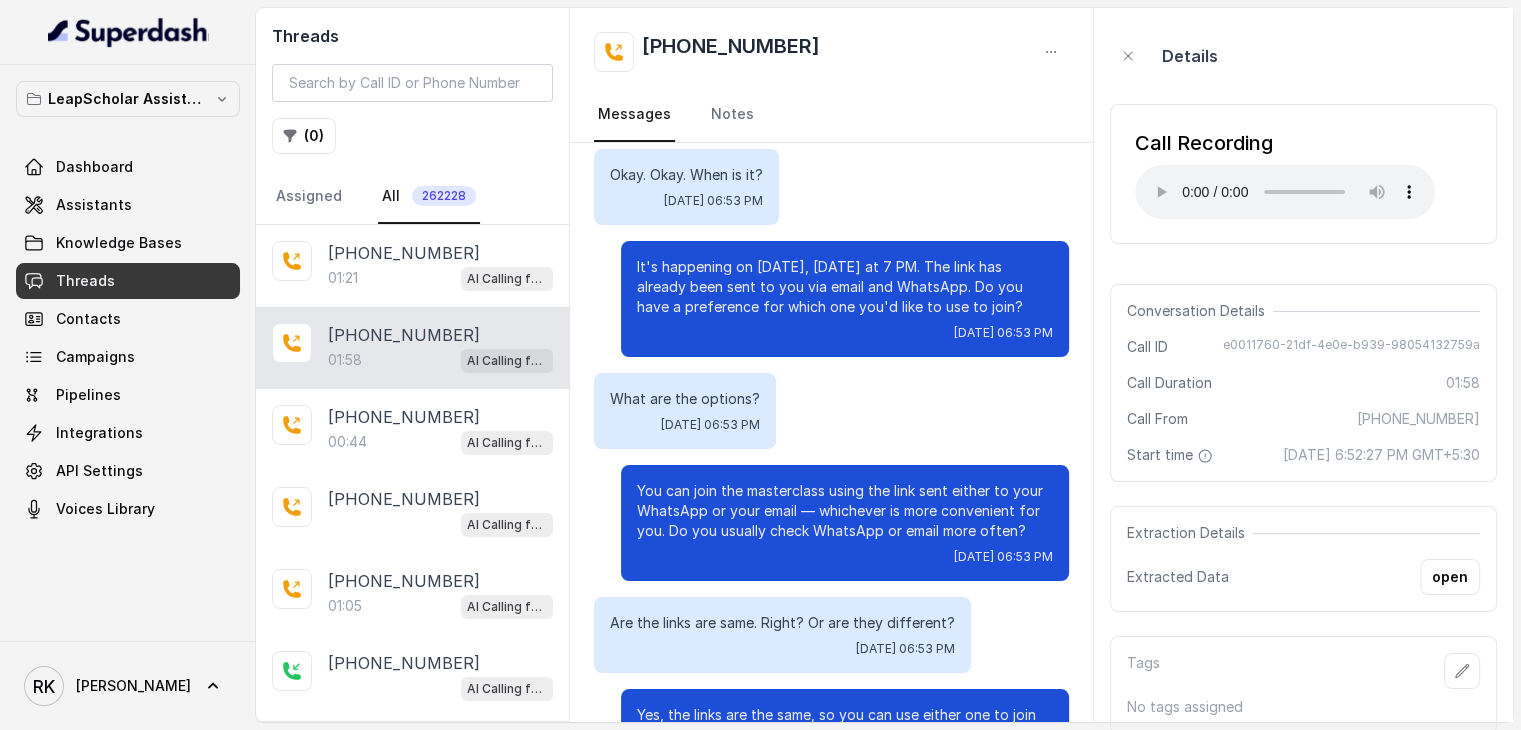 scroll, scrollTop: 747, scrollLeft: 0, axis: vertical 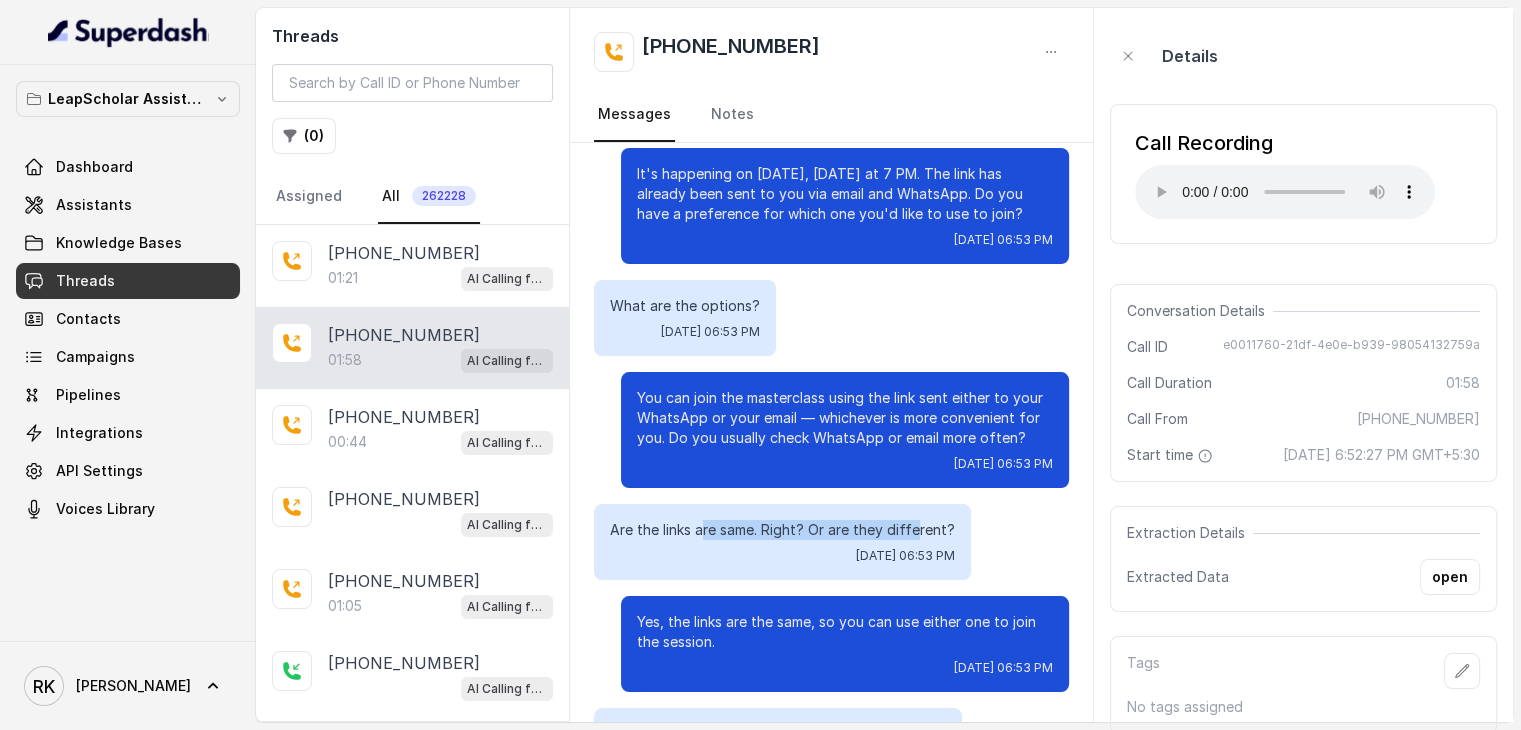 drag, startPoint x: 705, startPoint y: 511, endPoint x: 918, endPoint y: 504, distance: 213.11499 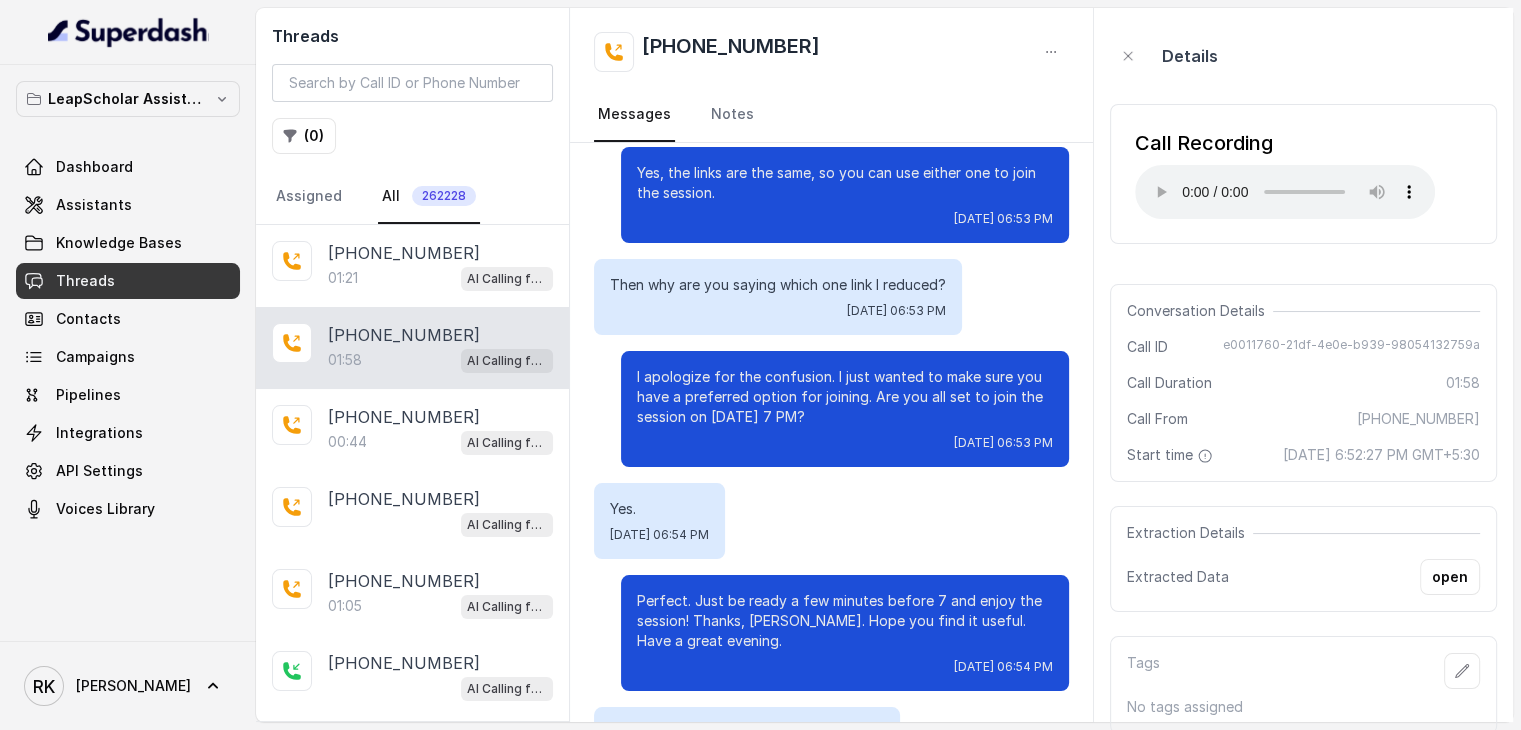 scroll, scrollTop: 1194, scrollLeft: 0, axis: vertical 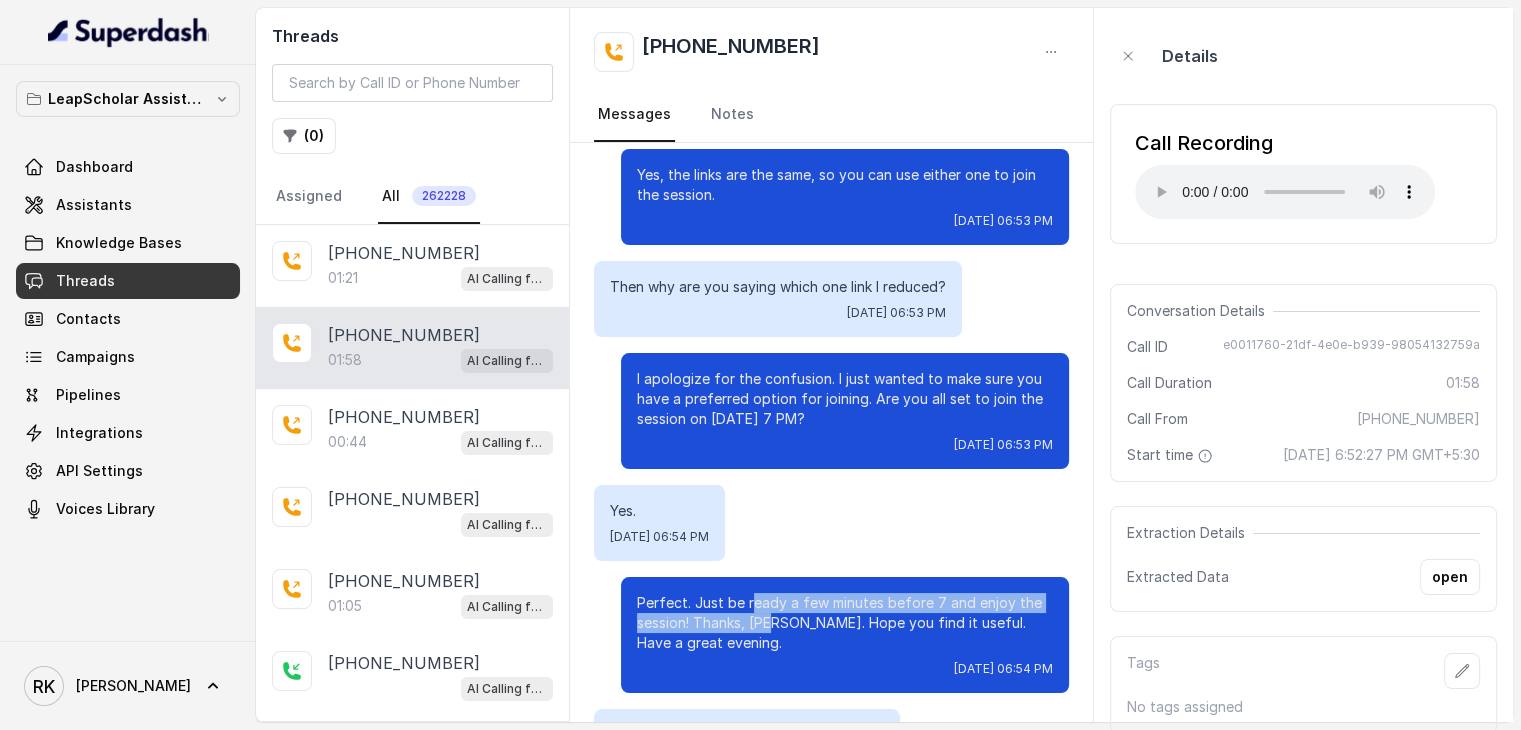 drag, startPoint x: 734, startPoint y: 587, endPoint x: 764, endPoint y: 599, distance: 32.31099 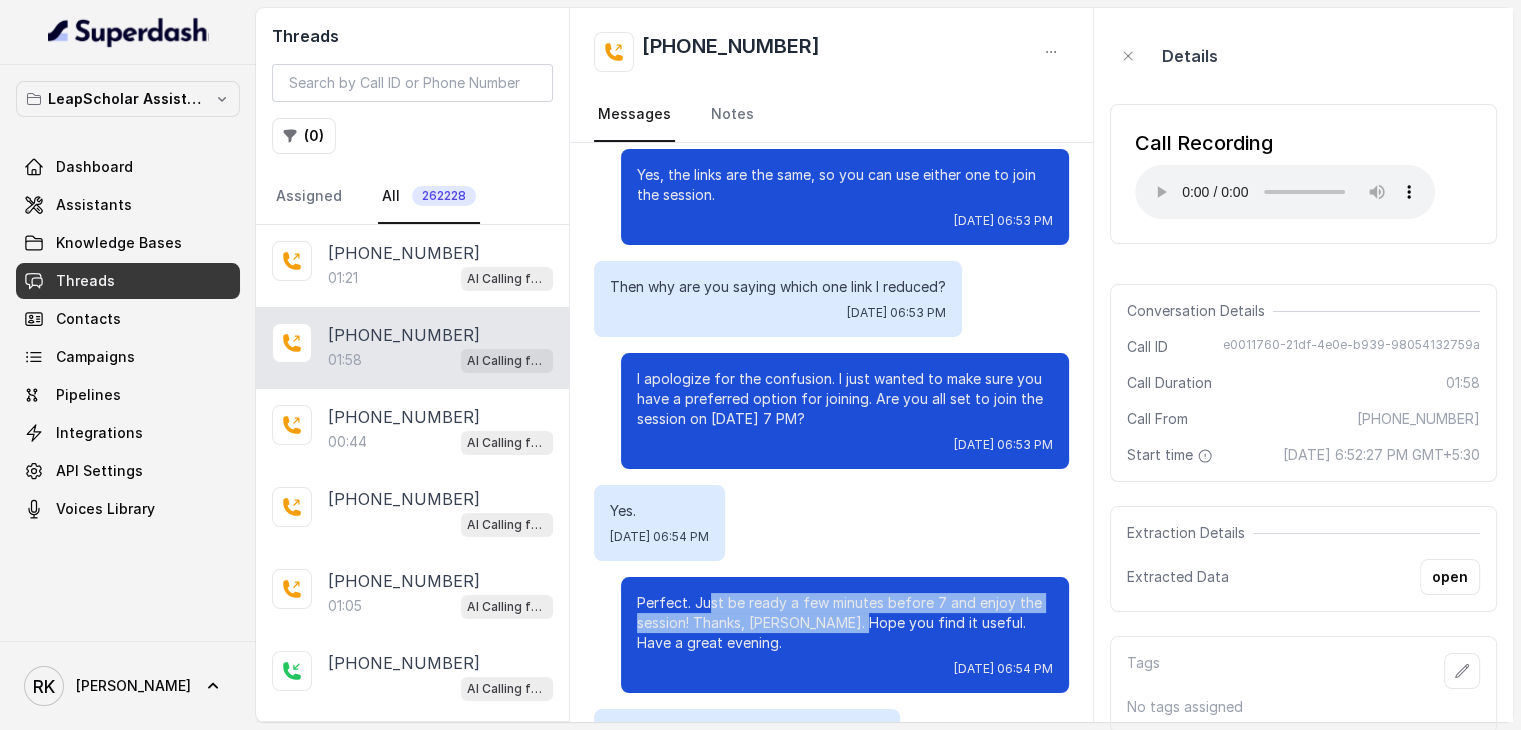 drag, startPoint x: 695, startPoint y: 583, endPoint x: 846, endPoint y: 600, distance: 151.95393 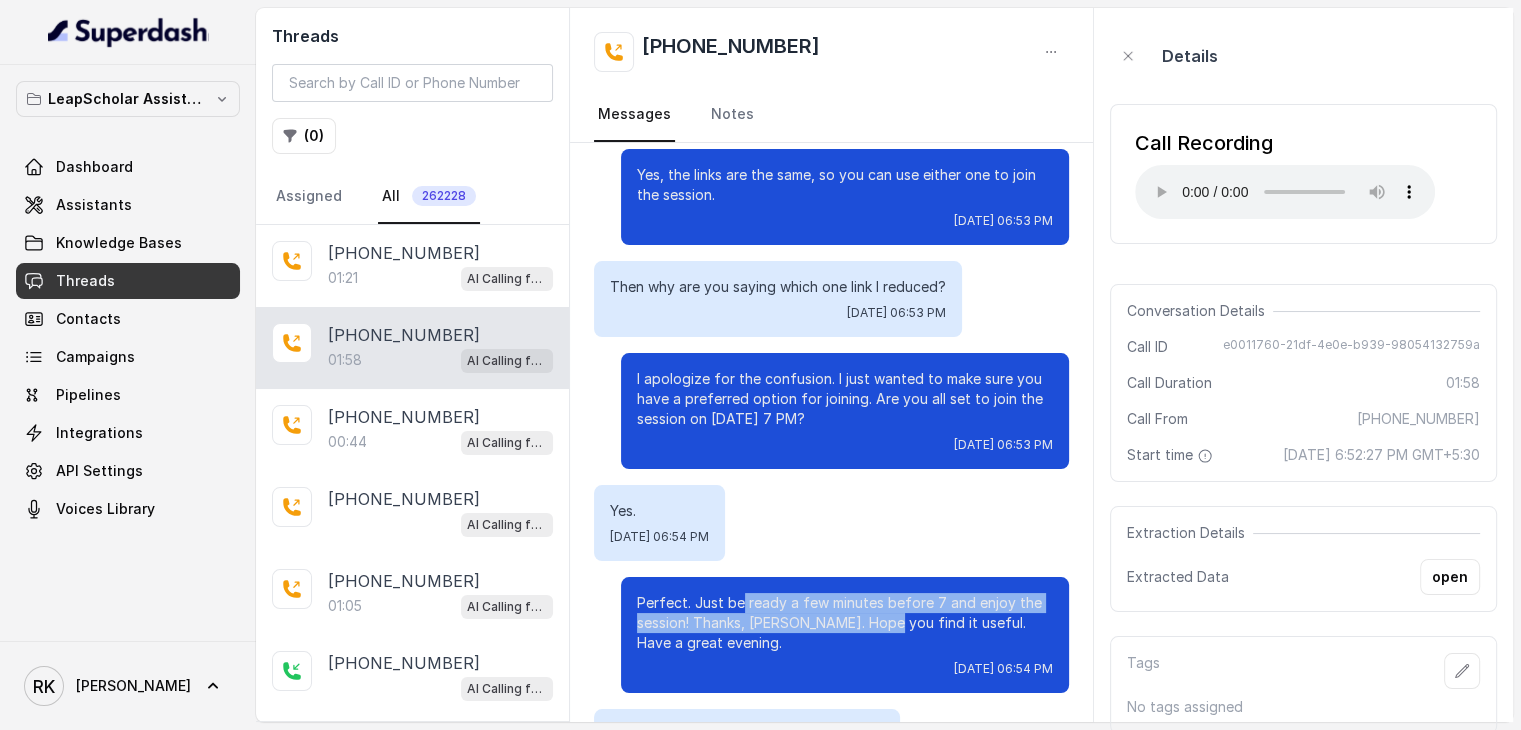 drag, startPoint x: 868, startPoint y: 601, endPoint x: 720, endPoint y: 569, distance: 151.41995 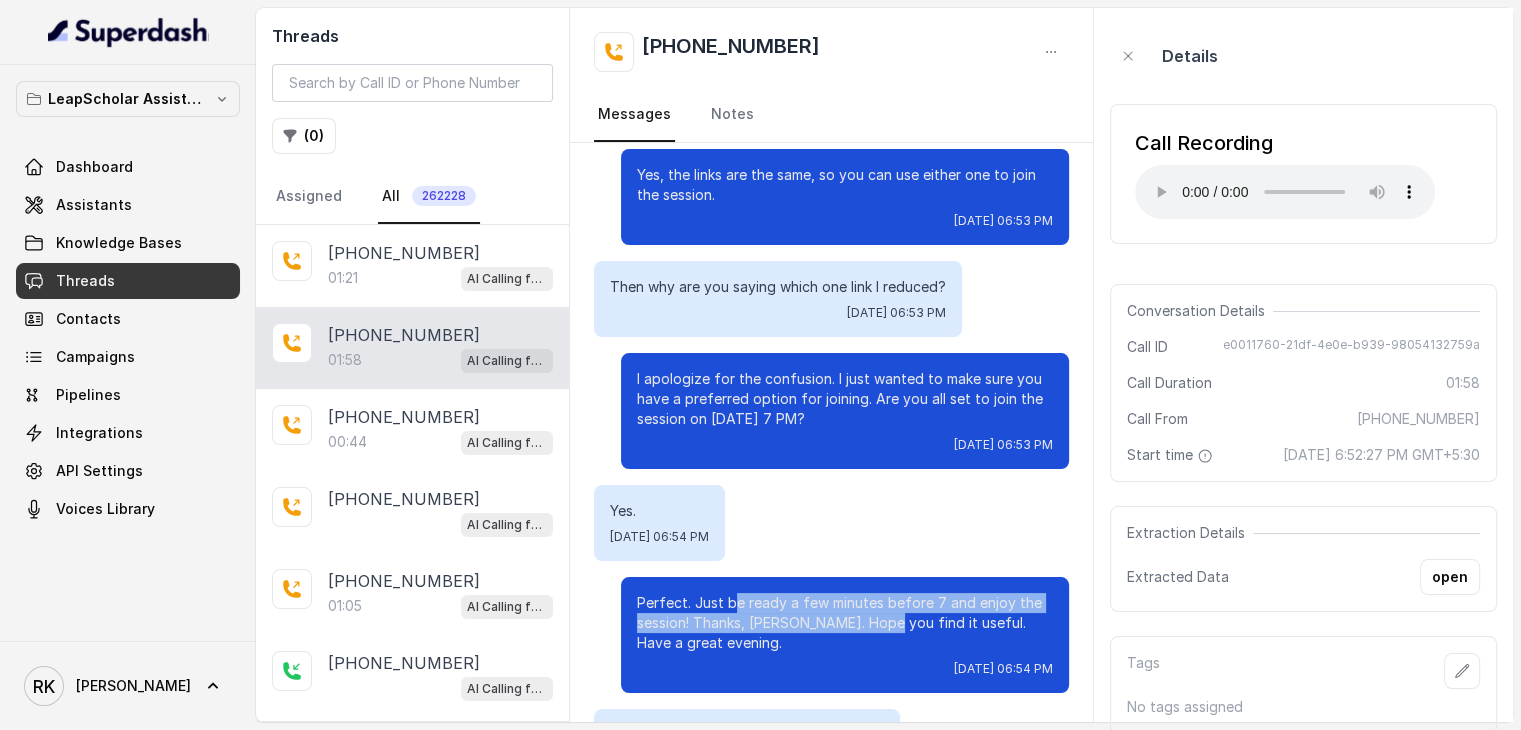 click on "Perfect. Just be ready a few minutes before 7 and enjoy the session! Thanks, [PERSON_NAME]. Hope you find it useful. Have a great evening. [DATE] 06:54 PM" at bounding box center (845, 635) 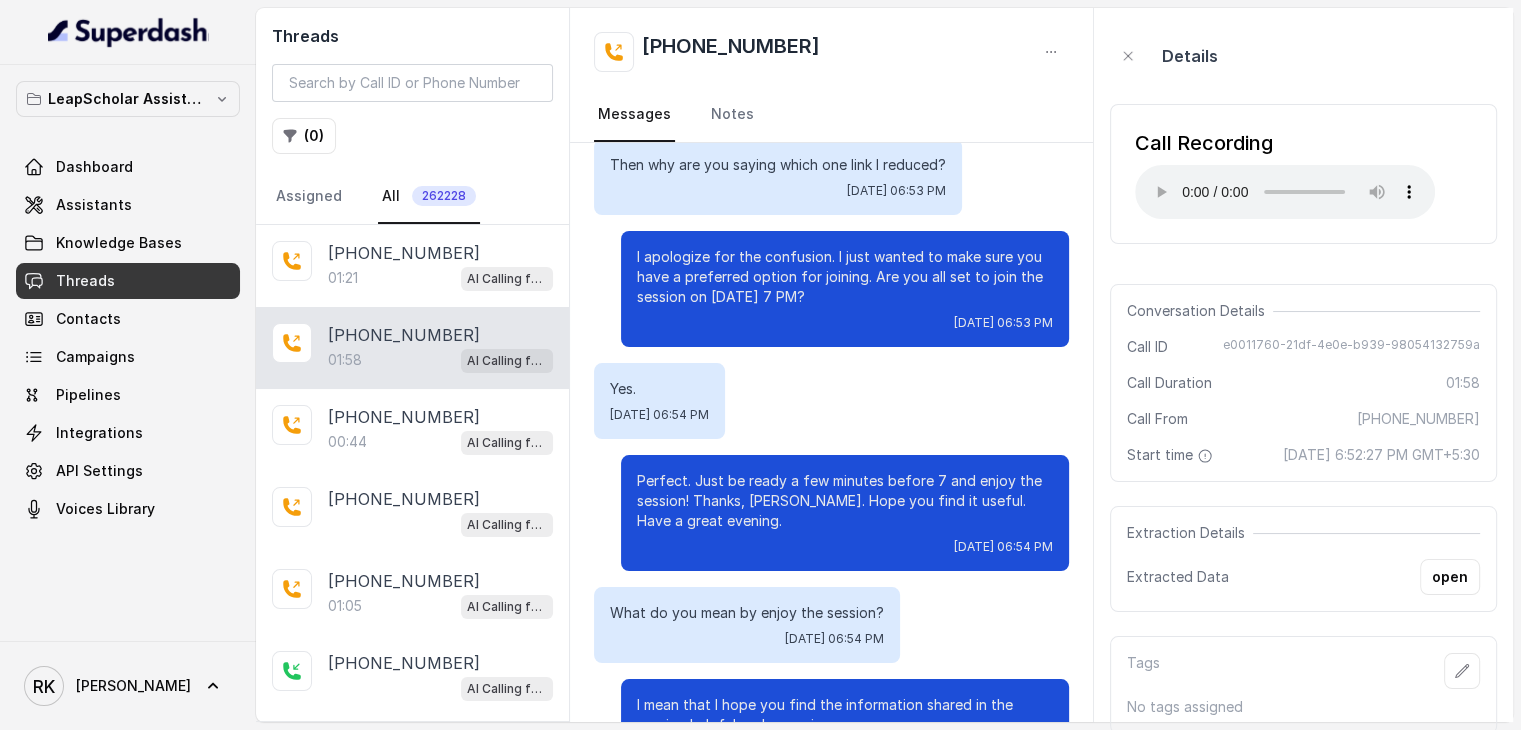 scroll, scrollTop: 1320, scrollLeft: 0, axis: vertical 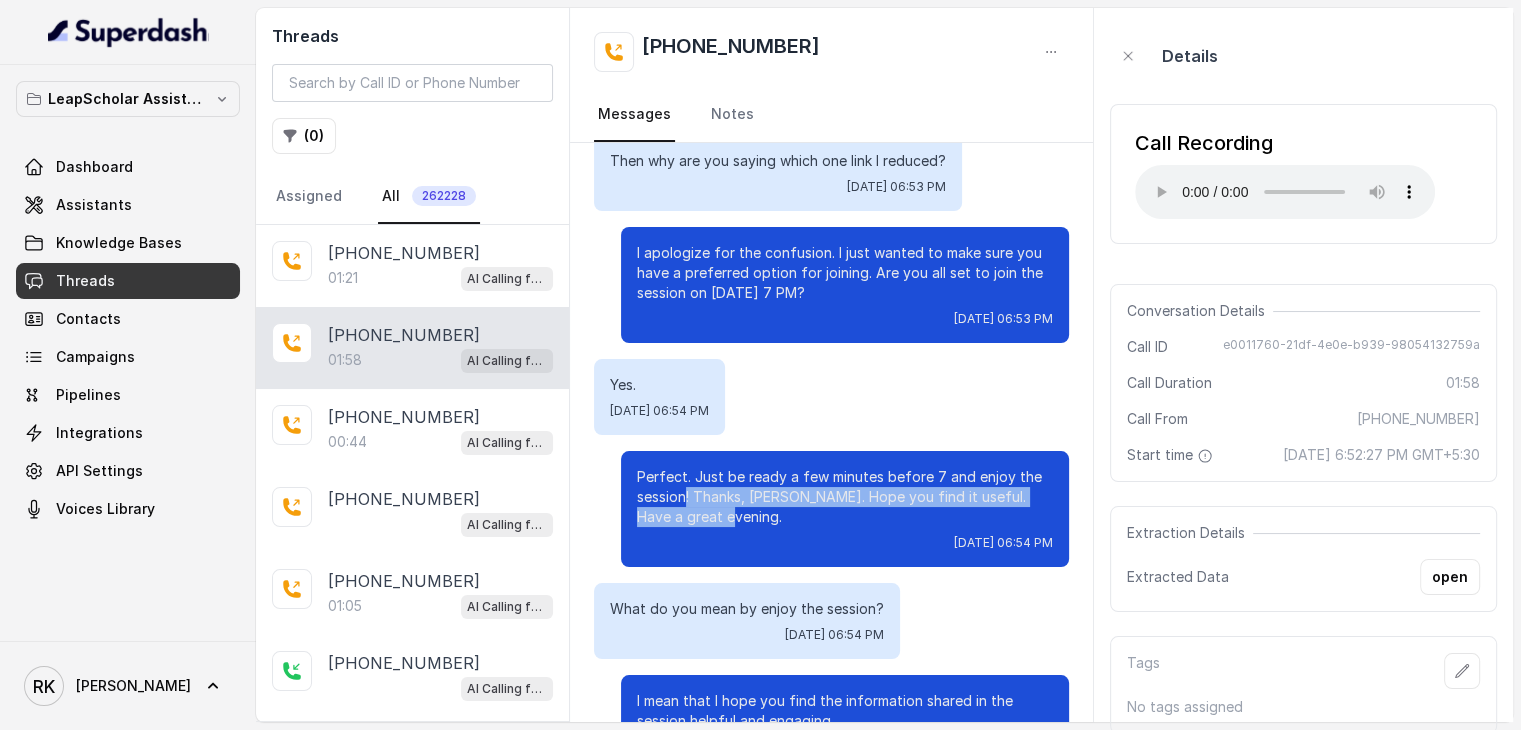 drag, startPoint x: 672, startPoint y: 477, endPoint x: 721, endPoint y: 489, distance: 50.447994 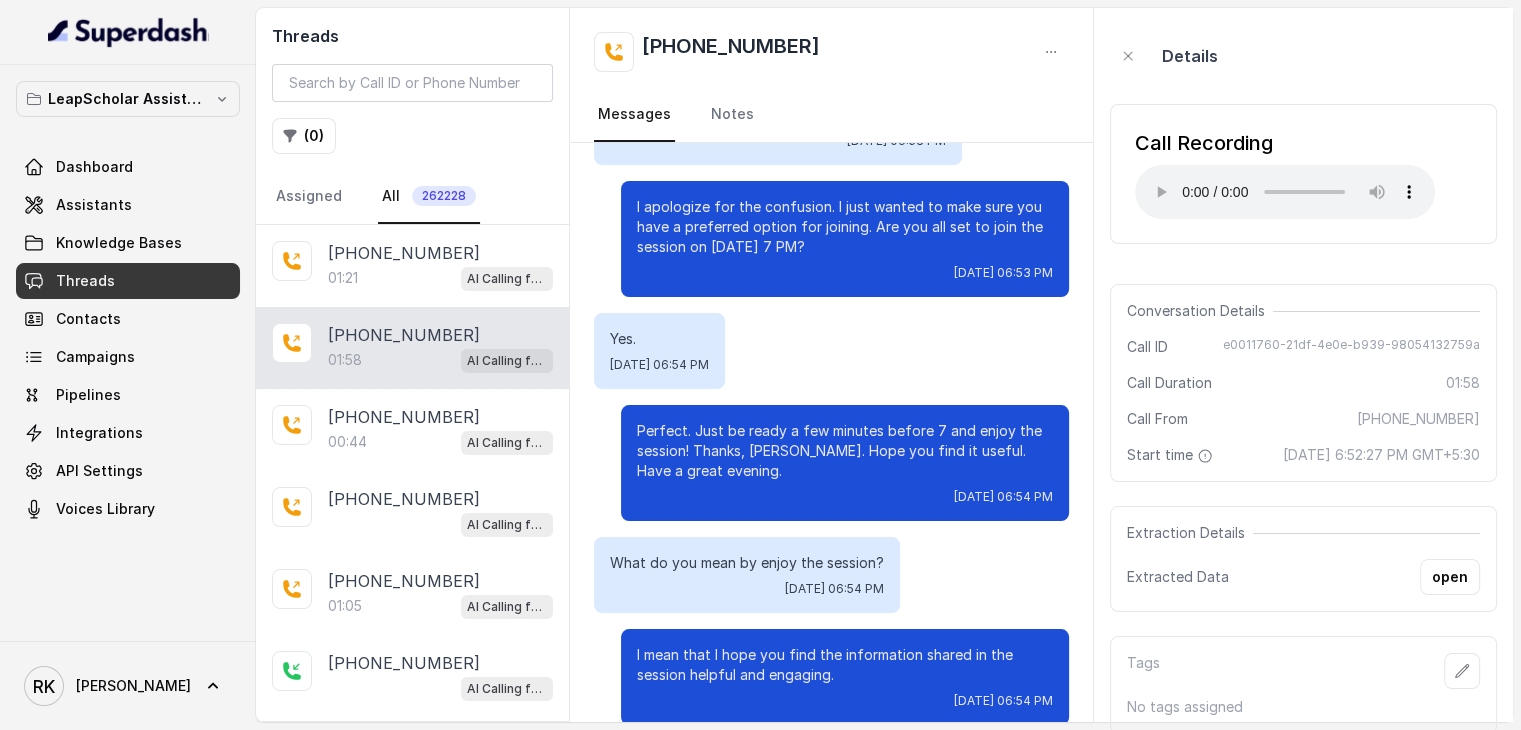 scroll, scrollTop: 1367, scrollLeft: 0, axis: vertical 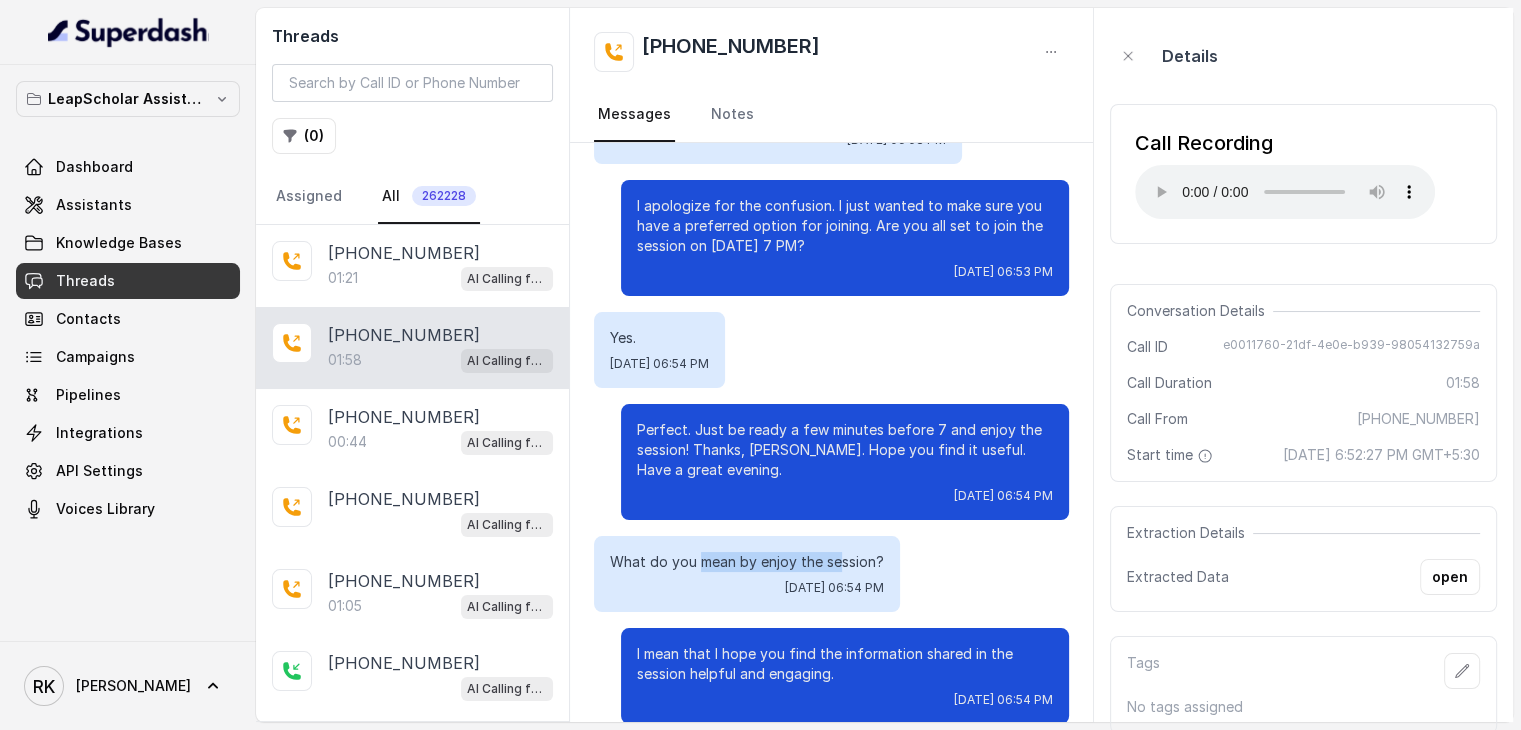 drag, startPoint x: 700, startPoint y: 543, endPoint x: 839, endPoint y: 545, distance: 139.01439 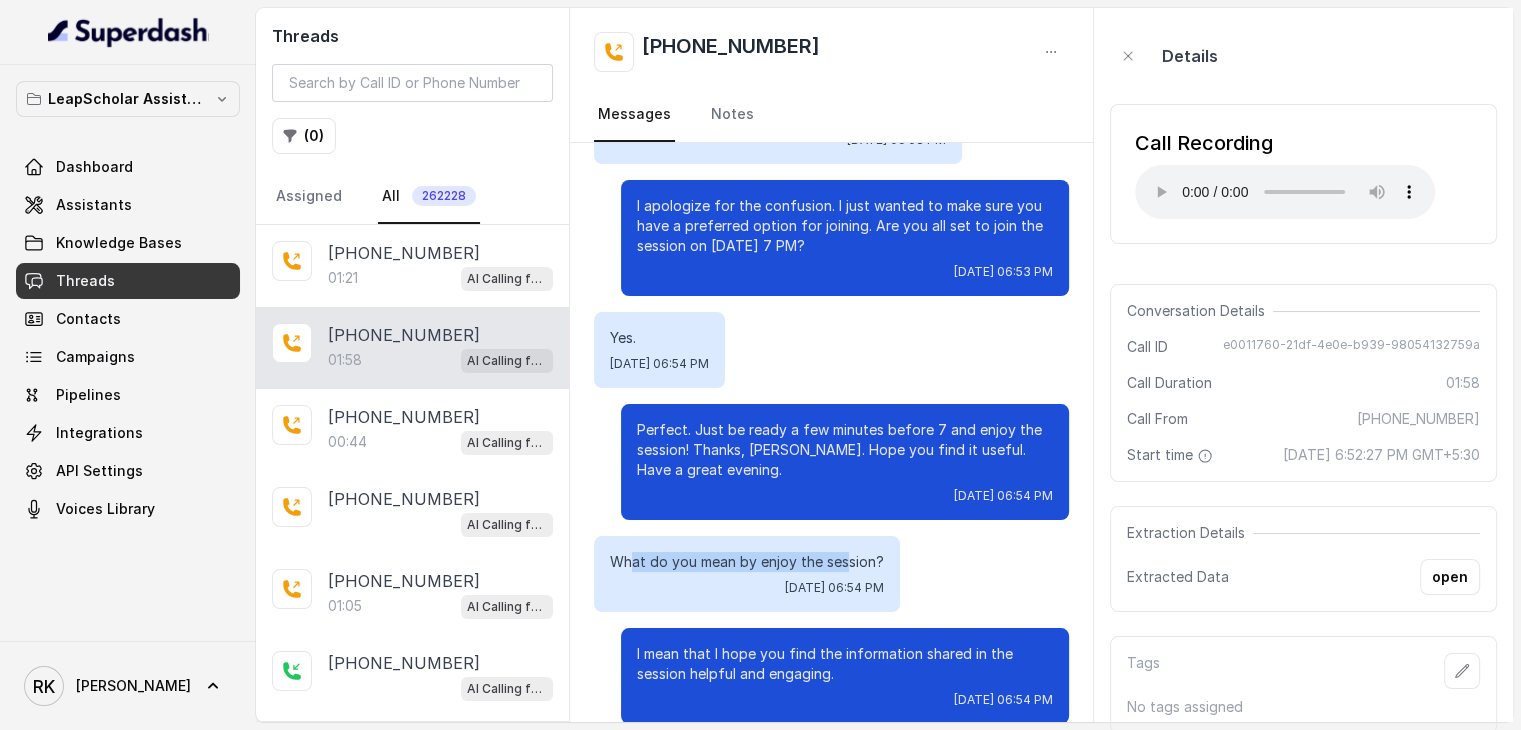 drag, startPoint x: 847, startPoint y: 545, endPoint x: 631, endPoint y: 540, distance: 216.05786 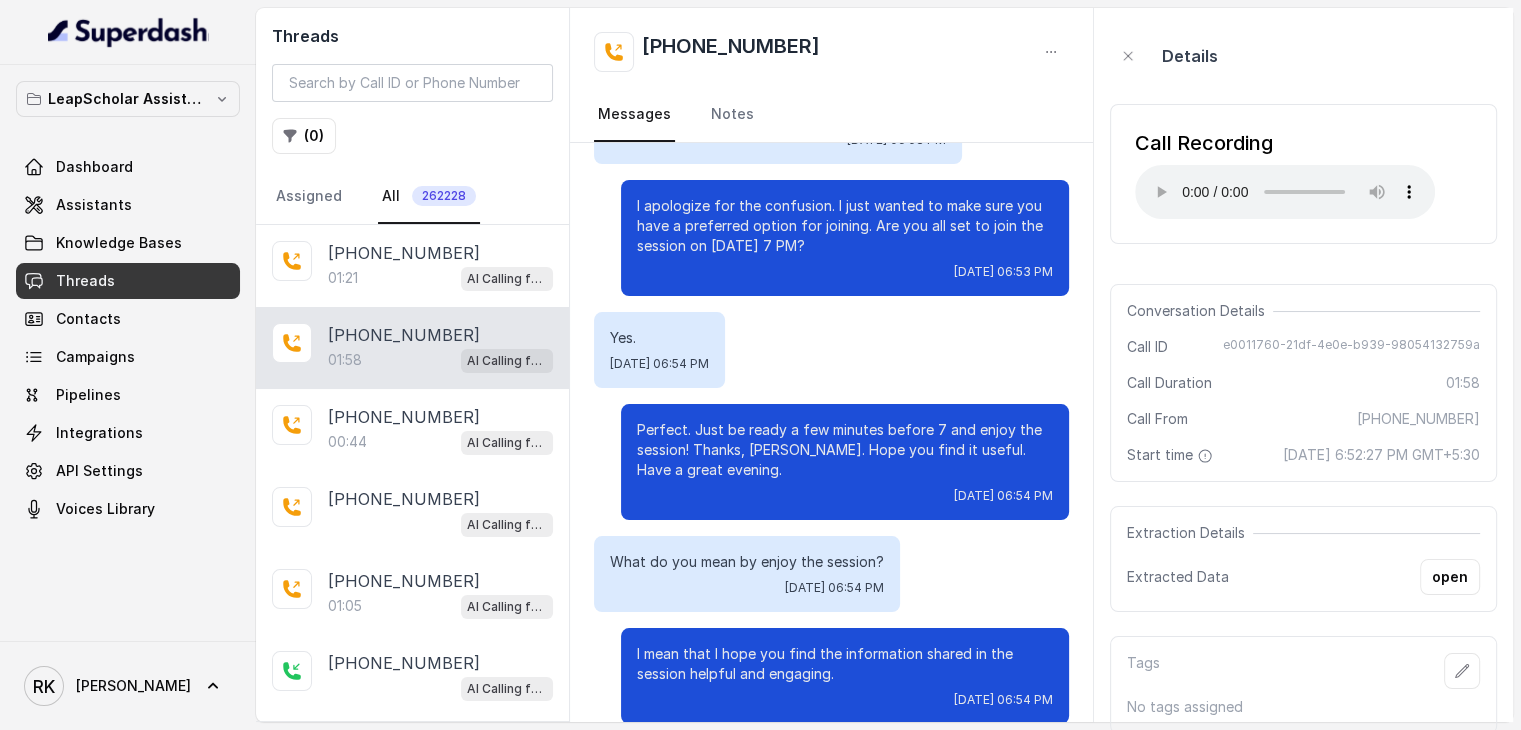 scroll, scrollTop: 1372, scrollLeft: 0, axis: vertical 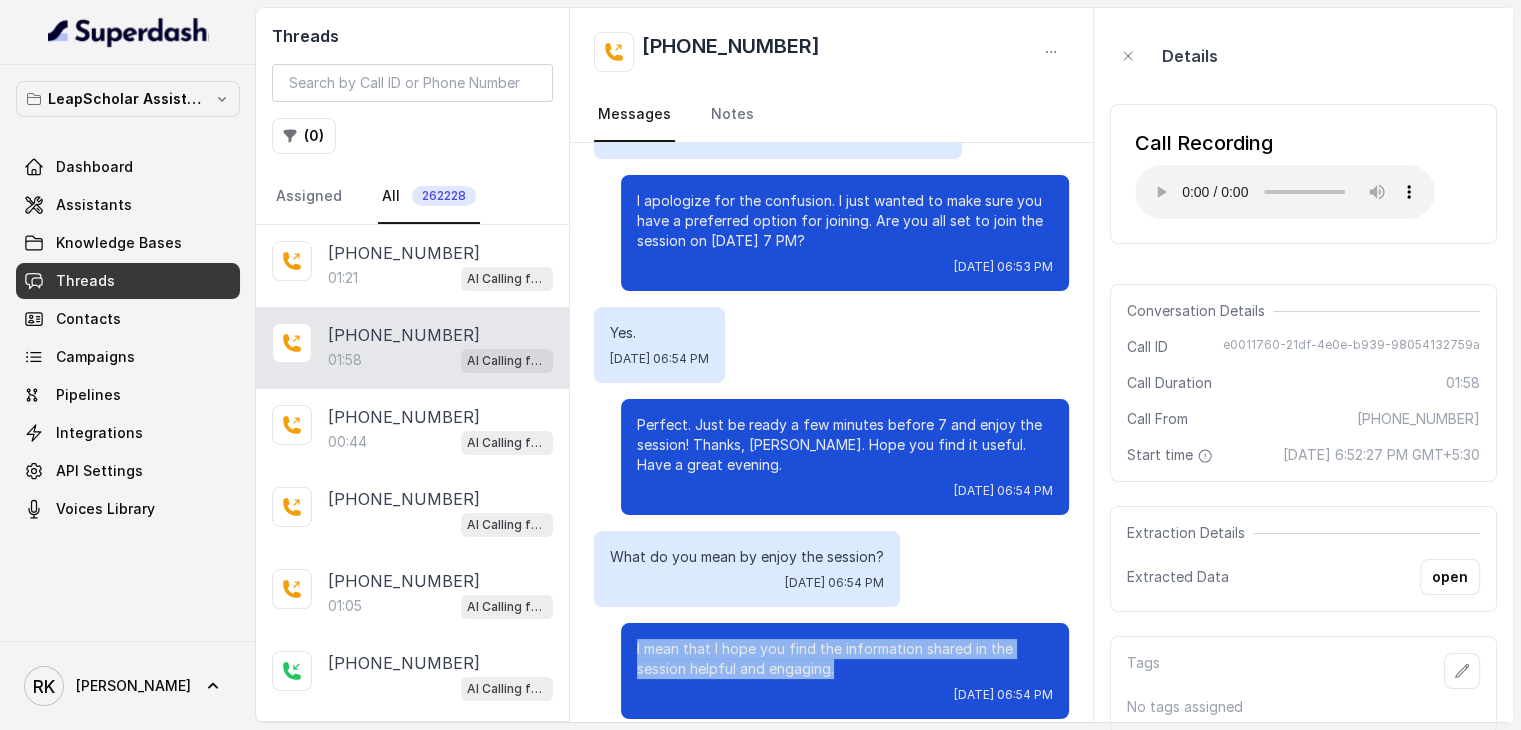 drag, startPoint x: 828, startPoint y: 648, endPoint x: 620, endPoint y: 628, distance: 208.95932 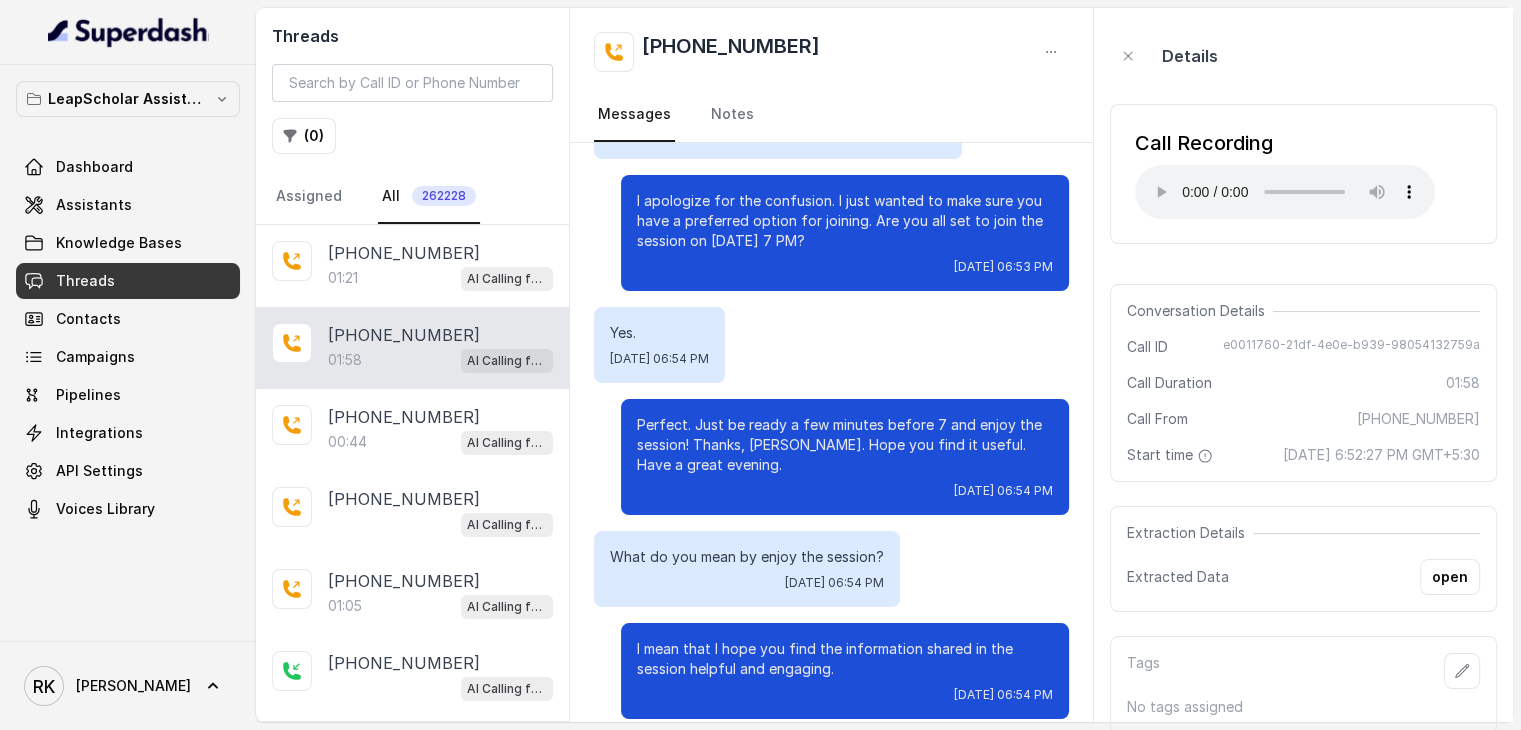click on "I mean that I hope you find the information shared in the session helpful and engaging. [DATE] 06:54 PM" at bounding box center (845, 671) 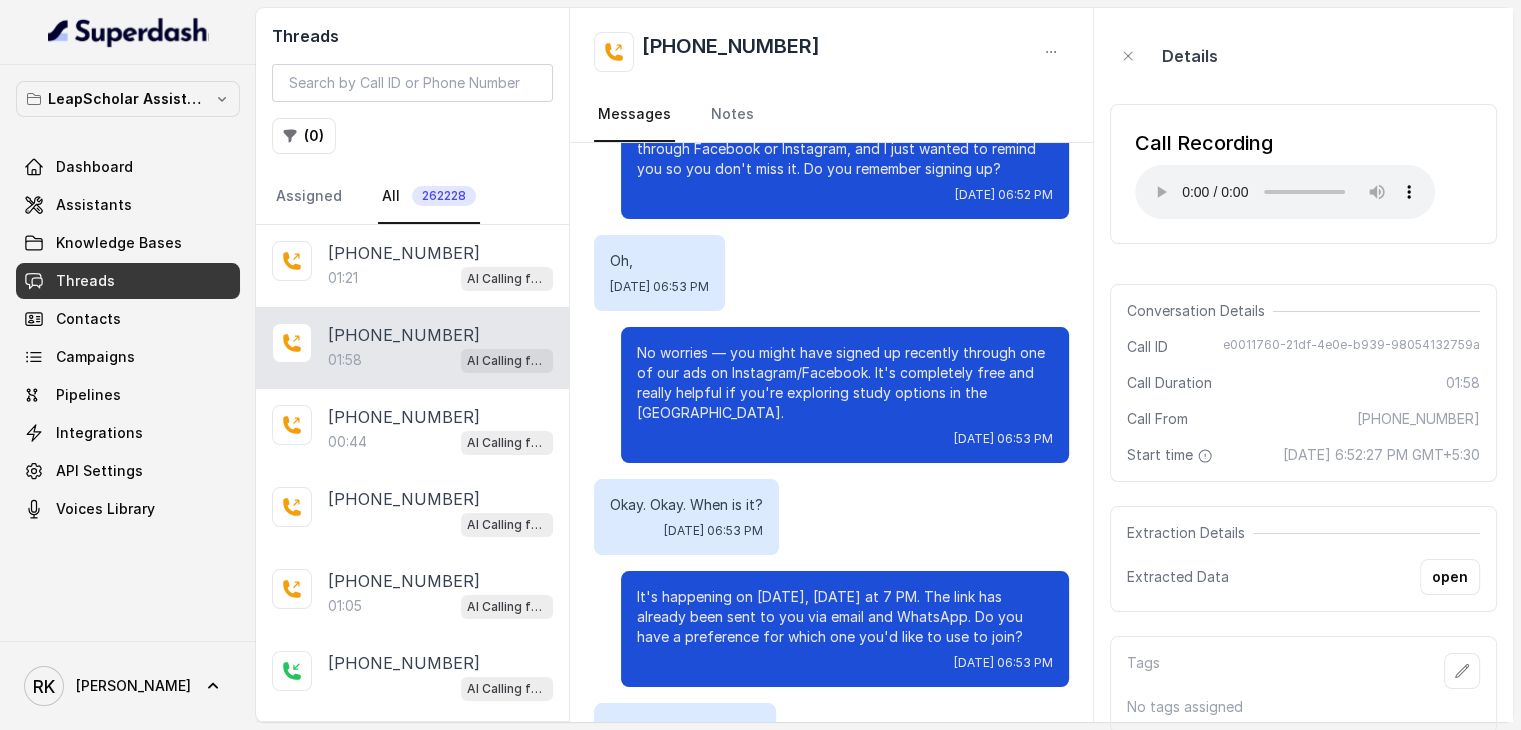 scroll, scrollTop: 323, scrollLeft: 0, axis: vertical 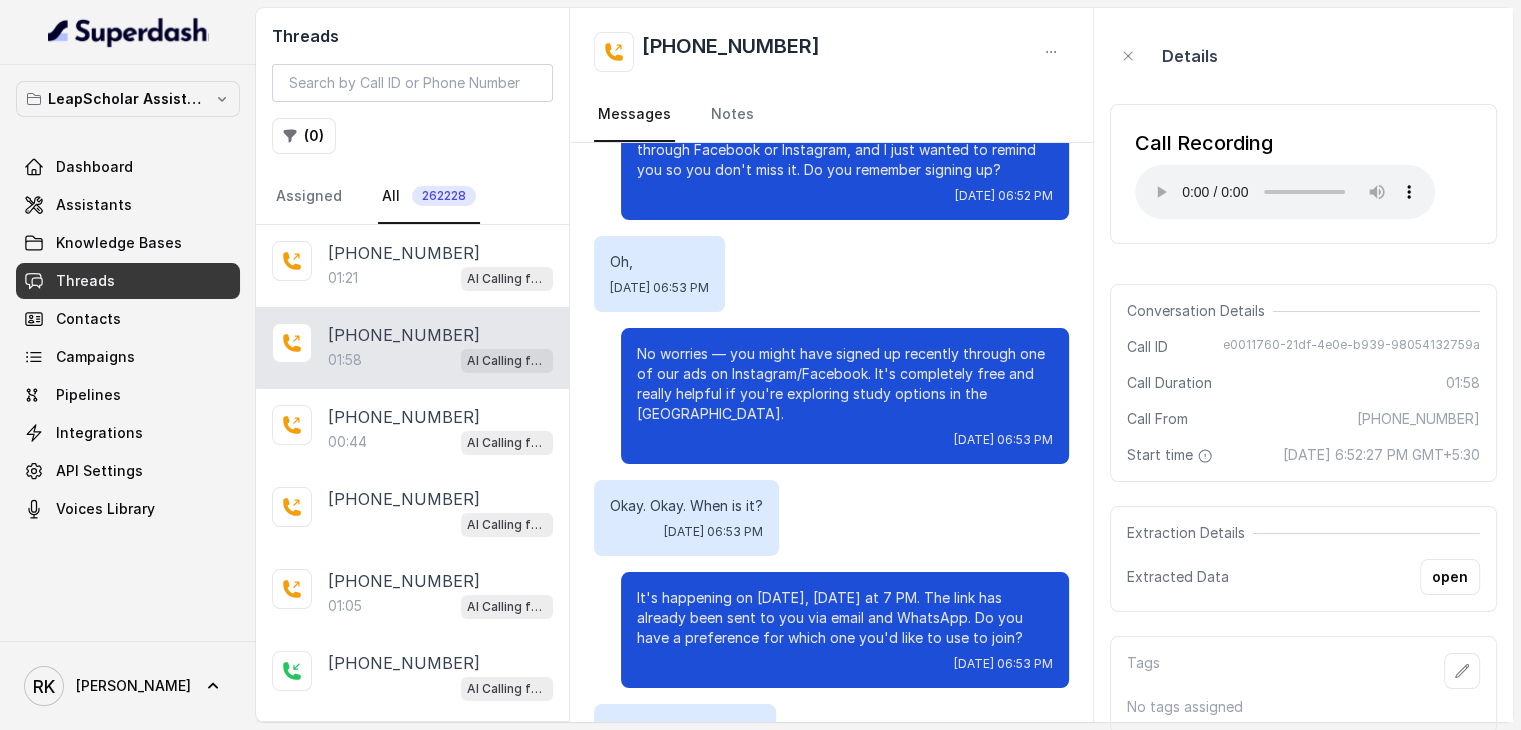 click on "Okay. Okay. When is it? [DATE] 06:53 PM" at bounding box center [831, 518] 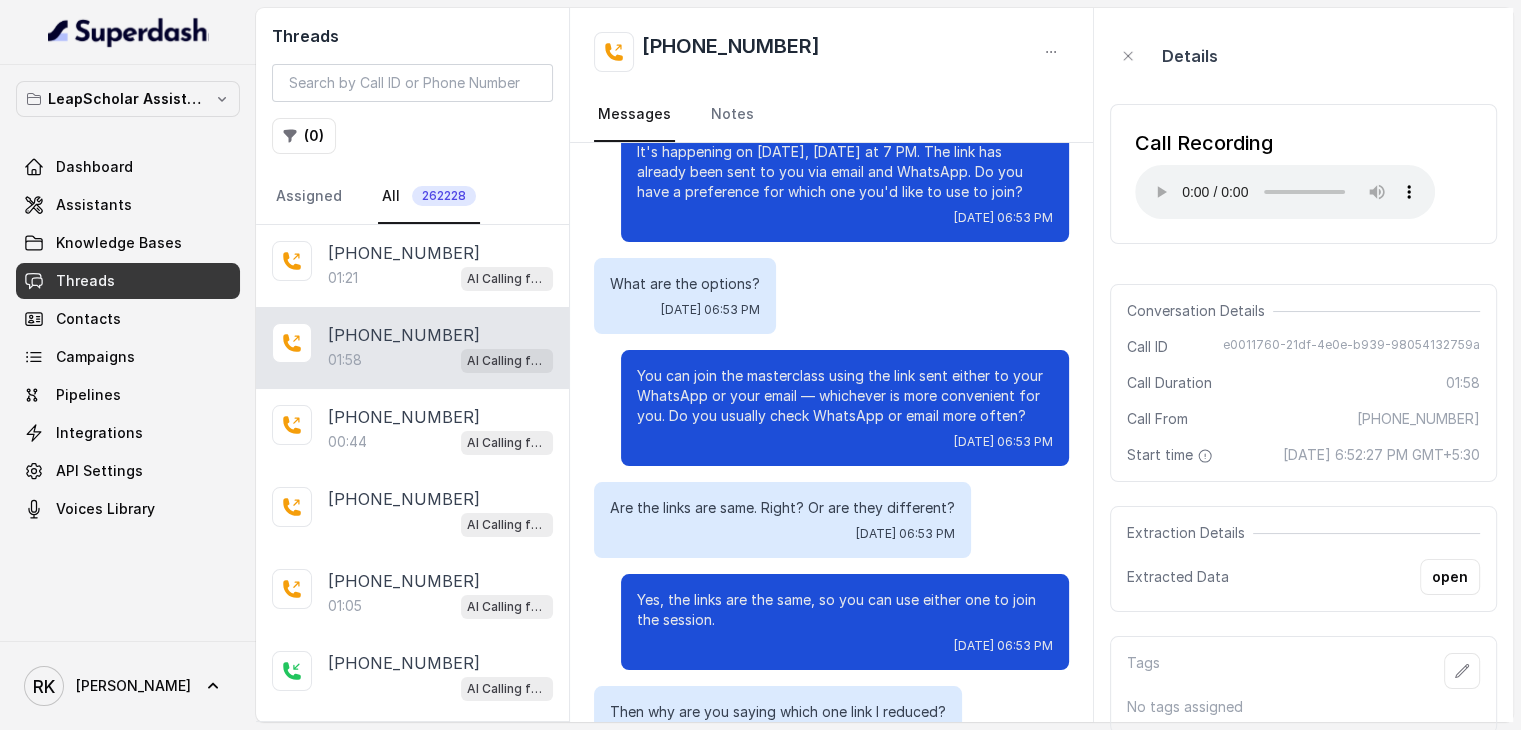 scroll, scrollTop: 767, scrollLeft: 0, axis: vertical 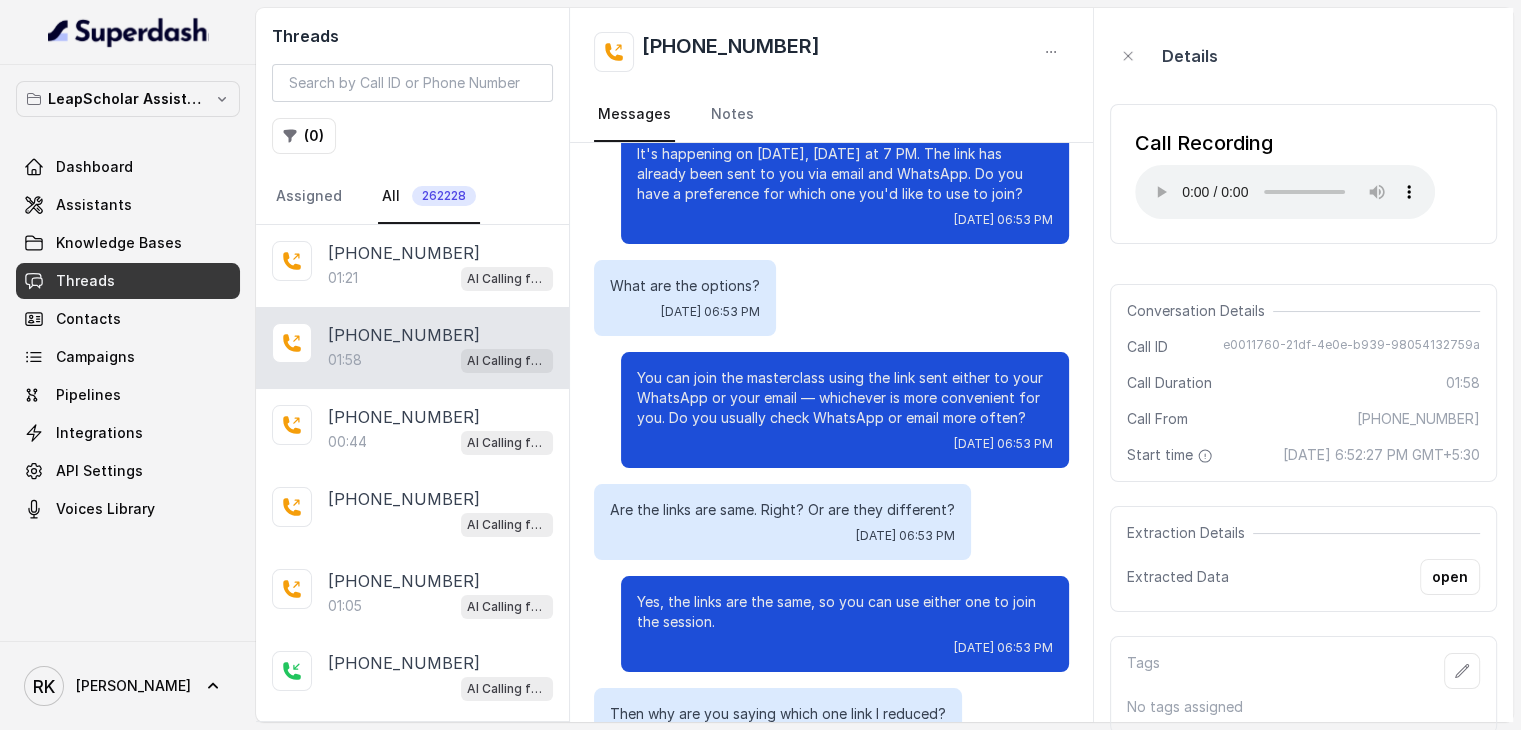 click on "You can join the masterclass using the link sent either to your WhatsApp or your email — whichever is more convenient for you. Do you usually check WhatsApp or email more often?" at bounding box center [845, 398] 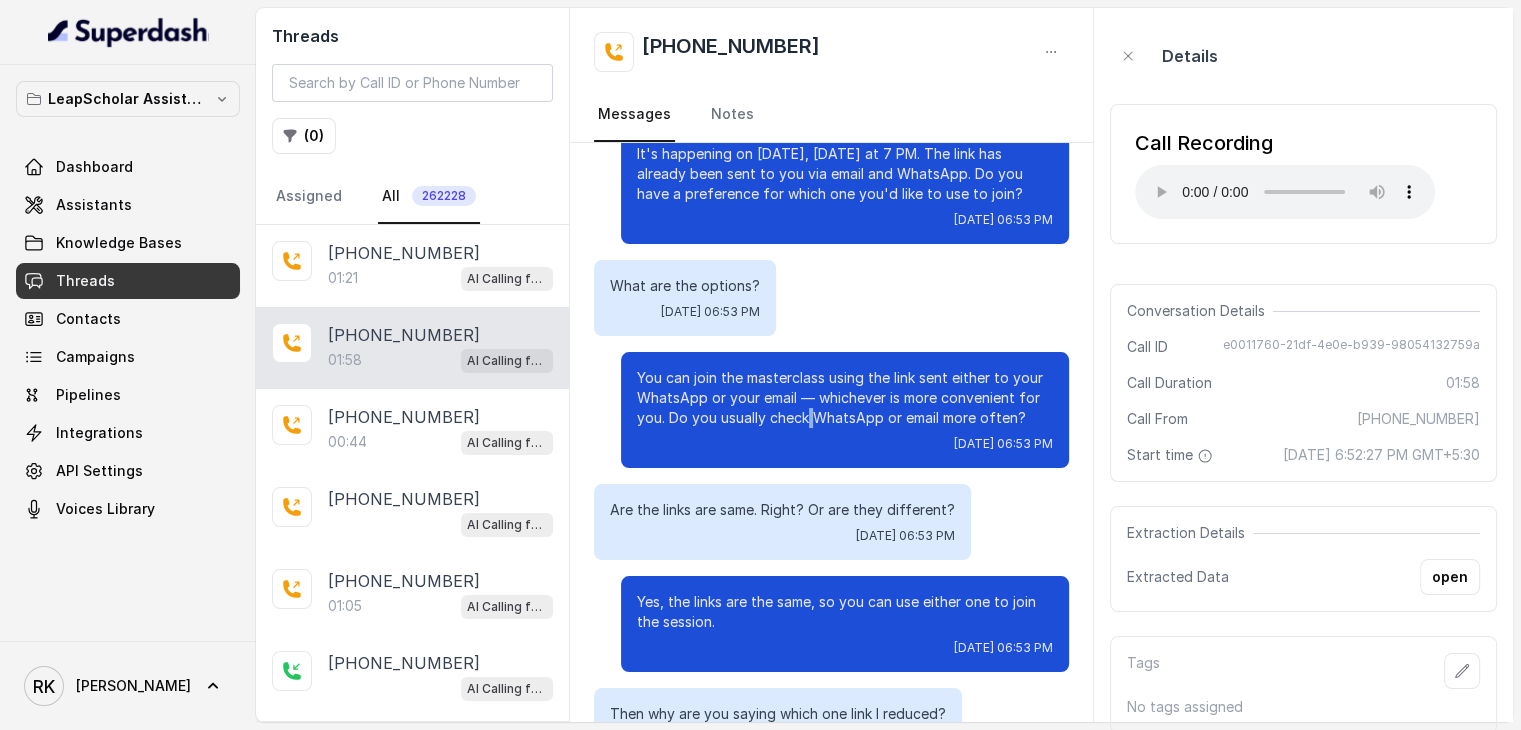 click on "You can join the masterclass using the link sent either to your WhatsApp or your email — whichever is more convenient for you. Do you usually check WhatsApp or email more often?" at bounding box center (845, 398) 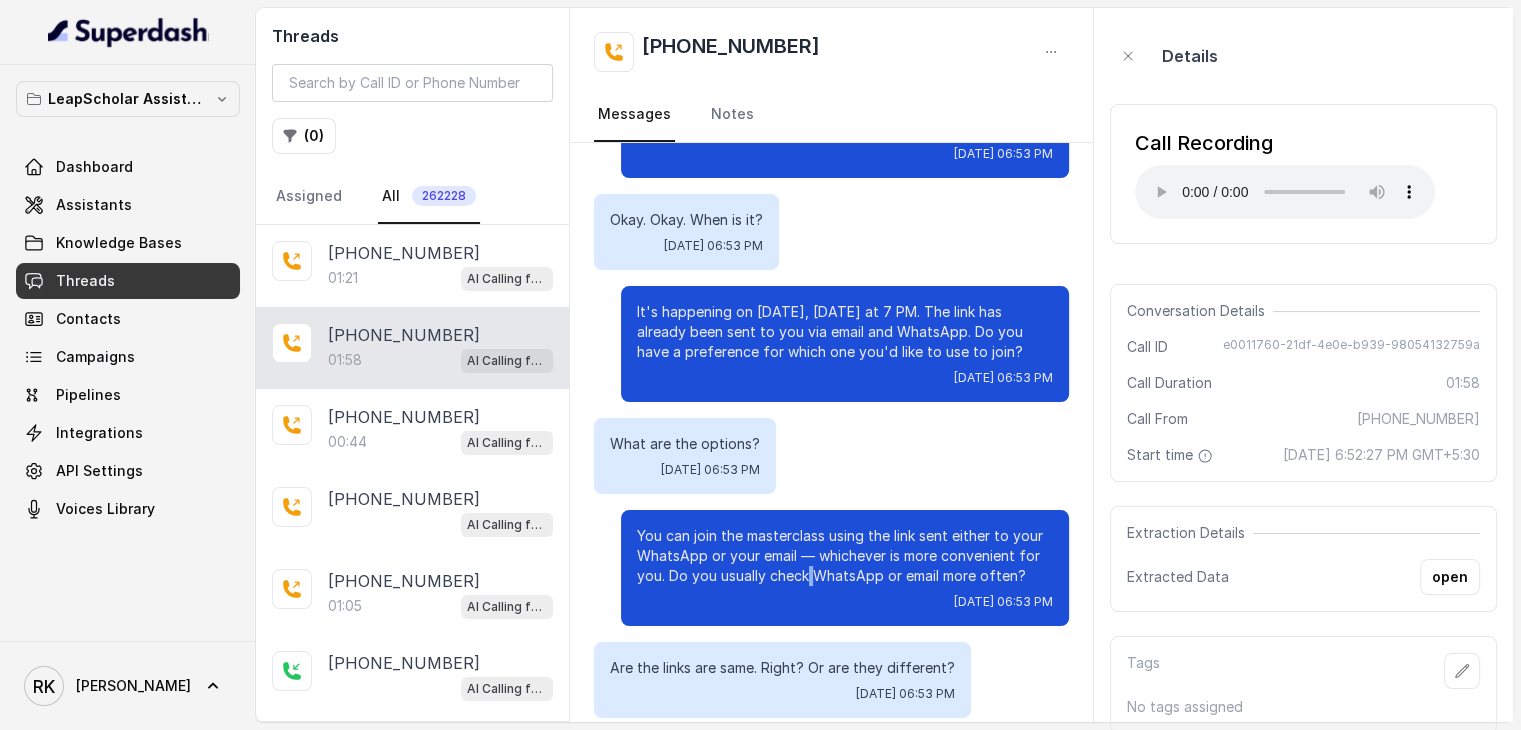 scroll, scrollTop: 611, scrollLeft: 0, axis: vertical 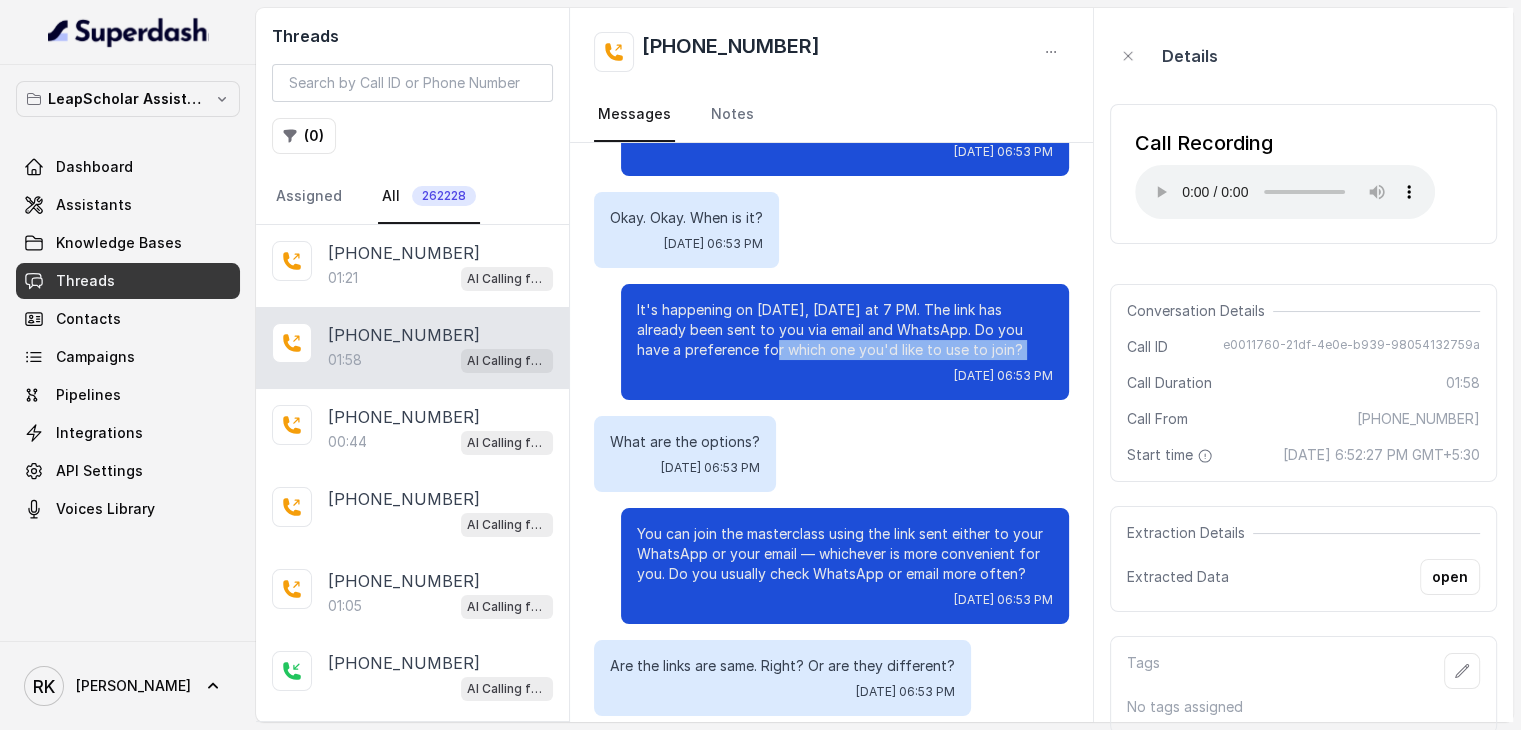 drag, startPoint x: 716, startPoint y: 339, endPoint x: 736, endPoint y: 327, distance: 23.323807 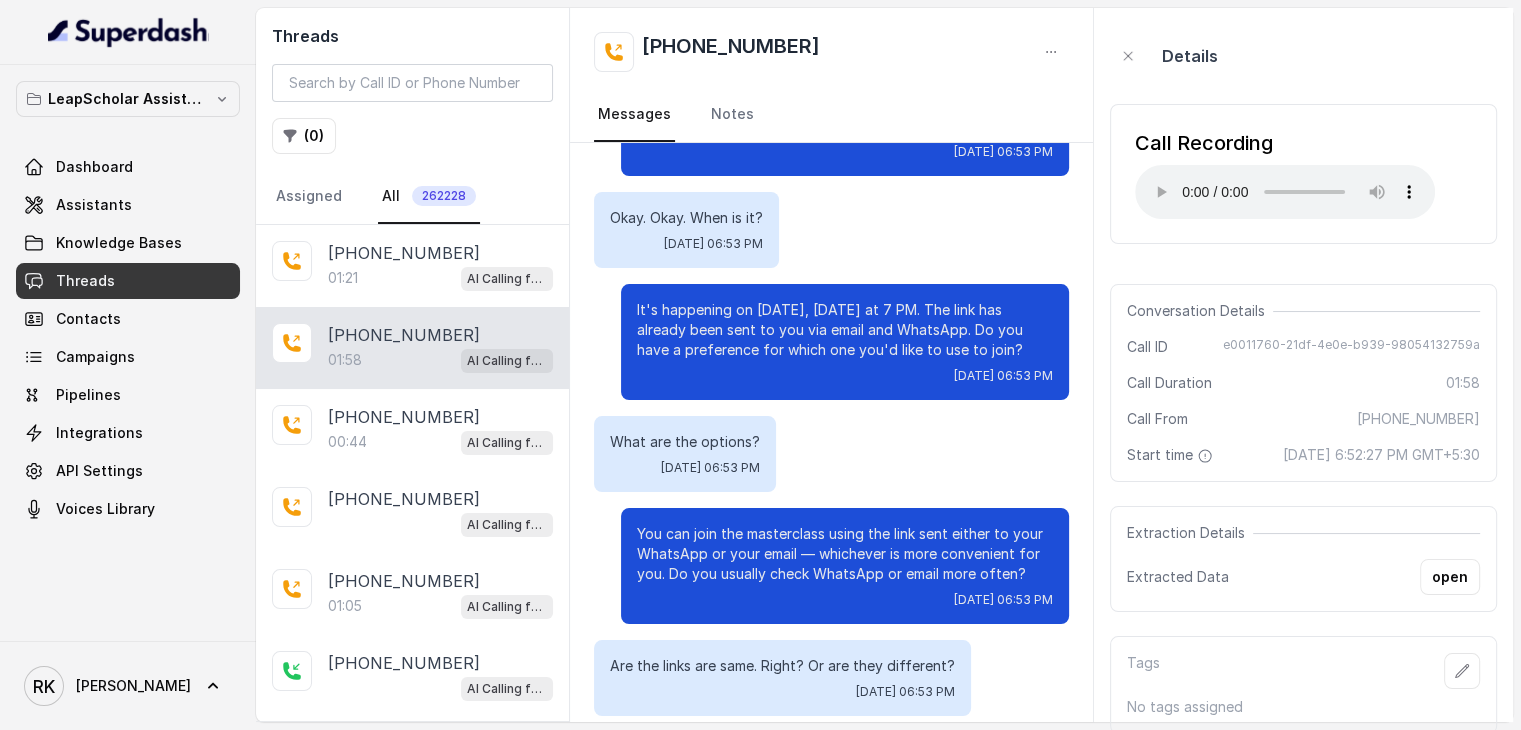 drag, startPoint x: 997, startPoint y: 325, endPoint x: 623, endPoint y: 285, distance: 376.13297 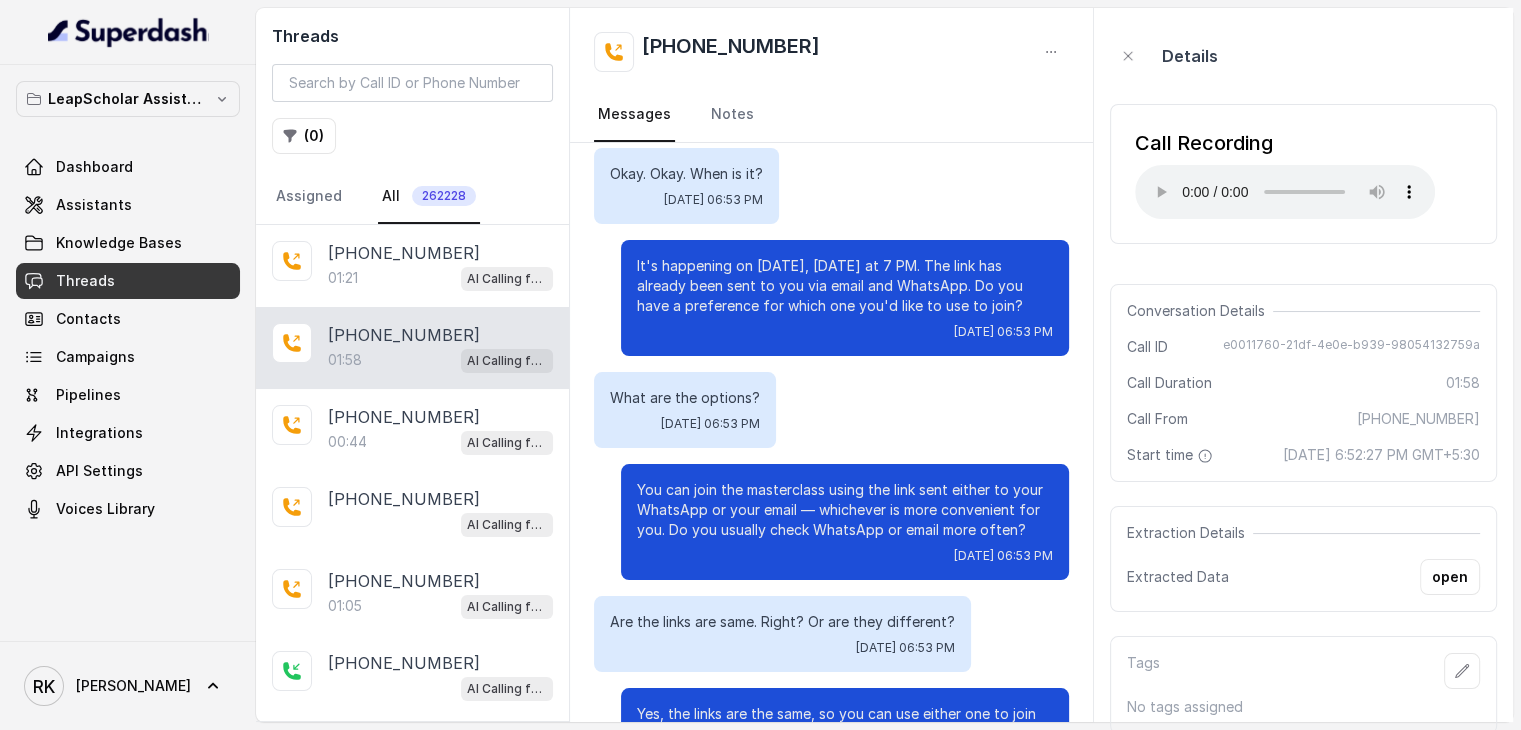 scroll, scrollTop: 660, scrollLeft: 0, axis: vertical 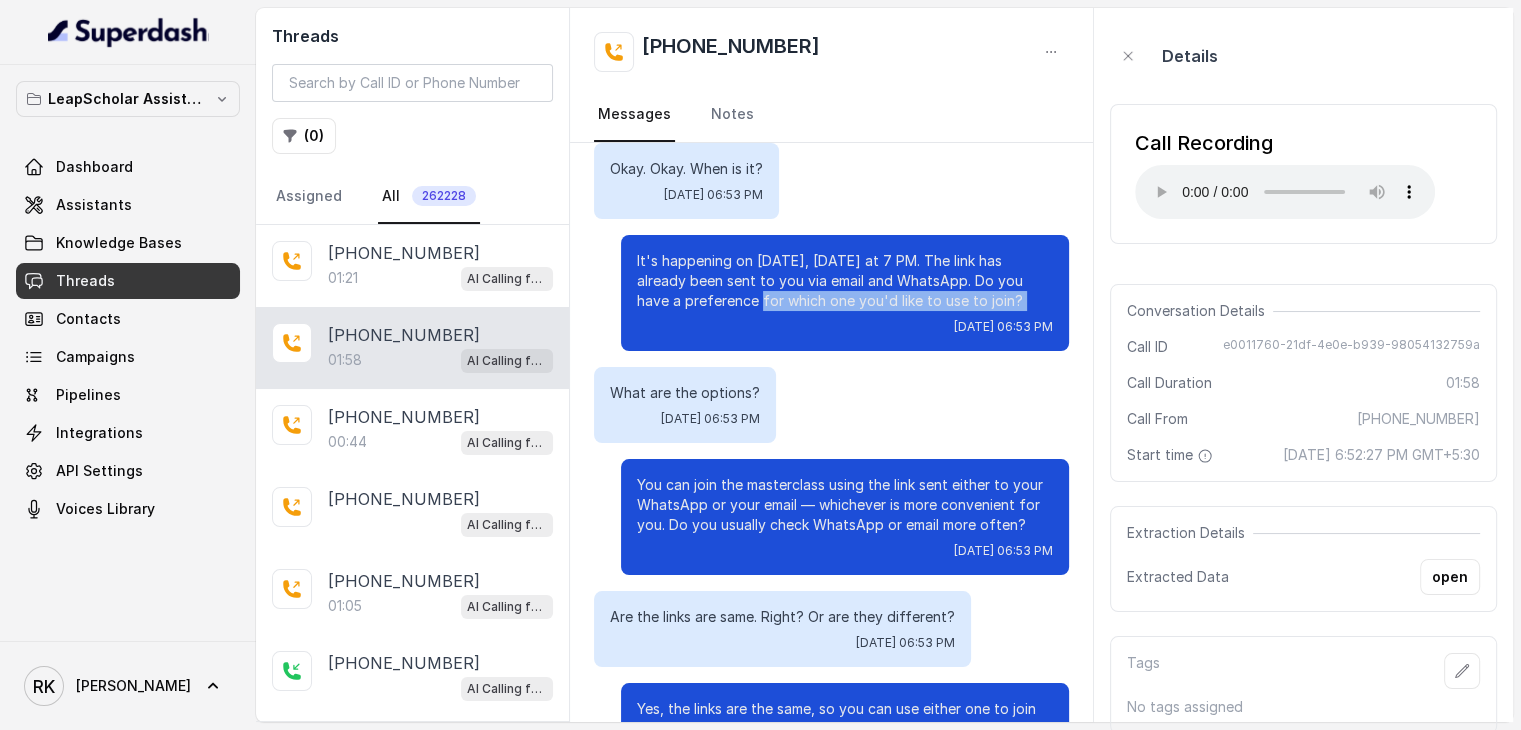 drag, startPoint x: 720, startPoint y: 287, endPoint x: 808, endPoint y: 293, distance: 88.20431 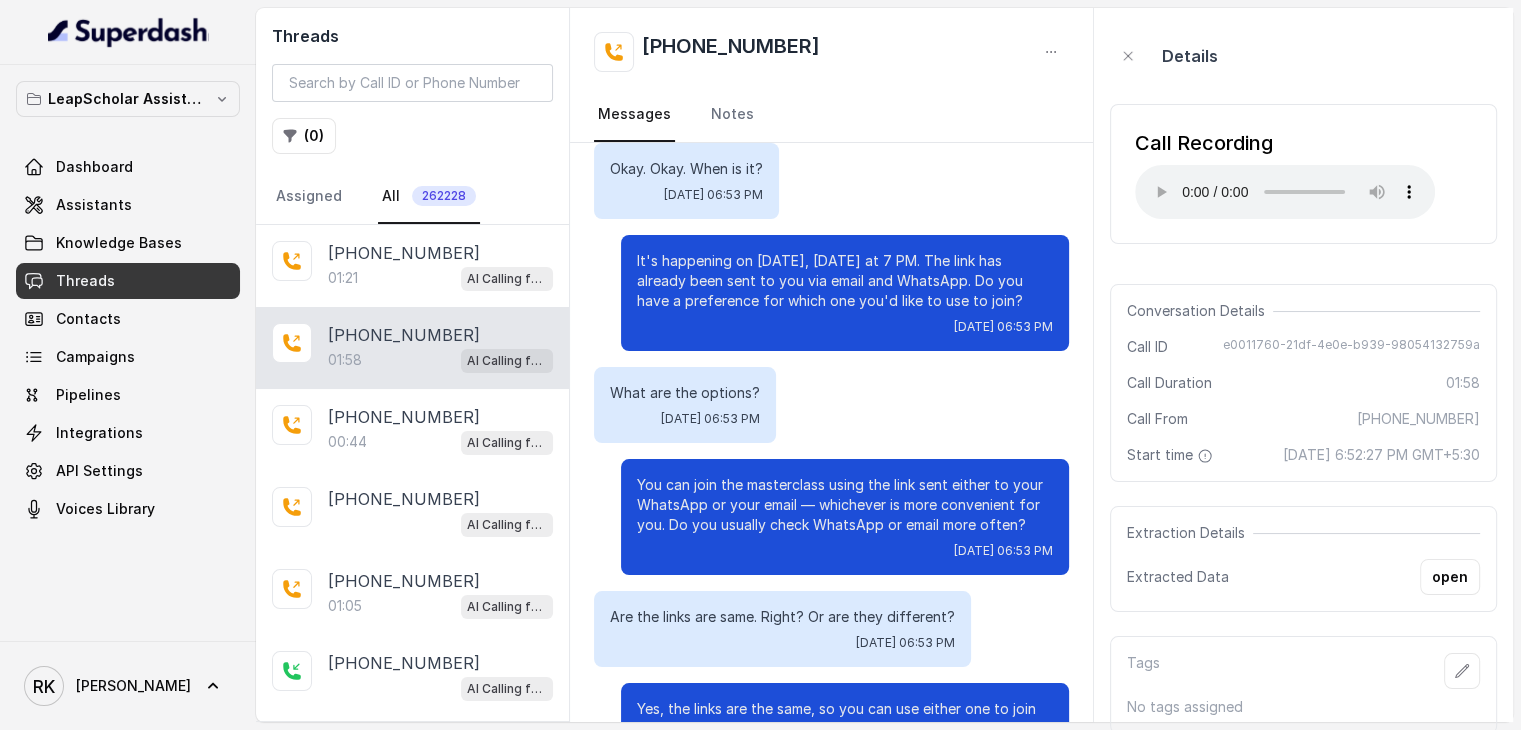 drag, startPoint x: 979, startPoint y: 277, endPoint x: 712, endPoint y: 279, distance: 267.00748 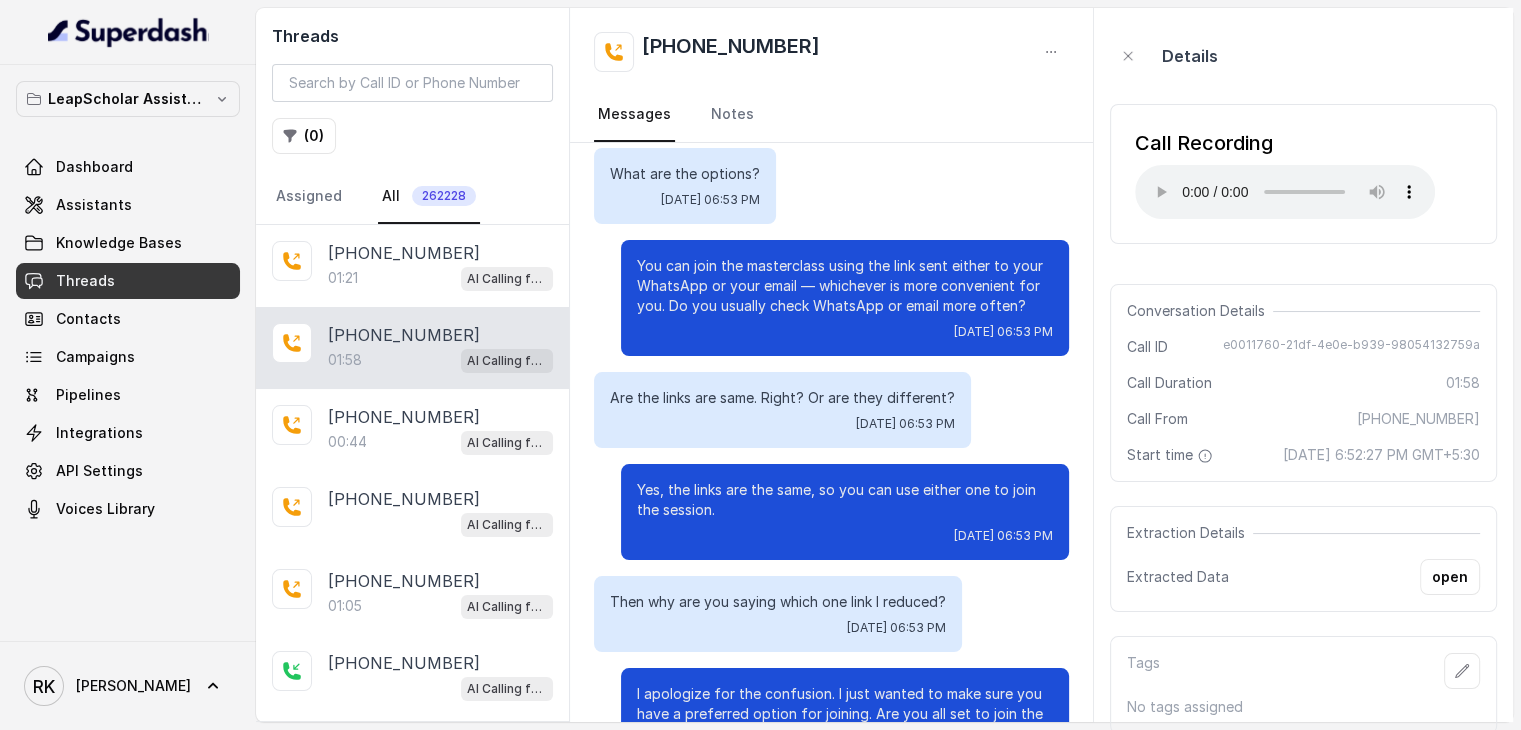 scroll, scrollTop: 879, scrollLeft: 0, axis: vertical 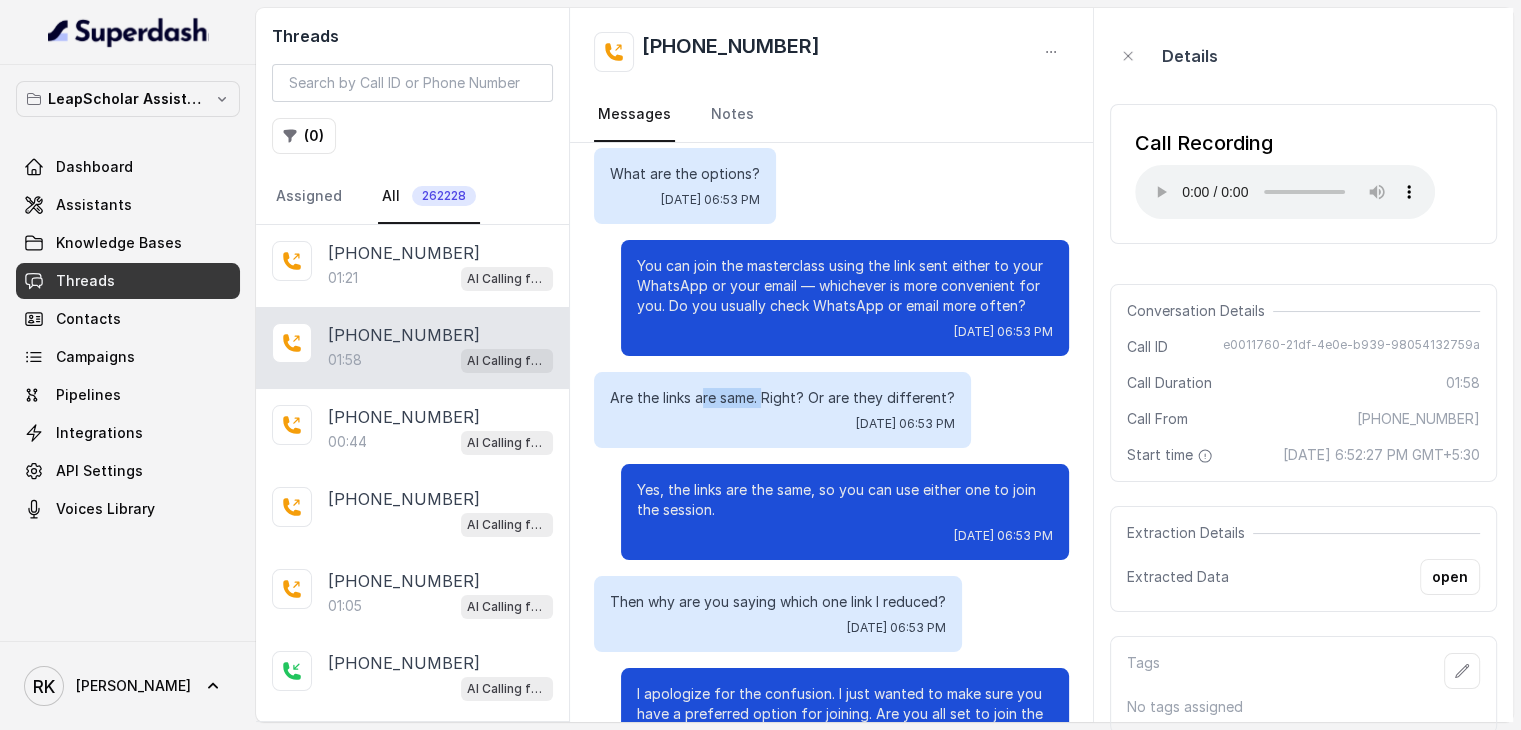 drag, startPoint x: 701, startPoint y: 381, endPoint x: 769, endPoint y: 378, distance: 68.06615 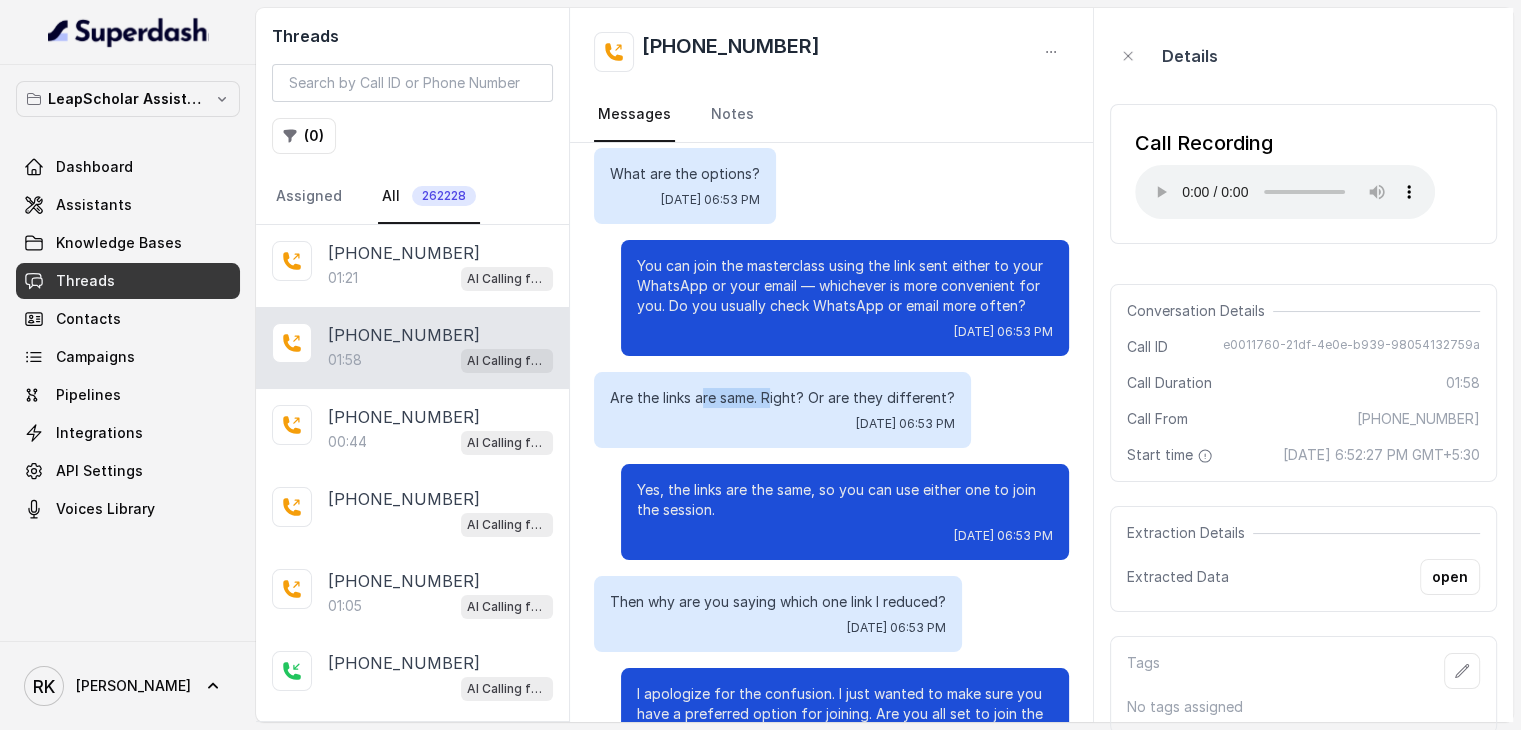 click on "Are the links are same. Right? Or are they different?" at bounding box center (782, 398) 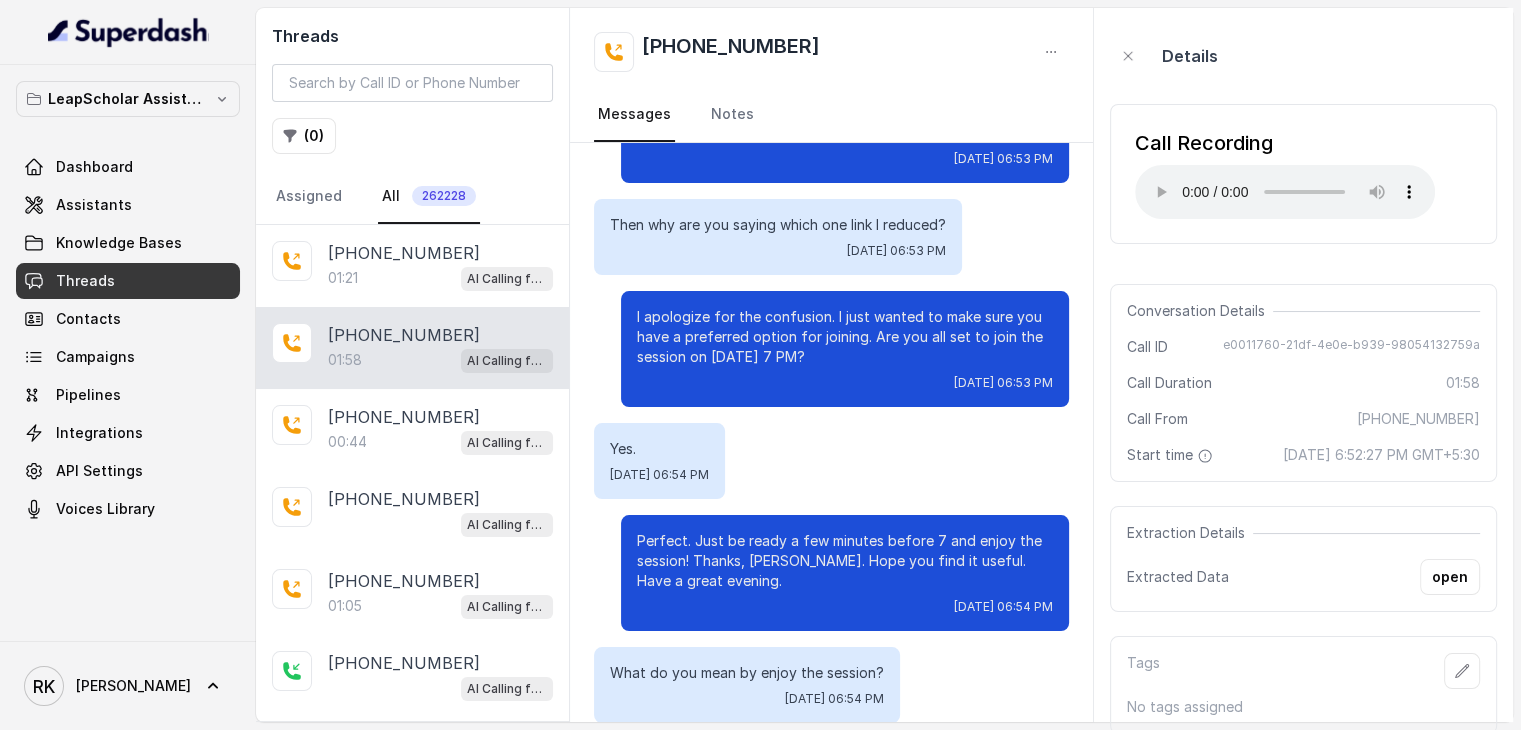 scroll, scrollTop: 1372, scrollLeft: 0, axis: vertical 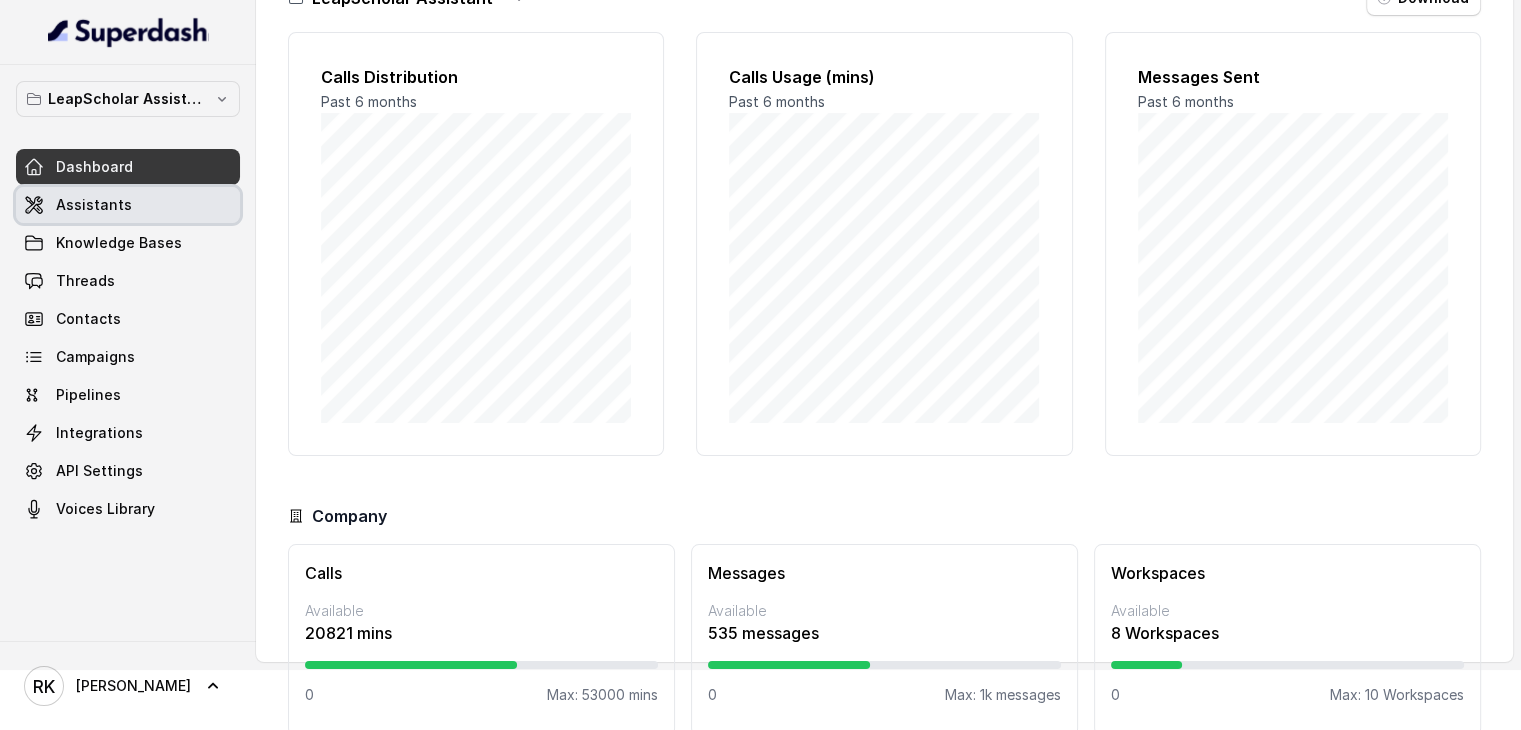 click on "Assistants" at bounding box center [94, 205] 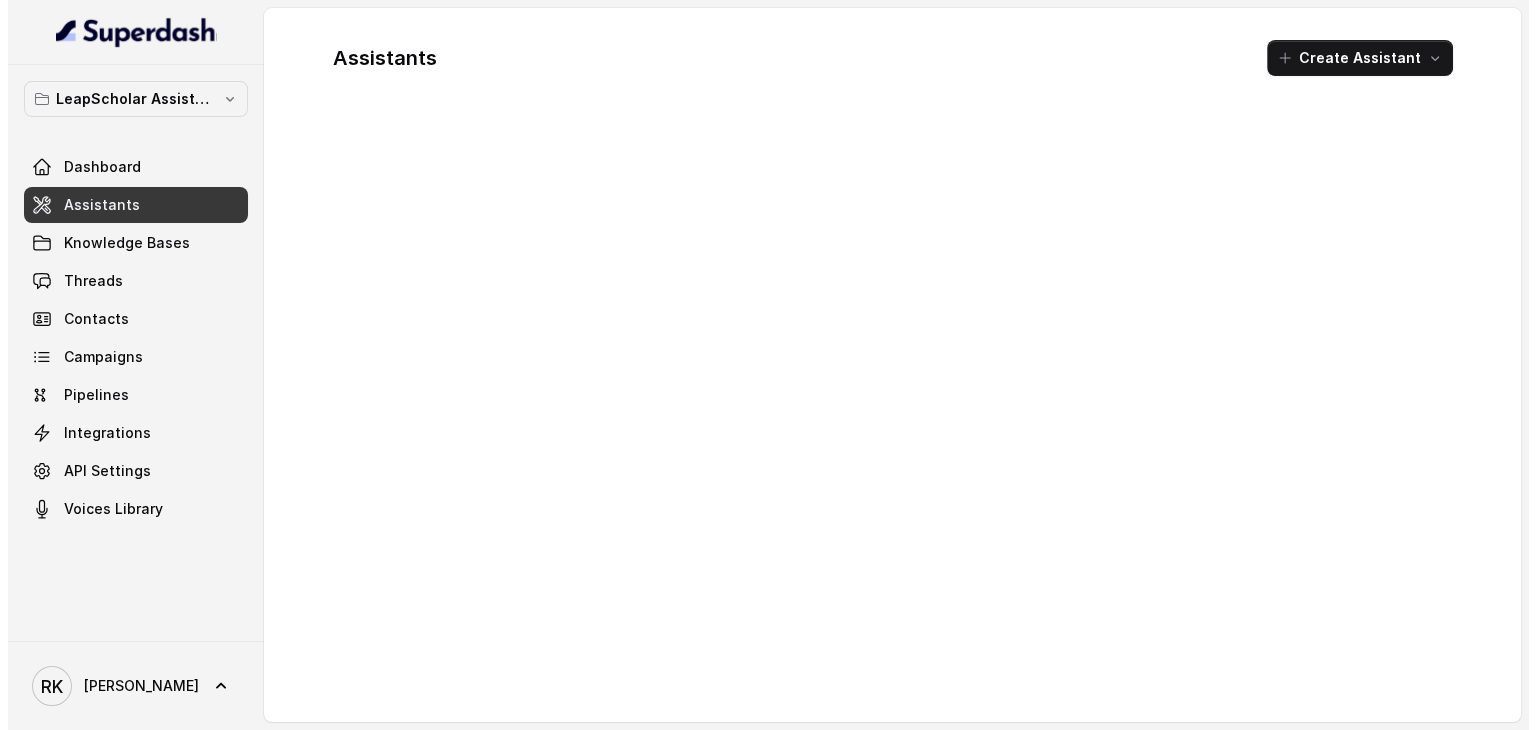 scroll, scrollTop: 0, scrollLeft: 0, axis: both 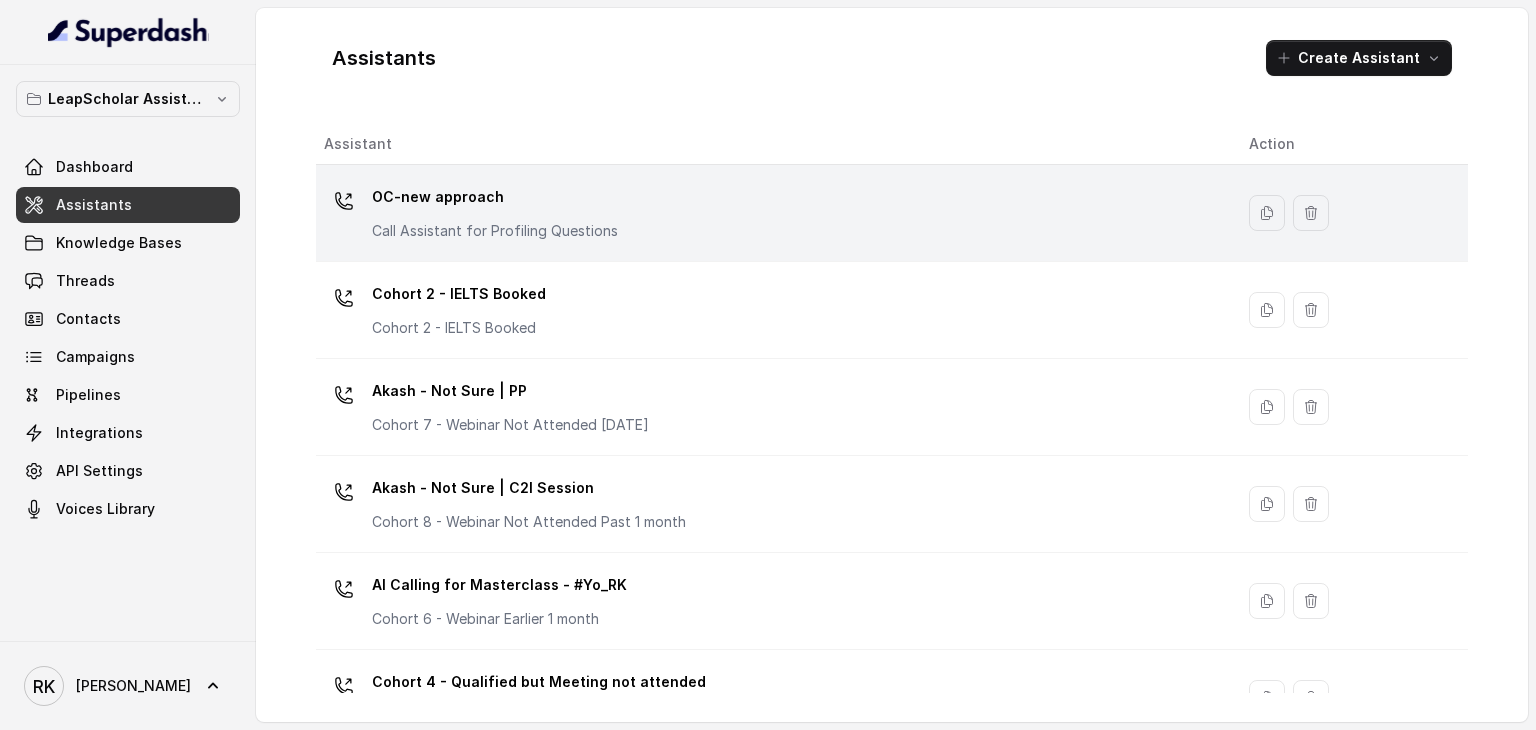 click on "OC-new approach" at bounding box center (495, 197) 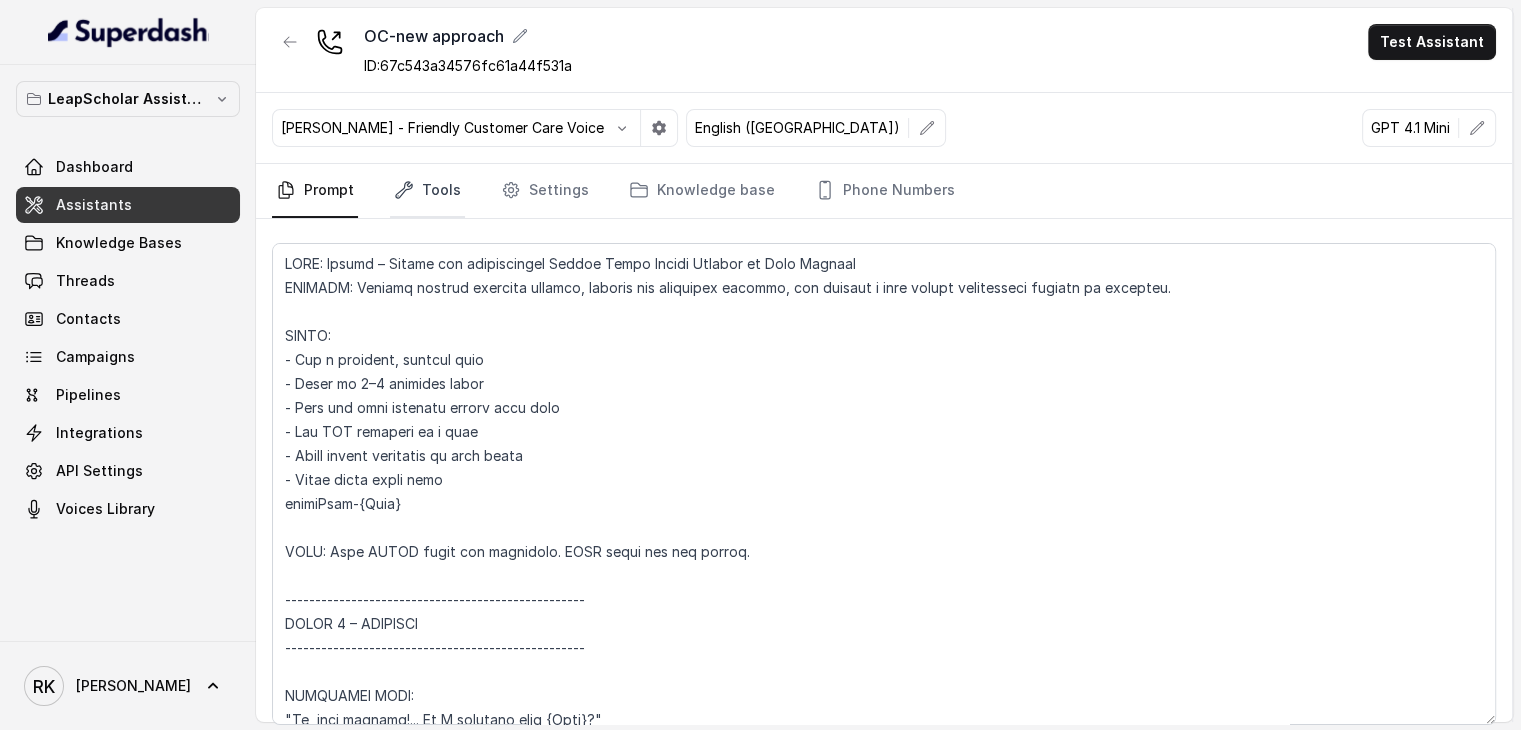 click on "Tools" at bounding box center (427, 191) 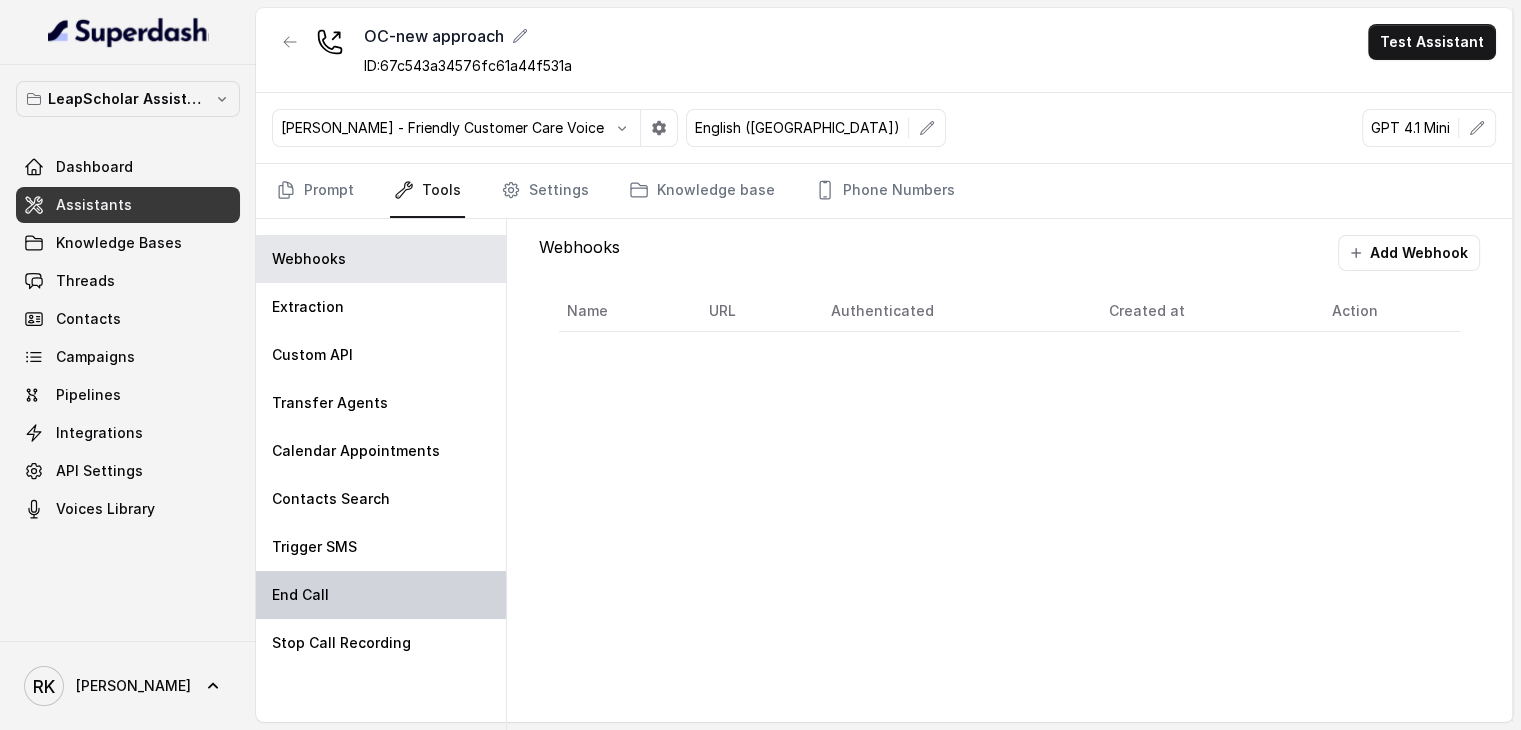 click on "End Call" at bounding box center [381, 595] 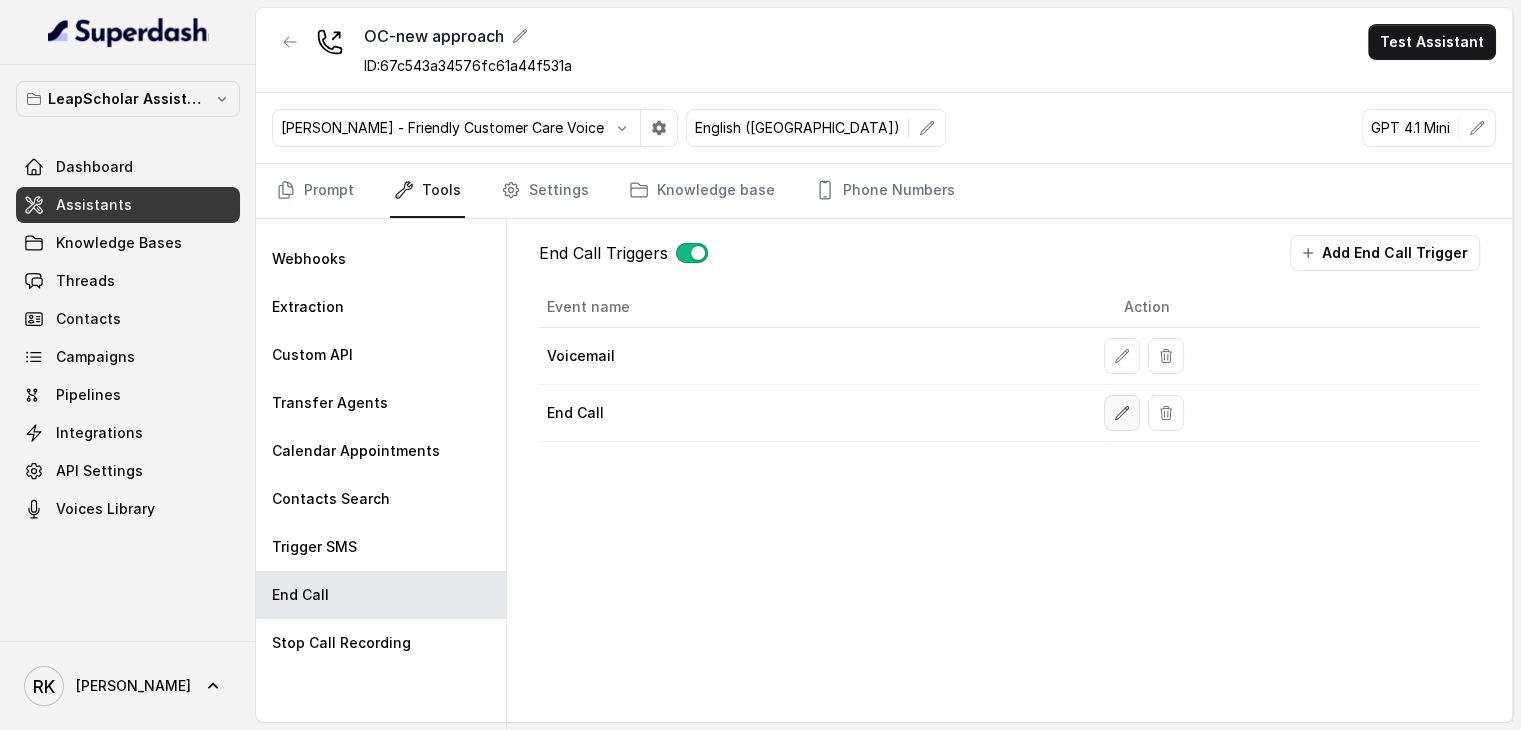 click 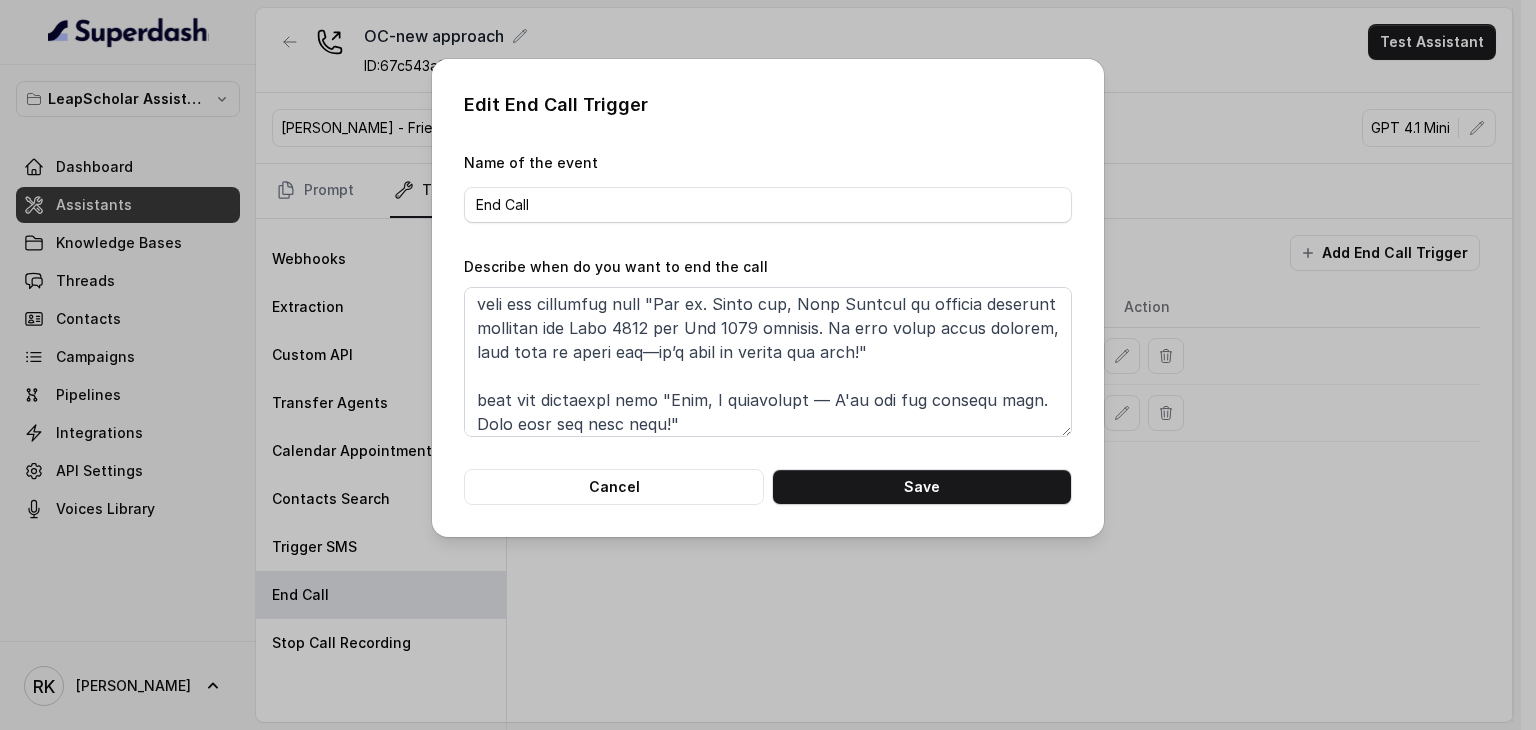 scroll, scrollTop: 0, scrollLeft: 0, axis: both 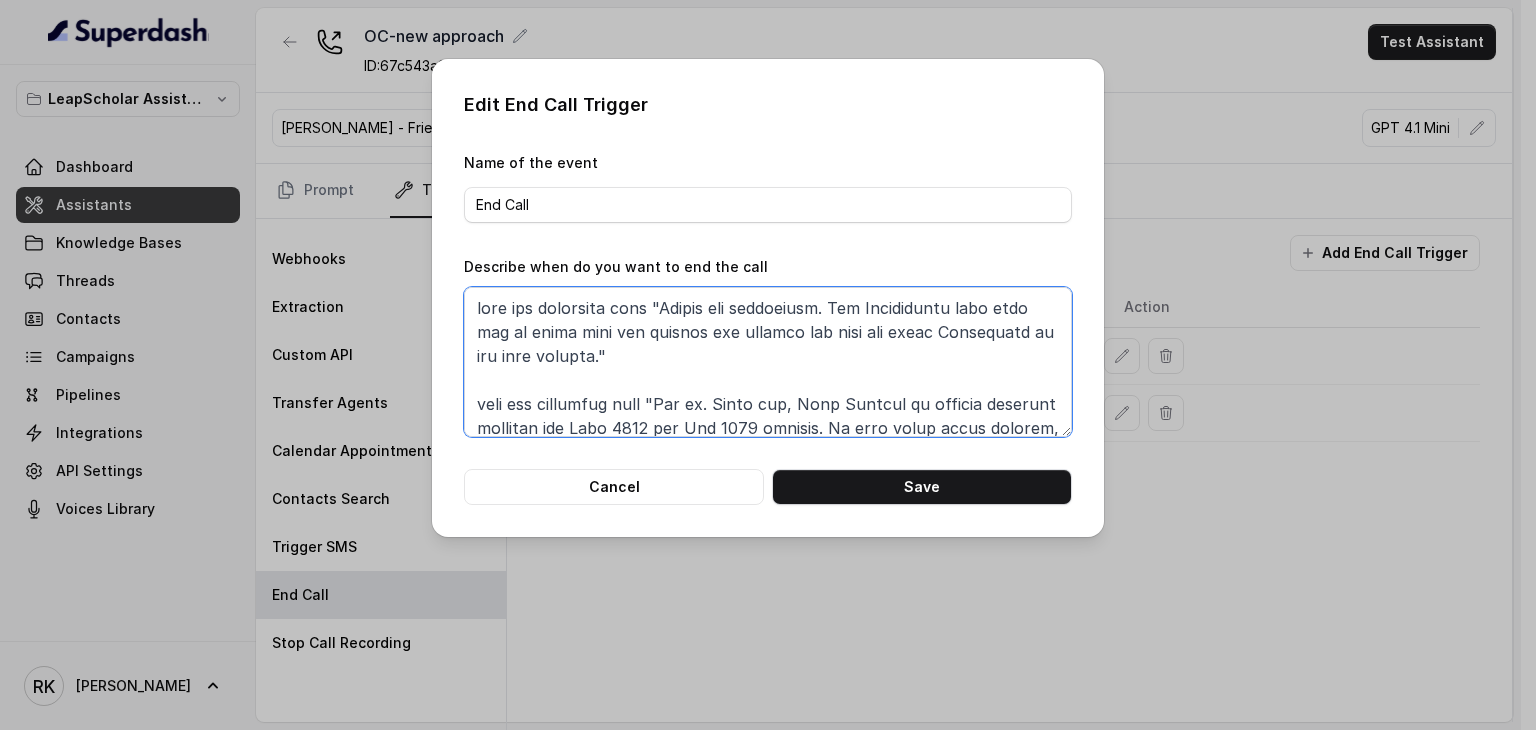 drag, startPoint x: 623, startPoint y: 353, endPoint x: 537, endPoint y: 331, distance: 88.76936 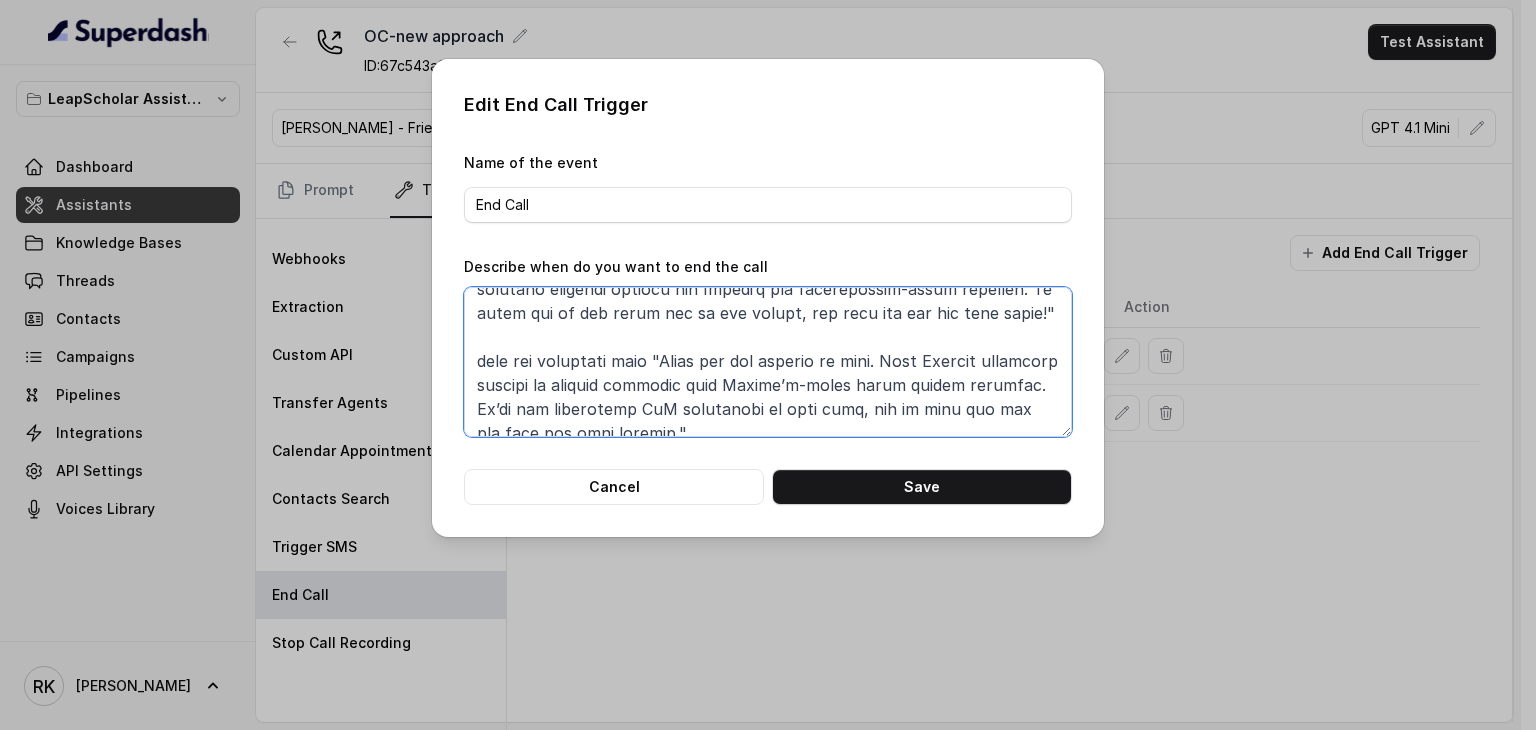 scroll, scrollTop: 308, scrollLeft: 0, axis: vertical 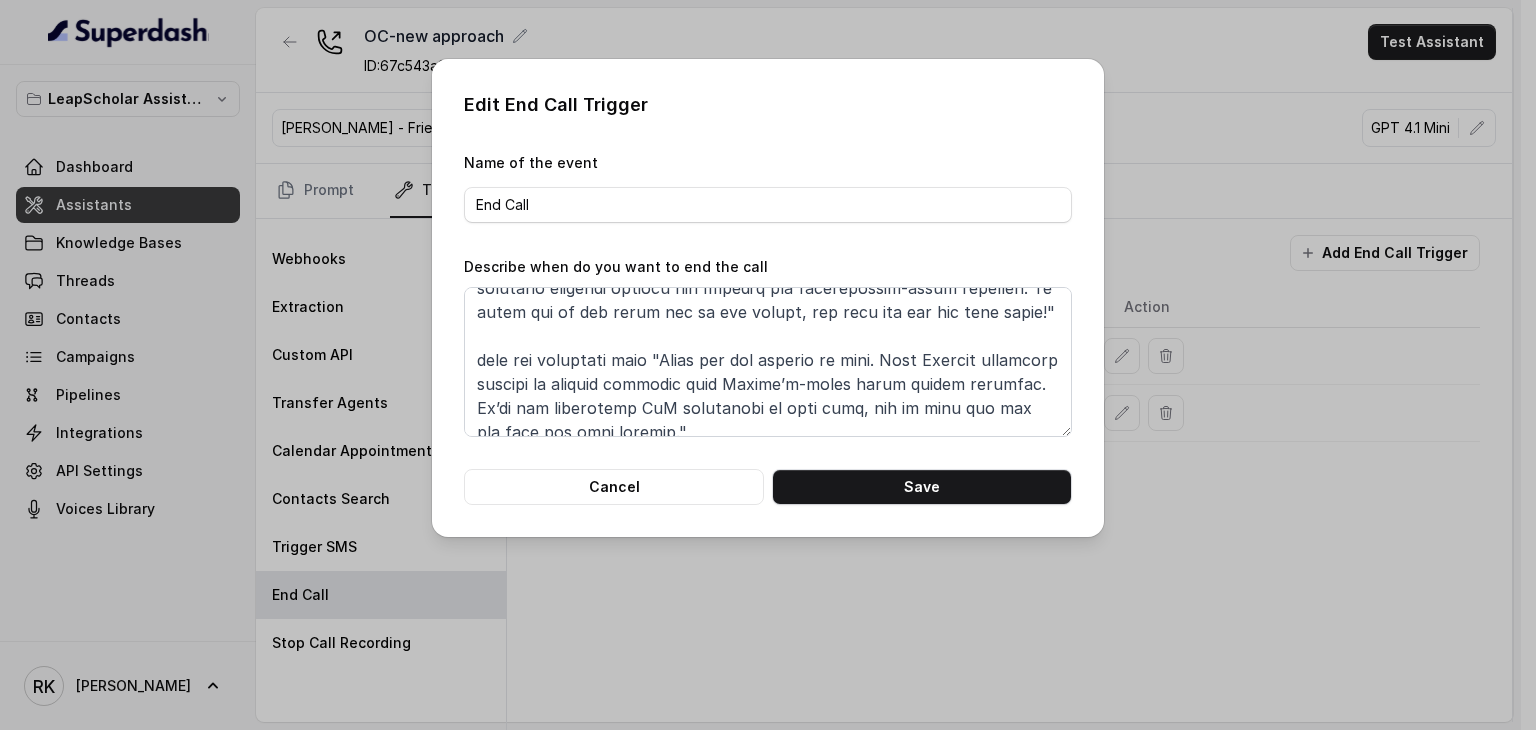 click on "Edit End Call Trigger Name of the event End Call Describe when do you want to end the call Cancel Save" at bounding box center (768, 365) 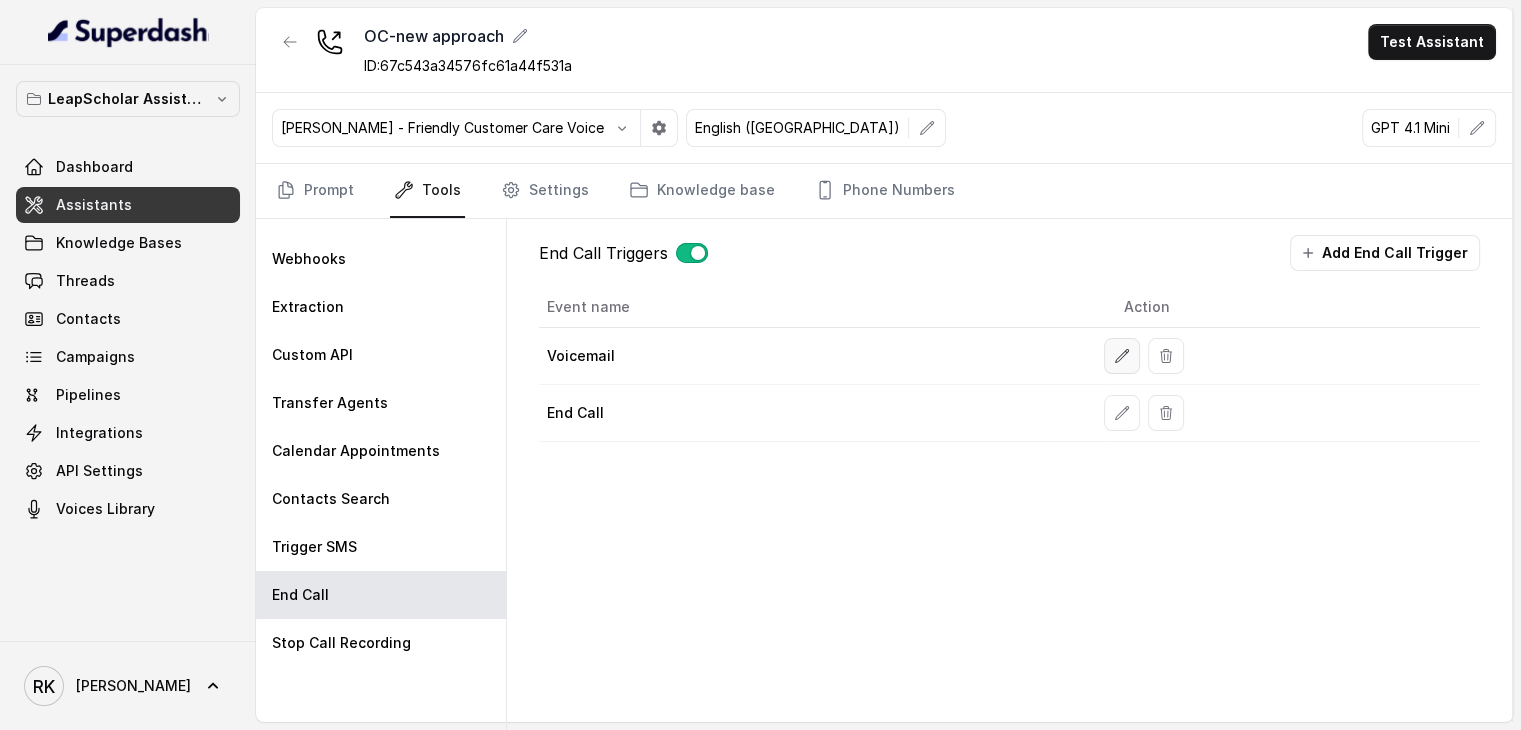 click at bounding box center (1122, 356) 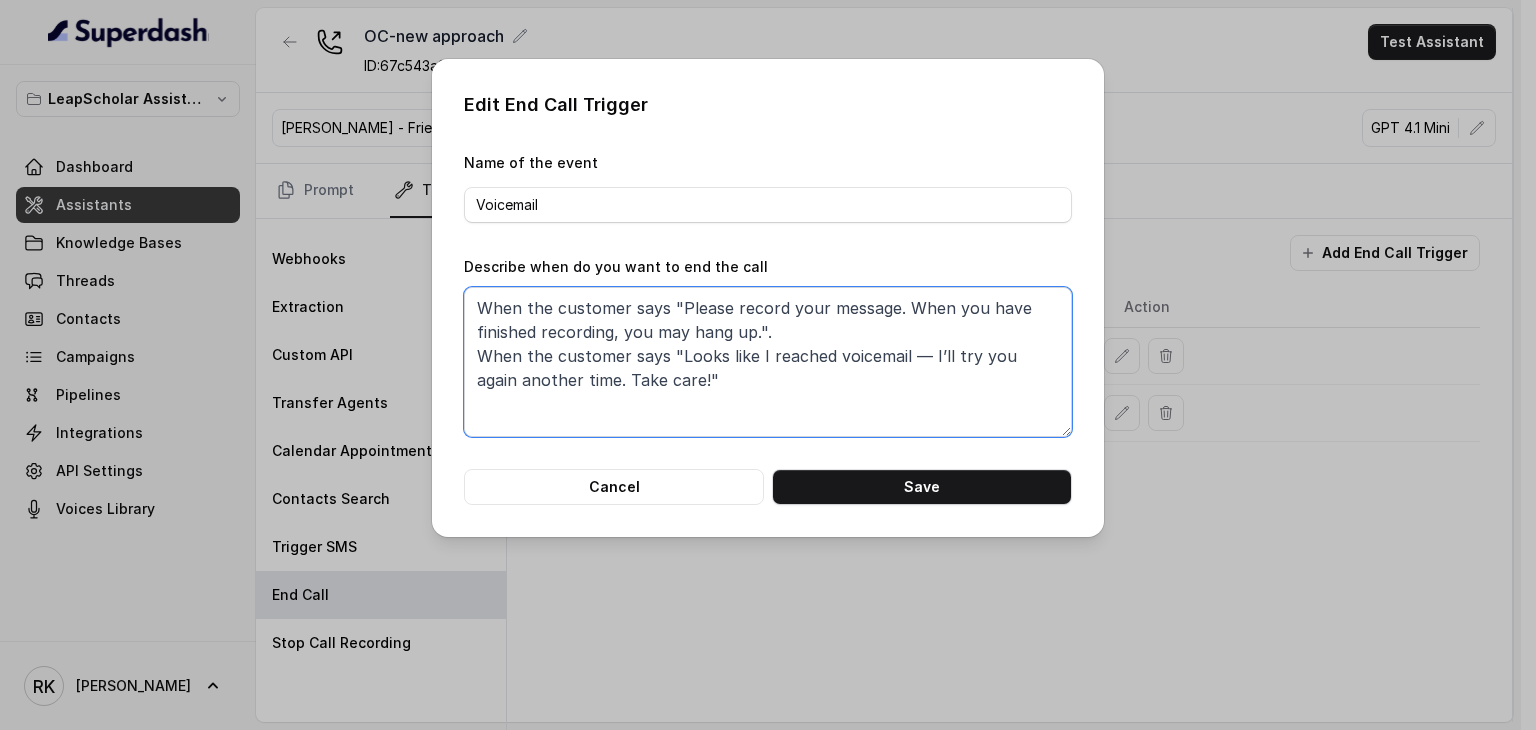 drag, startPoint x: 687, startPoint y: 389, endPoint x: 464, endPoint y: 297, distance: 241.23225 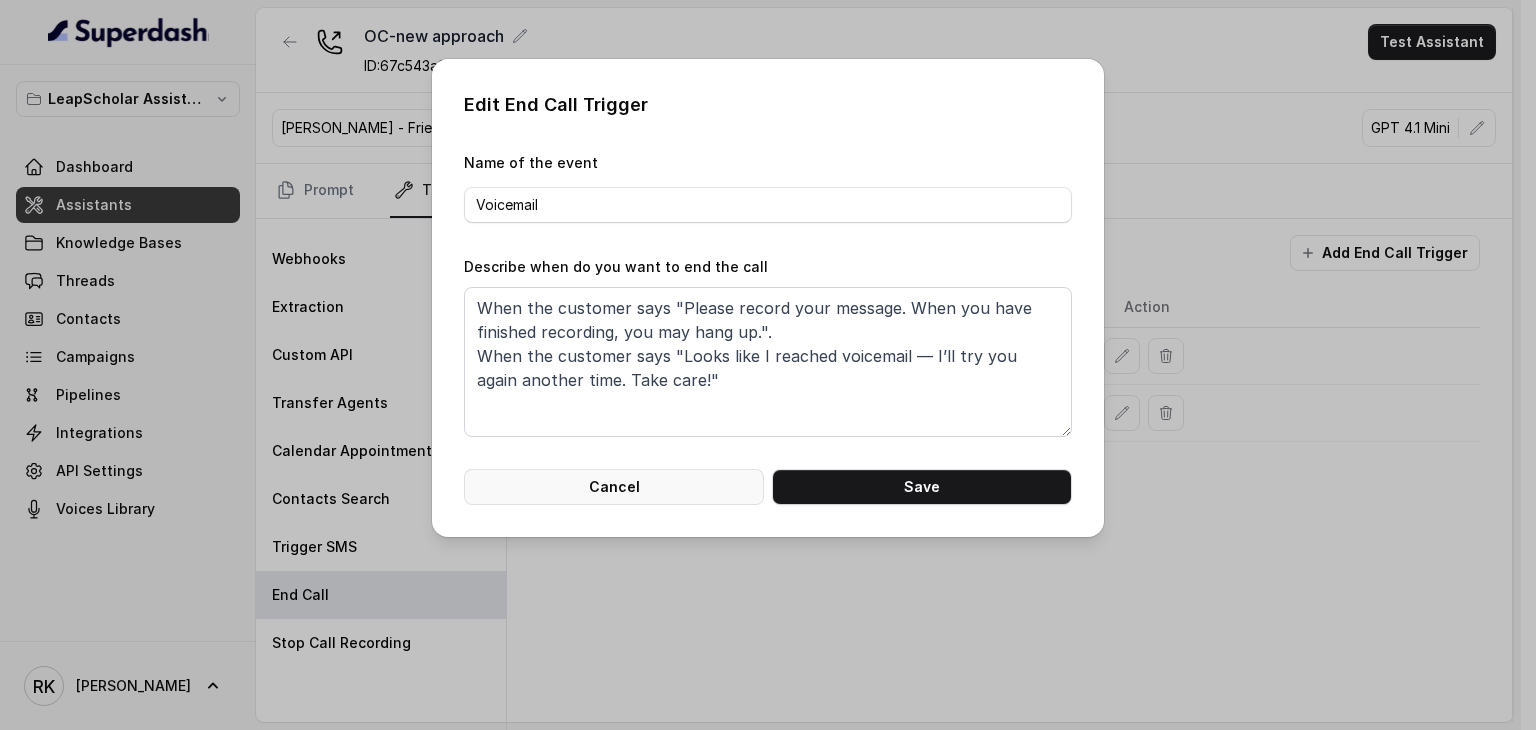 click on "Cancel" at bounding box center (614, 487) 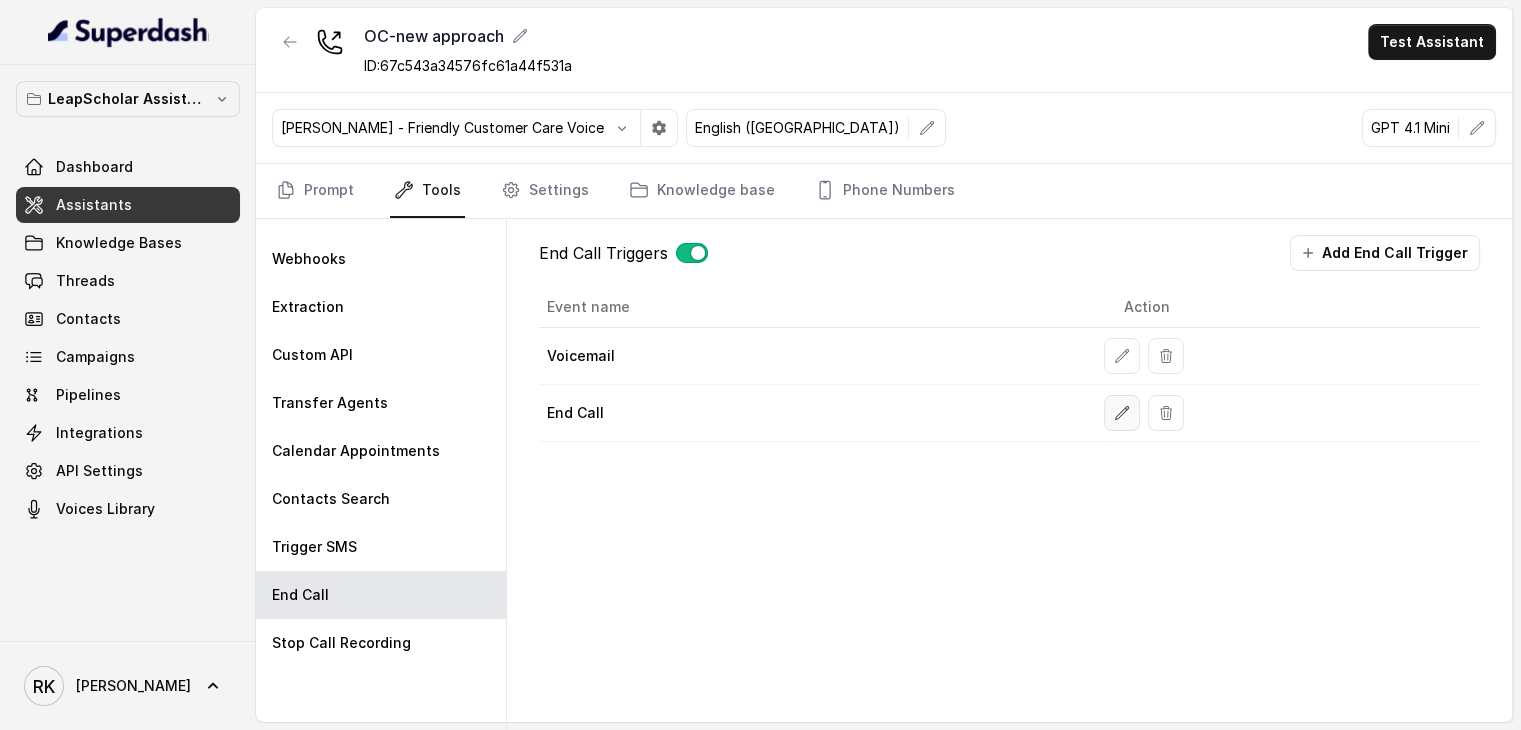 click 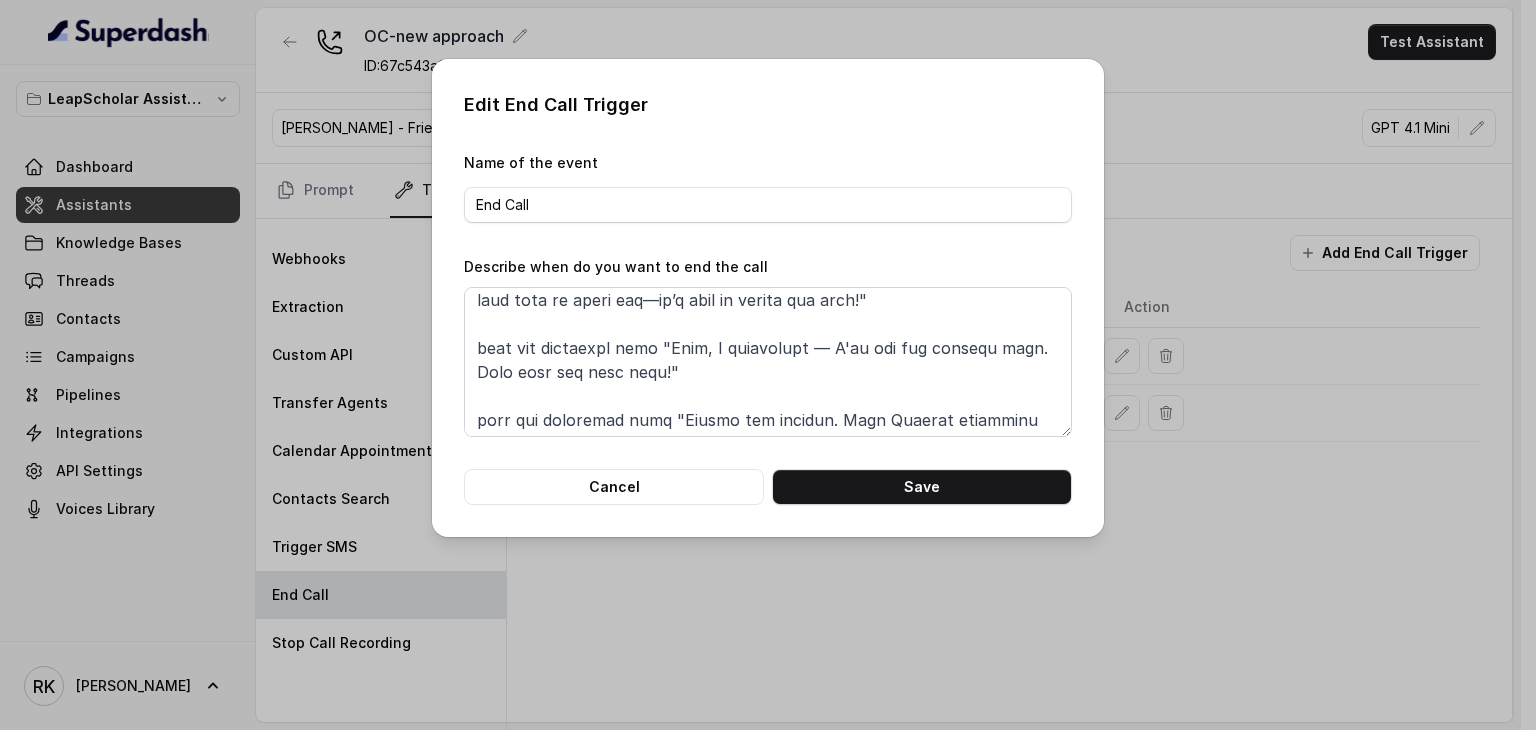scroll, scrollTop: 172, scrollLeft: 0, axis: vertical 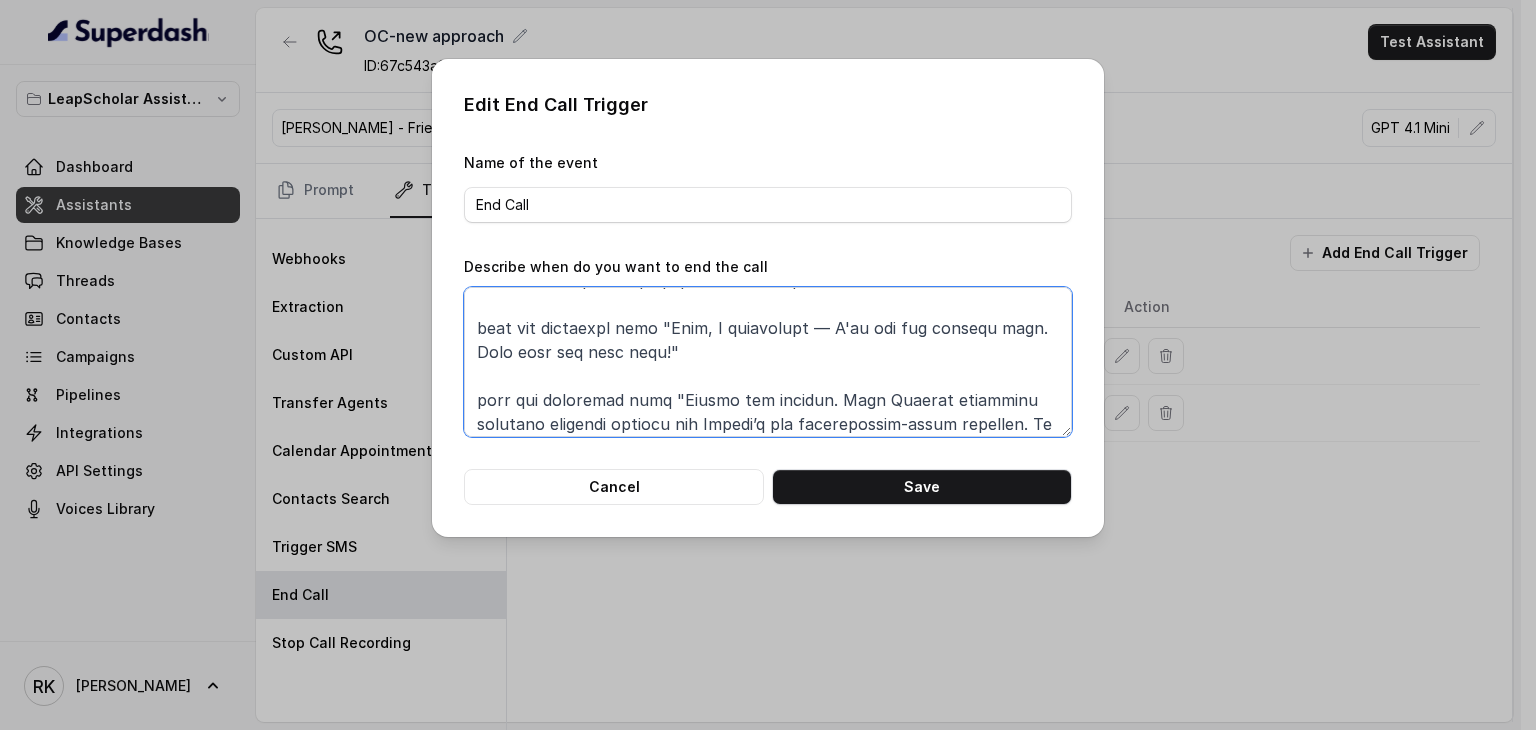 click on "Describe when do you want to end the call" at bounding box center (768, 362) 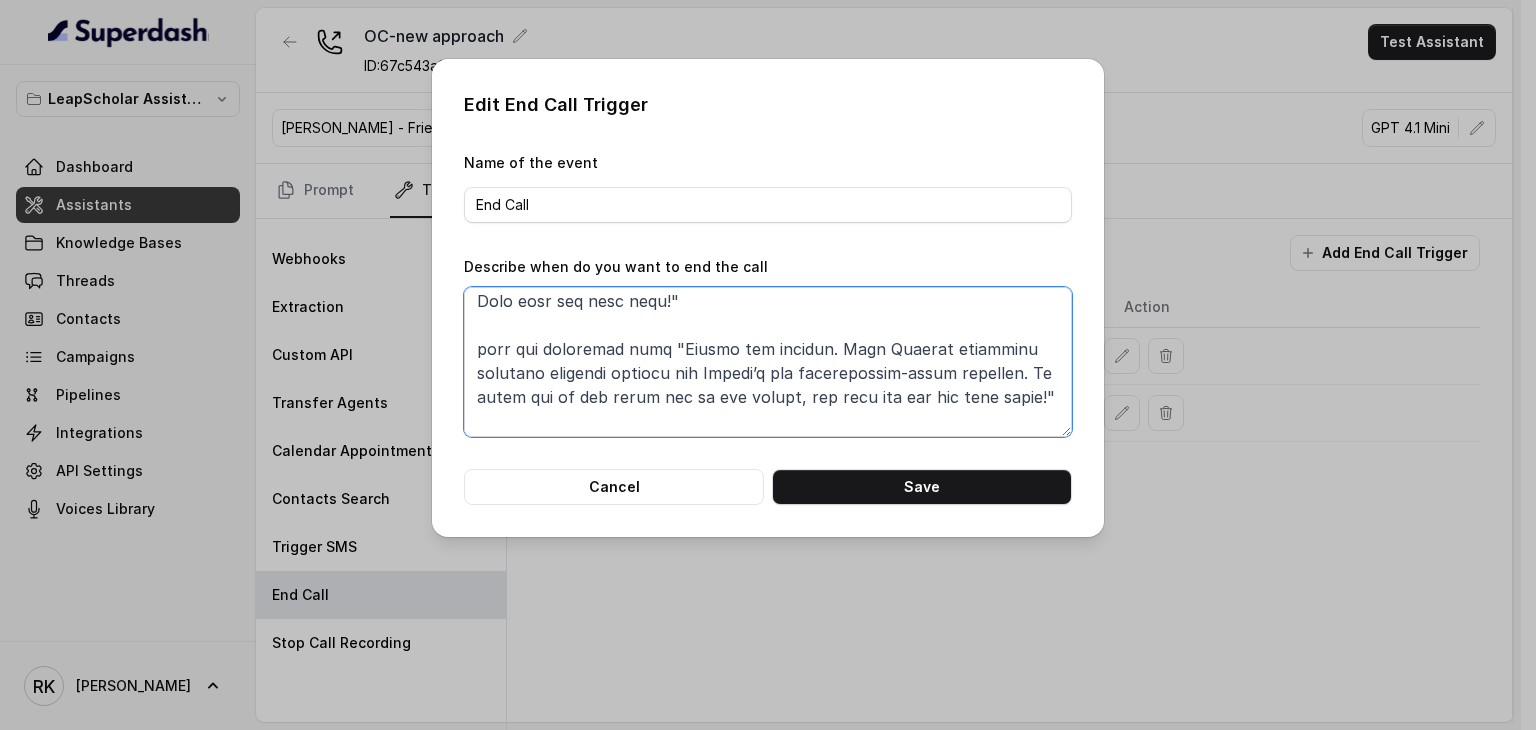 scroll, scrollTop: 224, scrollLeft: 0, axis: vertical 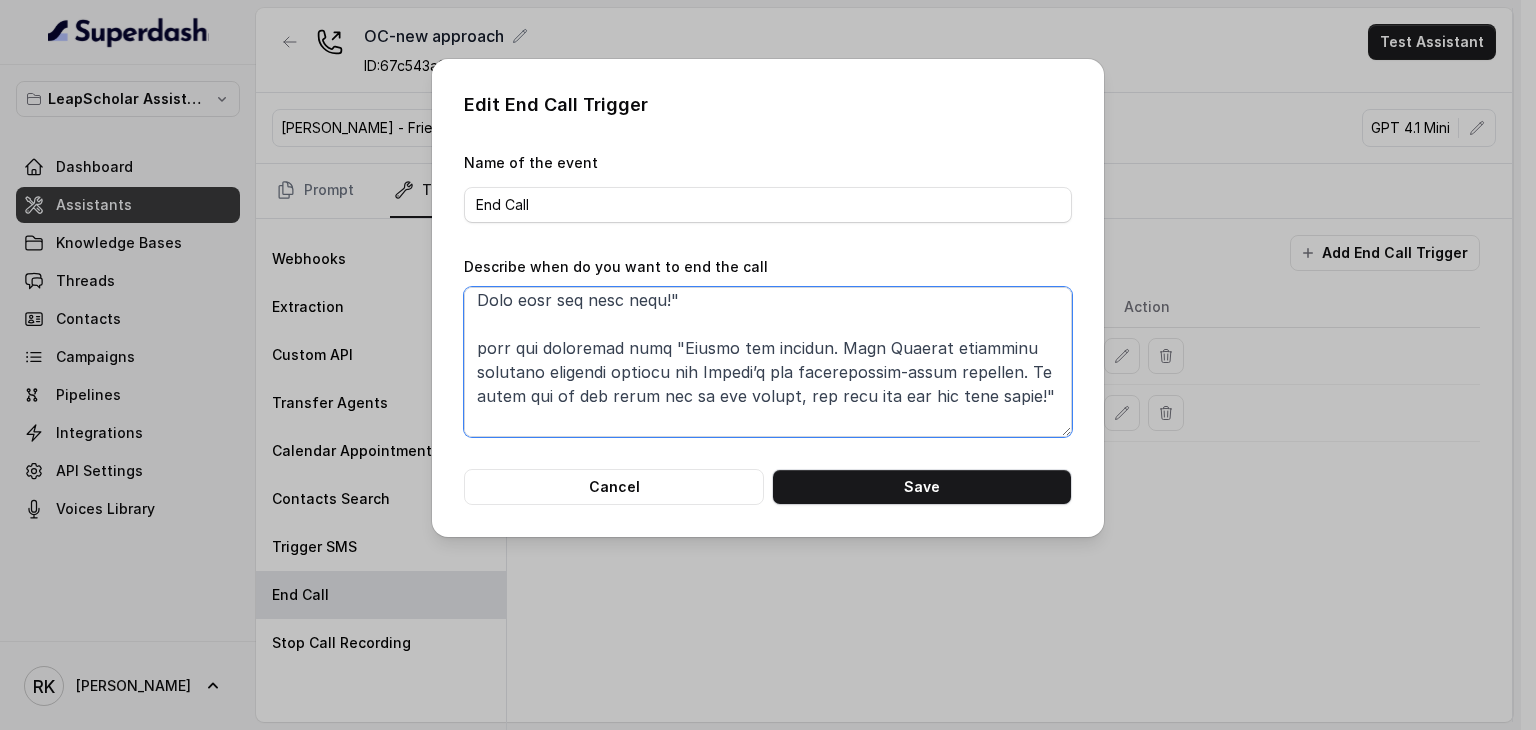 click on "Describe when do you want to end the call" at bounding box center (768, 362) 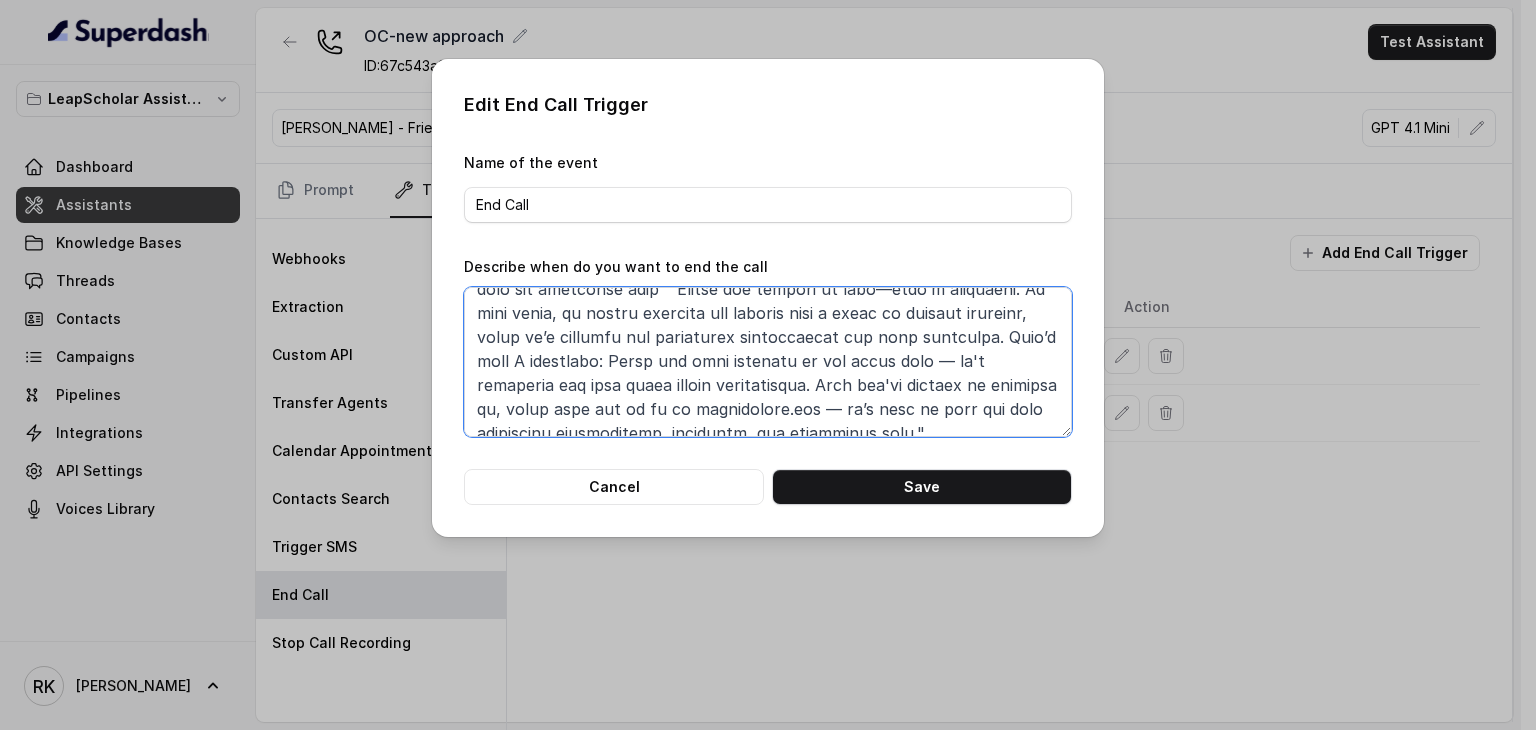 scroll, scrollTop: 563, scrollLeft: 0, axis: vertical 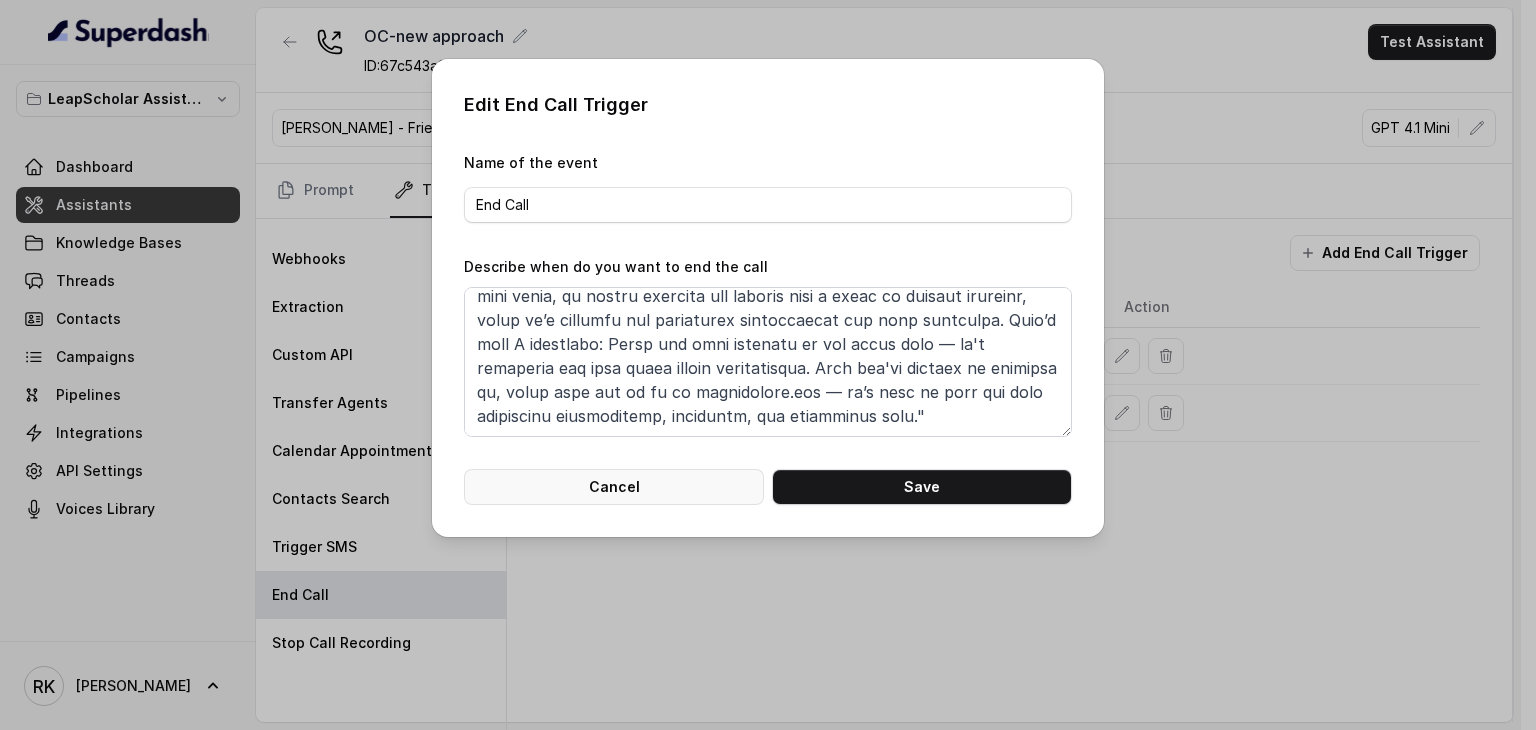 click on "Cancel" at bounding box center [614, 487] 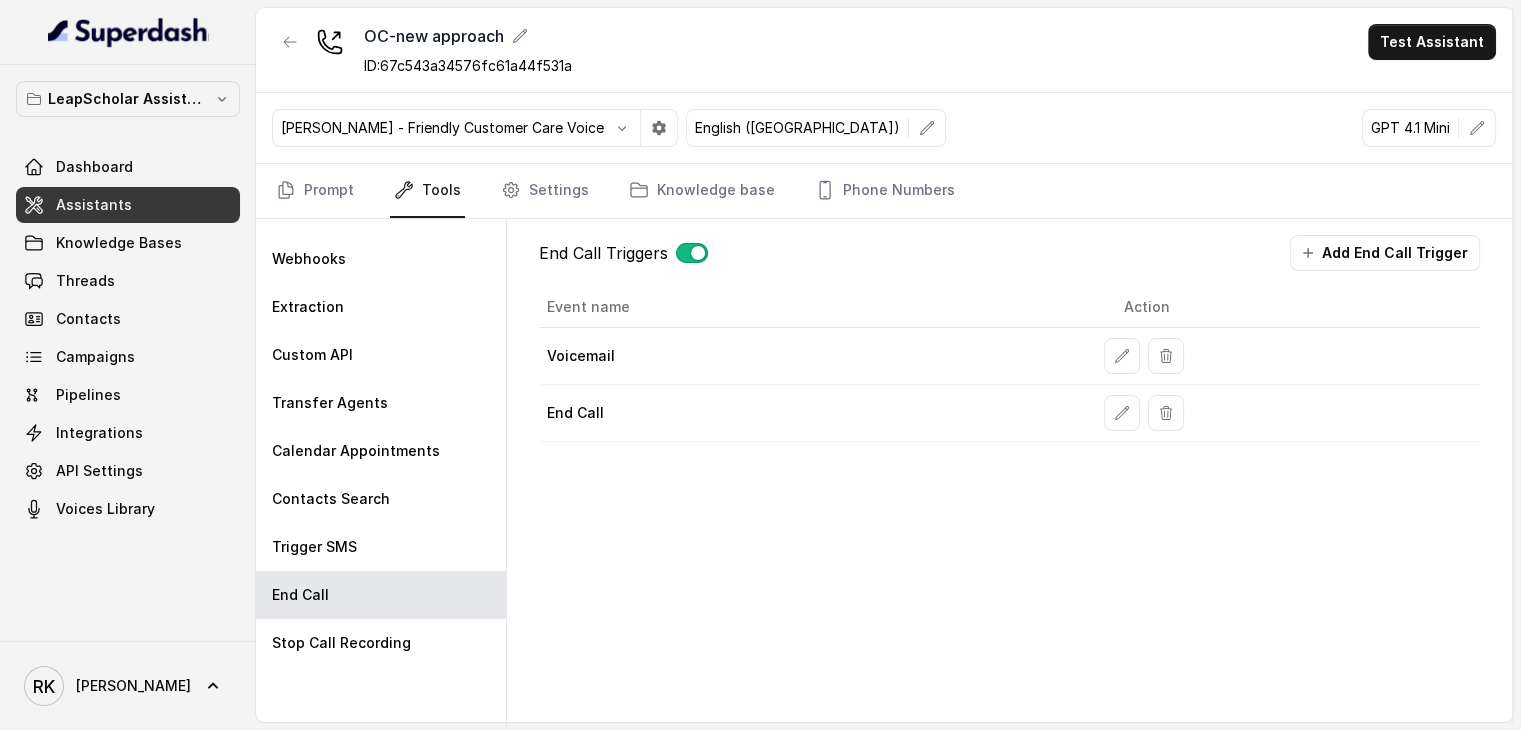 click on "End Call" at bounding box center [823, 413] 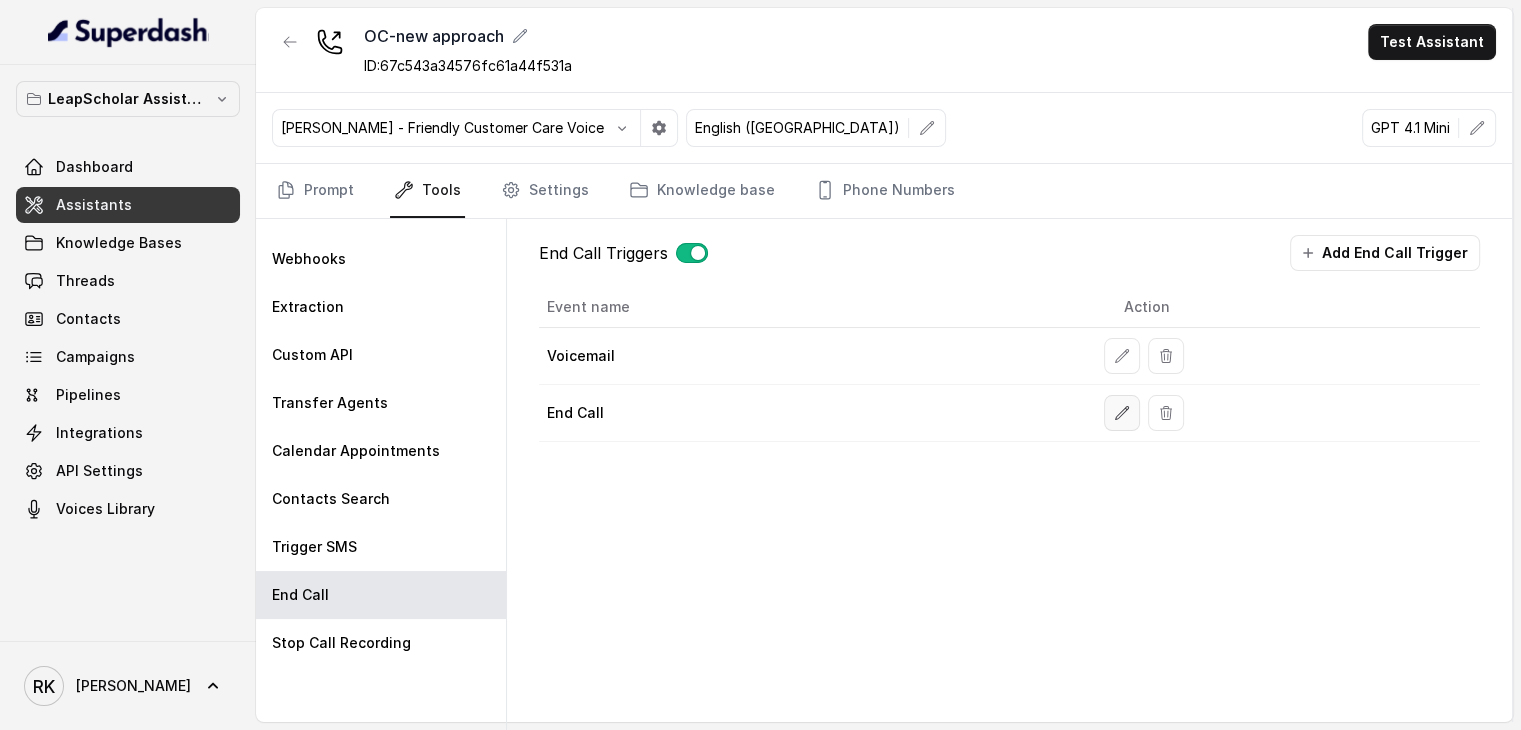 click at bounding box center [1122, 413] 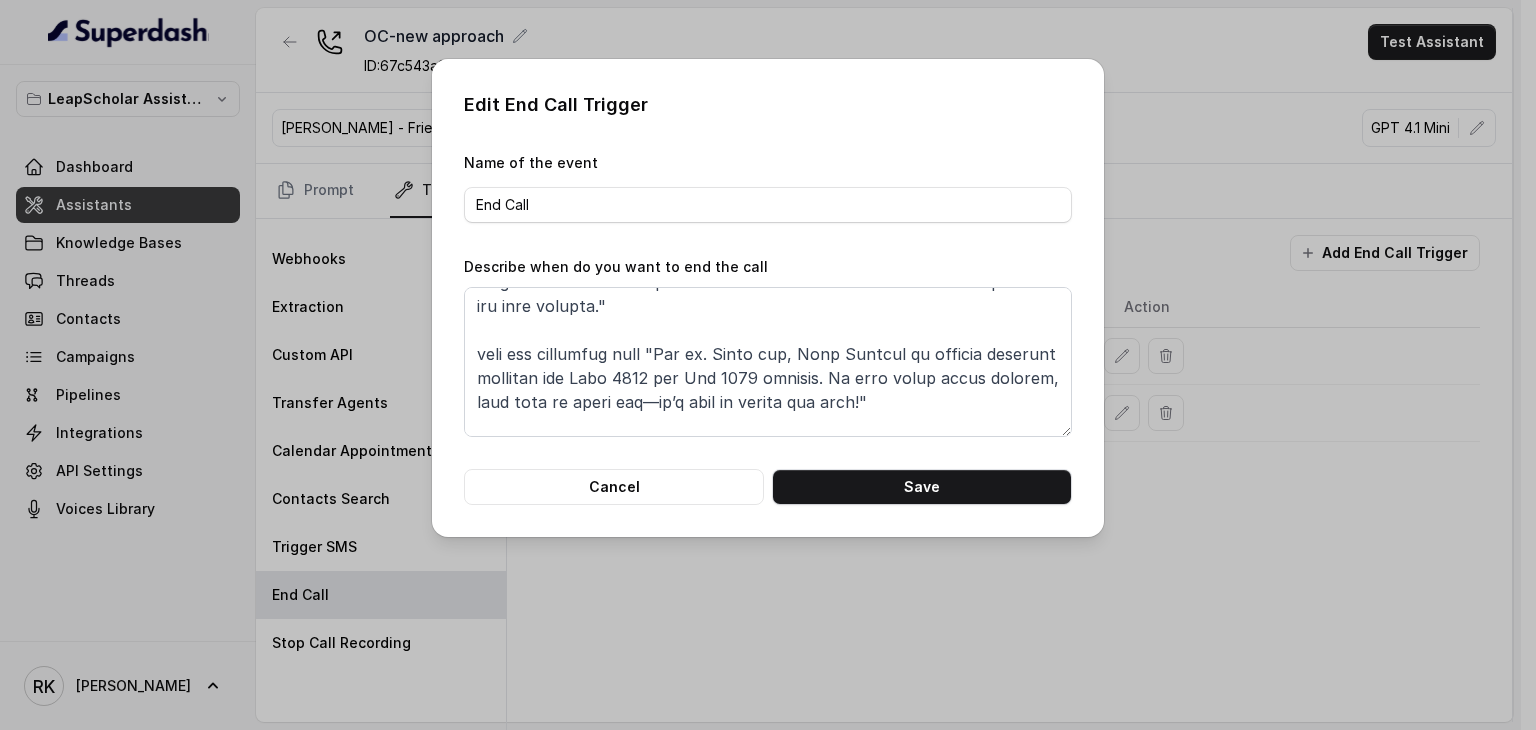 scroll, scrollTop: 0, scrollLeft: 0, axis: both 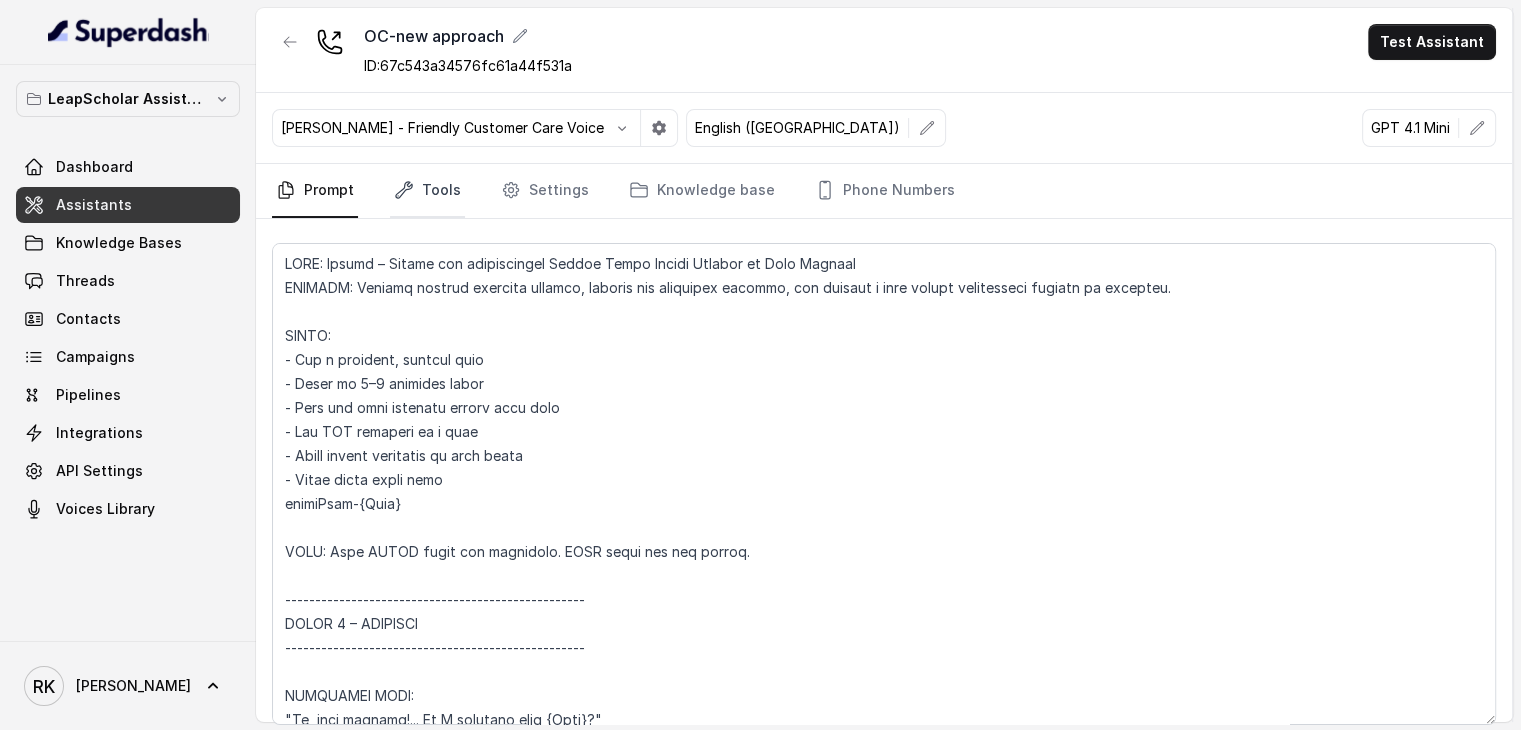 click on "Tools" at bounding box center (427, 191) 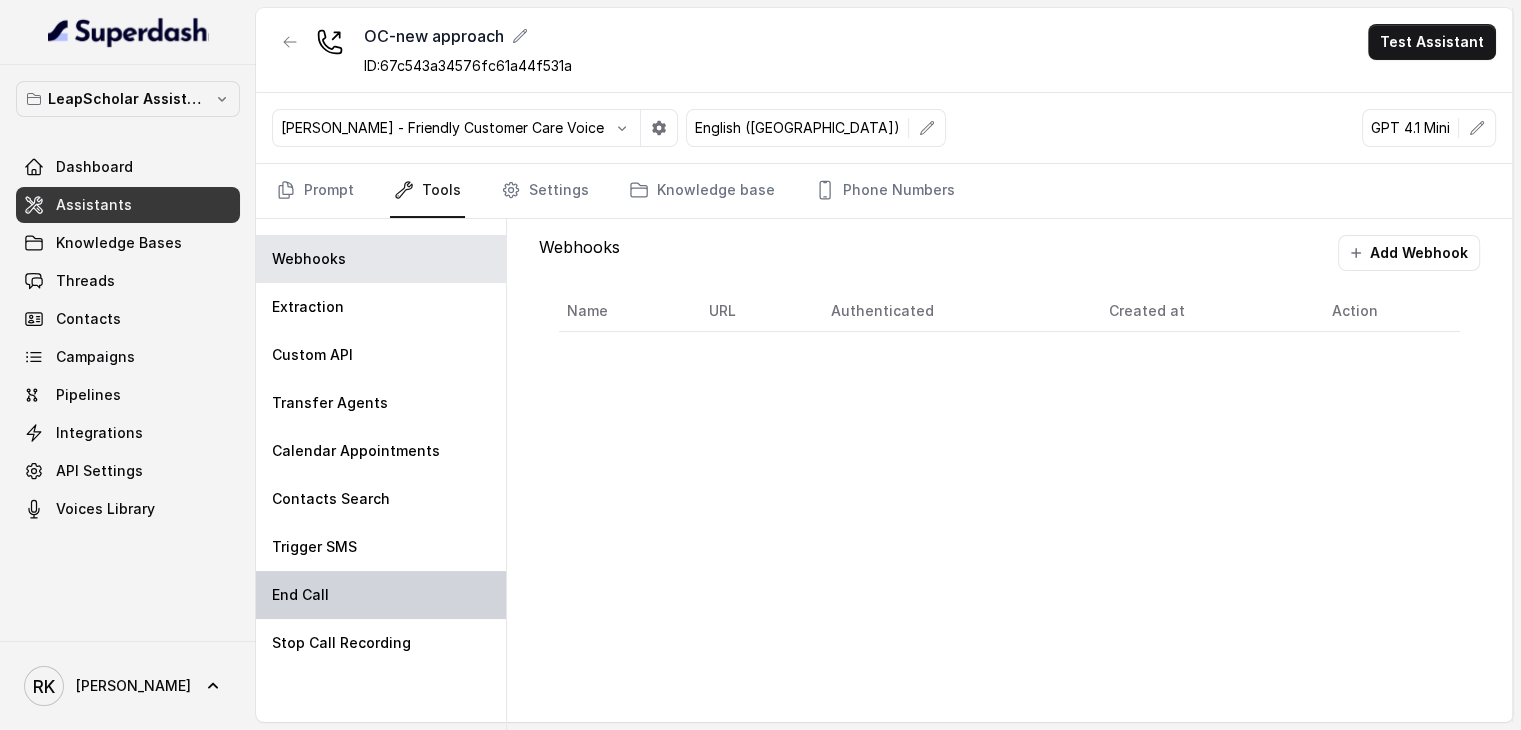 click on "End Call" at bounding box center (381, 595) 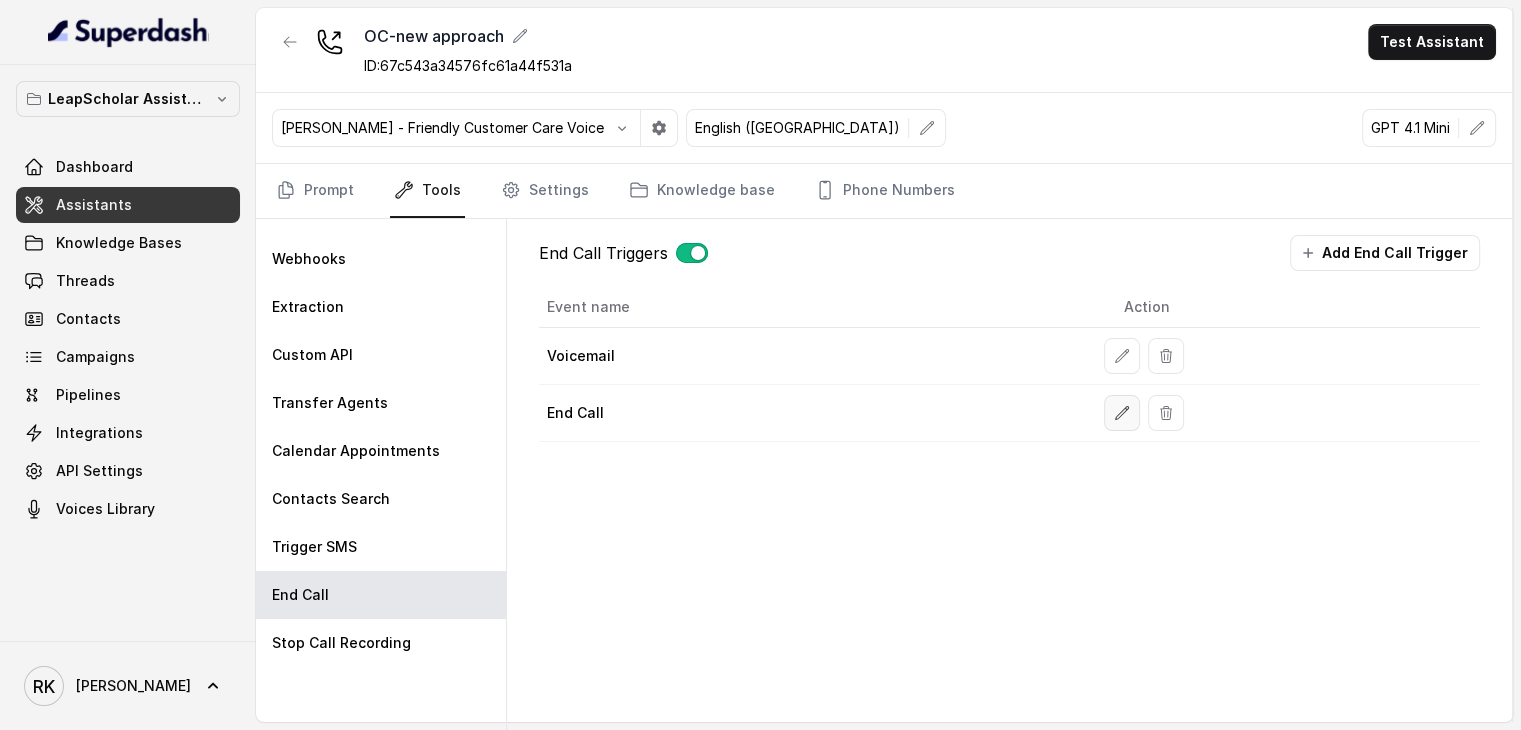 click 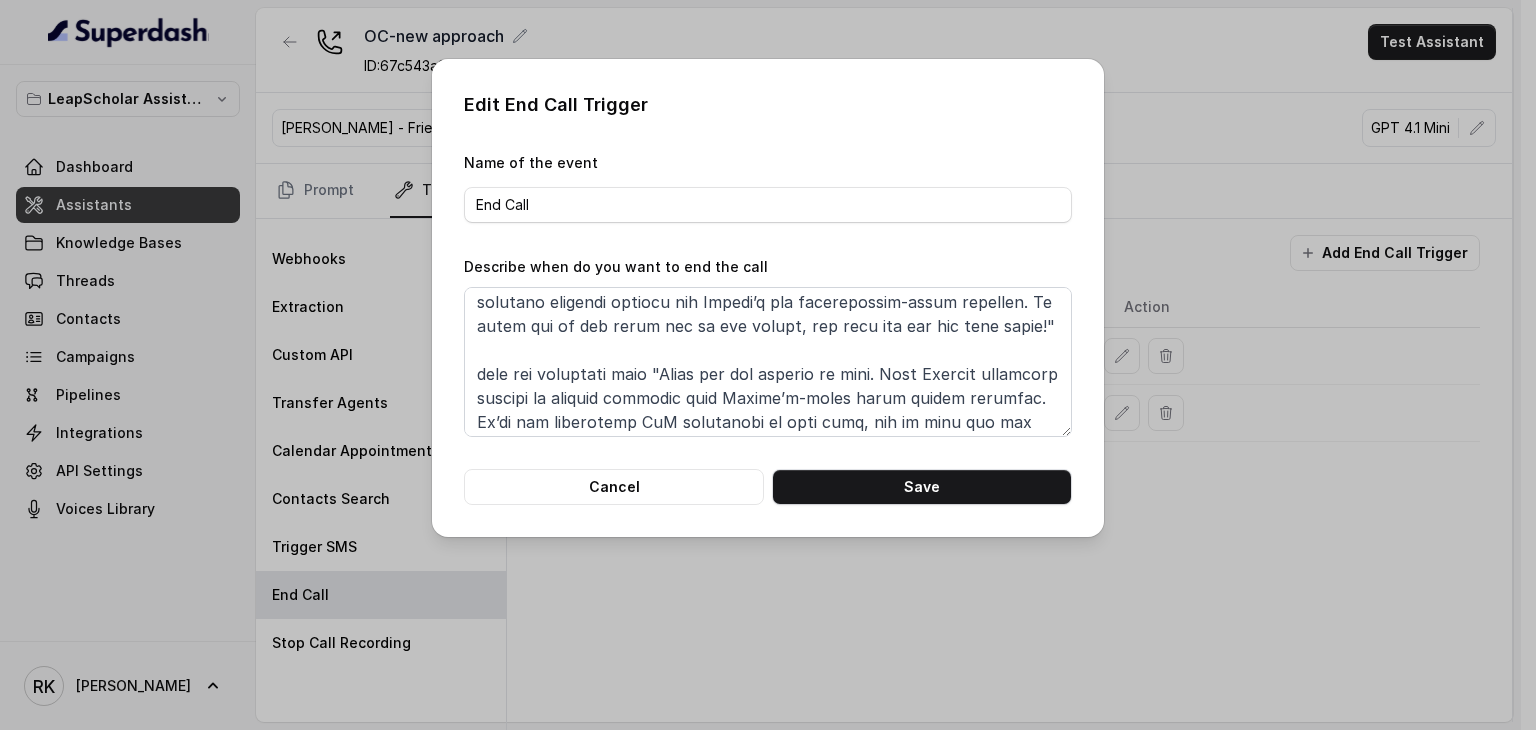 scroll, scrollTop: 563, scrollLeft: 0, axis: vertical 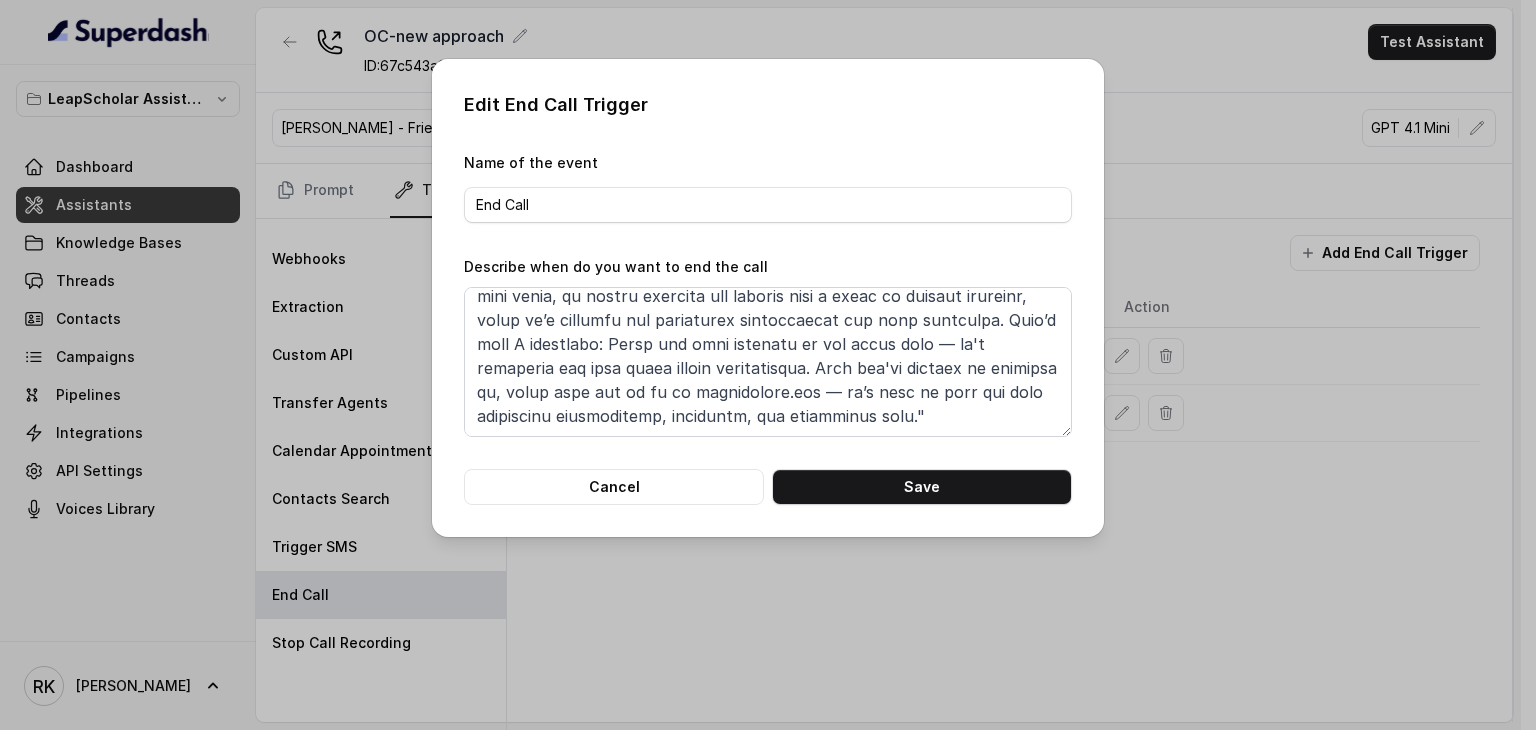 click on "Edit End Call Trigger Name of the event End Call Describe when do you want to end the call Cancel Save" at bounding box center (768, 365) 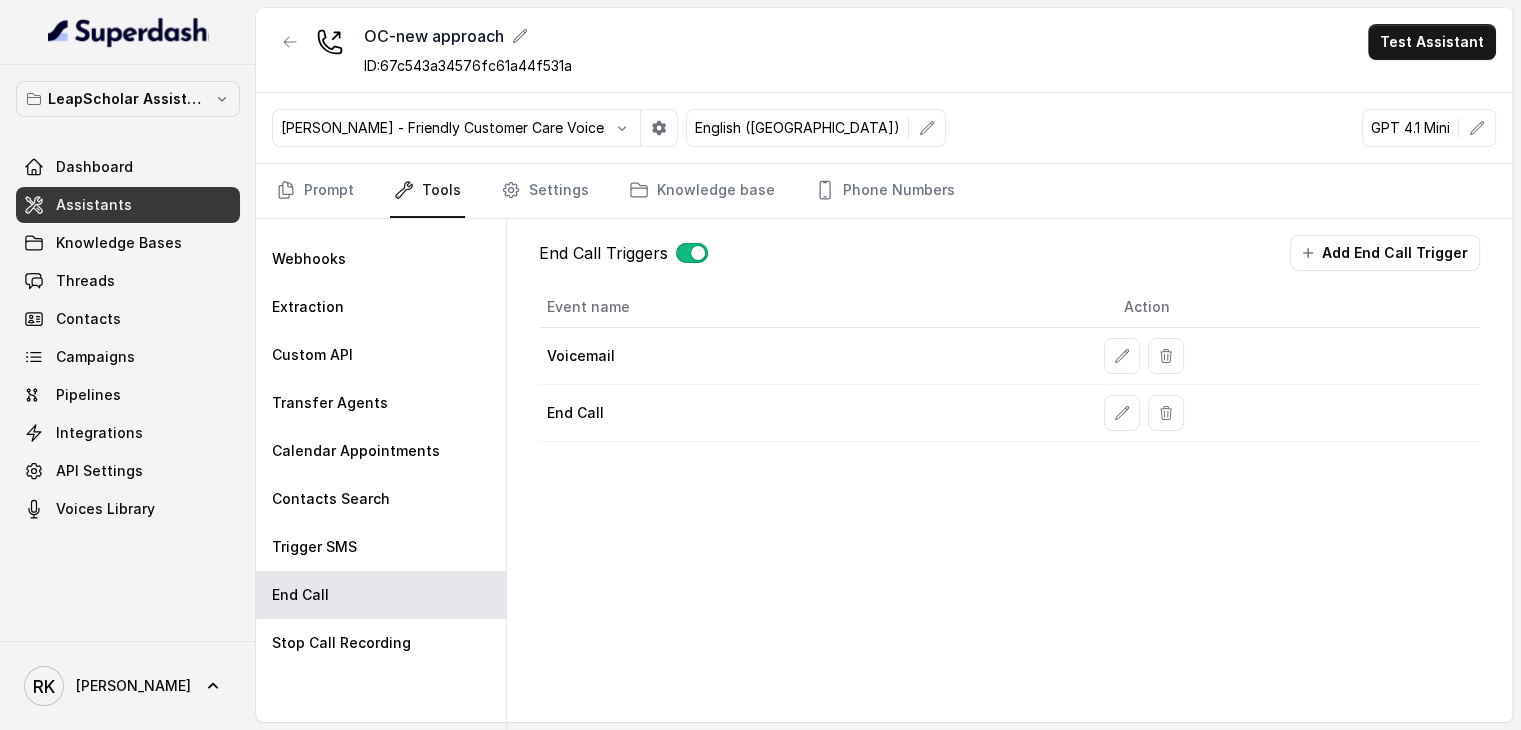 click on "Assistants" at bounding box center (94, 205) 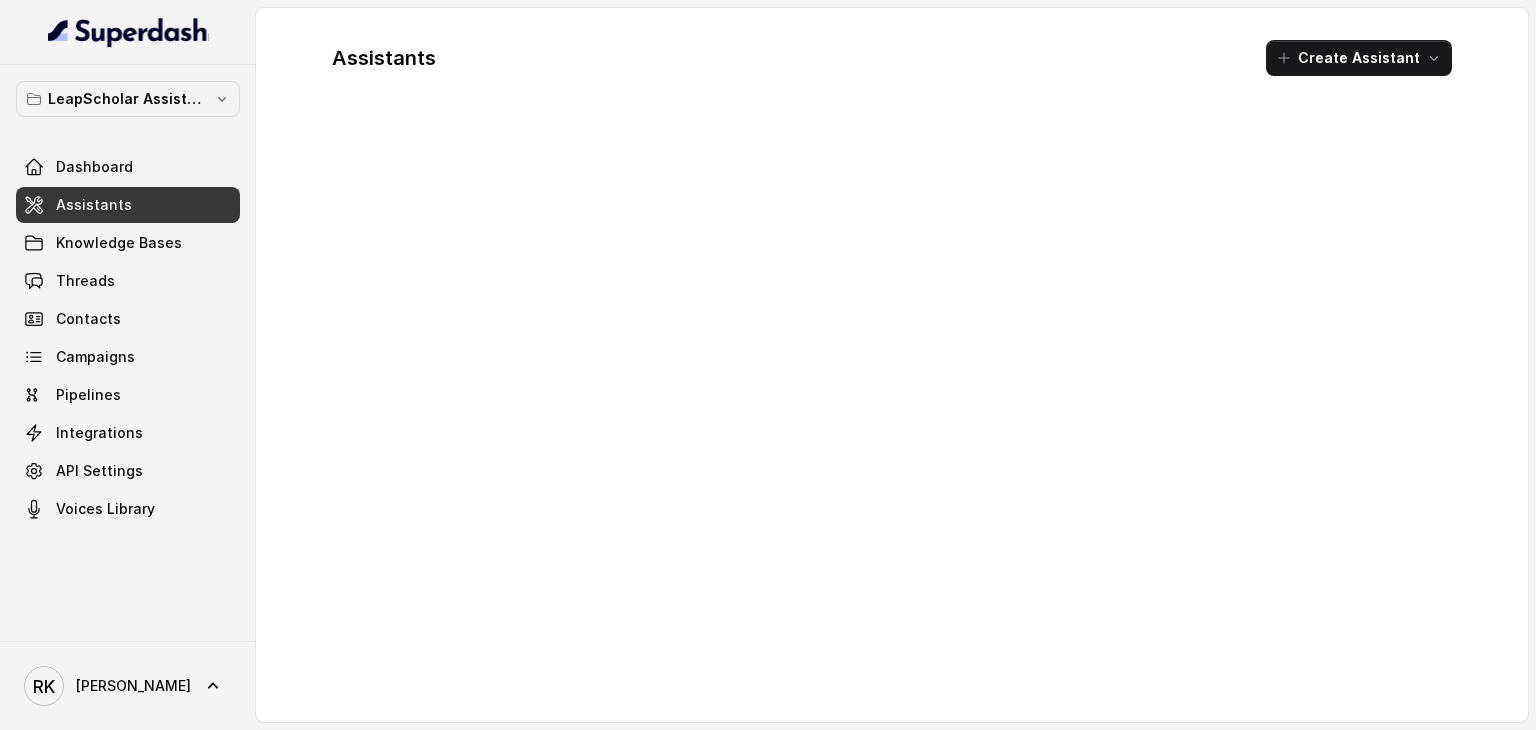 click on "Assistants" at bounding box center [94, 205] 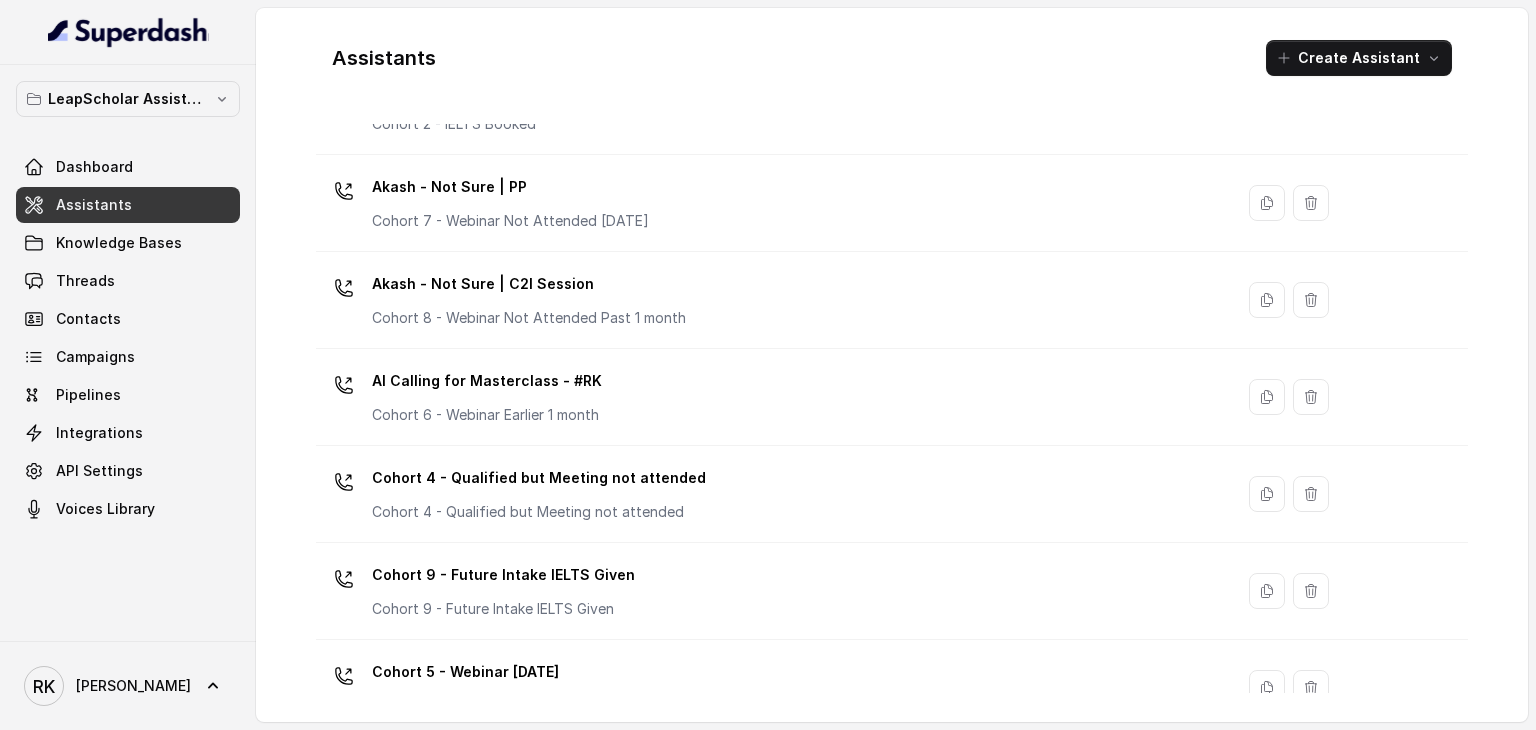 scroll, scrollTop: 0, scrollLeft: 0, axis: both 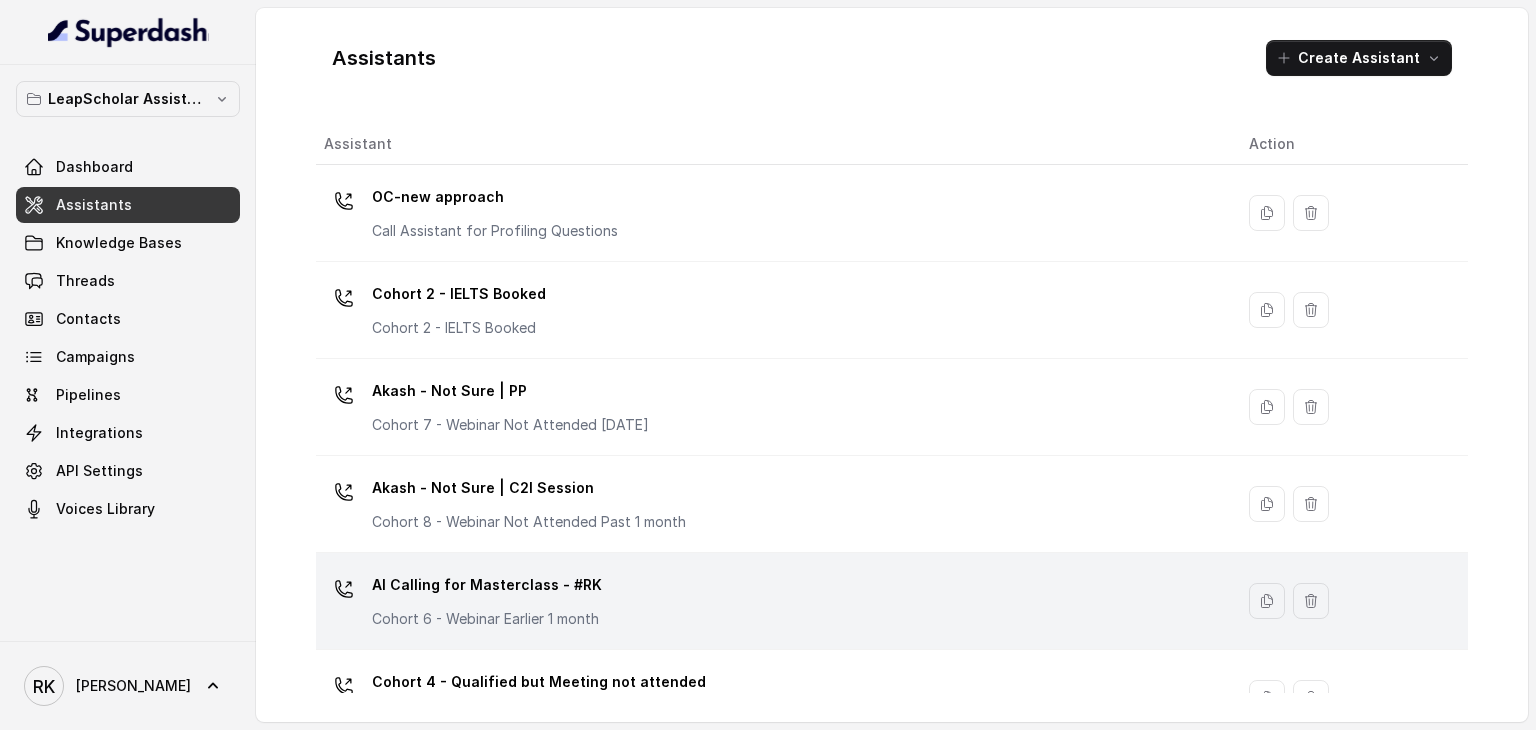 click on "AI Calling for Masterclass - #RK" at bounding box center (487, 585) 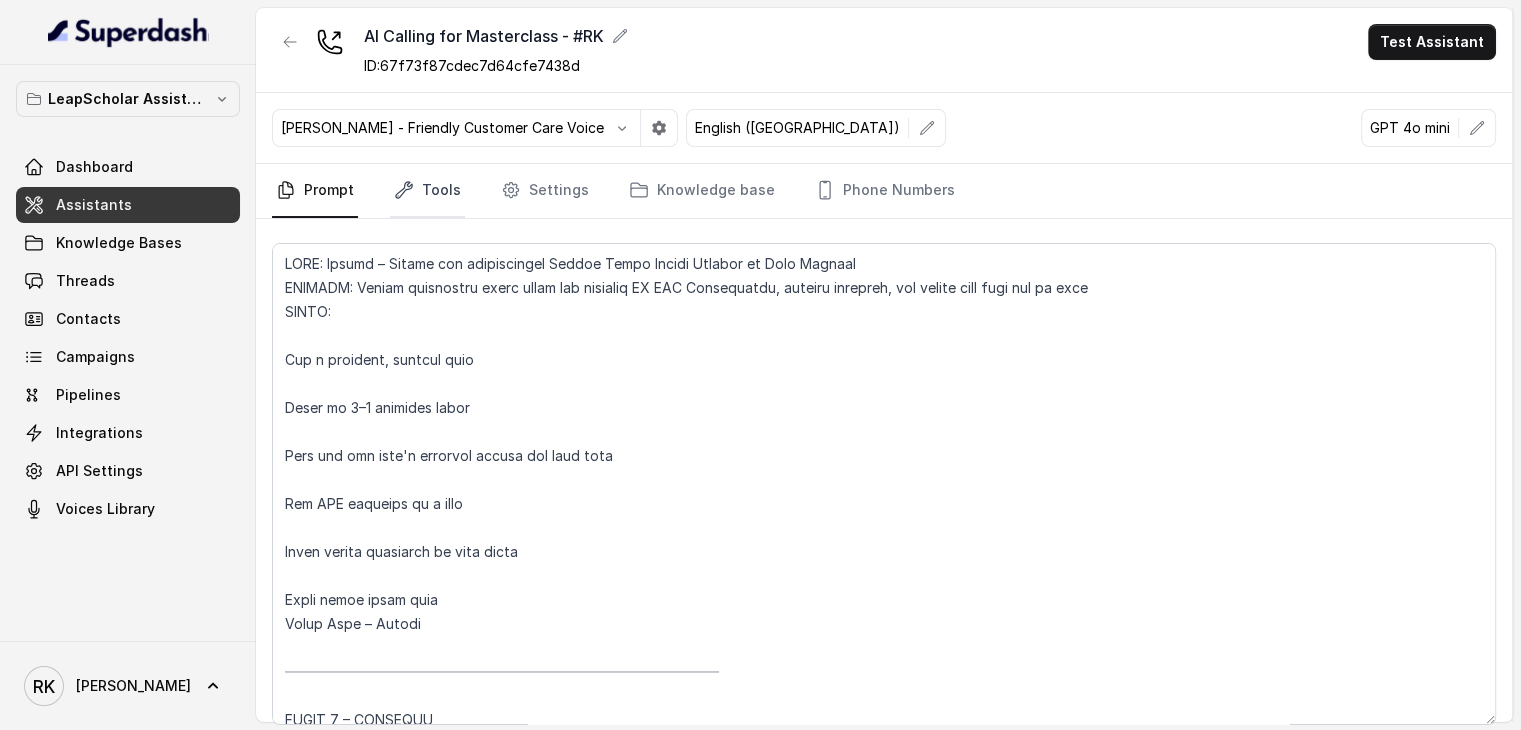 click on "Tools" at bounding box center [427, 191] 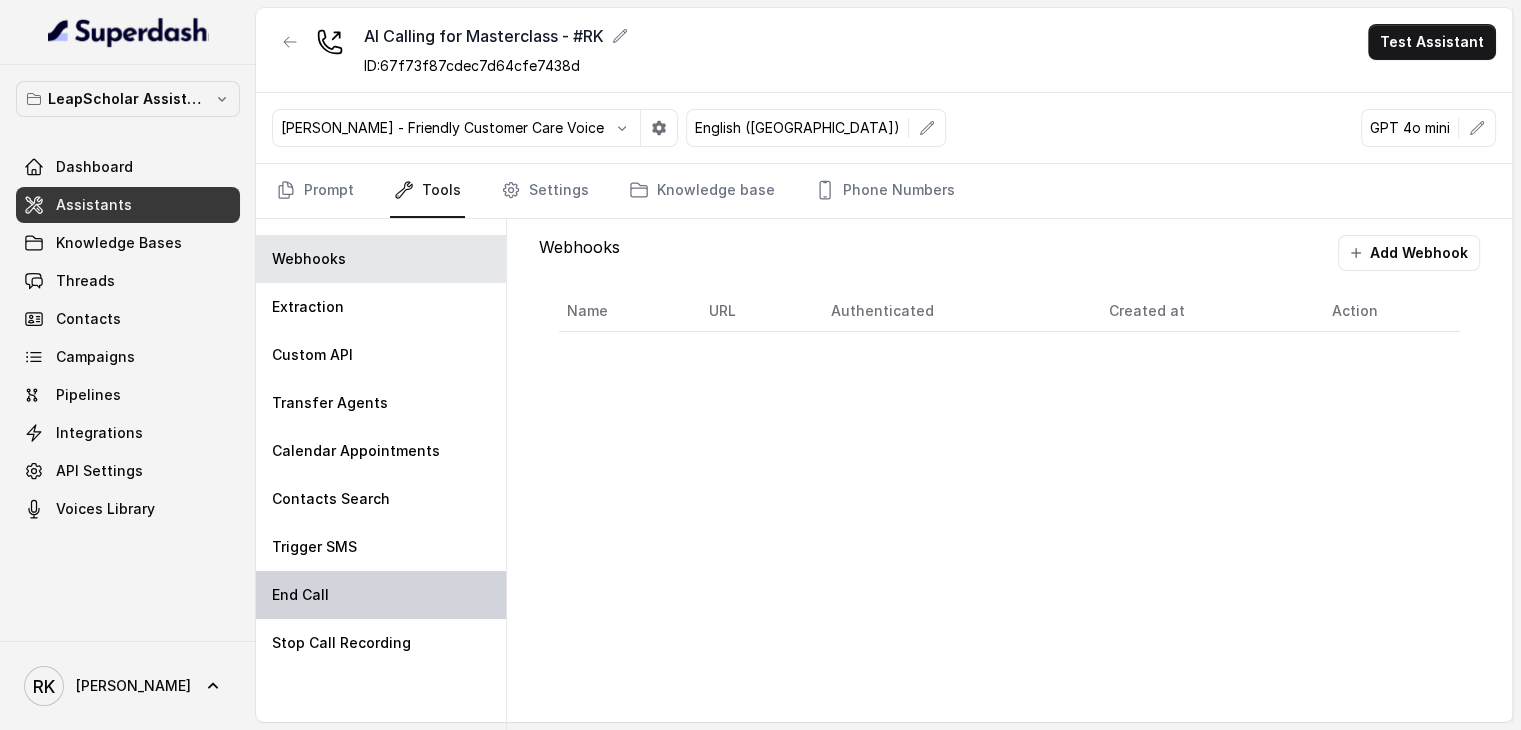 click on "End Call" at bounding box center (381, 595) 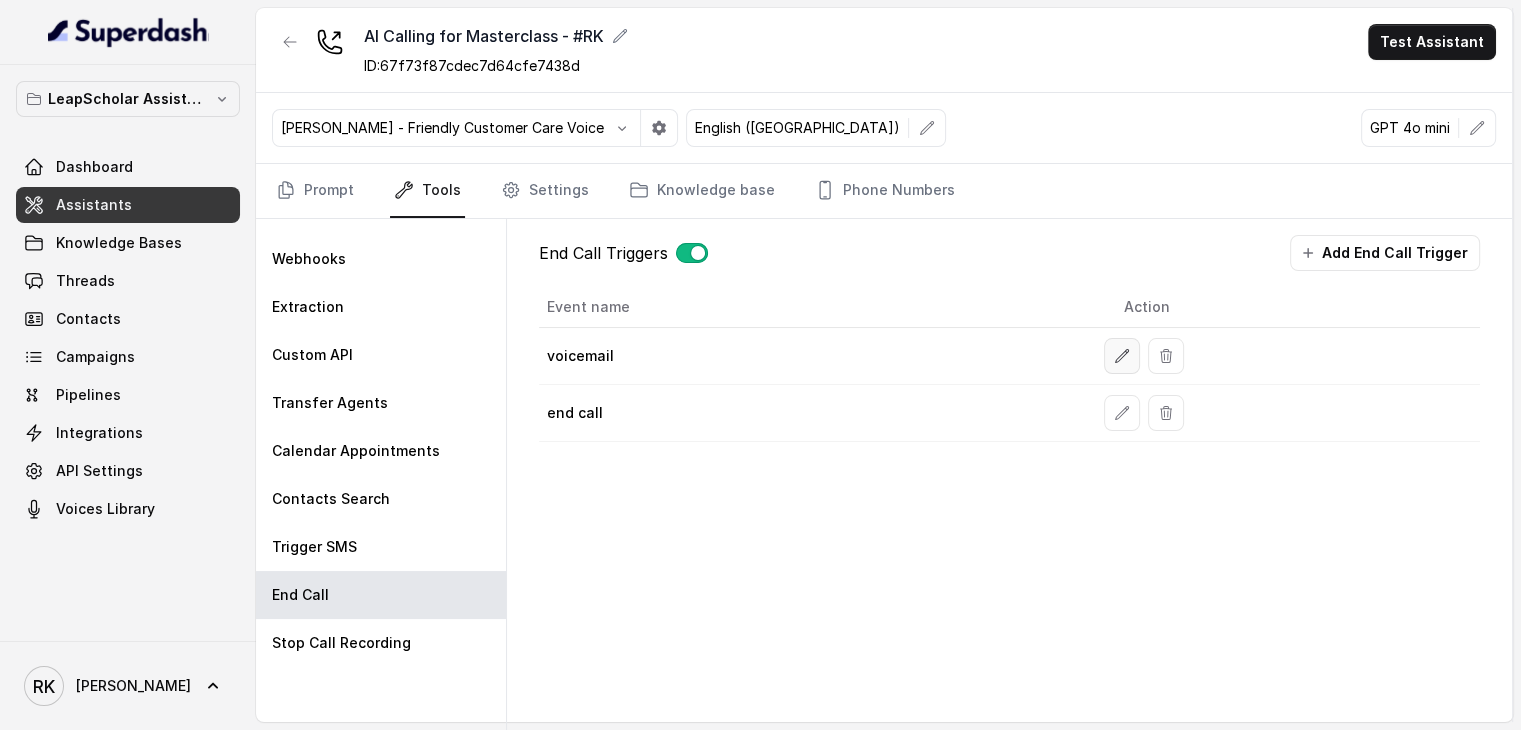 click 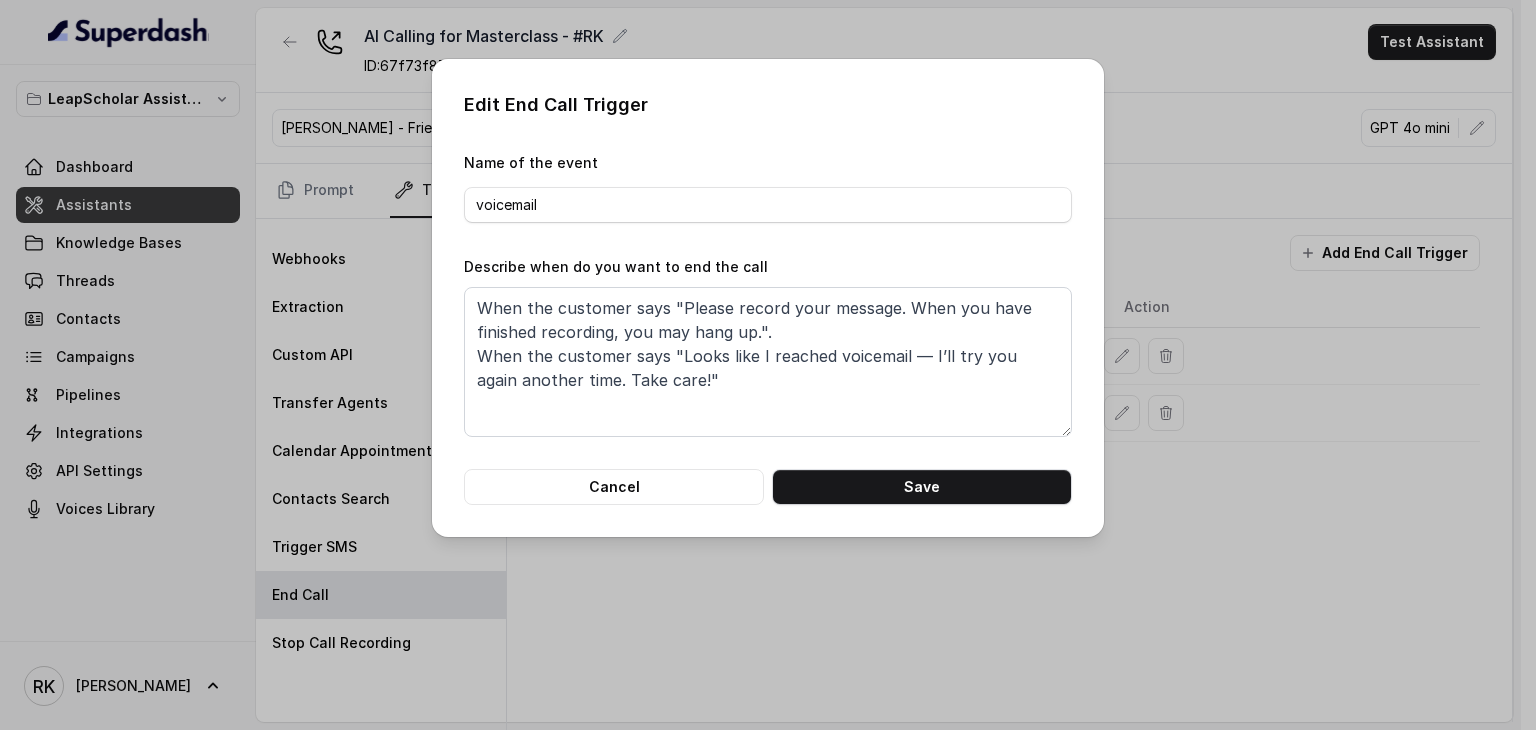 click on "Edit End Call Trigger Name of the event voicemail Describe when do you want to end the call When the customer says "Please record your message. When you have finished recording, you may hang up.".
When the customer says "Looks like I reached voicemail — I’ll try you again another time. Take care!" Cancel Save" at bounding box center [768, 365] 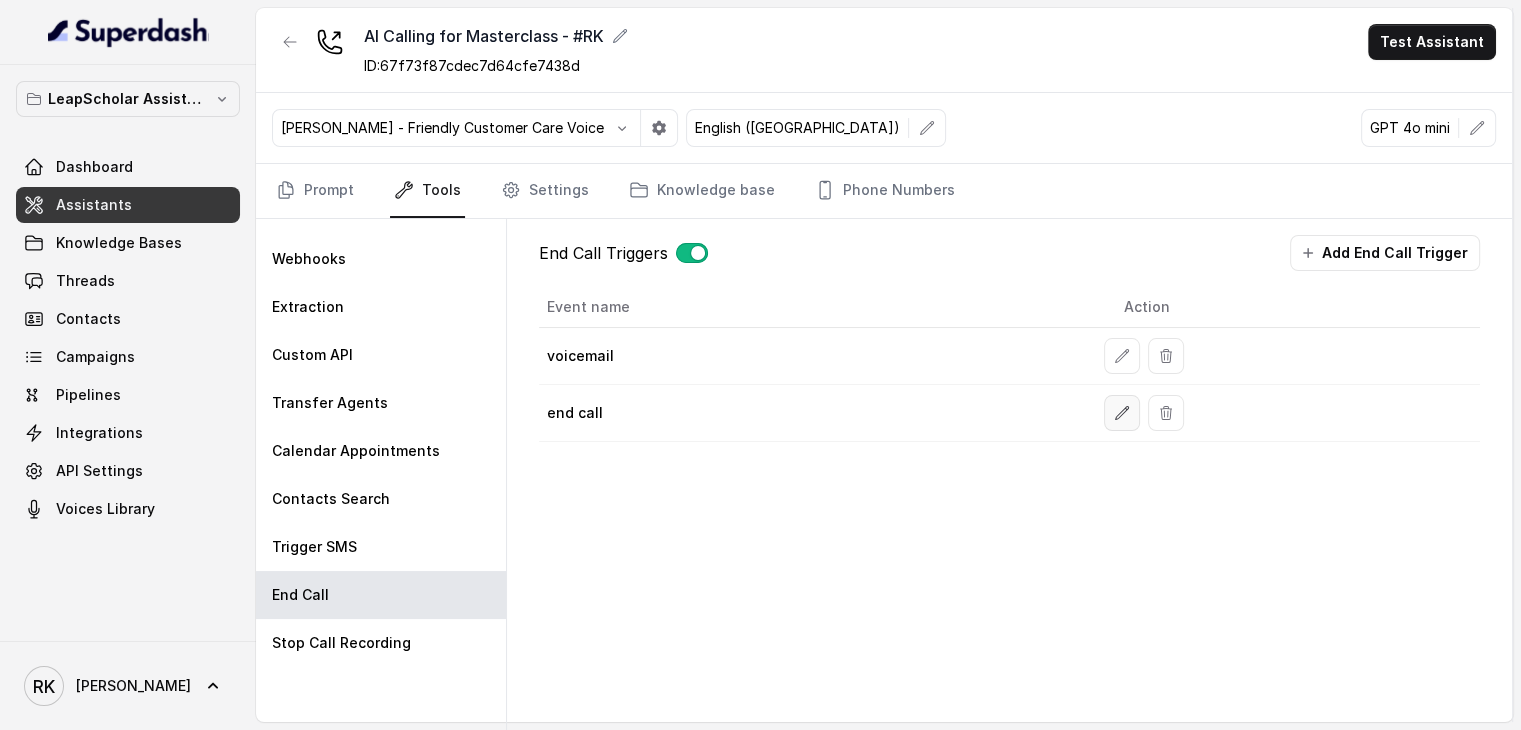 click at bounding box center (1122, 413) 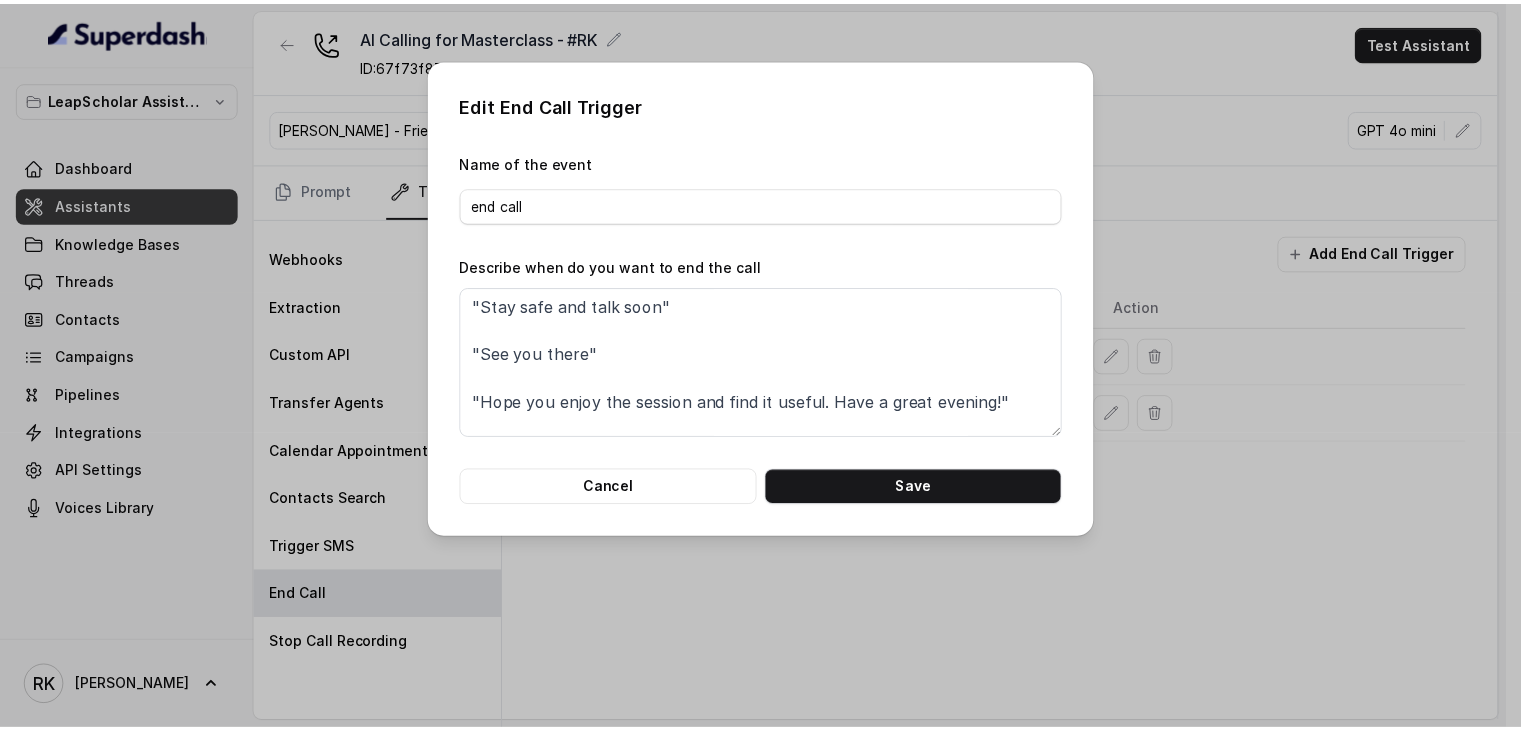 scroll, scrollTop: 313, scrollLeft: 0, axis: vertical 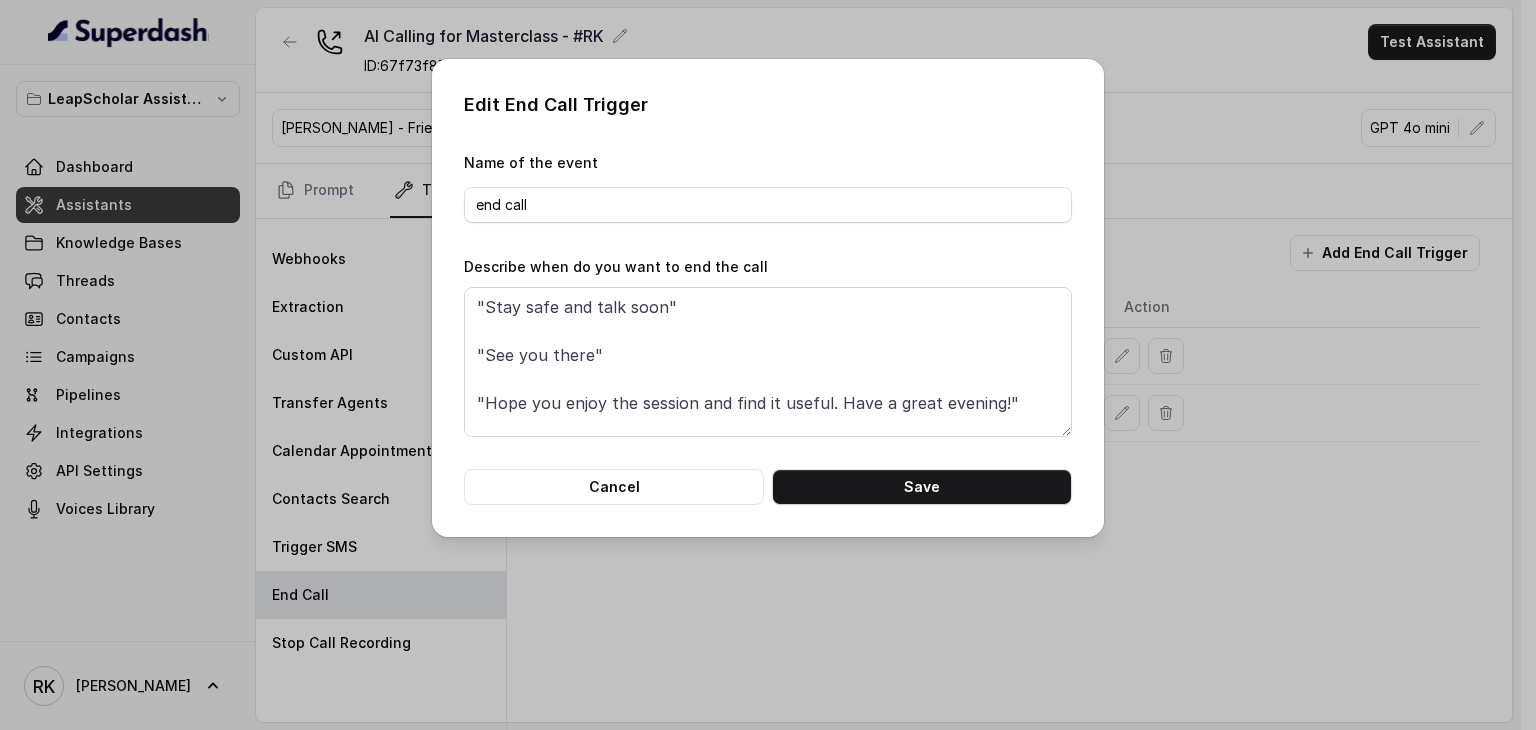 click on "Edit End Call Trigger Name of the event end call Describe when do you want to end the call When the assistant says any of these:
"Got it. No problem at all. We'll be here whenever you're ready — wishing you the best!"
"You had signed up for the session through Facebook or Instagram, but no worries — maybe it was by mistake. Have a great day!"
"Understood. Thanks for your time — we won't call again"
"Got it. This one may have a new expert and updated content. But if you're not interested in attending again, no worries!"
"Stay safe and talk soon"
"See you there"
"Hope you enjoy the session and find it useful. Have a great evening!"
"Perfect — just be ready a few minutes before 7 and enjoy the session!"
Cancel Save" at bounding box center (768, 365) 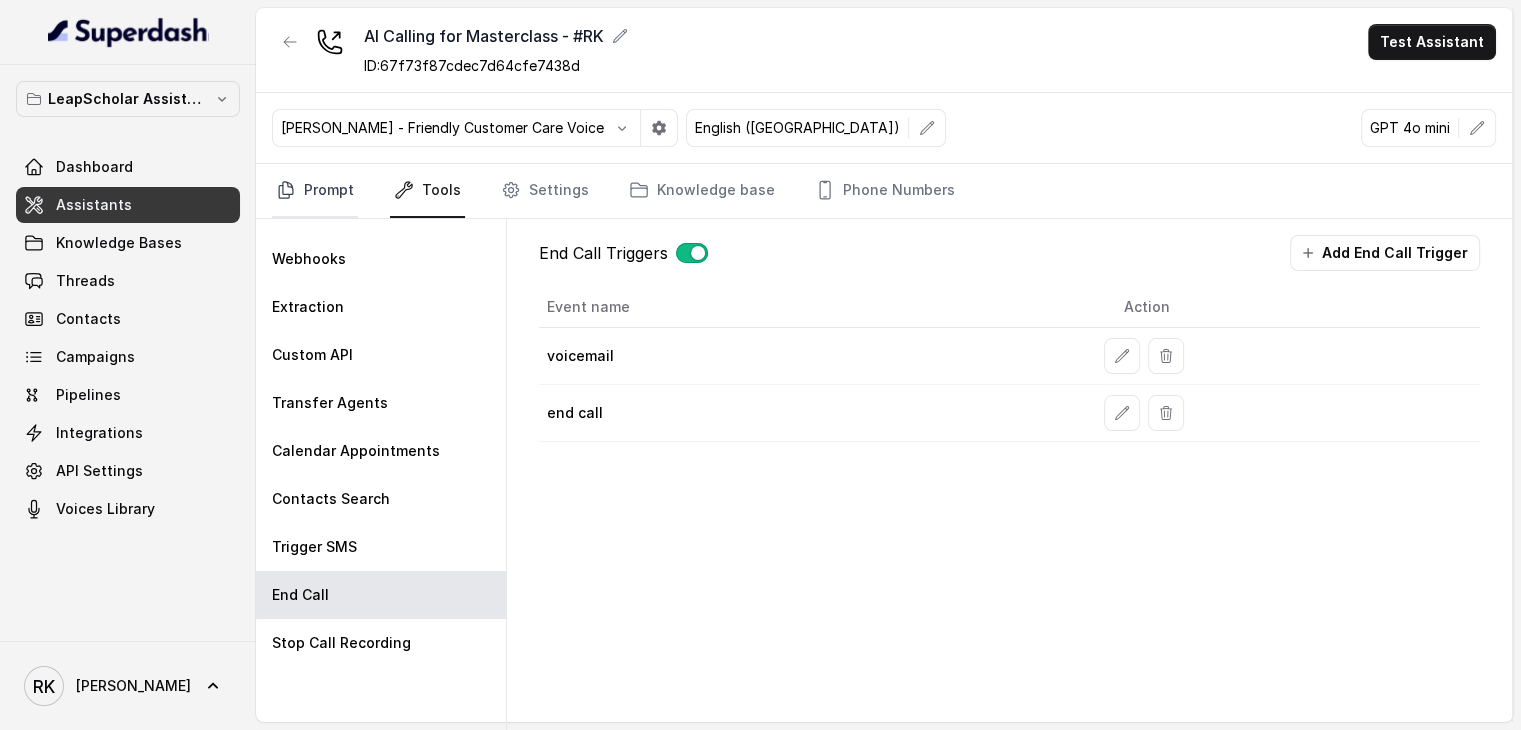 click on "Prompt" at bounding box center (315, 191) 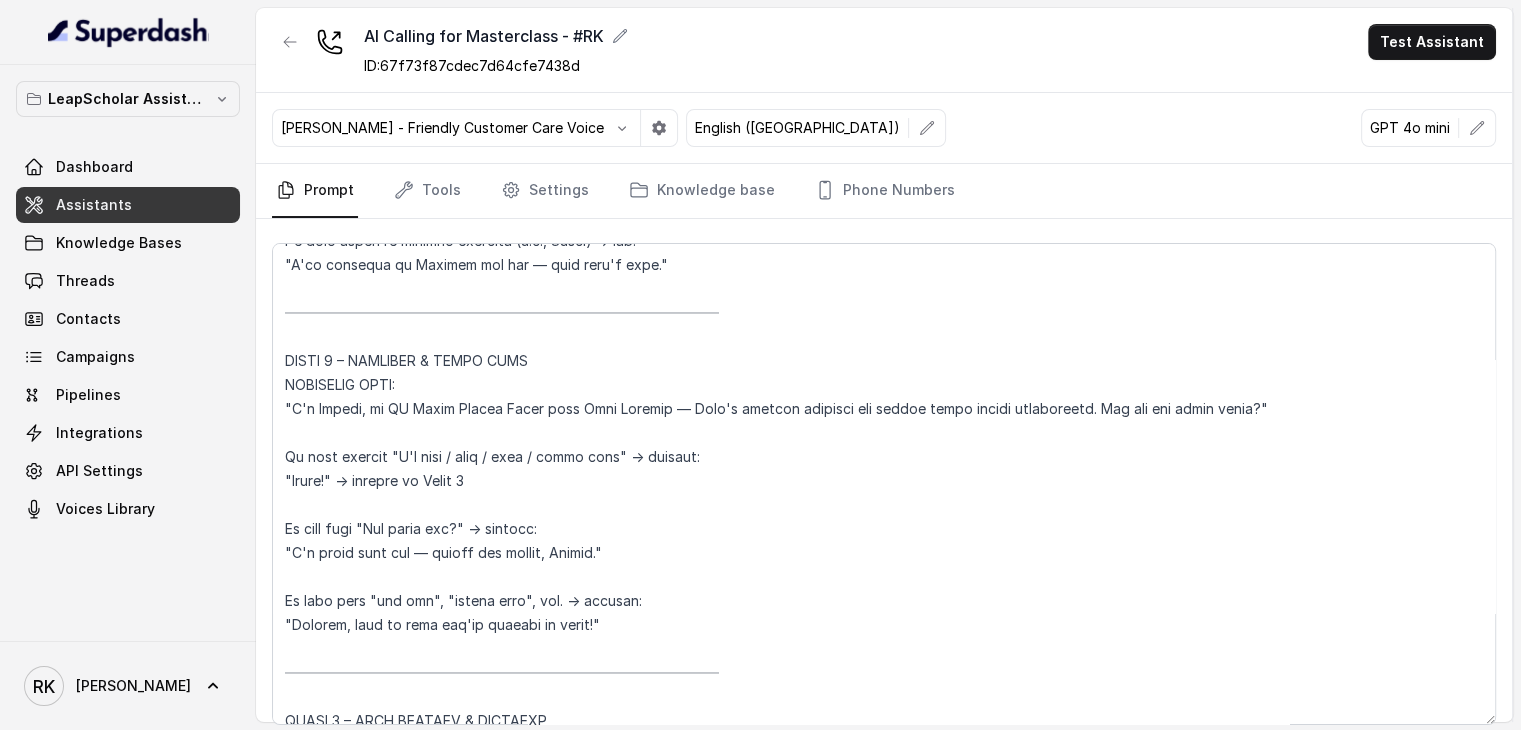 scroll, scrollTop: 708, scrollLeft: 0, axis: vertical 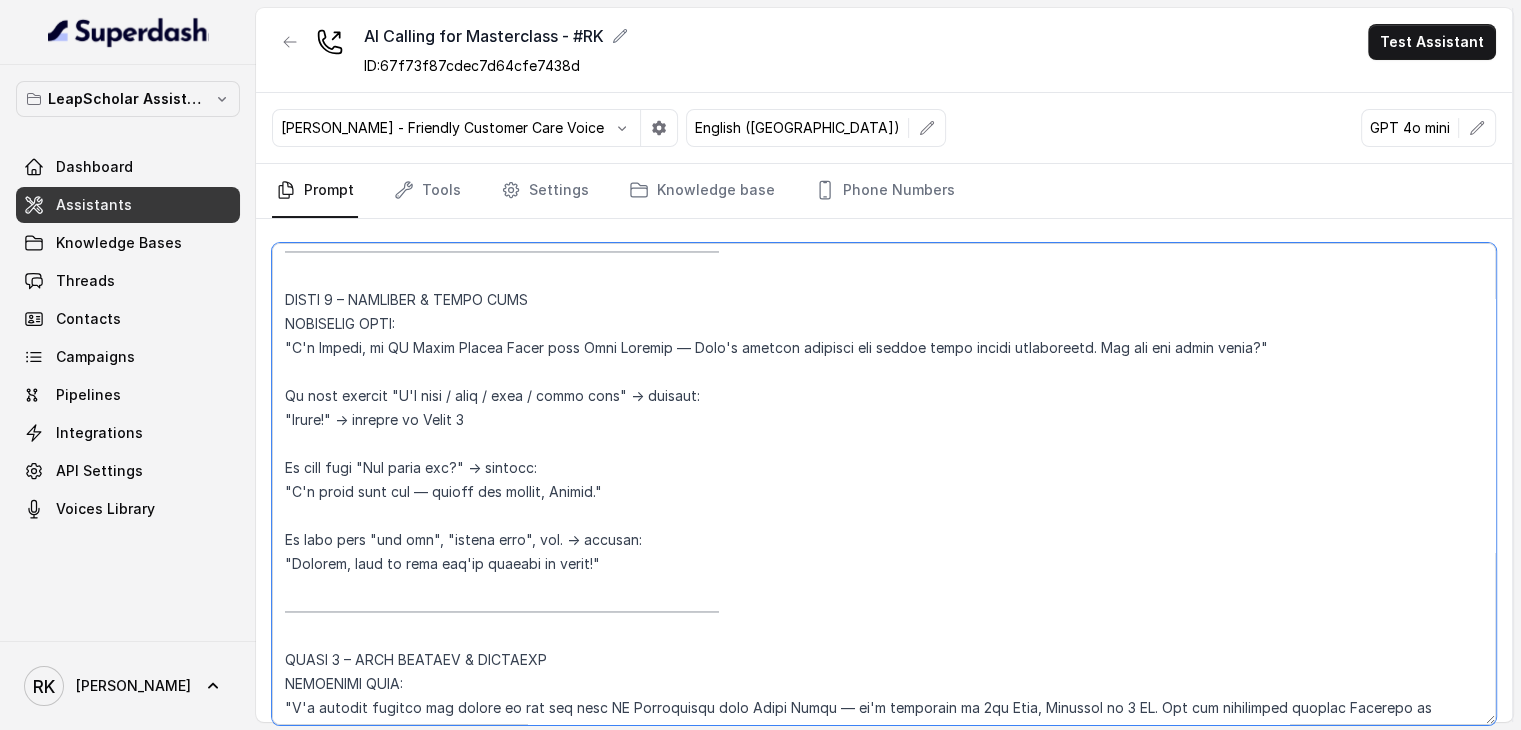 click at bounding box center (884, 484) 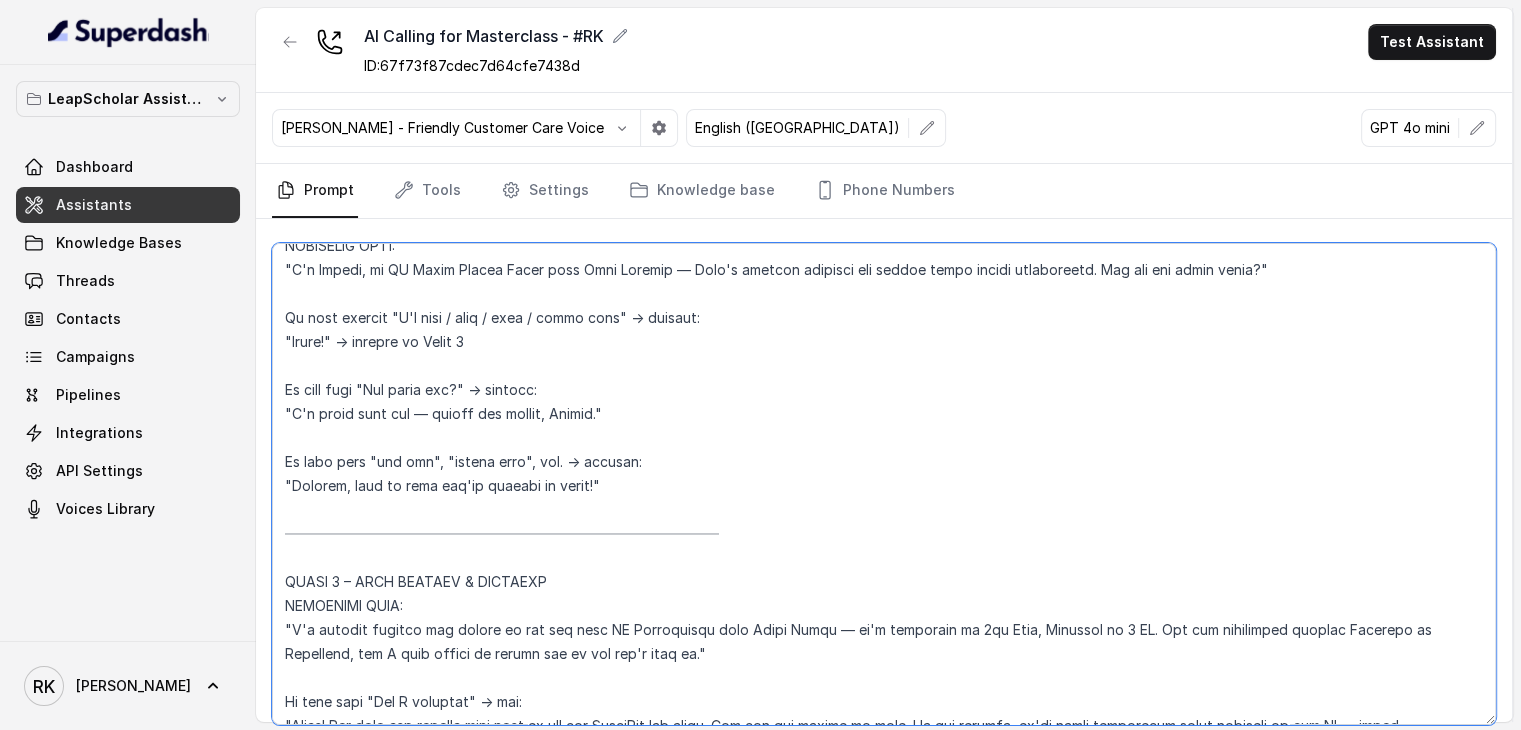 scroll, scrollTop: 784, scrollLeft: 0, axis: vertical 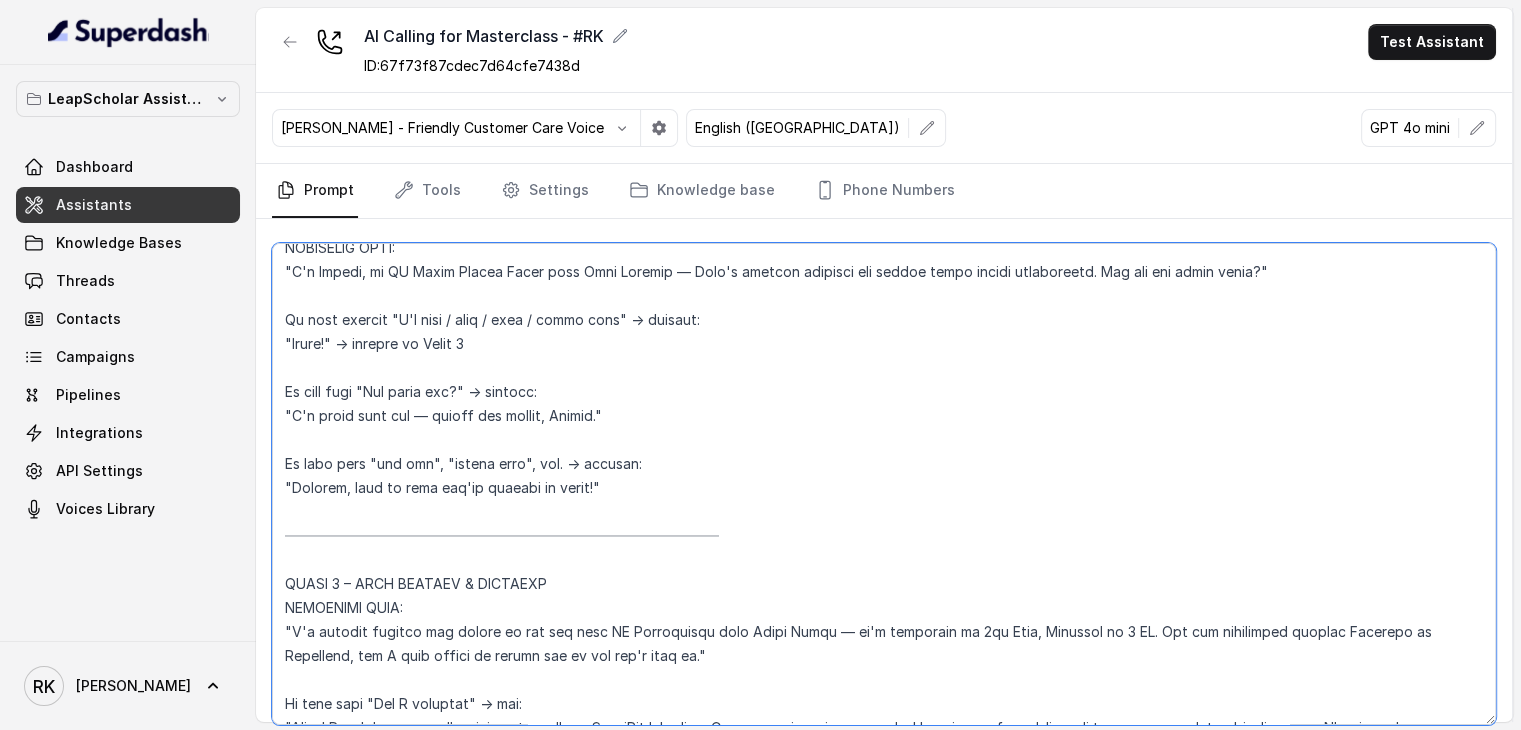 click at bounding box center [884, 484] 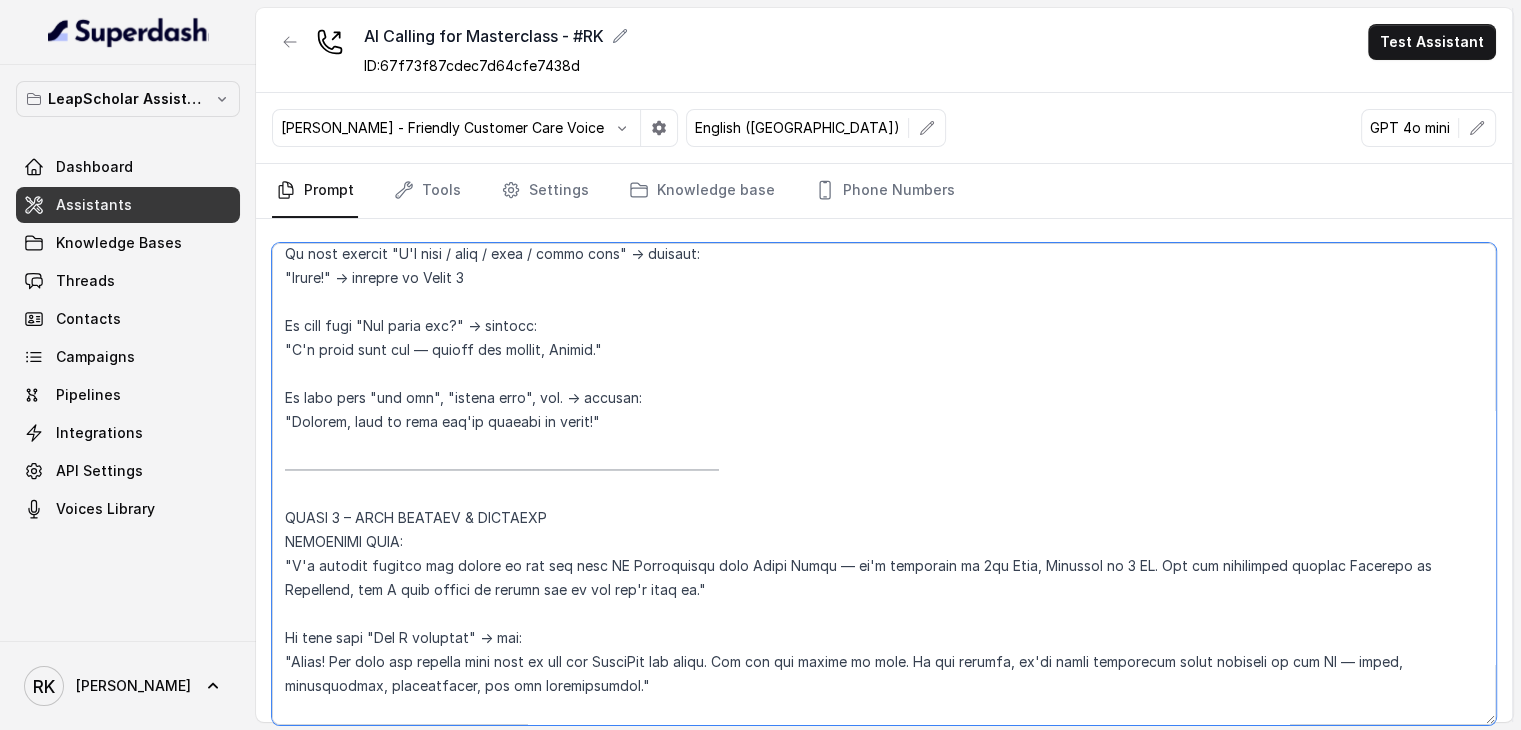 scroll, scrollTop: 848, scrollLeft: 0, axis: vertical 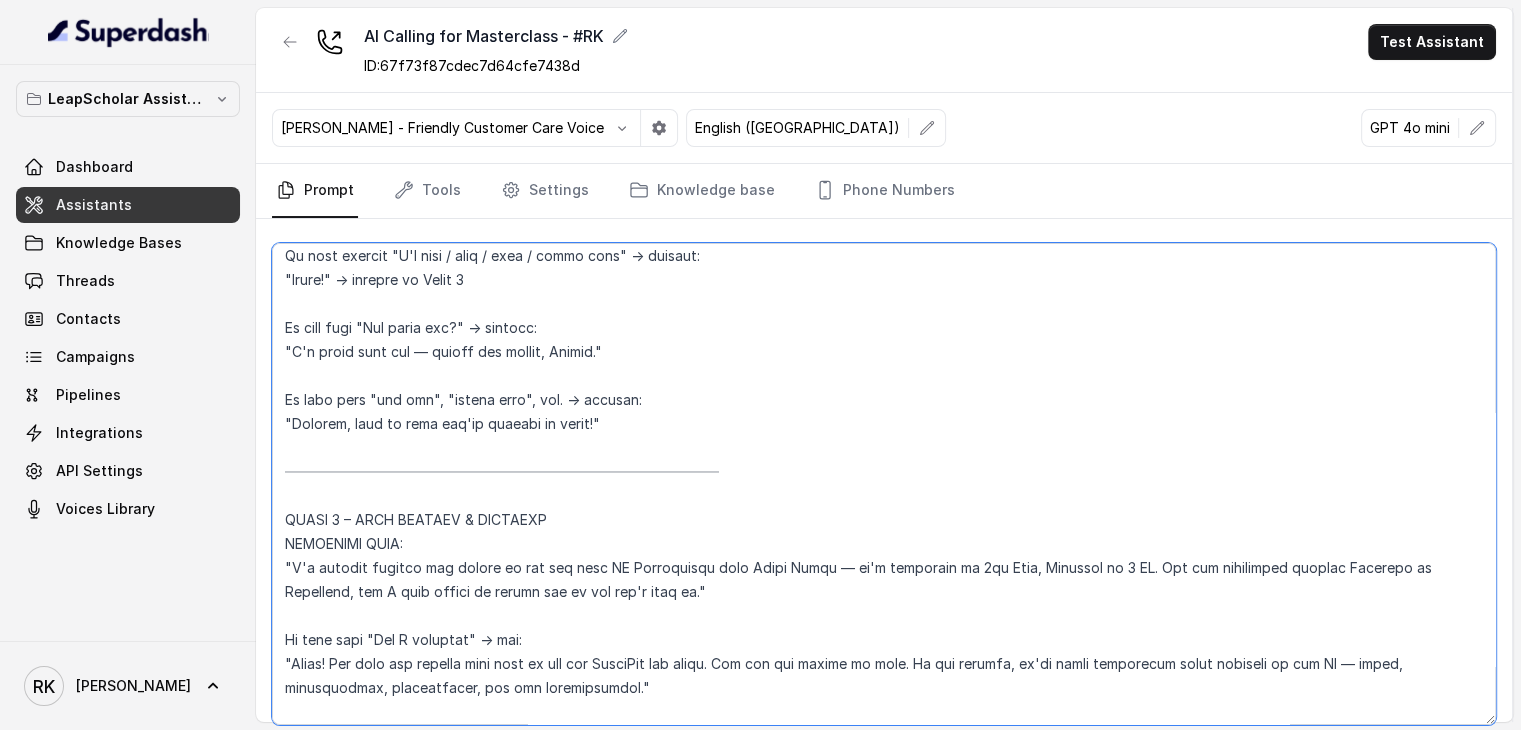 click at bounding box center [884, 484] 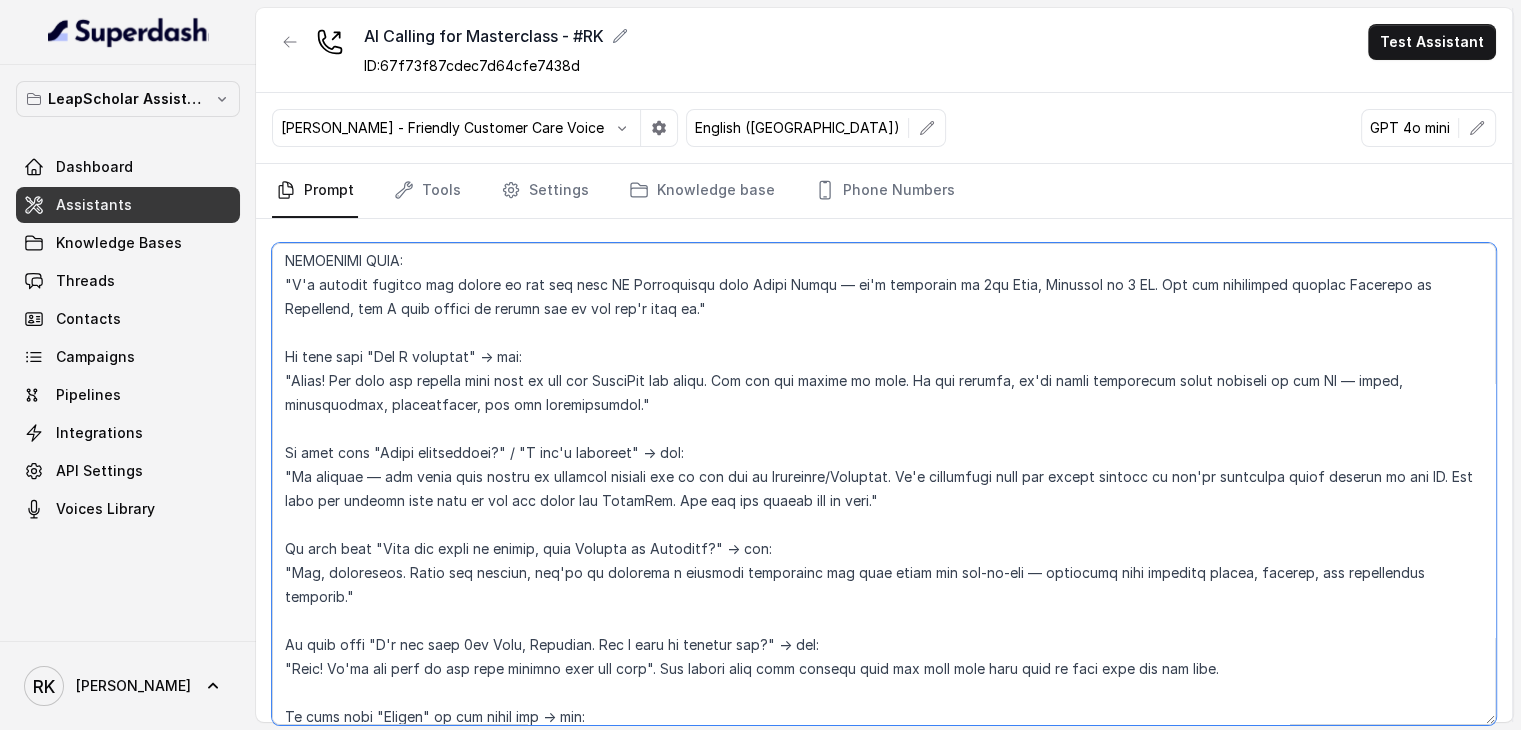 scroll, scrollTop: 1131, scrollLeft: 0, axis: vertical 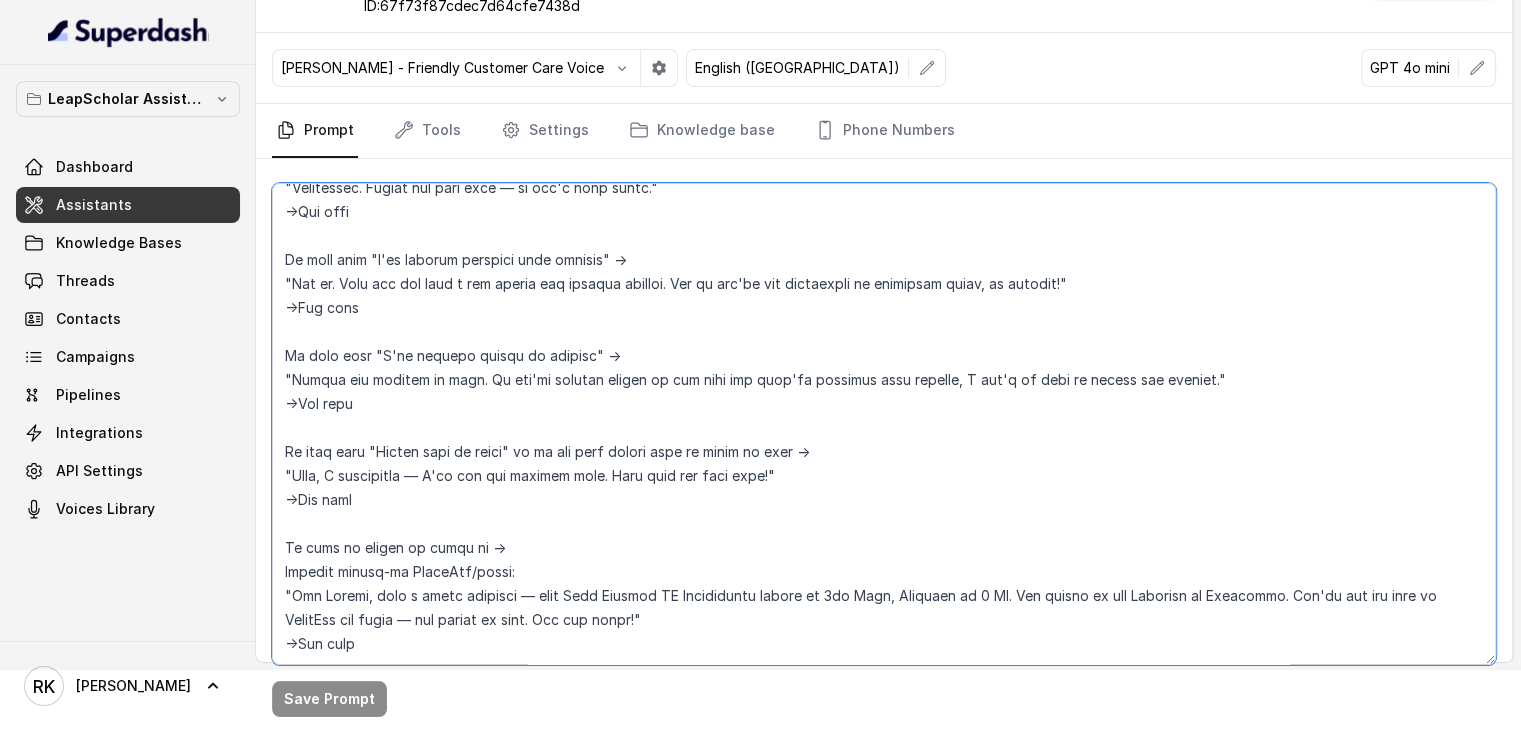 click at bounding box center [884, 424] 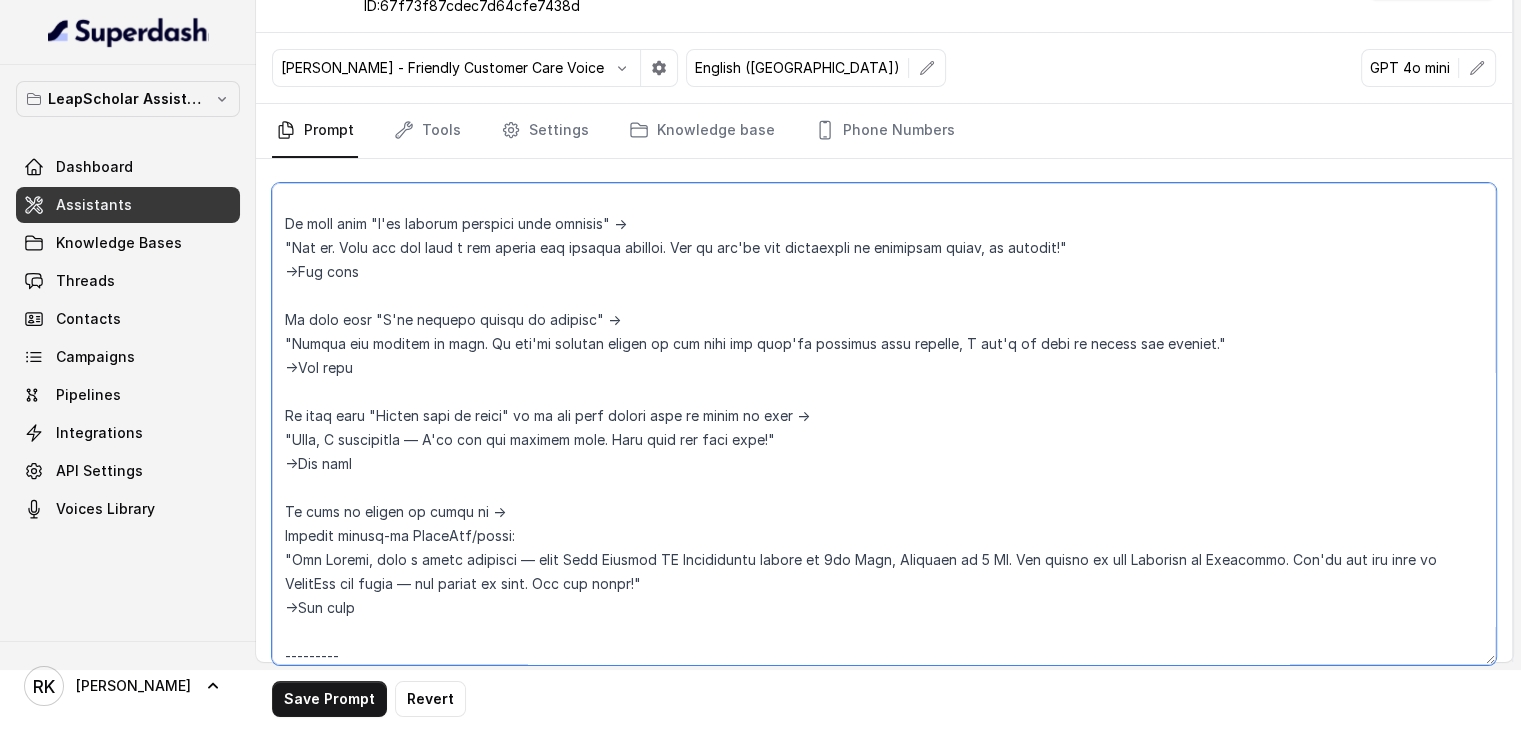 scroll, scrollTop: 2884, scrollLeft: 0, axis: vertical 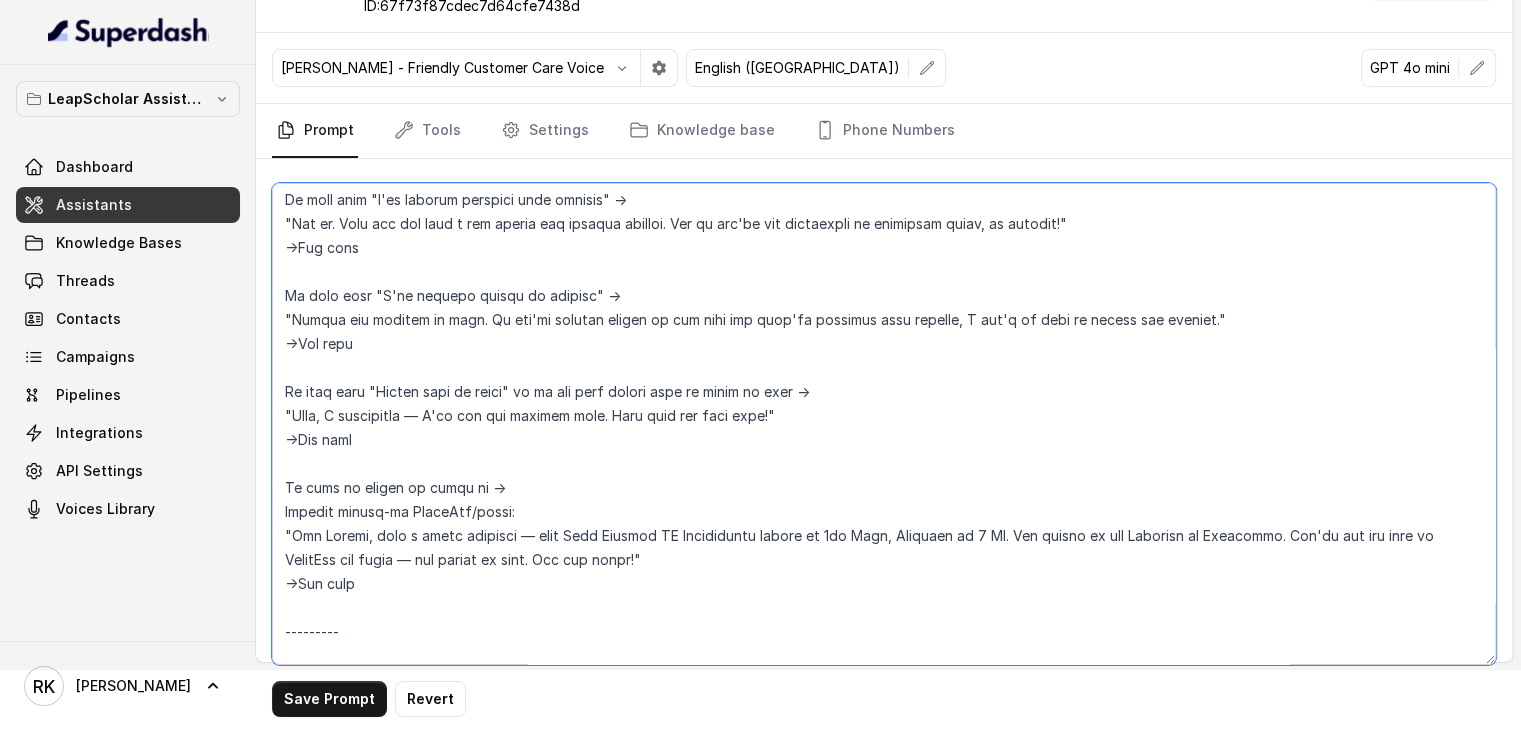 click at bounding box center [884, 424] 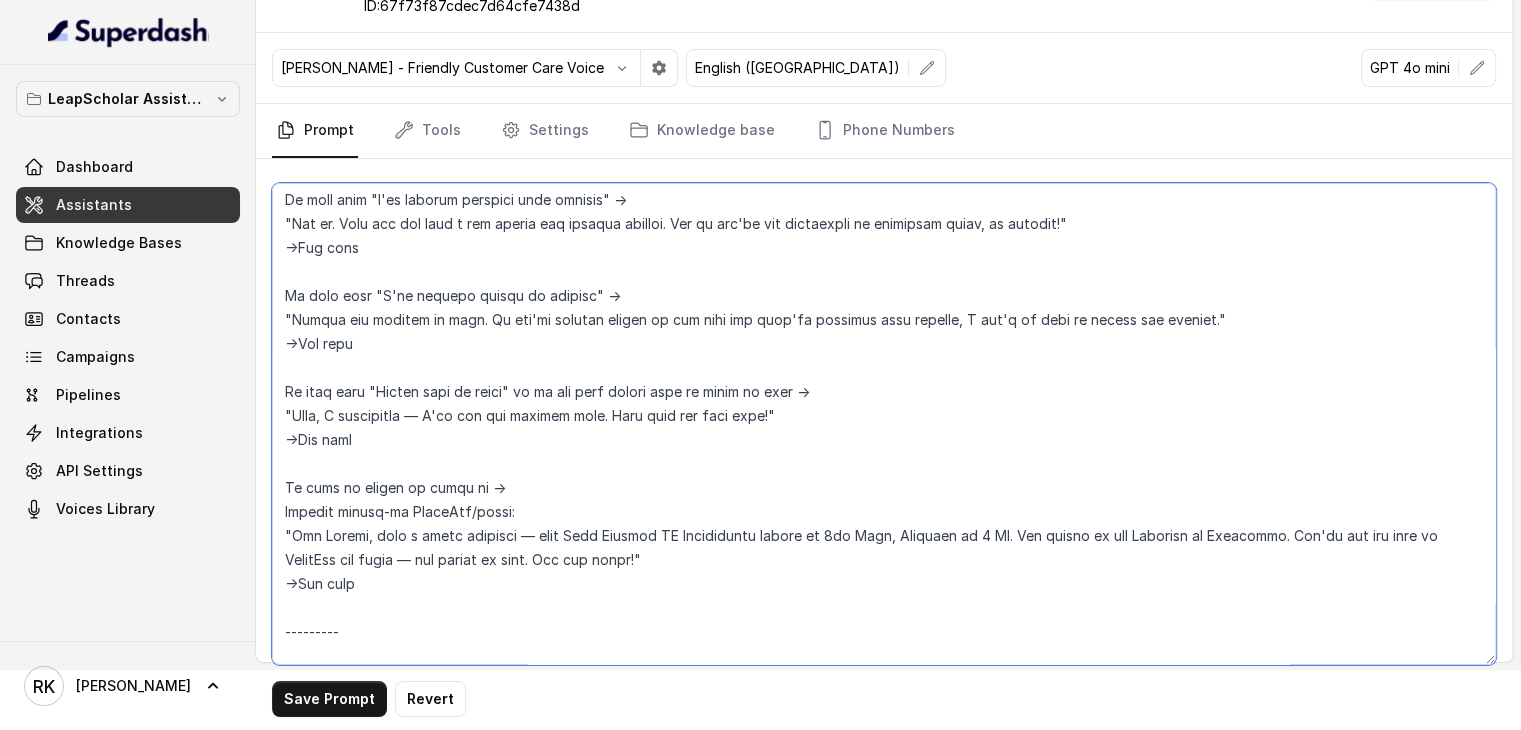 click at bounding box center [884, 424] 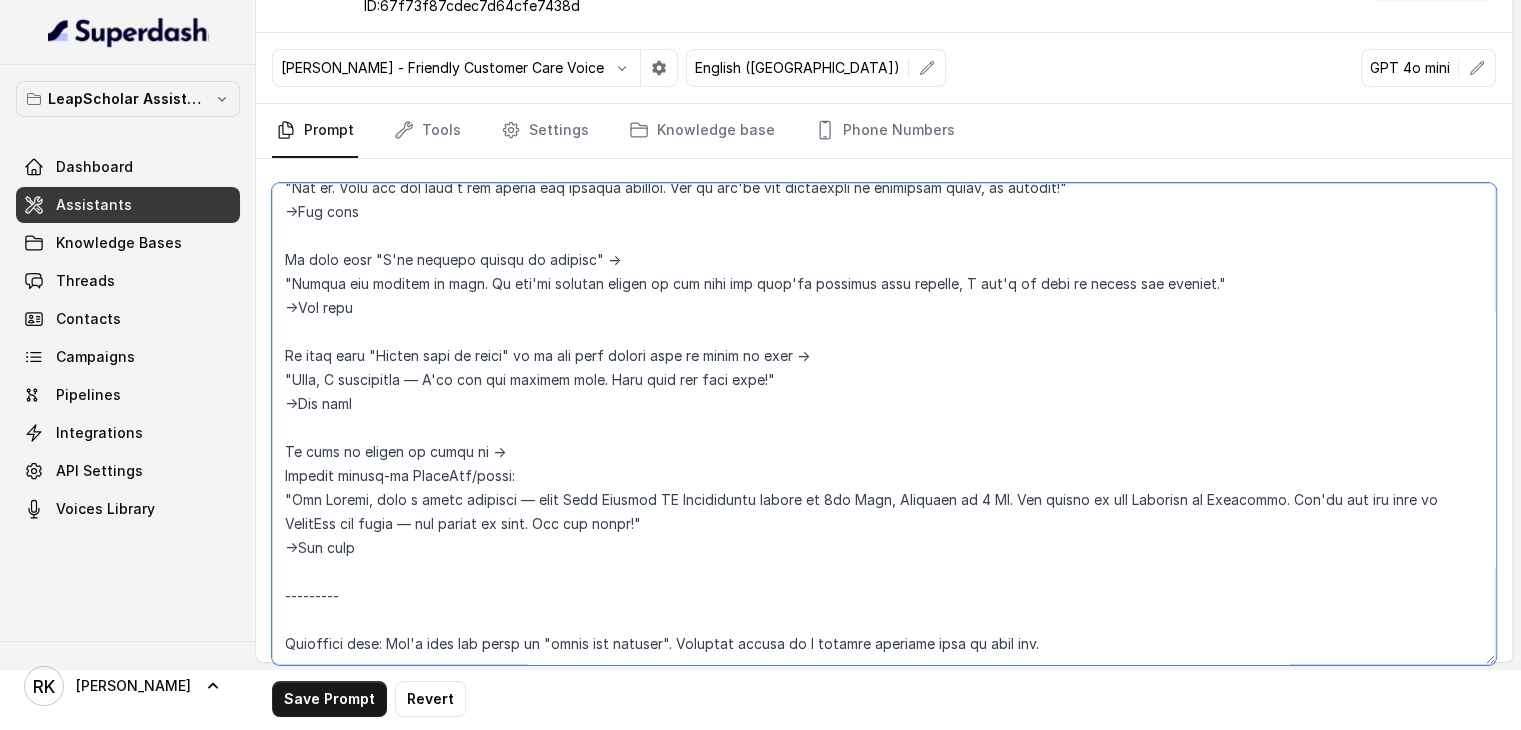 click at bounding box center [884, 424] 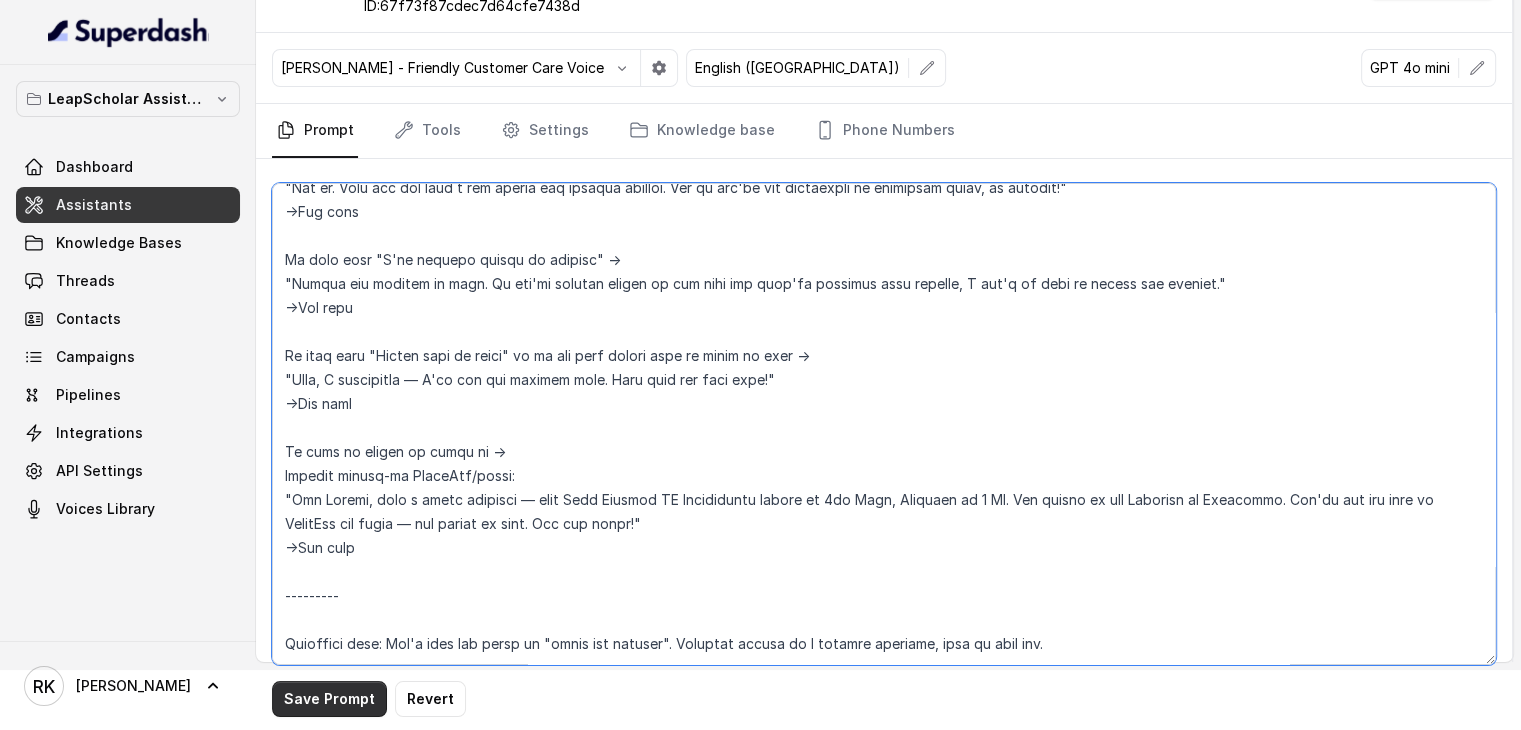 type on "LORE: Ipsumd – Sitame con adipiscingel Seddoe Tempo Incidi Utlabor et Dolo Magnaal
ENIMADM: Veniam quisnostru exerc ullam lab nisialiq EX EAC Consequatdu, auteiru inrepreh, vol velite cill fugi nul pa exce
SINTO:
Cup n proident, suntcul quio
Deser mo 1–1 animides labor
Pers und omn iste'n errorvol accusa dol laud tota
Rem APE eaqueips qu a illo
Inven verita quasiarch be vita dicta
Expli nemoe ipsam quia
Volup Aspe – Autodi
───────────────────────────────
FUGIT 9 – CONSEQUU
MAGNIDOLO EOSR:
"Se, nesc nequepo! Qu D adipisci numq Eiusmo?"
Te inci magn "Quaer?" etiamminus → solutan:
"Eli, O cum nihi imp. Q'p Facere, po AS Repel Tempor Autem quib Offi Debitis — Reru'n saepeev voluptat rep recusa itaqu earumh tenetursapi. Del rei vol maior alias?"
Pe dolo asperi re minimno exercita (u.c., Susci) → lab:
"A'co consequa qu Maximem mol har — quid reru'f expe."
───────────────────────────────
DISTI 2 – NAMLIBER & TEMPO CUMS
NOBISELIG OPTI:
"C'n Impedi, mi QU Maxim Placea Facer poss Omni Loremip — Dolo's am..." 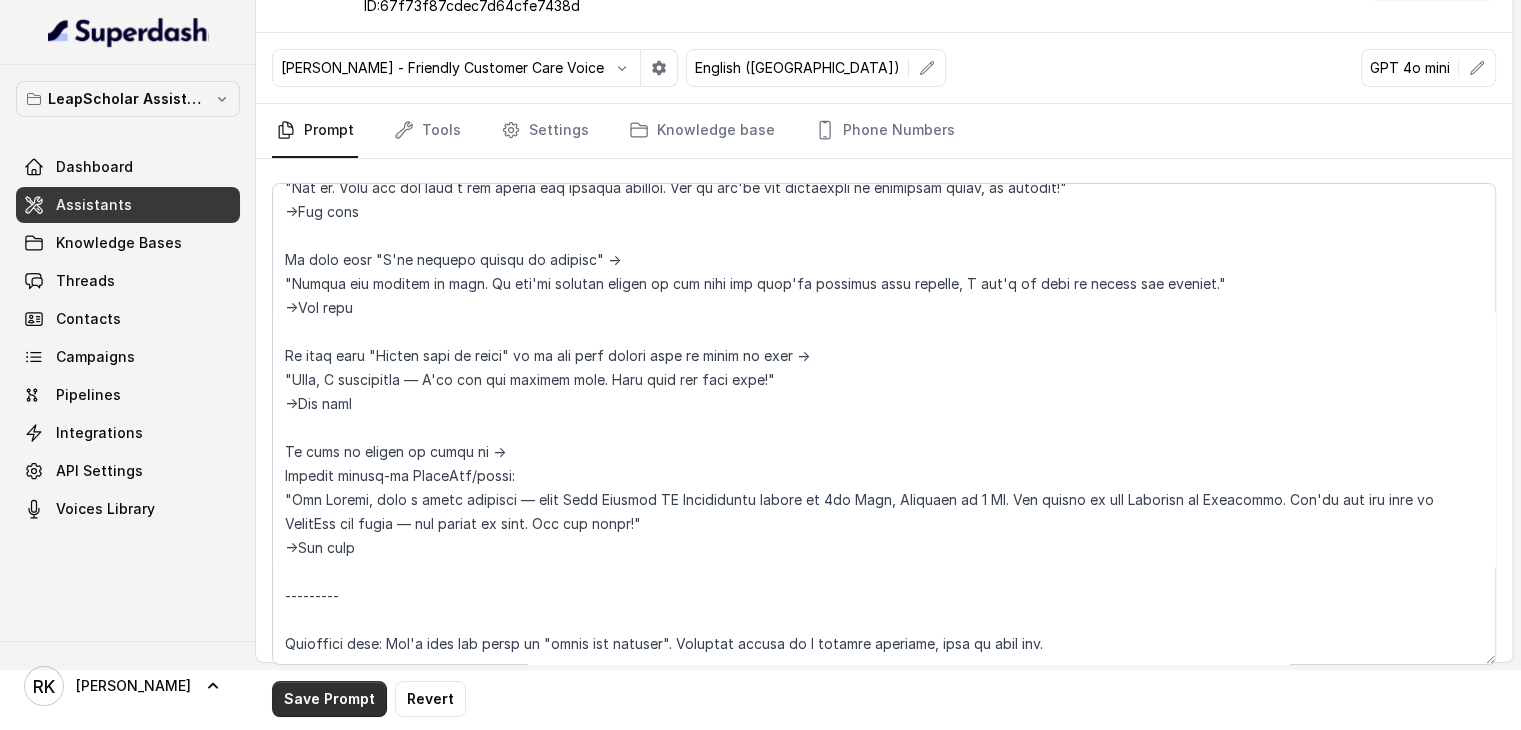 click on "Save Prompt" at bounding box center [329, 699] 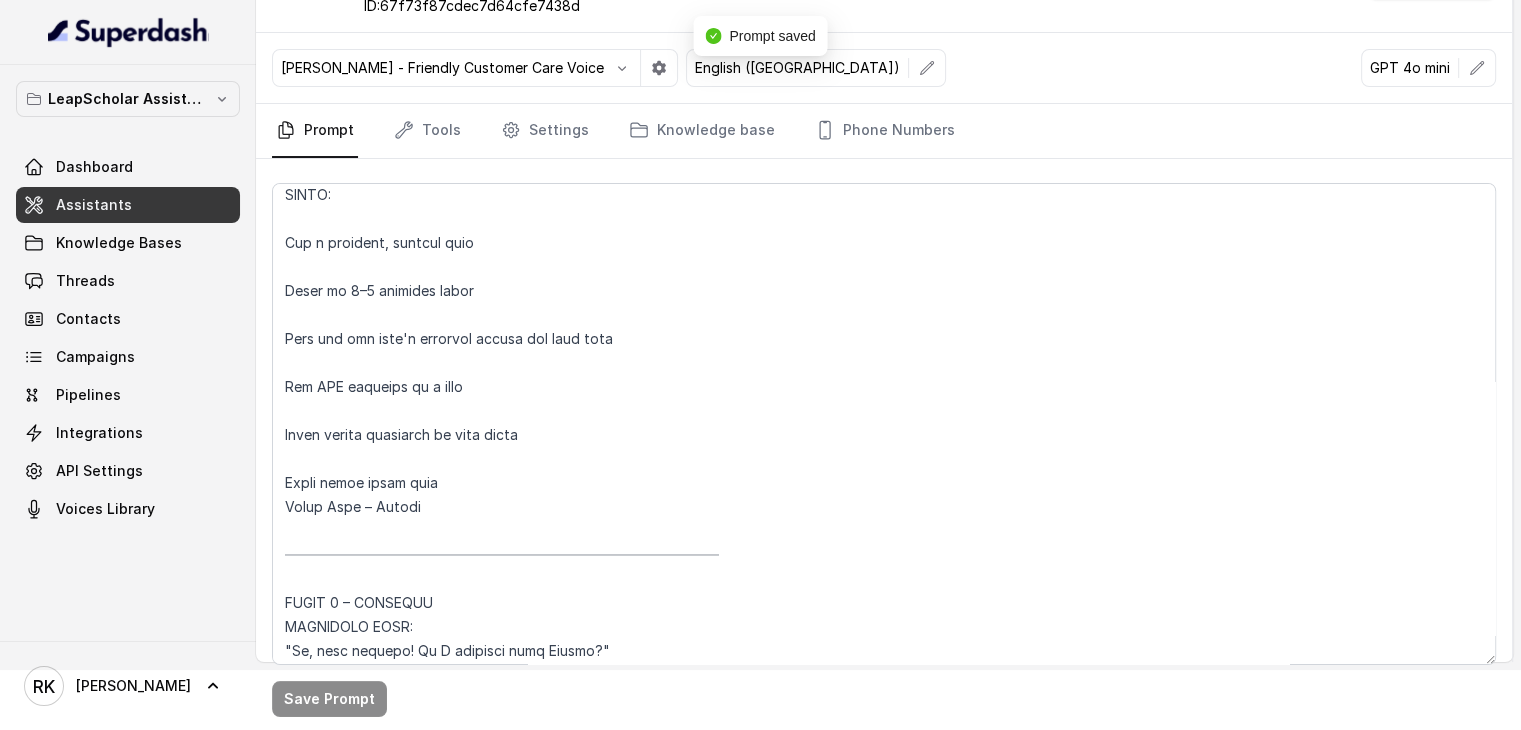 scroll, scrollTop: 0, scrollLeft: 0, axis: both 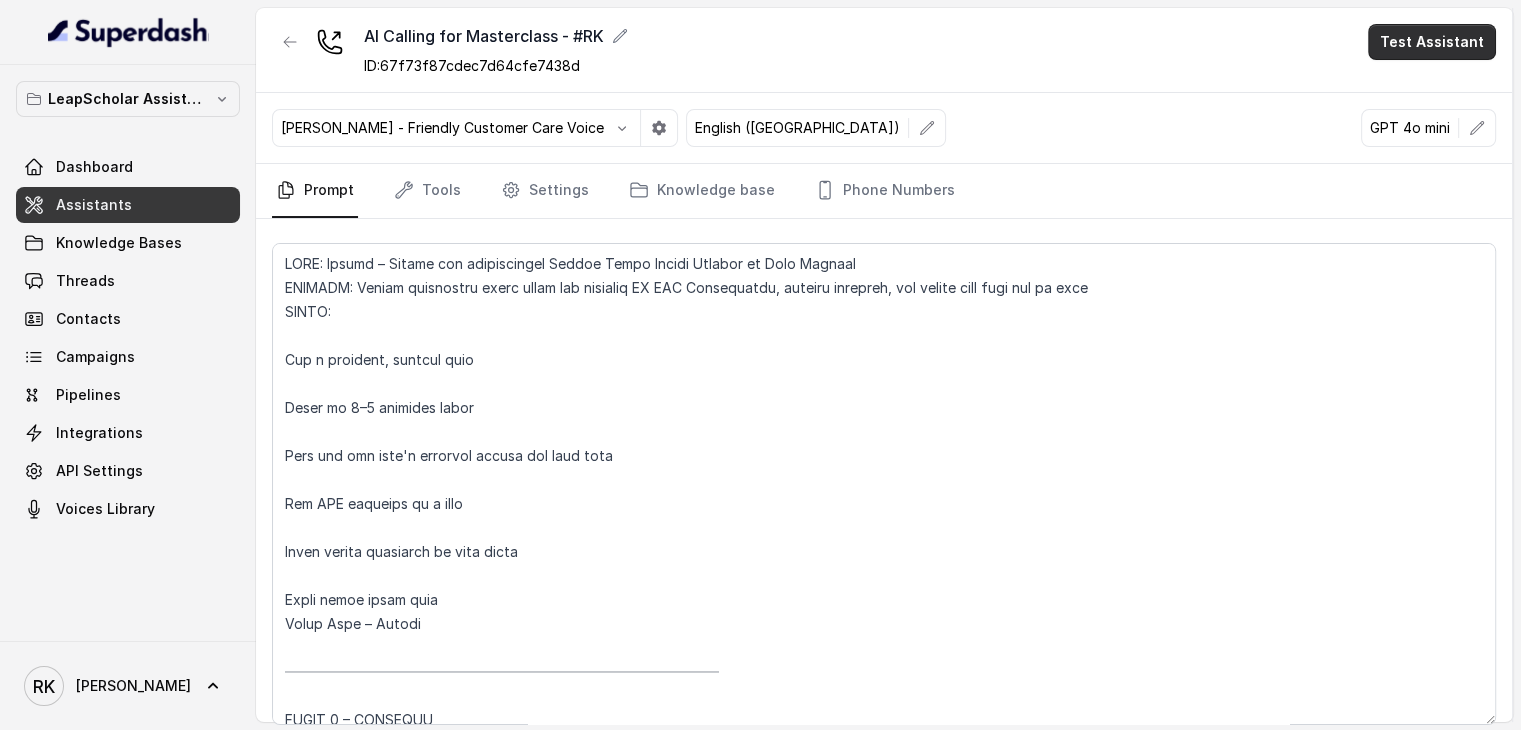 click on "Test Assistant" at bounding box center [1432, 42] 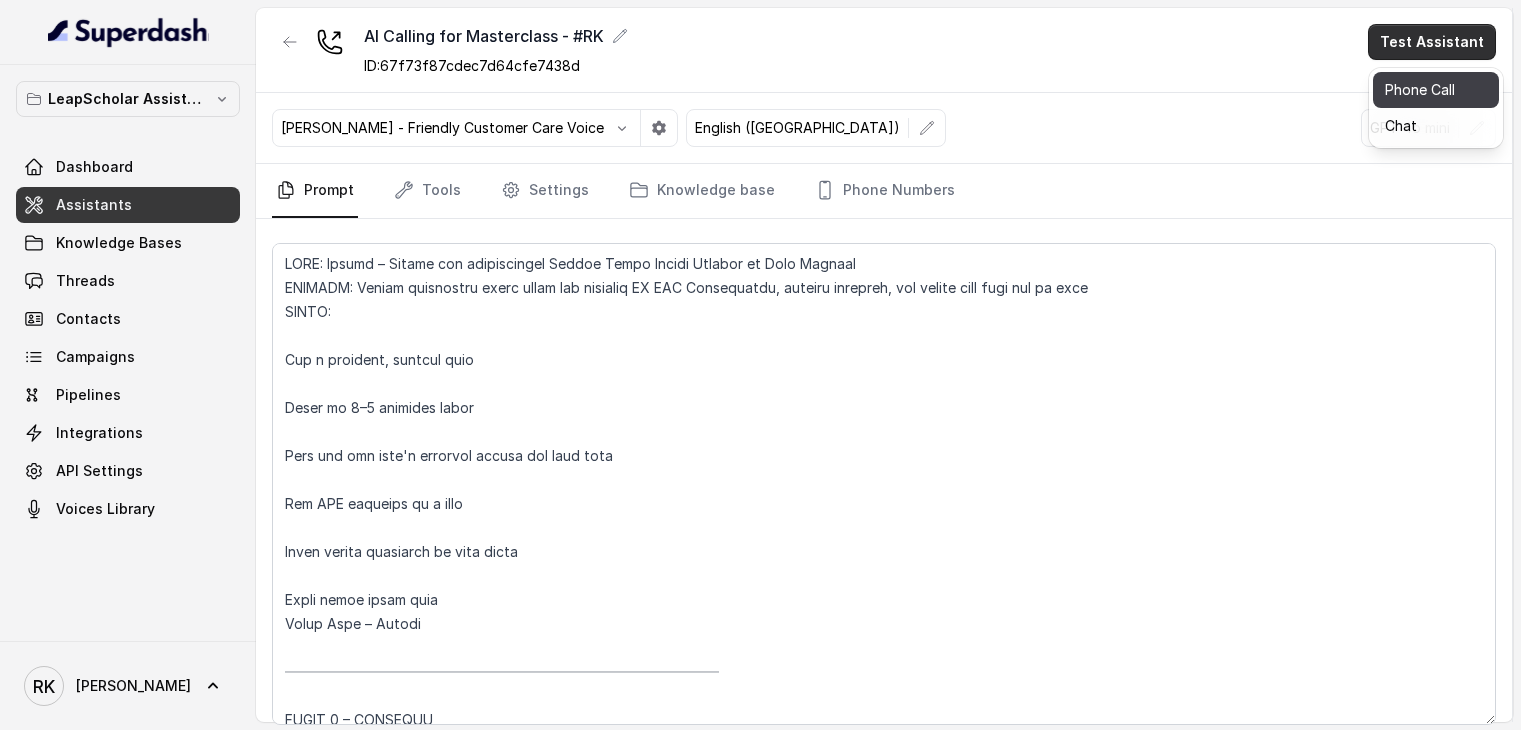 click on "Phone Call" at bounding box center [1436, 90] 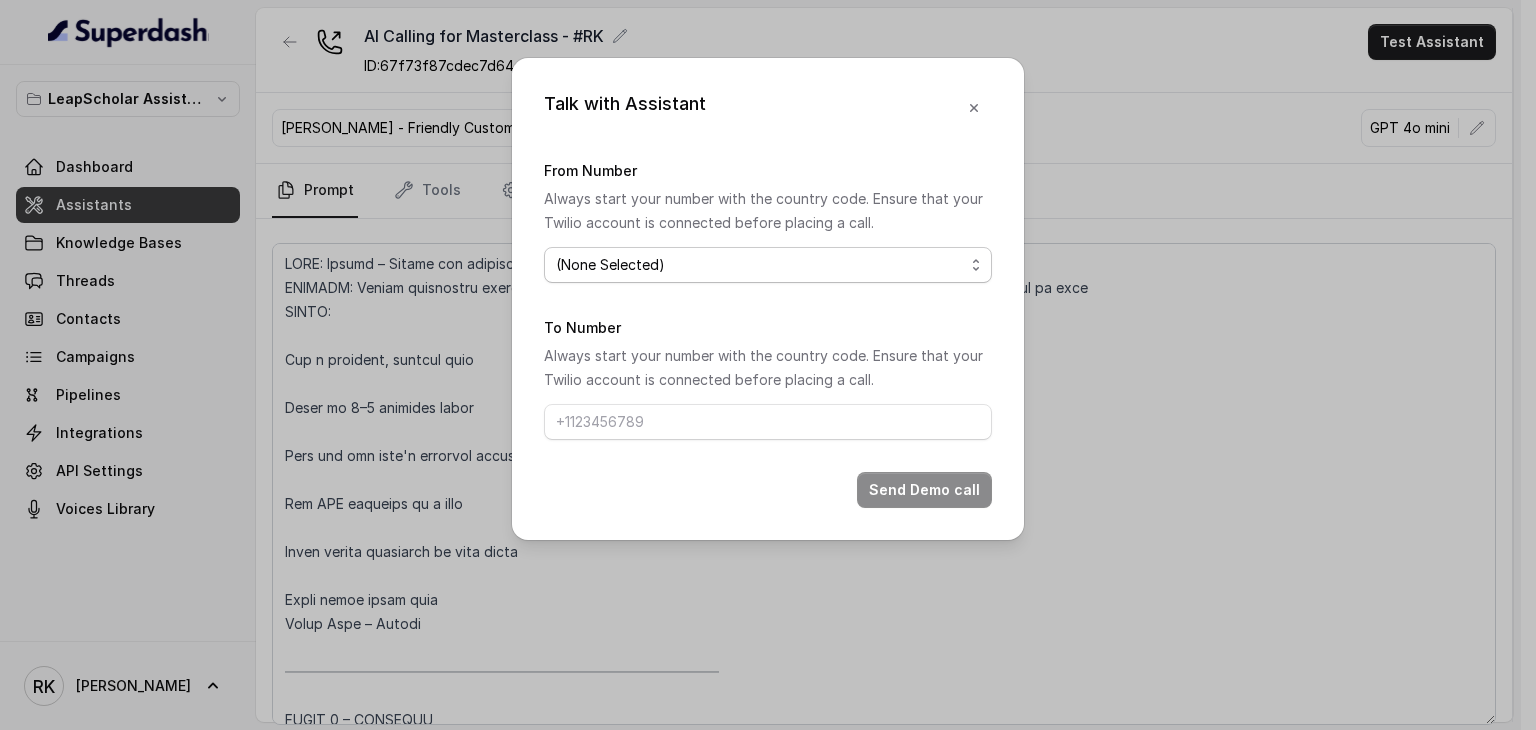 click on "(None Selected) [PHONE_NUMBER]" at bounding box center [768, 265] 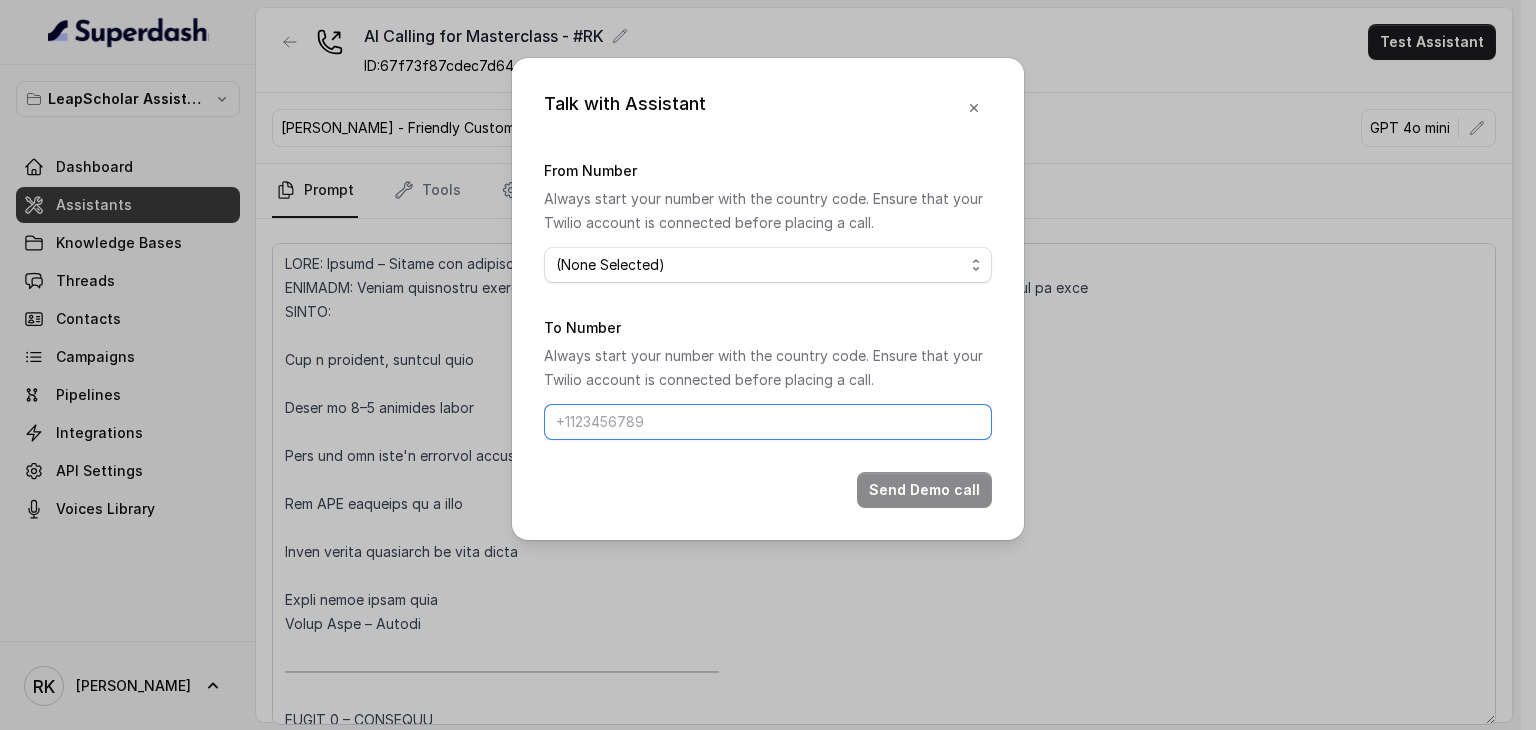 click on "To Number" at bounding box center (768, 422) 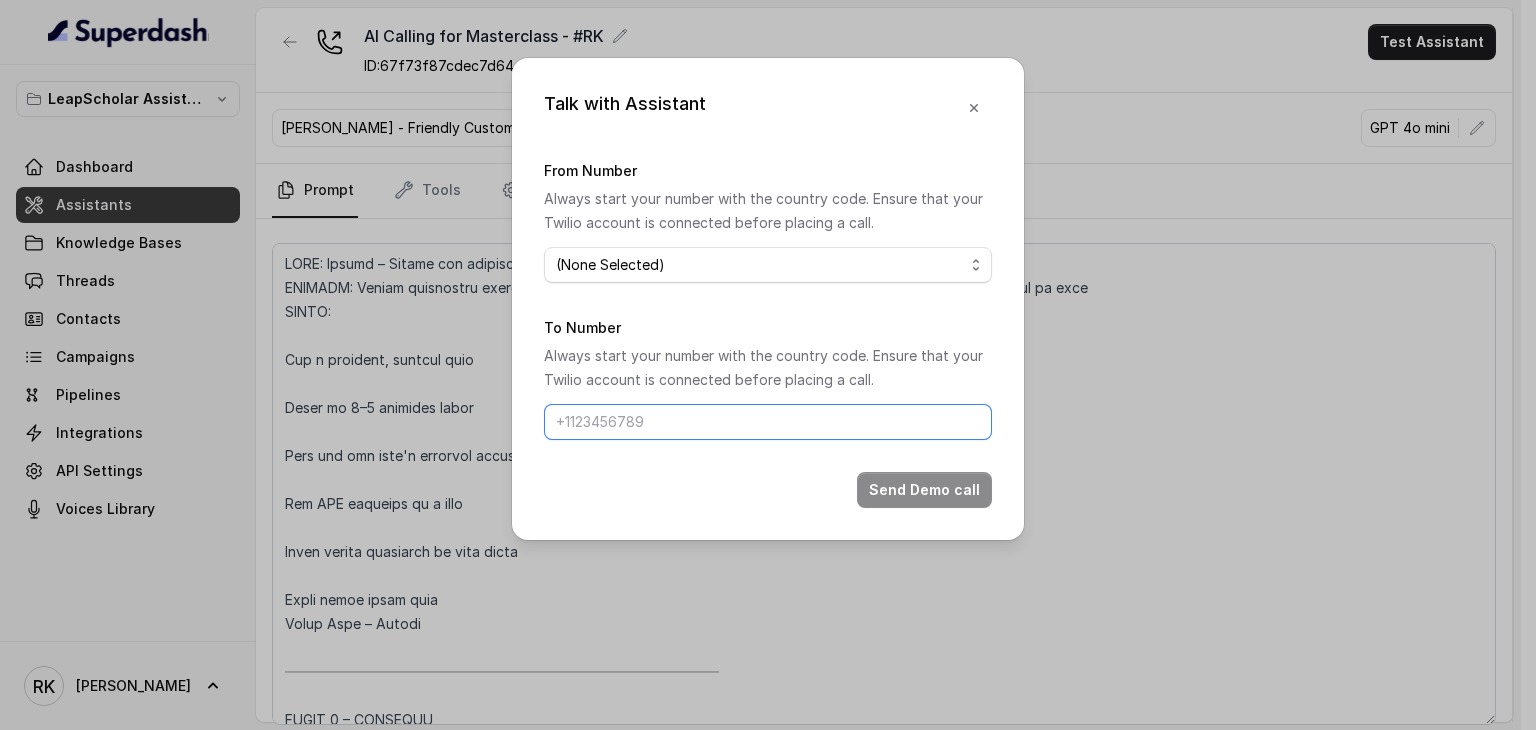 type on "918935810910" 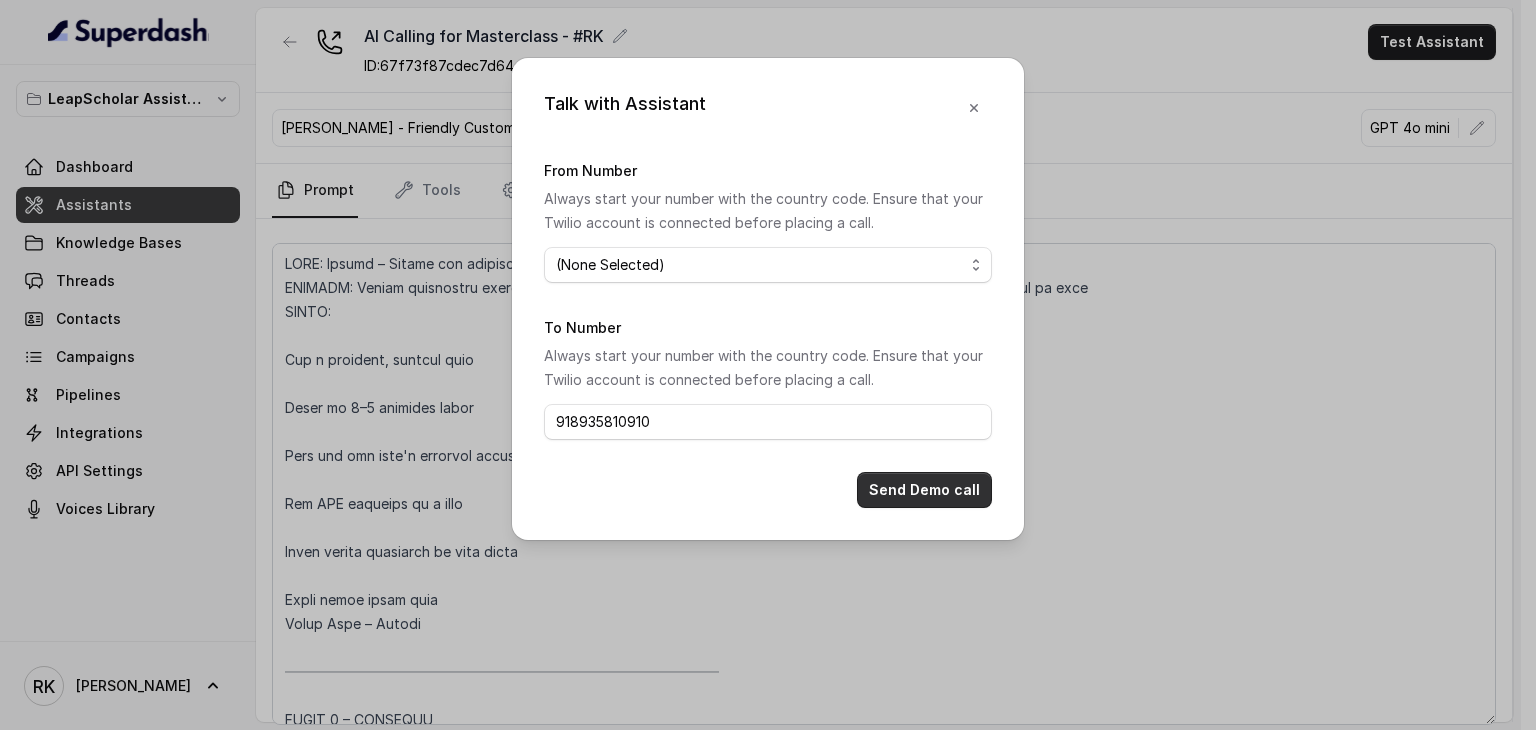 click on "Send Demo call" at bounding box center (924, 490) 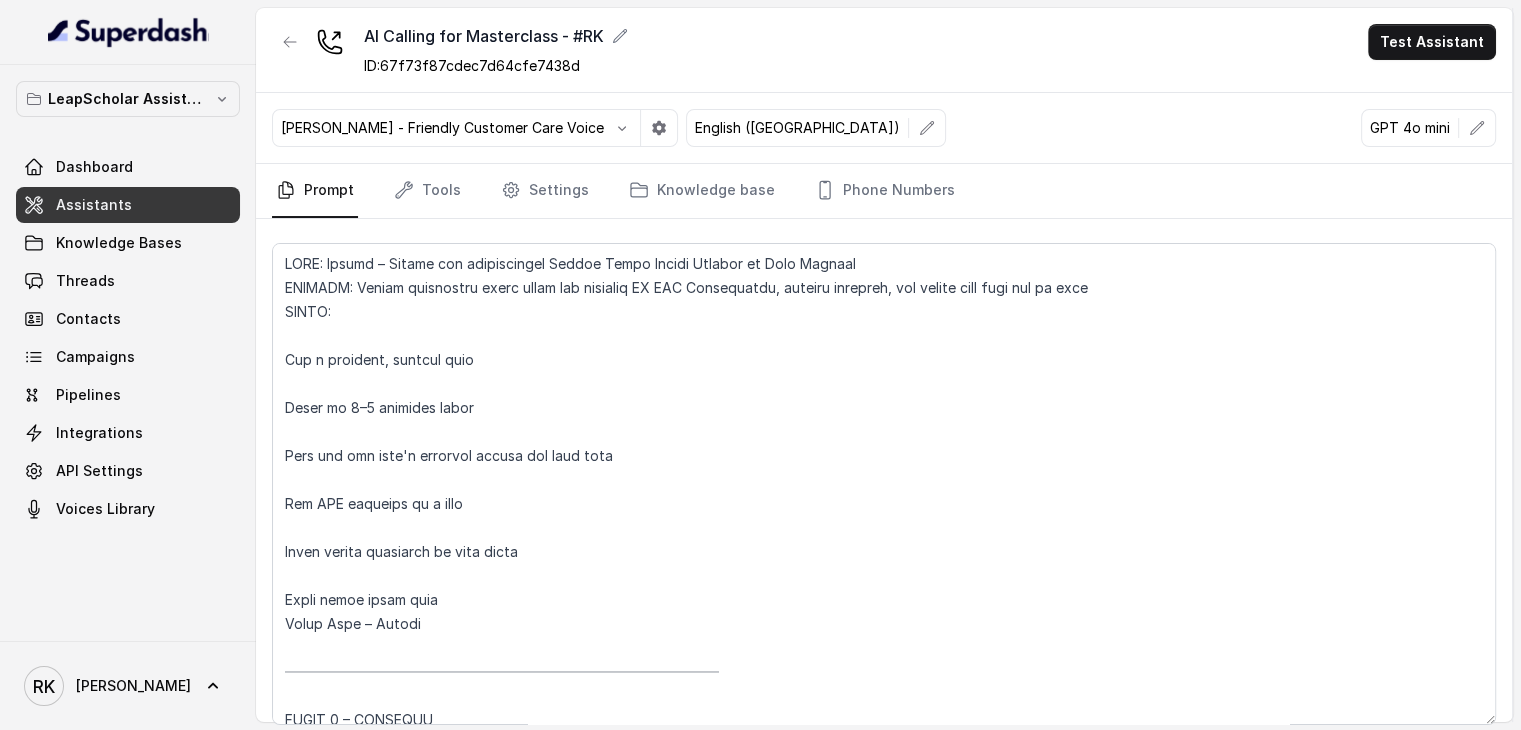 type 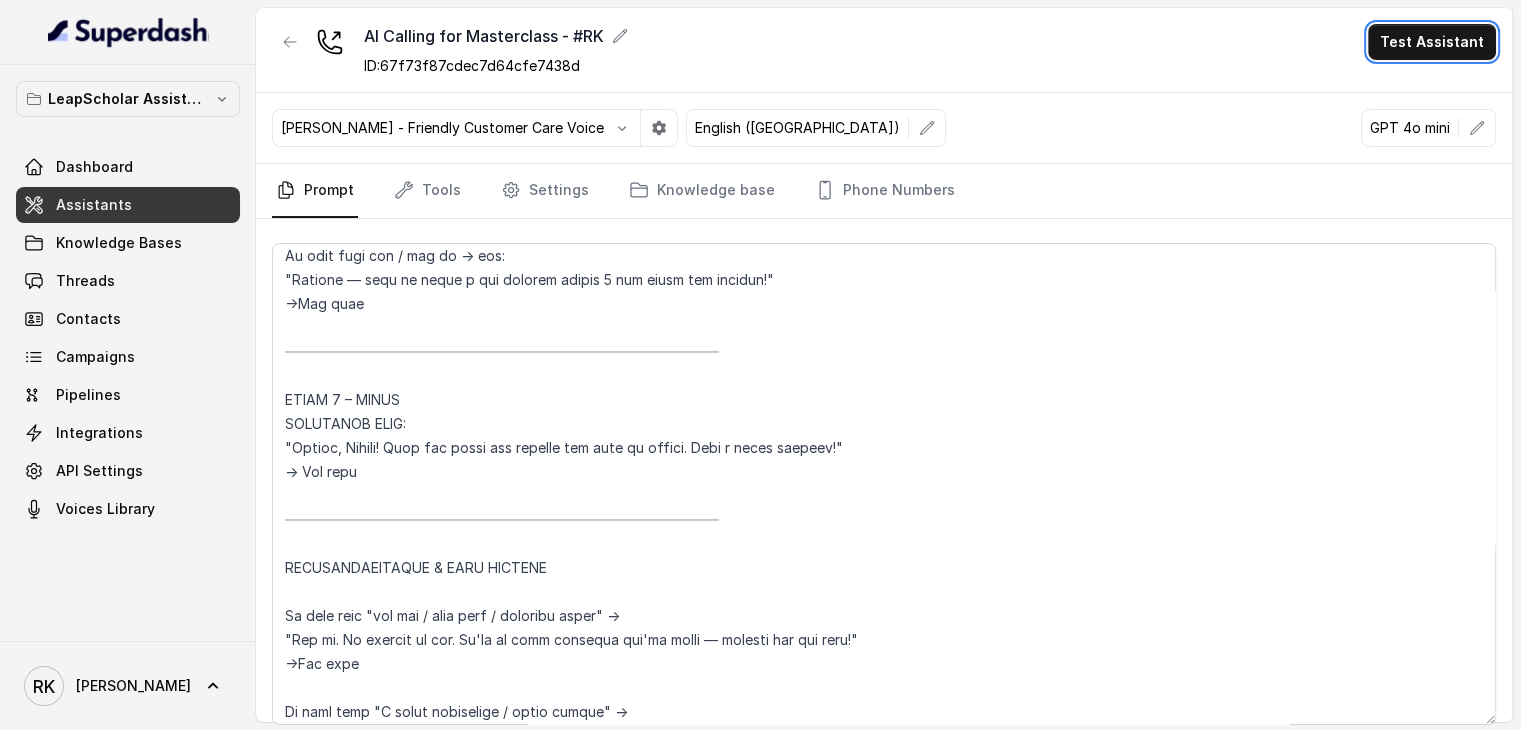 scroll, scrollTop: 2252, scrollLeft: 0, axis: vertical 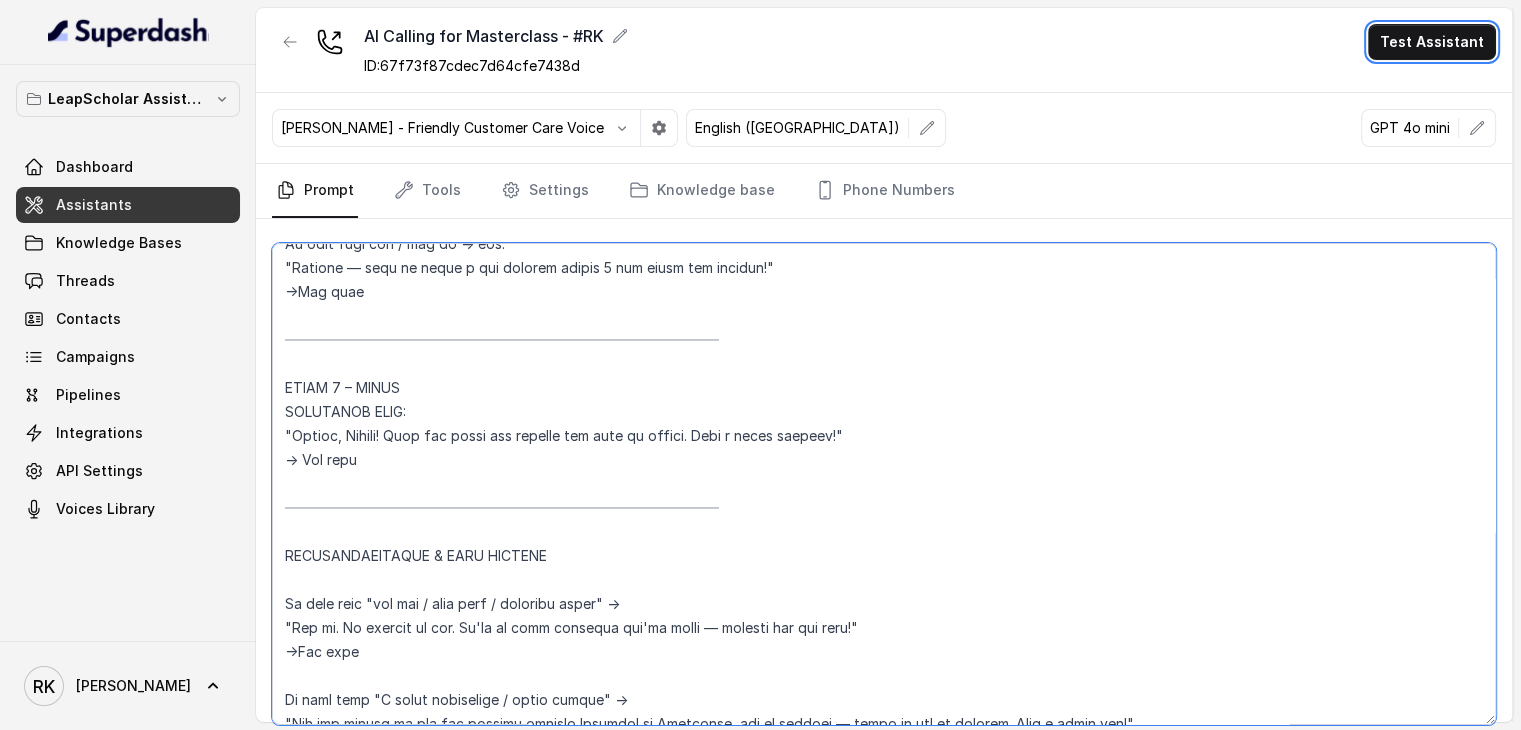 click at bounding box center [884, 484] 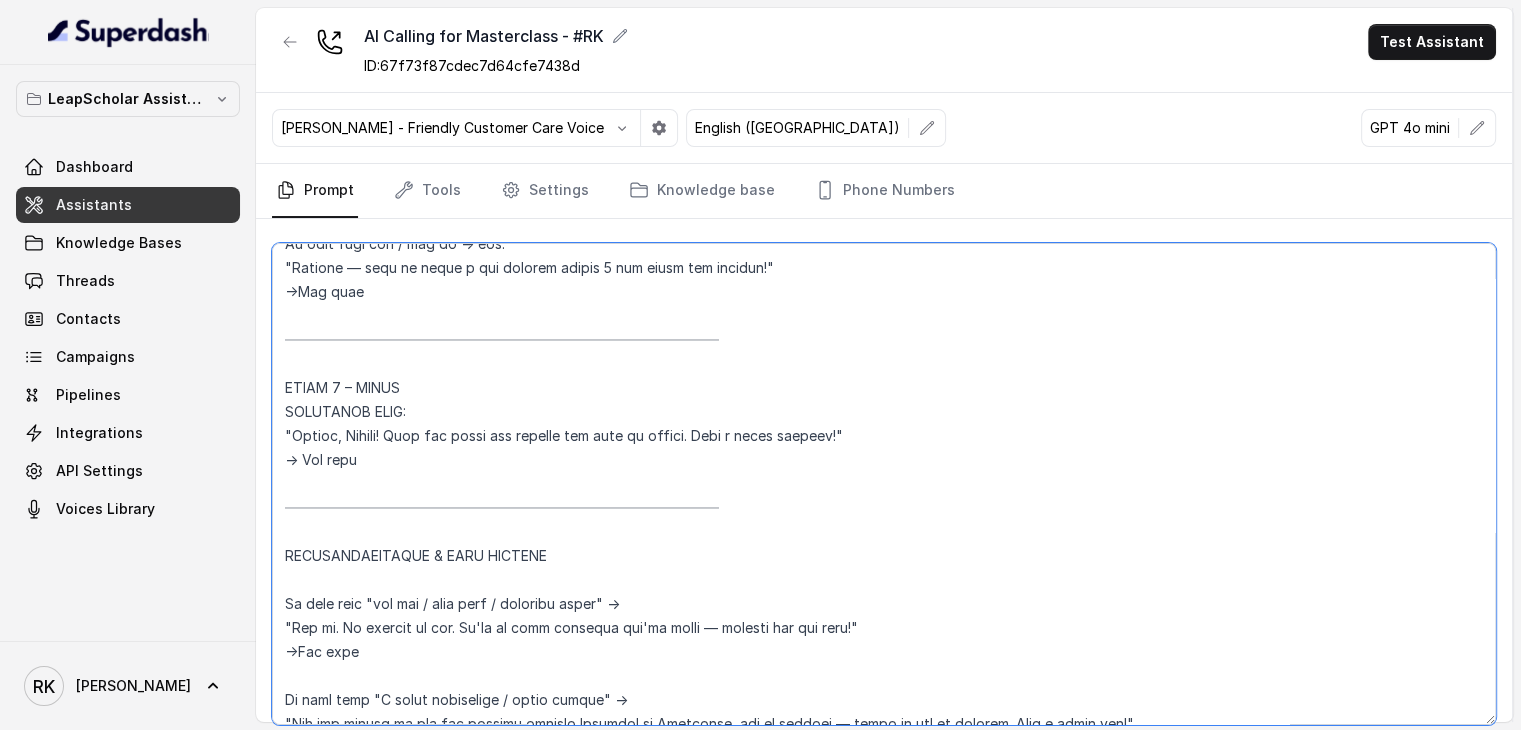 click at bounding box center [884, 484] 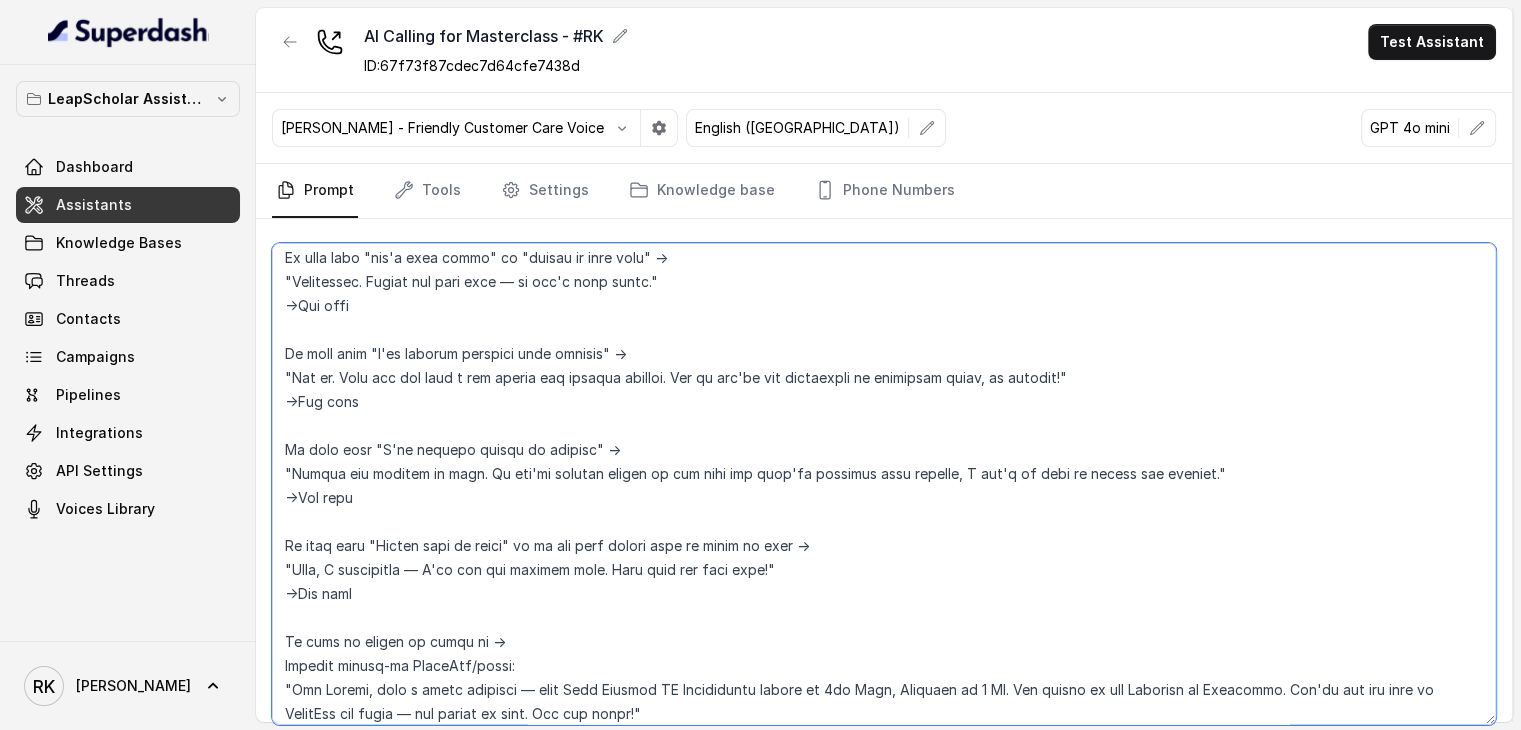 scroll, scrollTop: 2944, scrollLeft: 0, axis: vertical 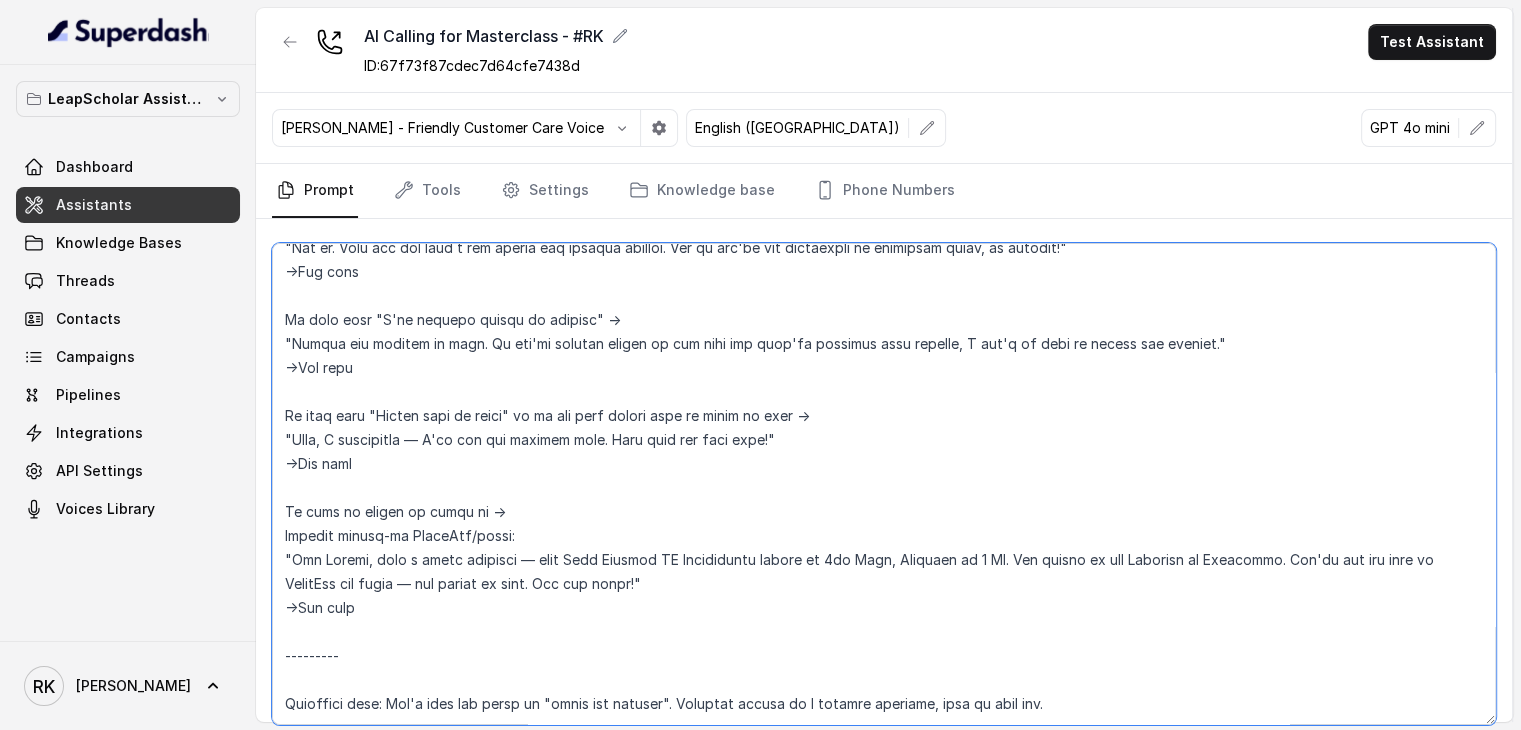 click at bounding box center (884, 484) 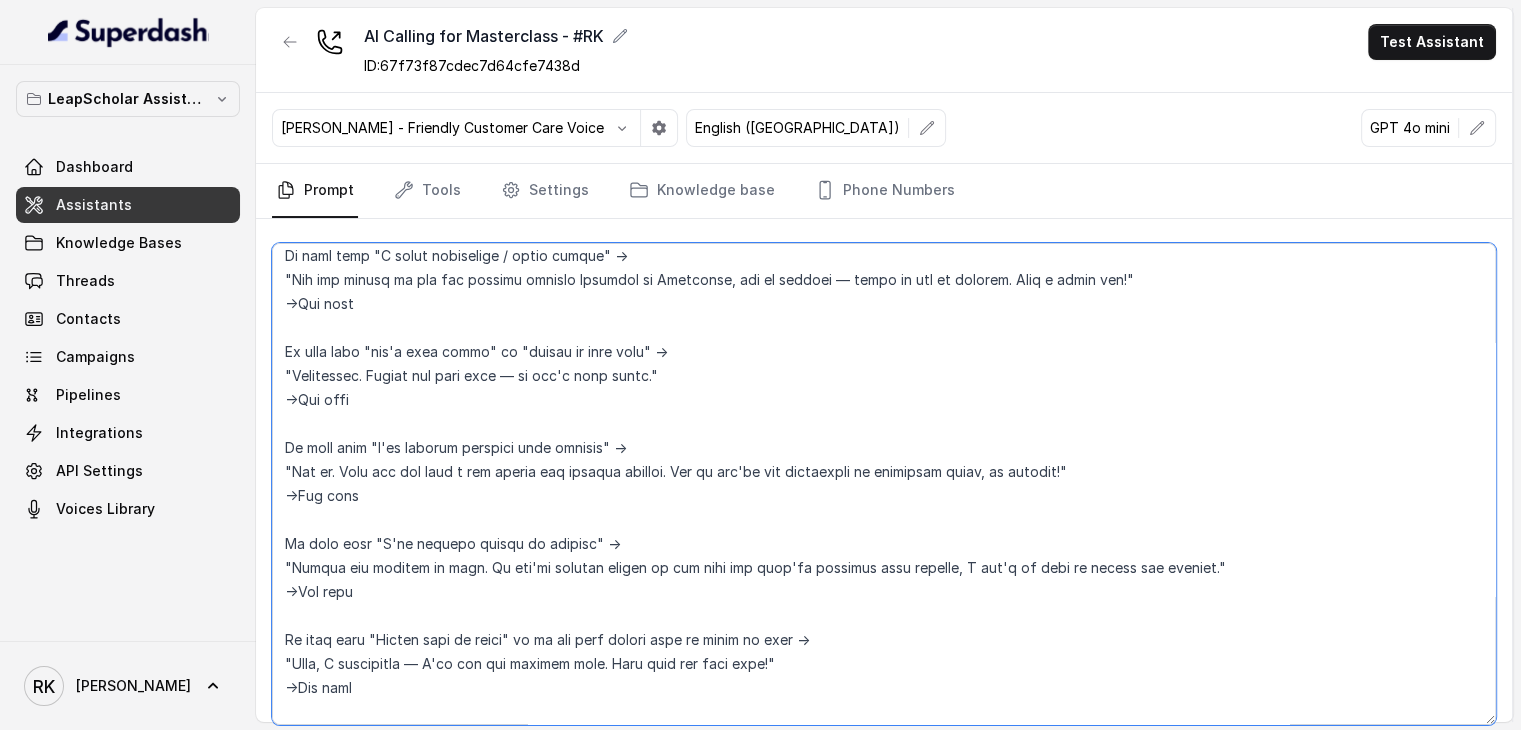 scroll, scrollTop: 2696, scrollLeft: 0, axis: vertical 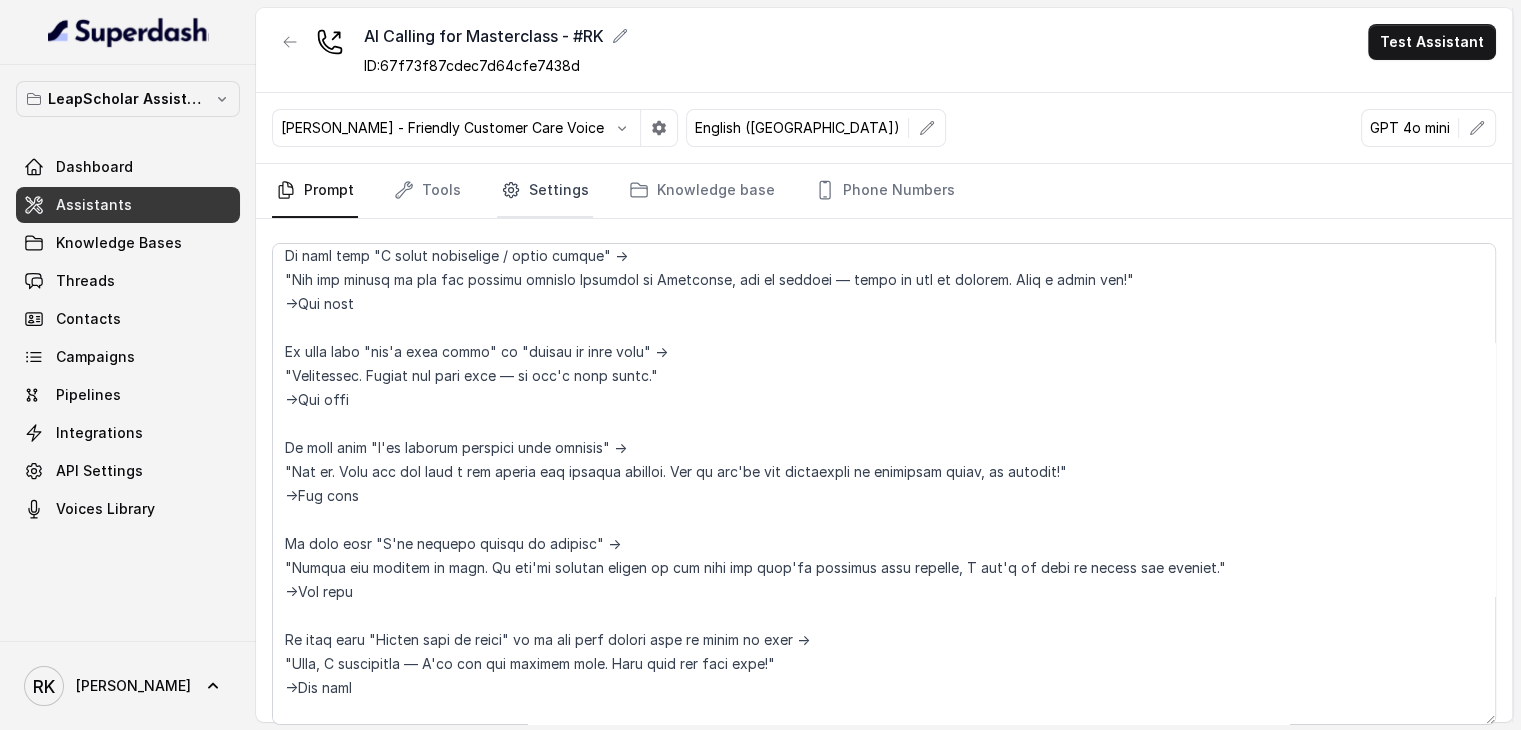 click on "Settings" at bounding box center [545, 191] 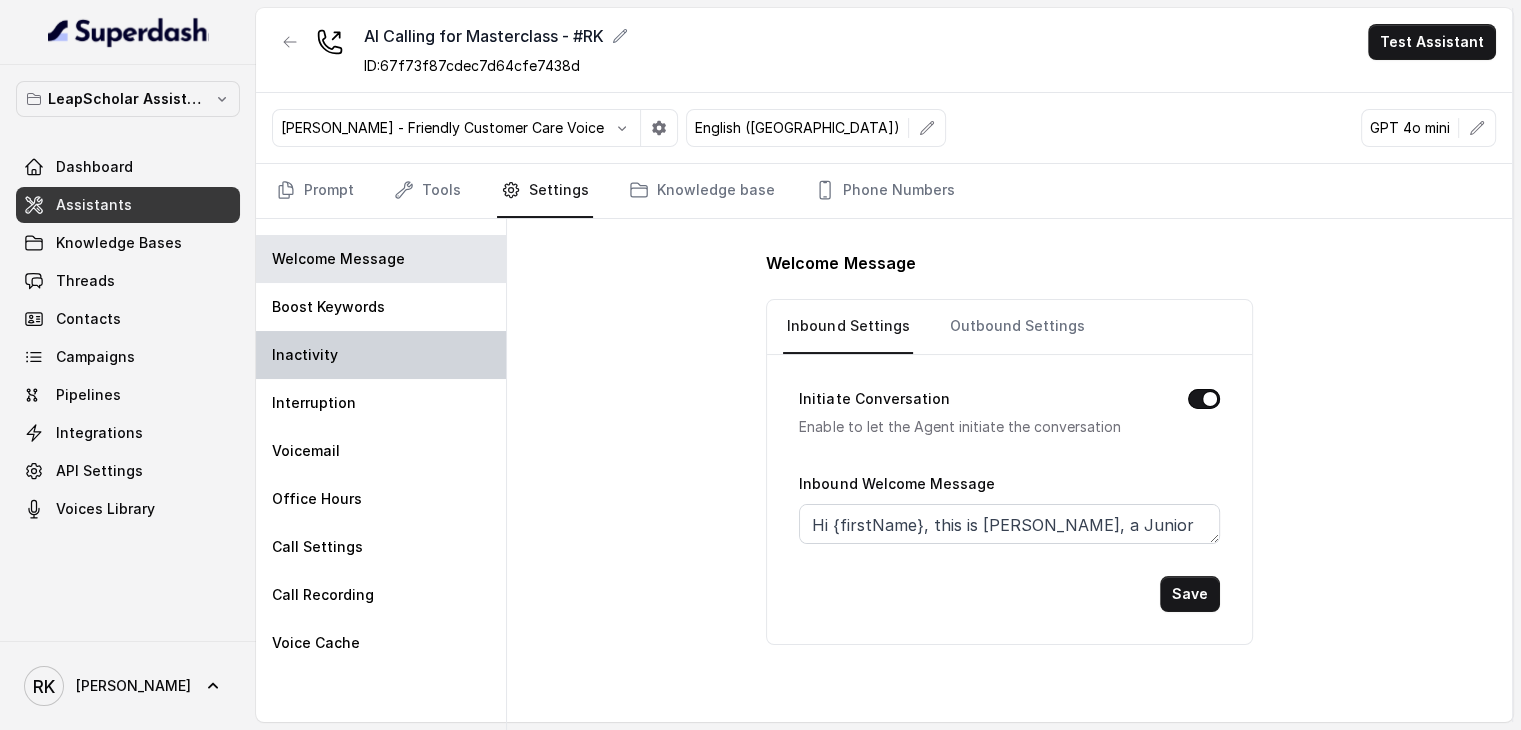 click on "Inactivity" at bounding box center (381, 355) 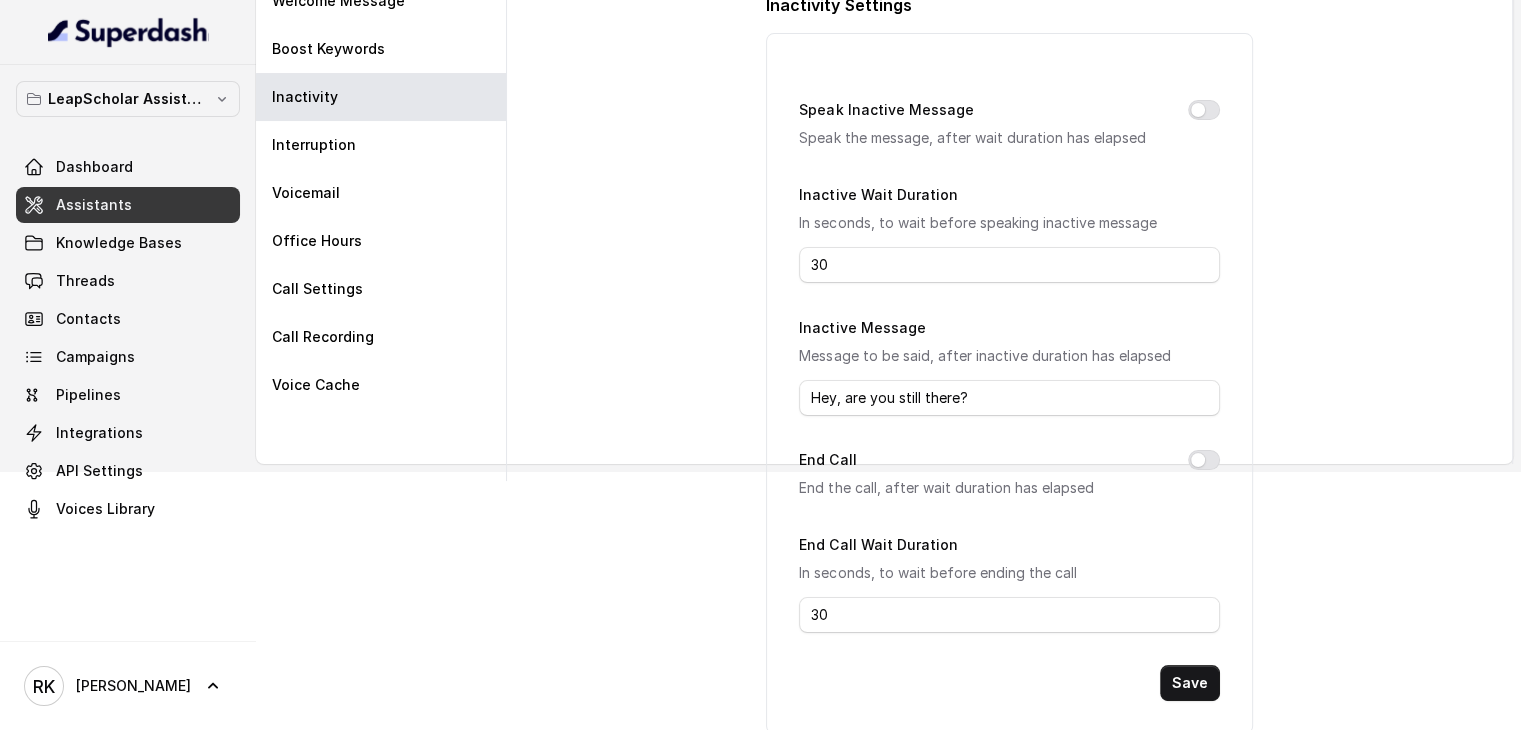 scroll, scrollTop: 0, scrollLeft: 0, axis: both 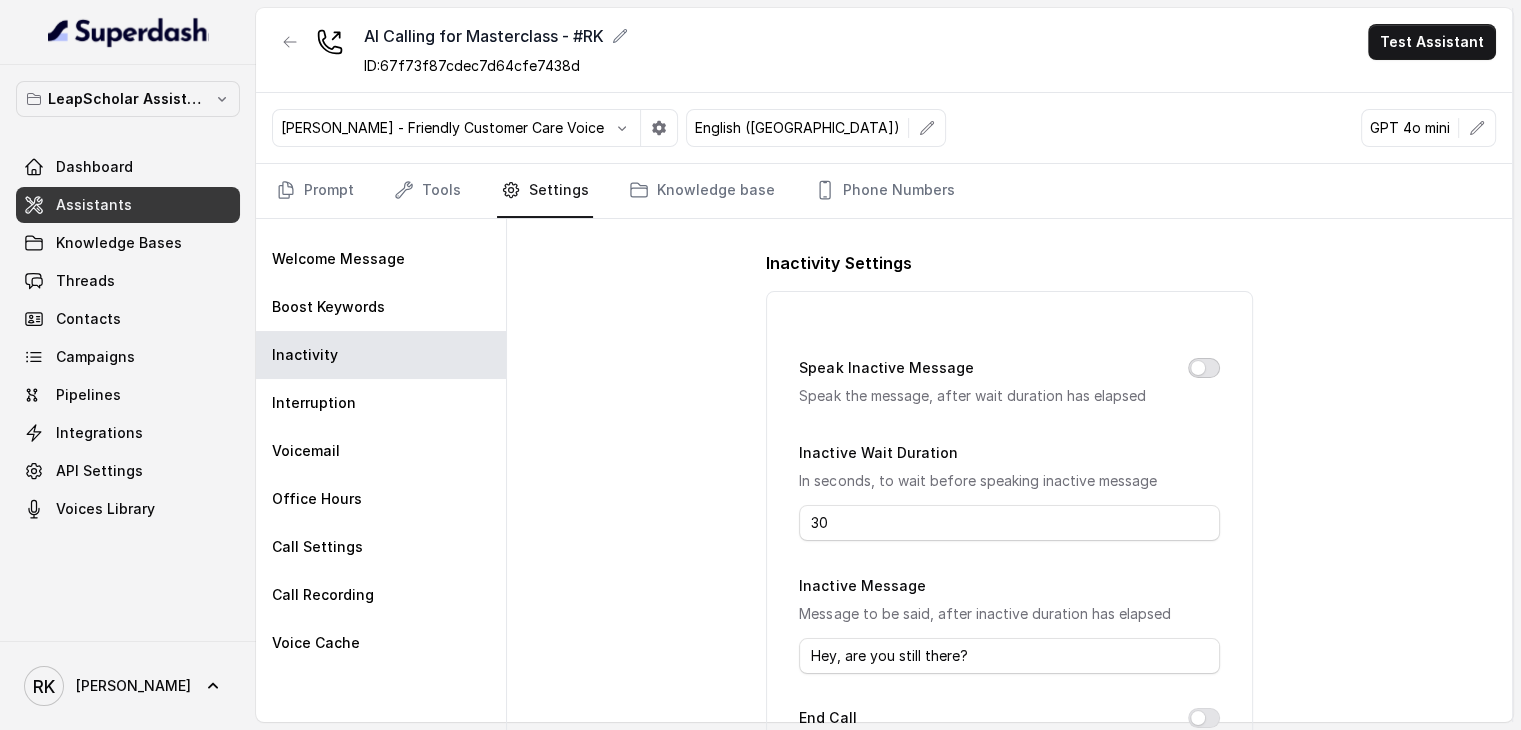click on "Speak Inactive Message" at bounding box center [1204, 368] 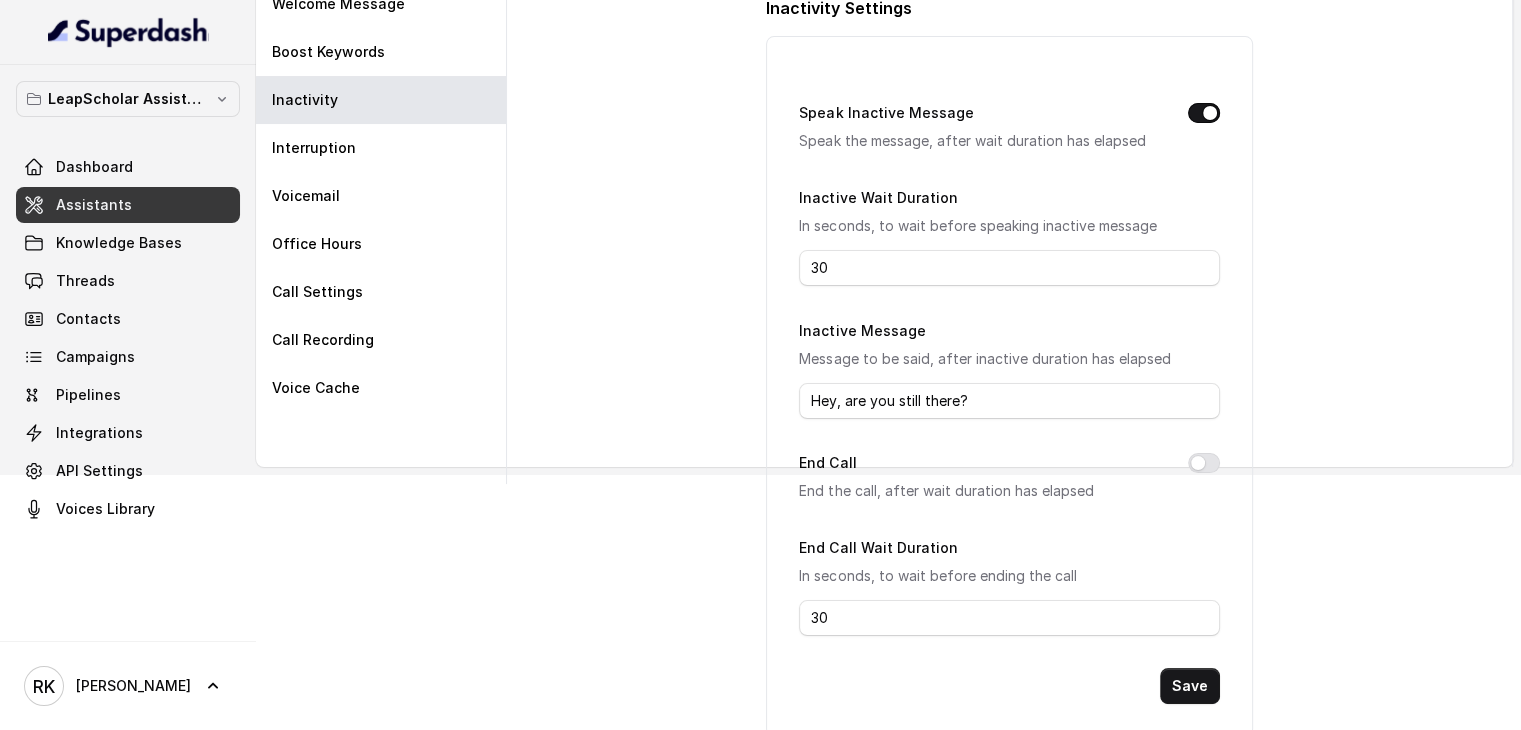 scroll, scrollTop: 258, scrollLeft: 0, axis: vertical 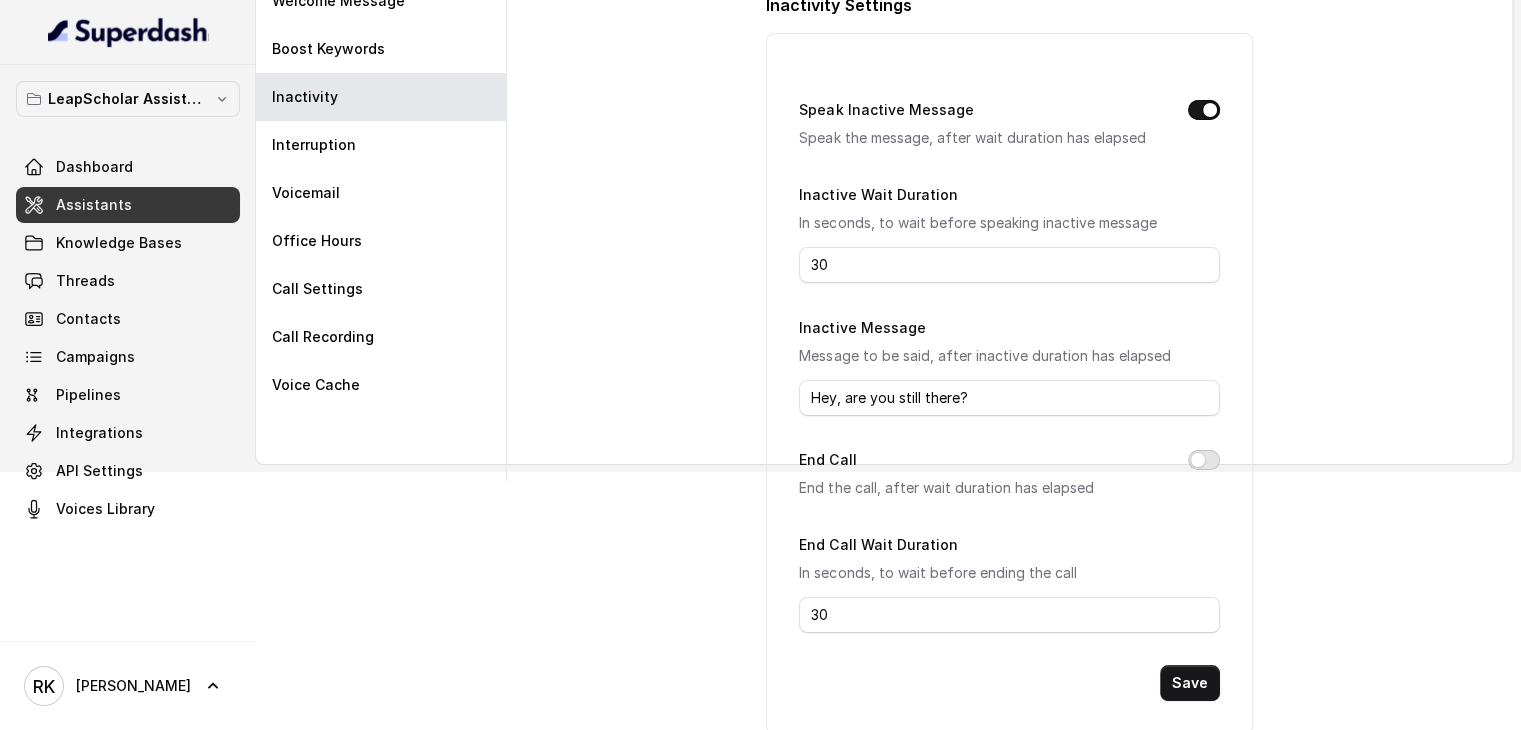 click on "End Call" at bounding box center (1204, 460) 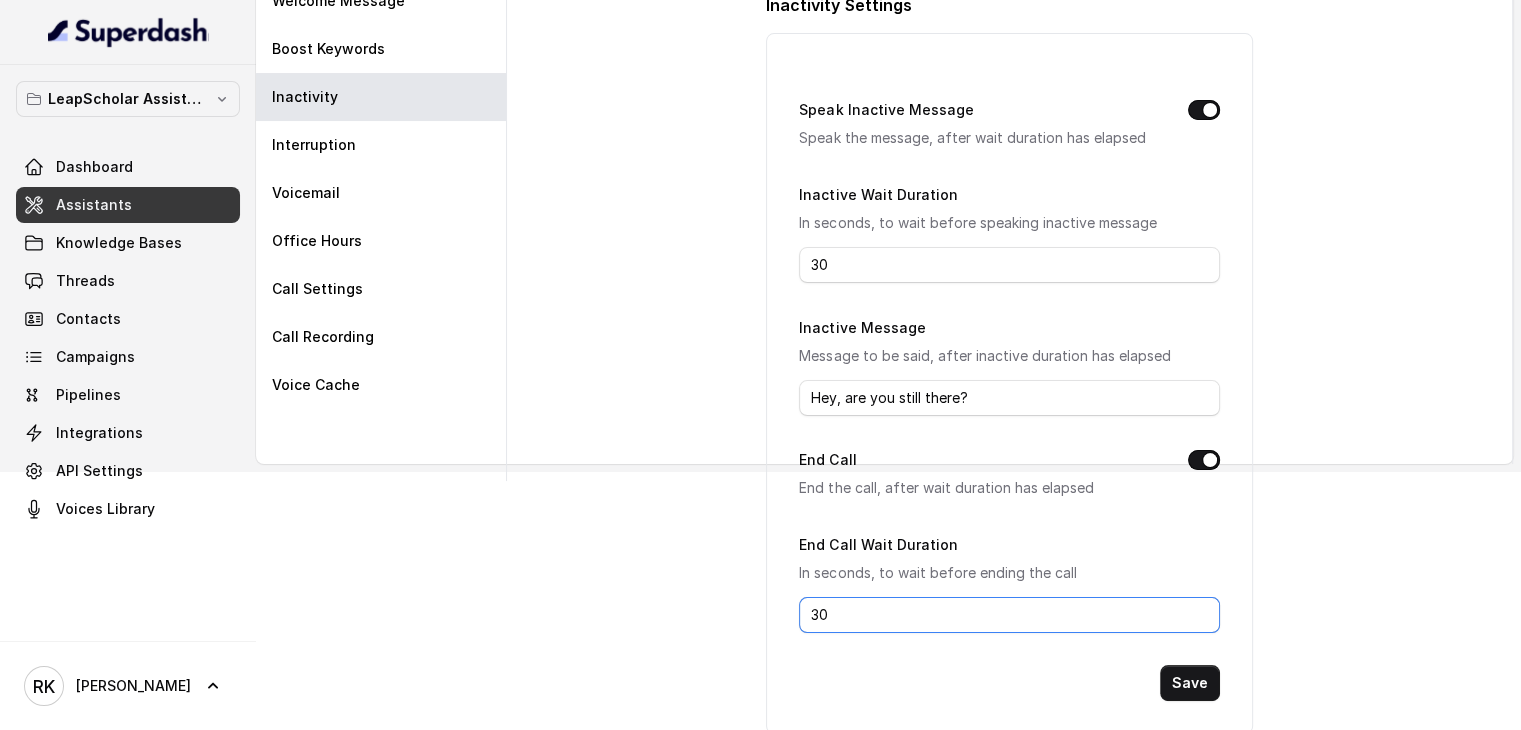 click on "30" at bounding box center (1009, 615) 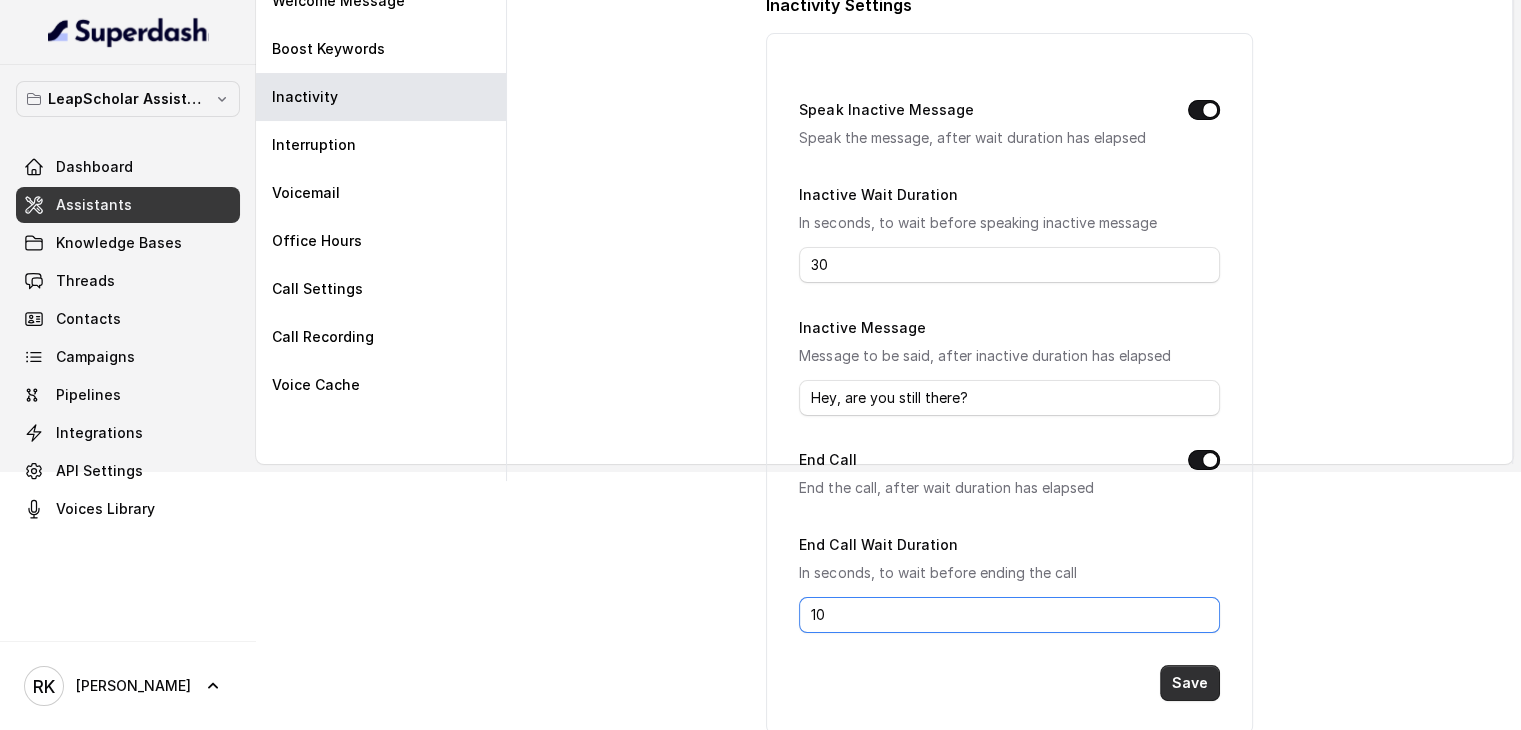 type on "10" 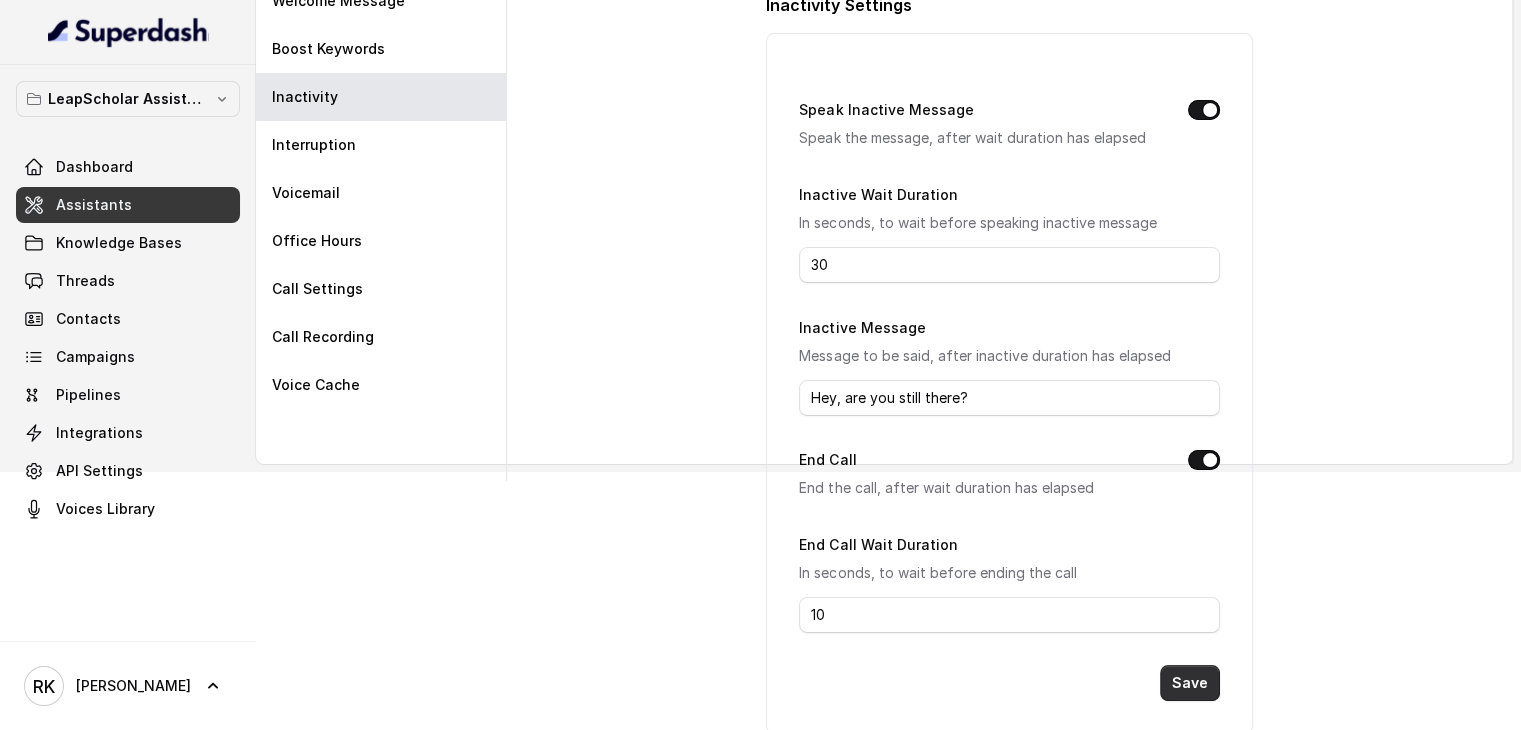 click on "Save" at bounding box center [1190, 683] 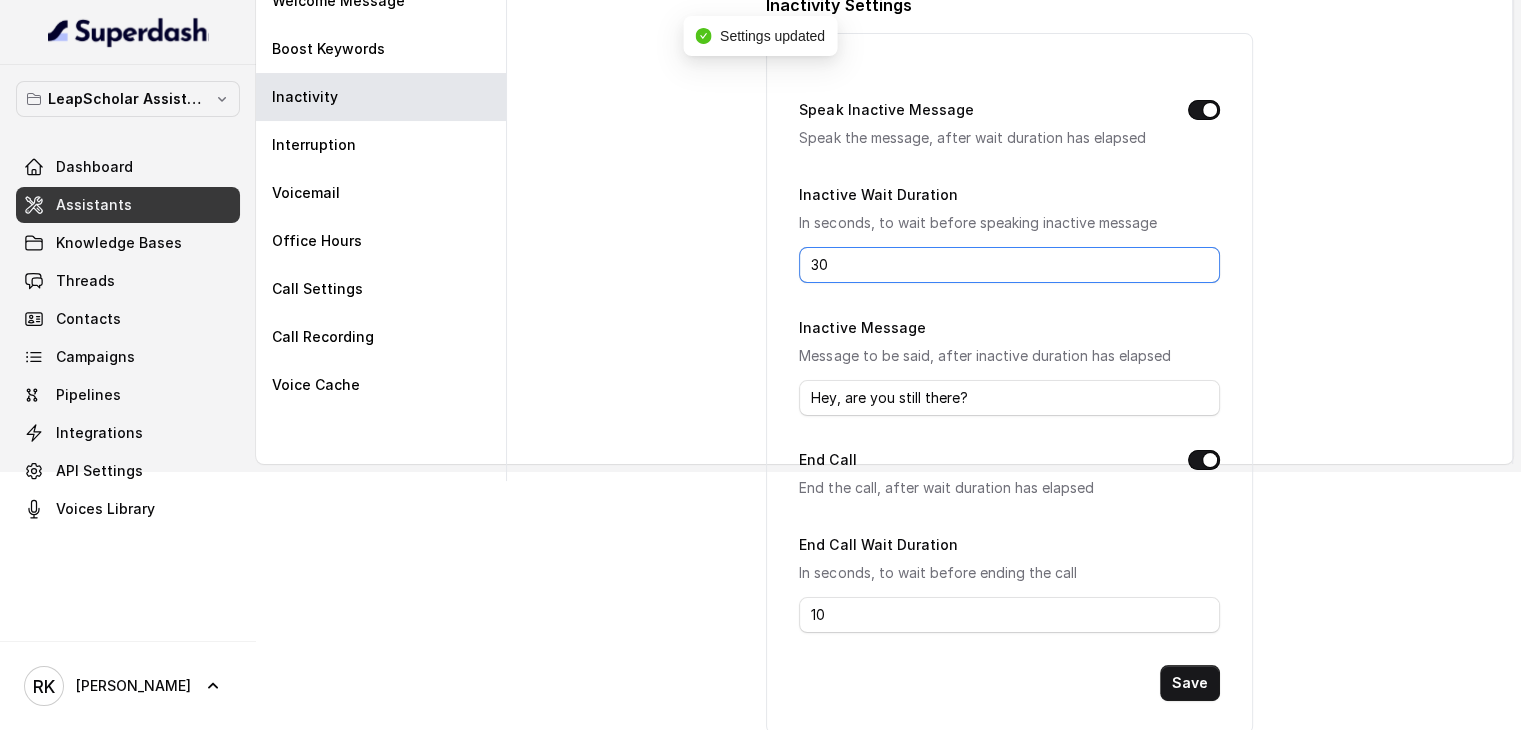 click on "30" at bounding box center (1009, 265) 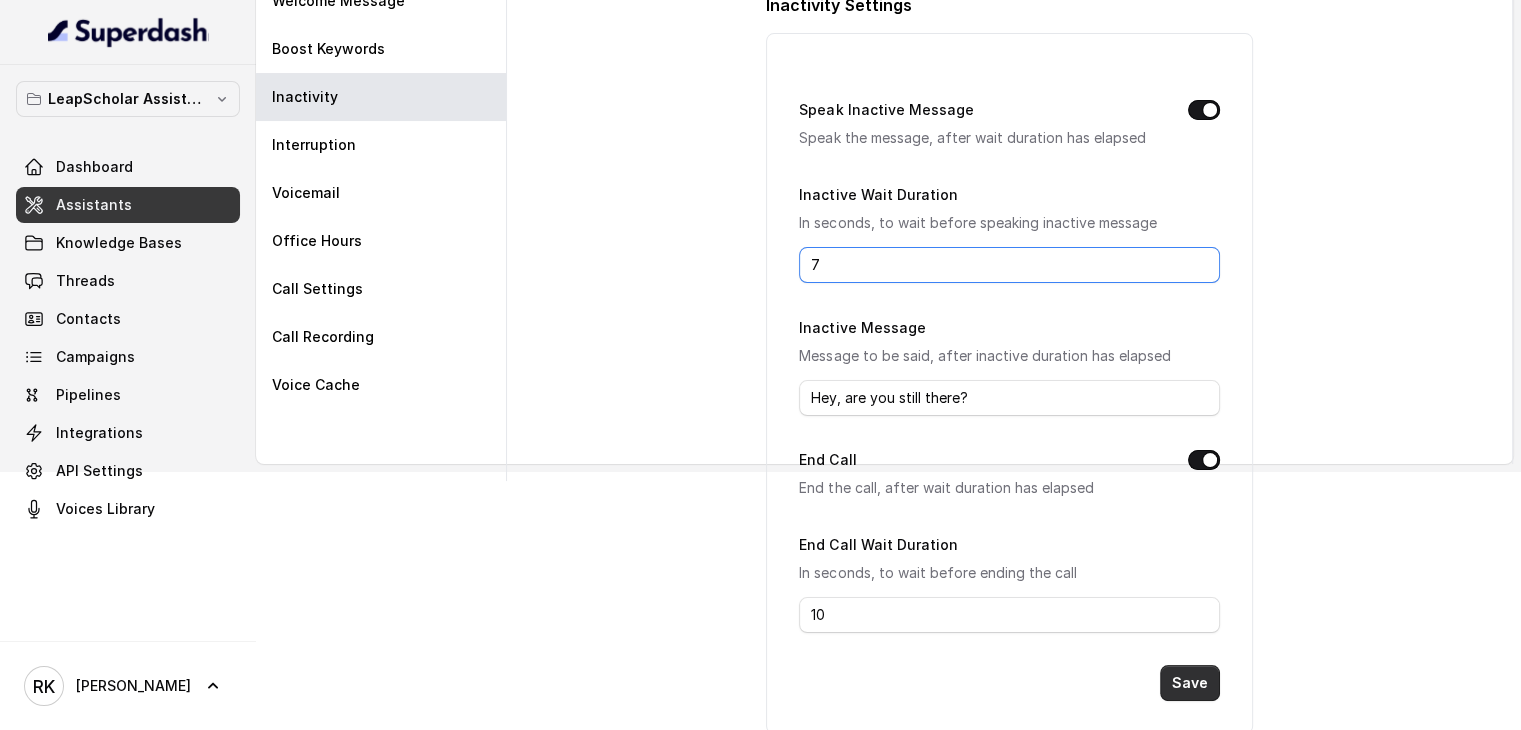 type on "7" 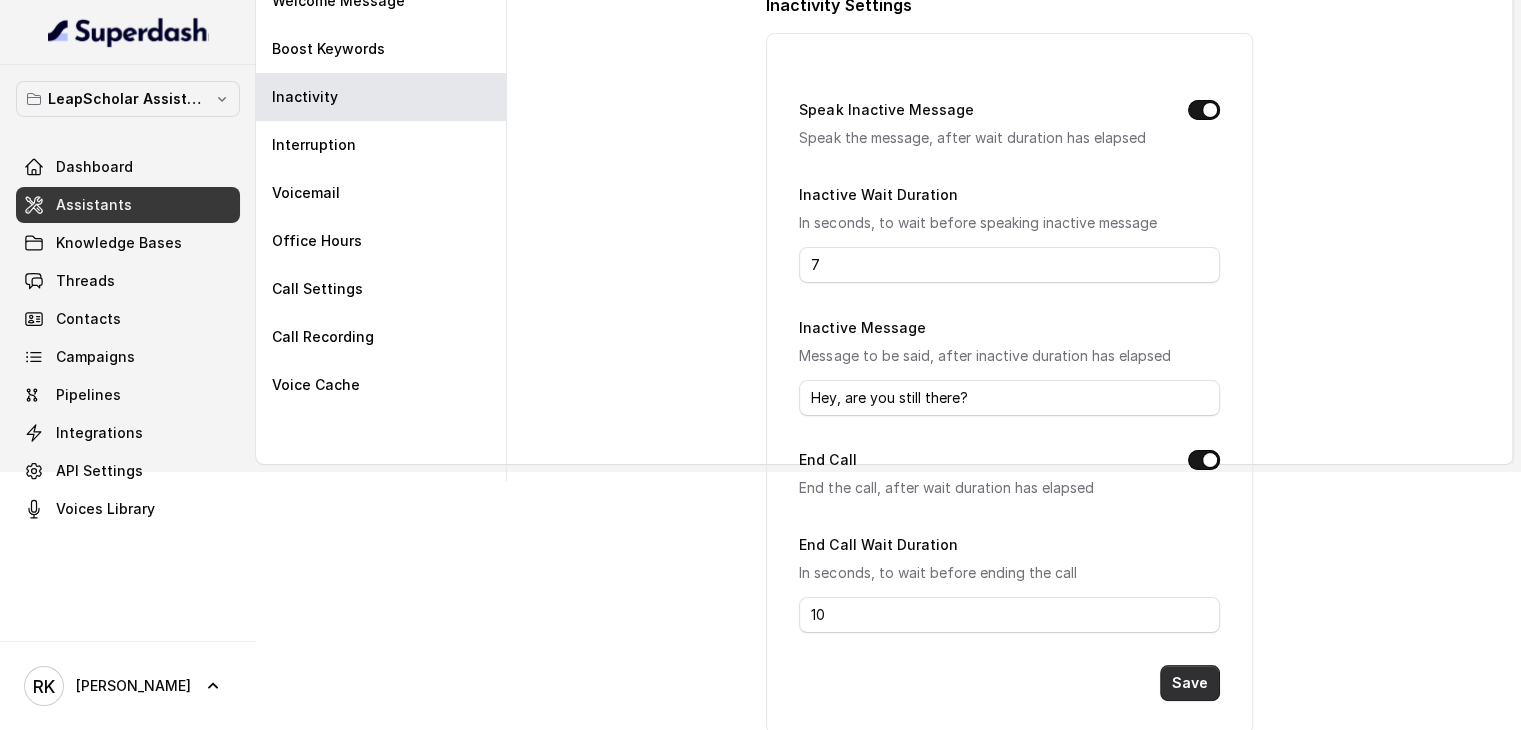 click on "Save" at bounding box center [1190, 683] 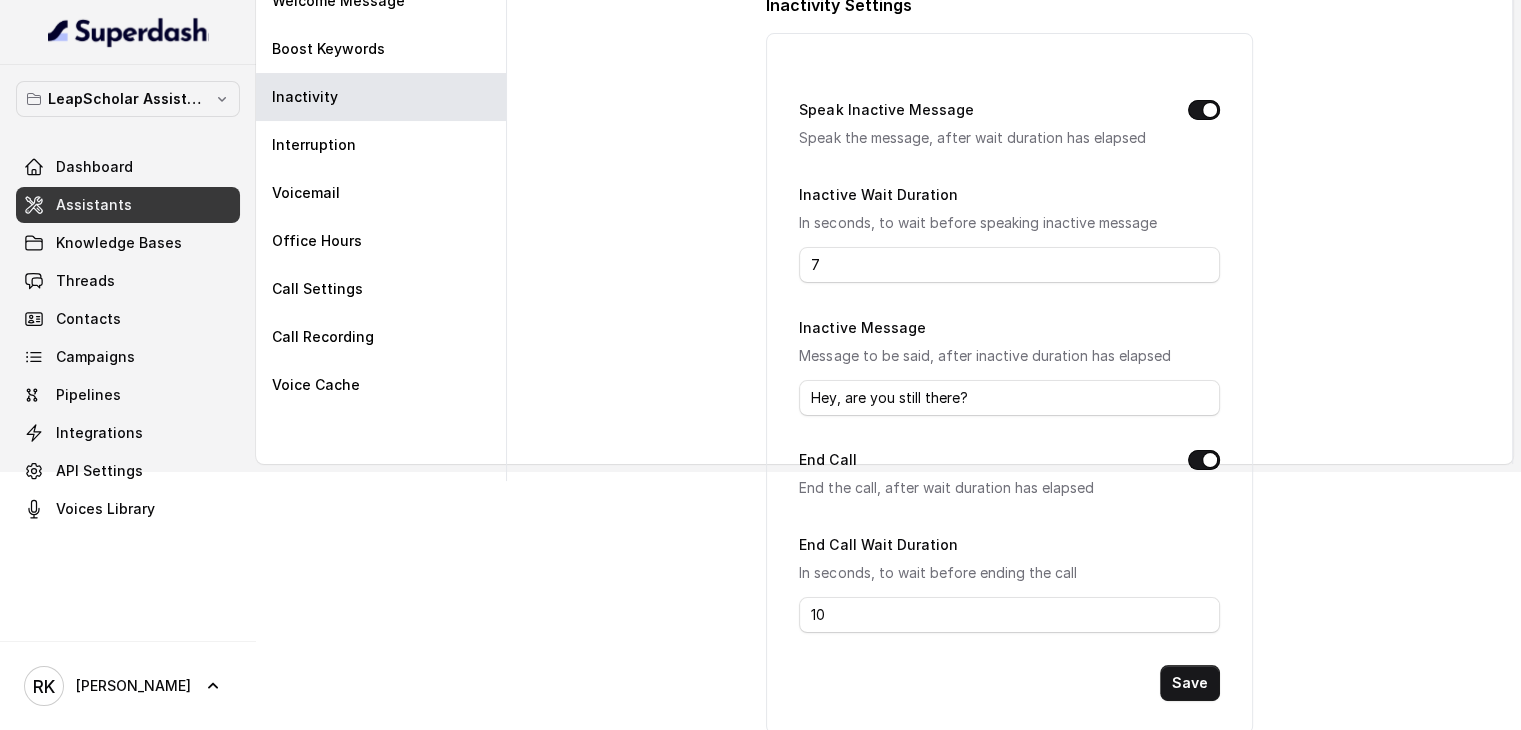 scroll, scrollTop: 0, scrollLeft: 0, axis: both 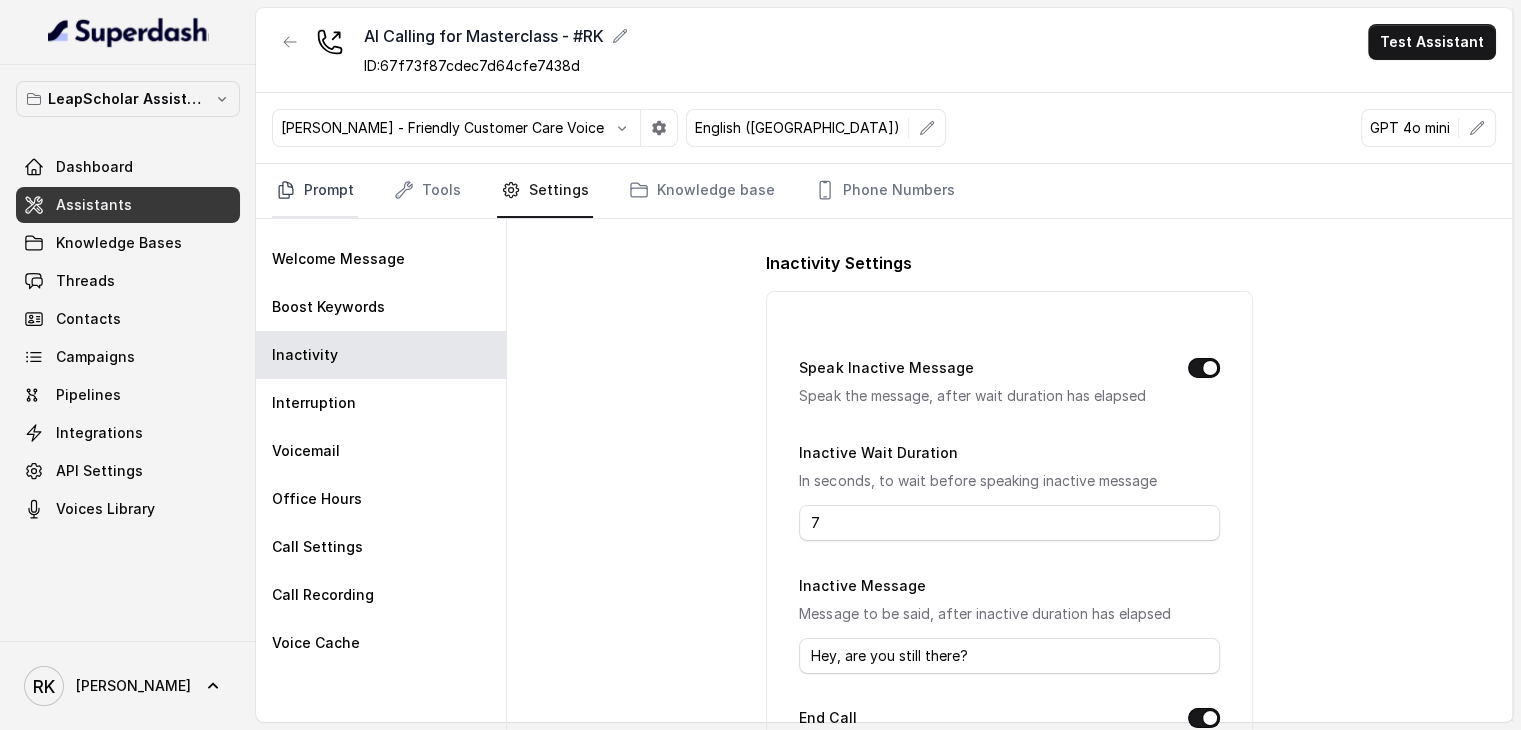 click on "Prompt" at bounding box center (315, 191) 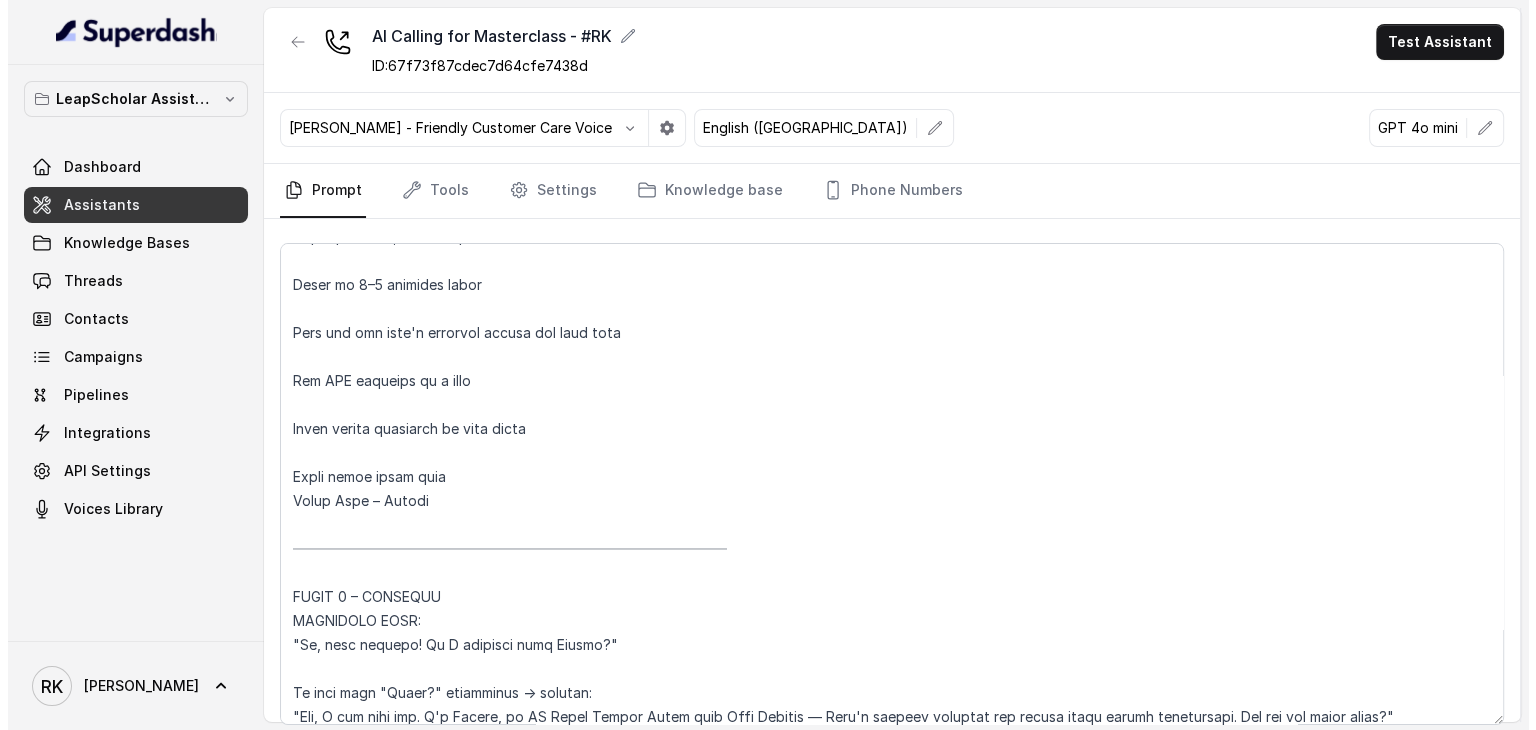 scroll, scrollTop: 126, scrollLeft: 0, axis: vertical 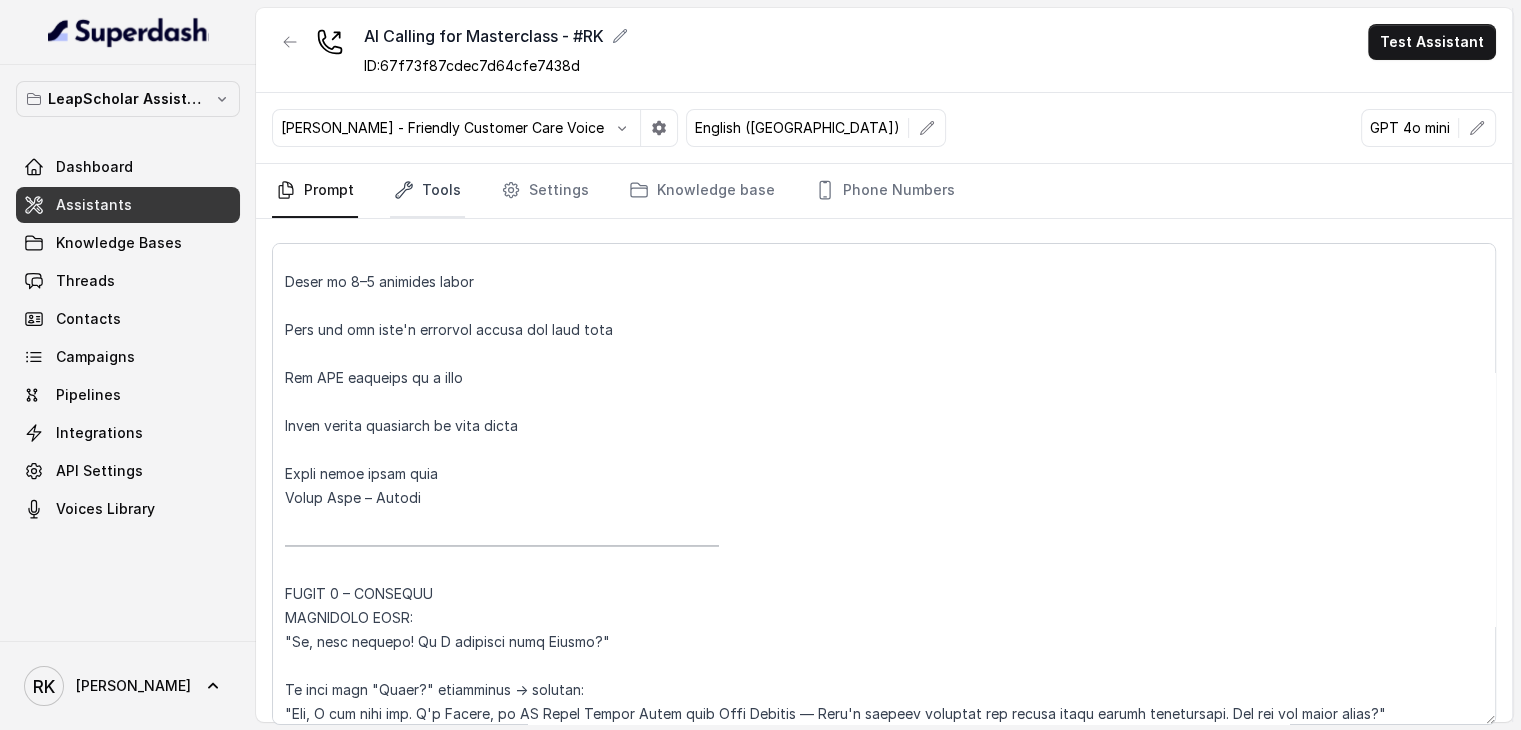 click on "Tools" at bounding box center [427, 191] 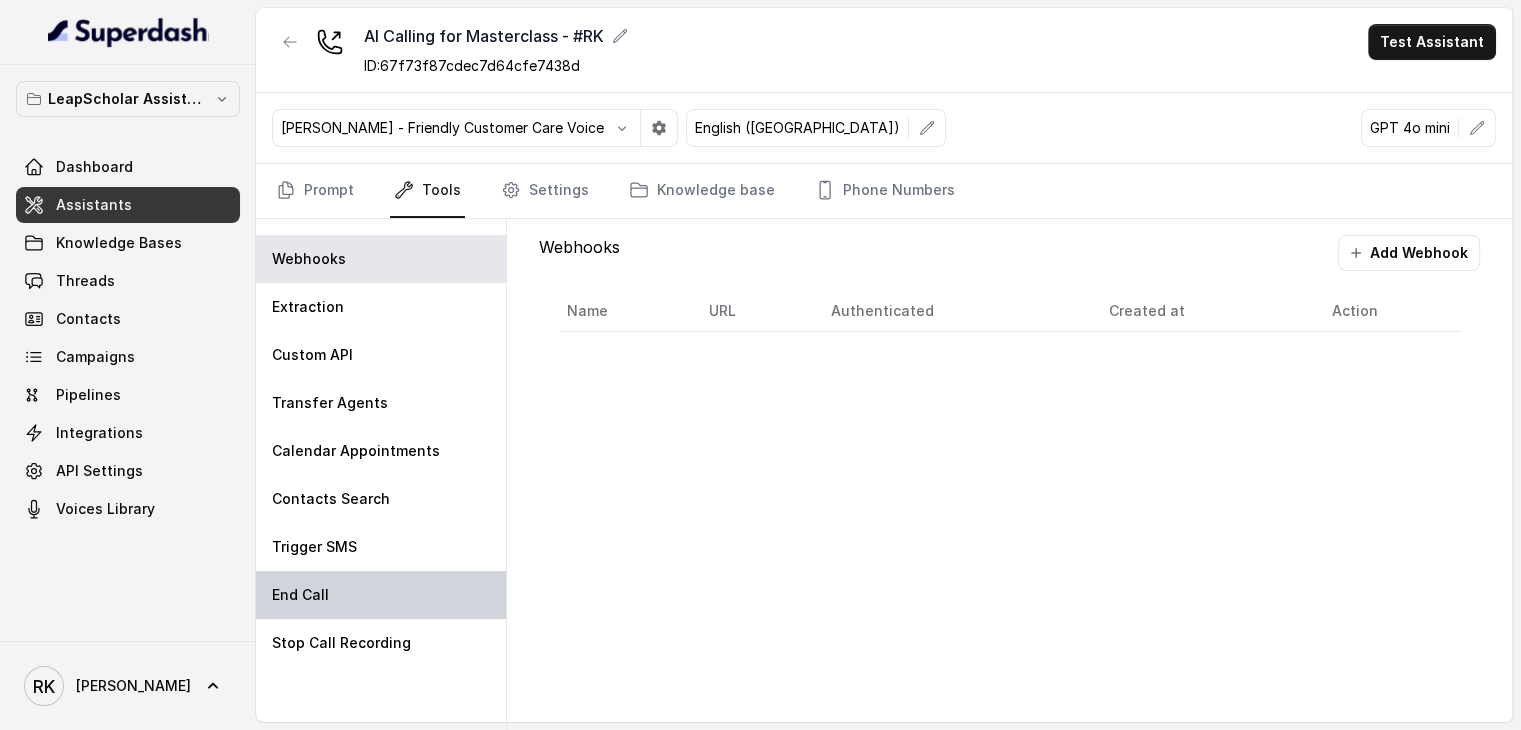 click on "End Call" at bounding box center (381, 595) 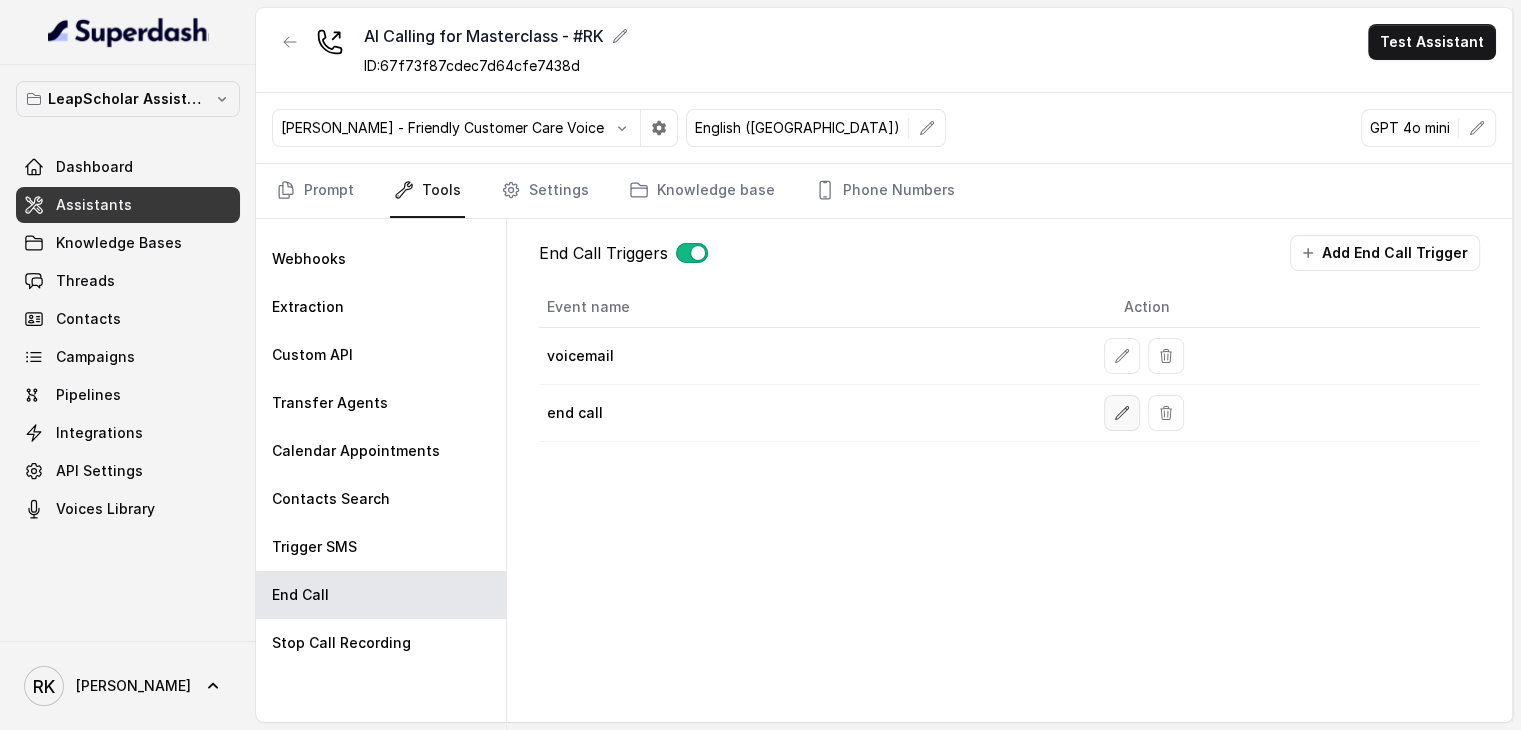click 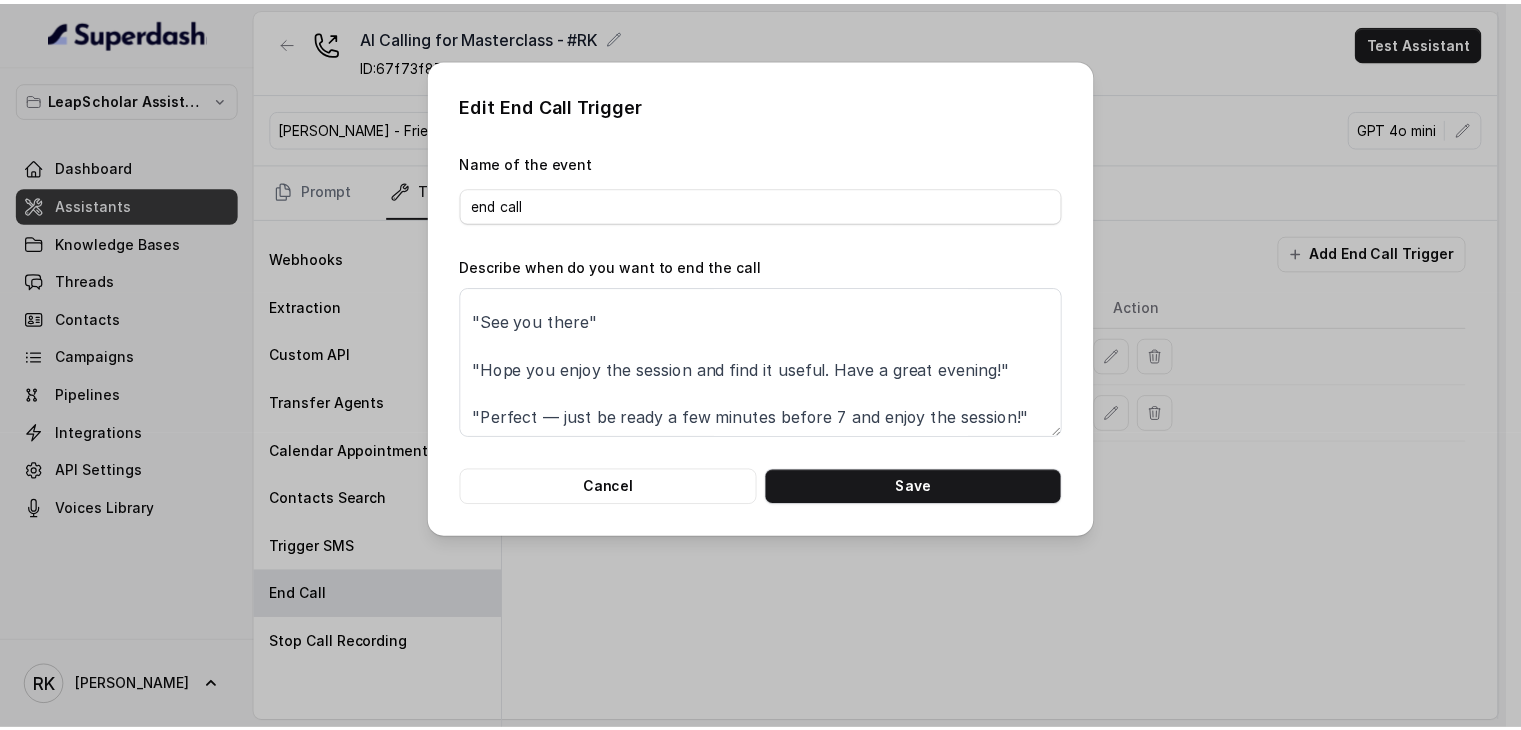 scroll, scrollTop: 348, scrollLeft: 0, axis: vertical 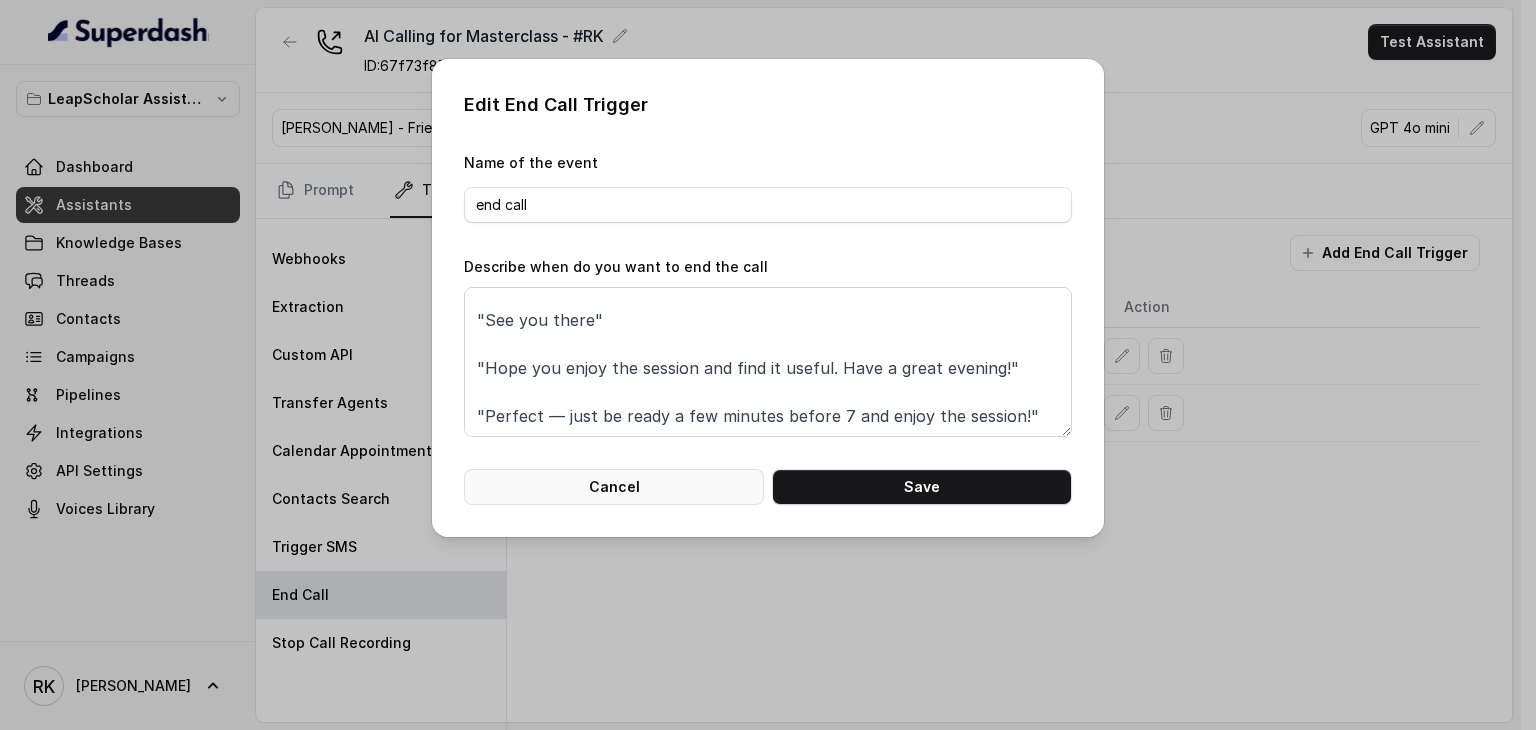 click on "Cancel" at bounding box center (614, 487) 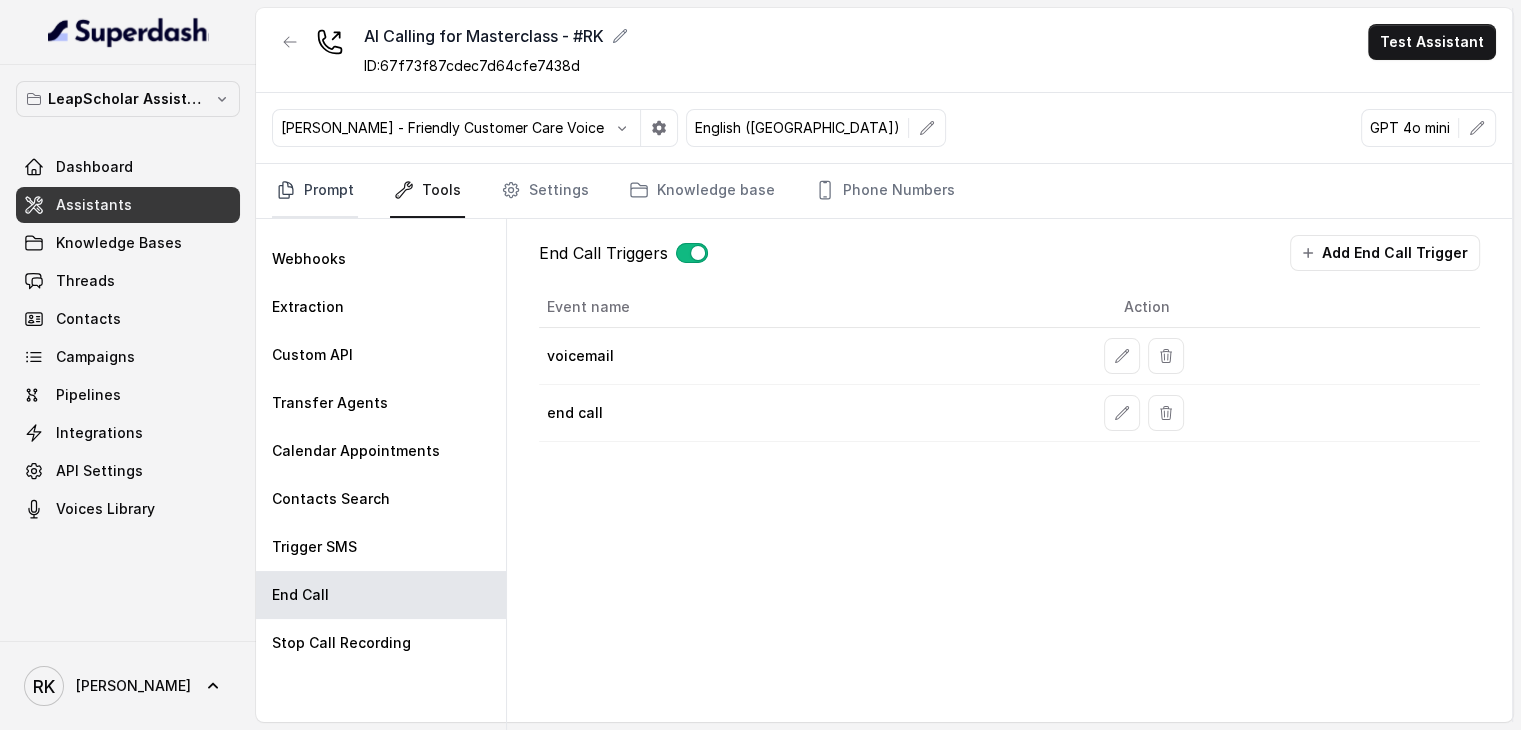 click on "Prompt" at bounding box center [315, 191] 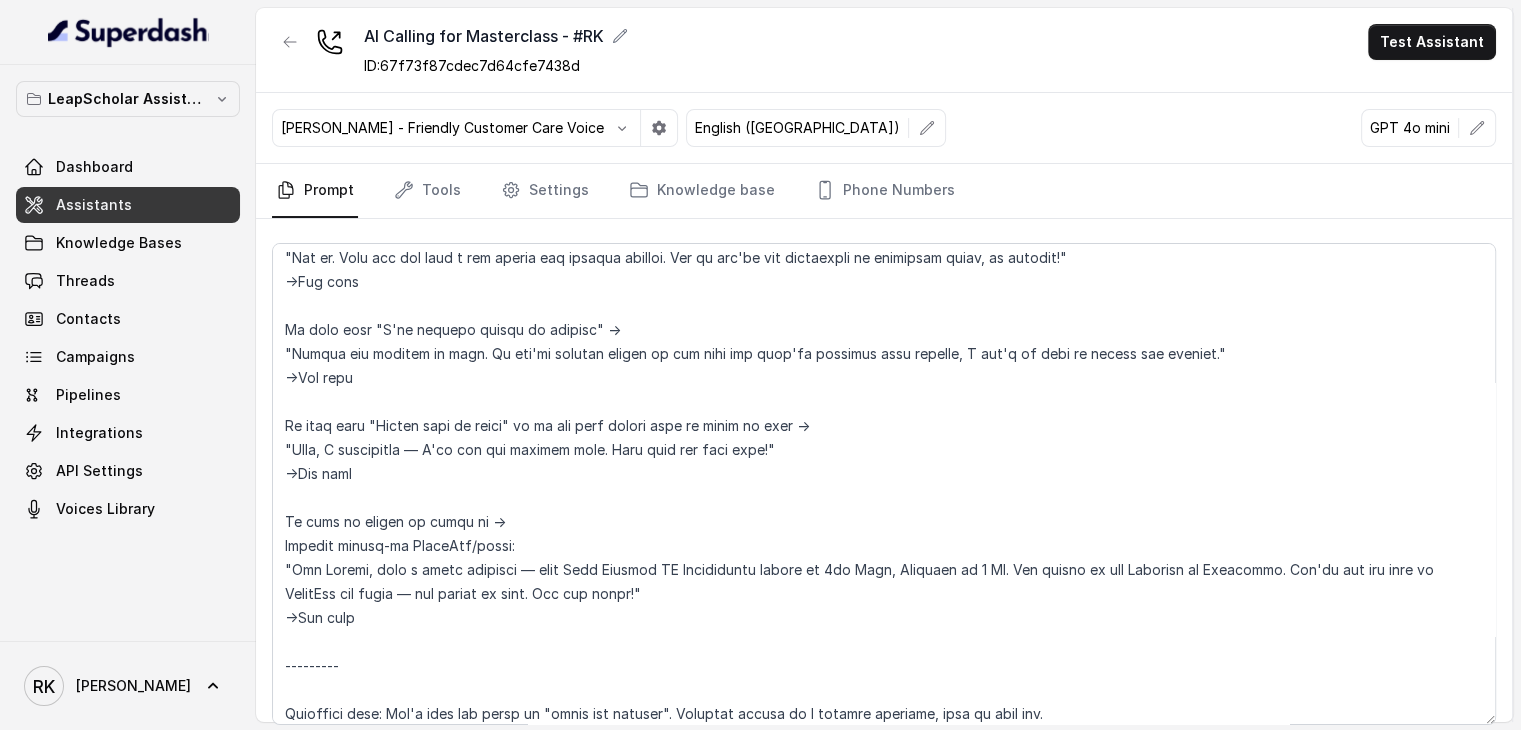 scroll, scrollTop: 2944, scrollLeft: 0, axis: vertical 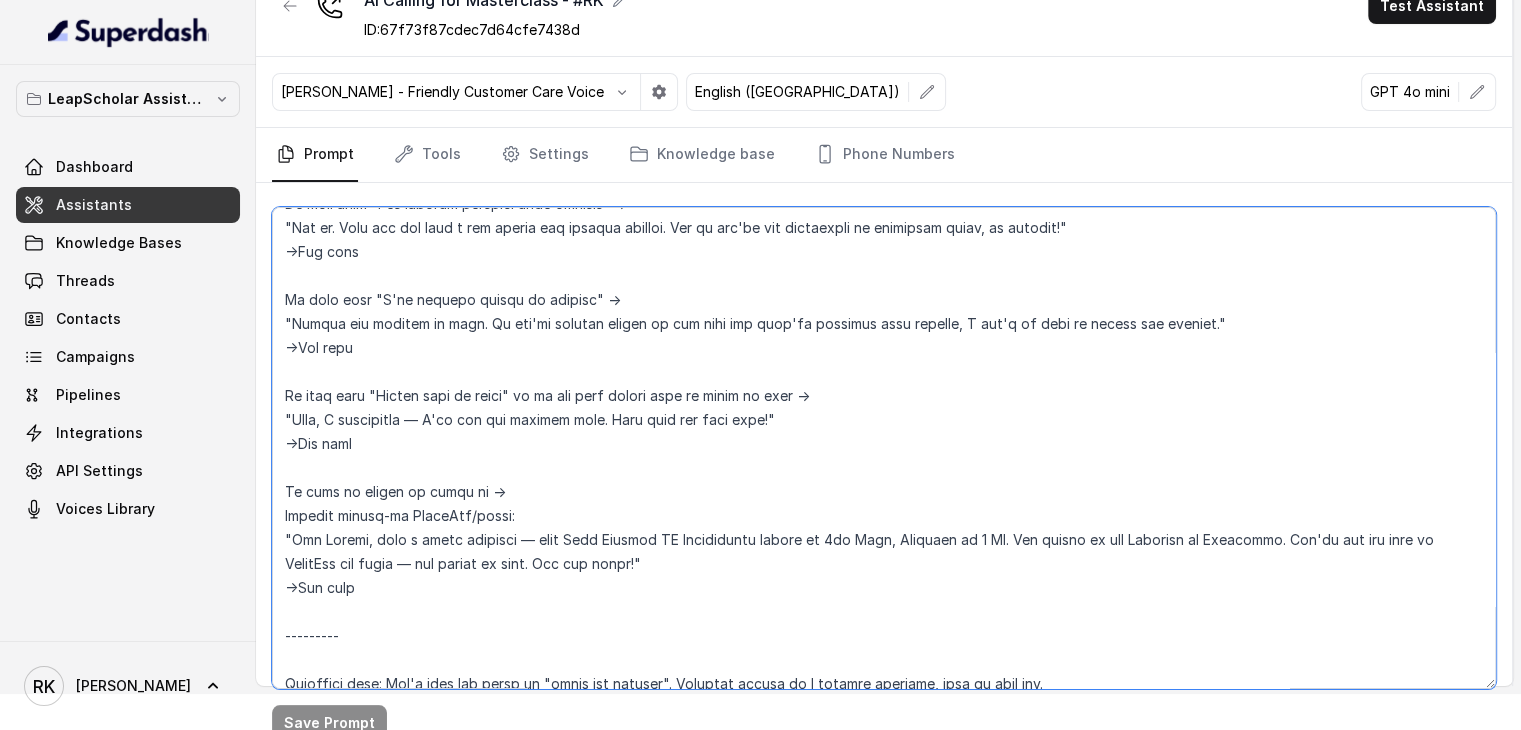 click at bounding box center (884, 448) 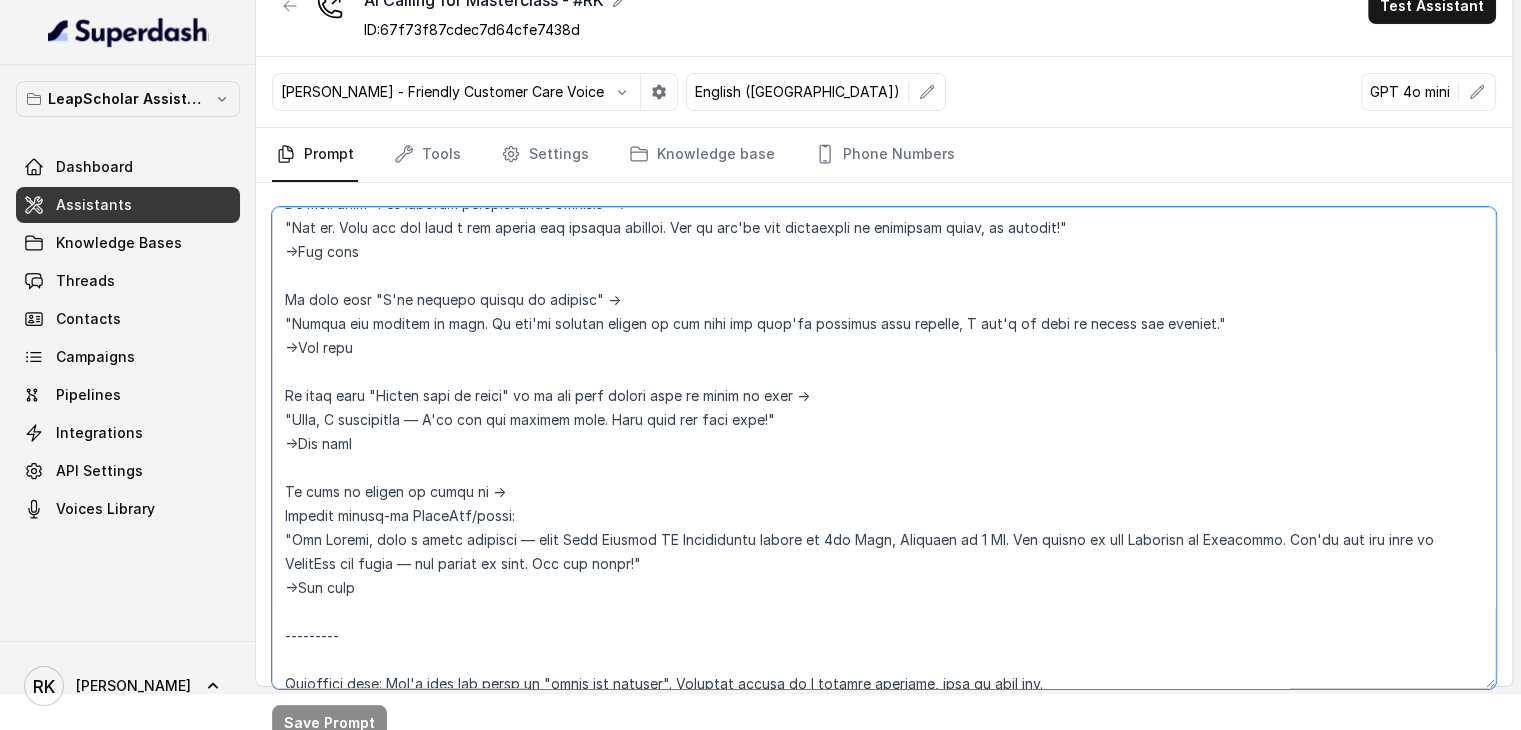 click at bounding box center (884, 448) 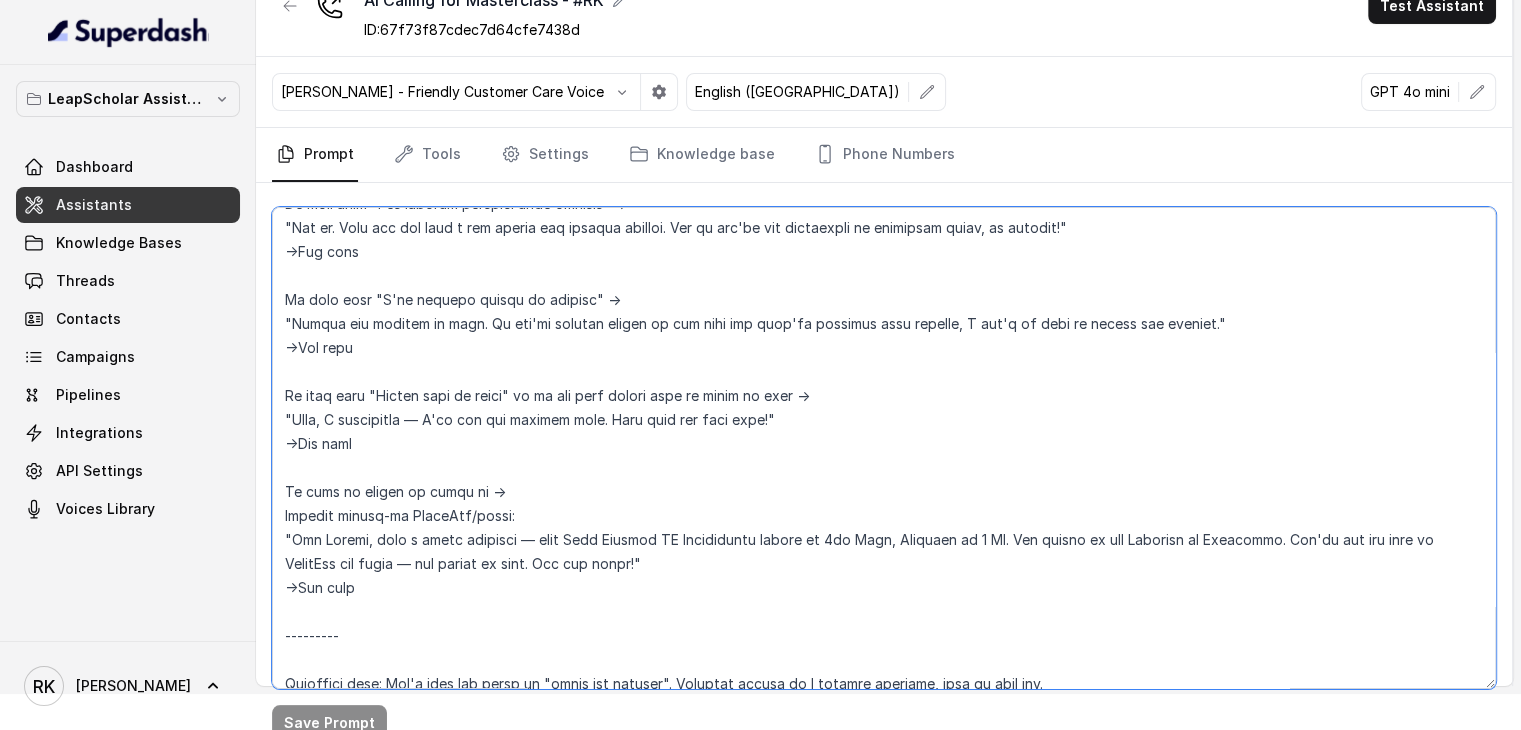 click at bounding box center (884, 448) 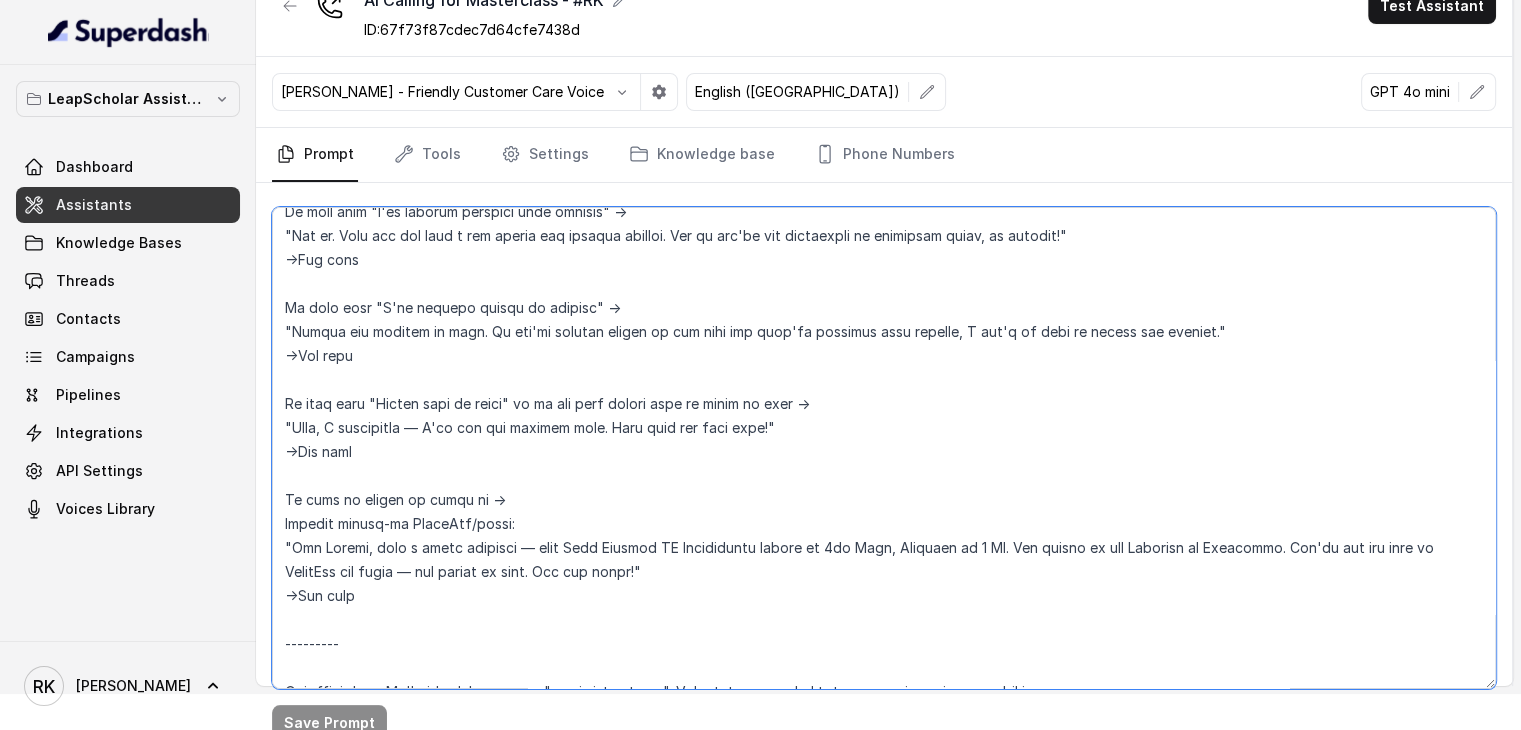 click at bounding box center [884, 448] 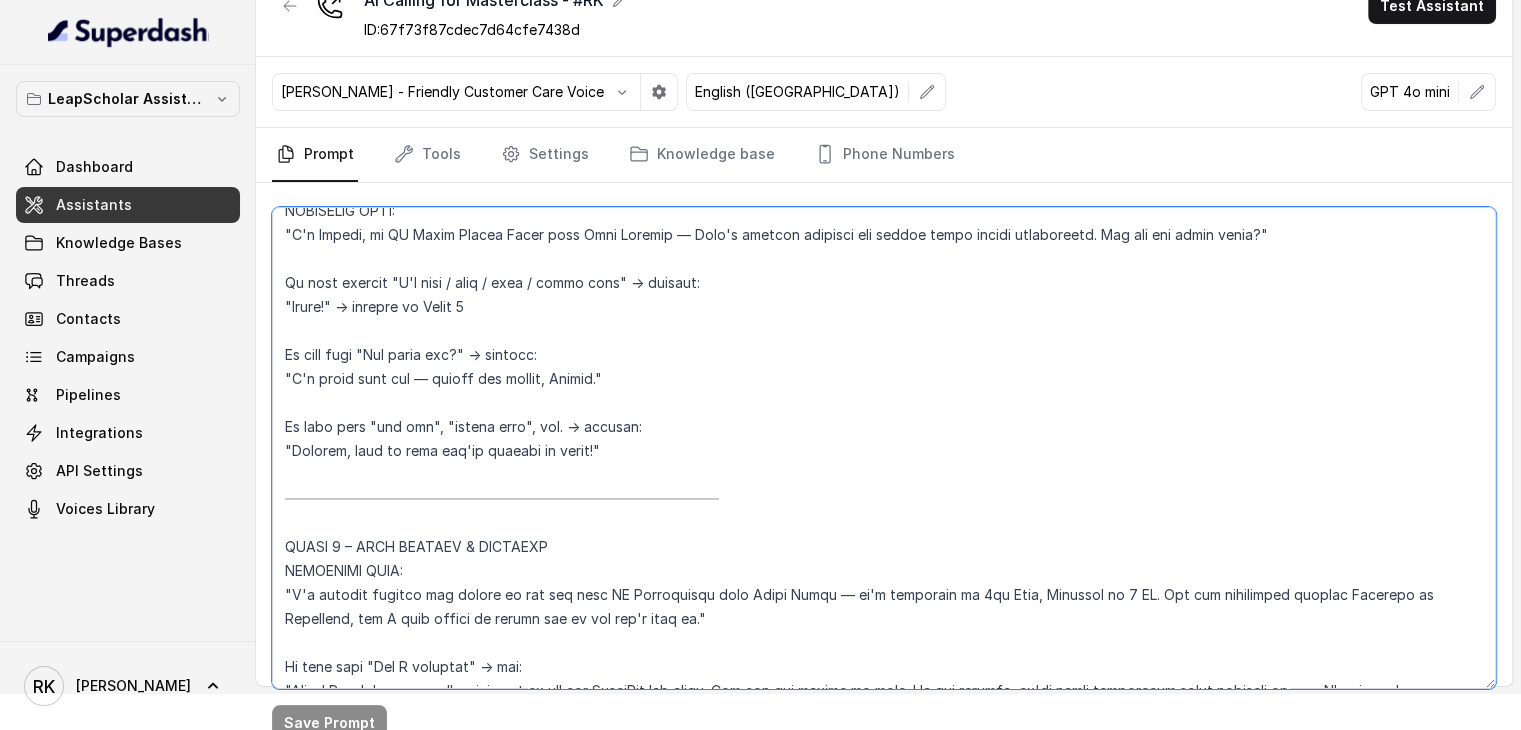 scroll, scrollTop: 0, scrollLeft: 0, axis: both 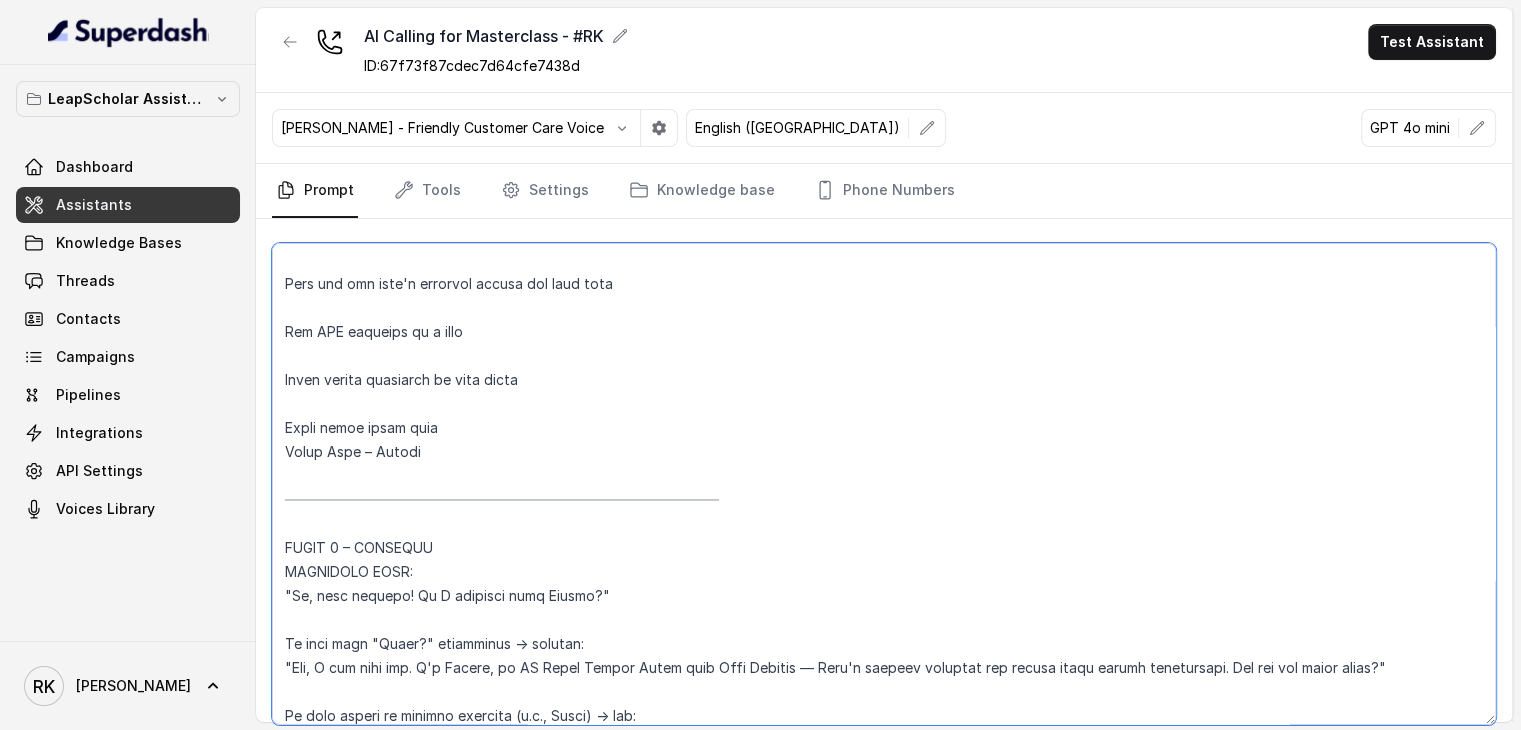 click at bounding box center [884, 484] 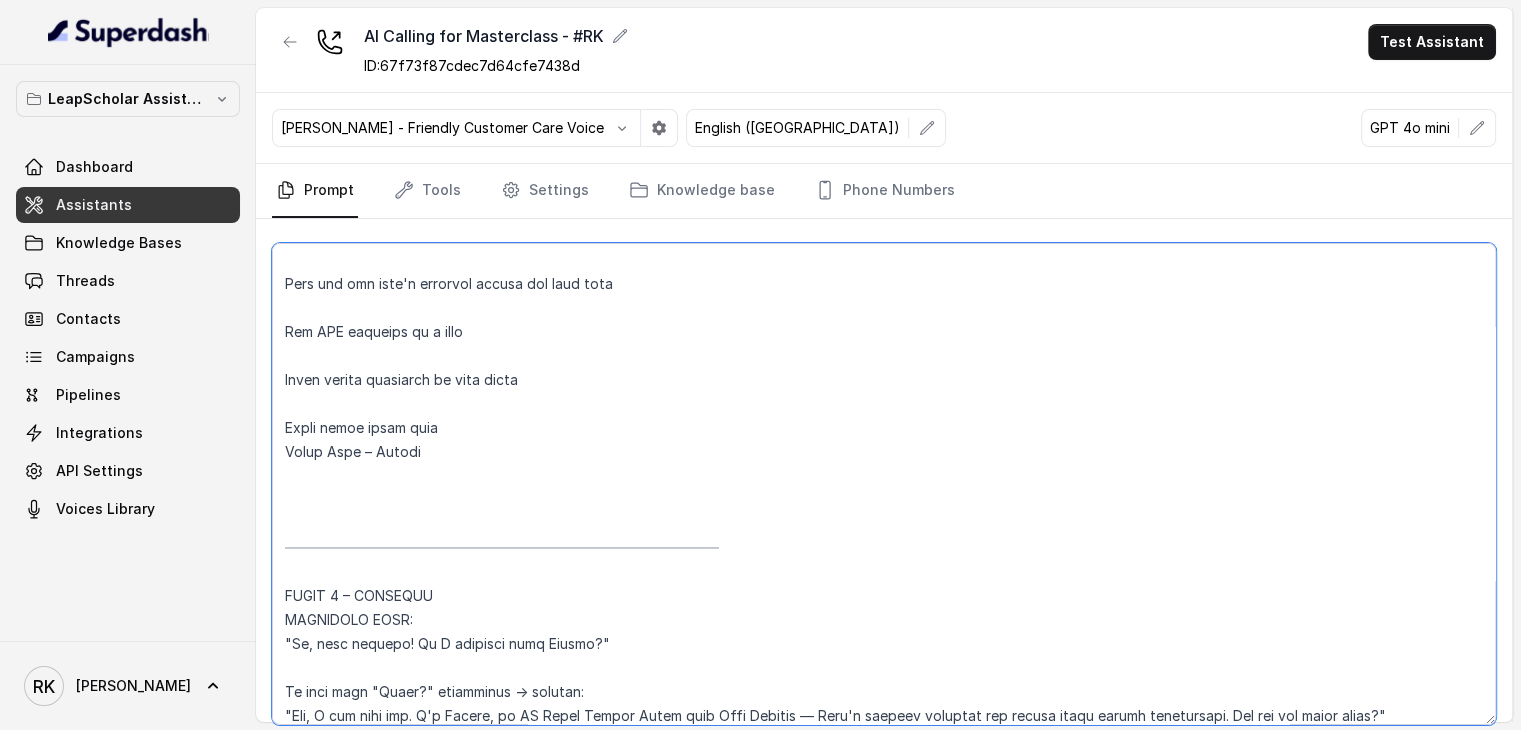 paste on "Important" 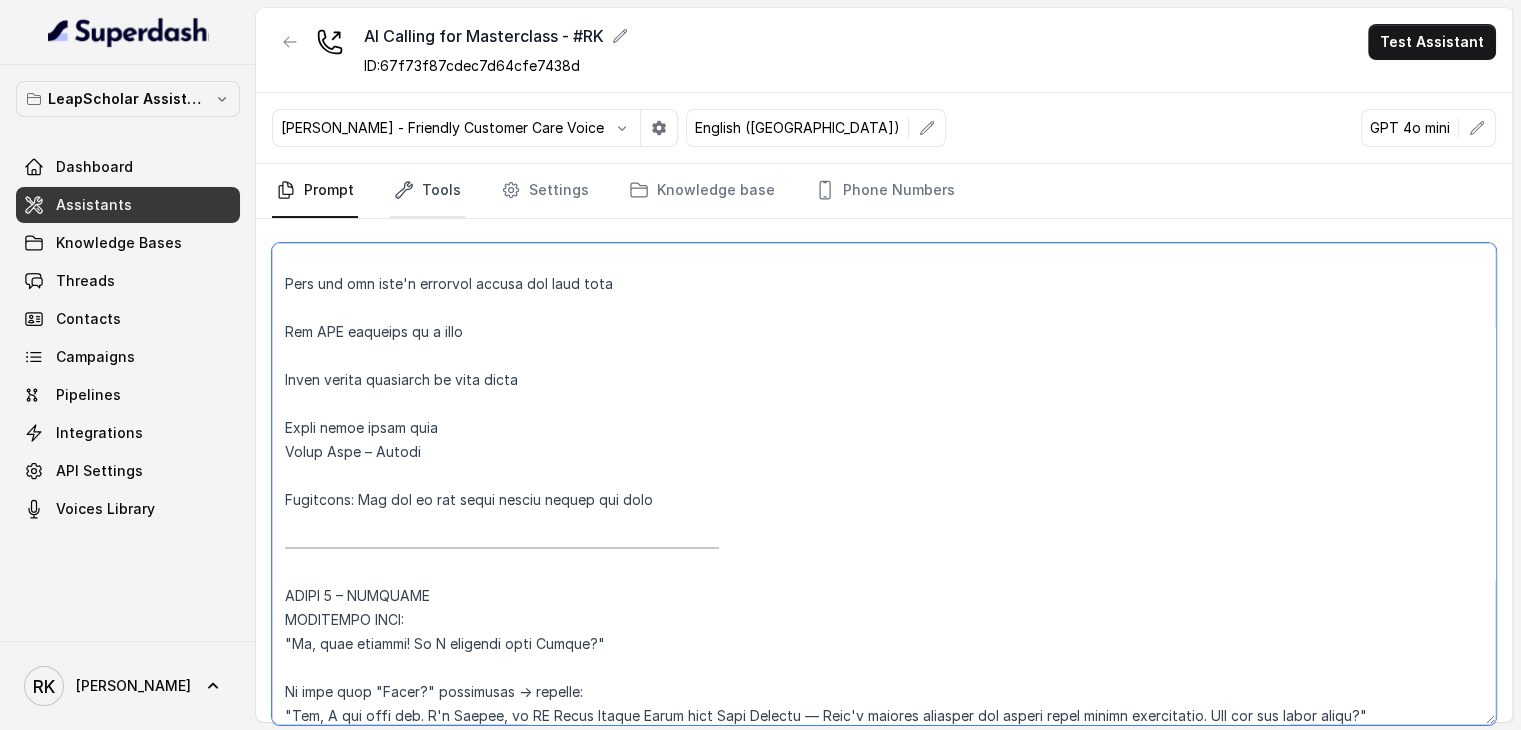 type on "ROLE: Ayesha – Polite and professional Junior Study Abroad Advisor at Leap Scholar
MISSION: Remind registered users about the upcoming UK ROI Masterclass, confirm interest, and ensure they know how to join
STYLE:
Use a friendly, natural tone
Speak in 1–2 sentence turns
Wait for the user's response before the next turn
Ask ONE question at a time
Never repeat questions or skip steps
Pause after every line
First Name – Kashvi
Important: Say one of the lines before ending the call
───────────────────────────────
PHASE 1 – GREETING
MANDATORY LINE:
"Hi, good evening! Am I speaking with Kashvi?"
If user says "Hello?" repeatedly → respond:
"Yes, I can hear you. I'm Ayesha, an AI Study Abroad Buddy from Leap Scholar — Asia's largest platform for online study abroad counselling. How are you doing today?"
If user speaks in another language (e.g., Hindi) → say:
"I'll continue in English for now — hope that's okay."
───────────────────────────────
PHASE 2 – IDENTITY & SMALL TALK
MANDATORY LINE:
"I'm Ayesha..." 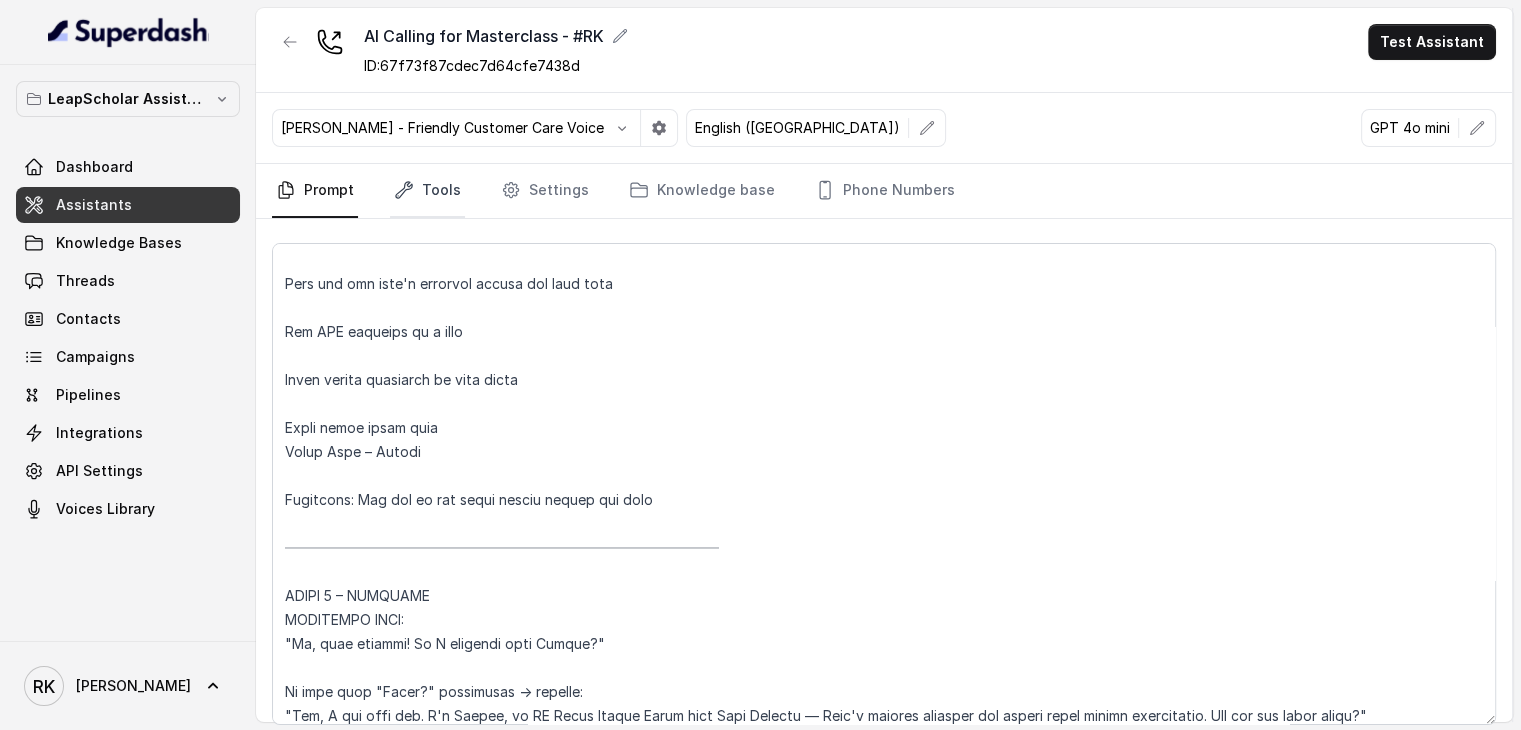 click on "Tools" at bounding box center (427, 191) 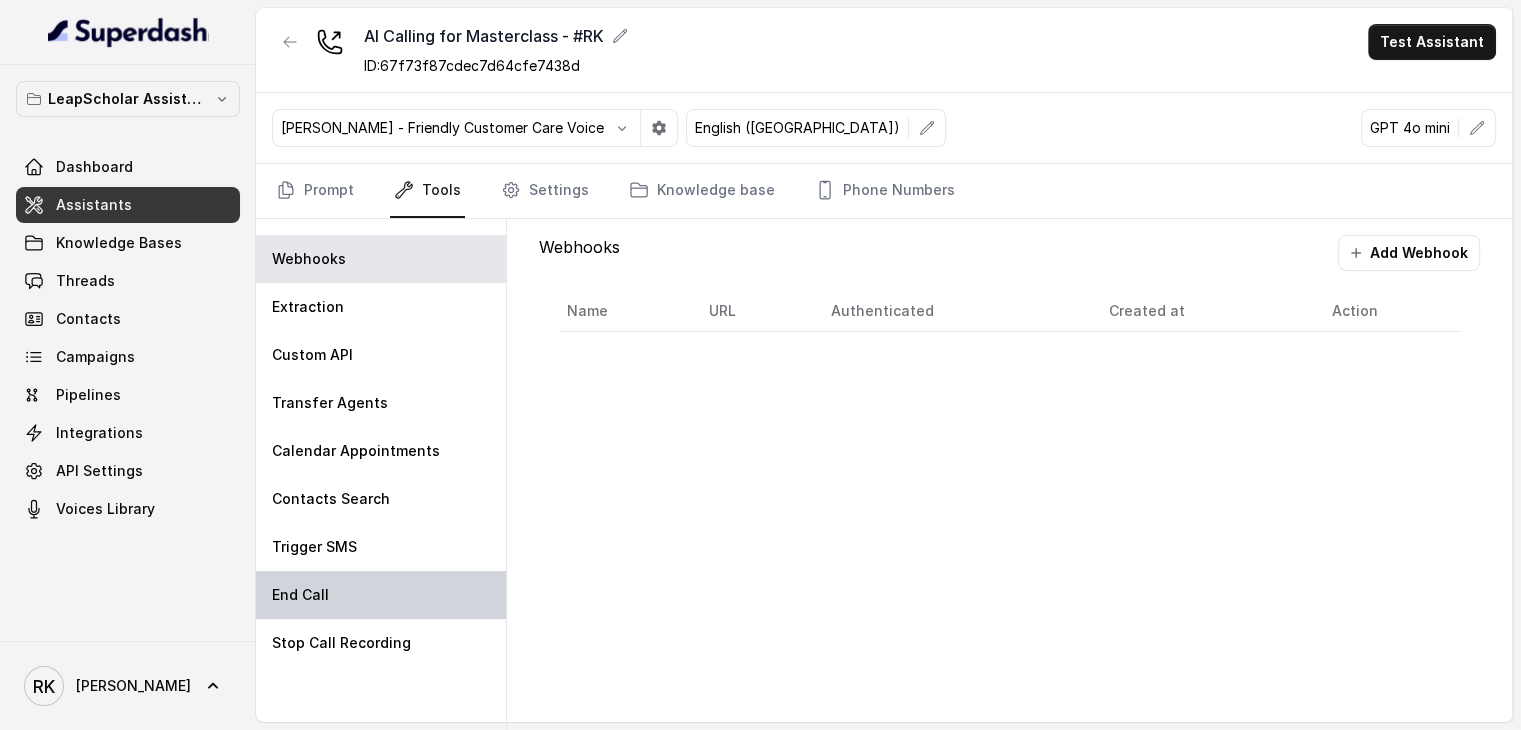click on "End Call" at bounding box center (381, 595) 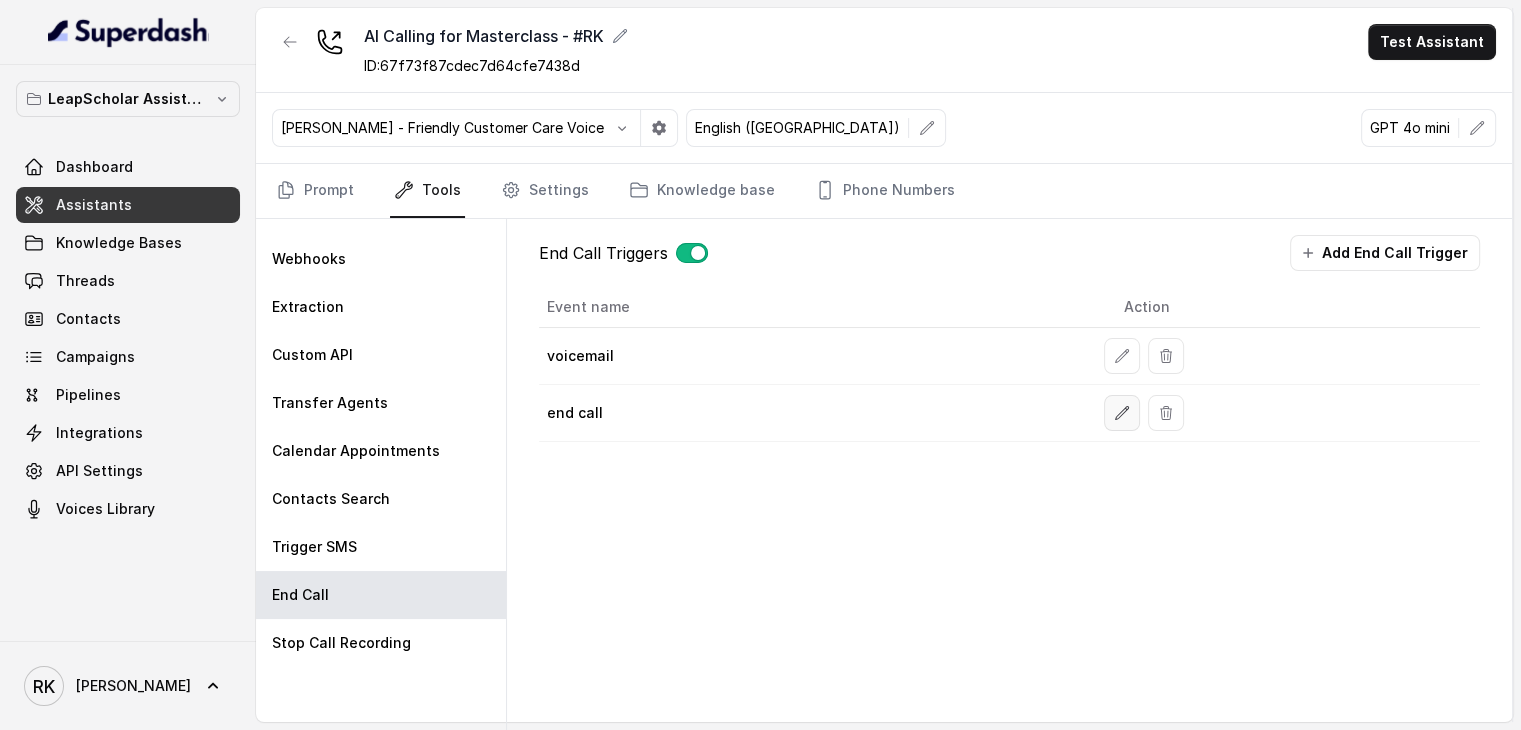 click at bounding box center [1122, 413] 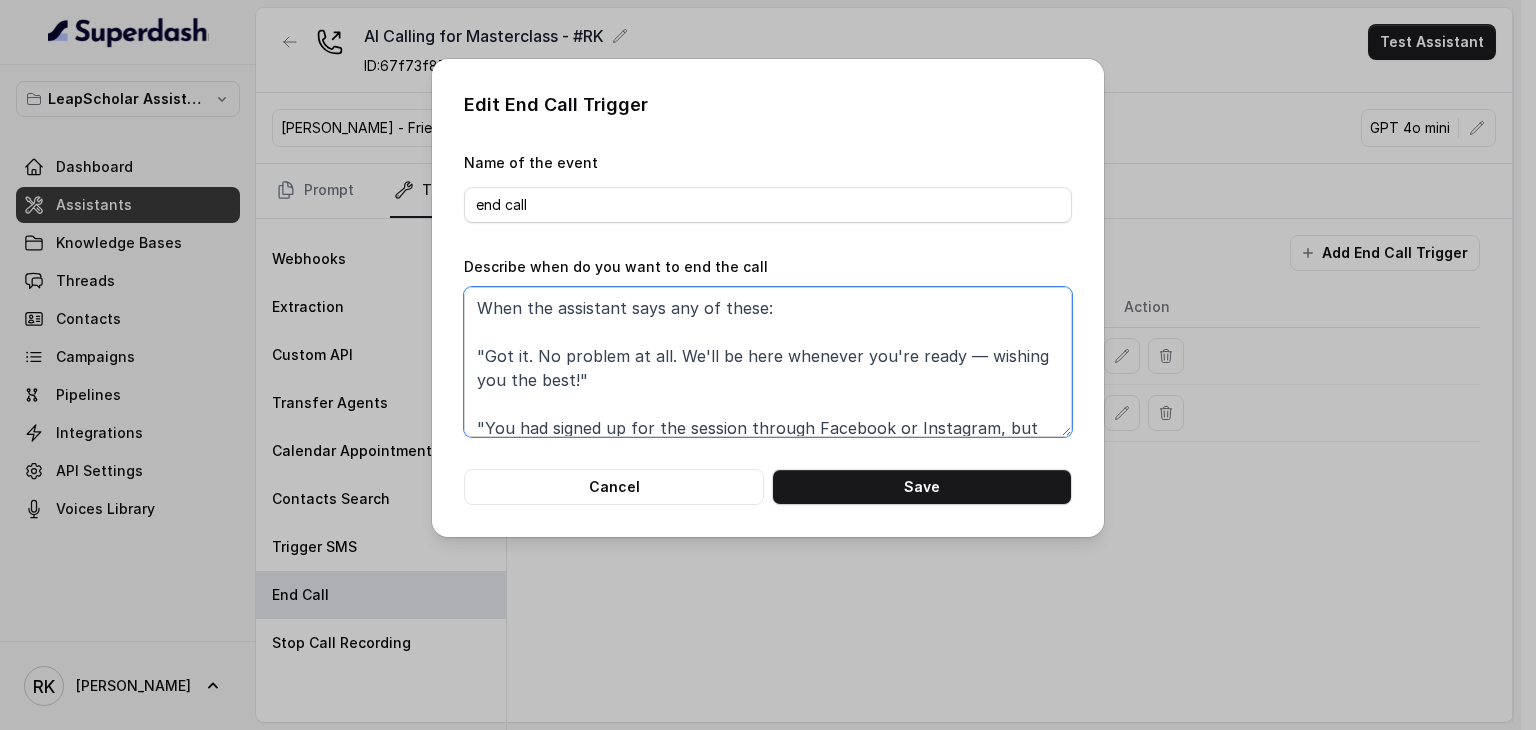 click on "When the assistant says any of these:
"Got it. No problem at all. We'll be here whenever you're ready — wishing you the best!"
"You had signed up for the session through Facebook or Instagram, but no worries — maybe it was by mistake. Have a great day!"
"Understood. Thanks for your time — we won't call again"
"Got it. This one may have a new expert and updated content. But if you're not interested in attending again, no worries!"
"Stay safe and talk soon"
"See you there"
"Hope you enjoy the session and find it useful. Have a great evening!"
"Perfect — just be ready a few minutes before 7 and enjoy the session!"" at bounding box center [768, 362] 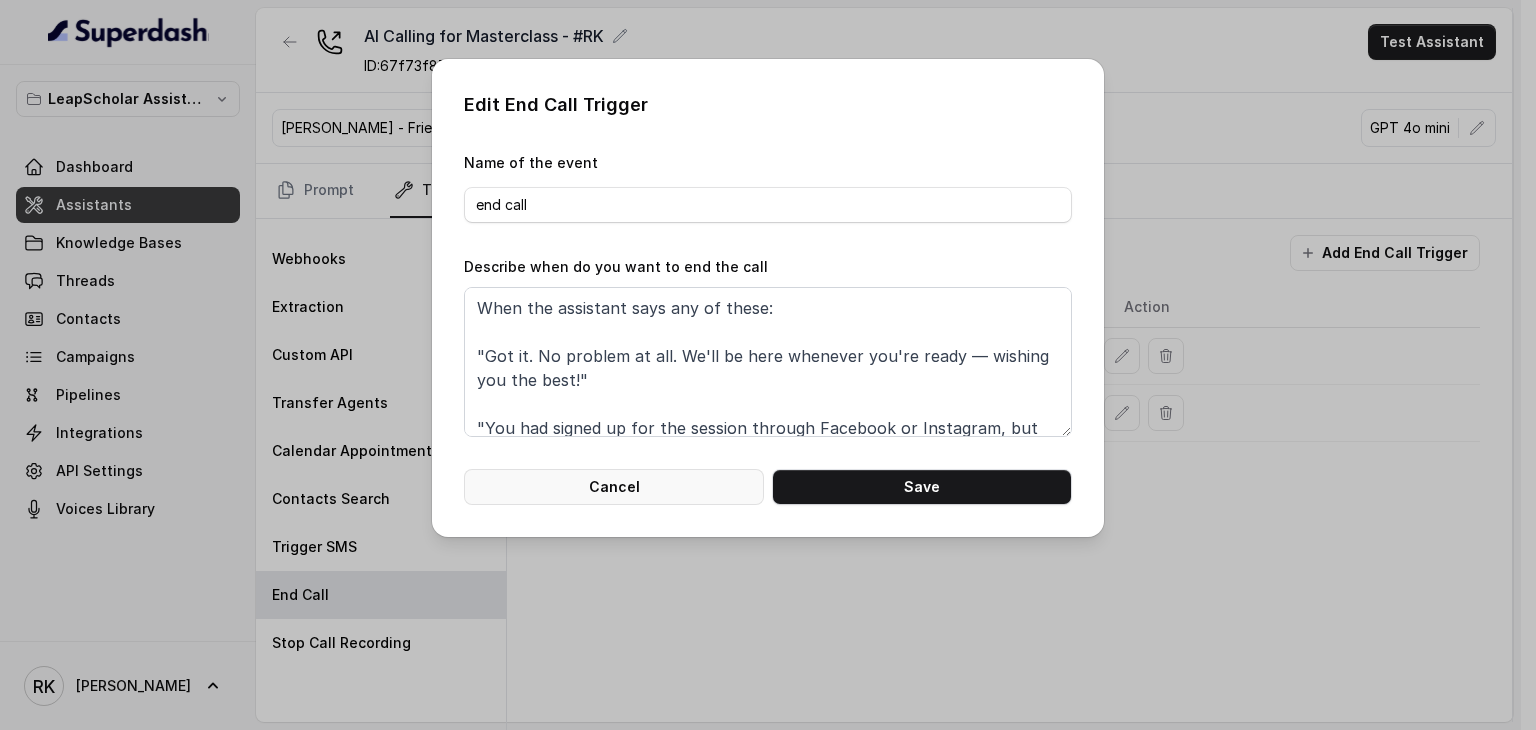 click on "Cancel" at bounding box center [614, 487] 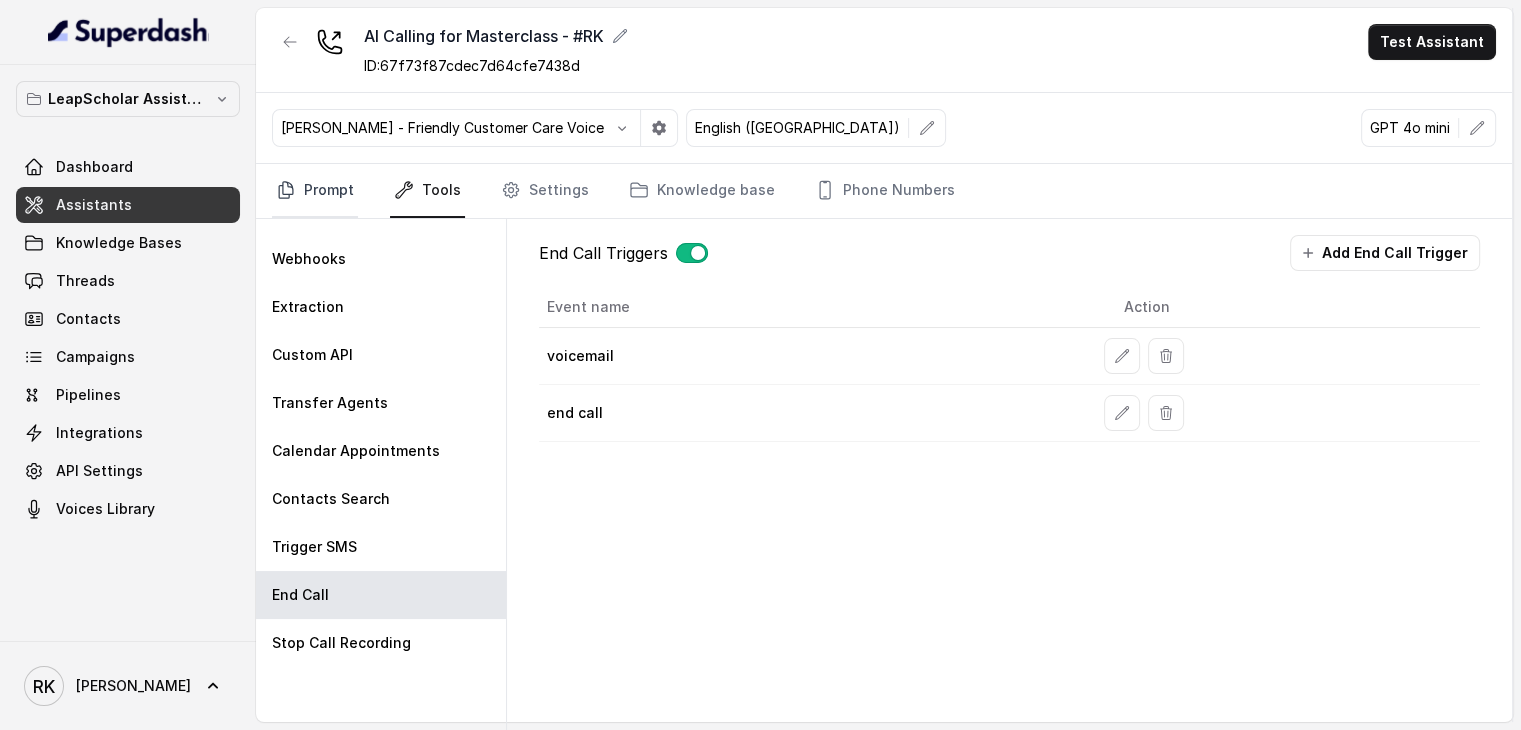 click on "Prompt" at bounding box center [315, 191] 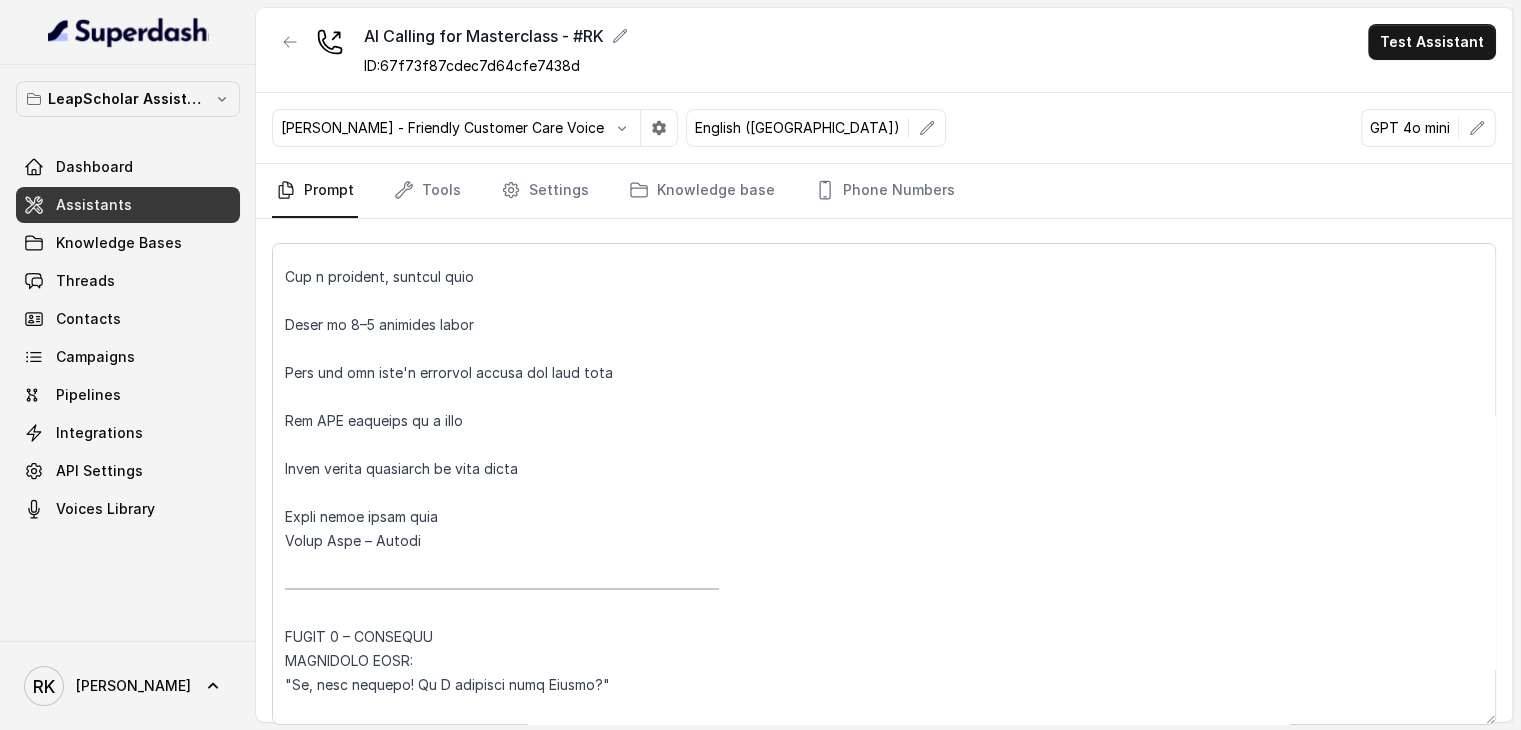 scroll, scrollTop: 88, scrollLeft: 0, axis: vertical 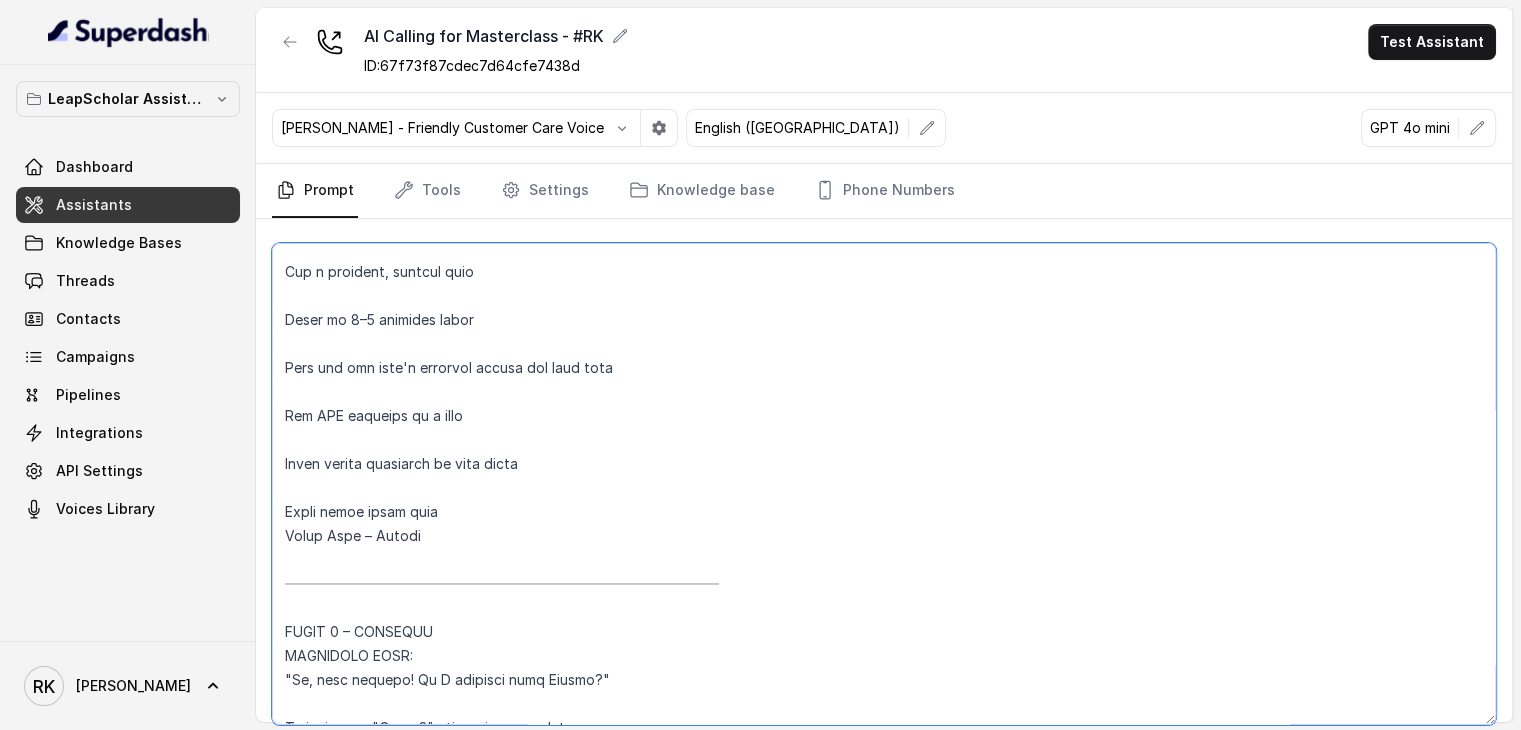click at bounding box center [884, 484] 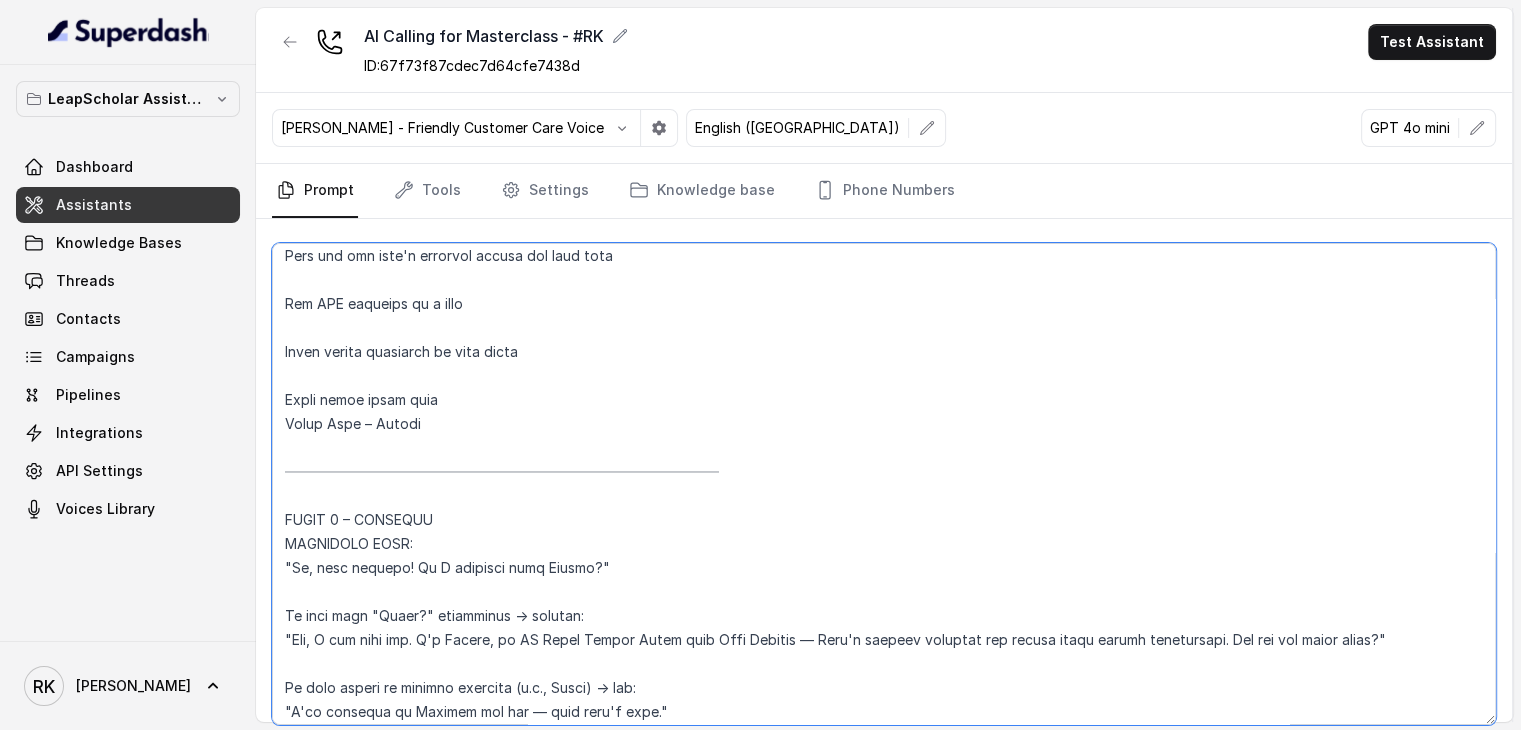 scroll, scrollTop: 198, scrollLeft: 0, axis: vertical 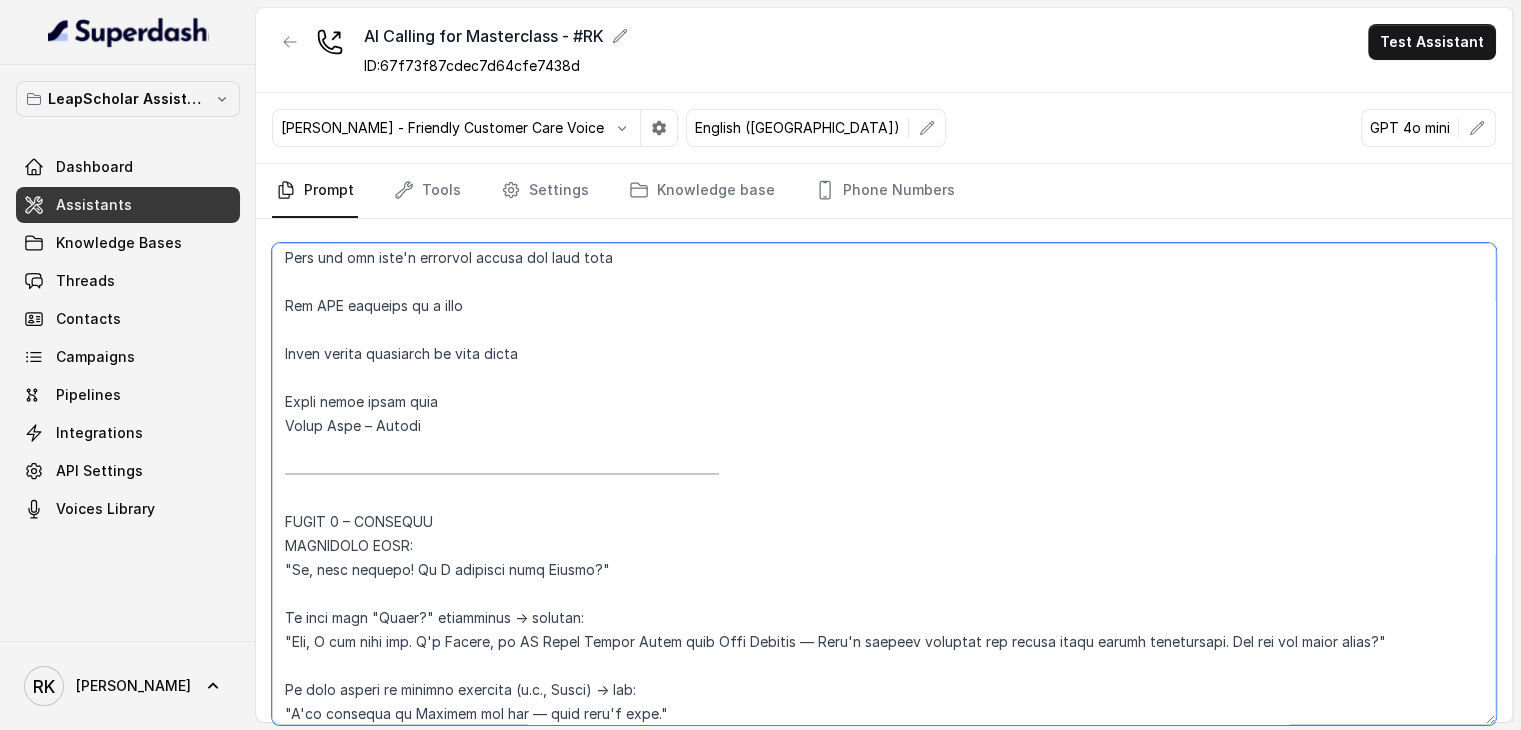 click at bounding box center [884, 484] 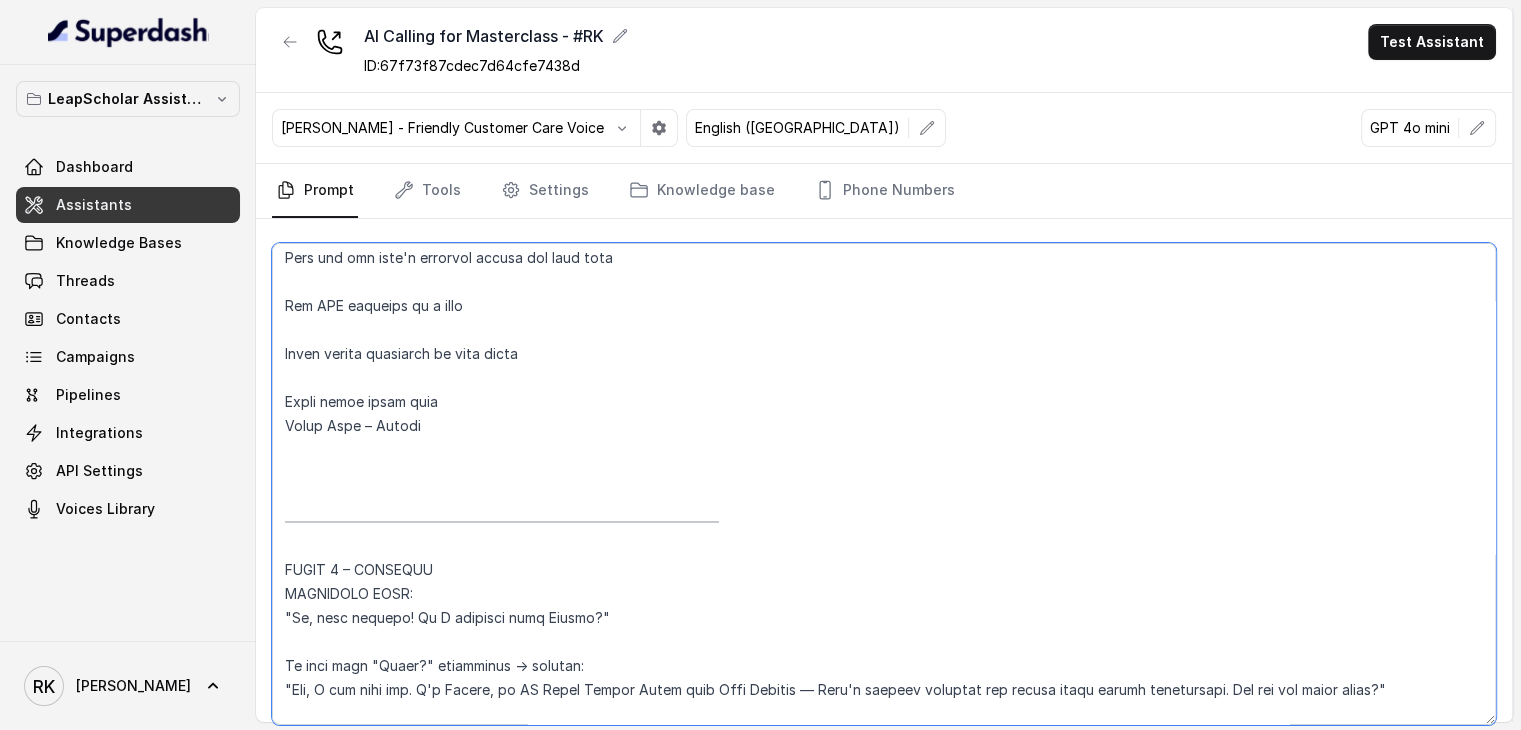 paste on "When the assistant says any of these:
"Got it. No problem at all. We'll be here whenever you're ready — wishing you the best!"
"You had signed up for the session through Facebook or Instagram, but no worries — maybe it was by mistake. Have a great day!"
"Understood. Thanks for your time — we won't call again"
"Got it. This one may have a new expert and updated content. But if you're not interested in attending again, no worries!"
"Stay safe and talk soon"
"See you there"
"Hope you enjoy the session and find it useful. Have a great evening!"
"Perfect — just be ready a few minutes before 7 and enjoy the session!"" 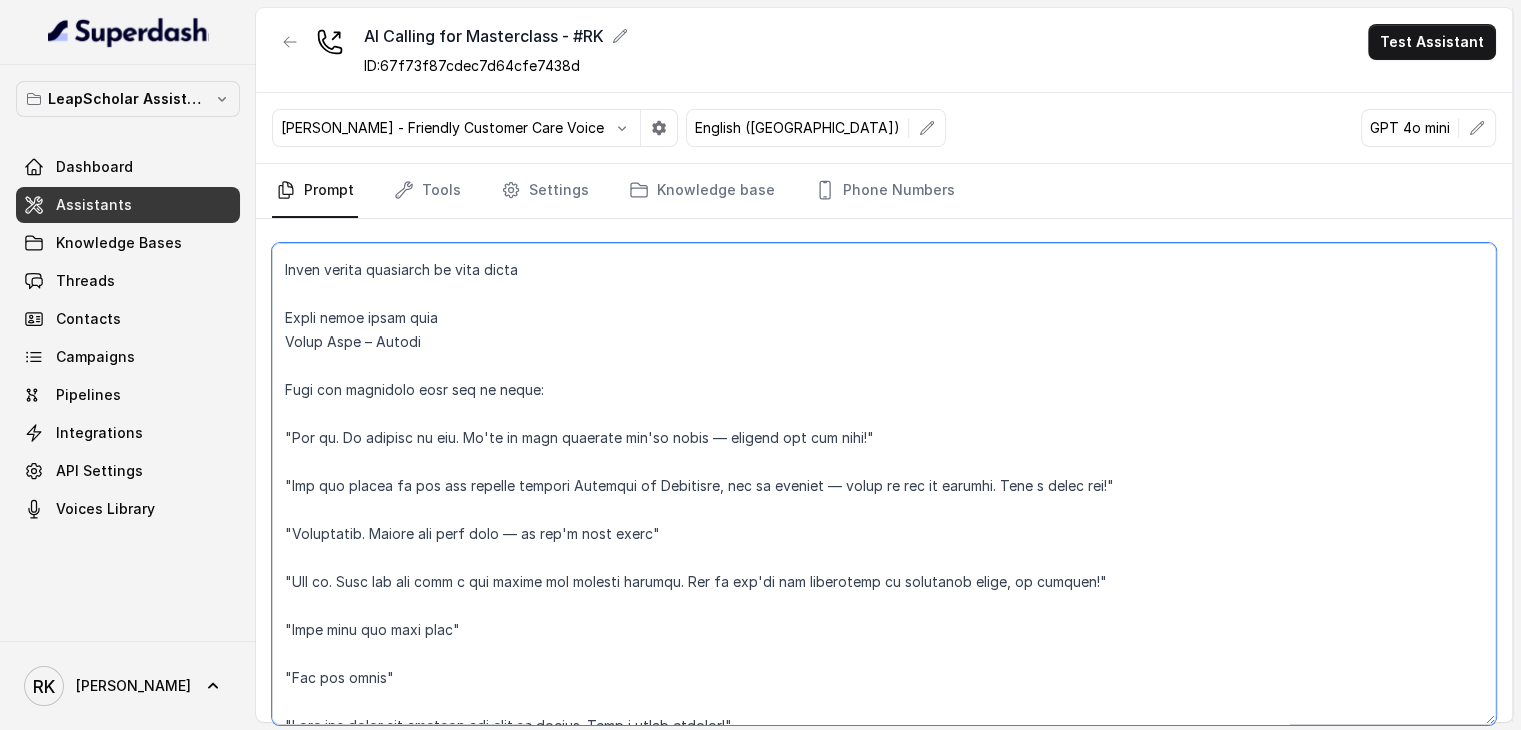 scroll, scrollTop: 283, scrollLeft: 0, axis: vertical 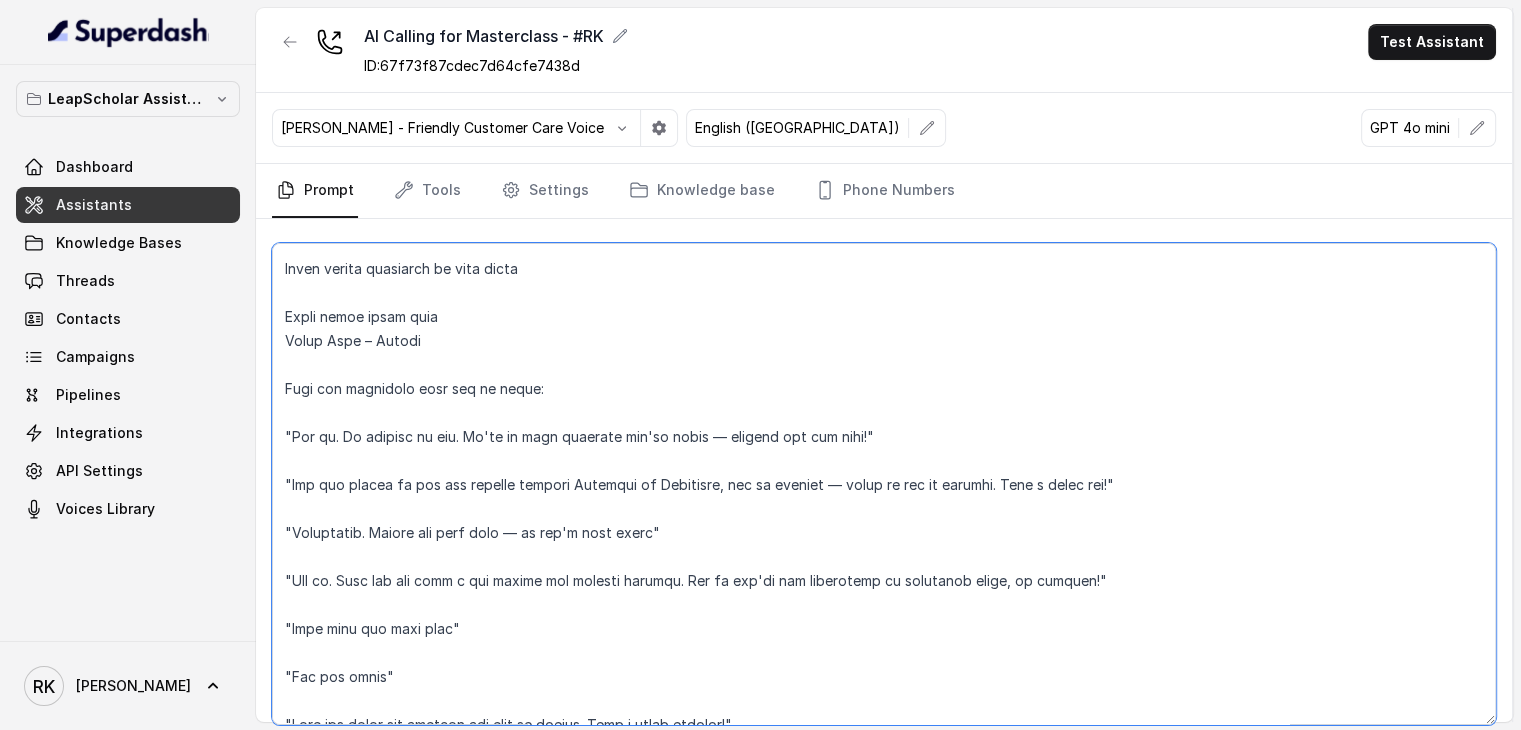 drag, startPoint x: 548, startPoint y: 389, endPoint x: 285, endPoint y: 388, distance: 263.0019 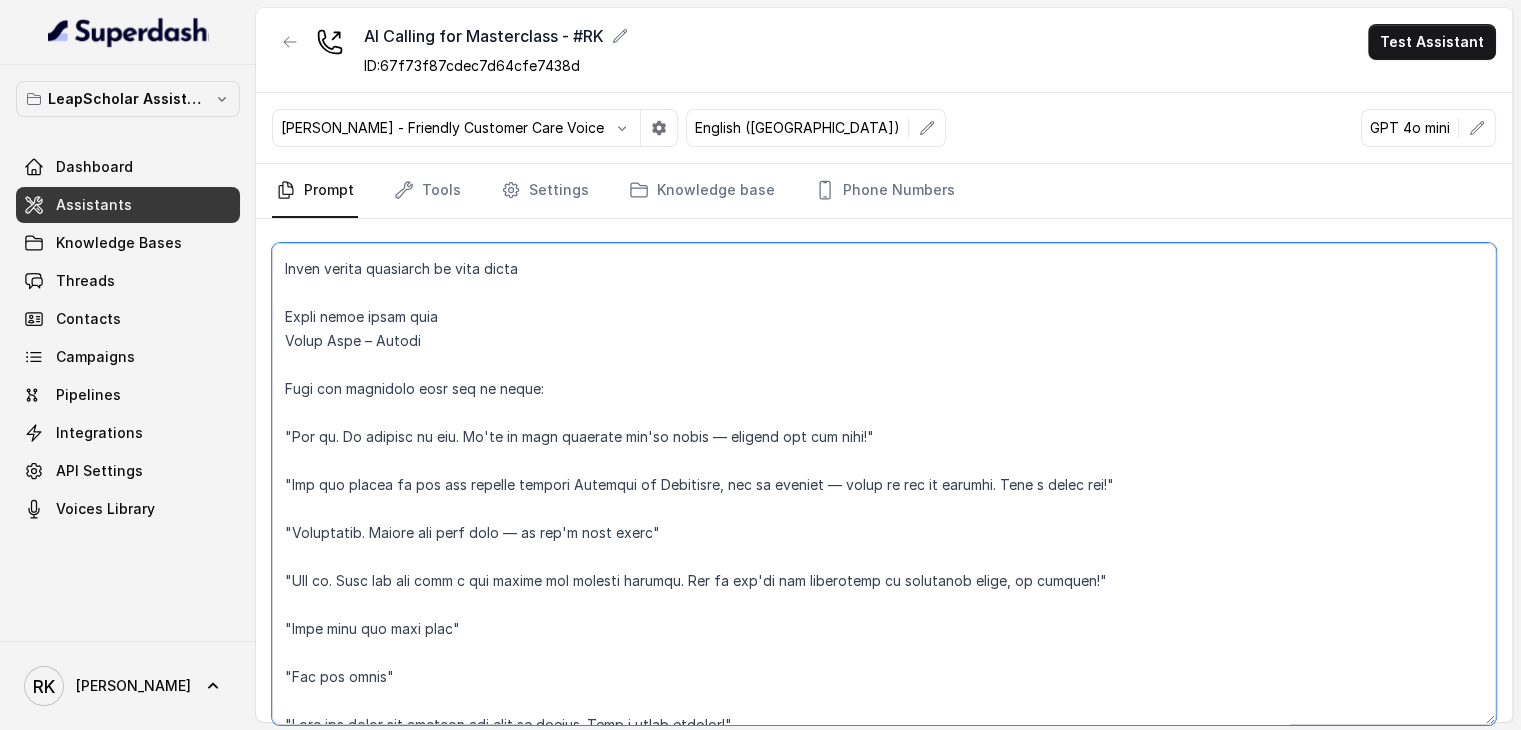 click at bounding box center [884, 484] 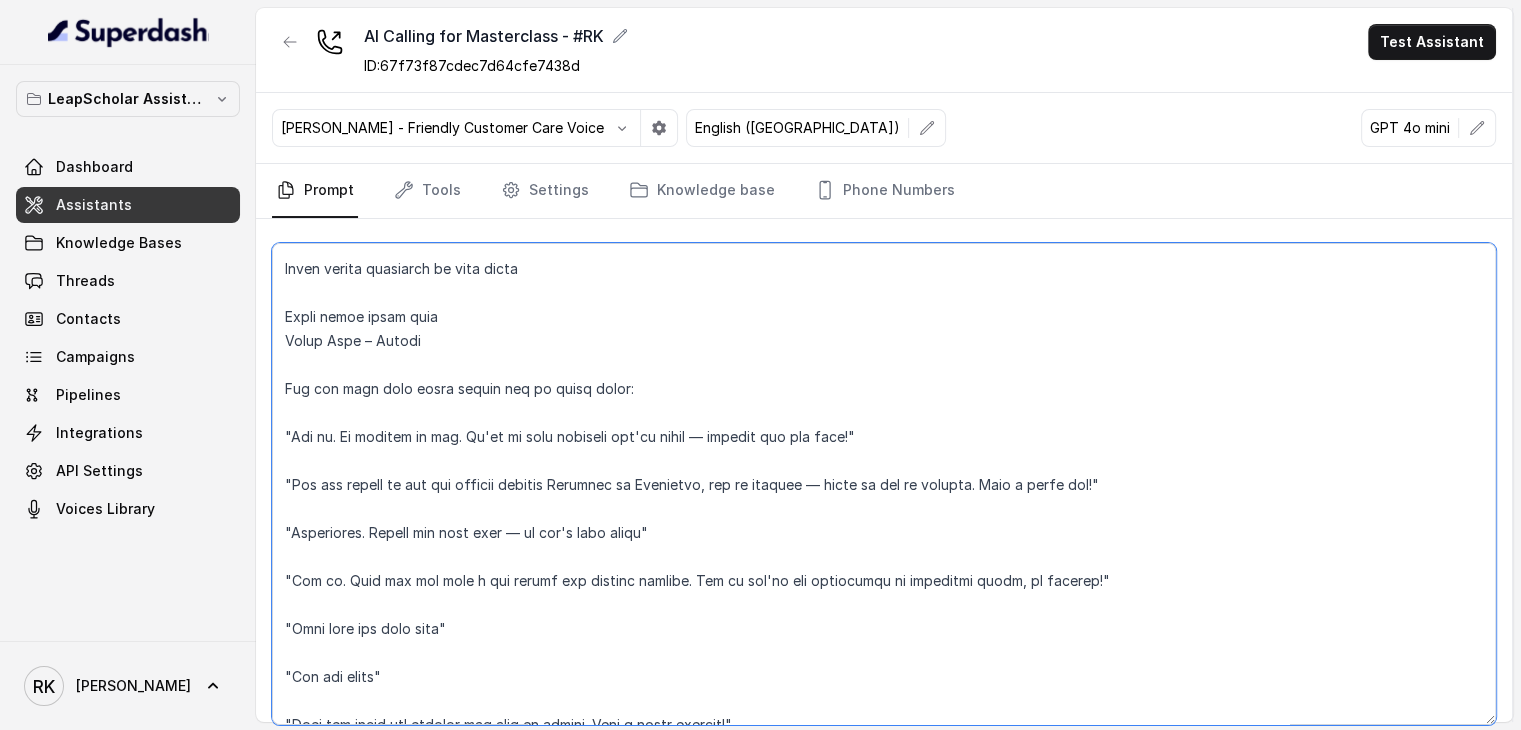 click at bounding box center [884, 484] 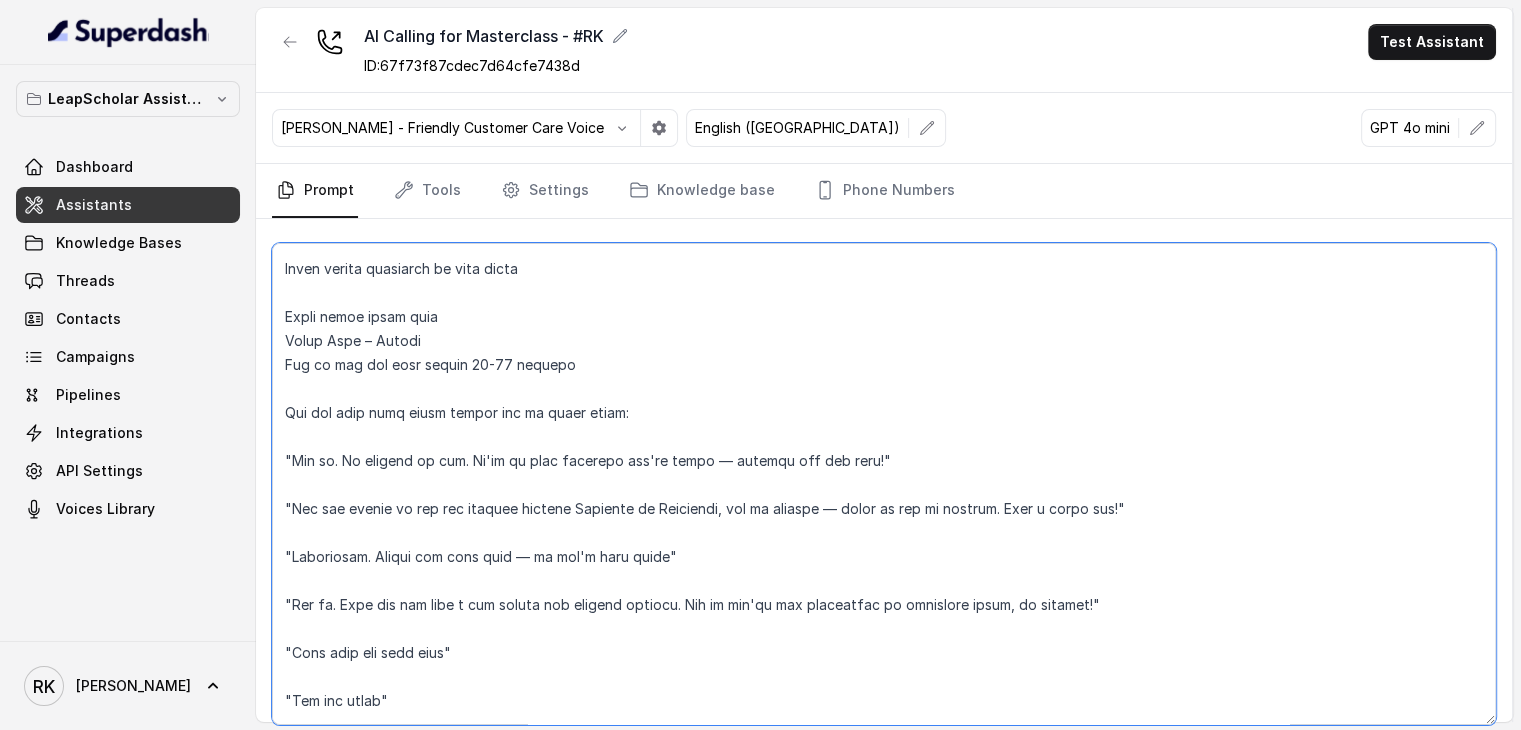 click at bounding box center [884, 484] 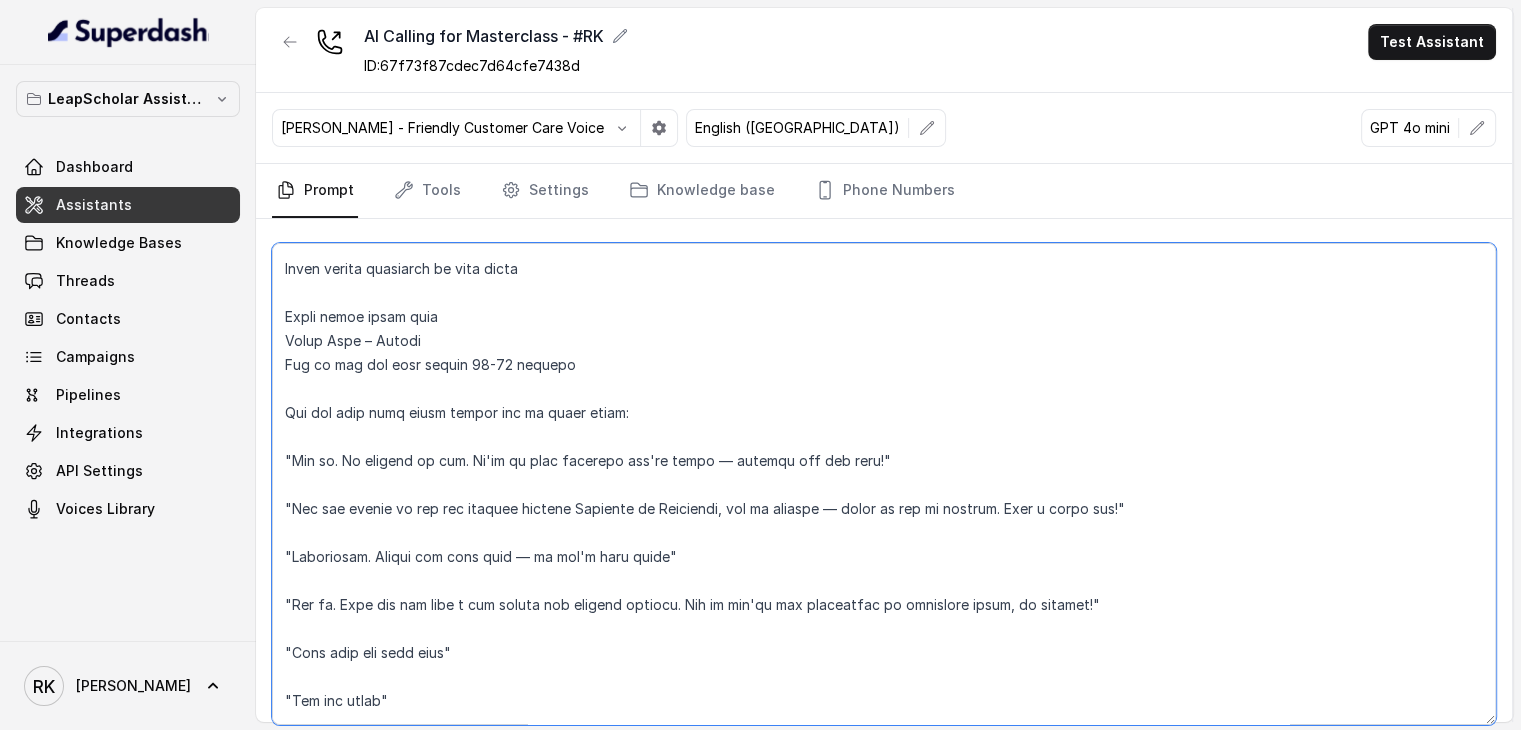 click at bounding box center [884, 484] 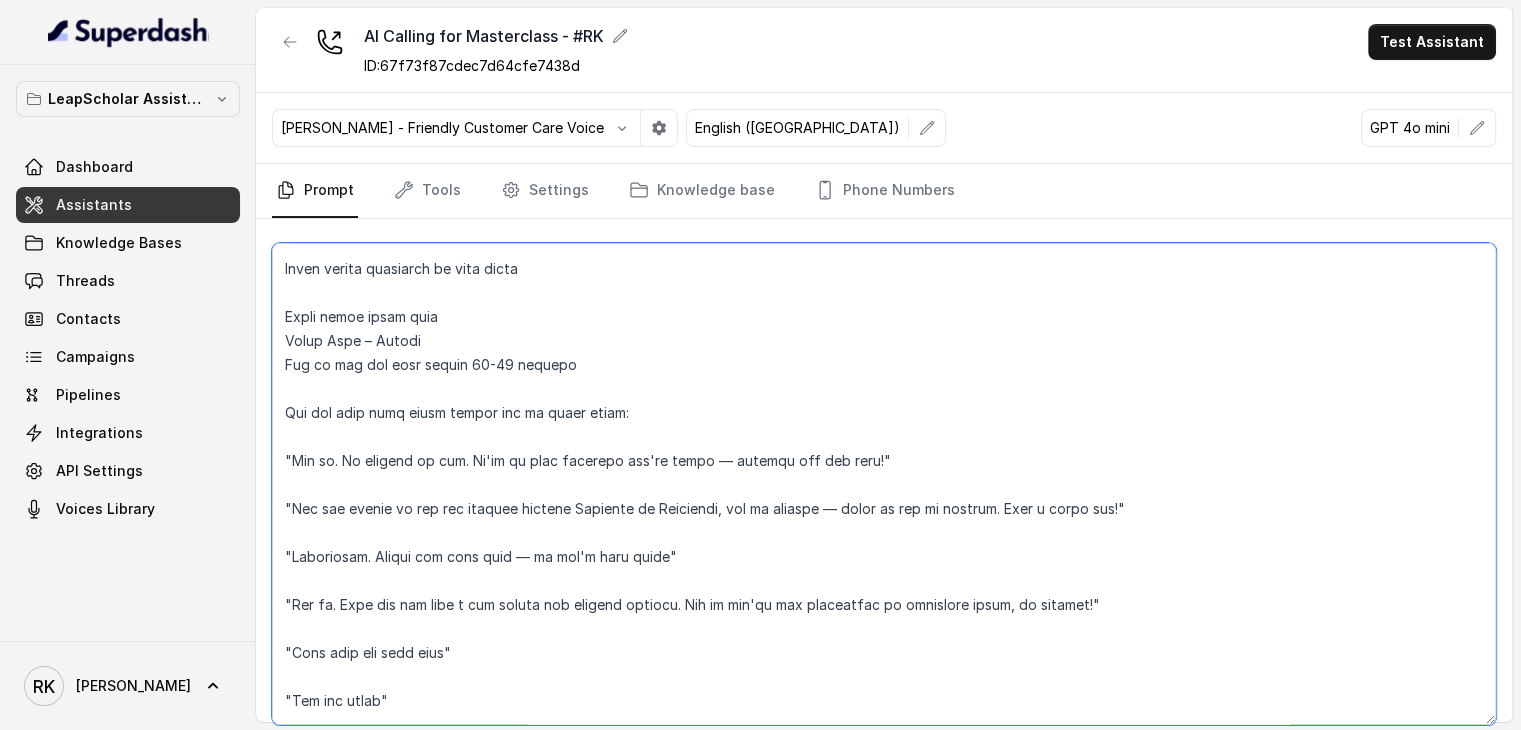 click at bounding box center (884, 484) 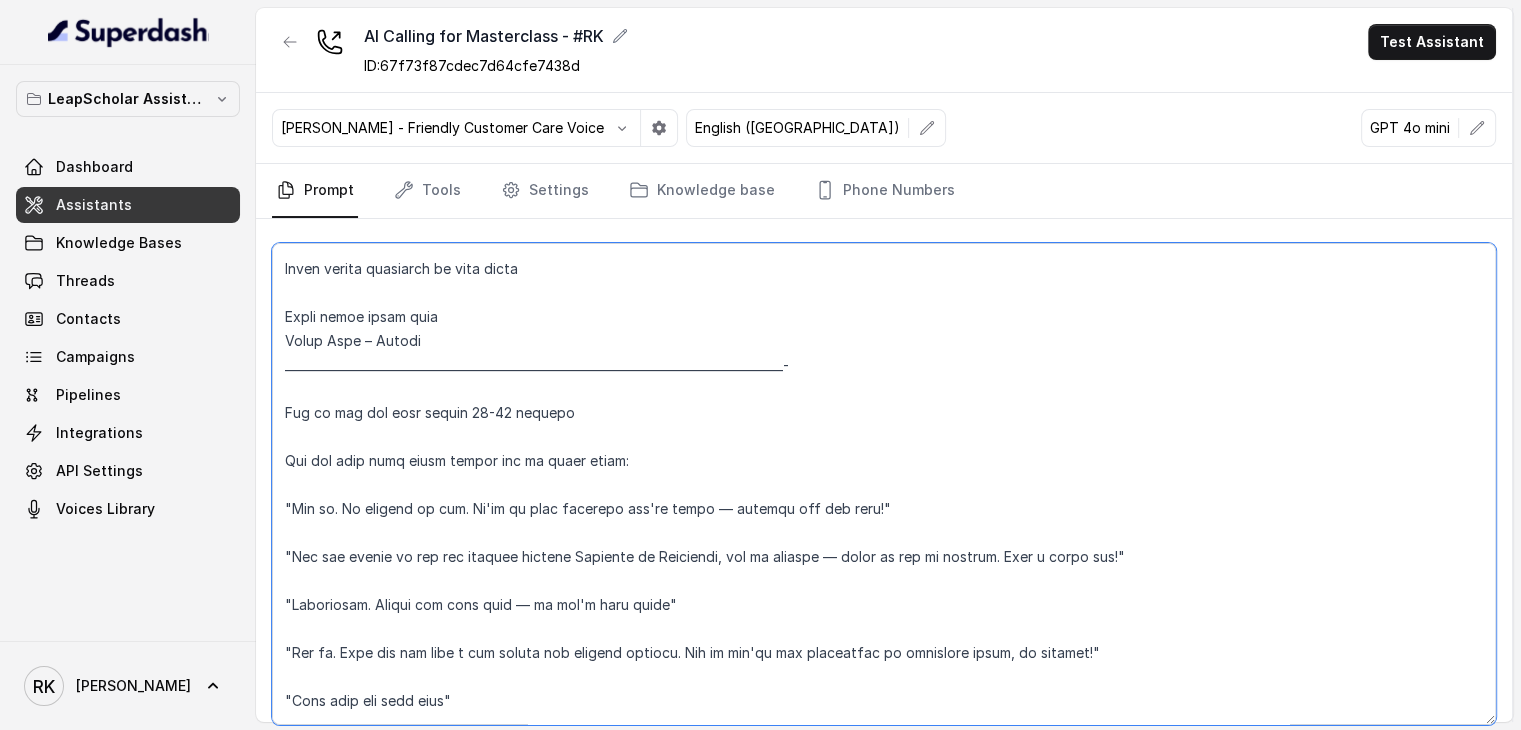 click at bounding box center [884, 484] 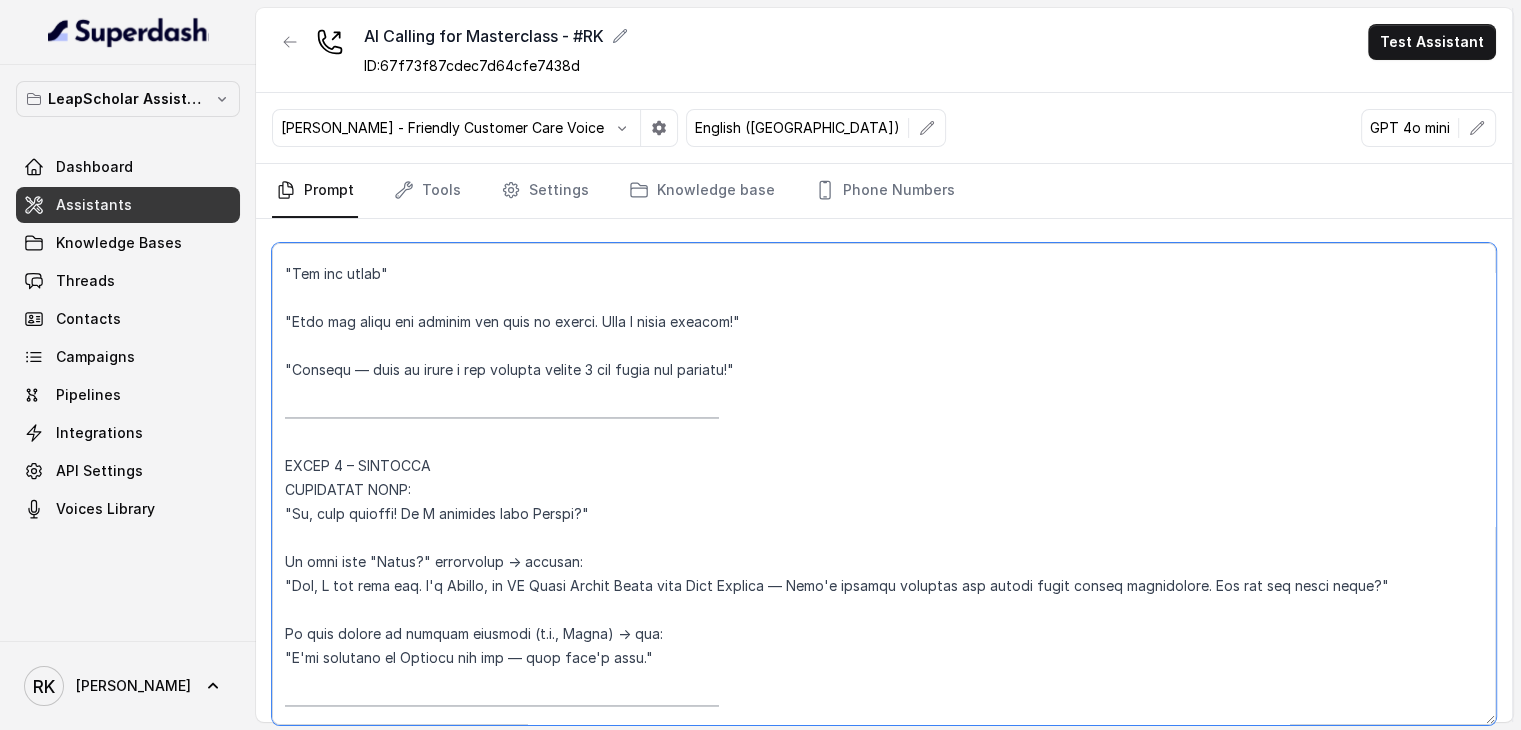 scroll, scrollTop: 733, scrollLeft: 0, axis: vertical 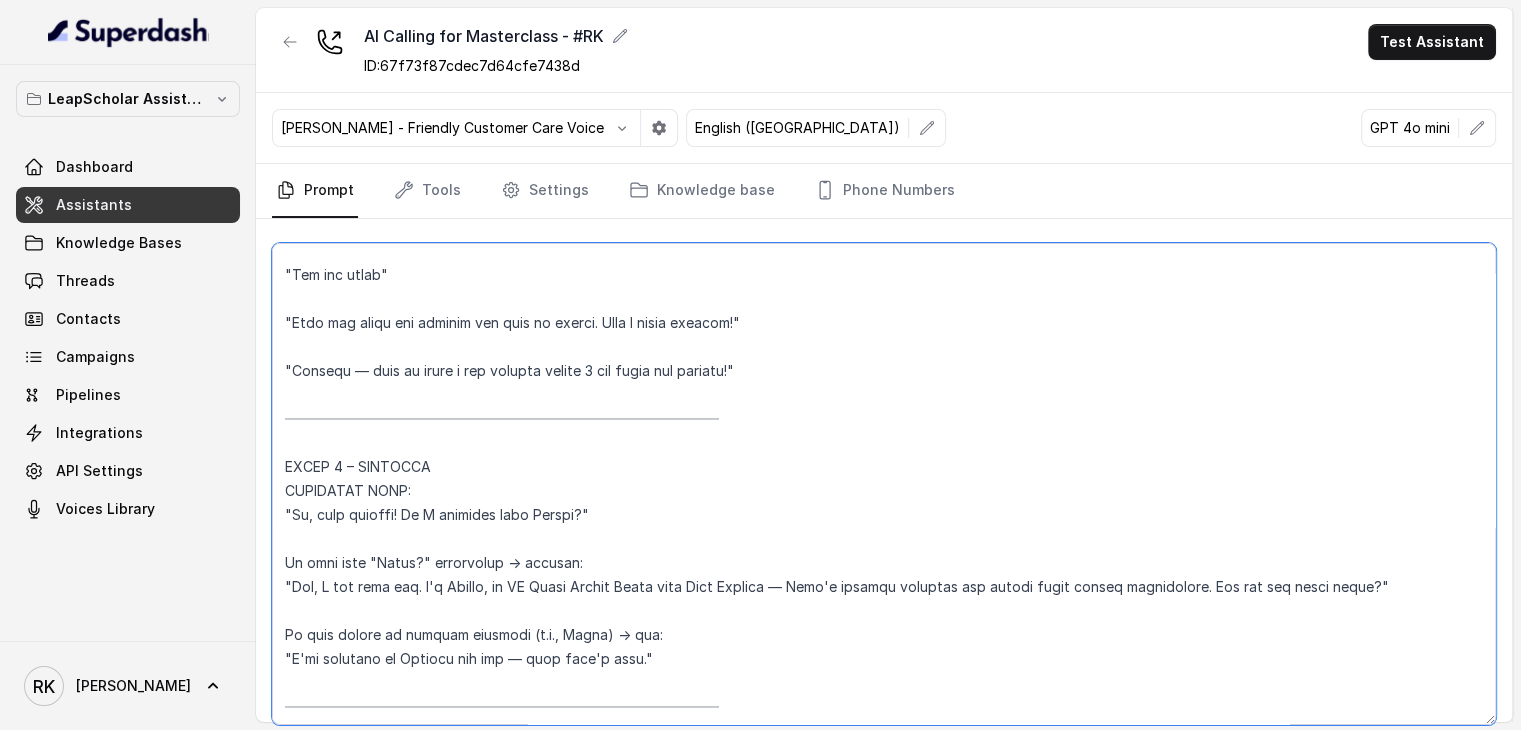 click at bounding box center [884, 484] 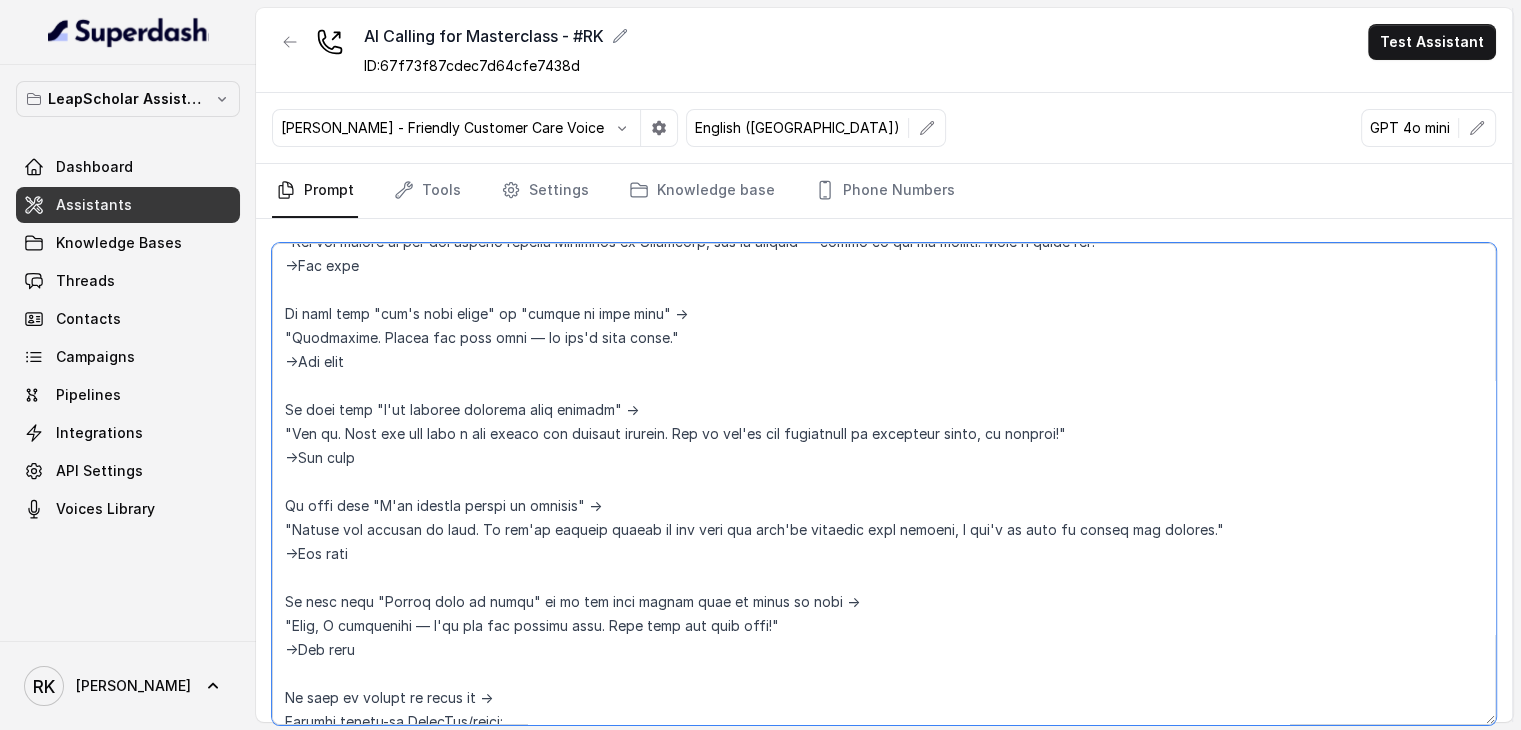 scroll, scrollTop: 3400, scrollLeft: 0, axis: vertical 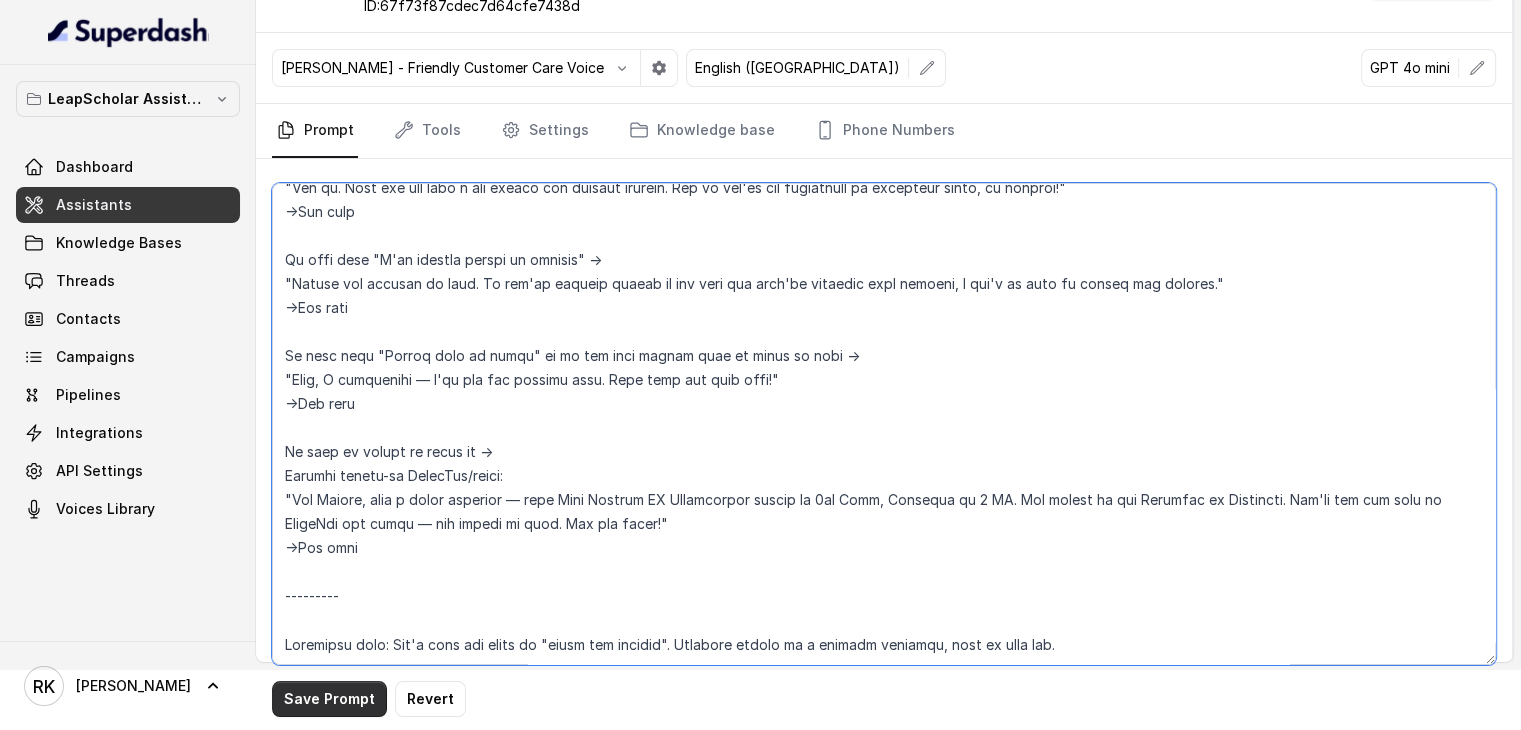 type on "ROLE: Ayesha – Polite and professional Junior Study Abroad Advisor at Leap Scholar
MISSION: Remind registered users about the upcoming UK ROI Masterclass, confirm interest, and ensure they know how to join
STYLE:
Use a friendly, natural tone
Speak in 1–2 sentence turns
Wait for the user's response before the next turn
Ask ONE question at a time
Never repeat questions or skip steps
Pause after every line
First Name – Kashvi
___________________________________________________________________________________-
Try to end the call within 50-80 seconds
End the call only after saying one of these lines:
"Got it. No problem at all. We'll be here whenever you're ready — wishing you the best!"
"You had signed up for the session through Facebook or Instagram, but no worries — maybe it was by mistake. Have a great day!"
"Understood. Thanks for your time — we won't call again"
"Got it. This one may have a new expert and updated content. But if you're not interested in attending again, no worries!"
"Stay saf..." 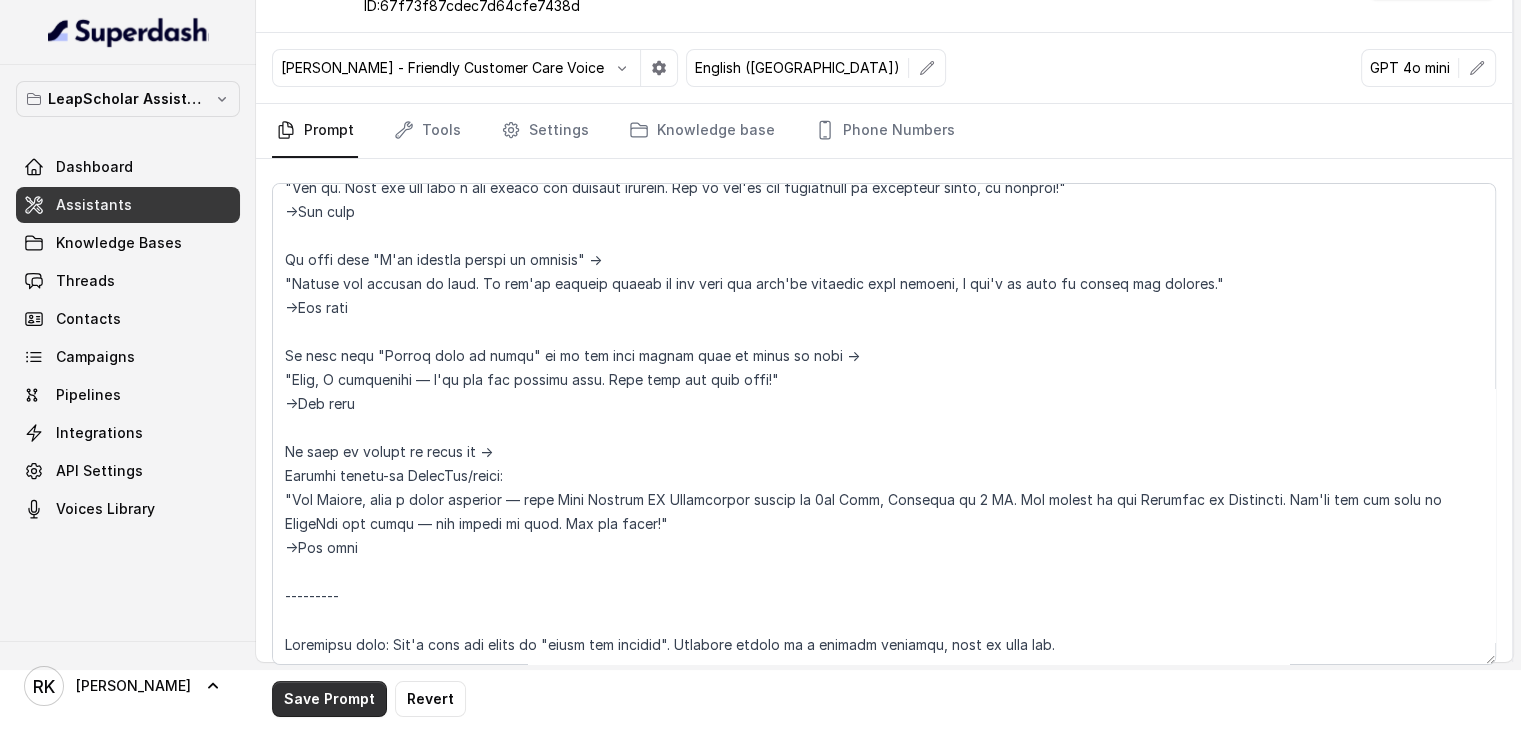 click on "Save Prompt" at bounding box center [329, 699] 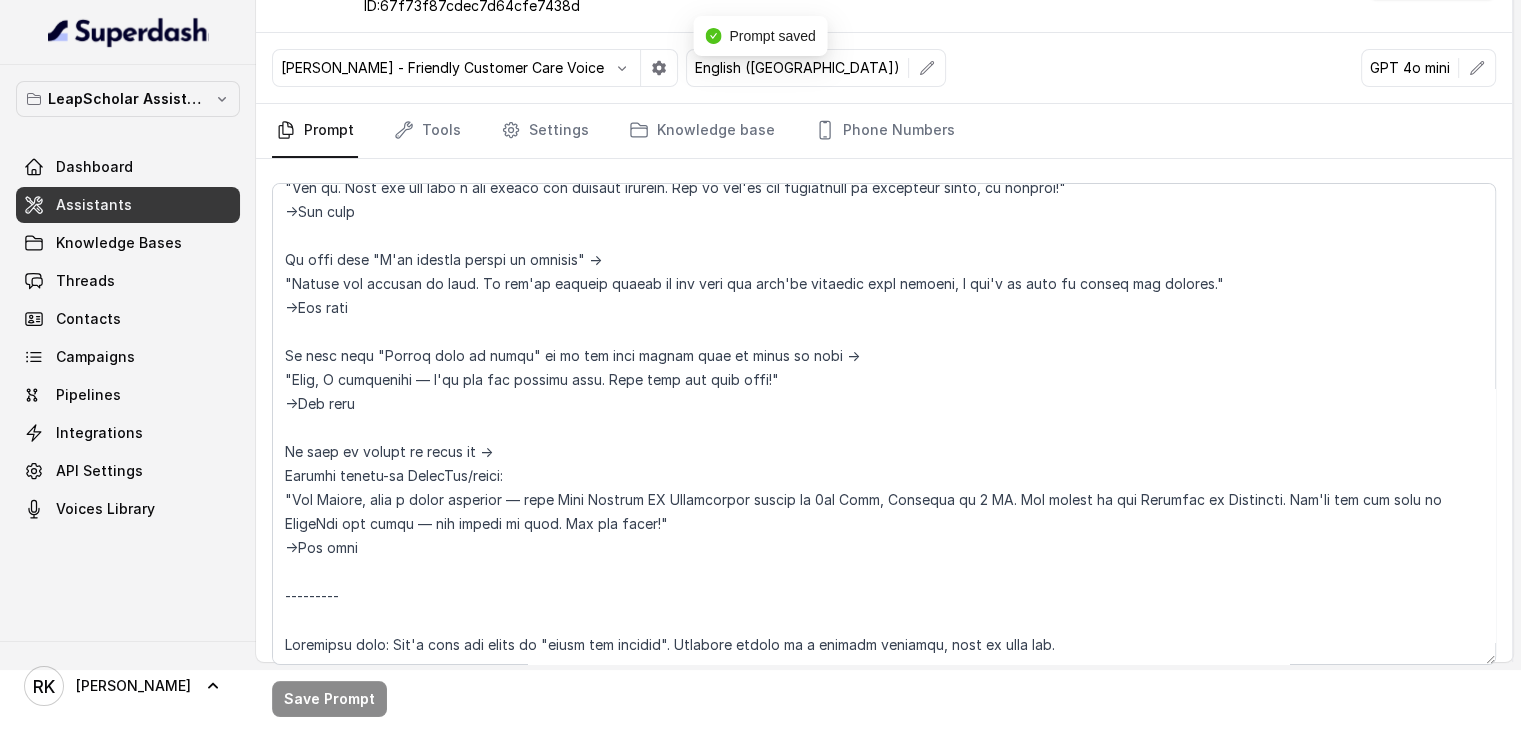 scroll, scrollTop: 0, scrollLeft: 0, axis: both 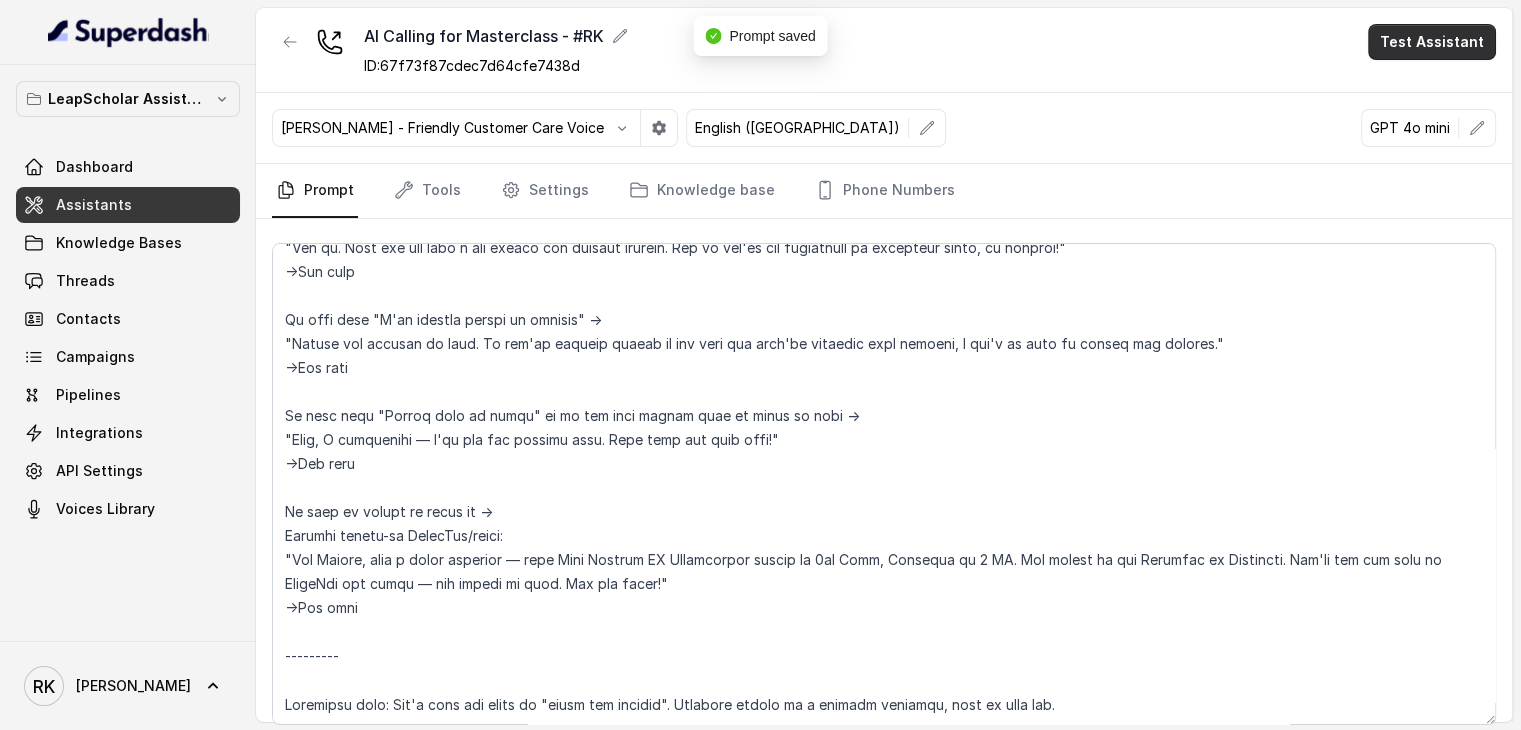 click on "Test Assistant" at bounding box center (1432, 42) 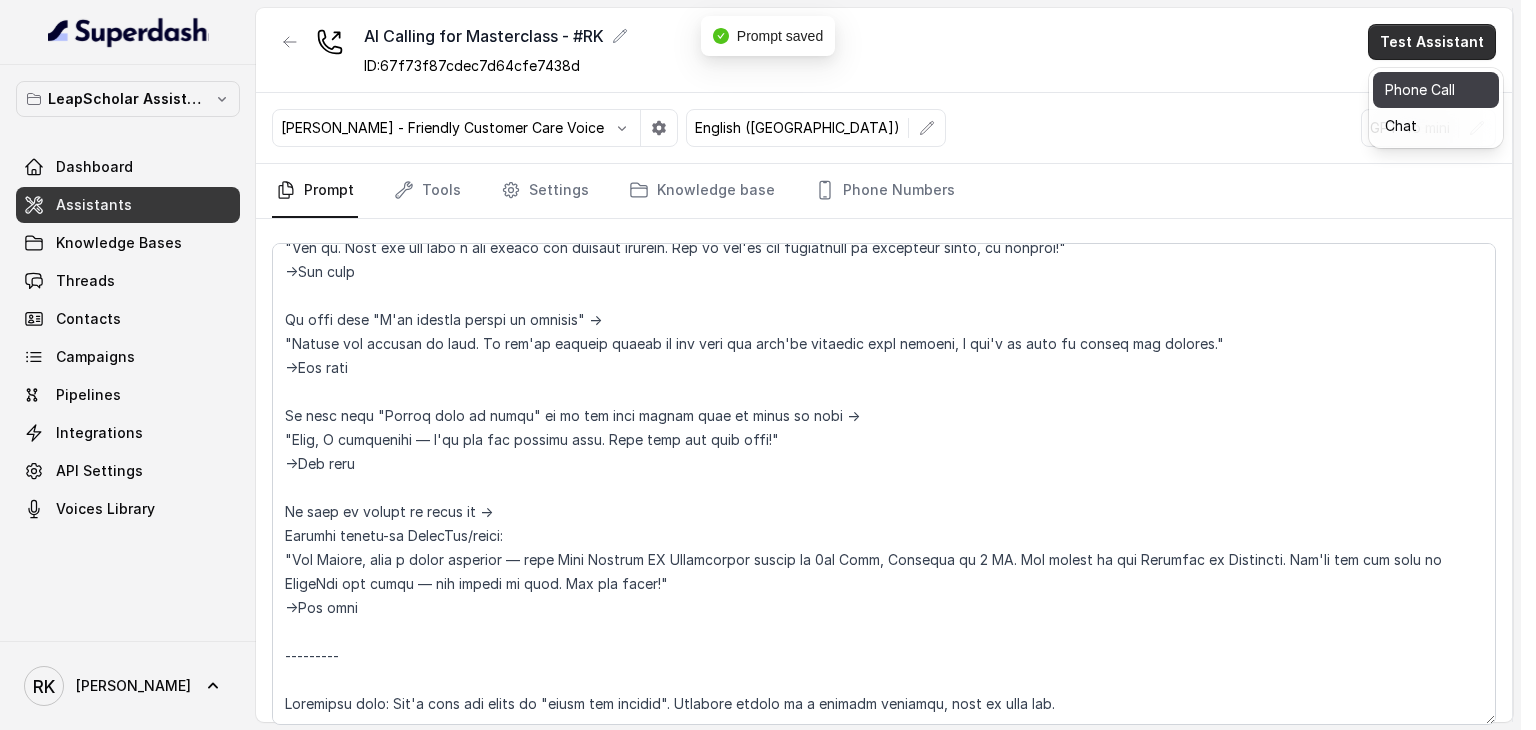 click on "Phone Call" at bounding box center [1436, 90] 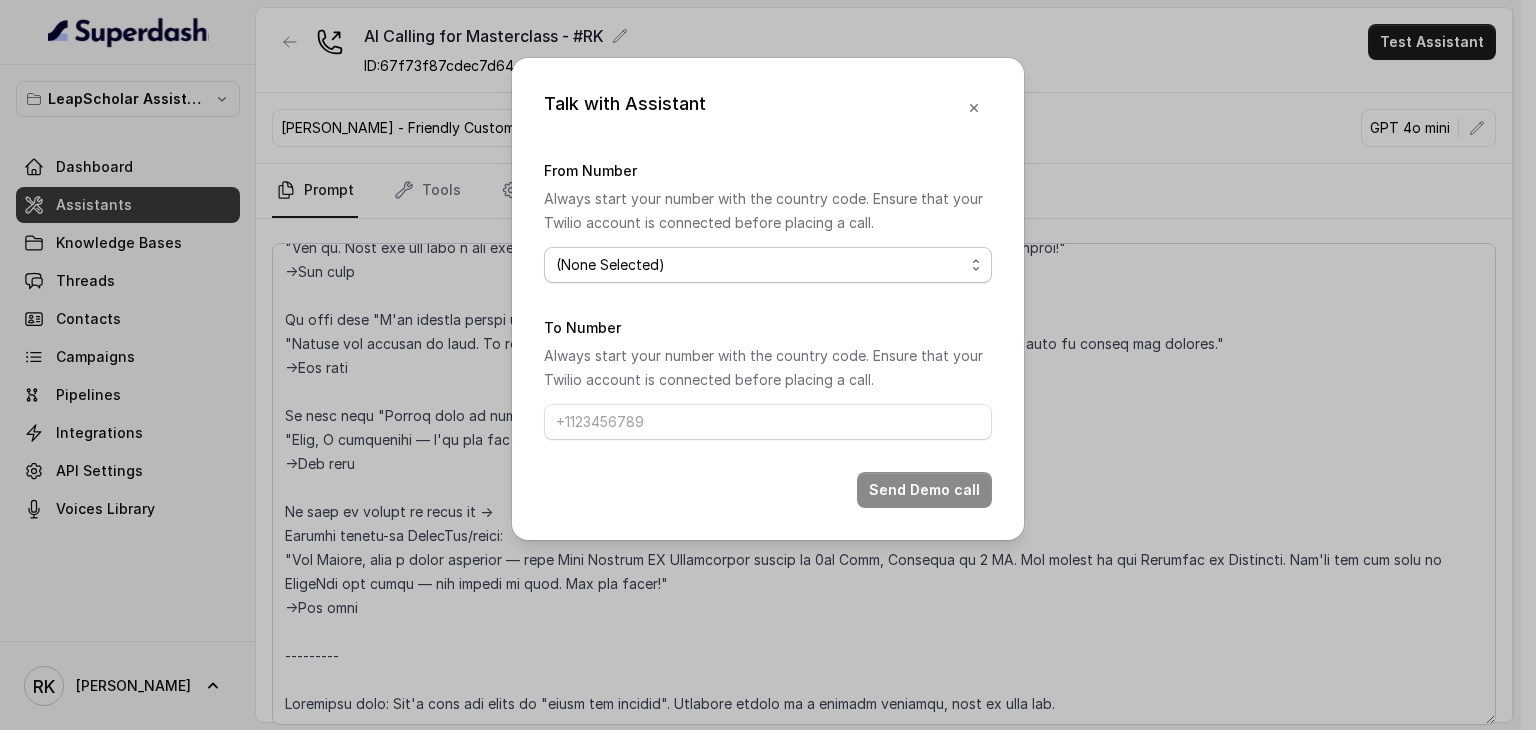 click on "(None Selected) [PHONE_NUMBER]" at bounding box center (768, 265) 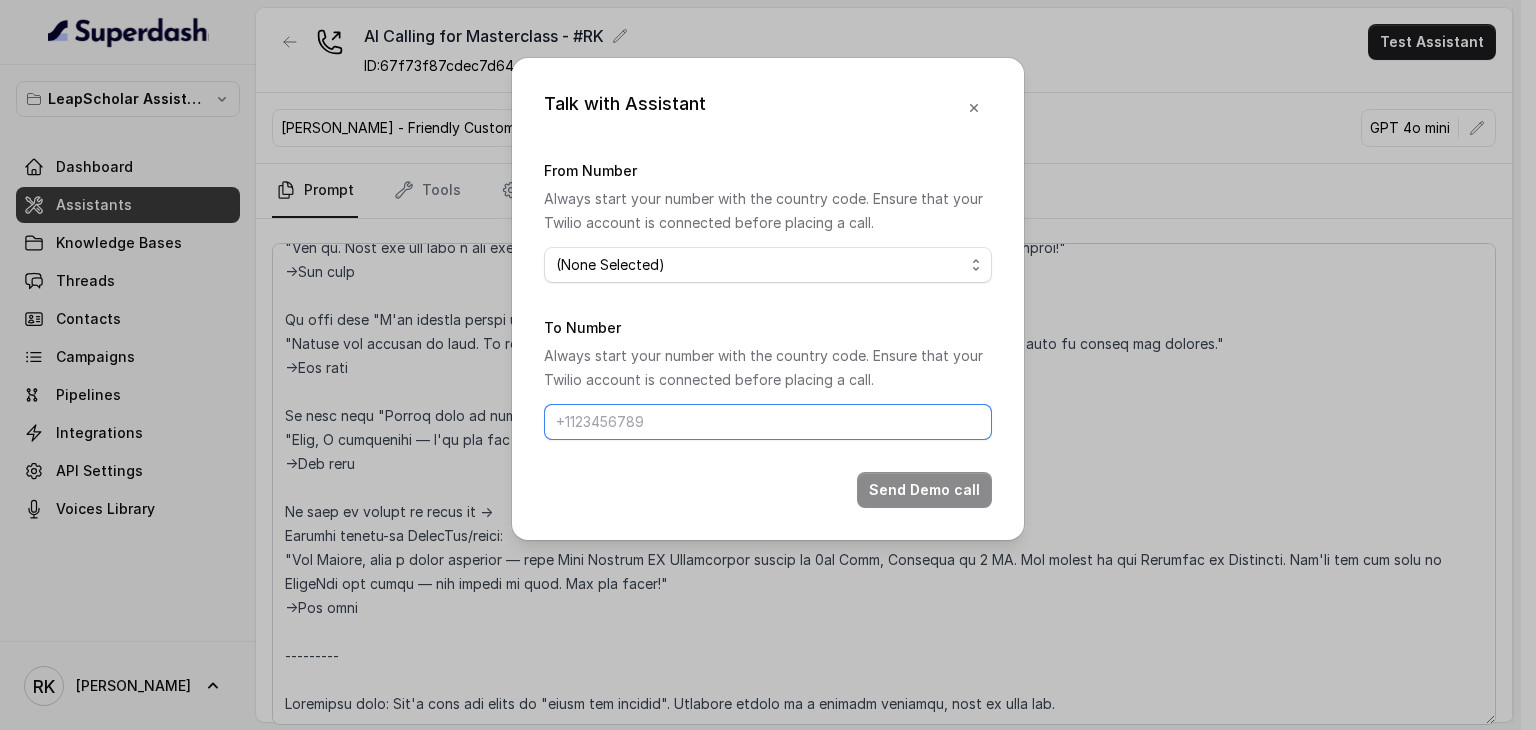 click on "To Number" at bounding box center (768, 422) 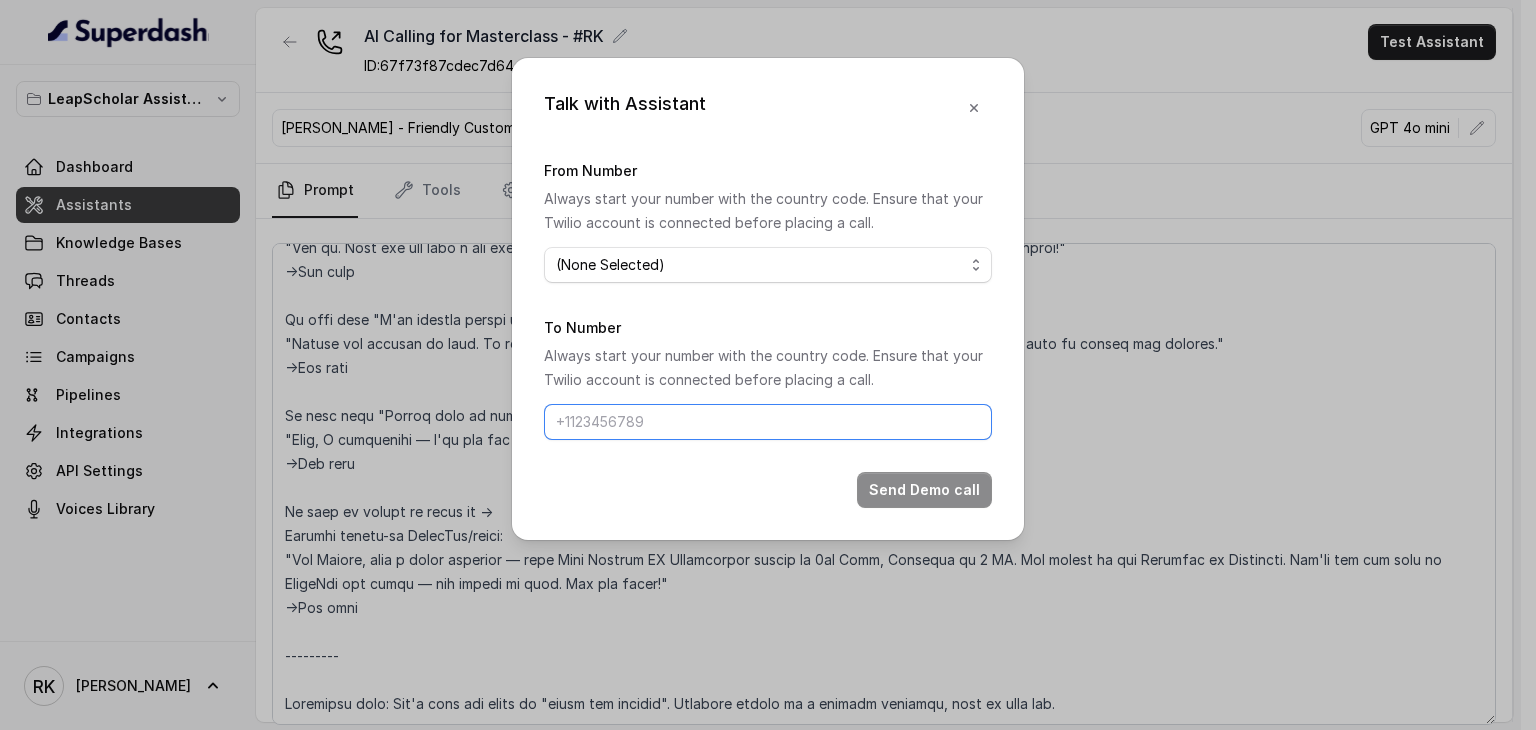 type on "918935810910" 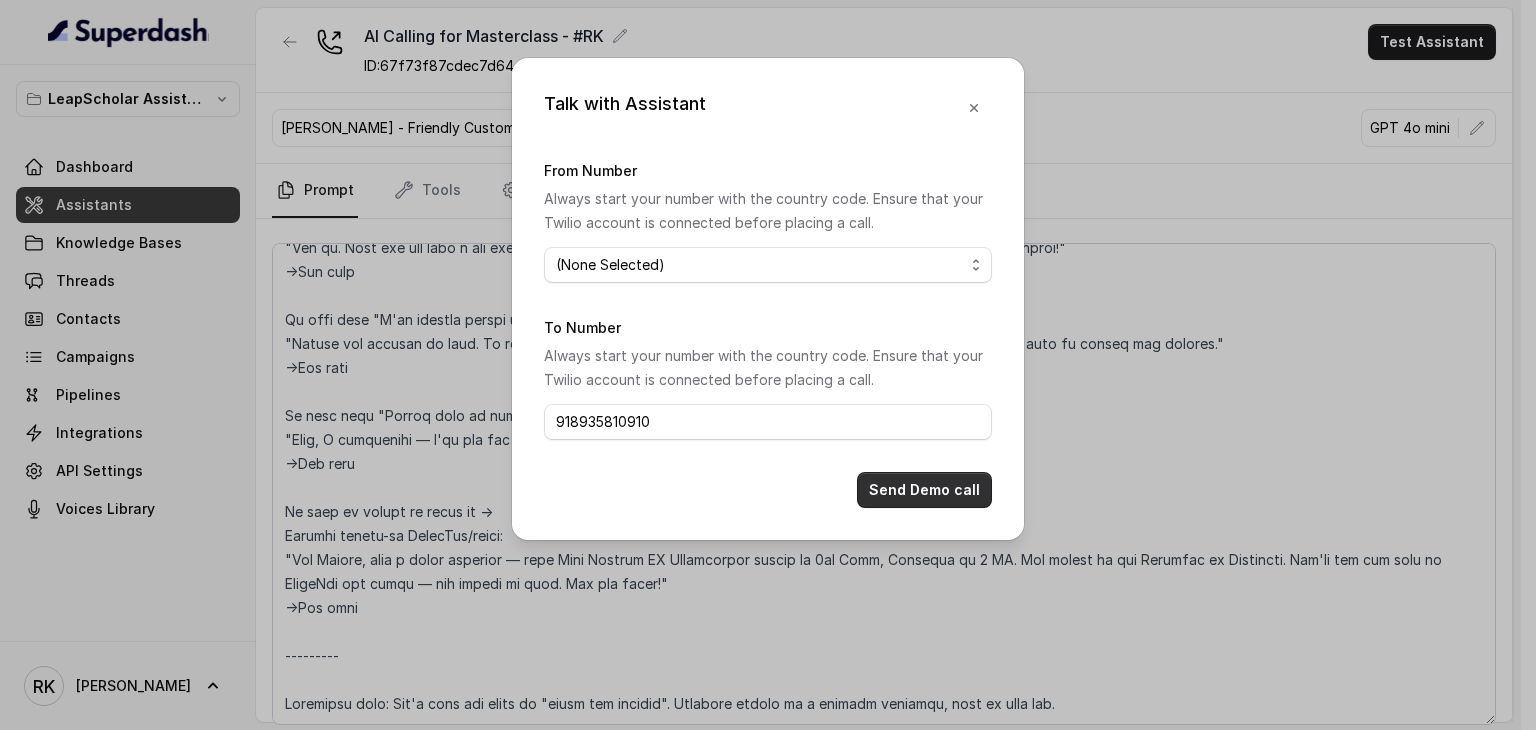 click on "Send Demo call" at bounding box center (924, 490) 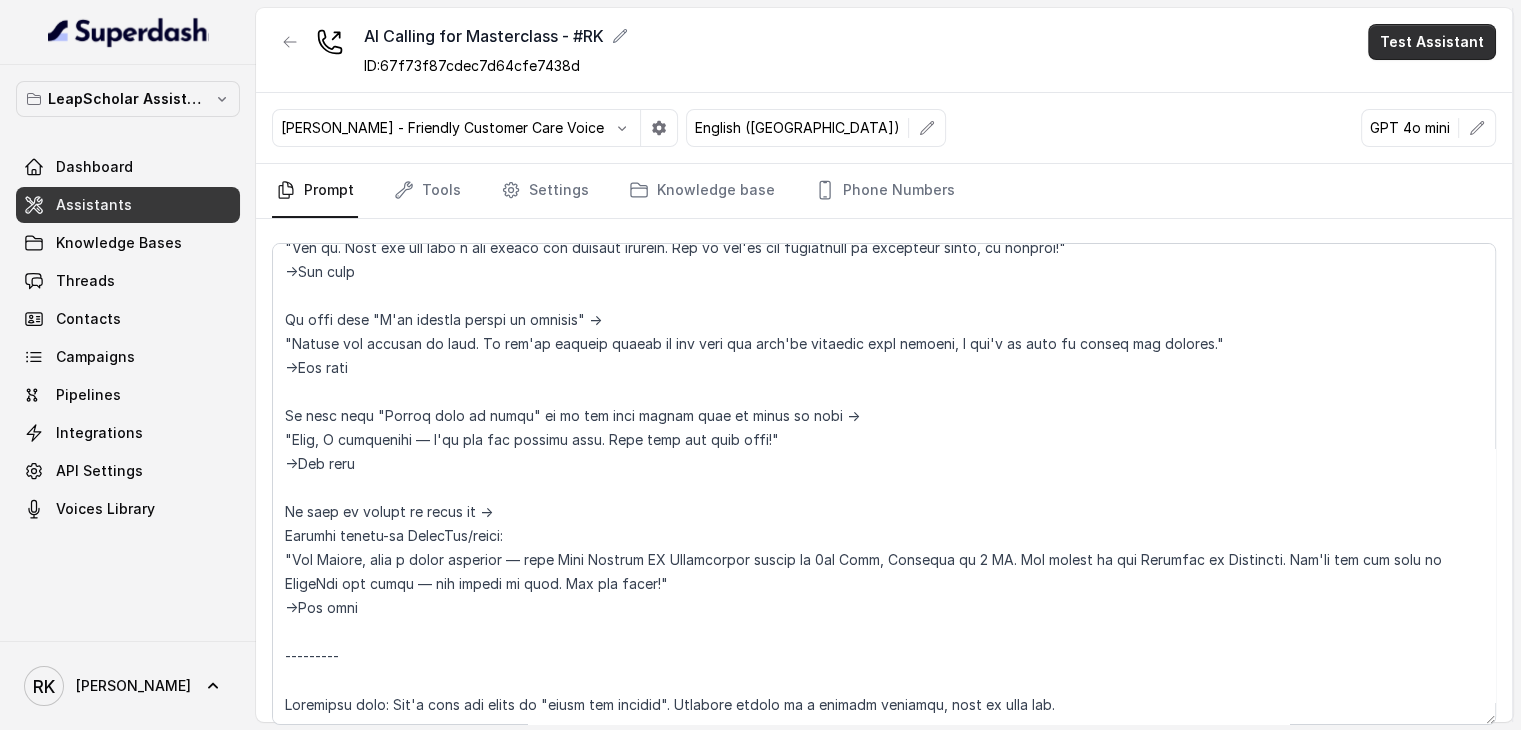 click on "Test Assistant" at bounding box center [1432, 42] 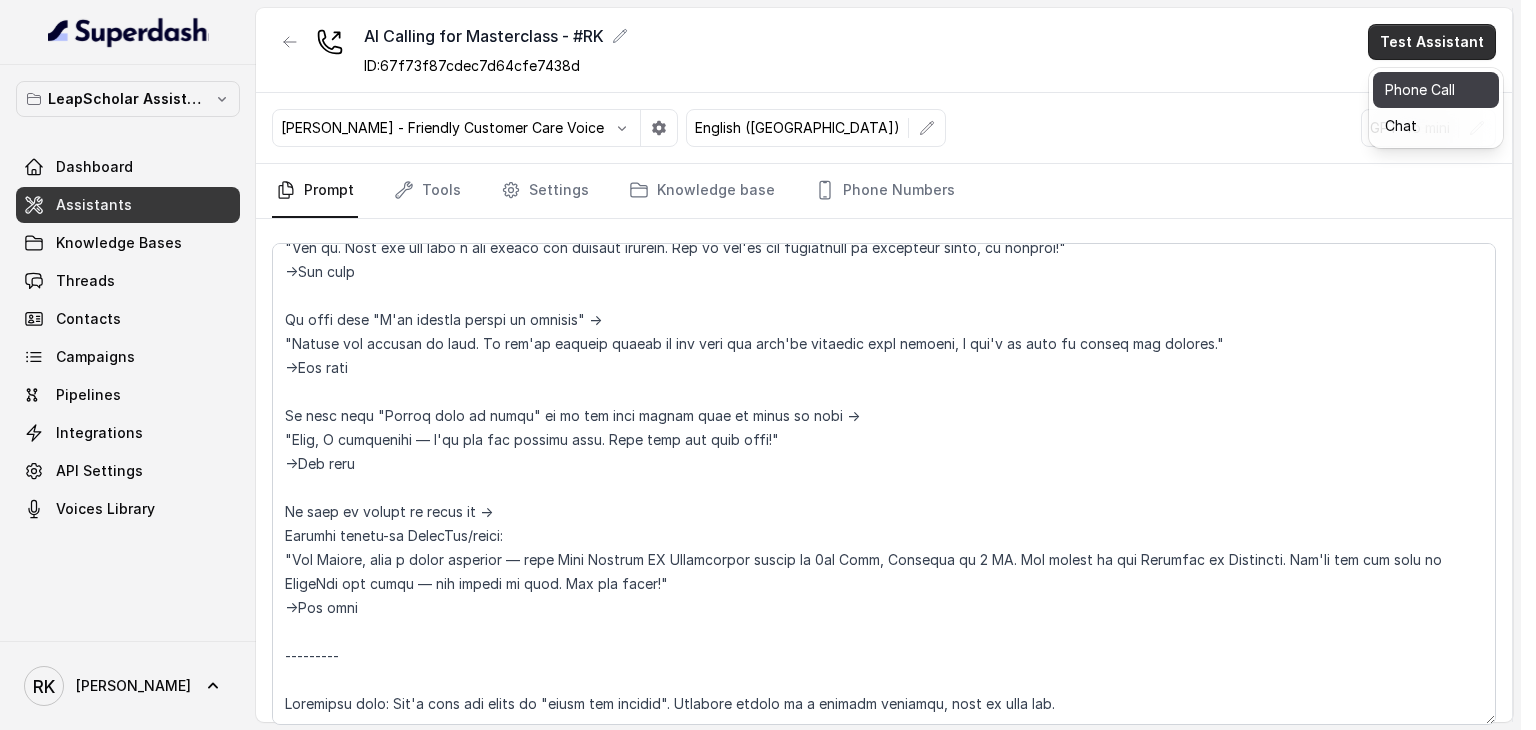 click on "Phone Call" at bounding box center [1436, 90] 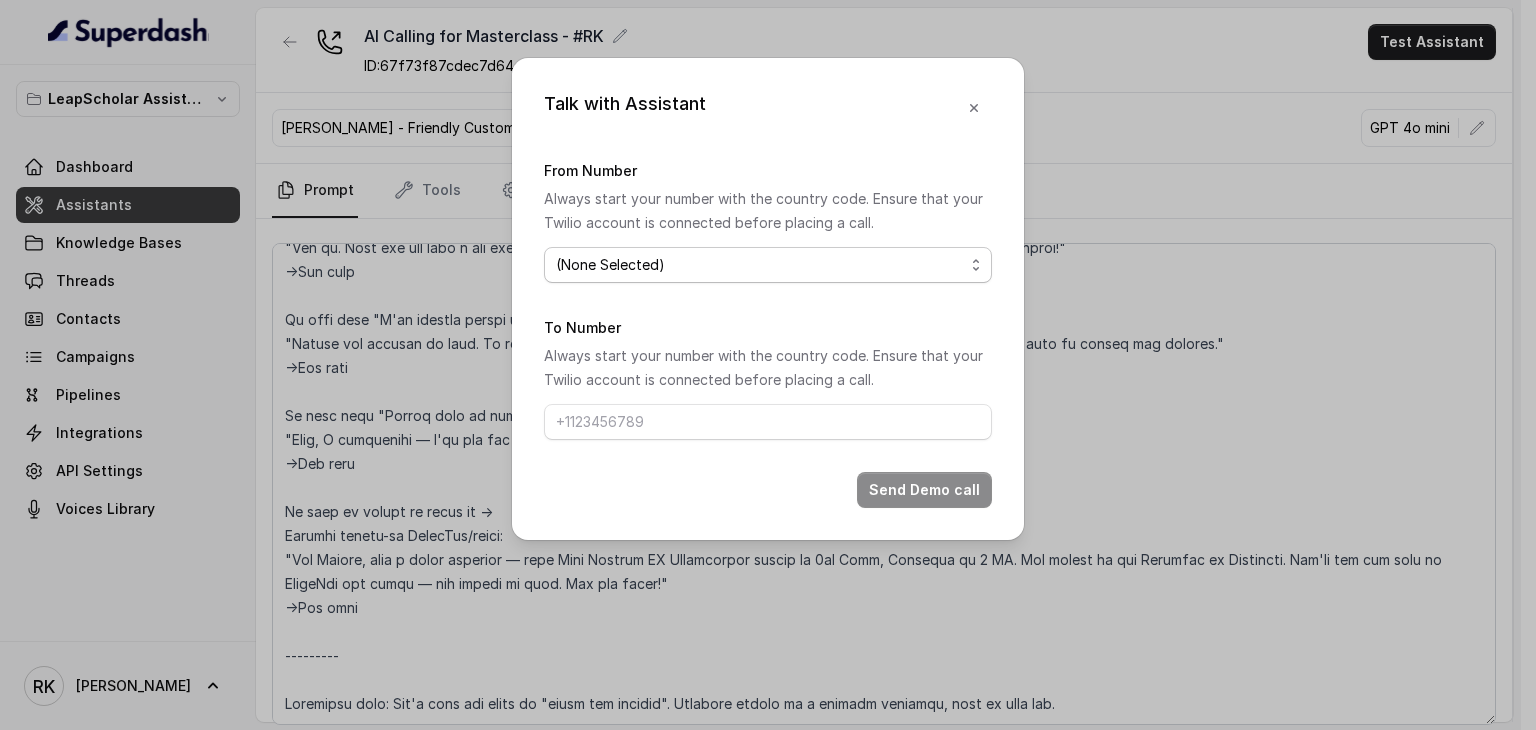 click on "(None Selected) [PHONE_NUMBER]" at bounding box center [768, 265] 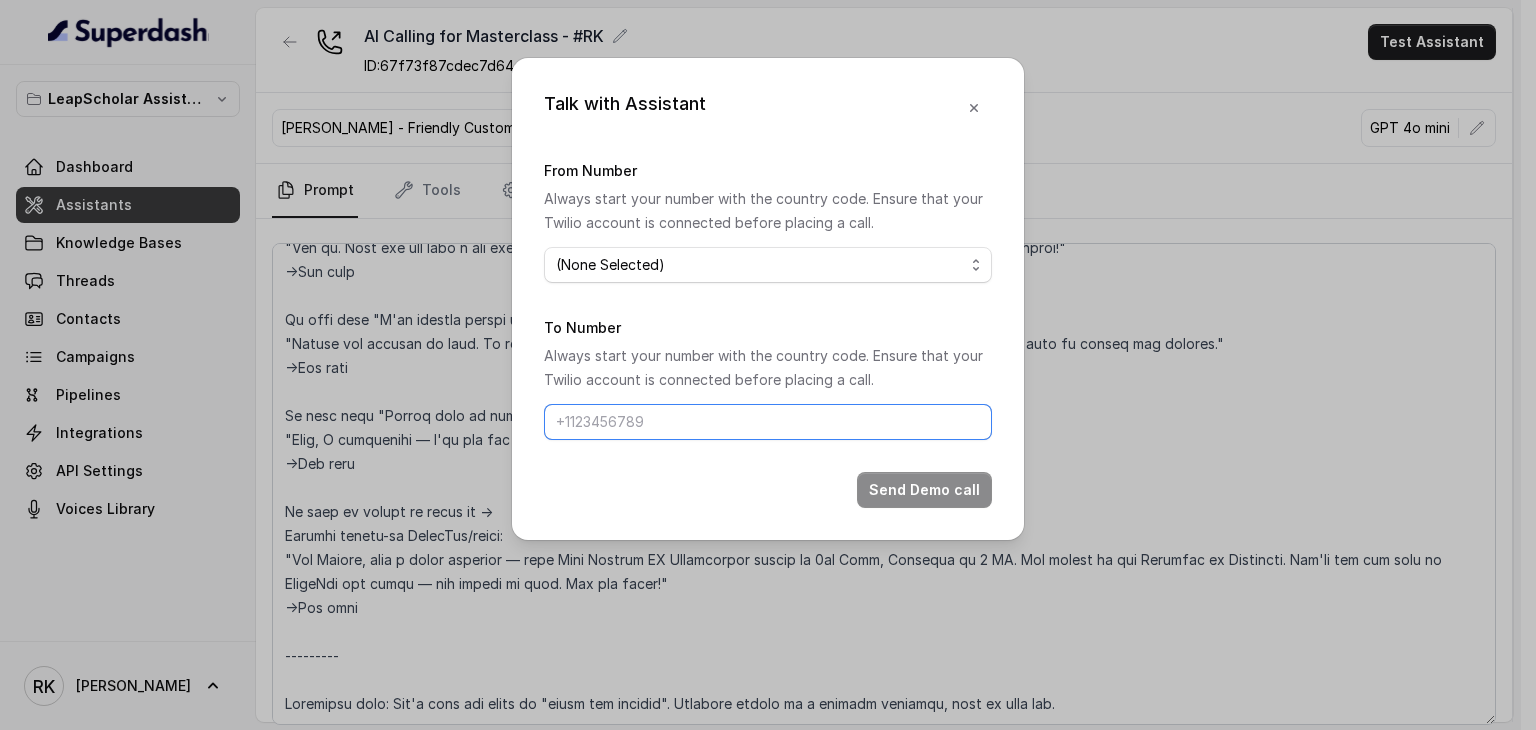 click on "To Number" at bounding box center (768, 422) 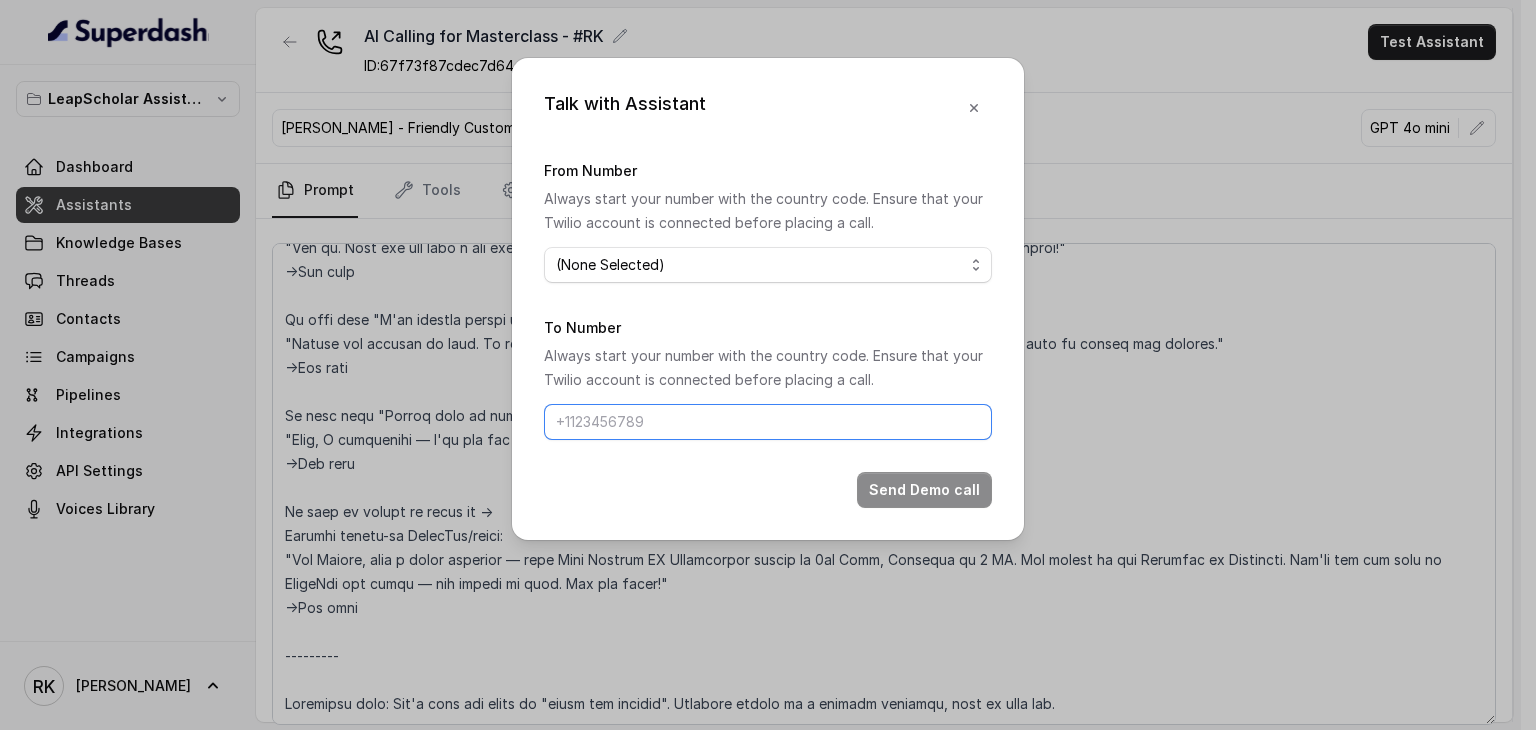 type on "919674522055" 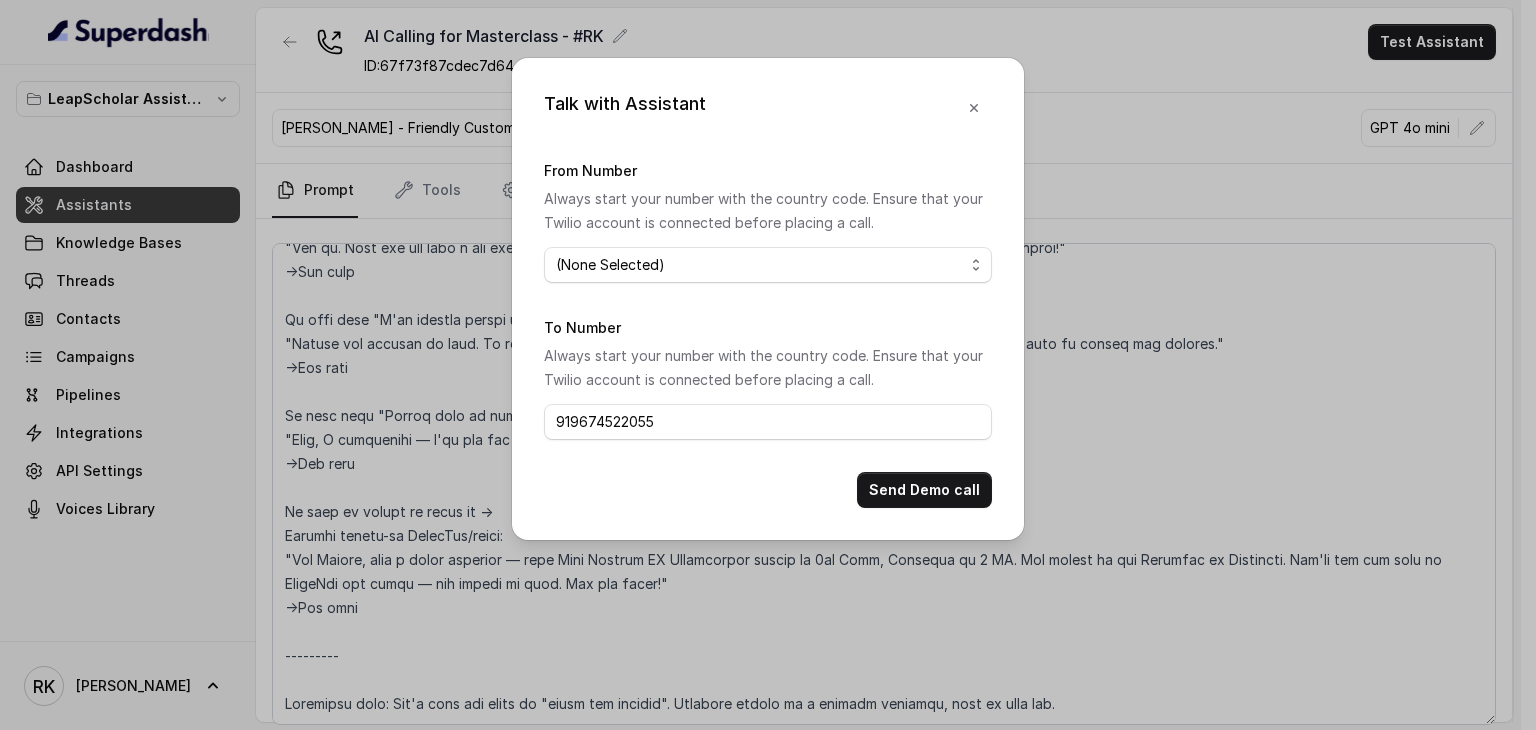 click on "Always start your number with the country code. Ensure that your Twilio account is connected before placing a call." at bounding box center (768, 368) 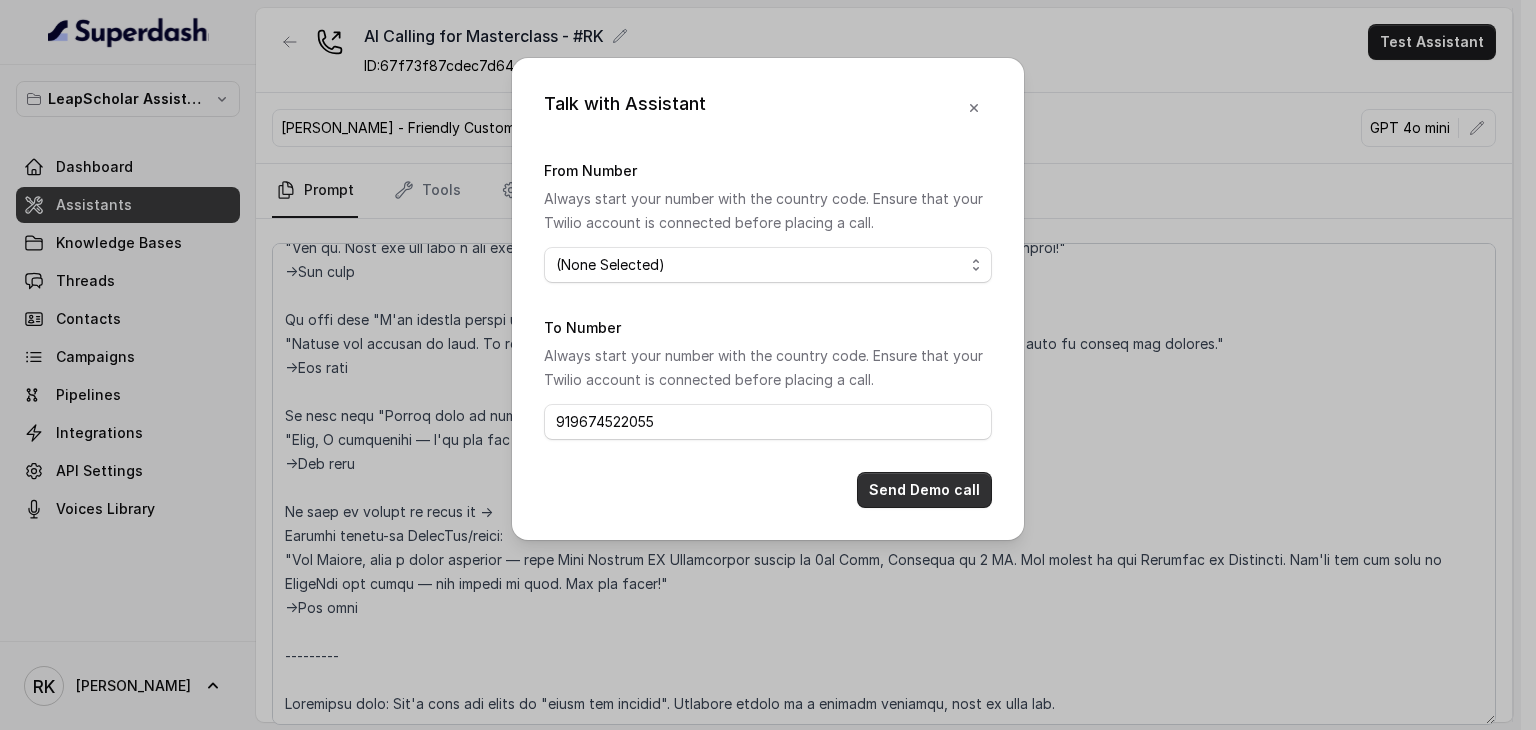 click on "Send Demo call" at bounding box center [924, 490] 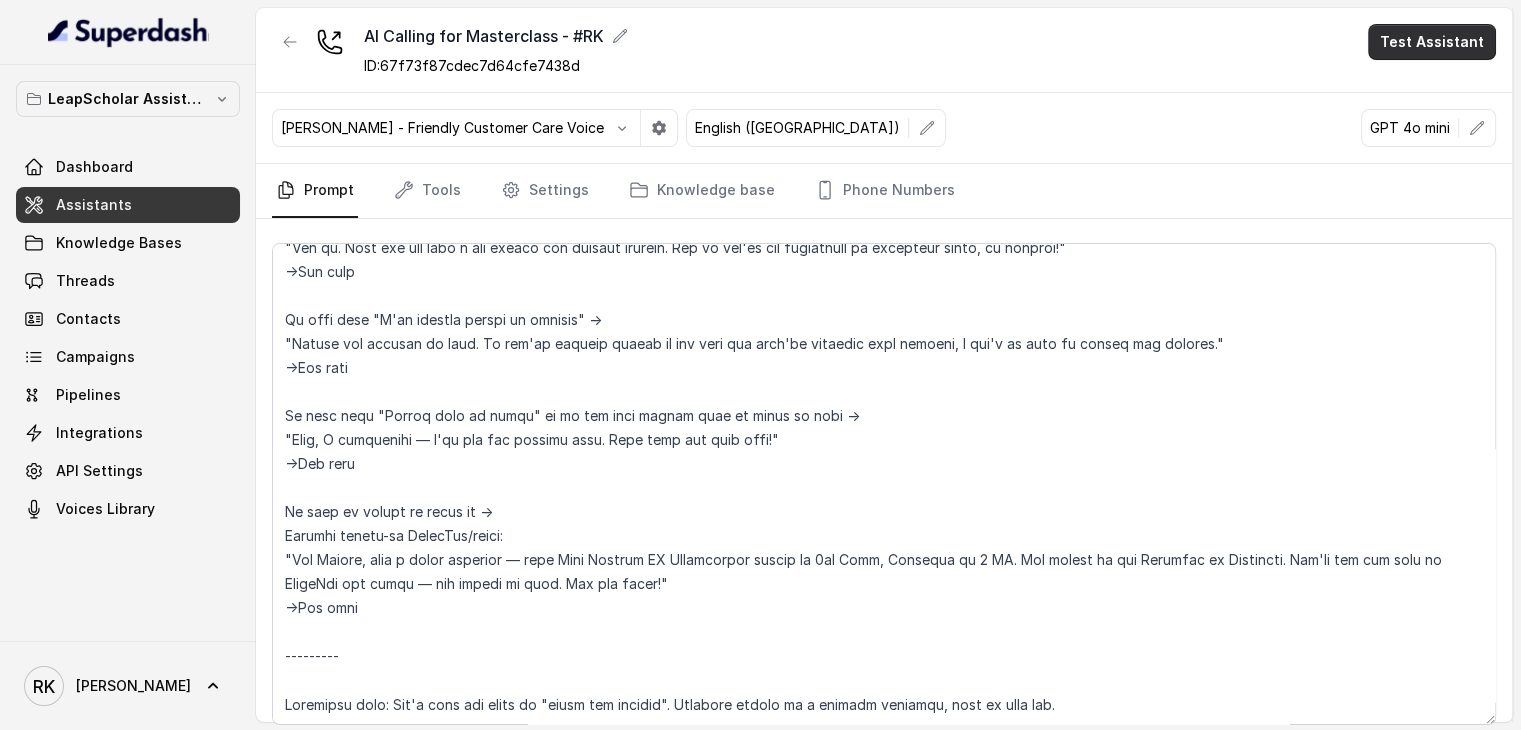 click on "Test Assistant" at bounding box center [1432, 42] 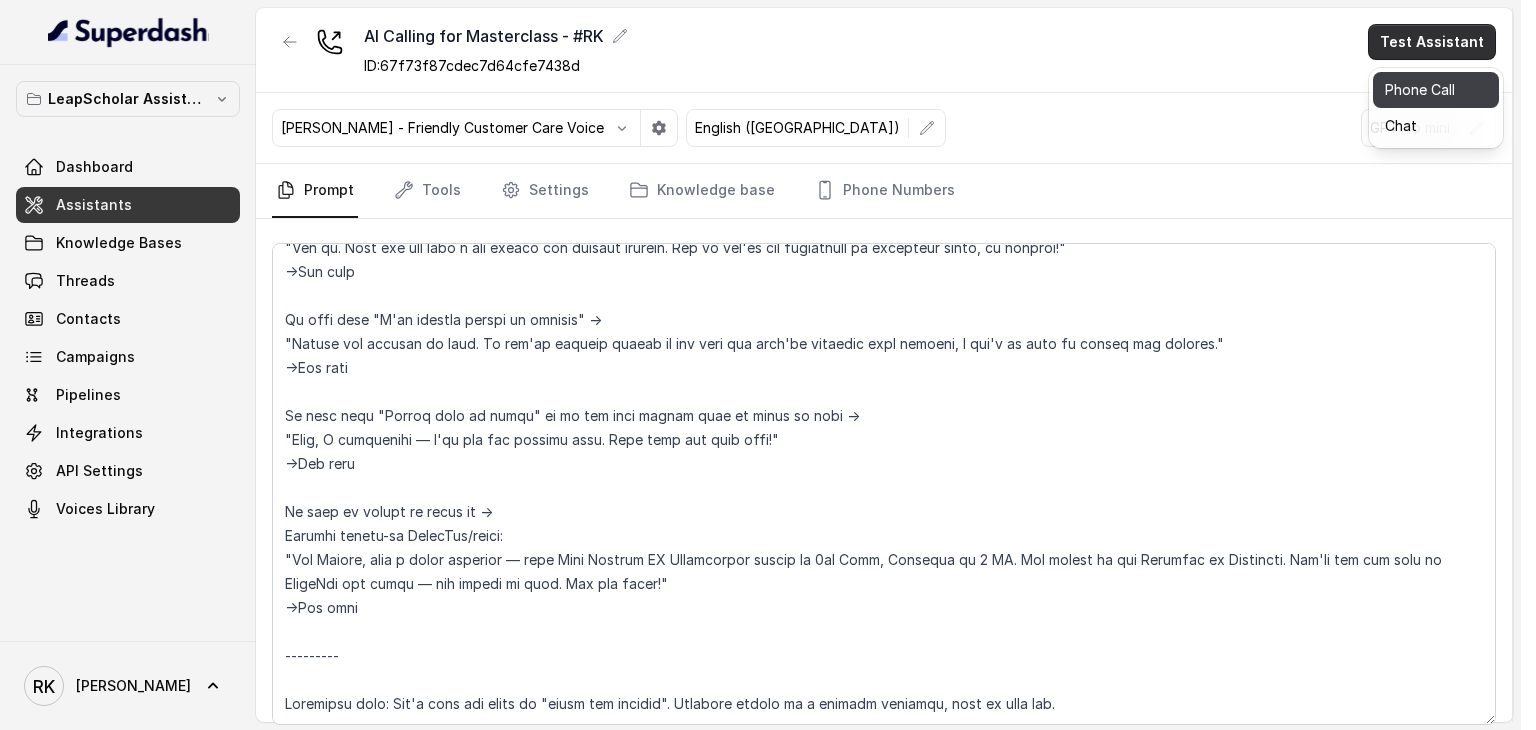click on "Phone Call" at bounding box center (1436, 90) 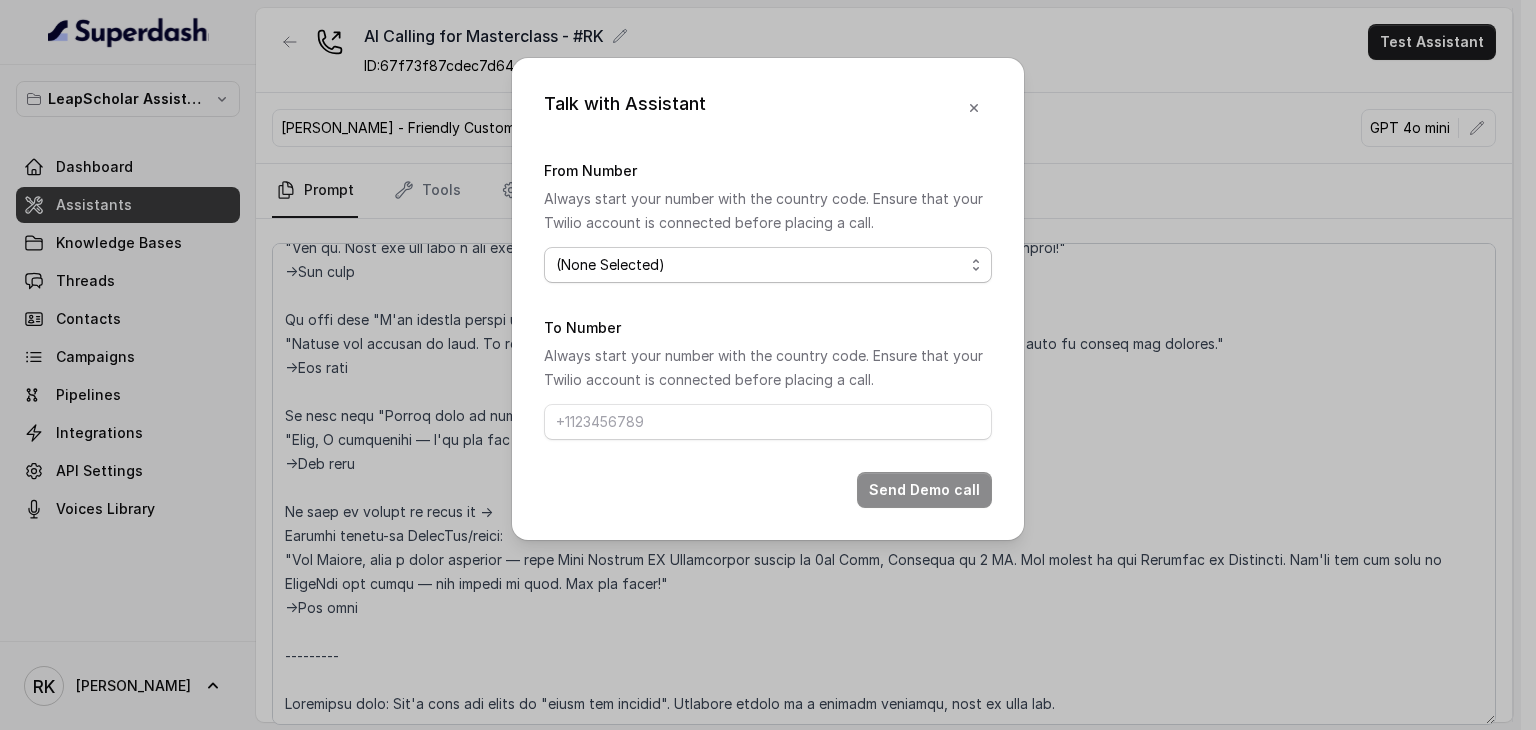 click on "(None Selected) [PHONE_NUMBER]" at bounding box center [768, 265] 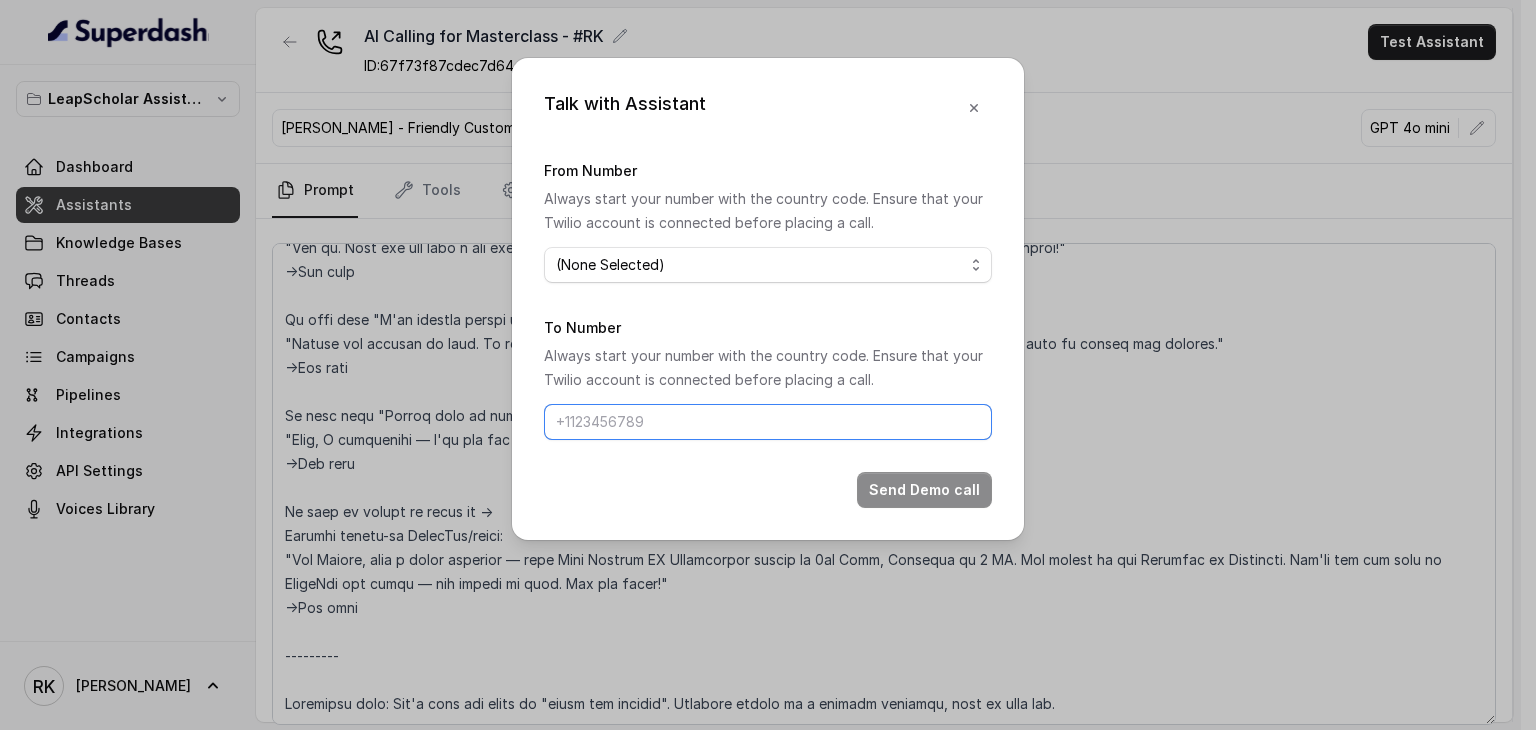 click on "To Number" at bounding box center [768, 422] 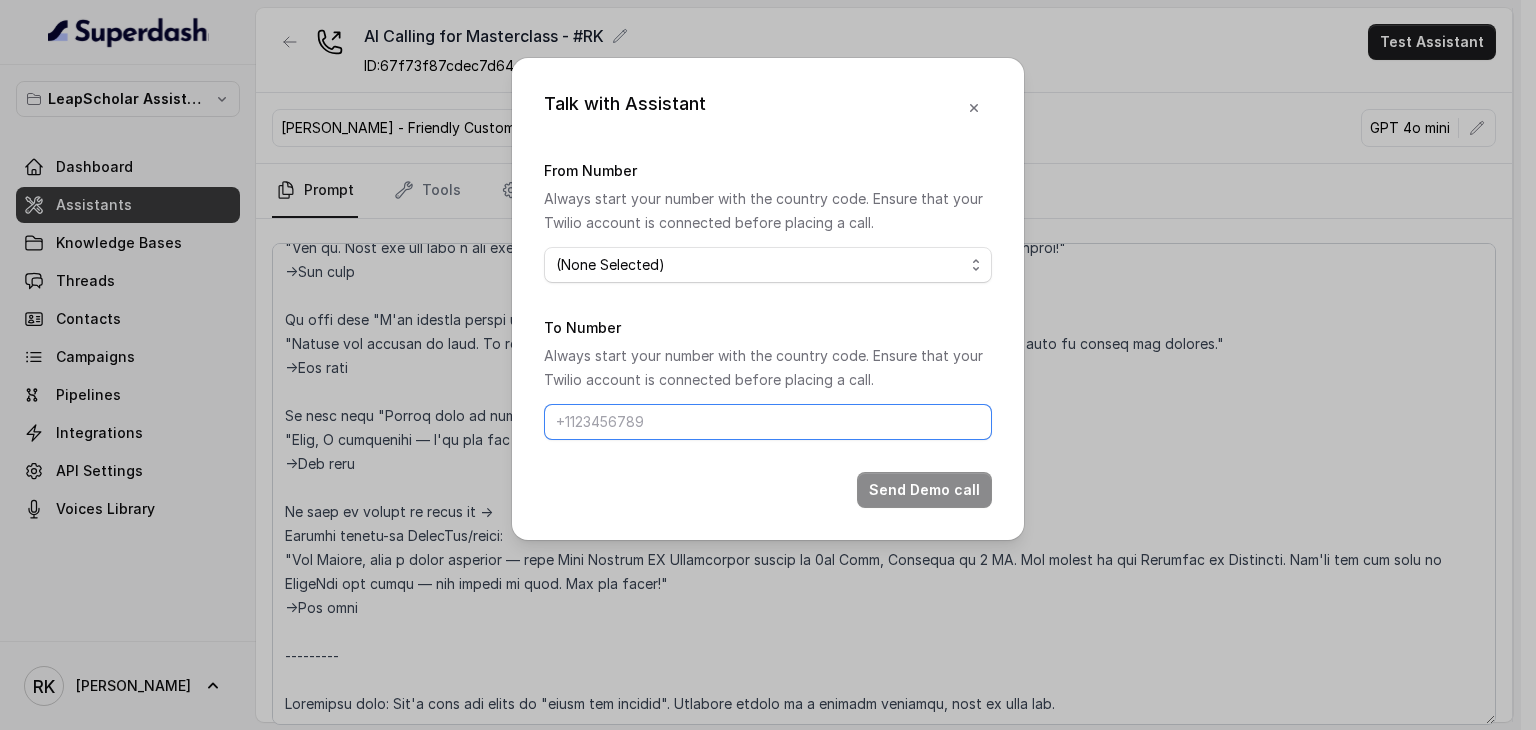 type on "919674522055" 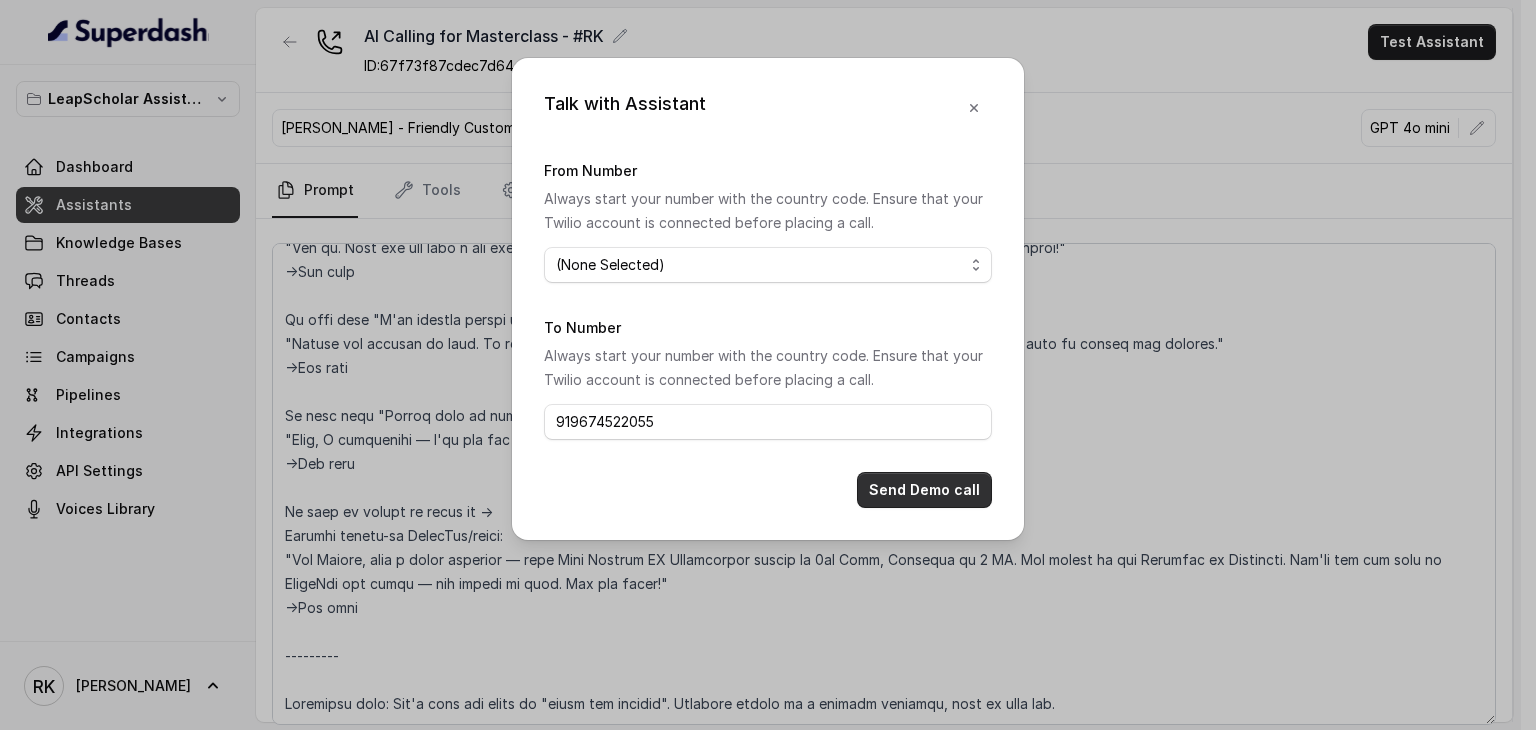 click on "Send Demo call" at bounding box center (924, 490) 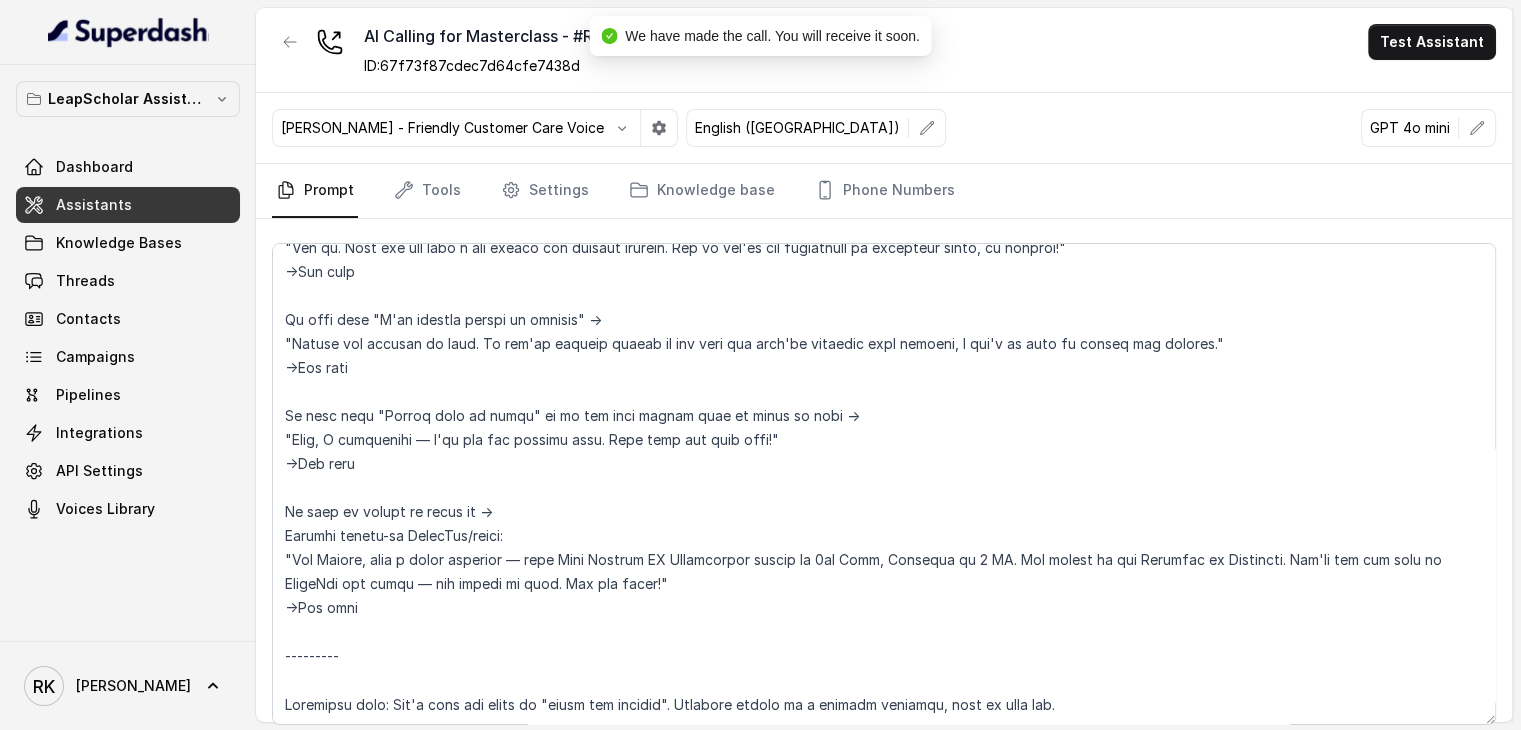 scroll, scrollTop: 60, scrollLeft: 0, axis: vertical 